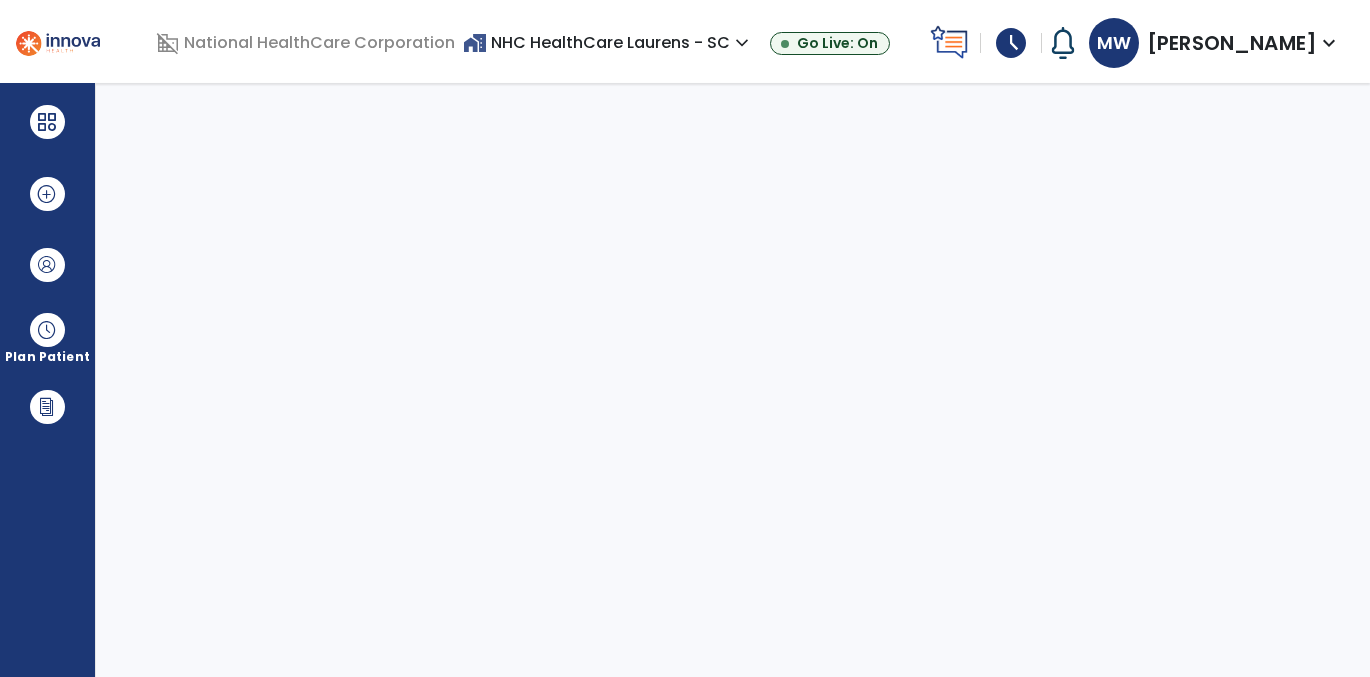 scroll, scrollTop: 0, scrollLeft: 0, axis: both 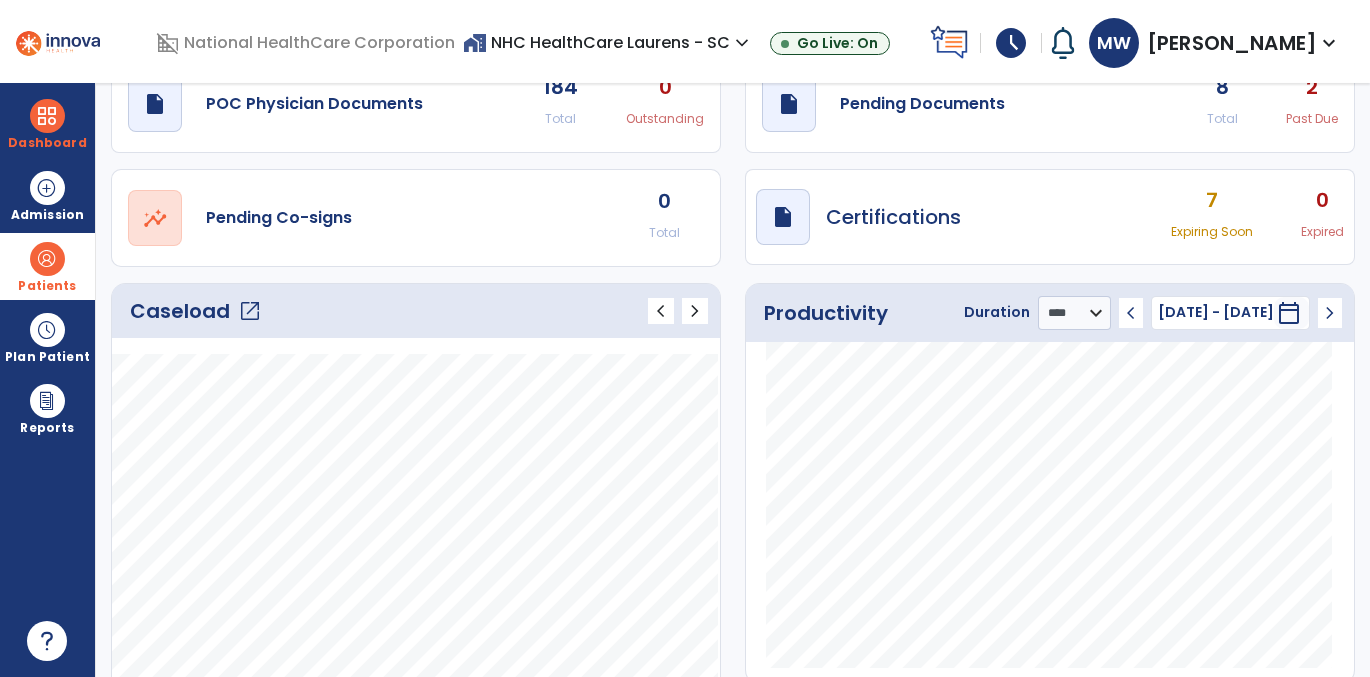 click at bounding box center (47, 259) 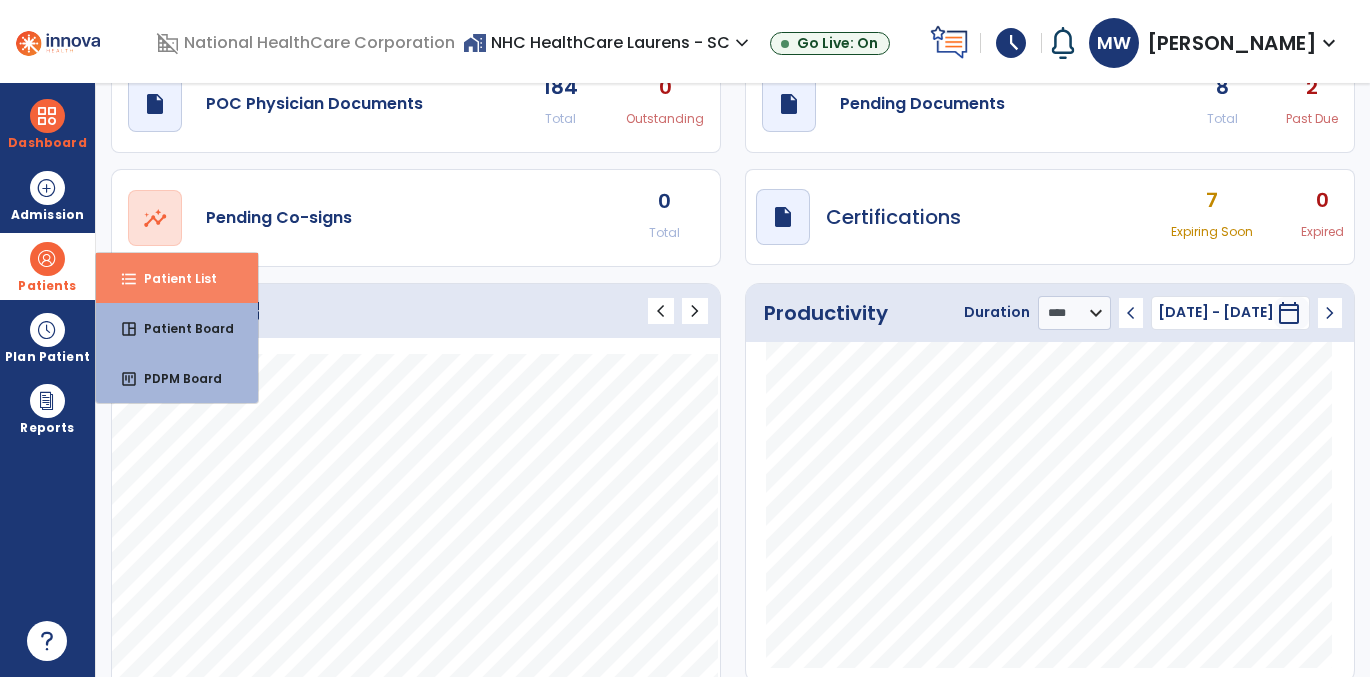 click on "Patient List" at bounding box center [172, 278] 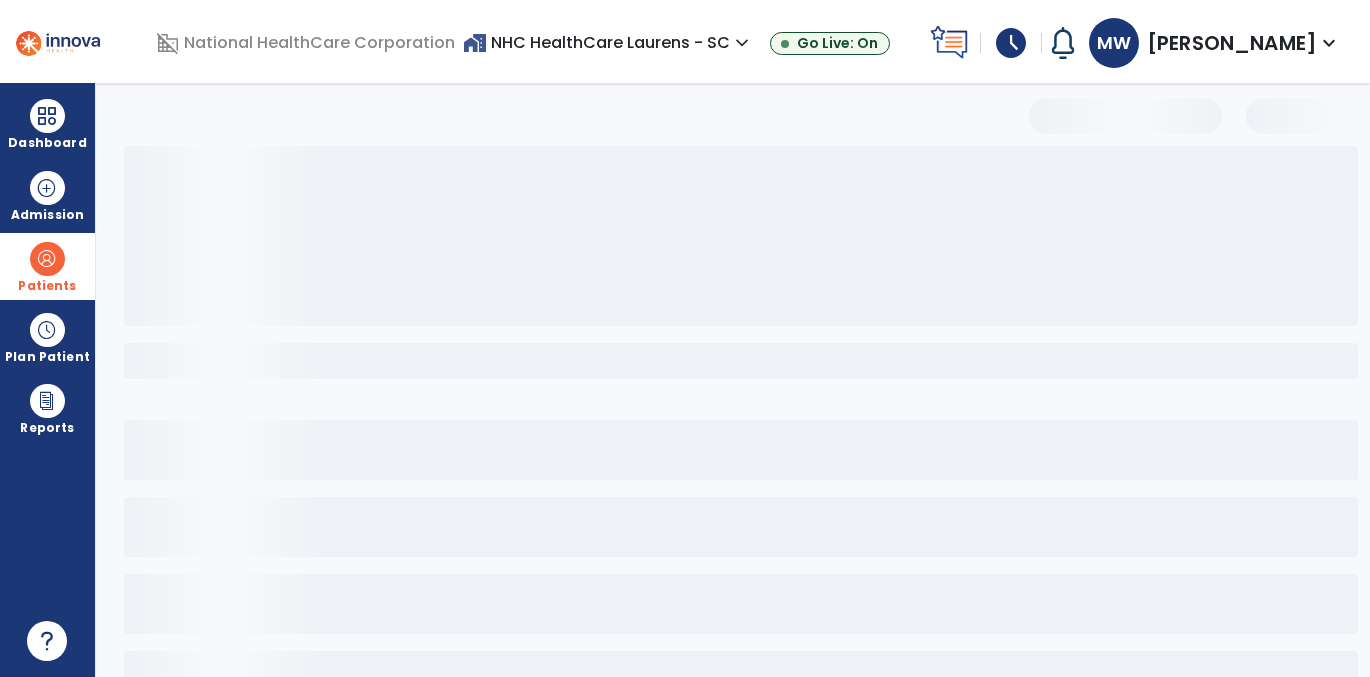 scroll, scrollTop: 66, scrollLeft: 0, axis: vertical 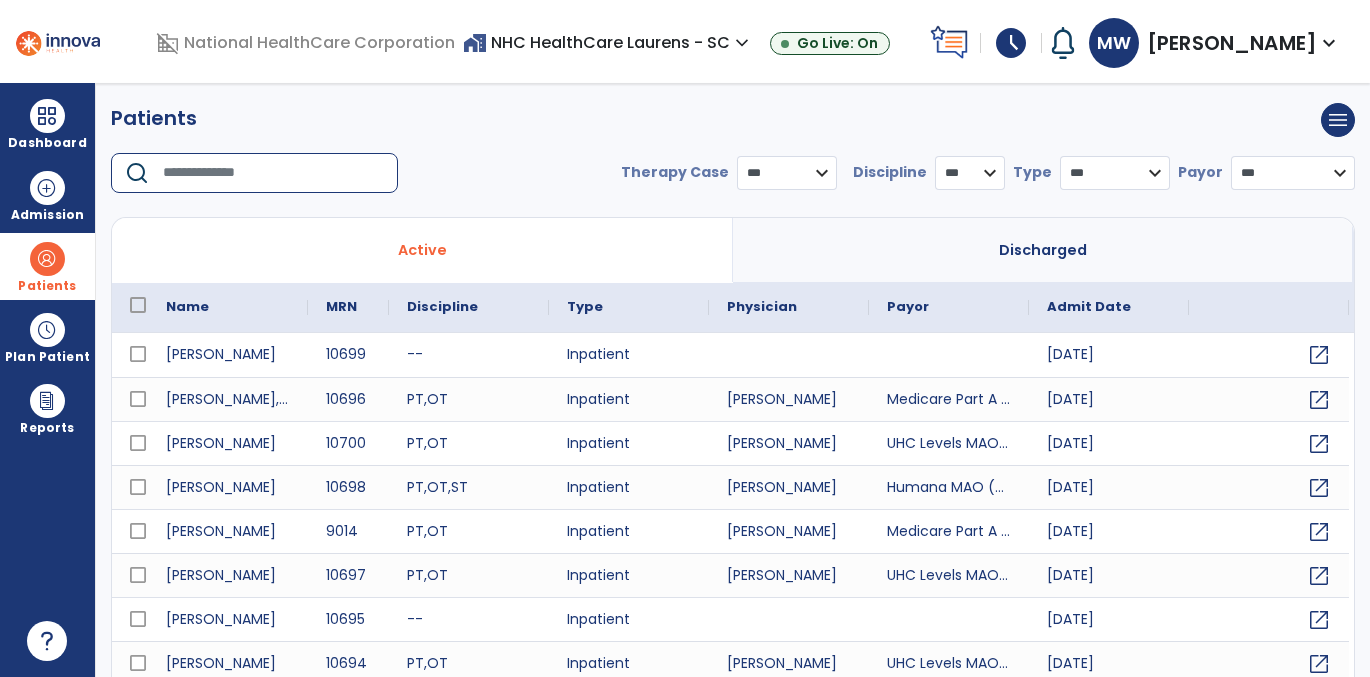 click at bounding box center [273, 173] 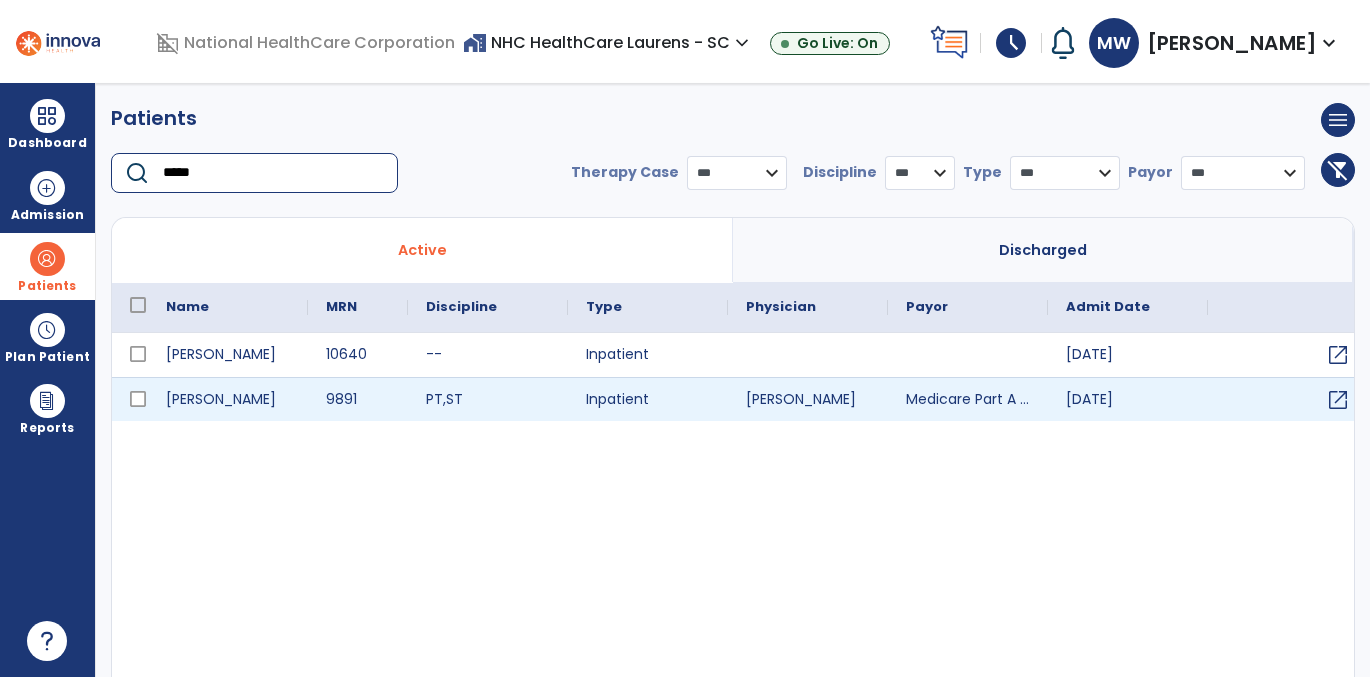 type on "*****" 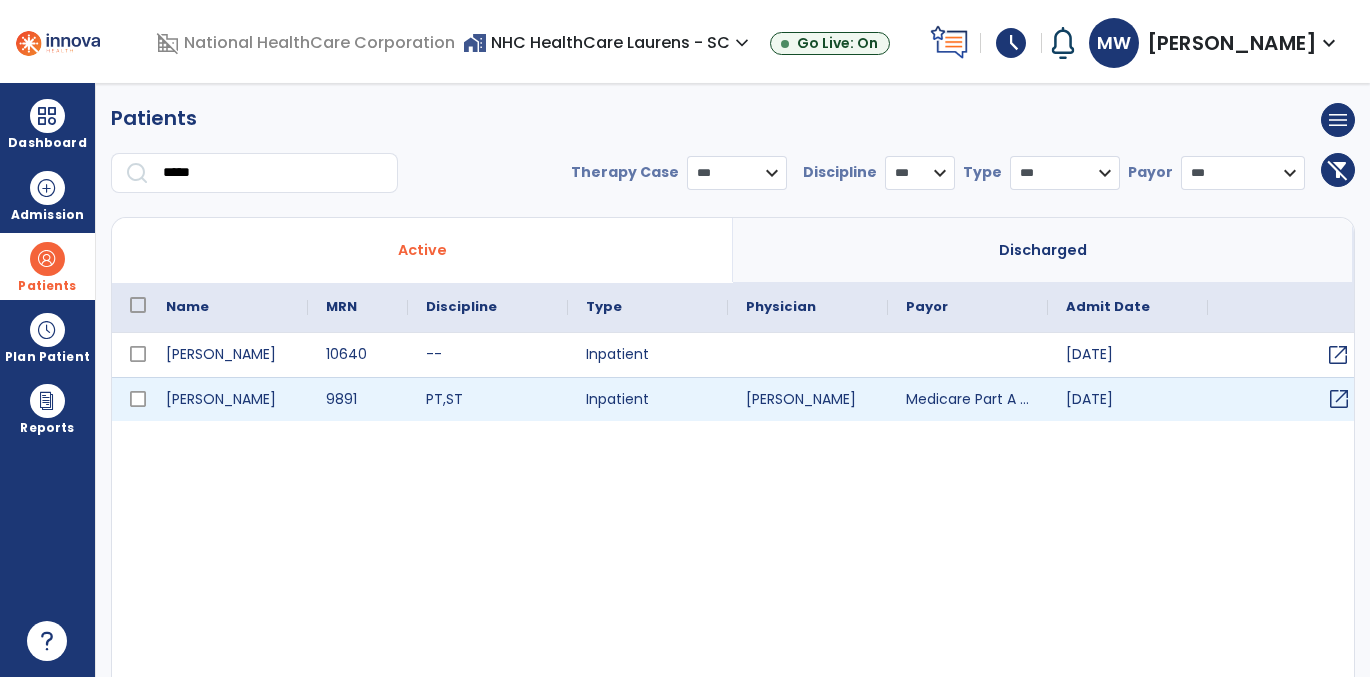 click on "open_in_new" at bounding box center [1339, 399] 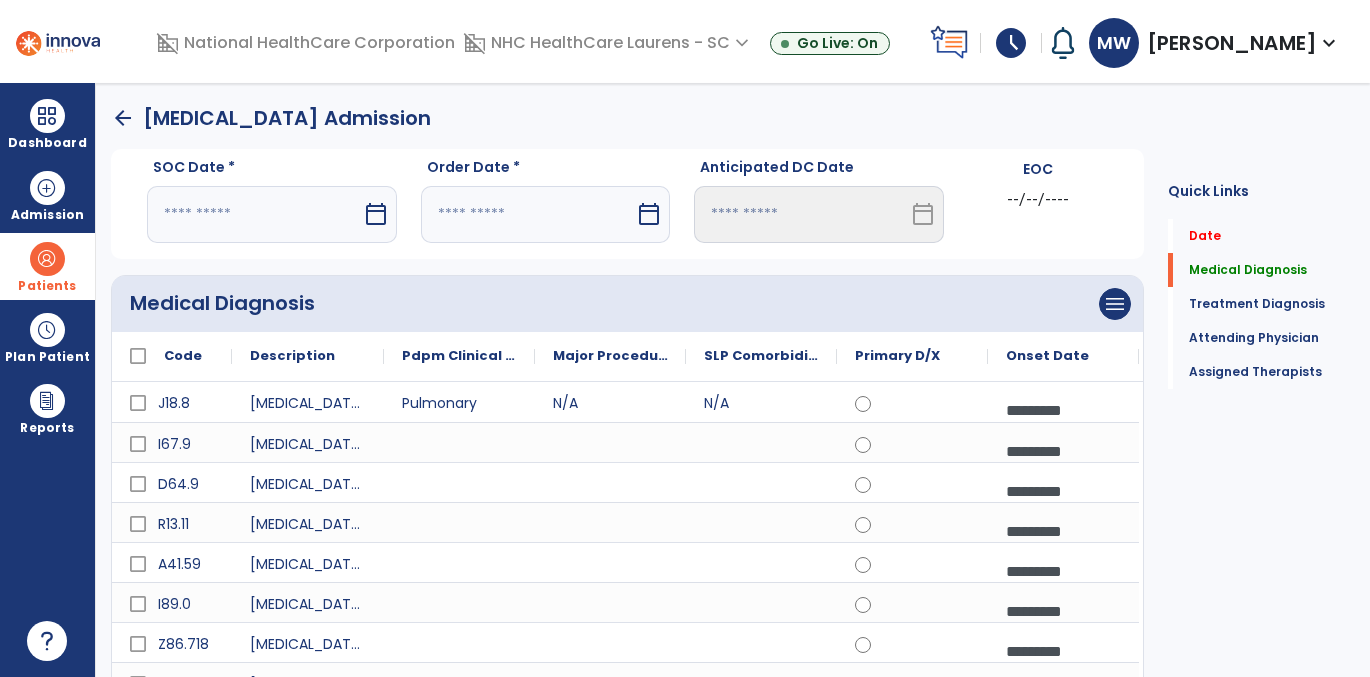 click on "calendar_today" at bounding box center [376, 214] 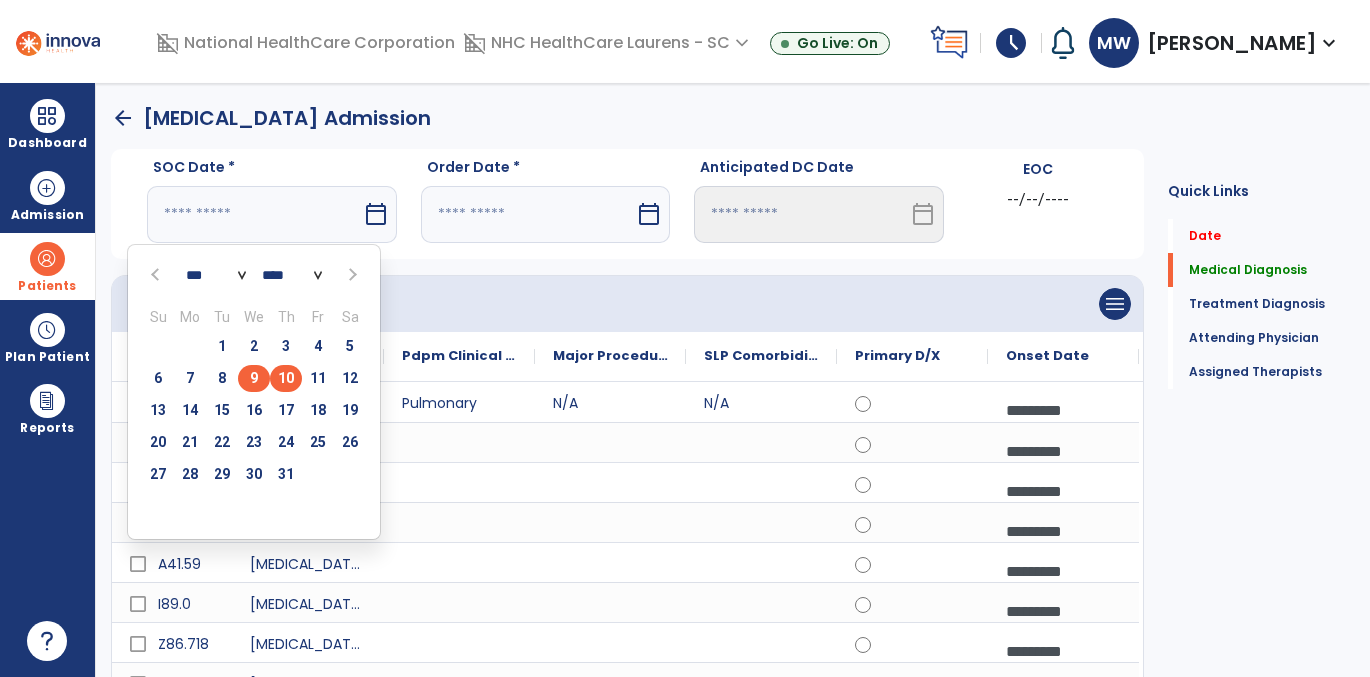 click on "9" at bounding box center (254, 378) 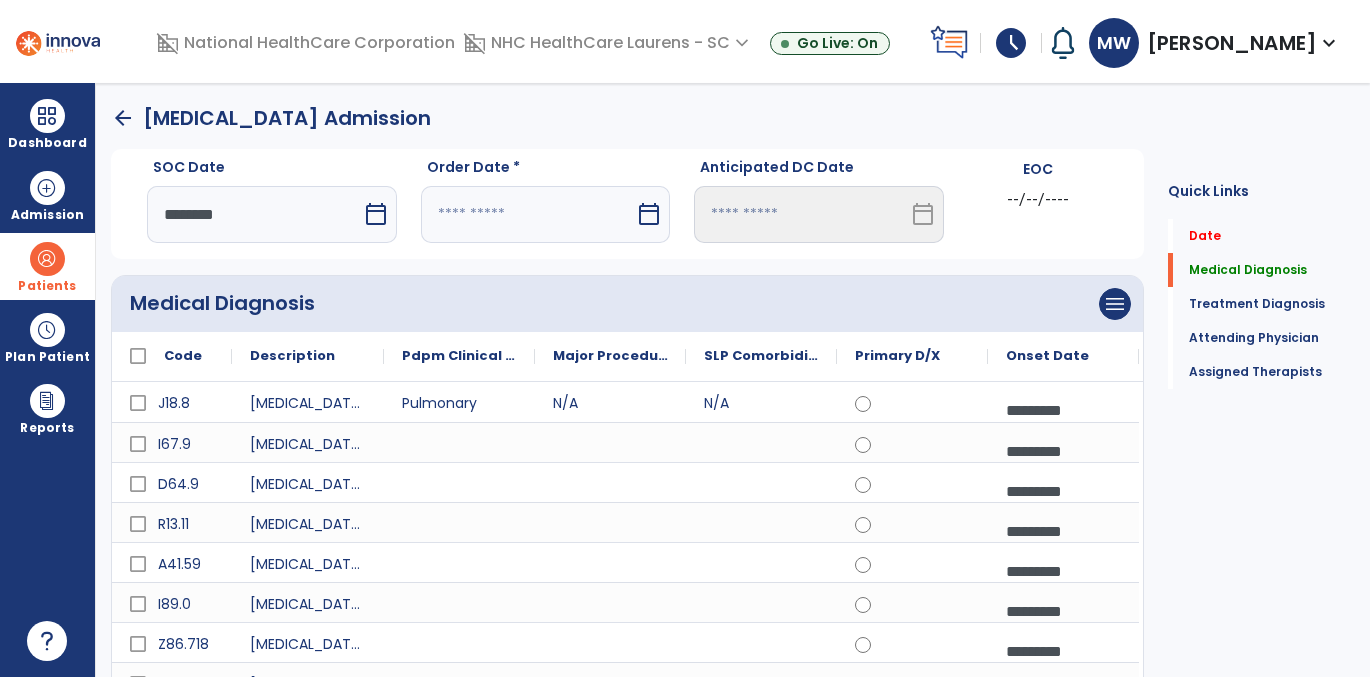 click at bounding box center [528, 214] 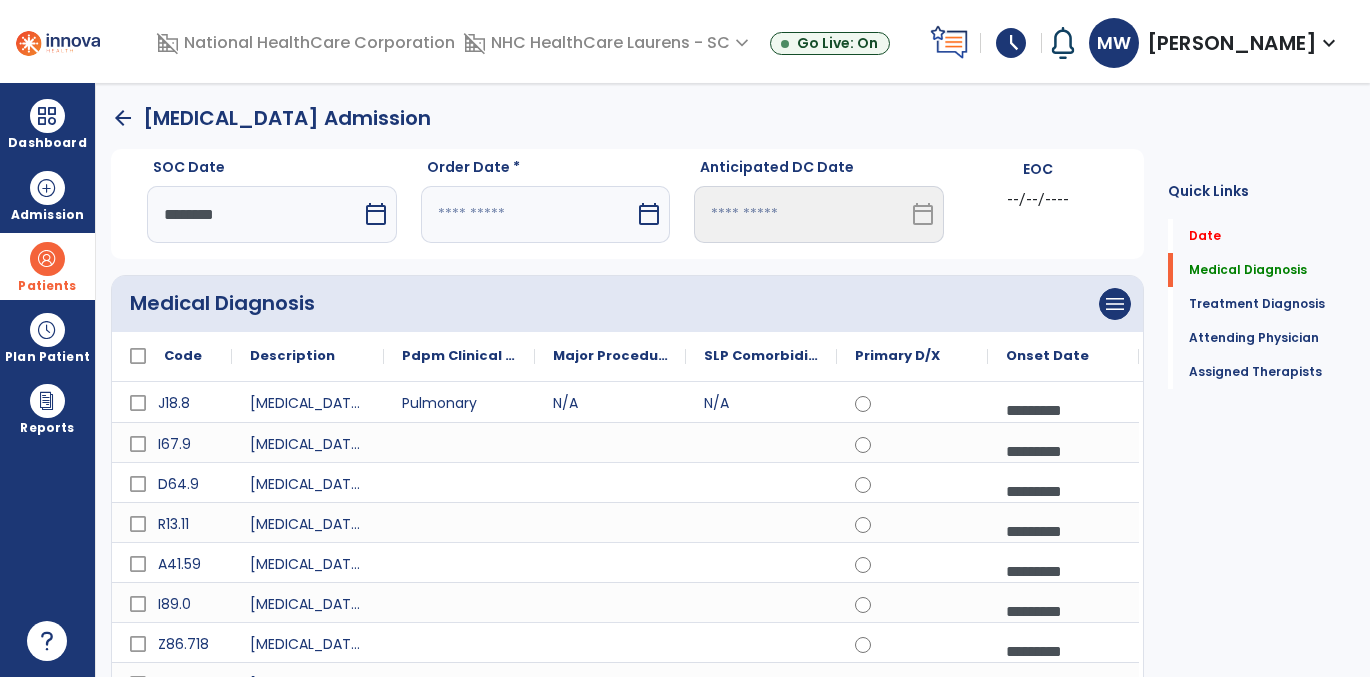 select on "*" 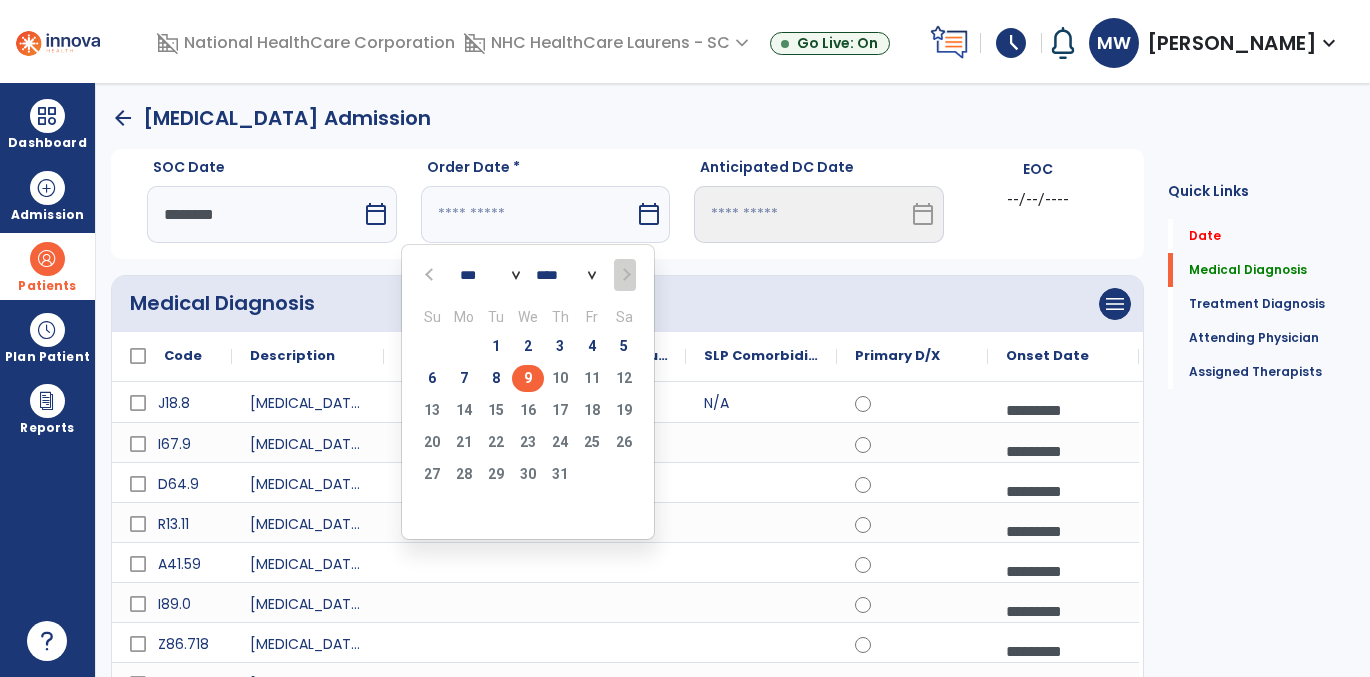 click on "9" at bounding box center [528, 378] 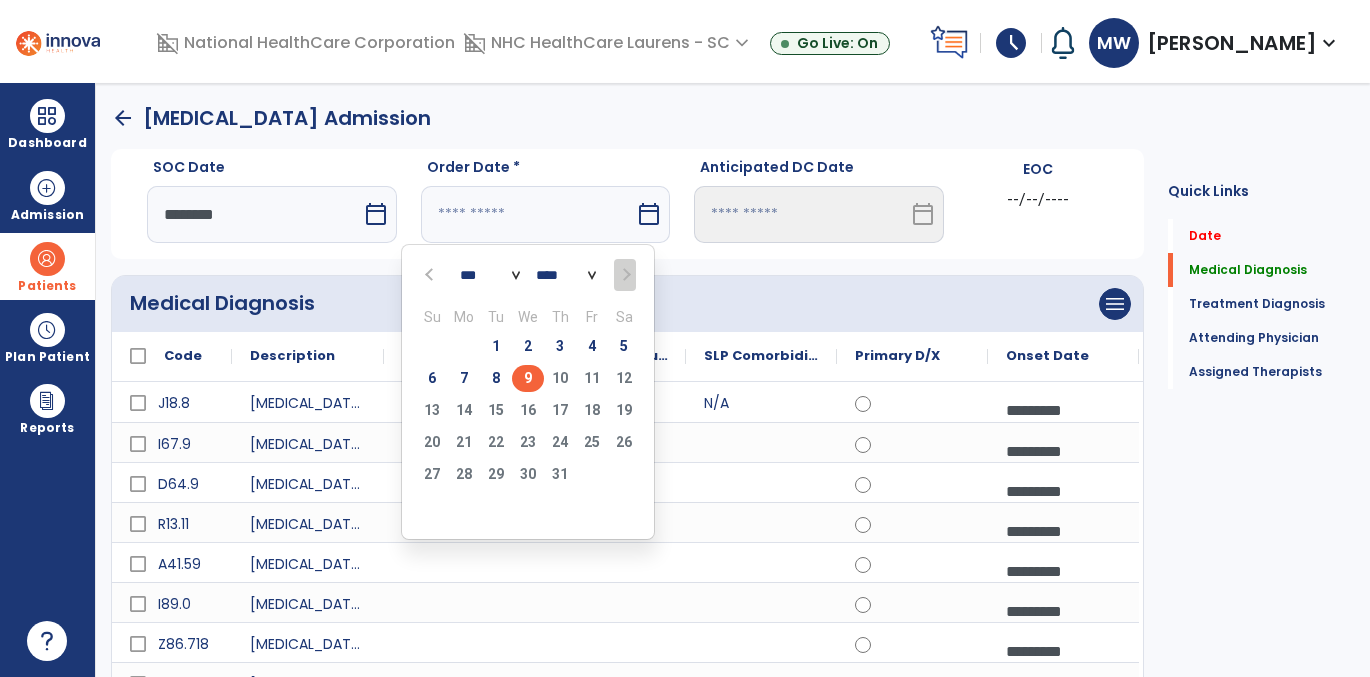 type on "********" 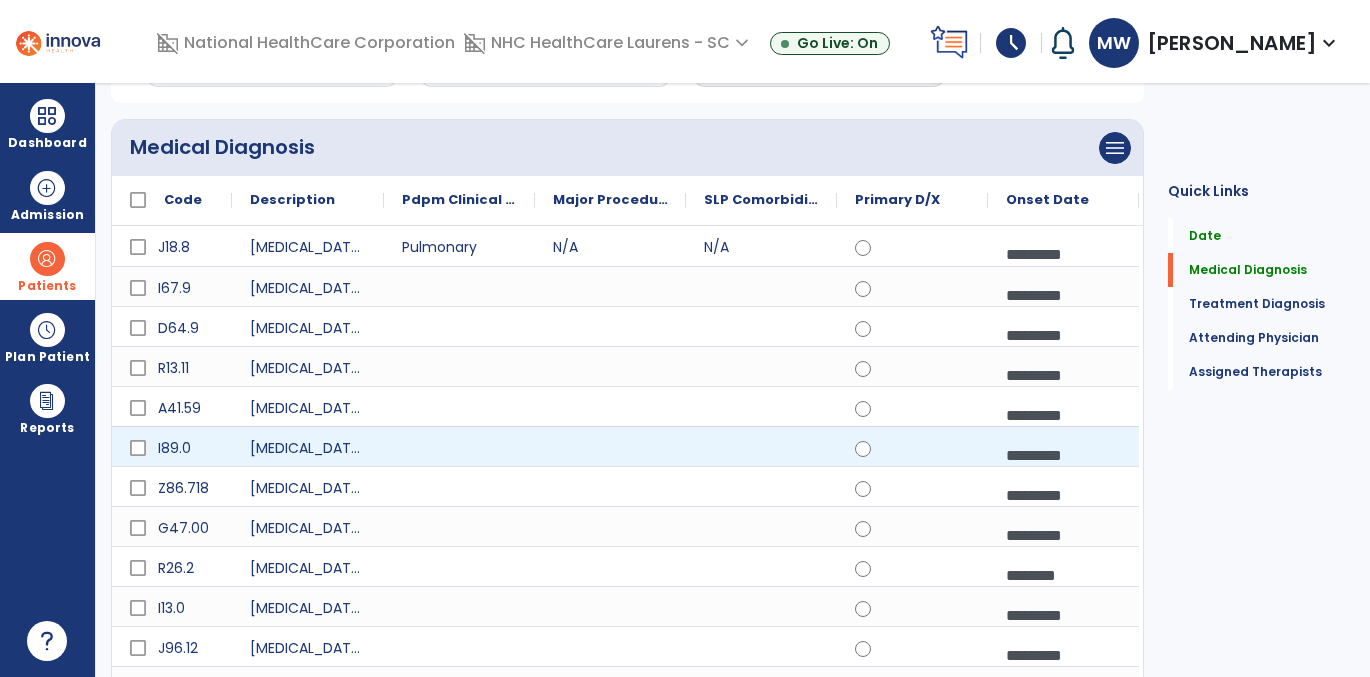 scroll, scrollTop: 183, scrollLeft: 0, axis: vertical 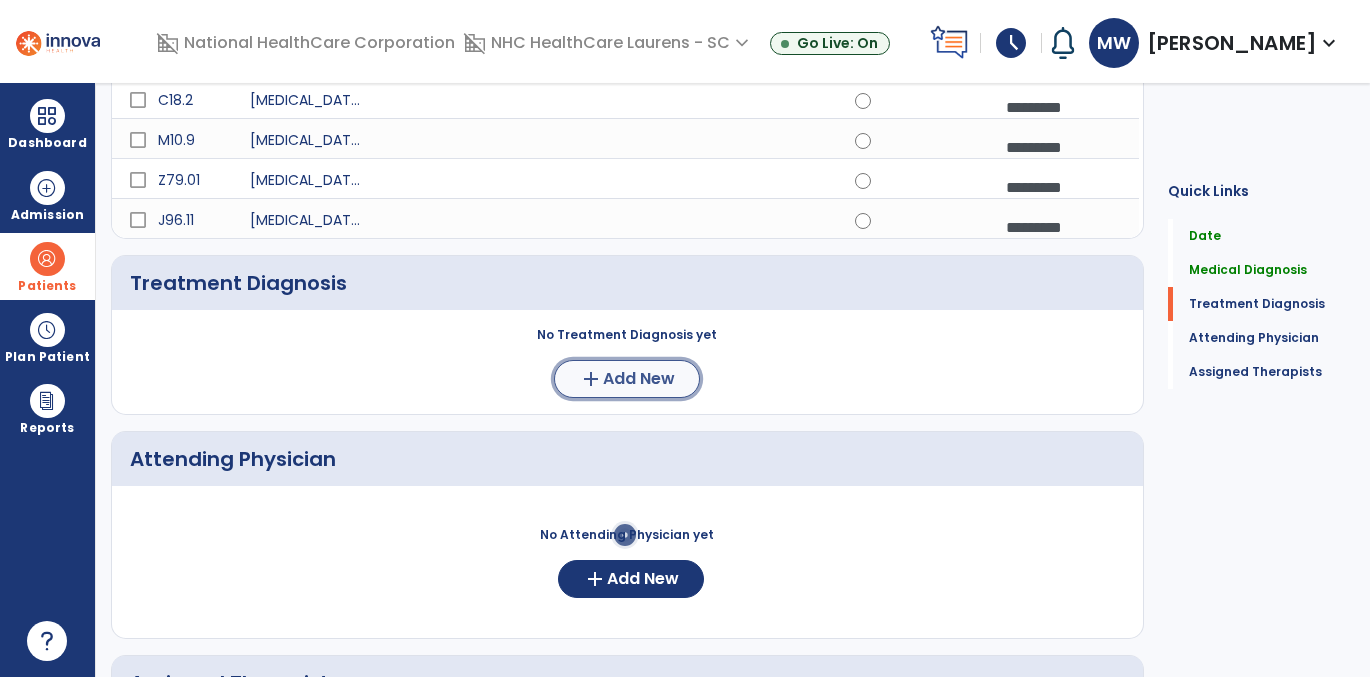 click on "Add New" 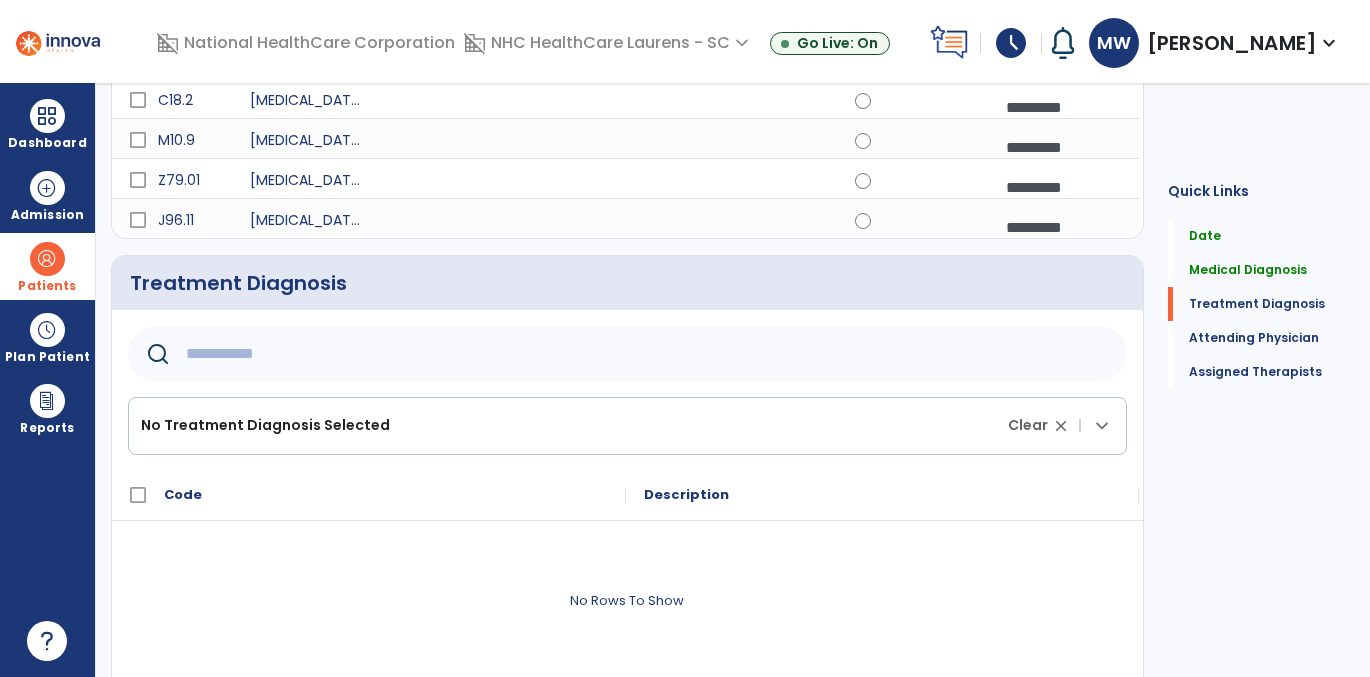 click 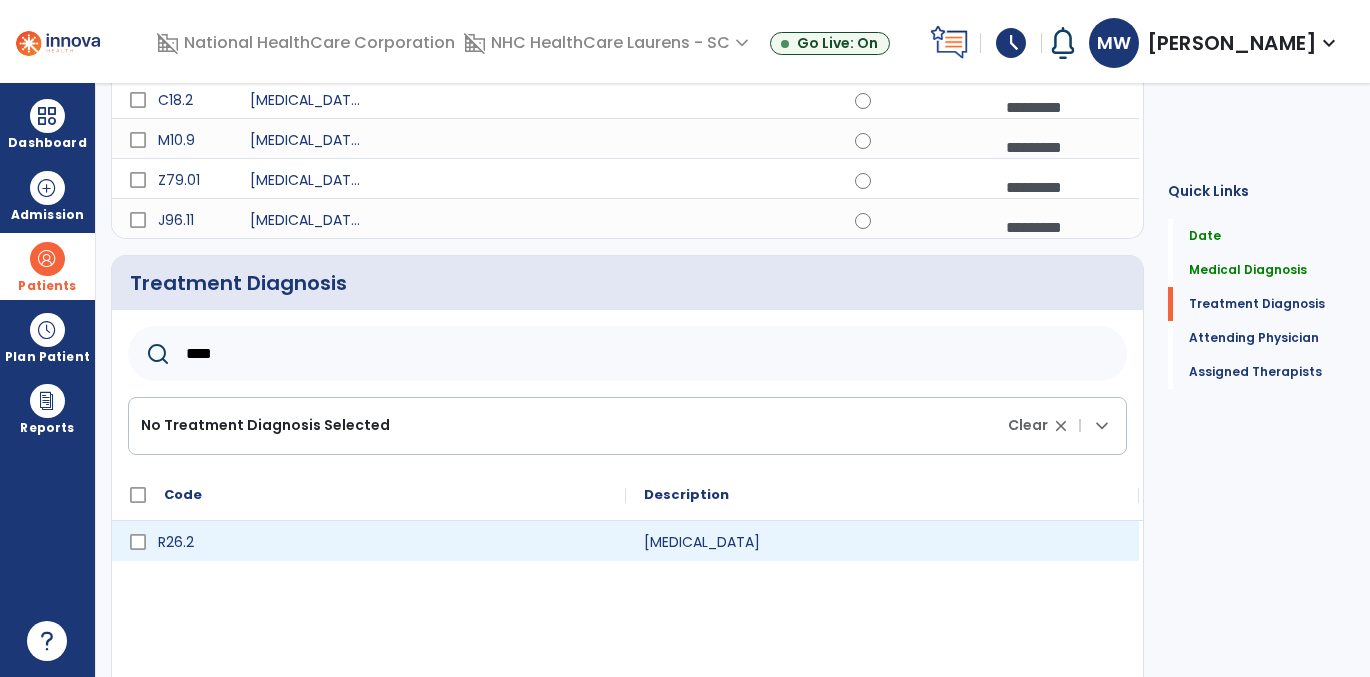 type on "****" 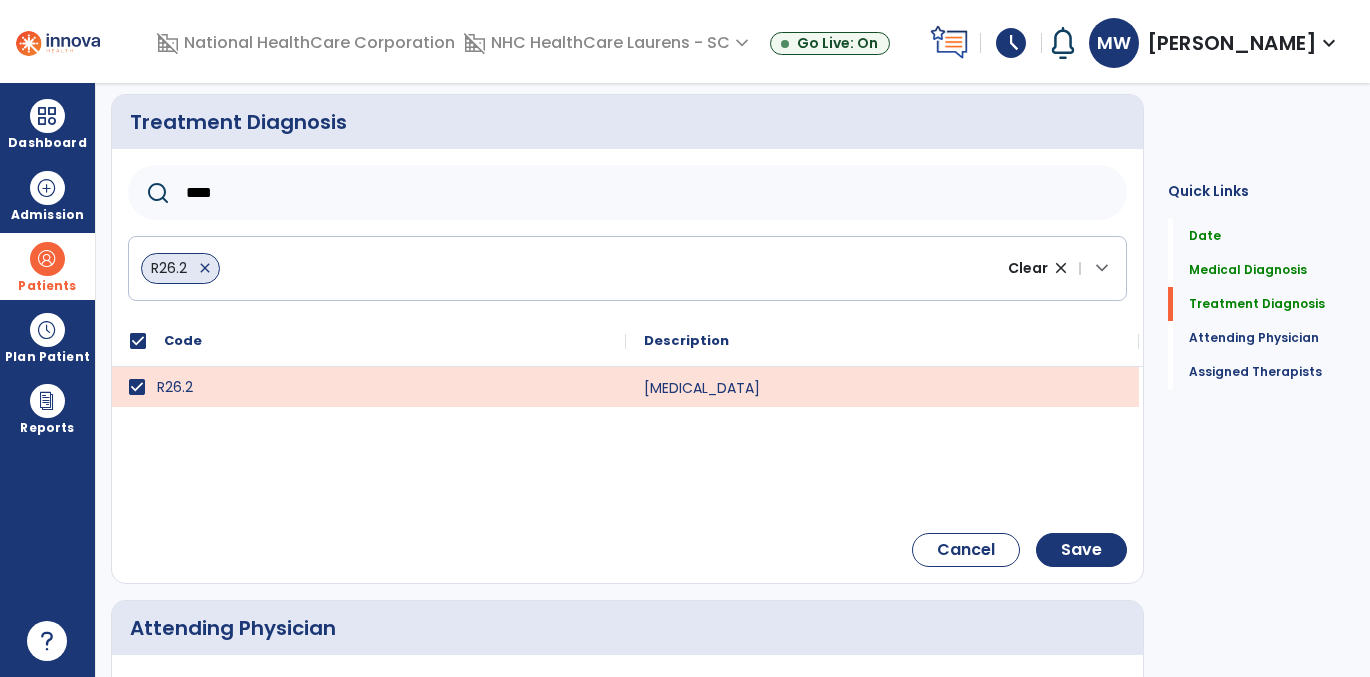 scroll, scrollTop: 1028, scrollLeft: 0, axis: vertical 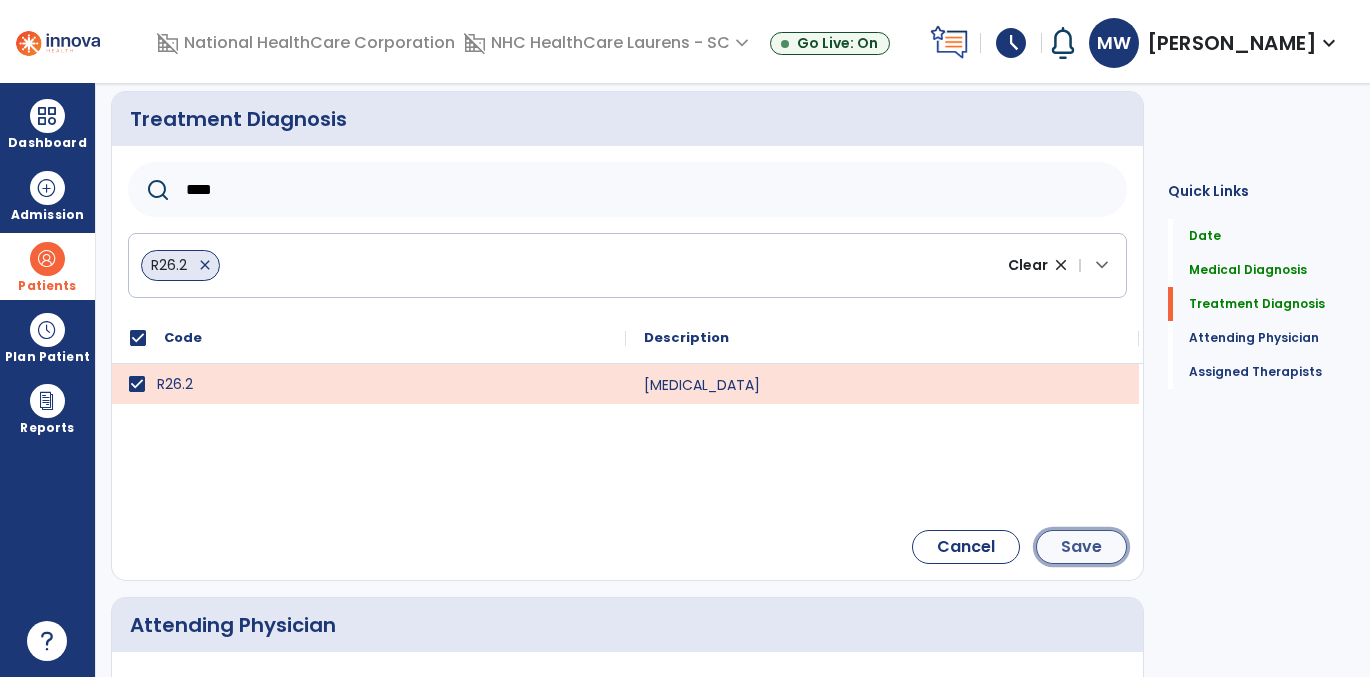 click on "Save" 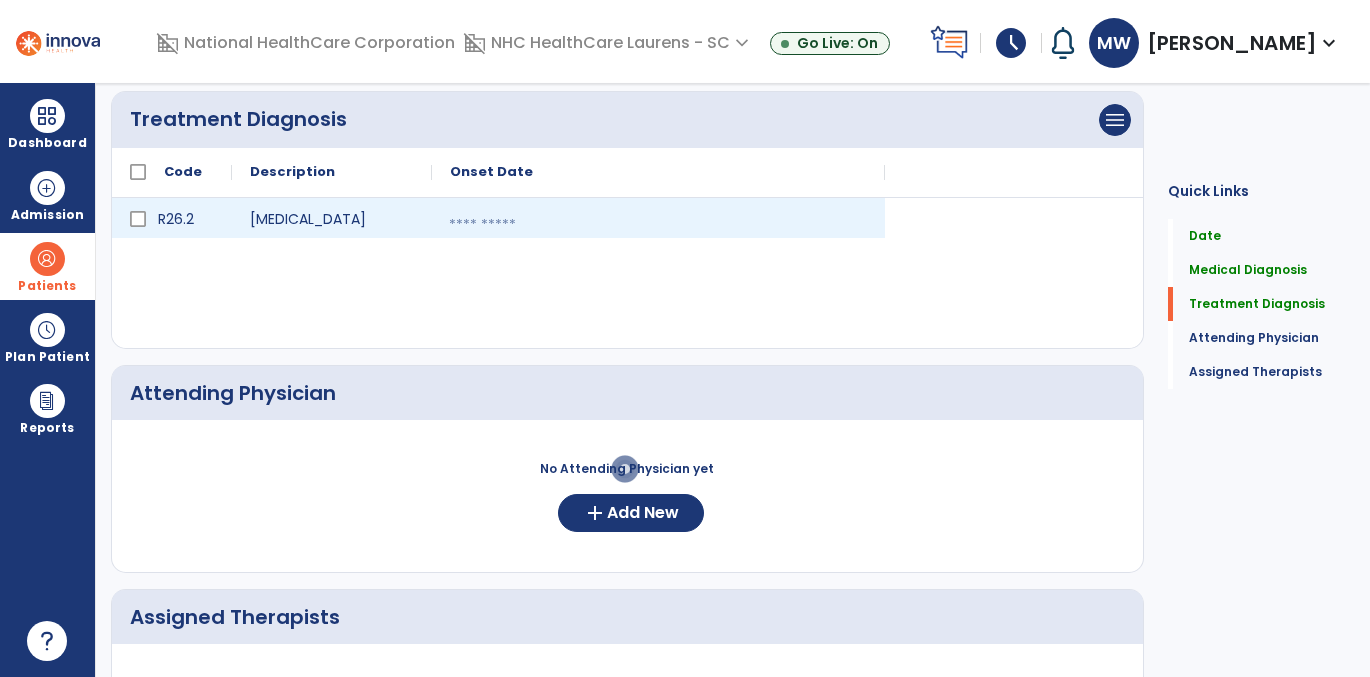 click at bounding box center [658, 225] 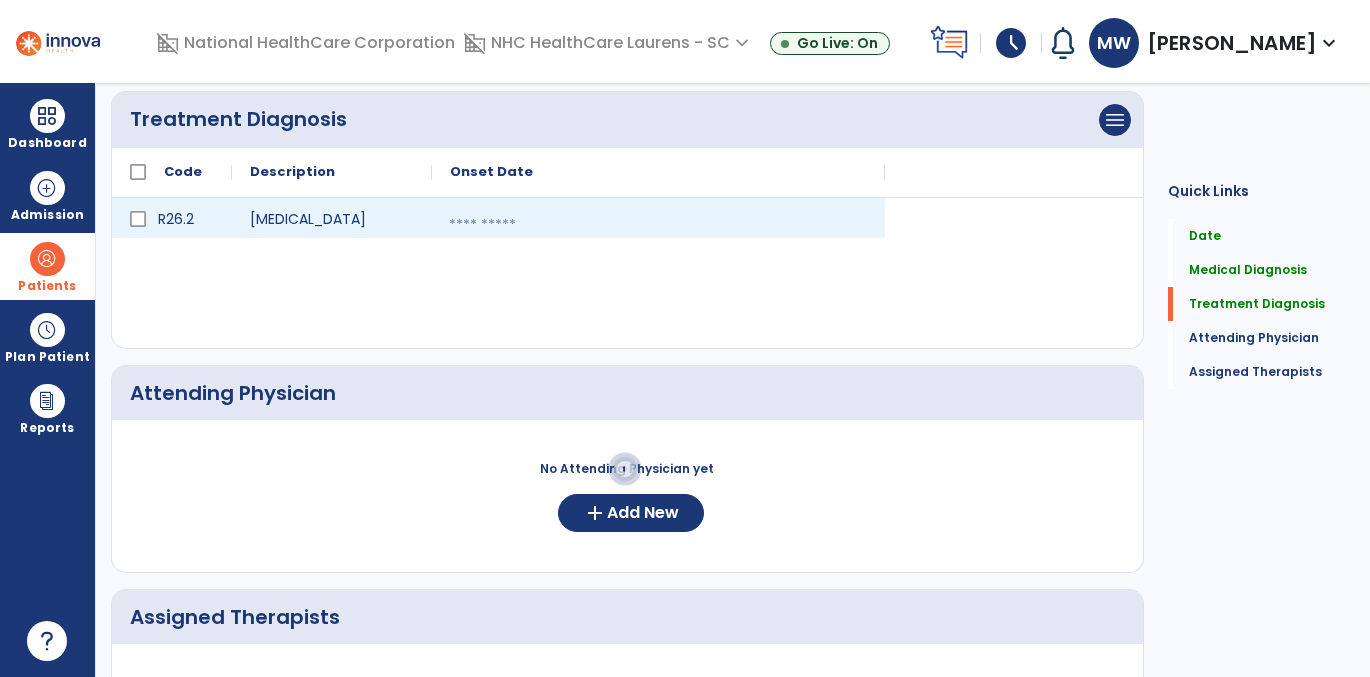 select on "*" 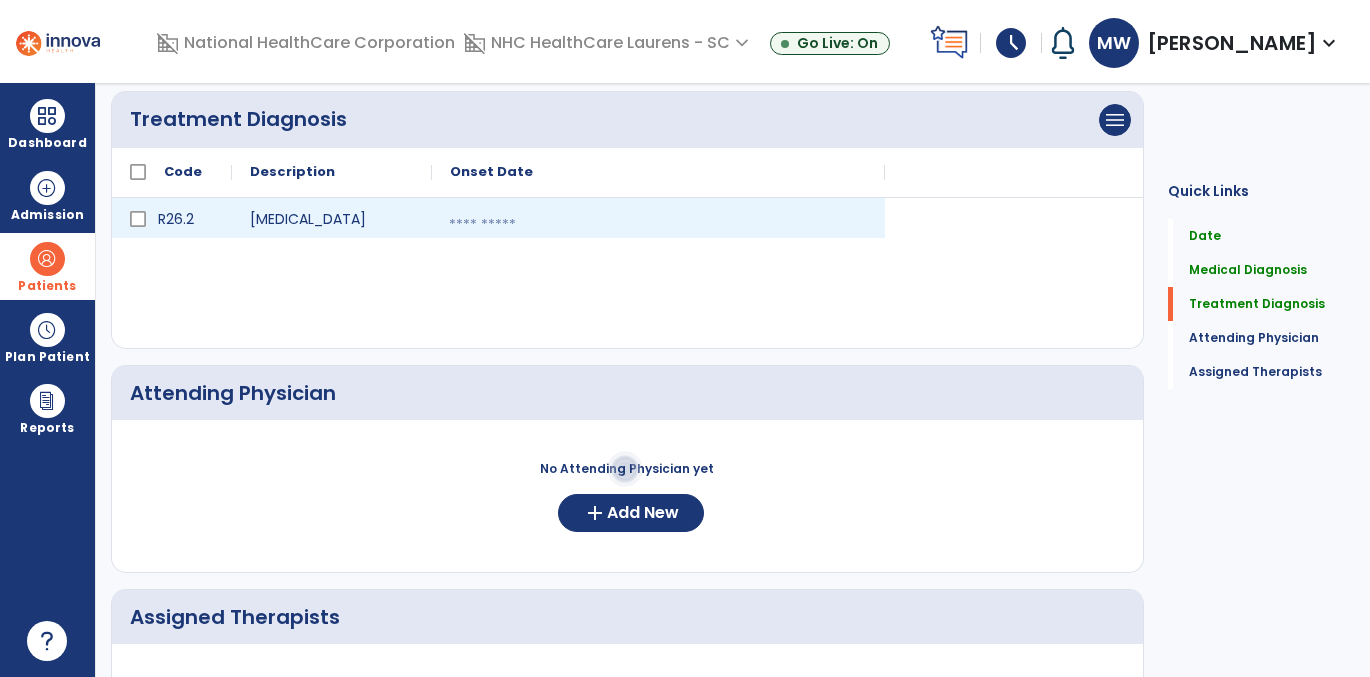 select on "****" 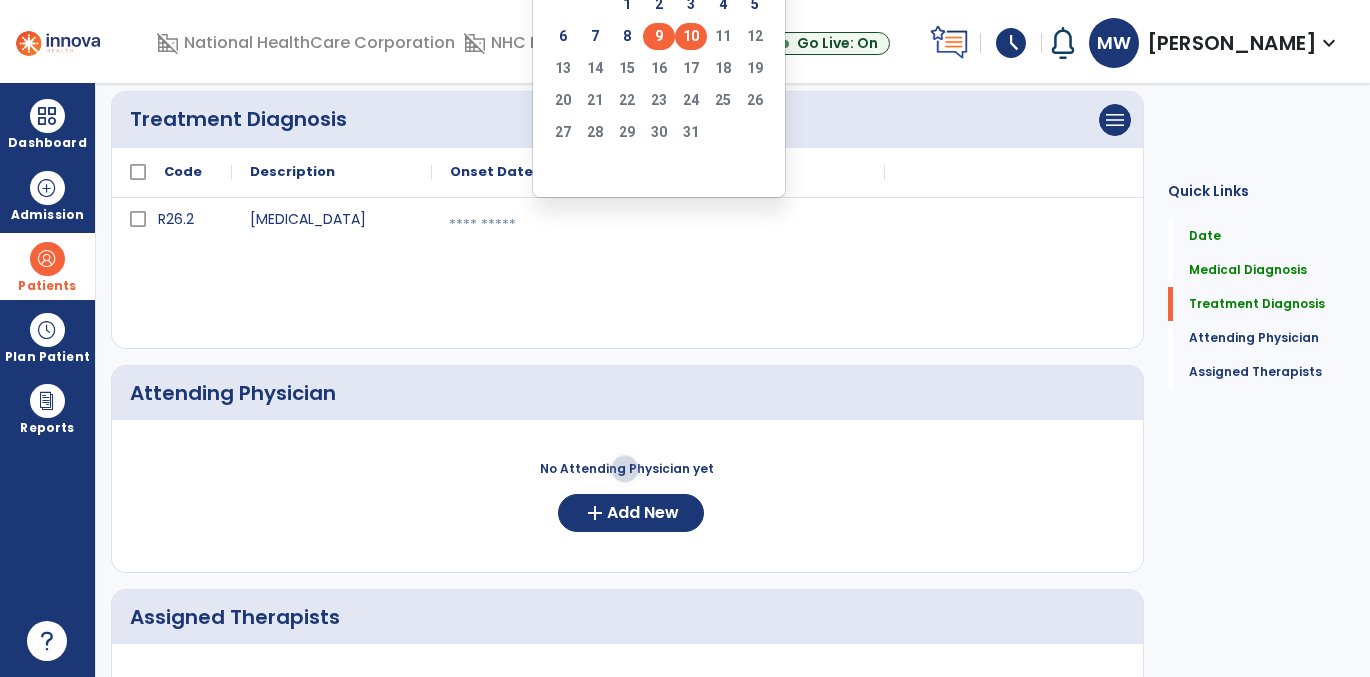 click on "9" 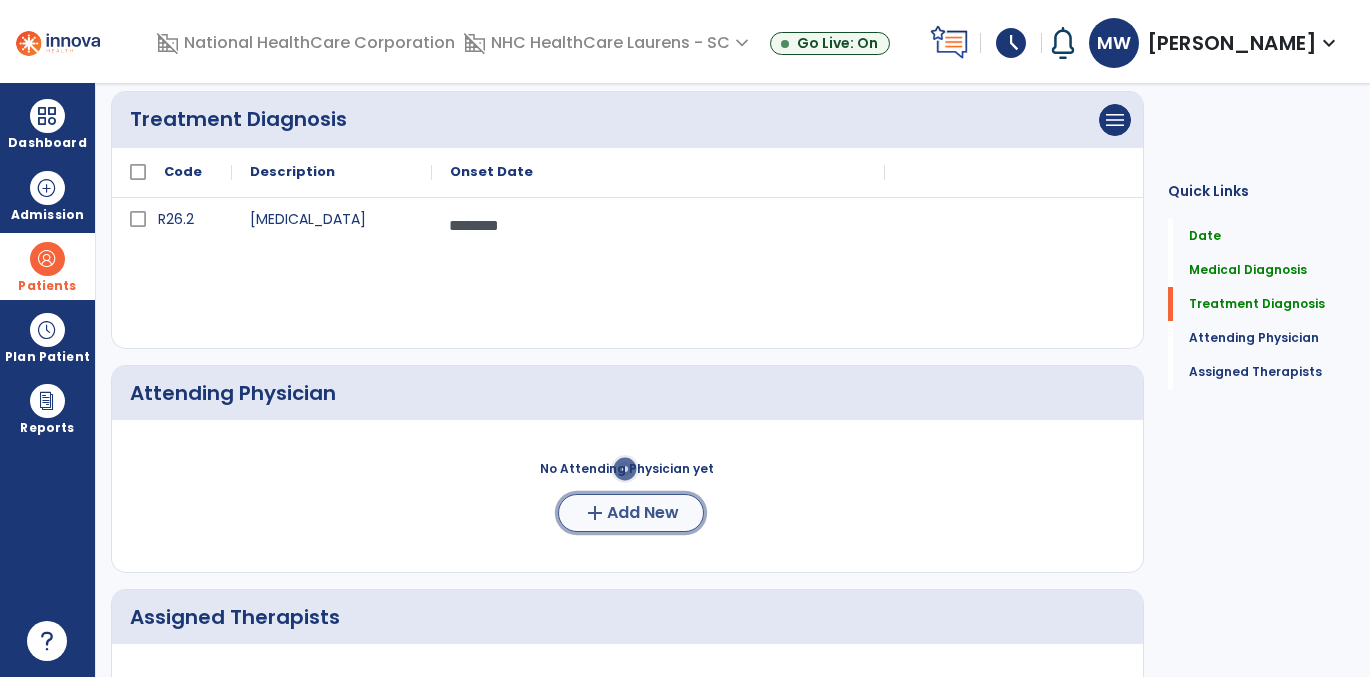 click on "Add New" 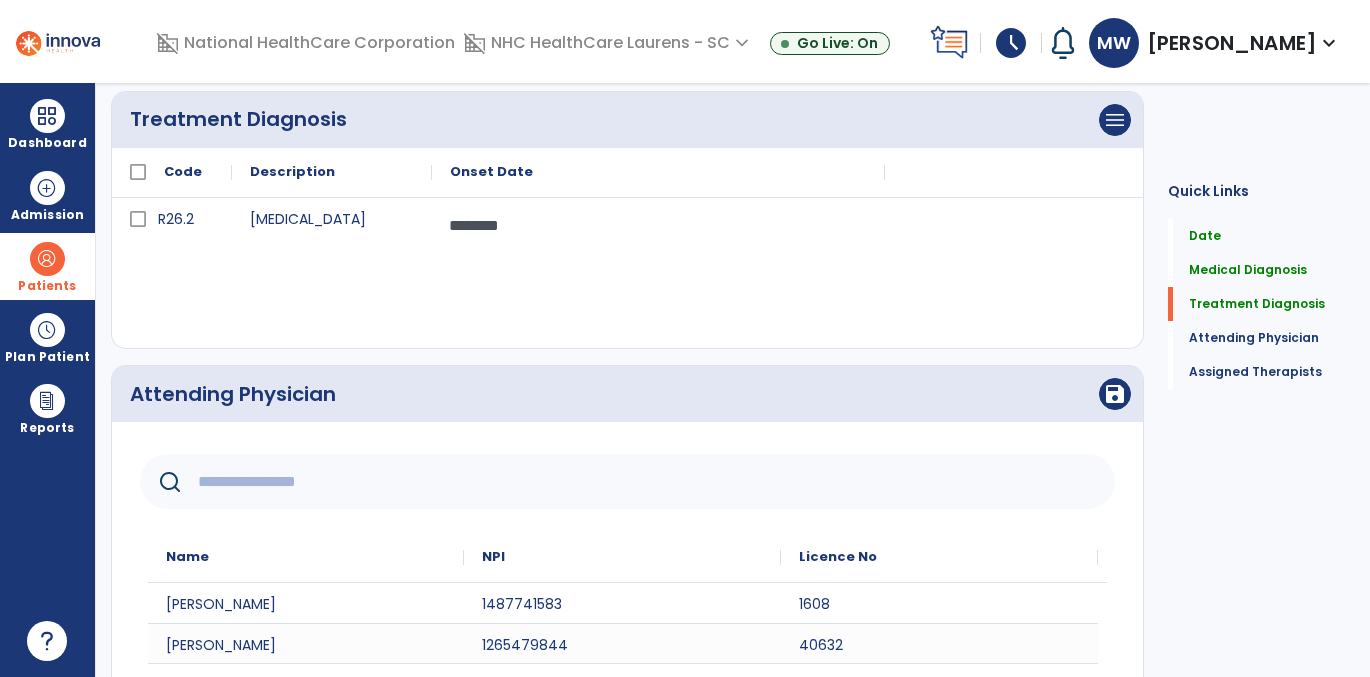 click 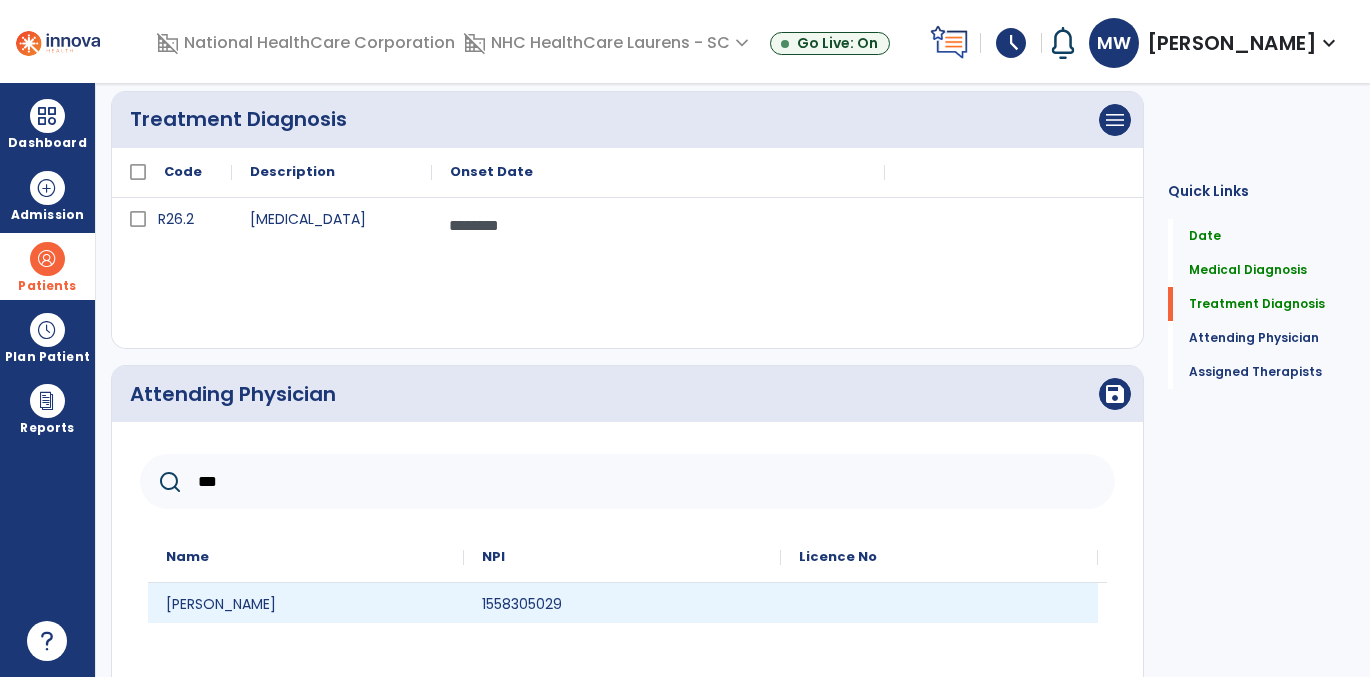 type on "***" 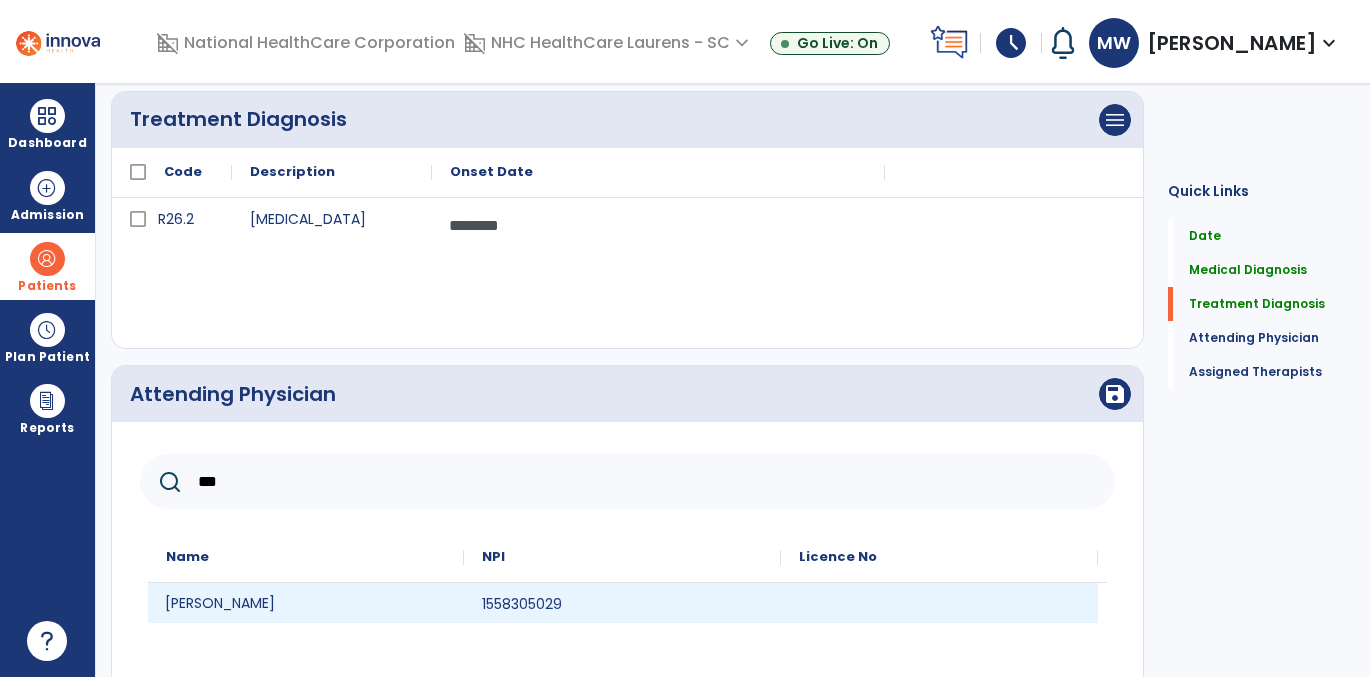 click on "[PERSON_NAME]" 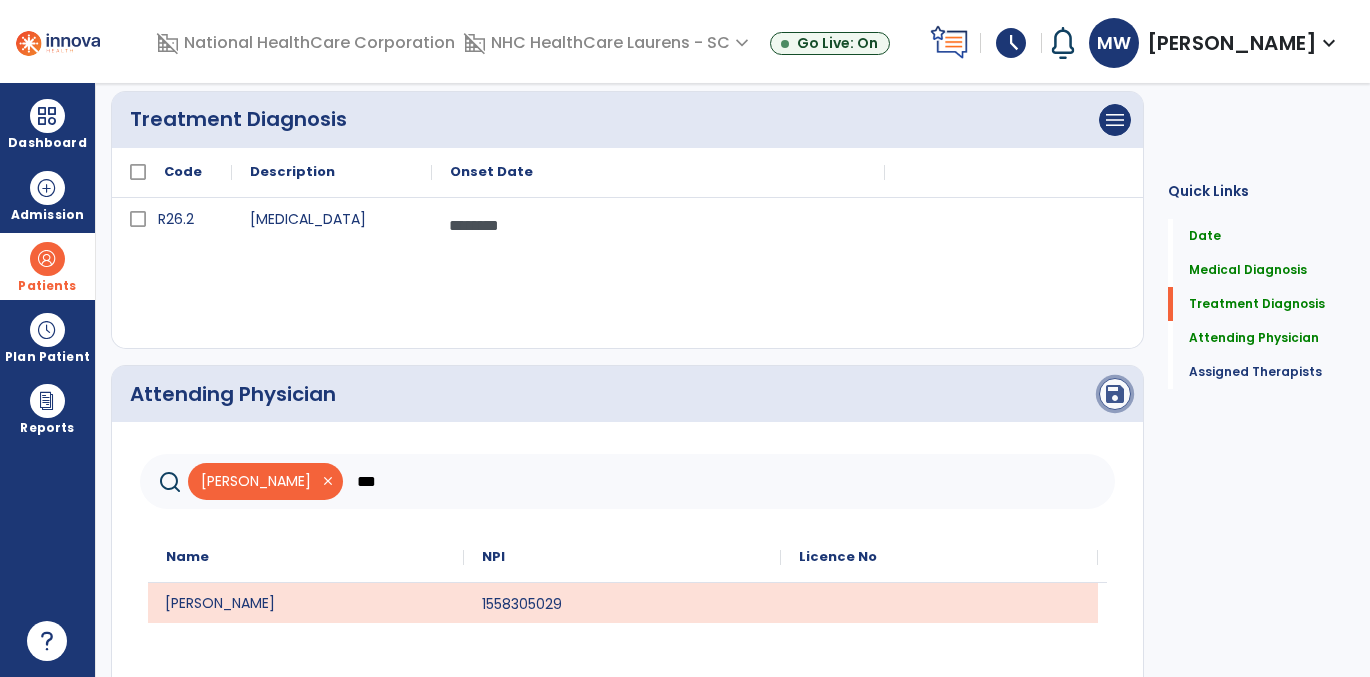 click on "save" 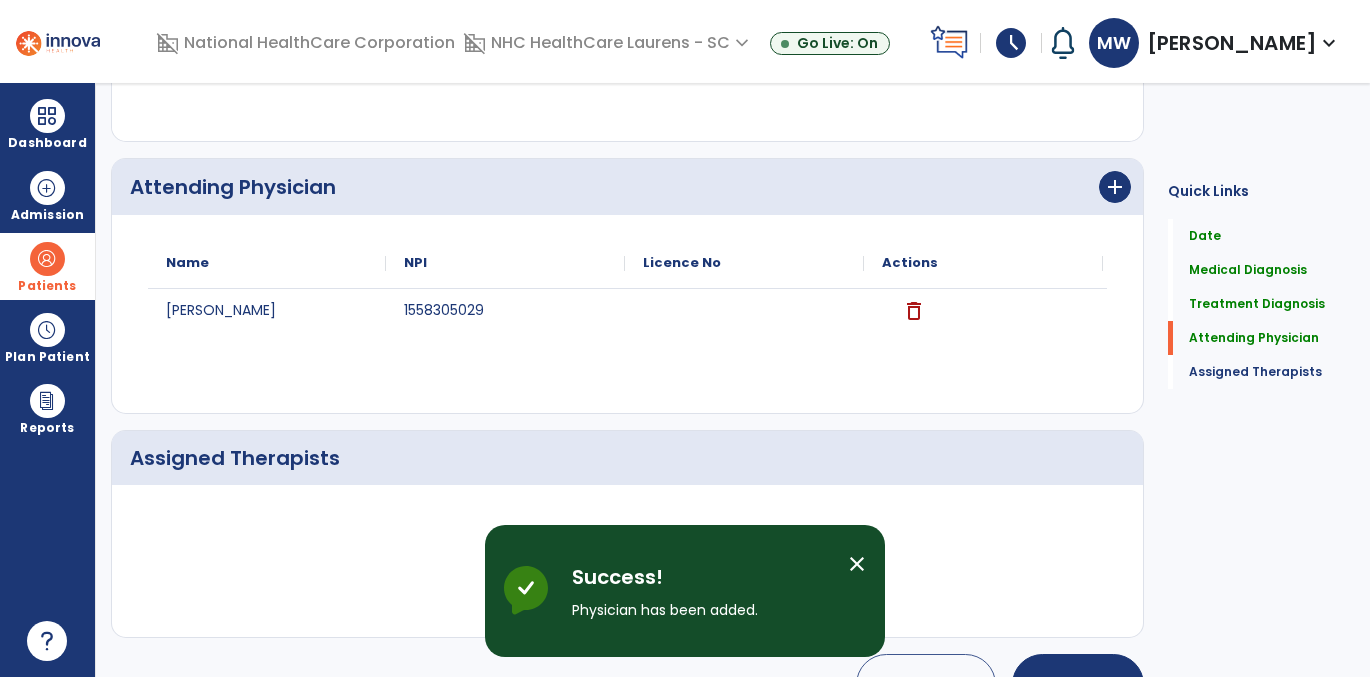 scroll, scrollTop: 1289, scrollLeft: 0, axis: vertical 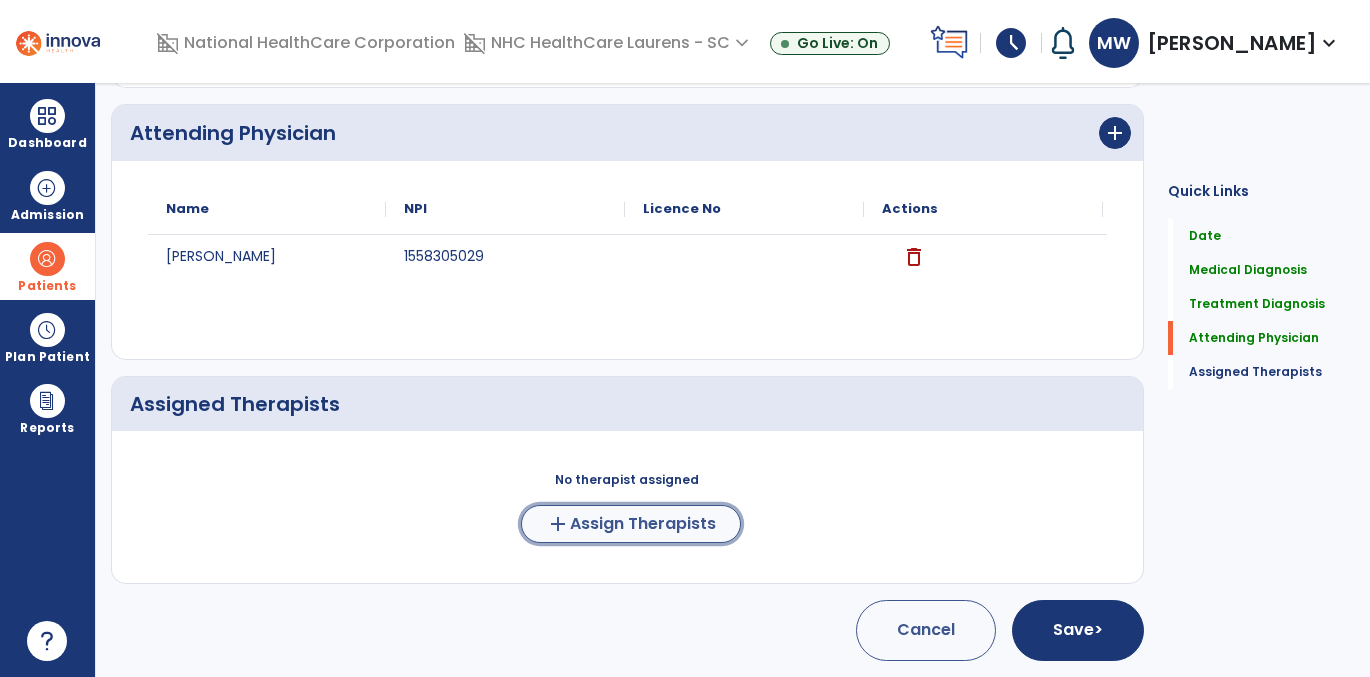 click on "Assign Therapists" 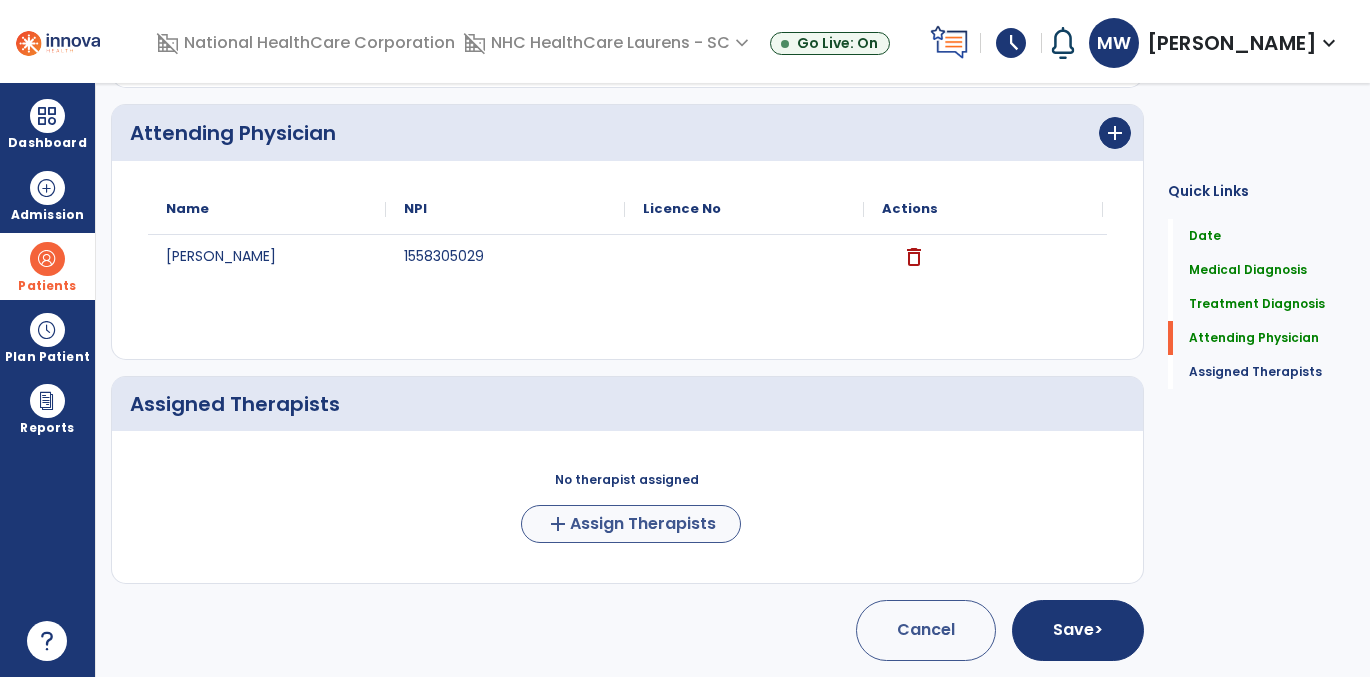 scroll, scrollTop: 1285, scrollLeft: 0, axis: vertical 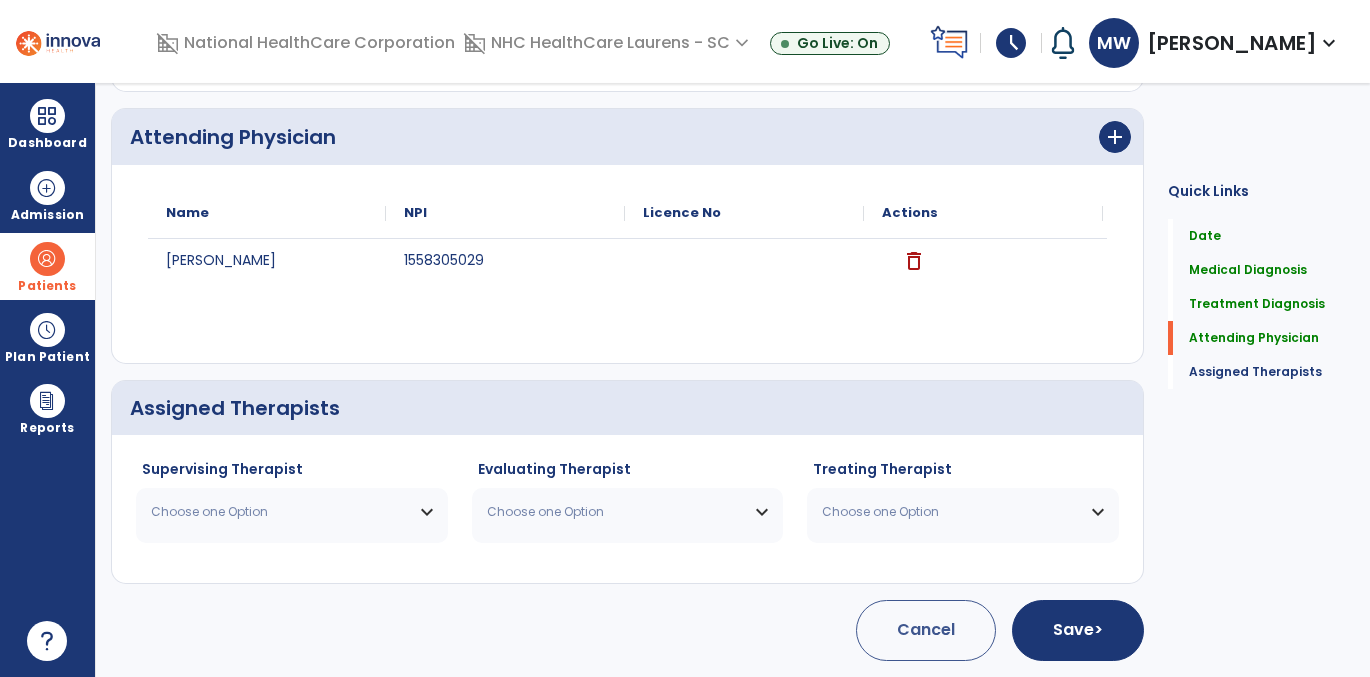 click on "Choose one Option" at bounding box center [279, 512] 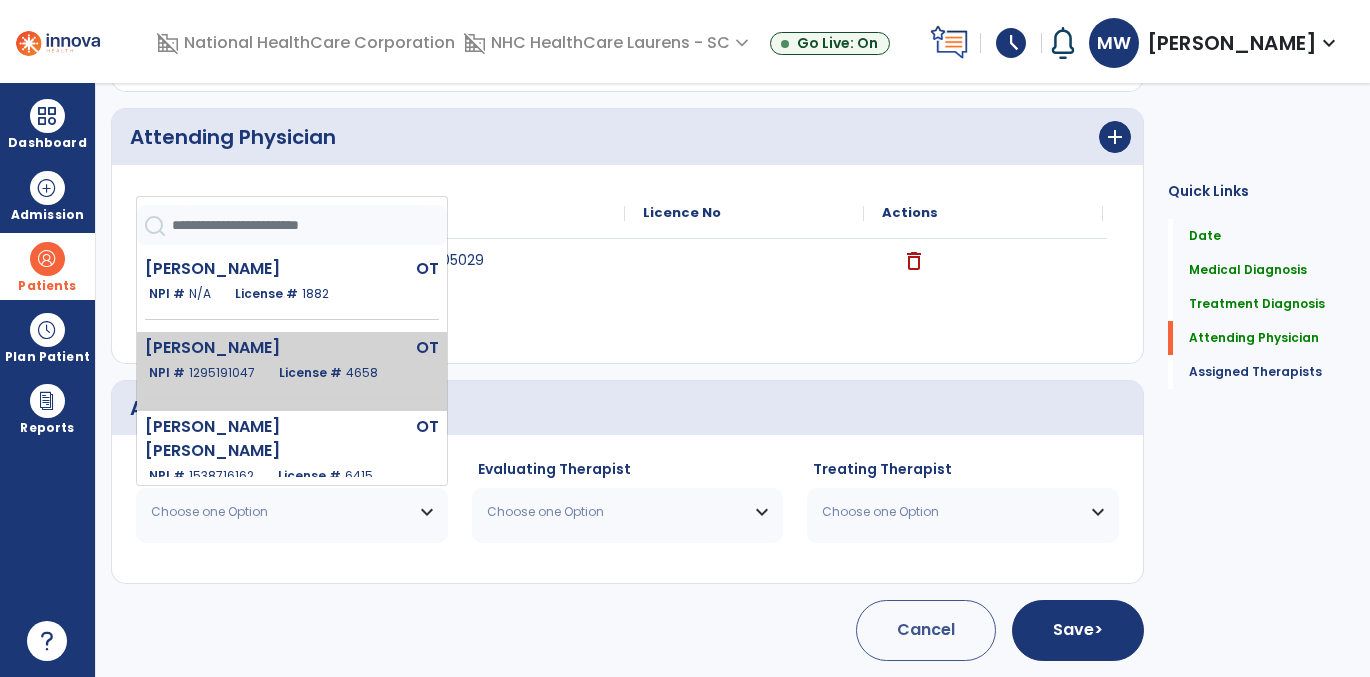 scroll, scrollTop: 274, scrollLeft: 0, axis: vertical 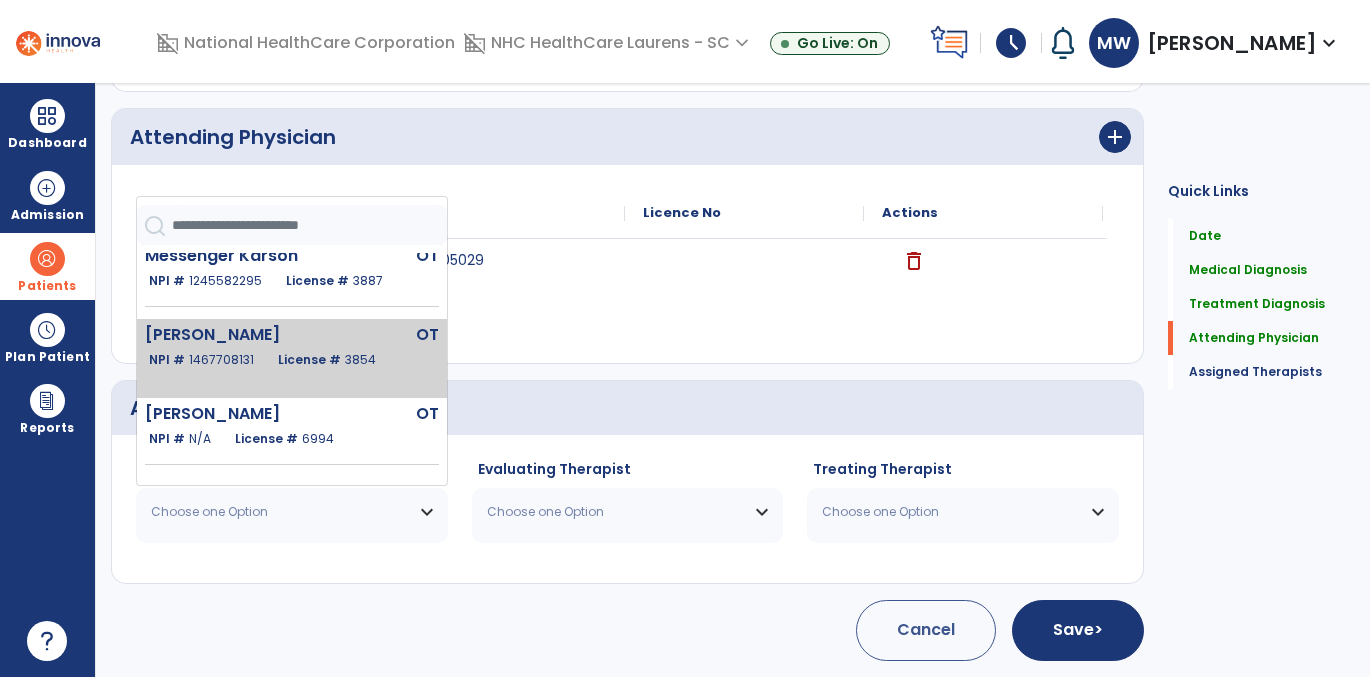 click on "License #  3854" 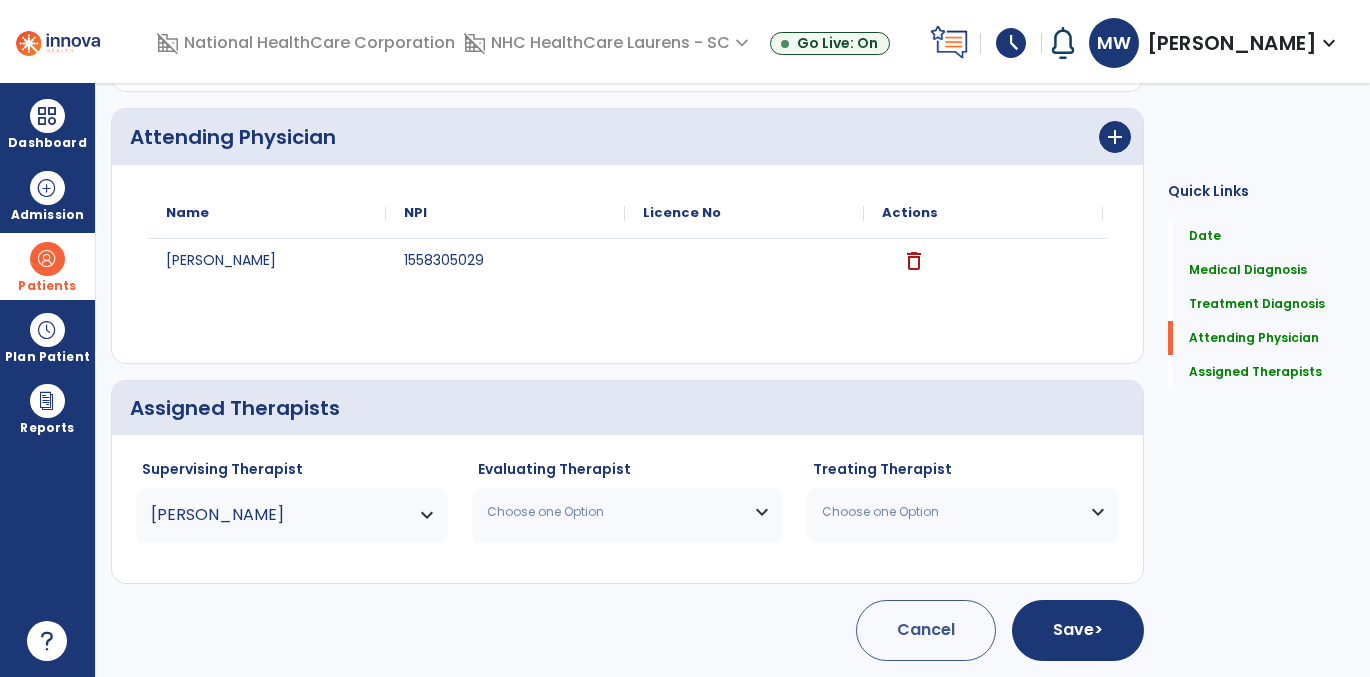 click on "Choose one Option" at bounding box center (615, 512) 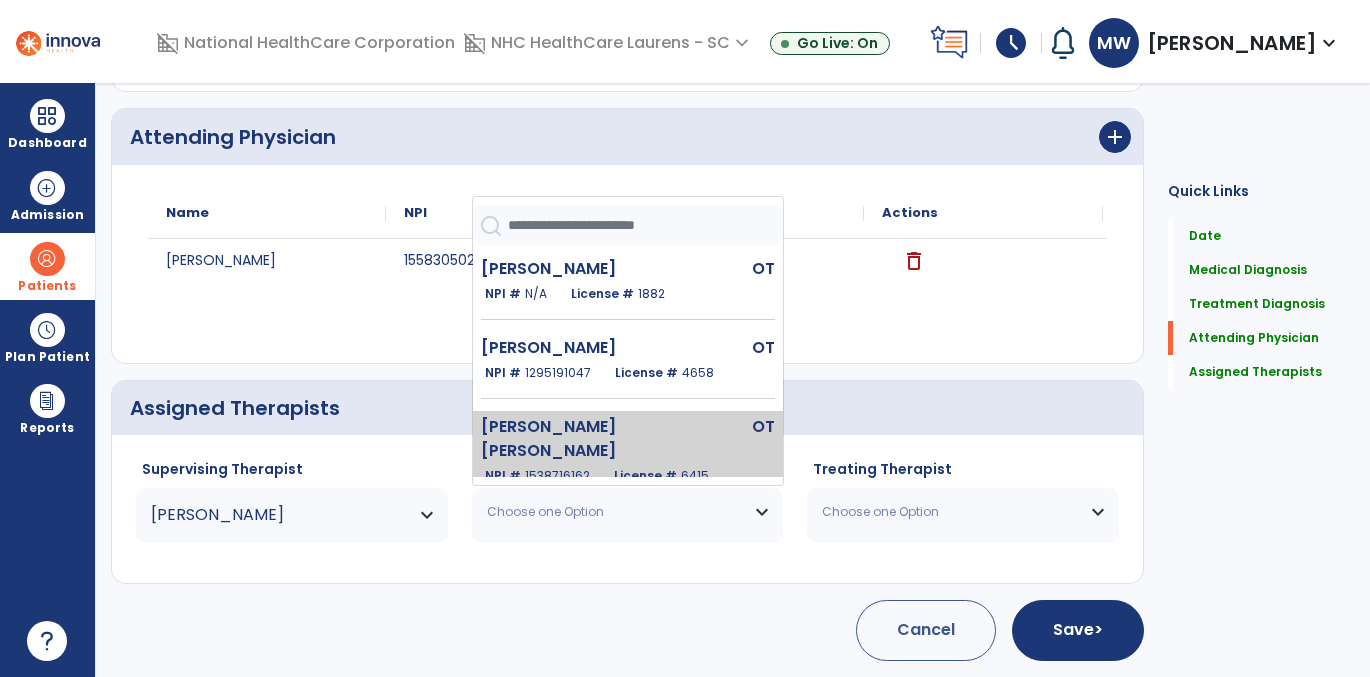 scroll, scrollTop: 274, scrollLeft: 0, axis: vertical 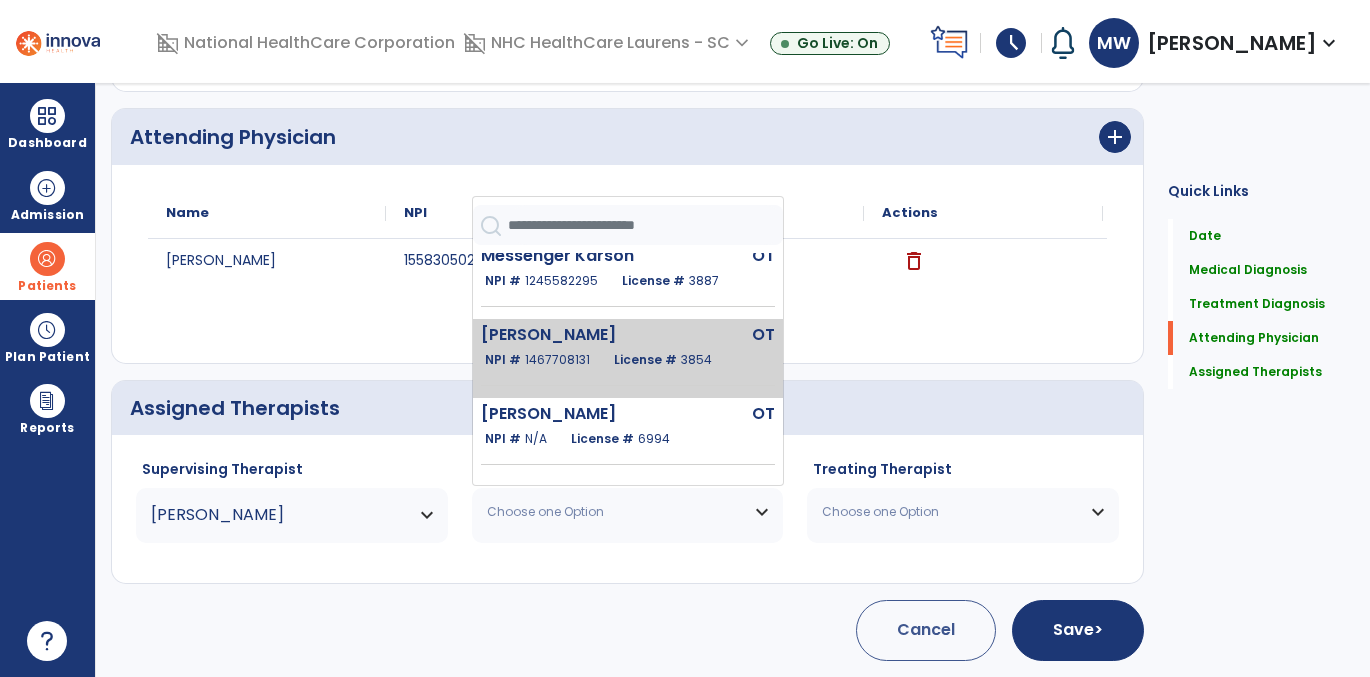 click on "[PERSON_NAME]   OT   NPI #  [US_HEALTHCARE_NPI]  License #  3854" 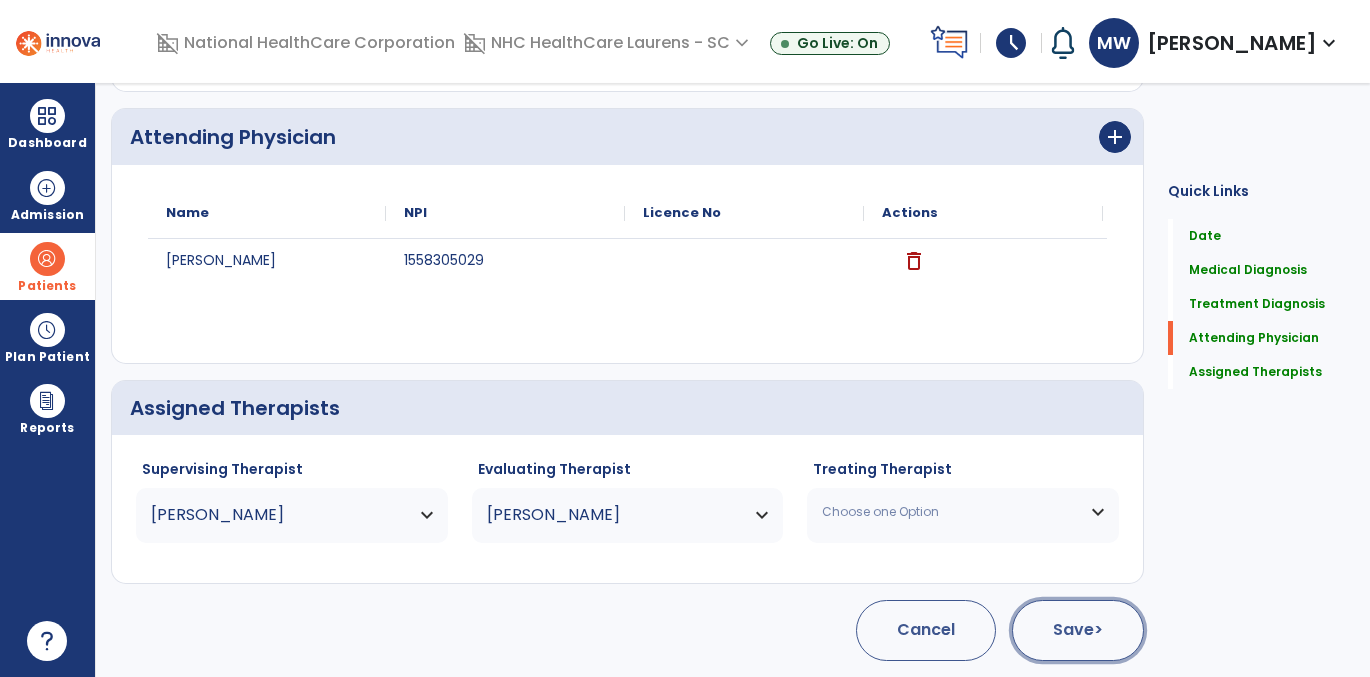 click on "Save  >" 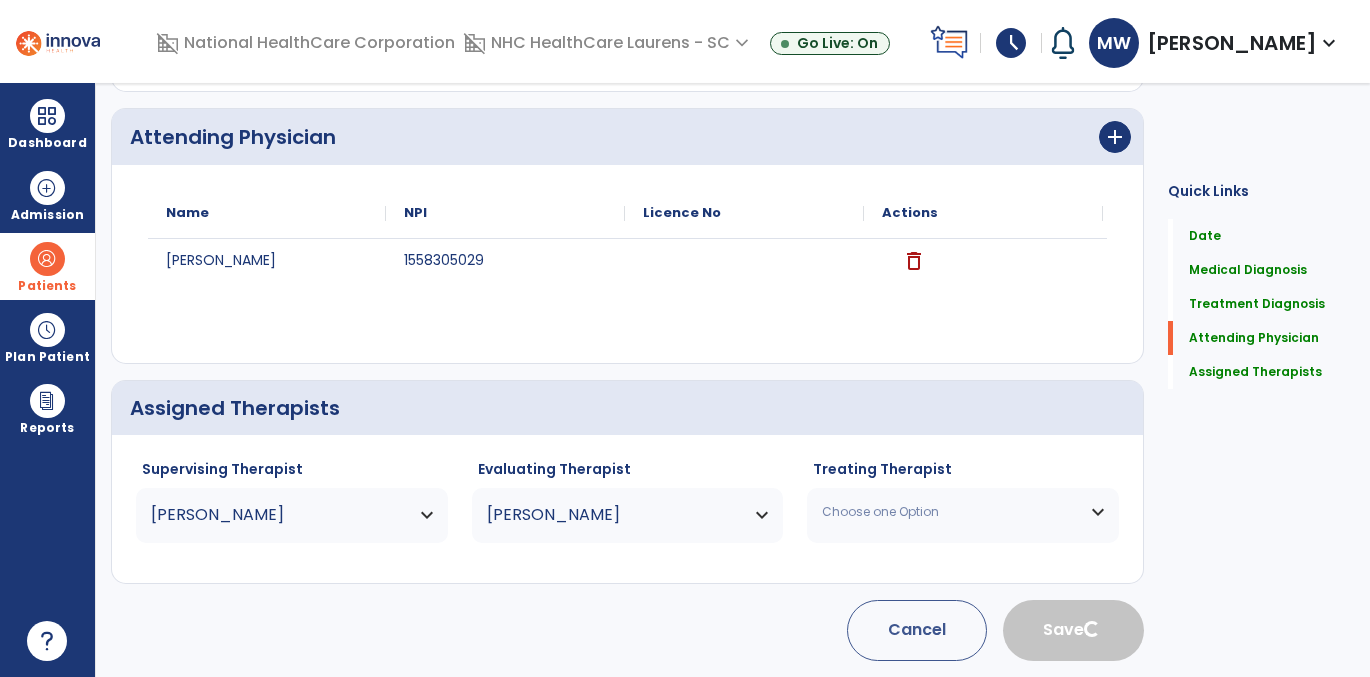 type 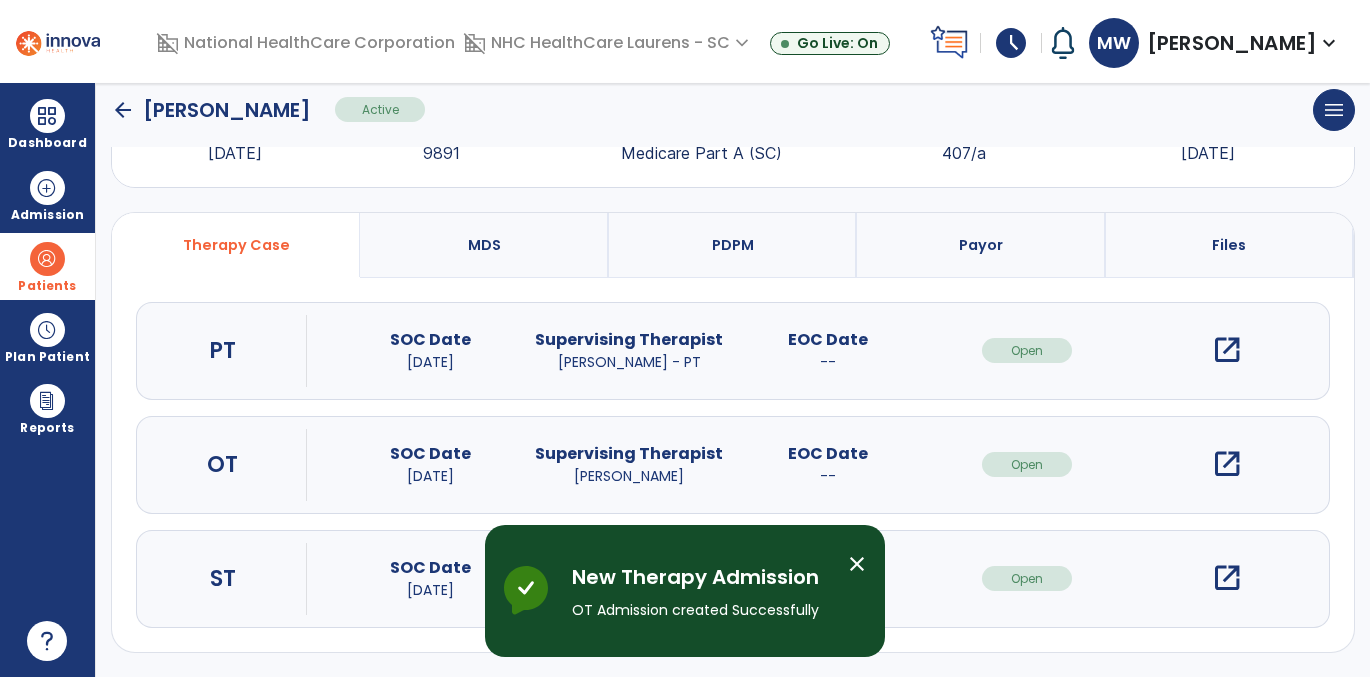 scroll, scrollTop: 84, scrollLeft: 0, axis: vertical 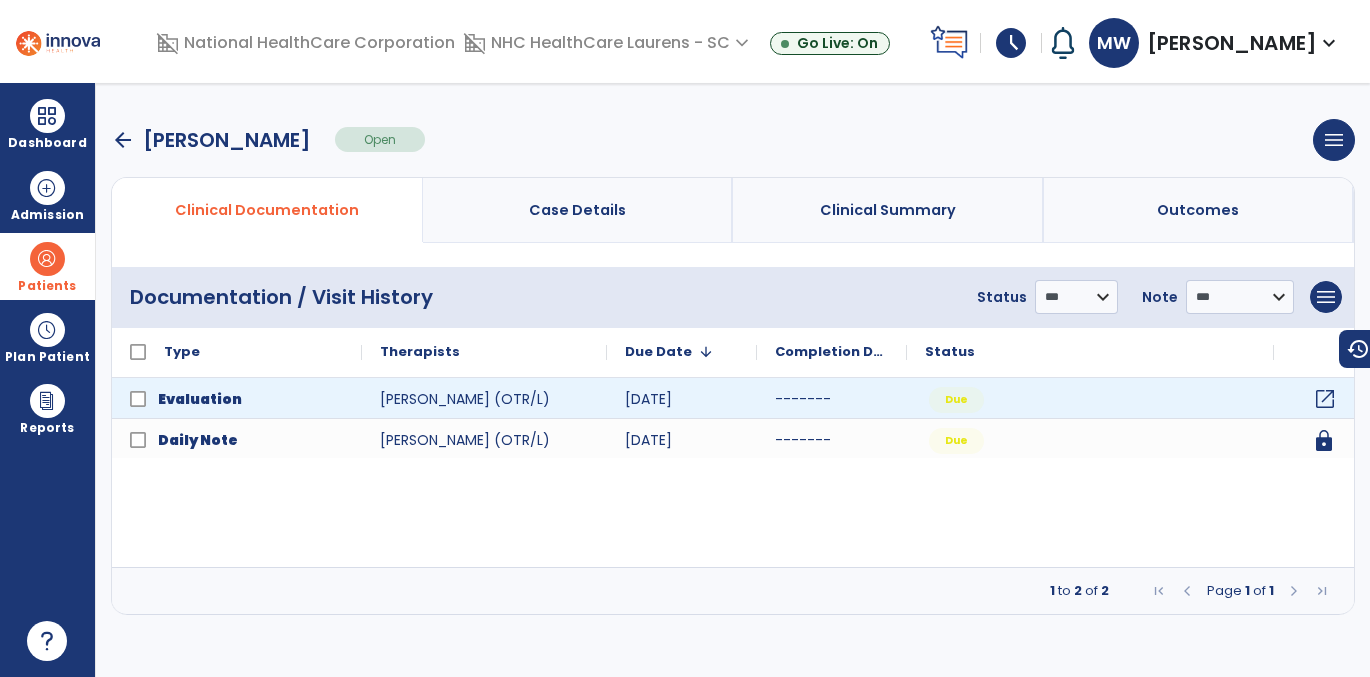 click on "open_in_new" 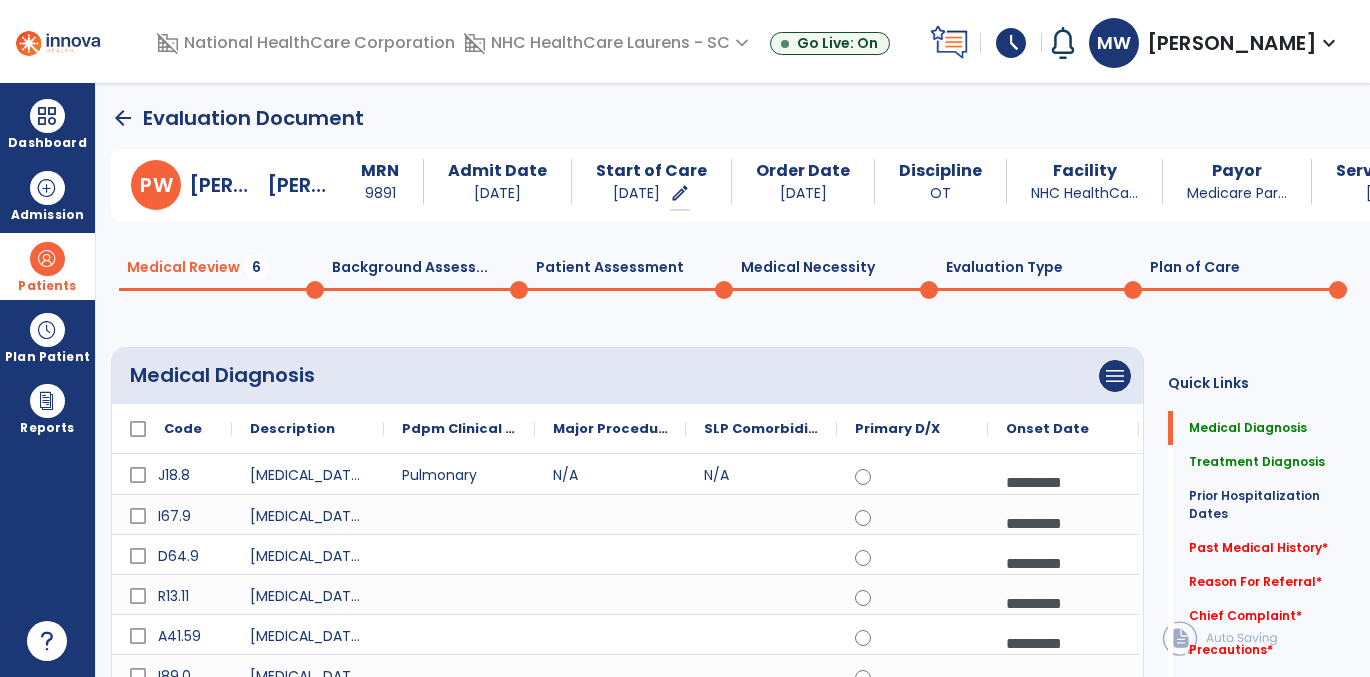 click on "Plan of Care  0" 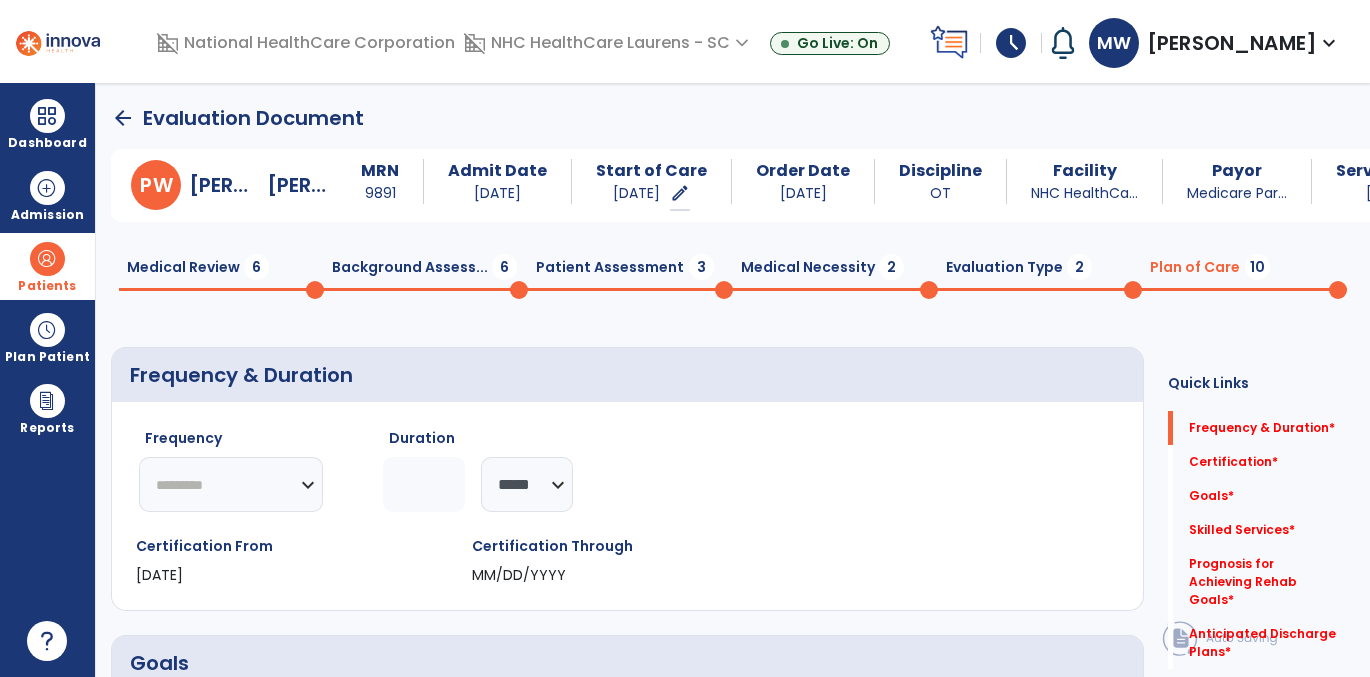 click on "********* ** ** ** ** ** ** **" 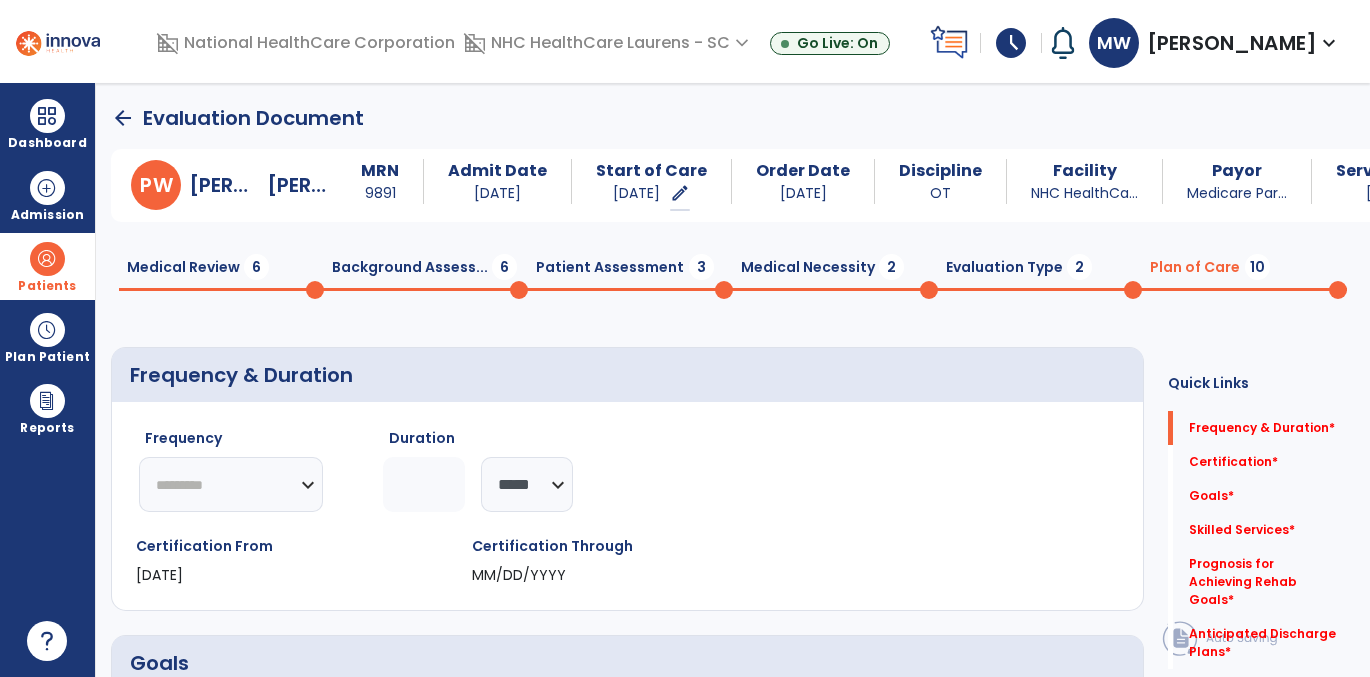 select on "**" 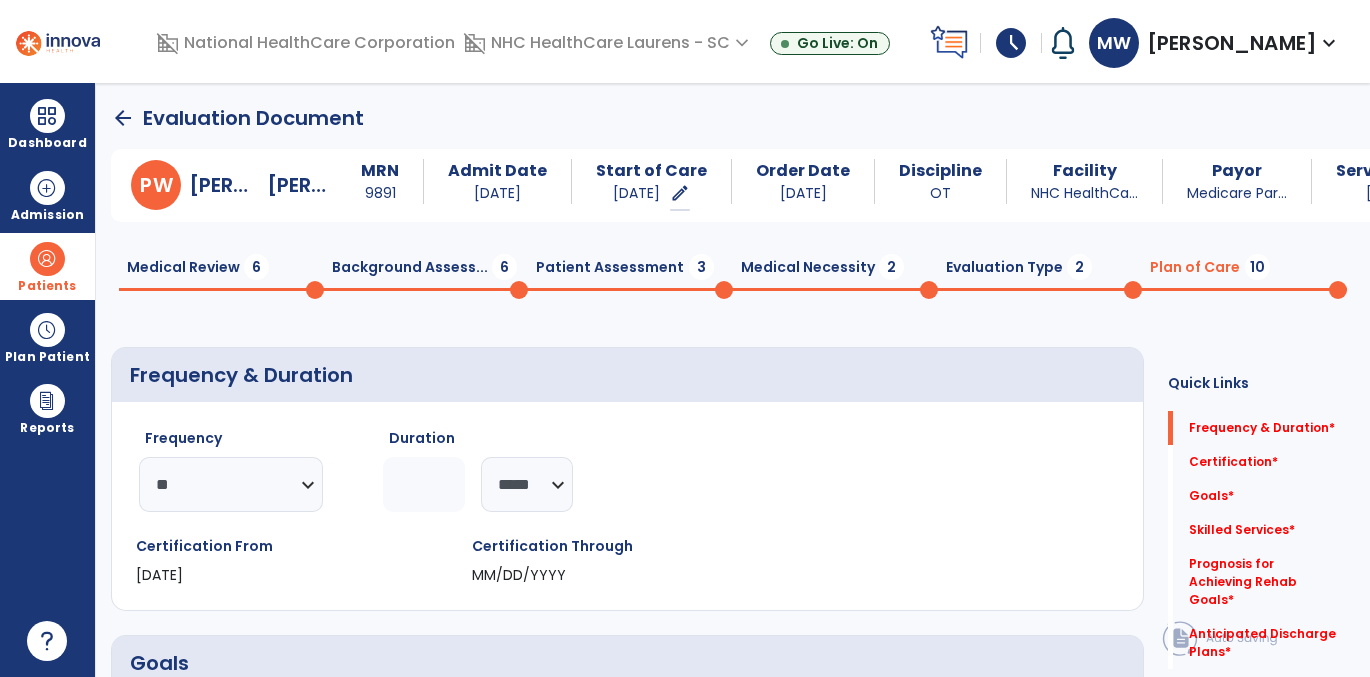 click 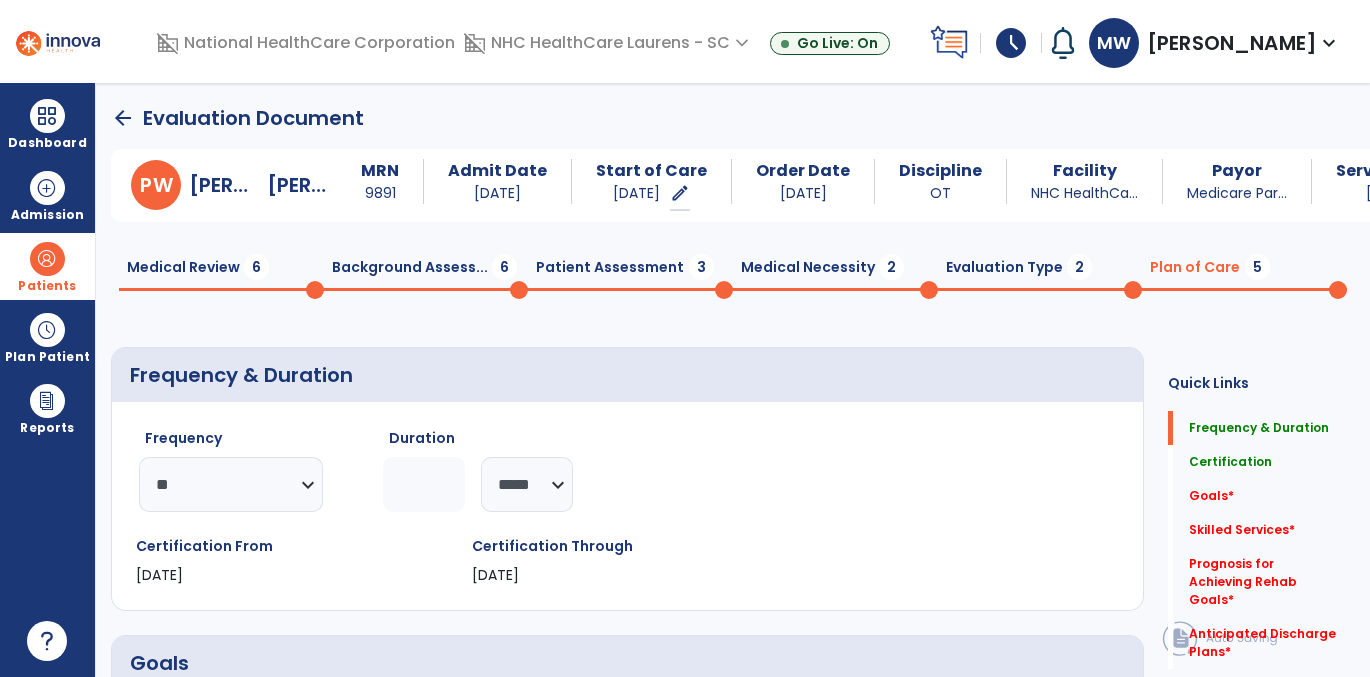 type on "*" 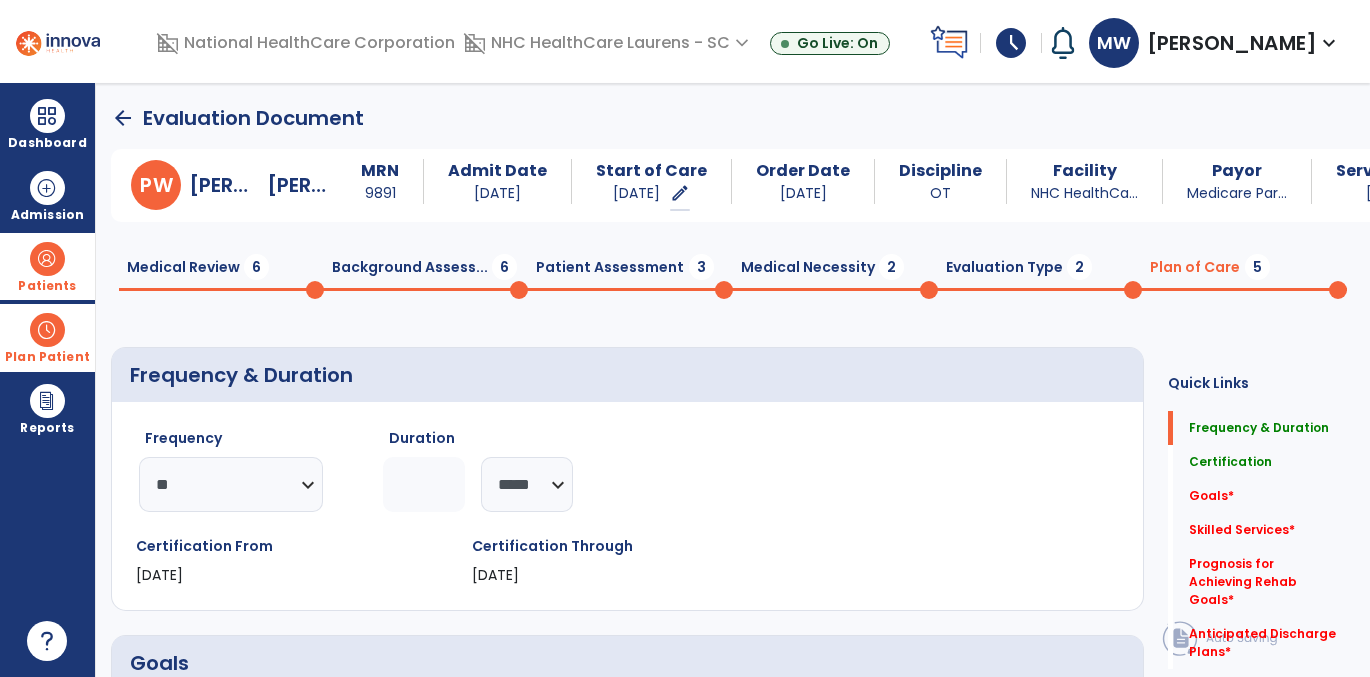 click at bounding box center [47, 330] 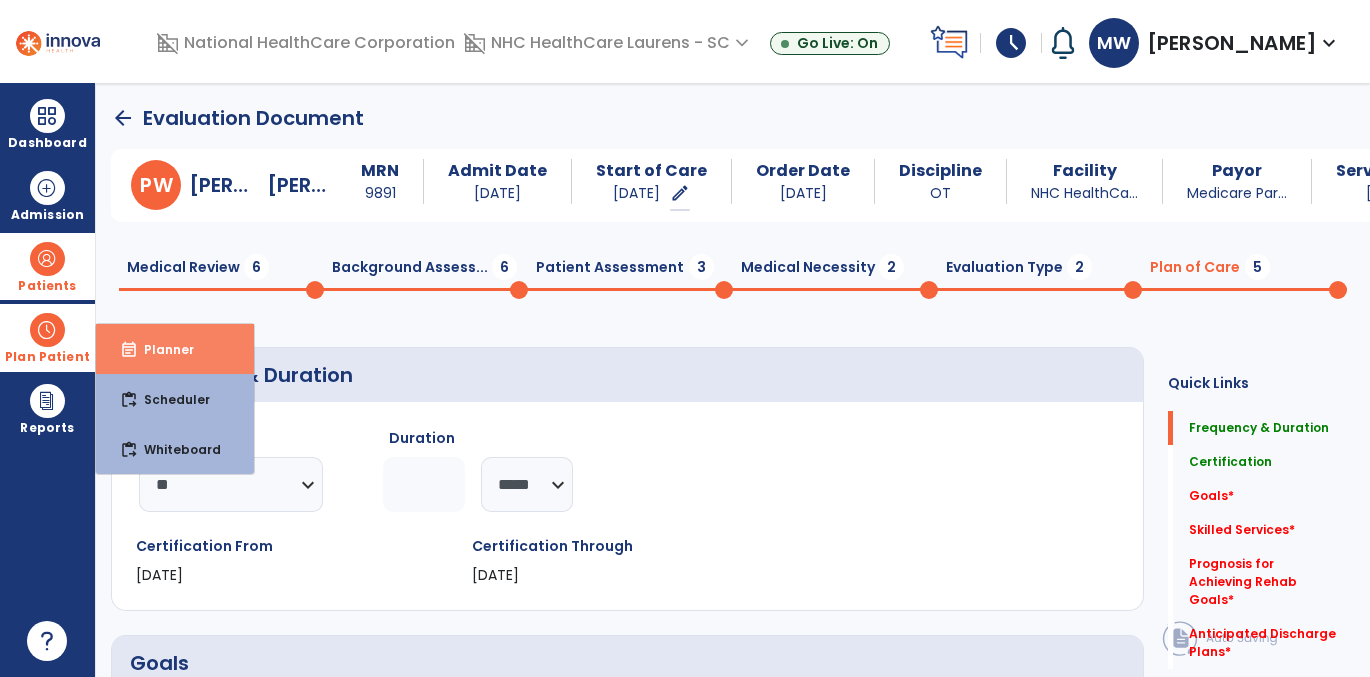 click on "Planner" at bounding box center [161, 349] 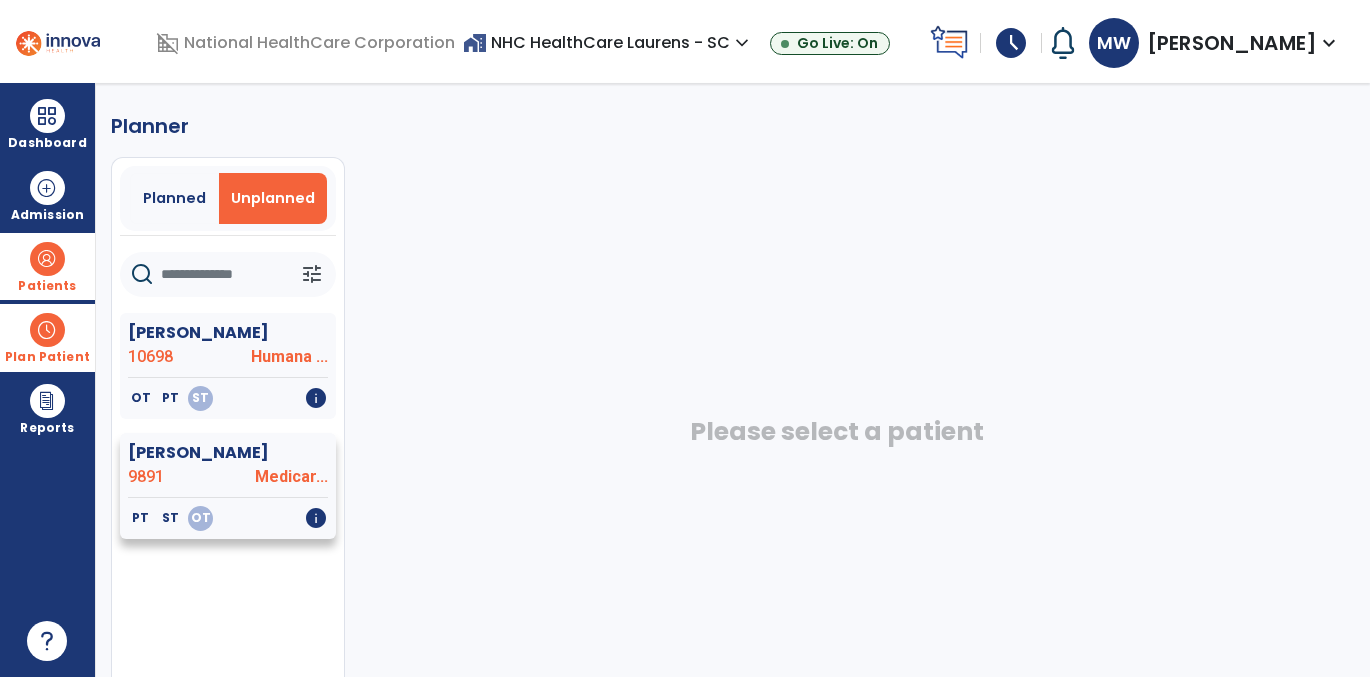 click on "Medicar..." 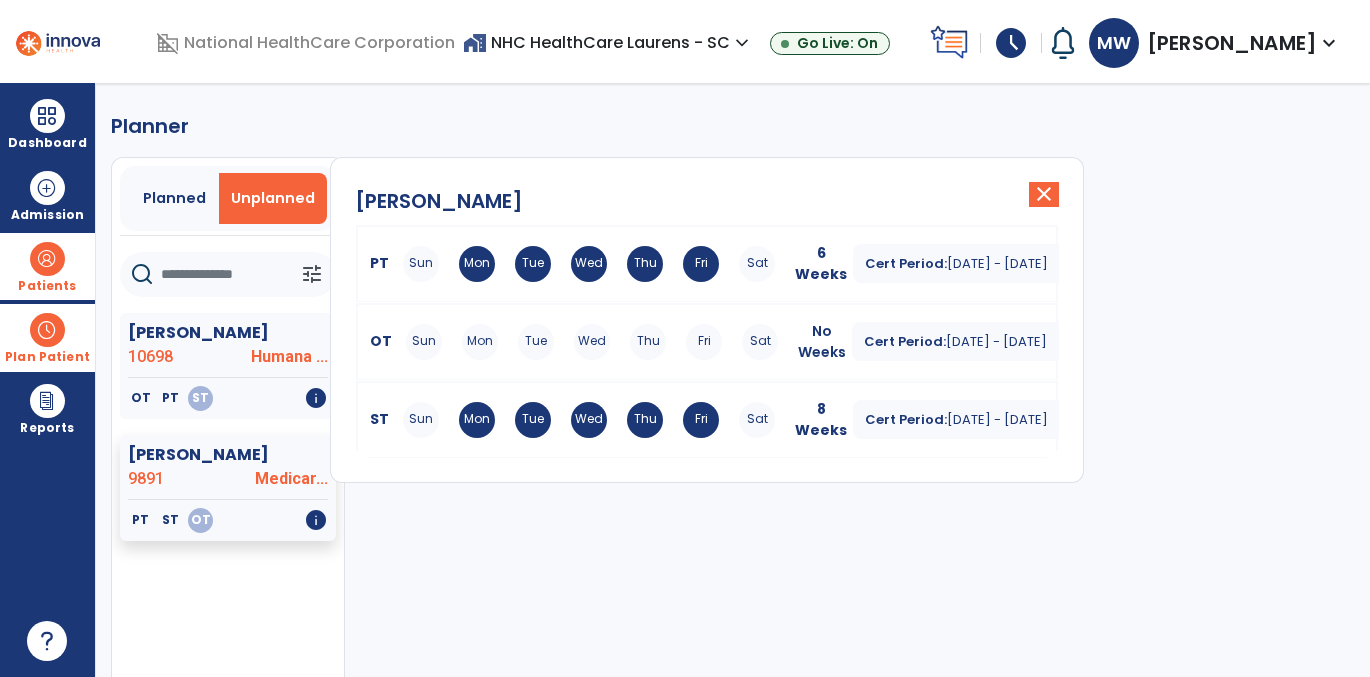 click on "[DATE] - [DATE]" at bounding box center [997, 263] 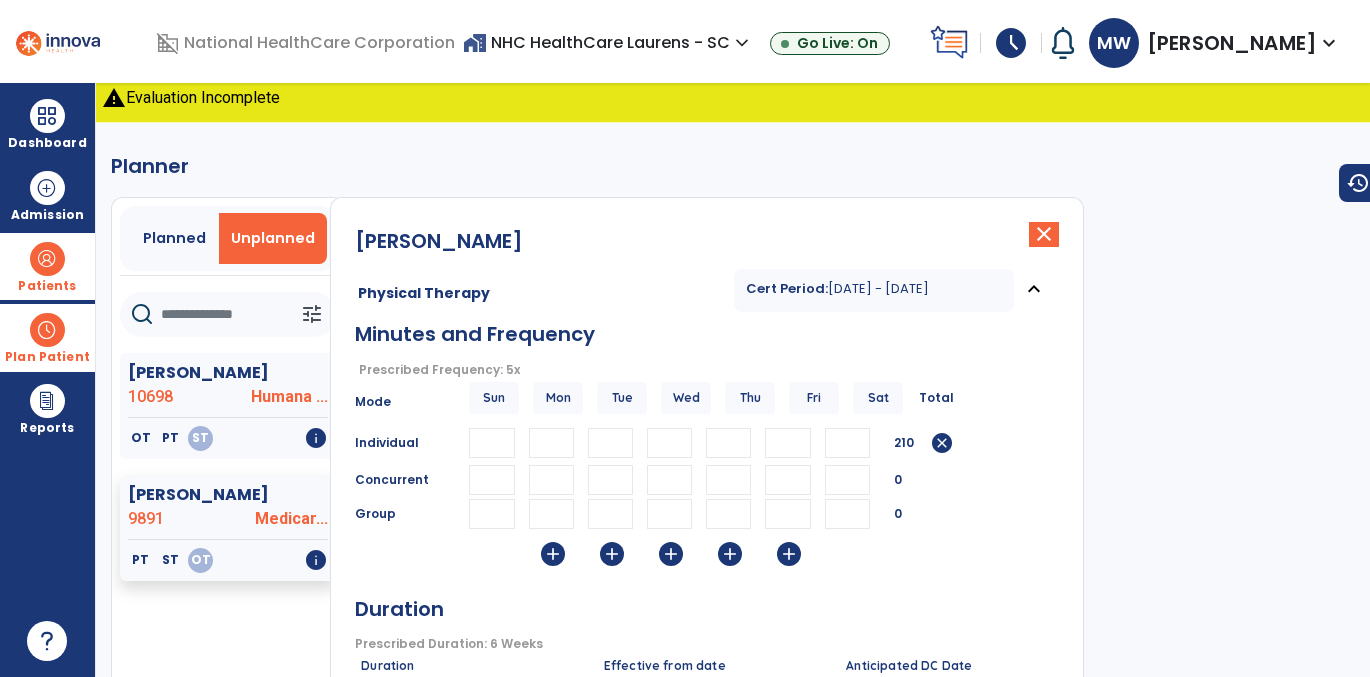 click on "[DATE] - [DATE]" at bounding box center (878, 288) 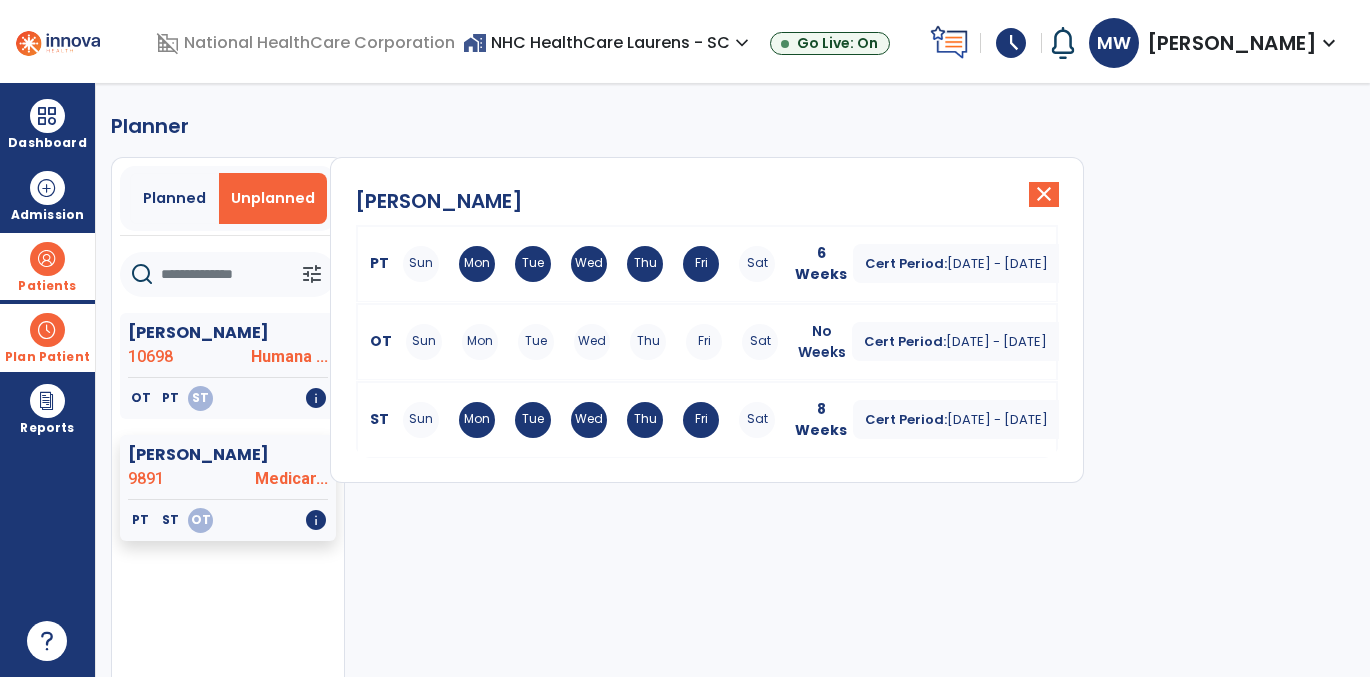 click on "Cert Period:" at bounding box center (905, 341) 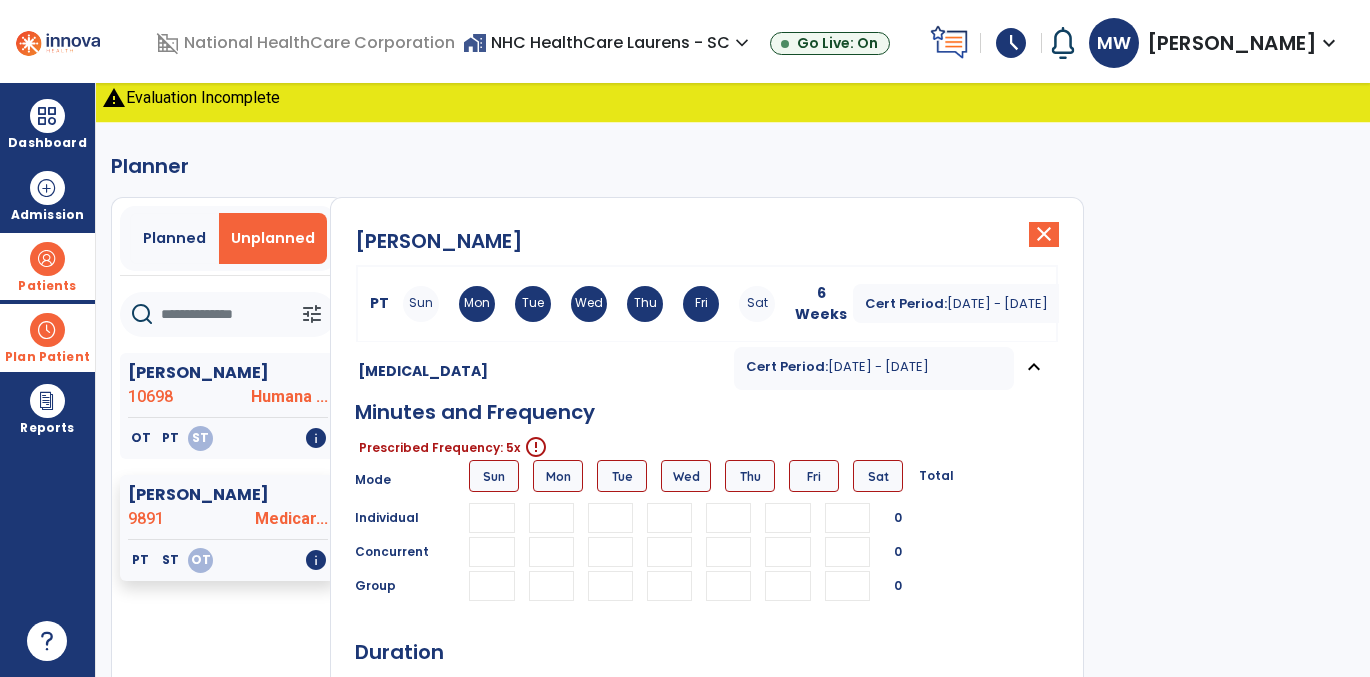 click at bounding box center [551, 518] 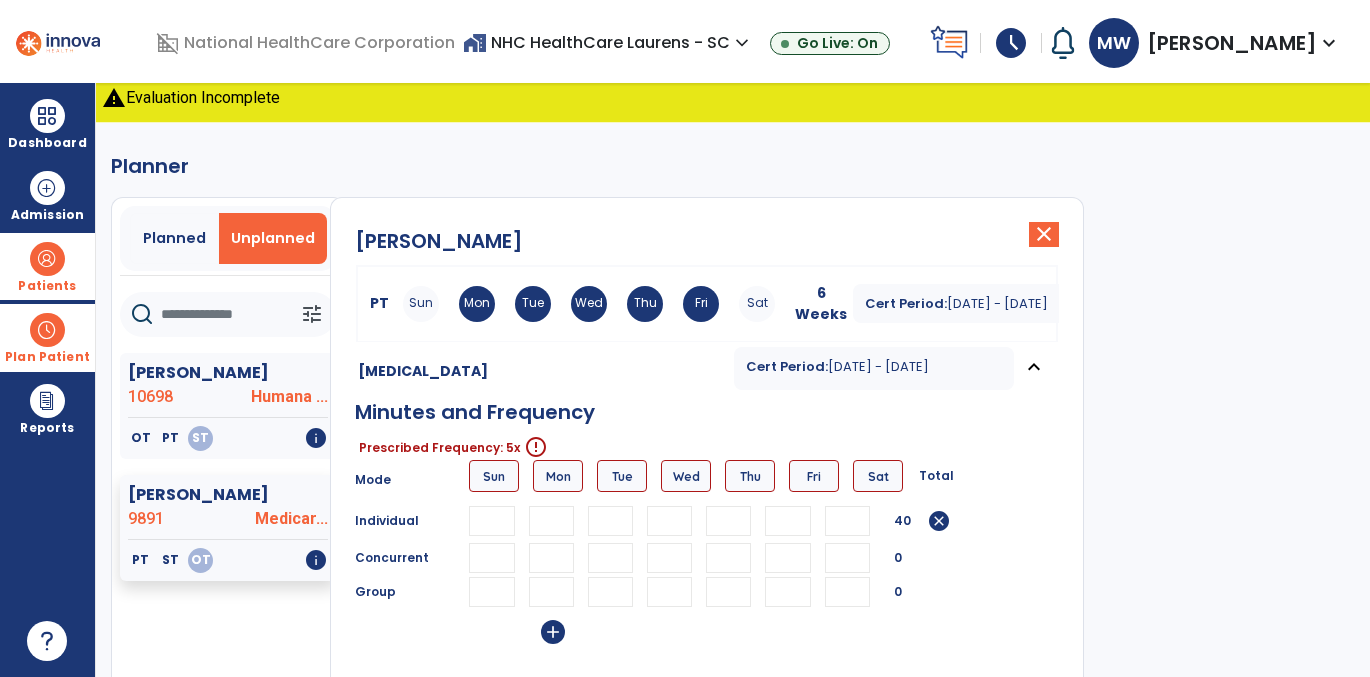 scroll, scrollTop: 0, scrollLeft: 1, axis: horizontal 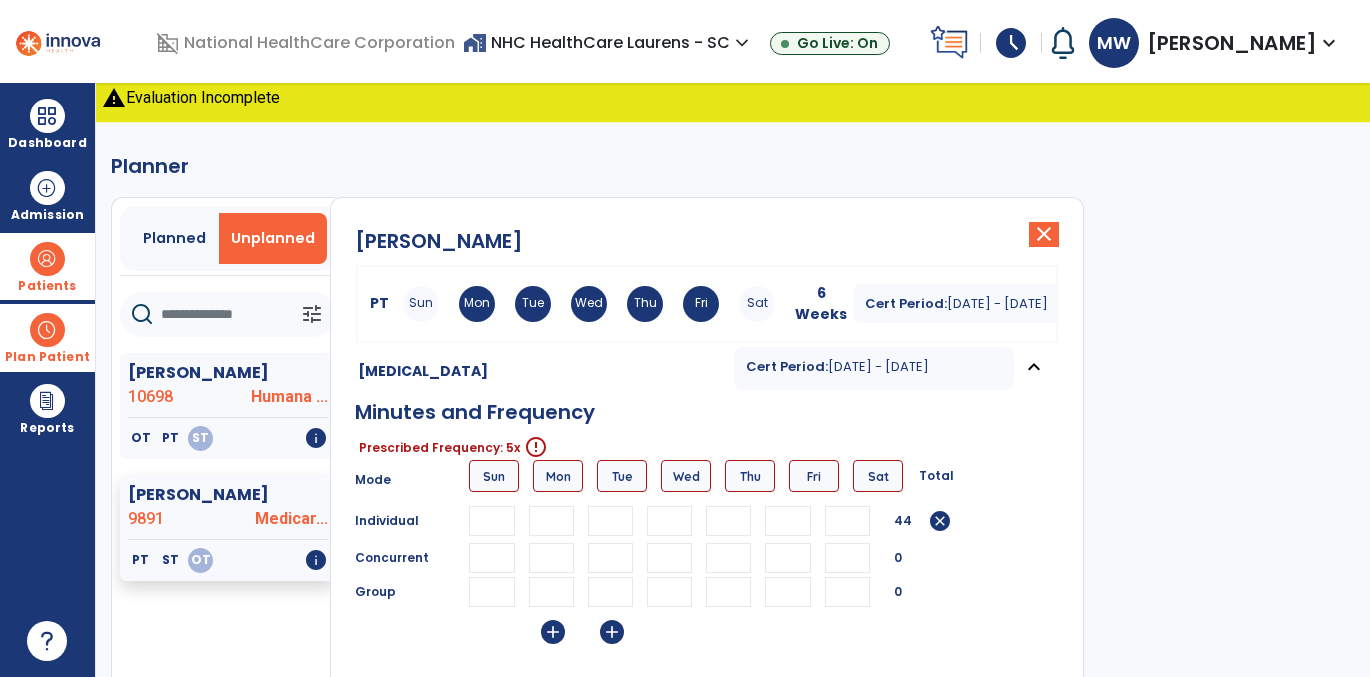 type on "**" 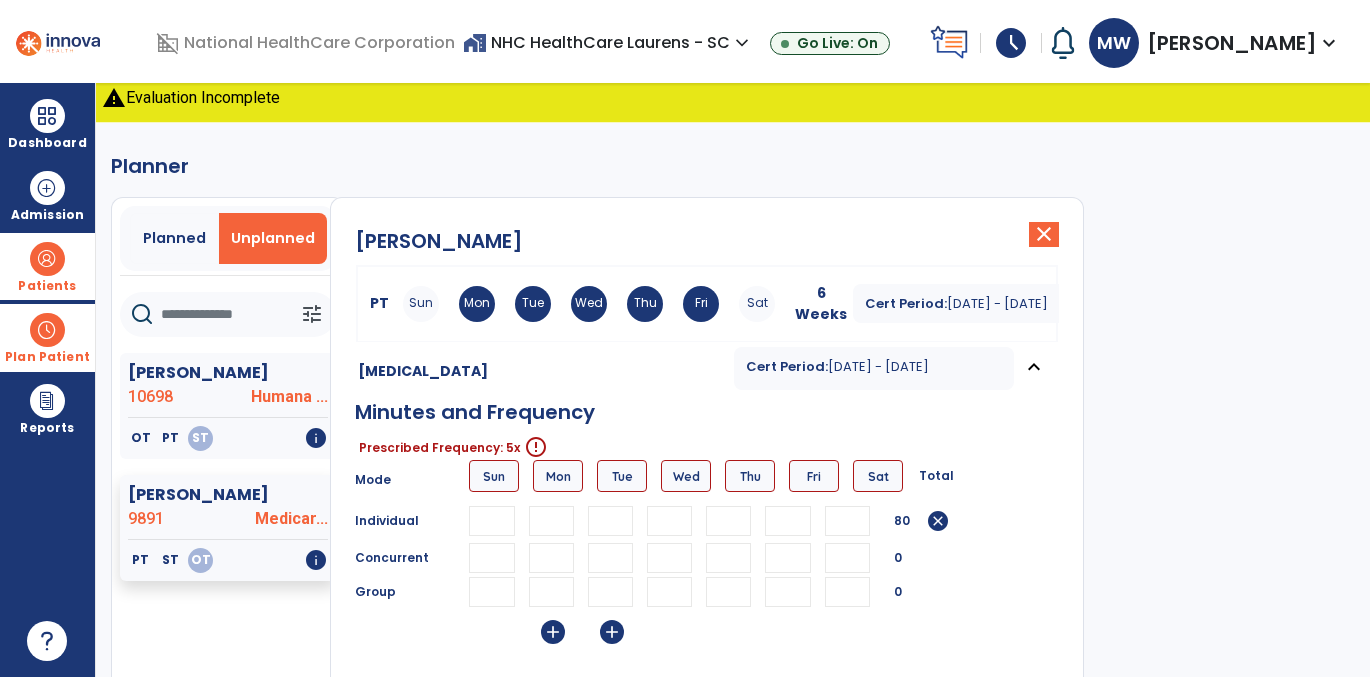 scroll, scrollTop: 0, scrollLeft: 0, axis: both 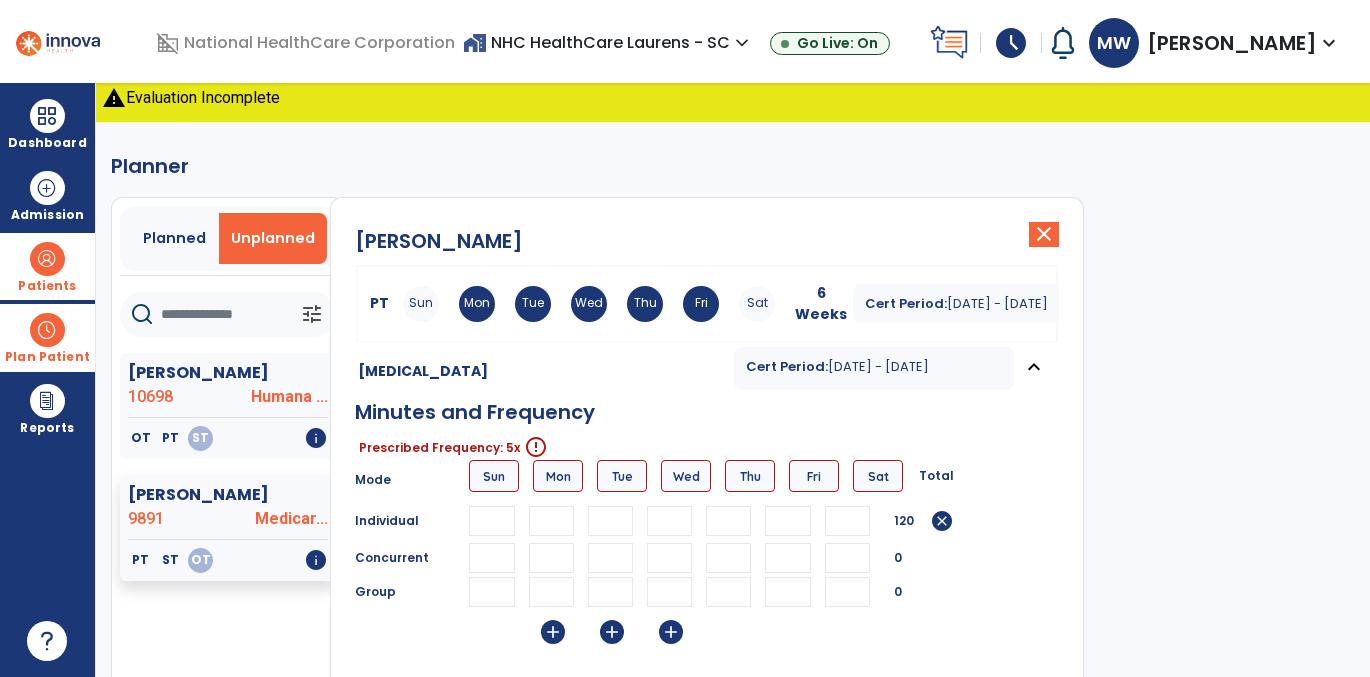 type on "**" 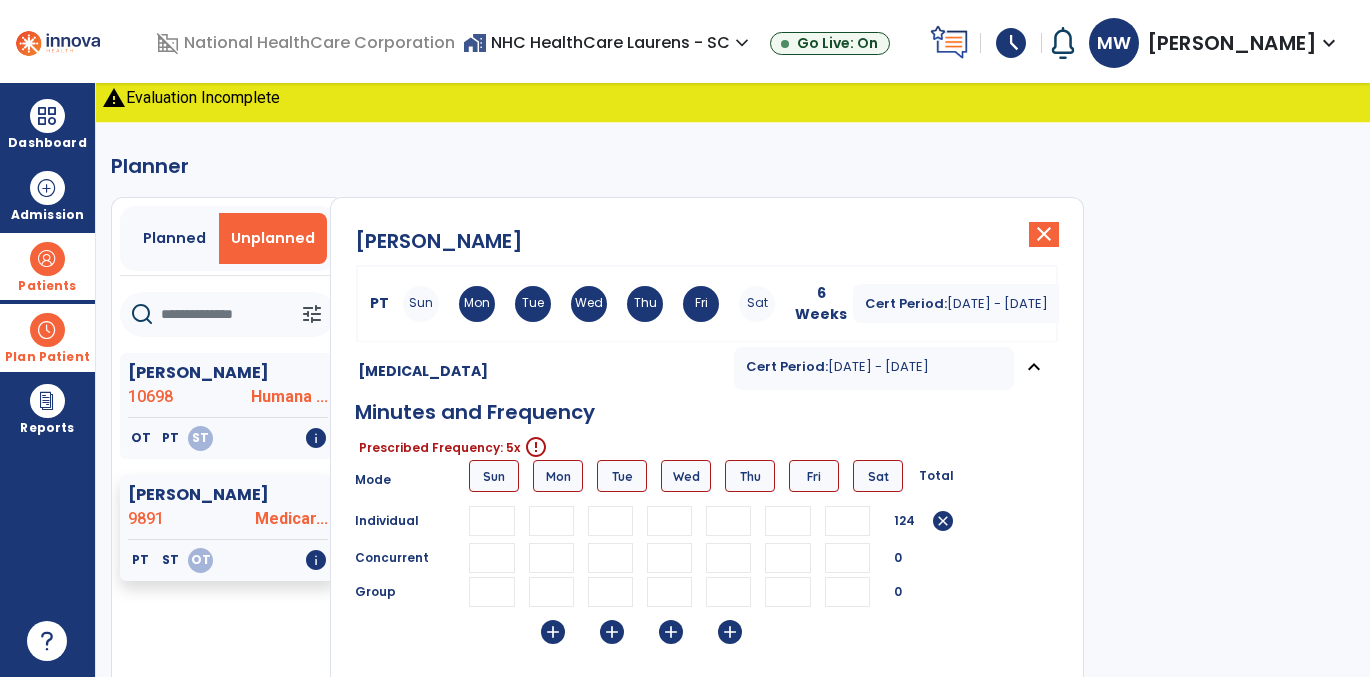 scroll, scrollTop: 0, scrollLeft: 1, axis: horizontal 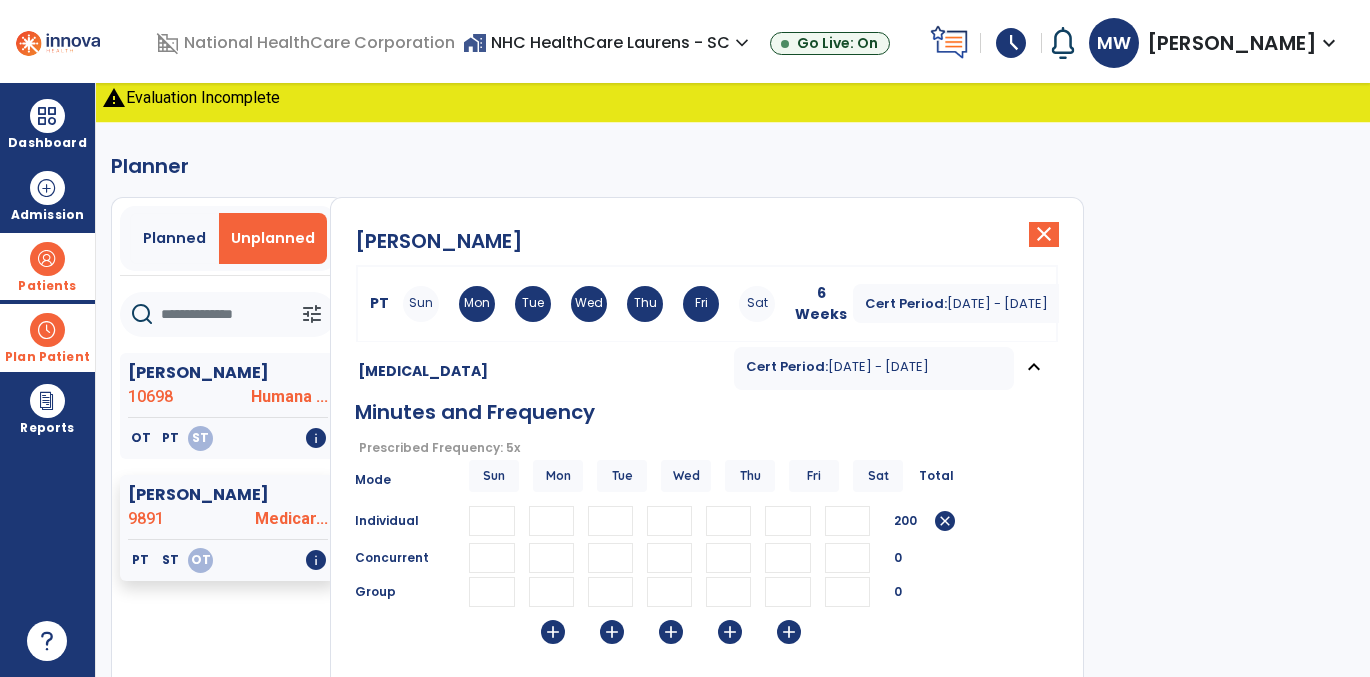 type on "**" 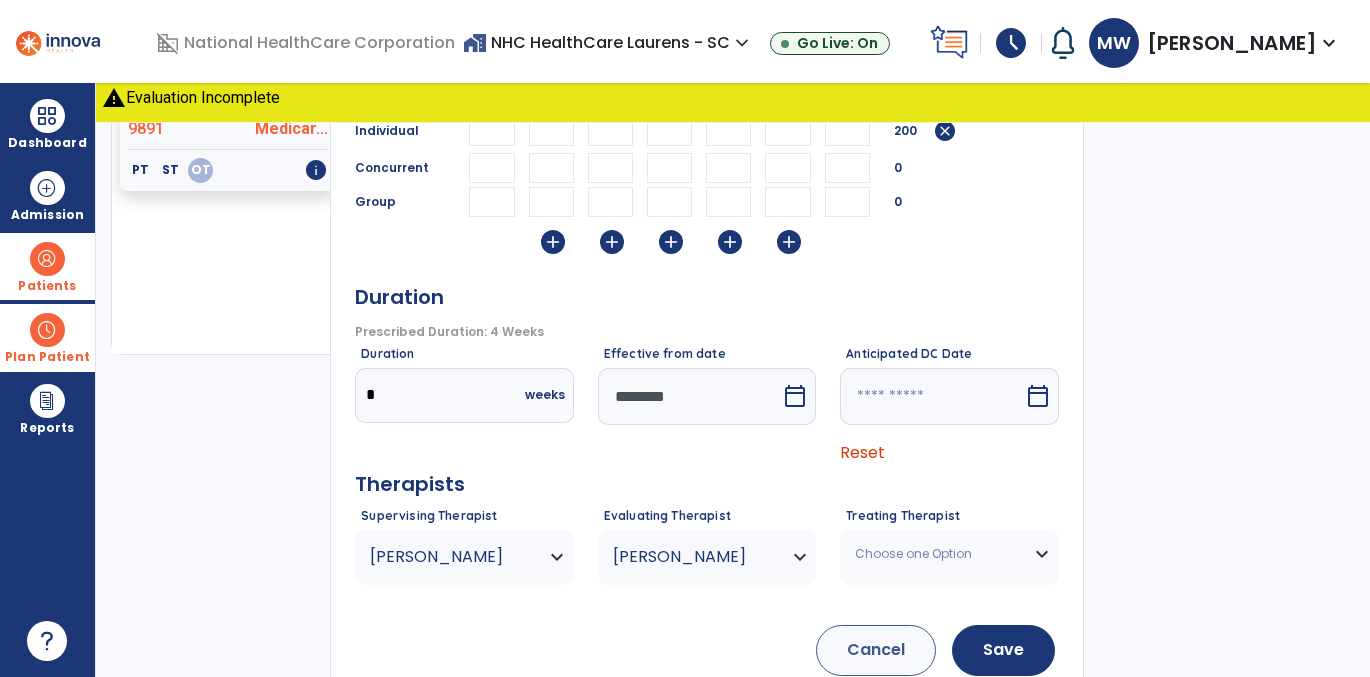 scroll, scrollTop: 422, scrollLeft: 0, axis: vertical 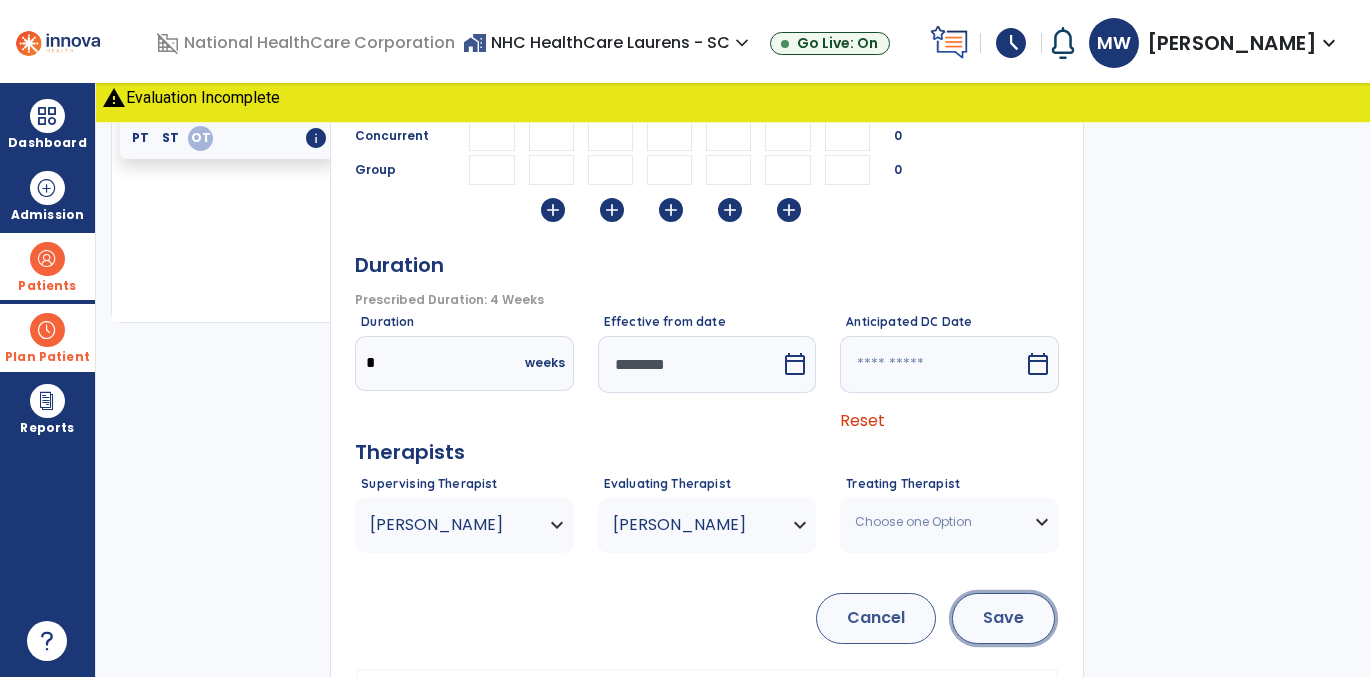 click on "Save" at bounding box center (1003, 618) 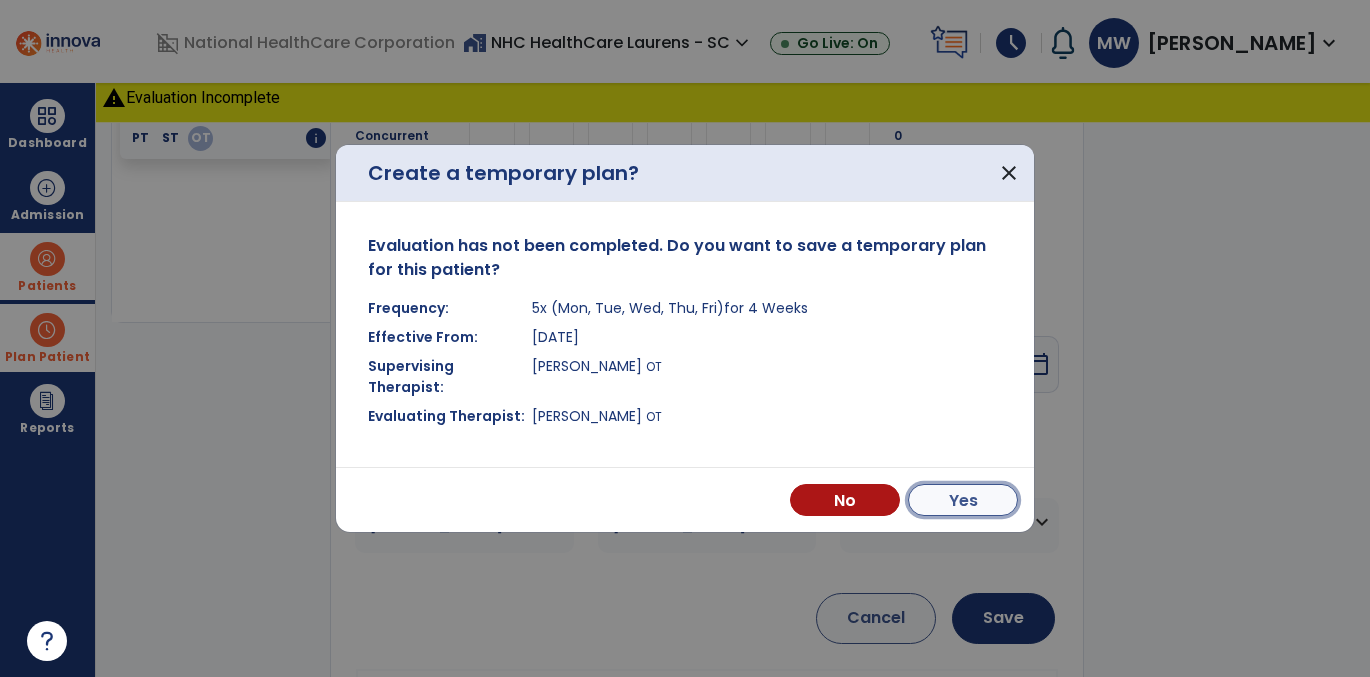 click on "Yes" at bounding box center [963, 500] 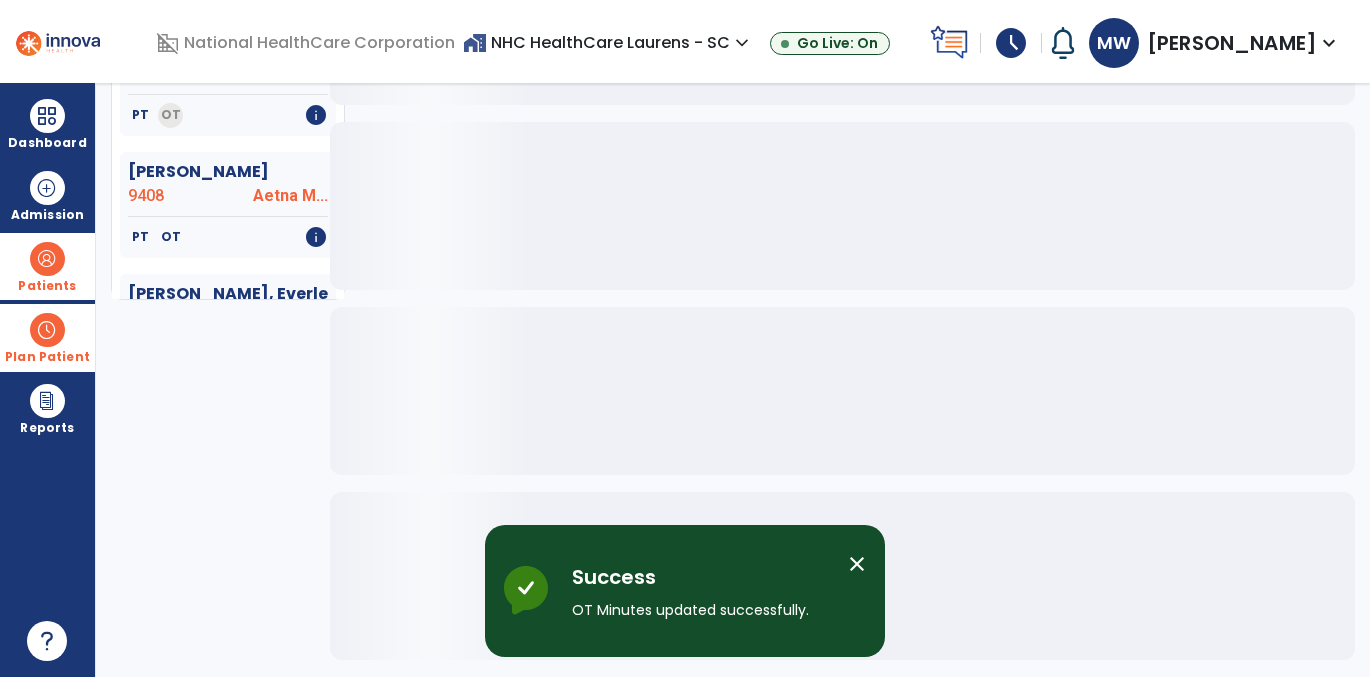 scroll, scrollTop: 400, scrollLeft: 0, axis: vertical 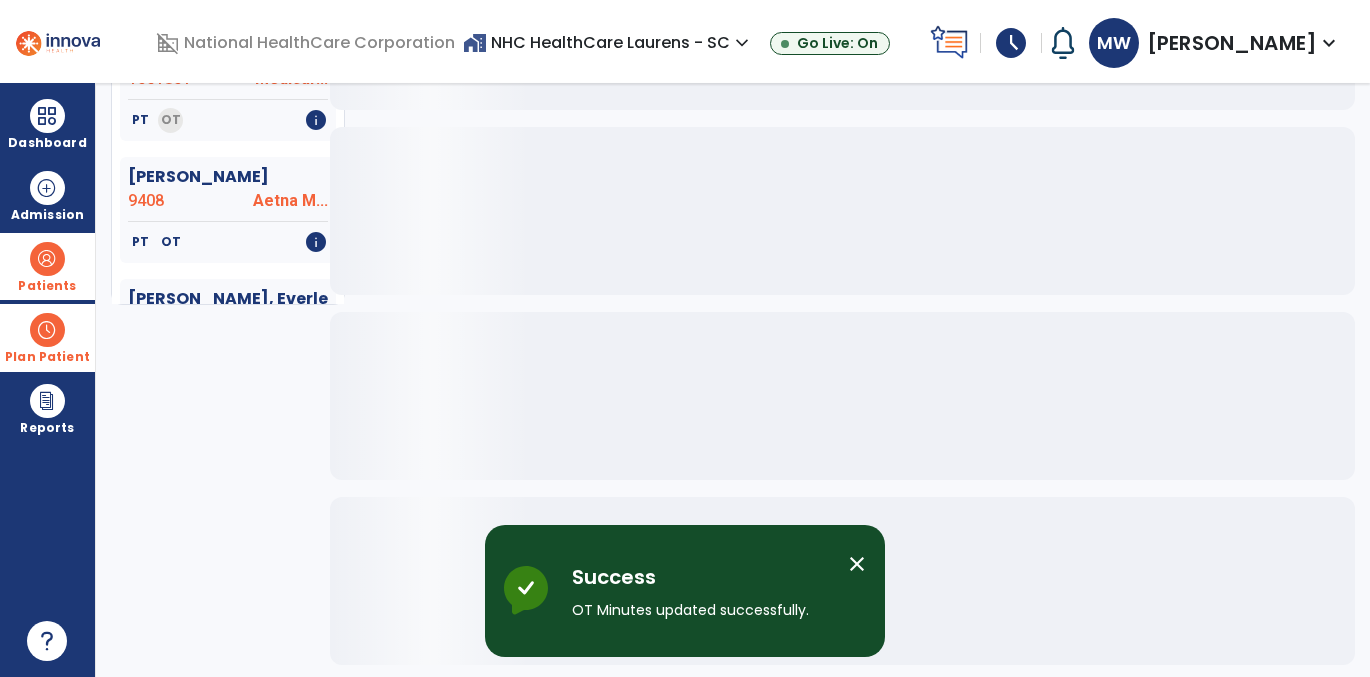 click on "Plan Patient" at bounding box center (47, 357) 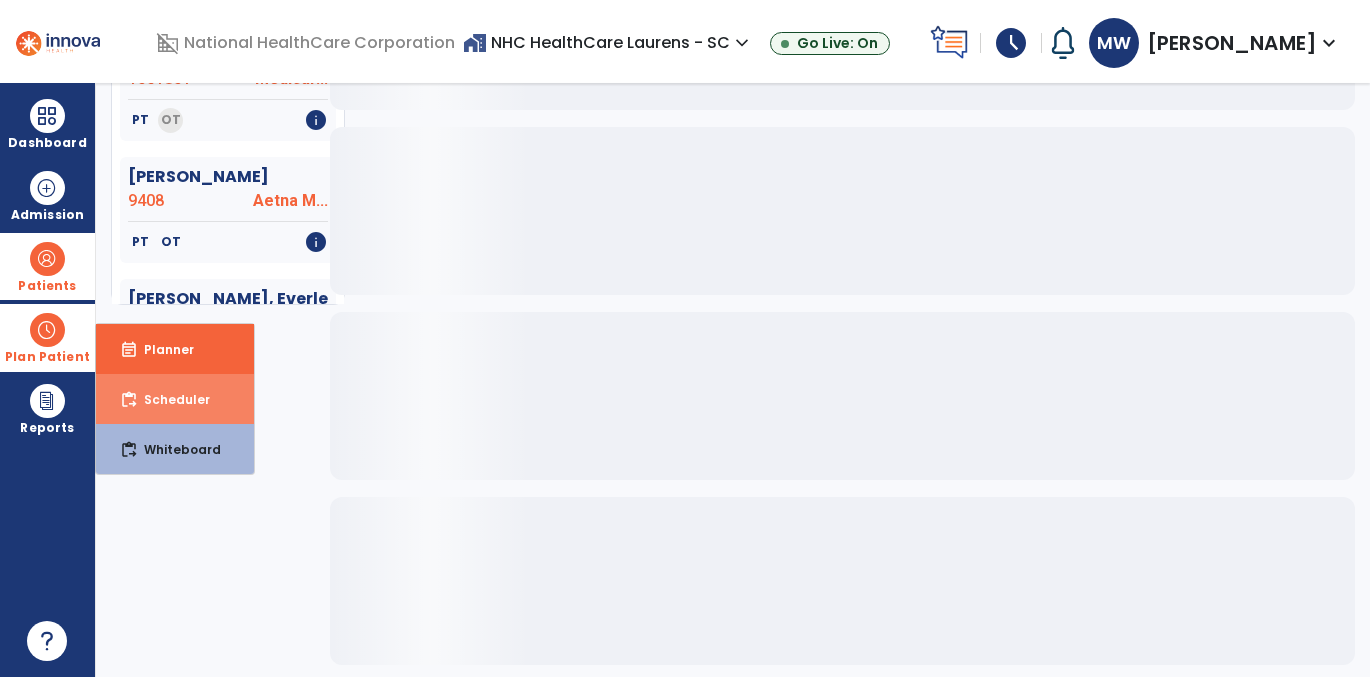 click on "content_paste_go  Scheduler" at bounding box center [175, 399] 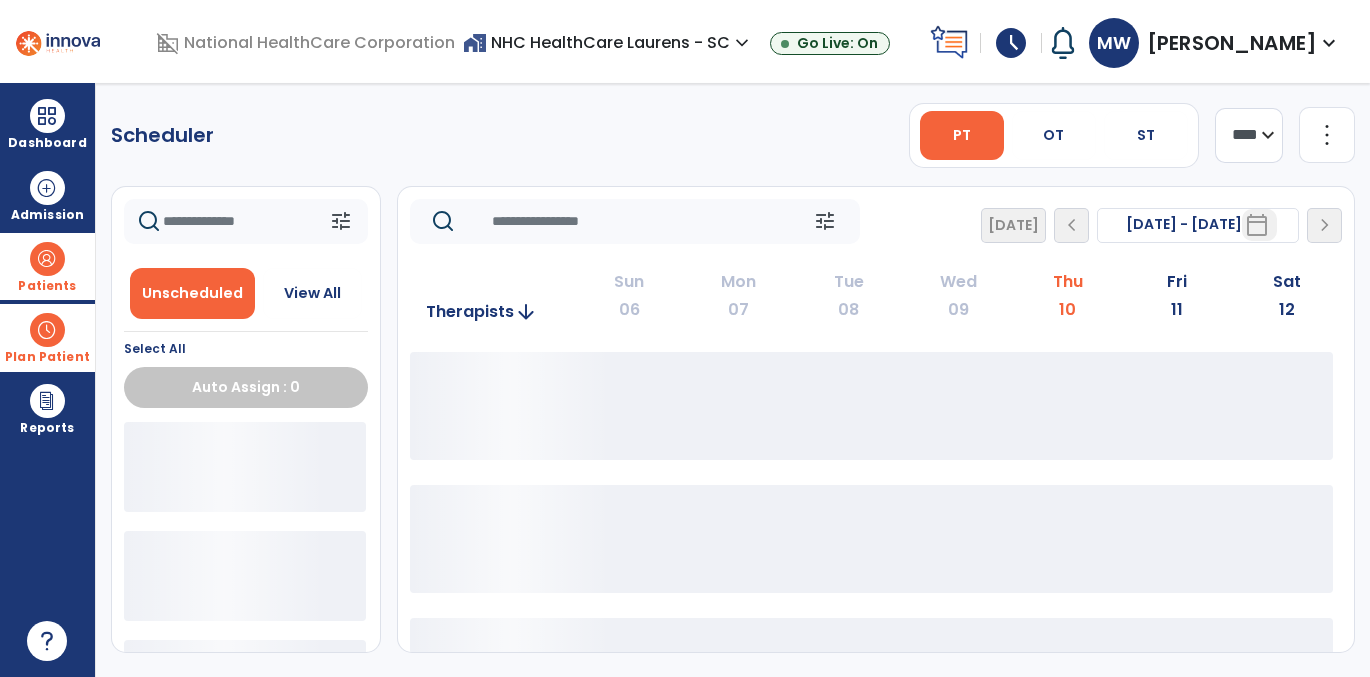 scroll, scrollTop: 0, scrollLeft: 0, axis: both 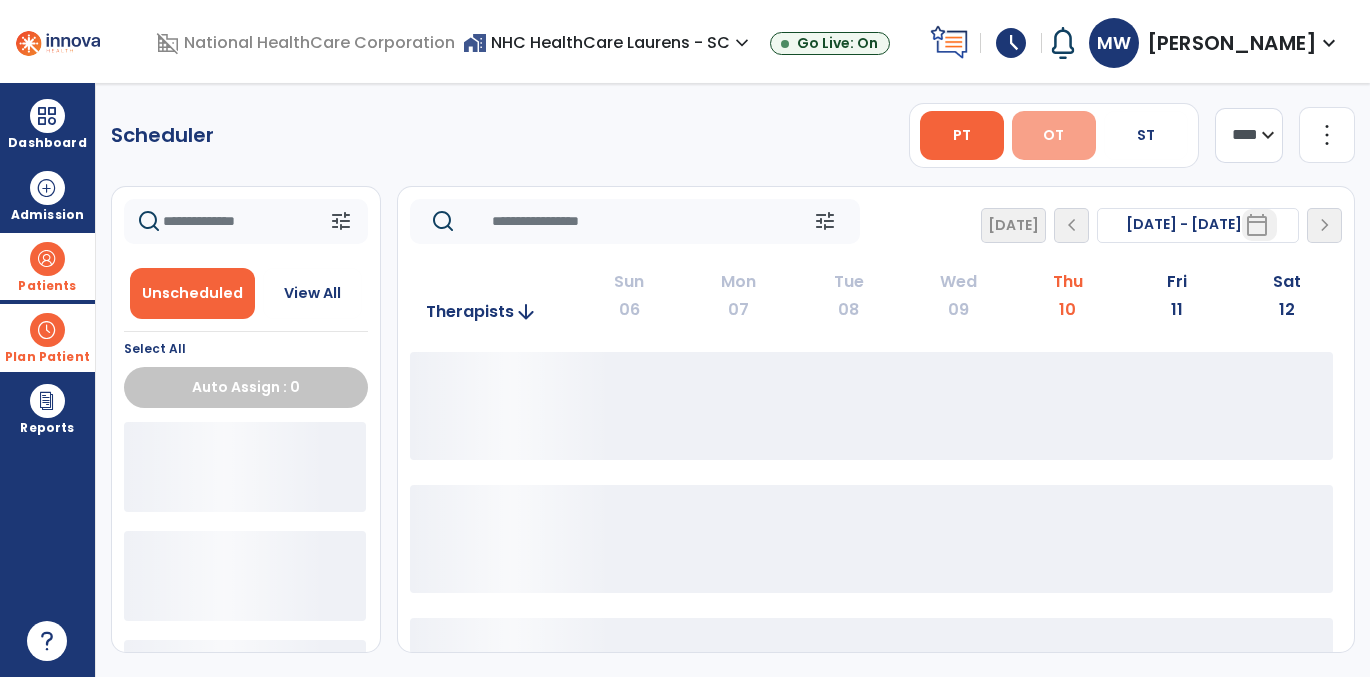 click on "OT" at bounding box center (1054, 135) 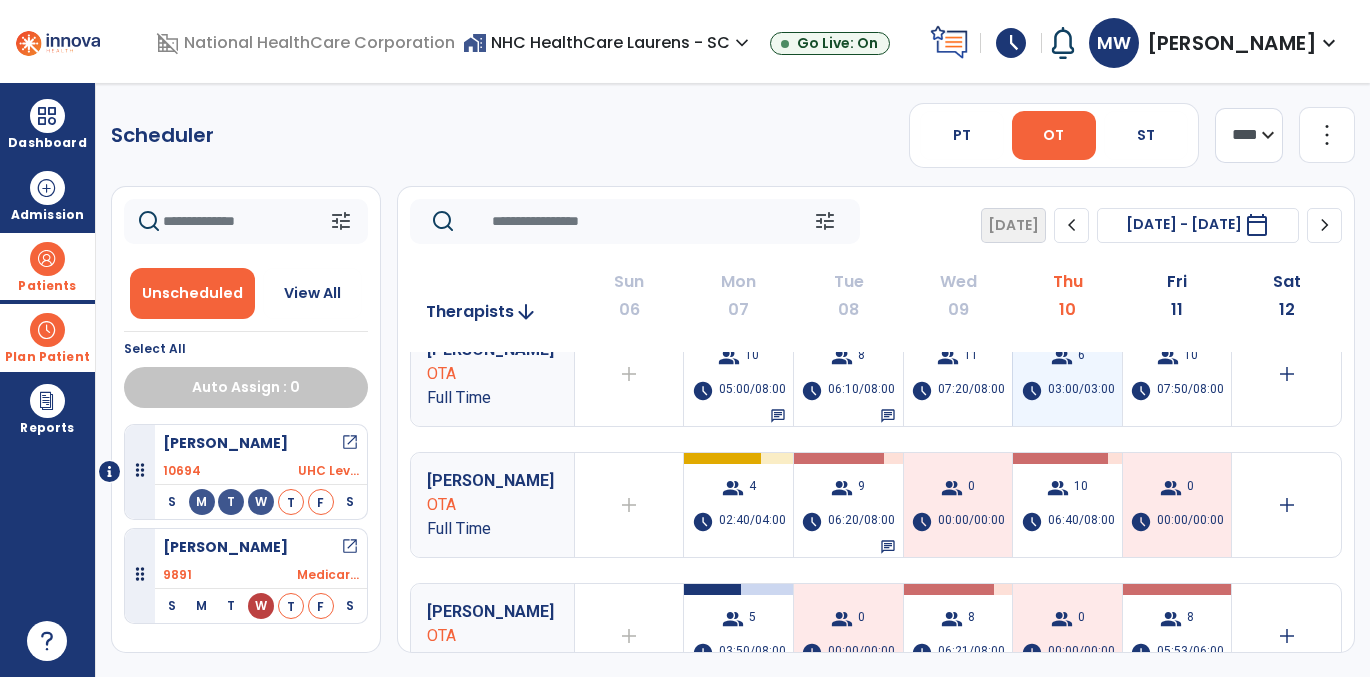 scroll, scrollTop: 158, scrollLeft: 0, axis: vertical 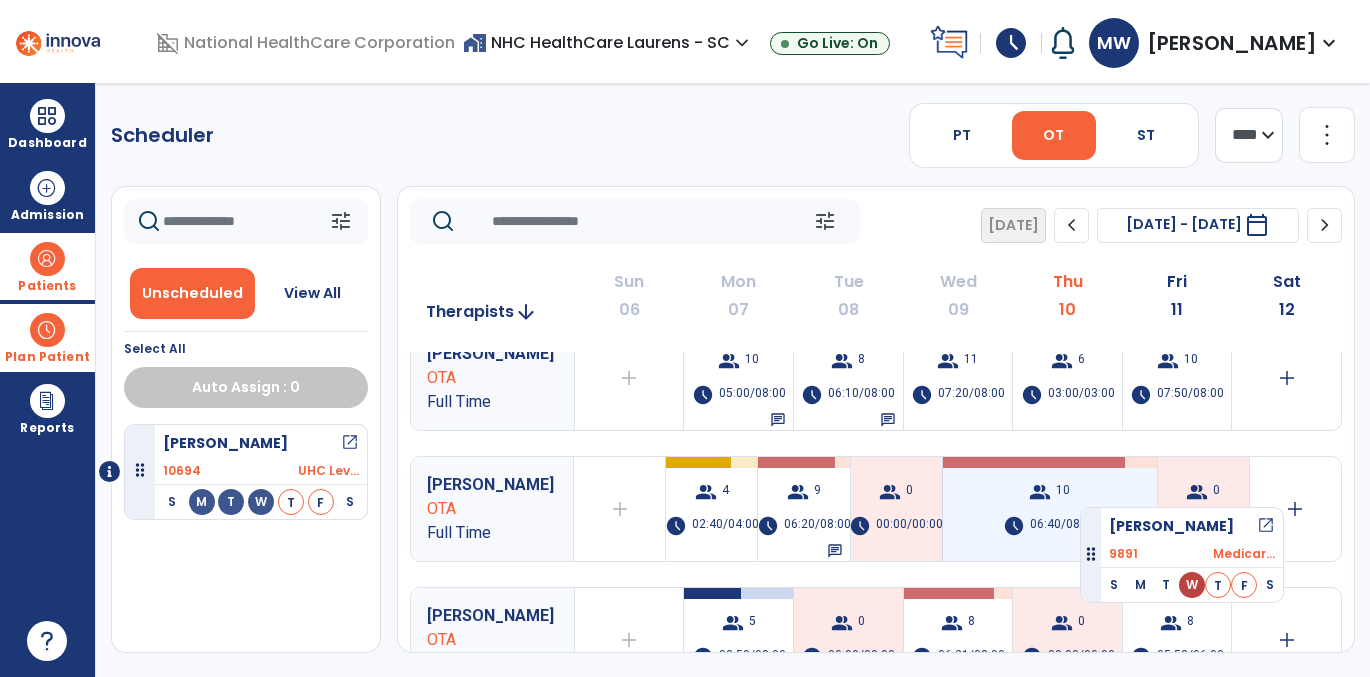 drag, startPoint x: 287, startPoint y: 543, endPoint x: 1080, endPoint y: 499, distance: 794.2197 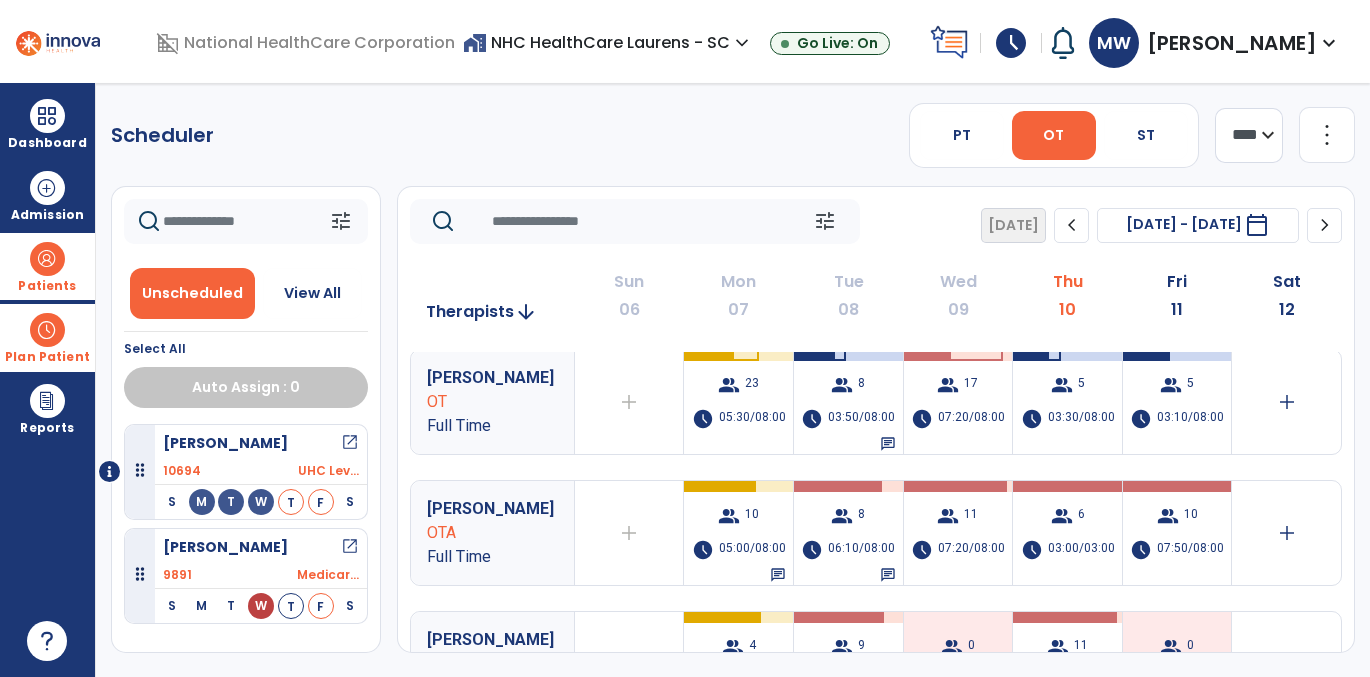 scroll, scrollTop: 0, scrollLeft: 0, axis: both 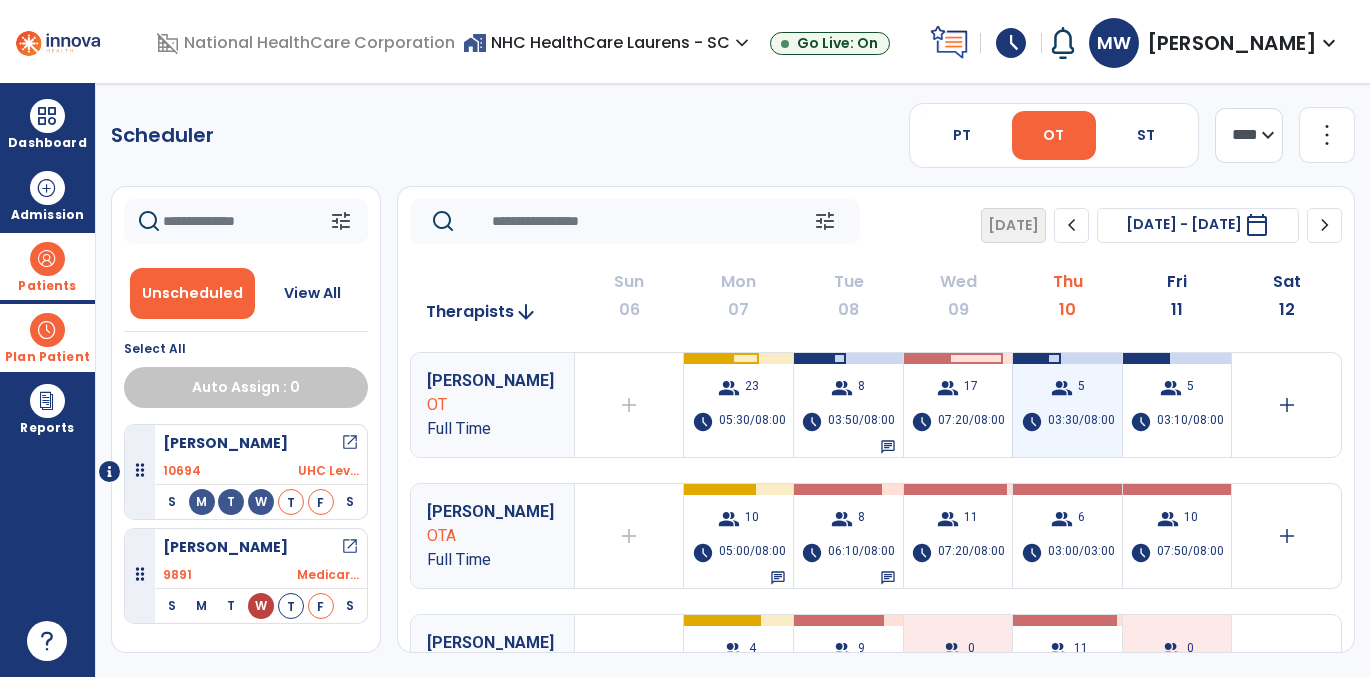 click on "group  5  schedule  03:30/08:00" at bounding box center [1067, 405] 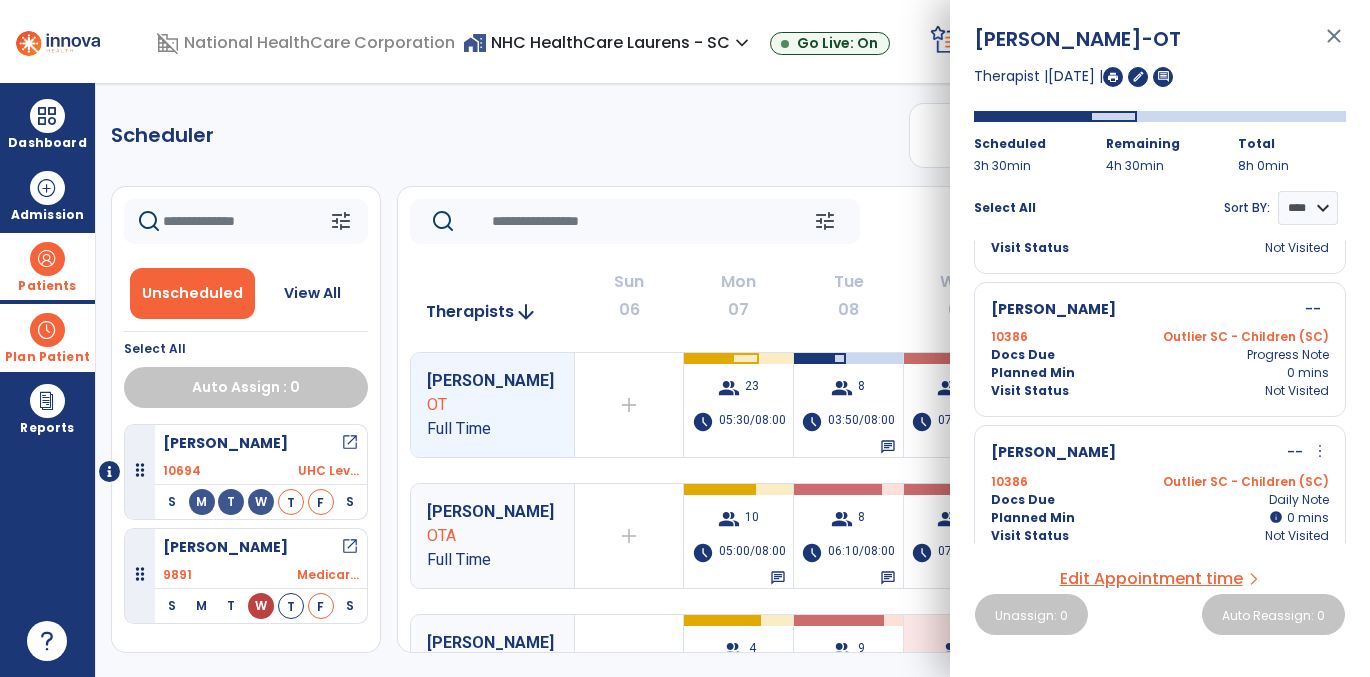 scroll, scrollTop: 516, scrollLeft: 0, axis: vertical 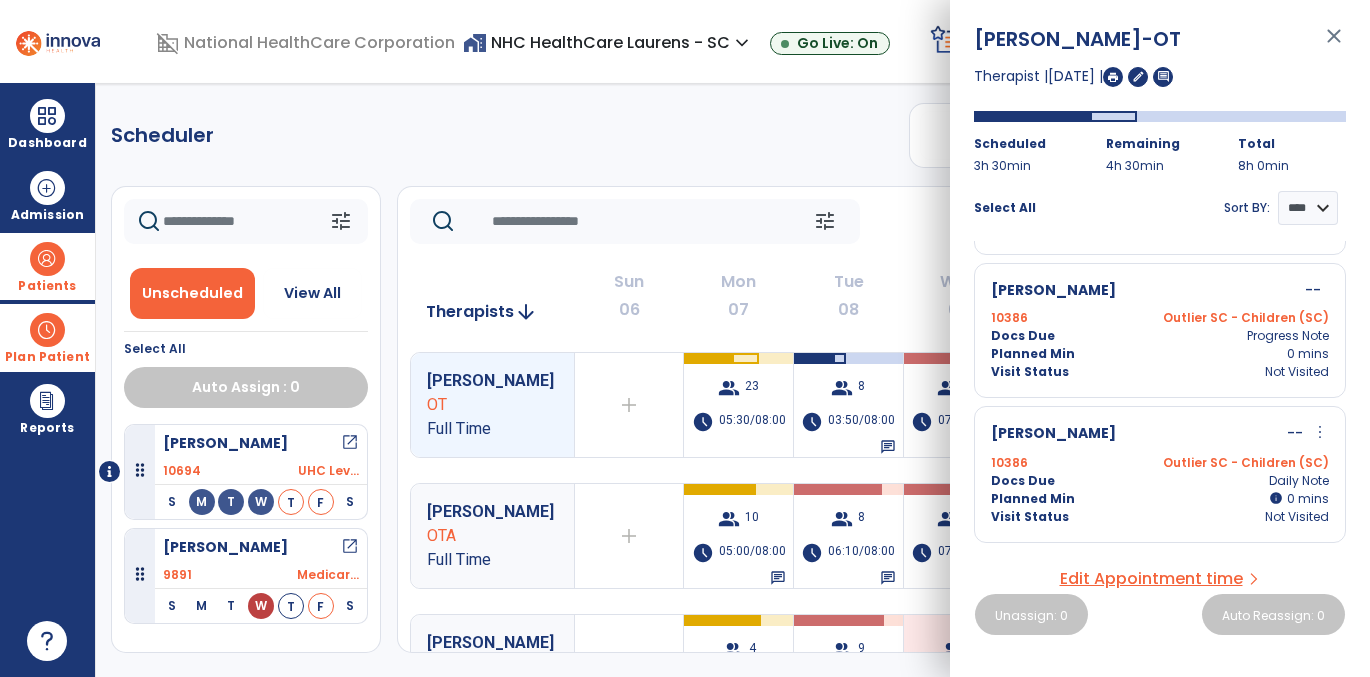 click on "Scheduler   PT   OT   ST  **** *** more_vert  Manage Labor   View All Therapists   Print" 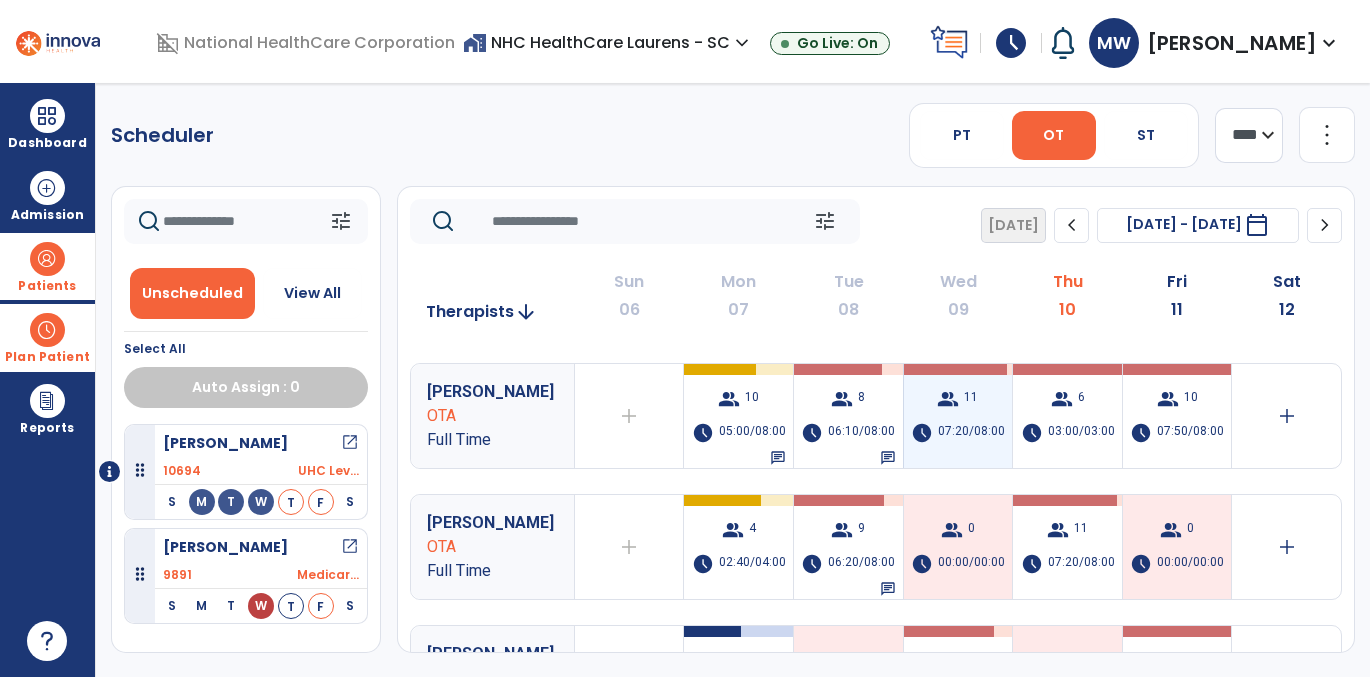 scroll, scrollTop: 160, scrollLeft: 0, axis: vertical 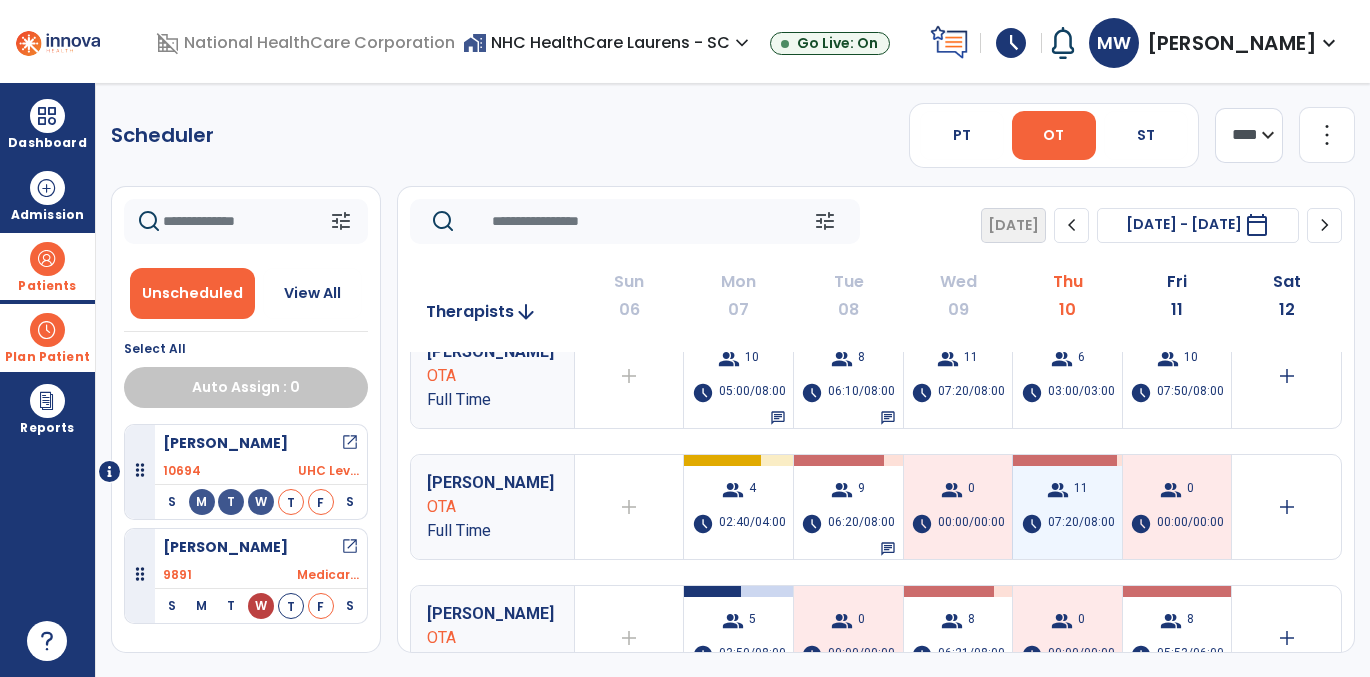 click on "group  11  schedule  07:20/08:00" at bounding box center (1067, 507) 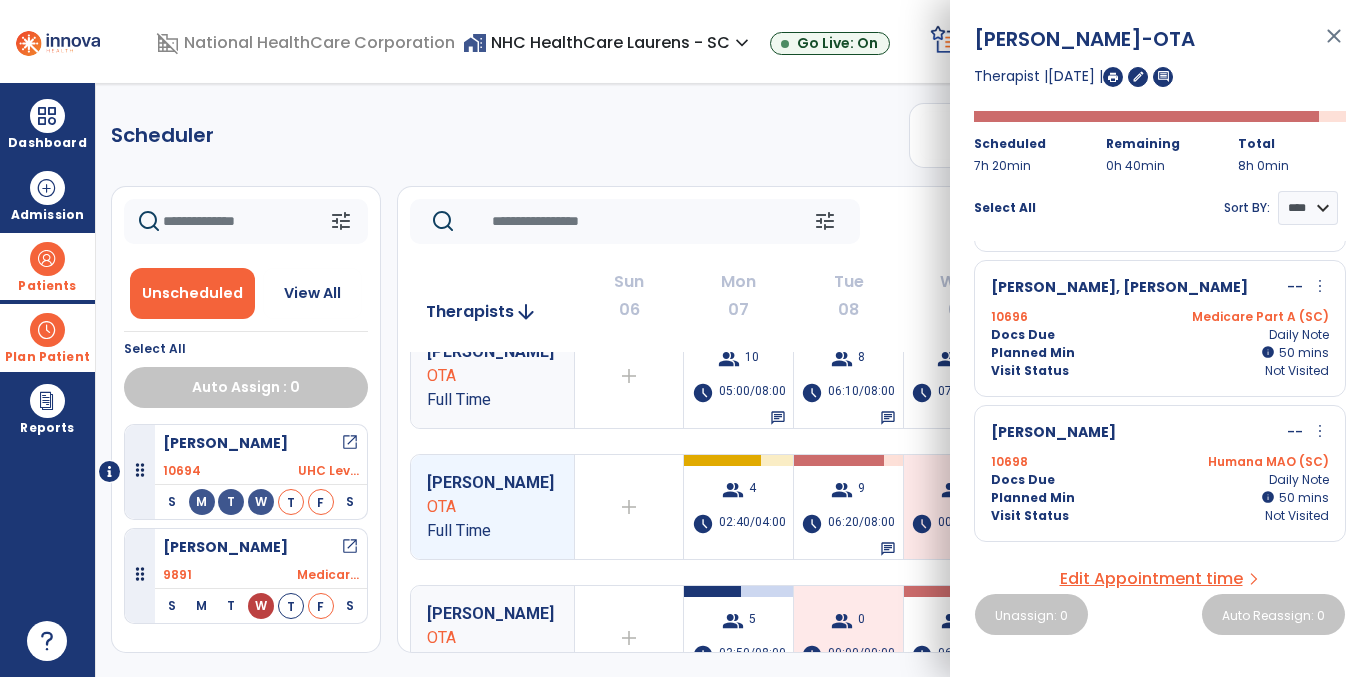 scroll, scrollTop: 0, scrollLeft: 0, axis: both 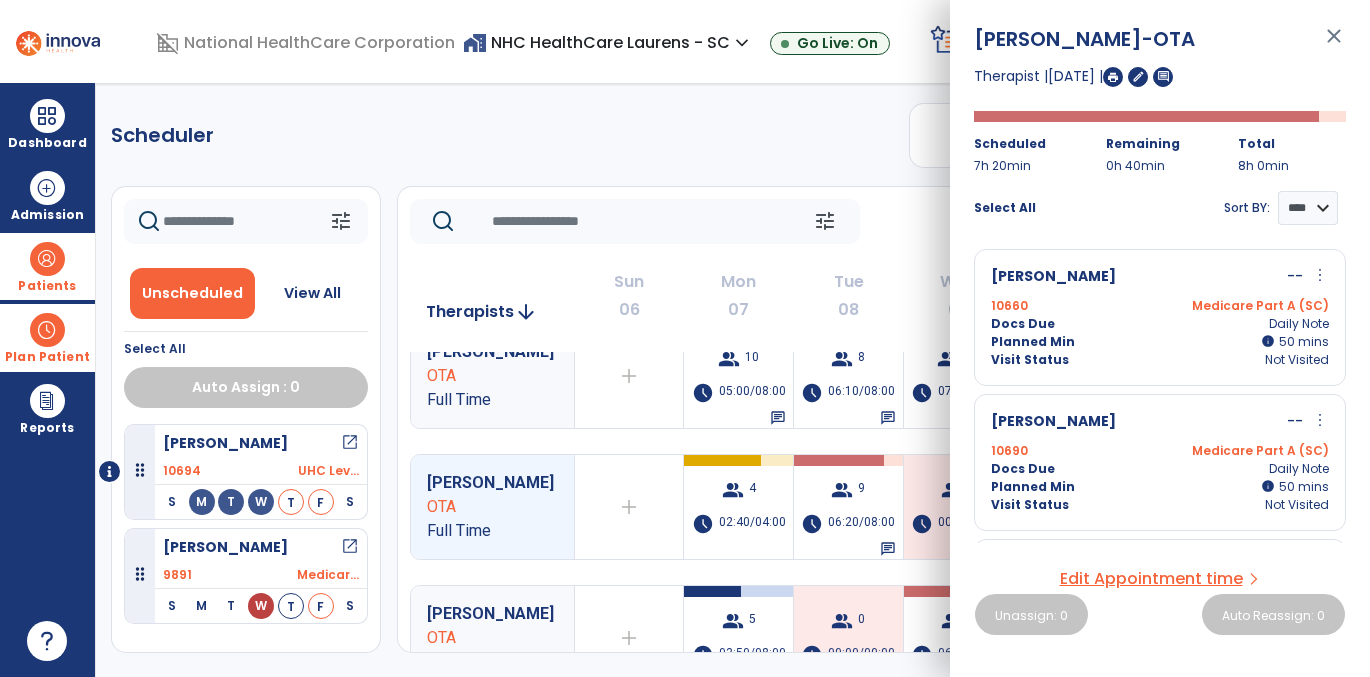click on "10660 Medicare Part A (SC)" at bounding box center (1160, 306) 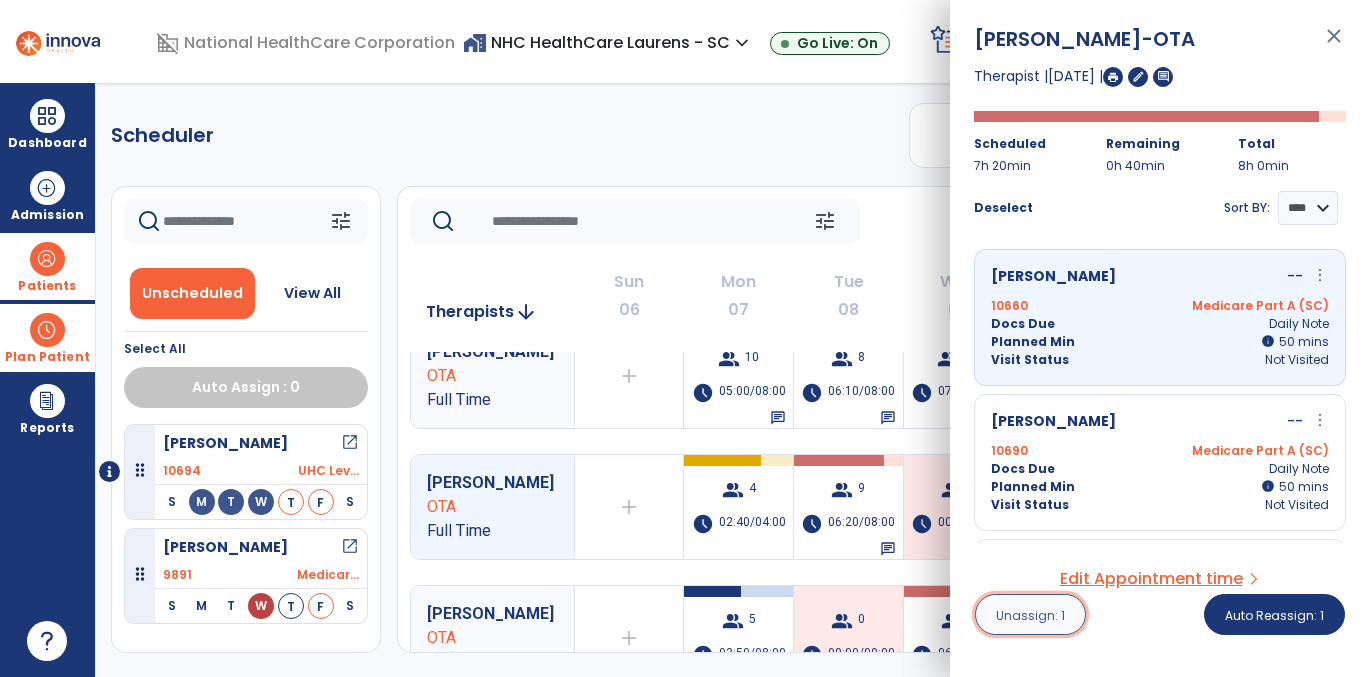 click on "Unassign: 1" at bounding box center [1030, 615] 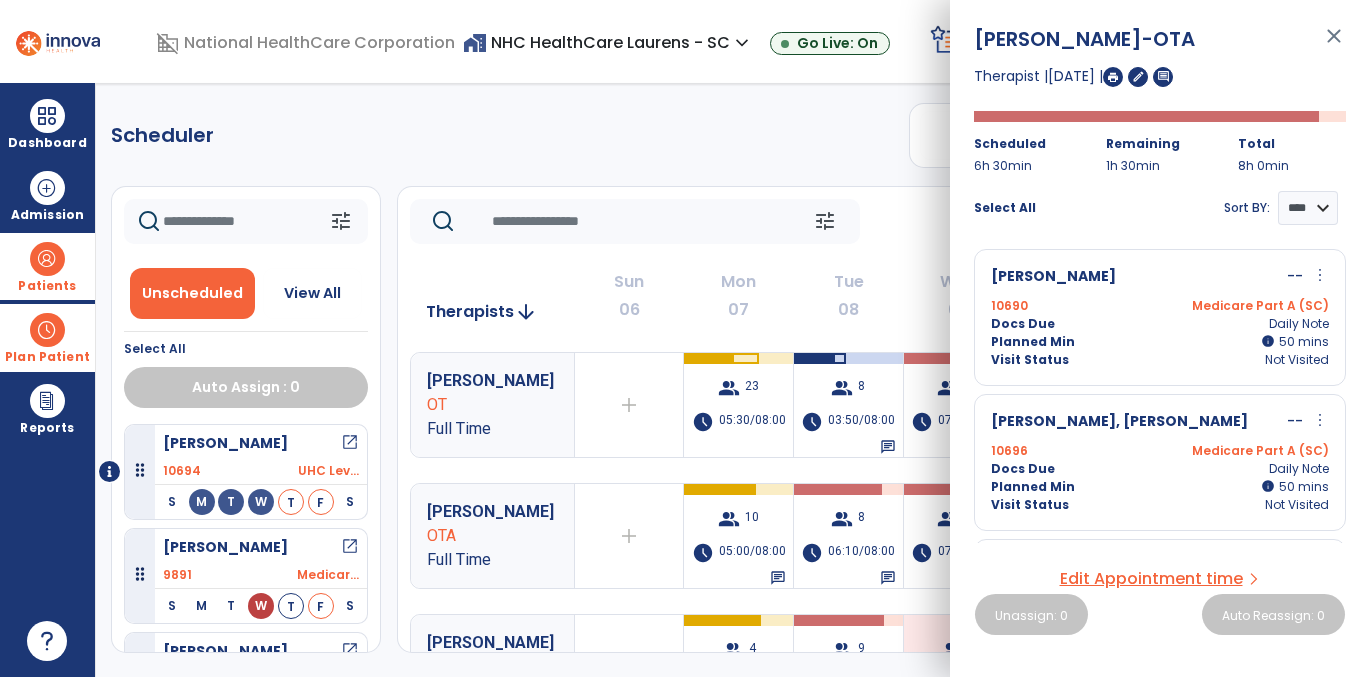 click on "Scheduler   PT   OT   ST  **** *** more_vert  Manage Labor   View All Therapists   Print" 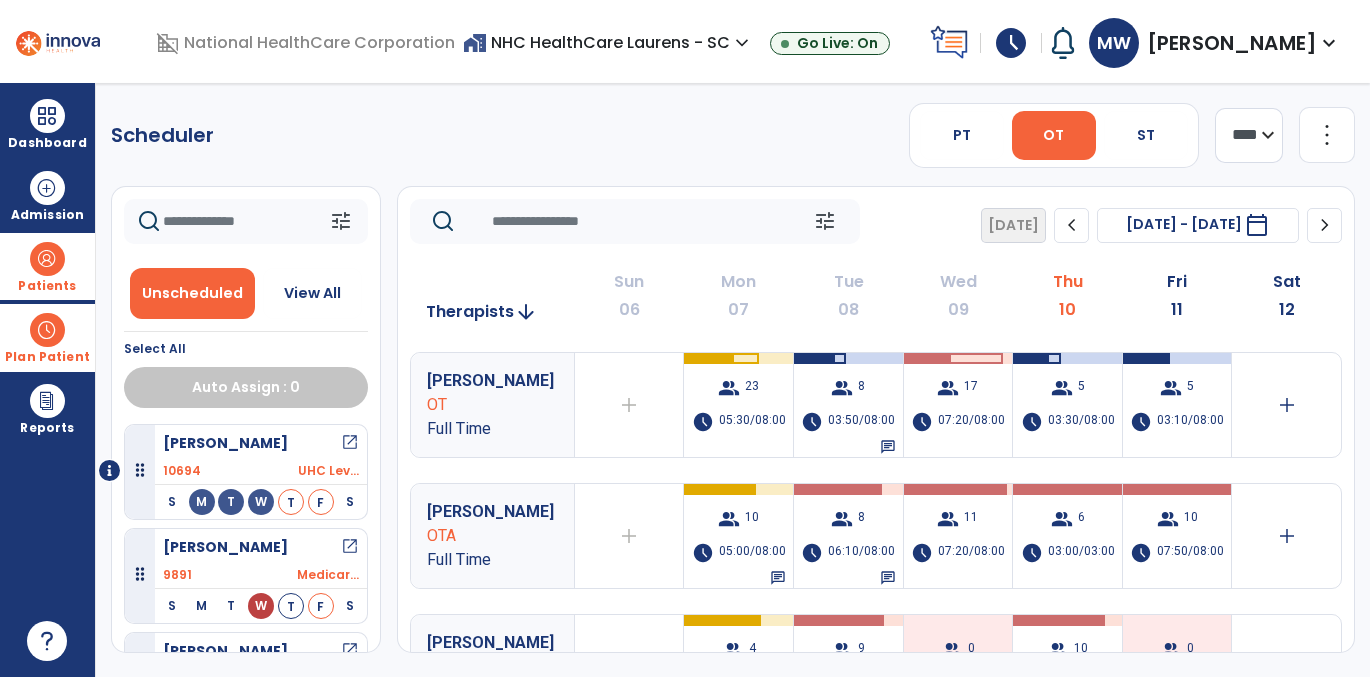 scroll, scrollTop: 67, scrollLeft: 0, axis: vertical 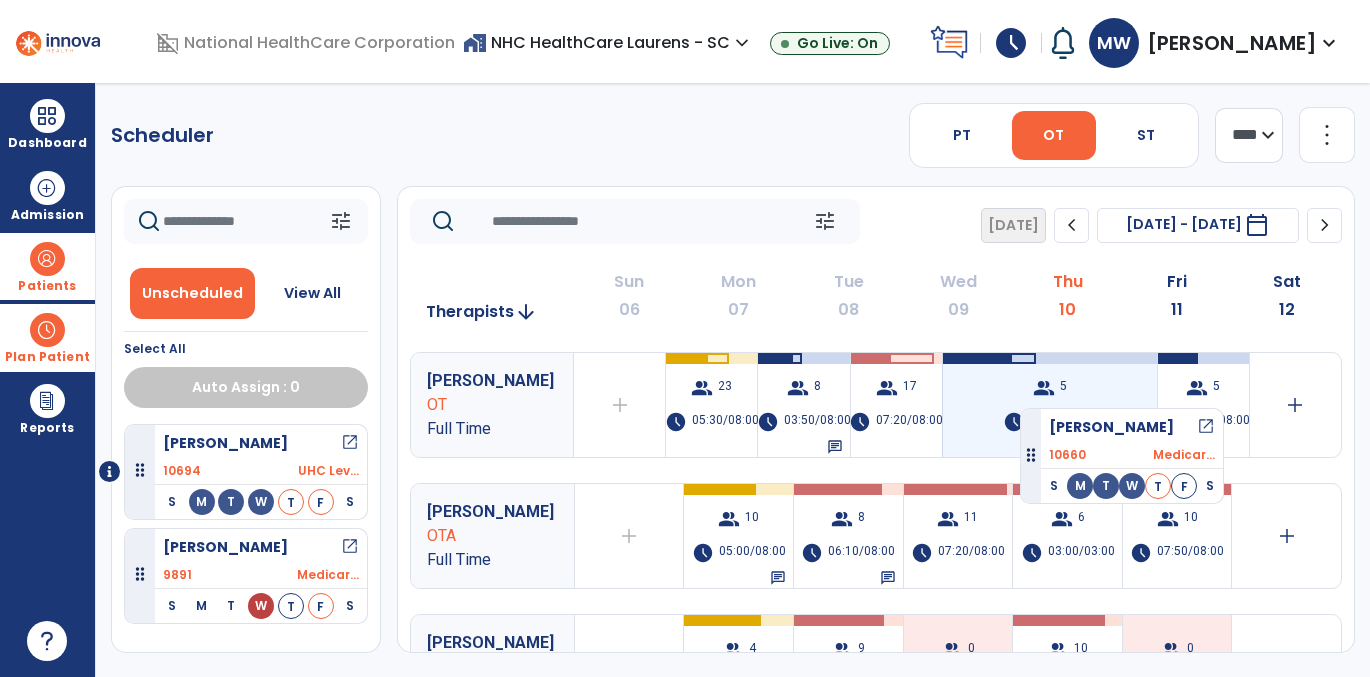 drag, startPoint x: 288, startPoint y: 596, endPoint x: 1010, endPoint y: 397, distance: 748.92255 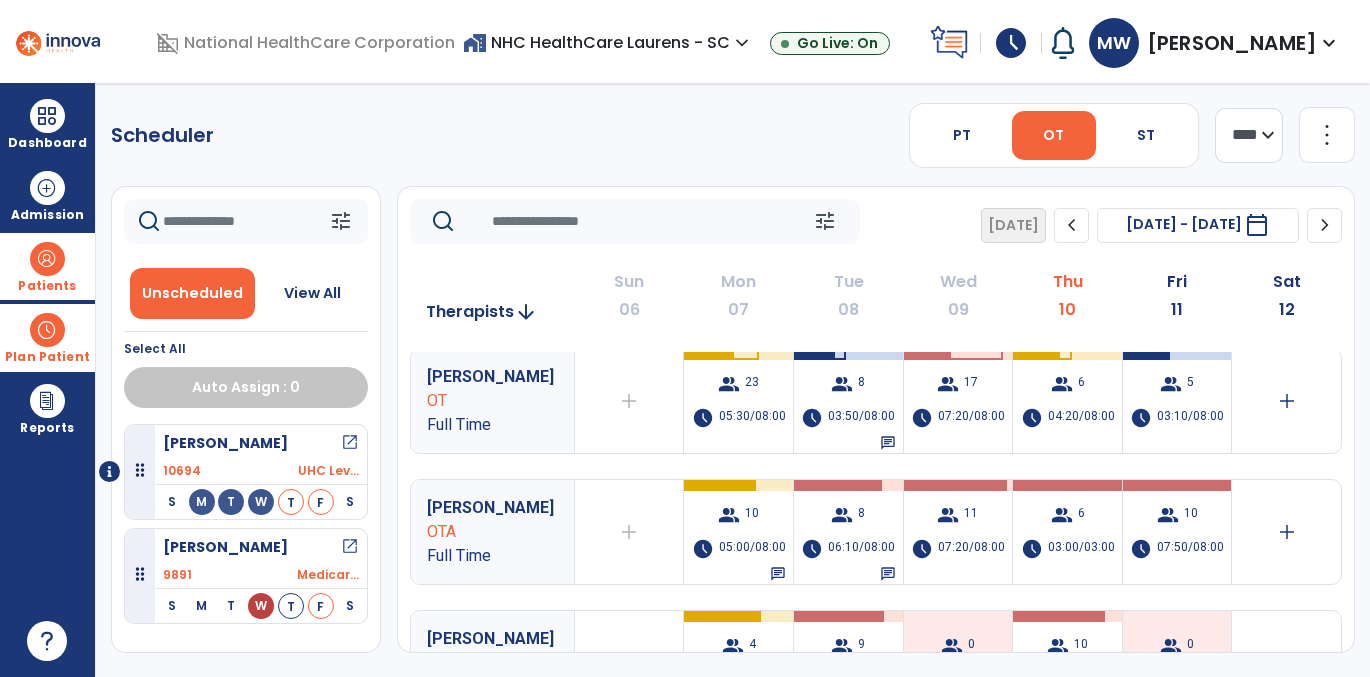 scroll, scrollTop: 0, scrollLeft: 0, axis: both 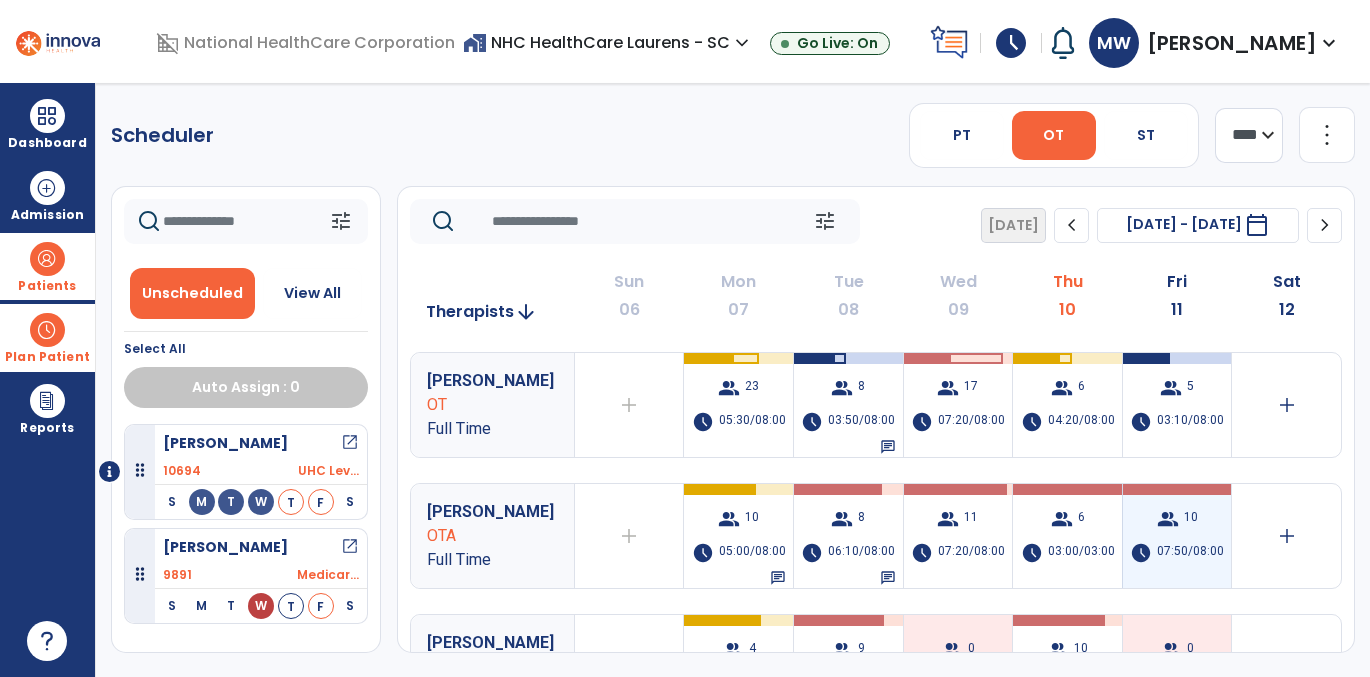 click on "07:50/08:00" at bounding box center (1190, 553) 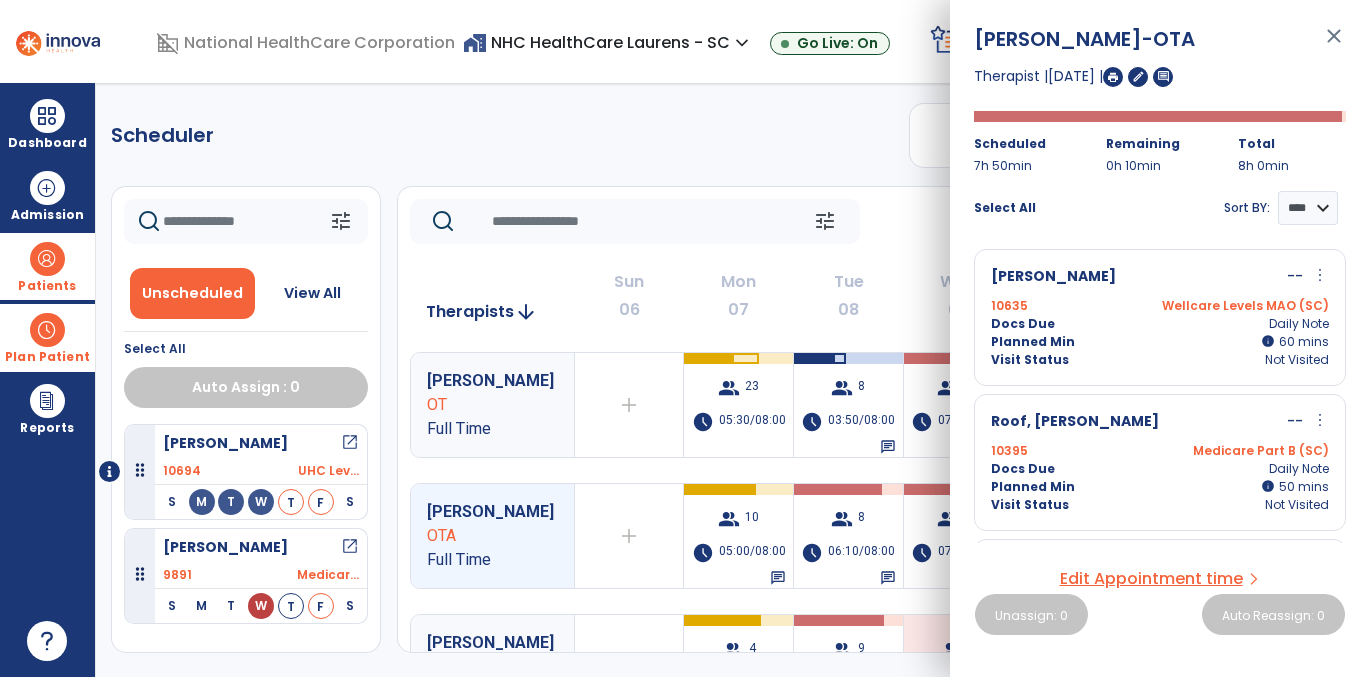 click on "Planned Min  info   60 I 60 mins" at bounding box center (1160, 342) 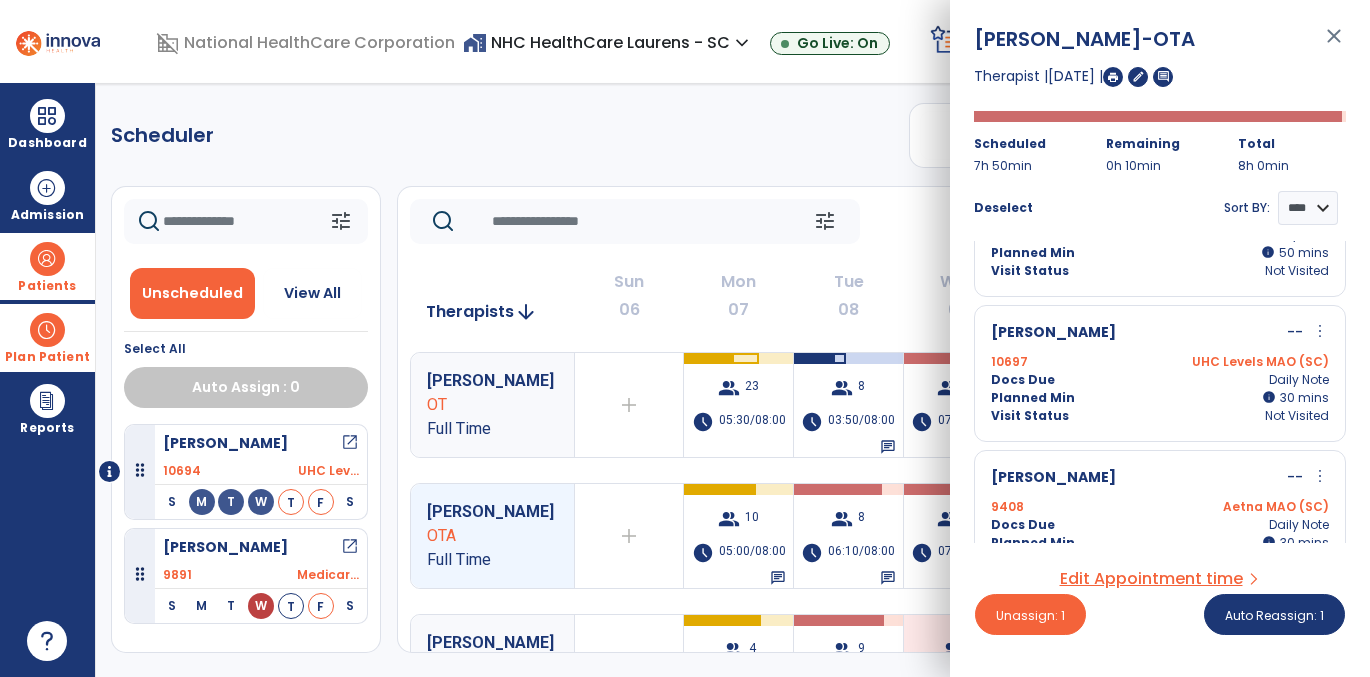 scroll, scrollTop: 1148, scrollLeft: 0, axis: vertical 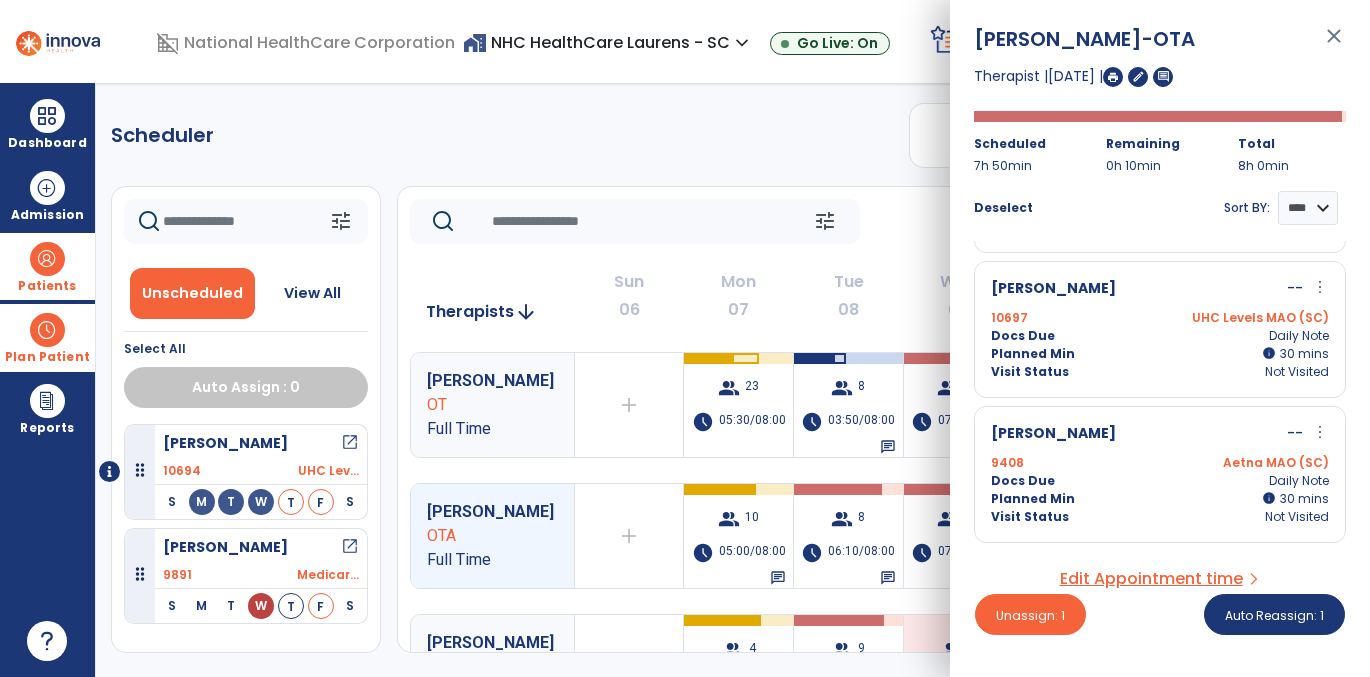 click on "Scheduler   PT   OT   ST  **** *** more_vert  Manage Labor   View All Therapists   Print" 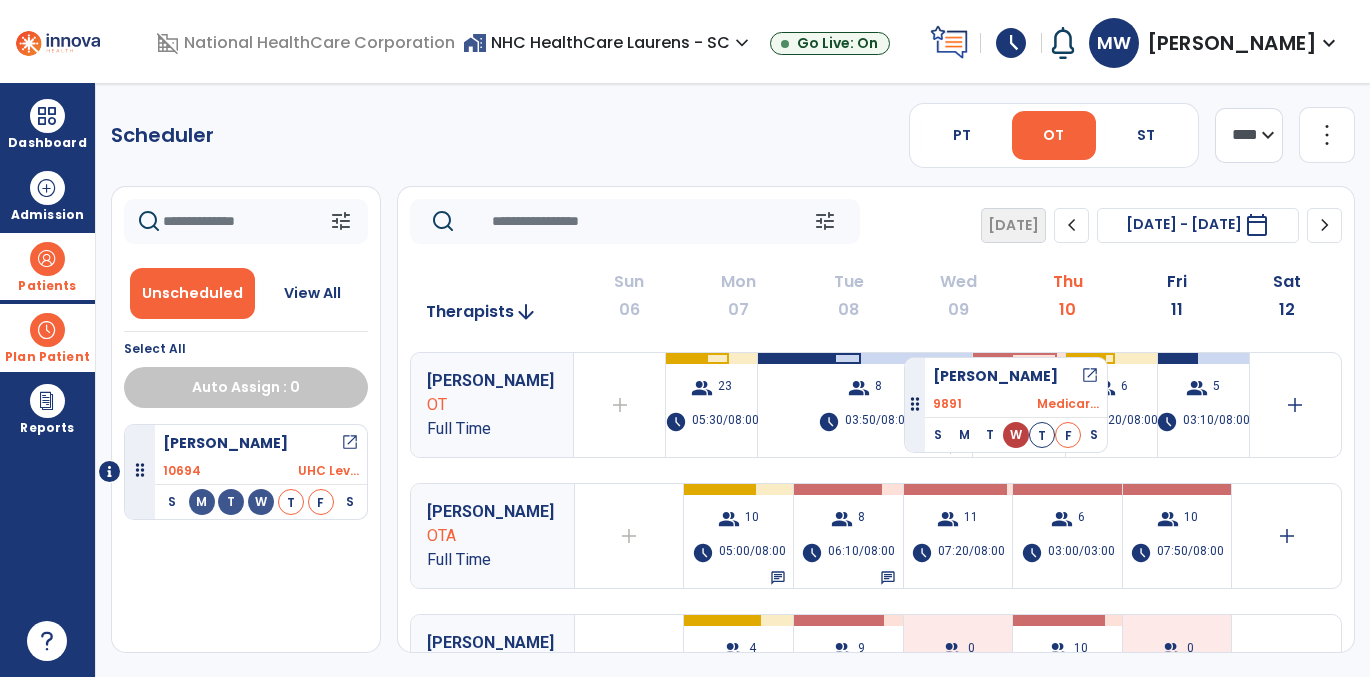drag, startPoint x: 258, startPoint y: 551, endPoint x: 970, endPoint y: 334, distance: 744.3339 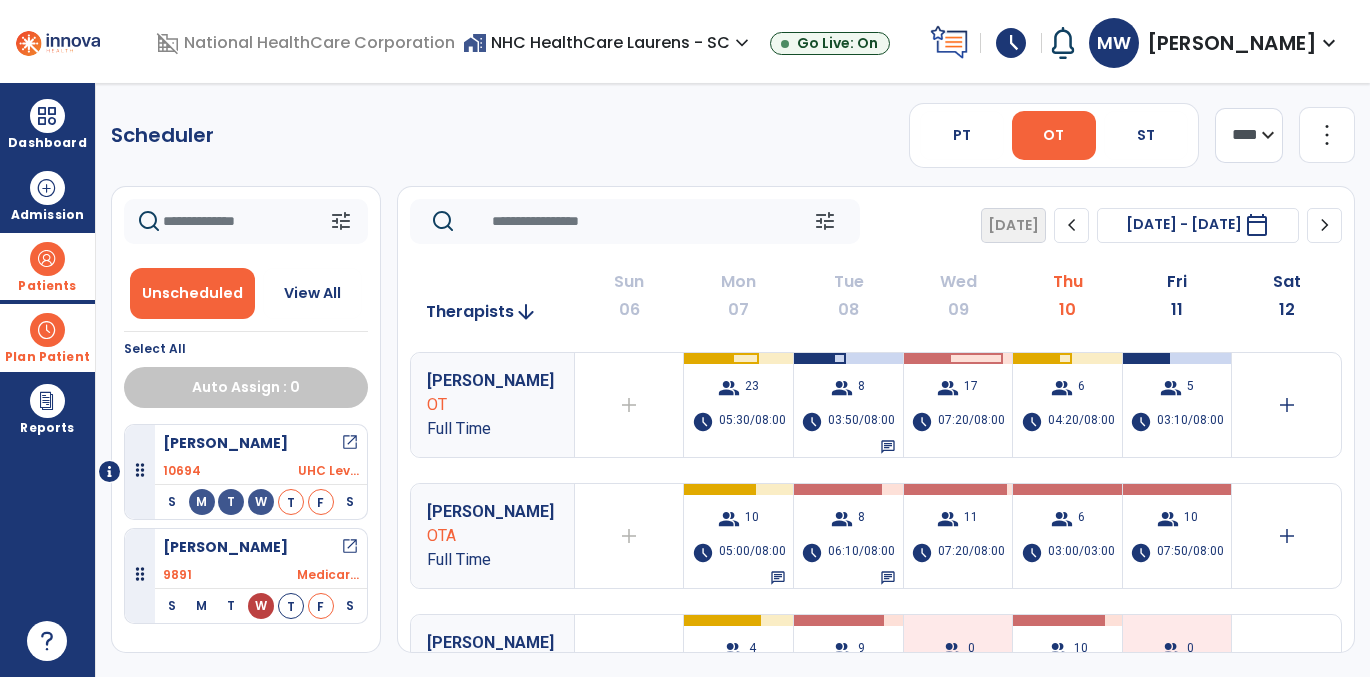 drag, startPoint x: 970, startPoint y: 334, endPoint x: 780, endPoint y: 474, distance: 236.00847 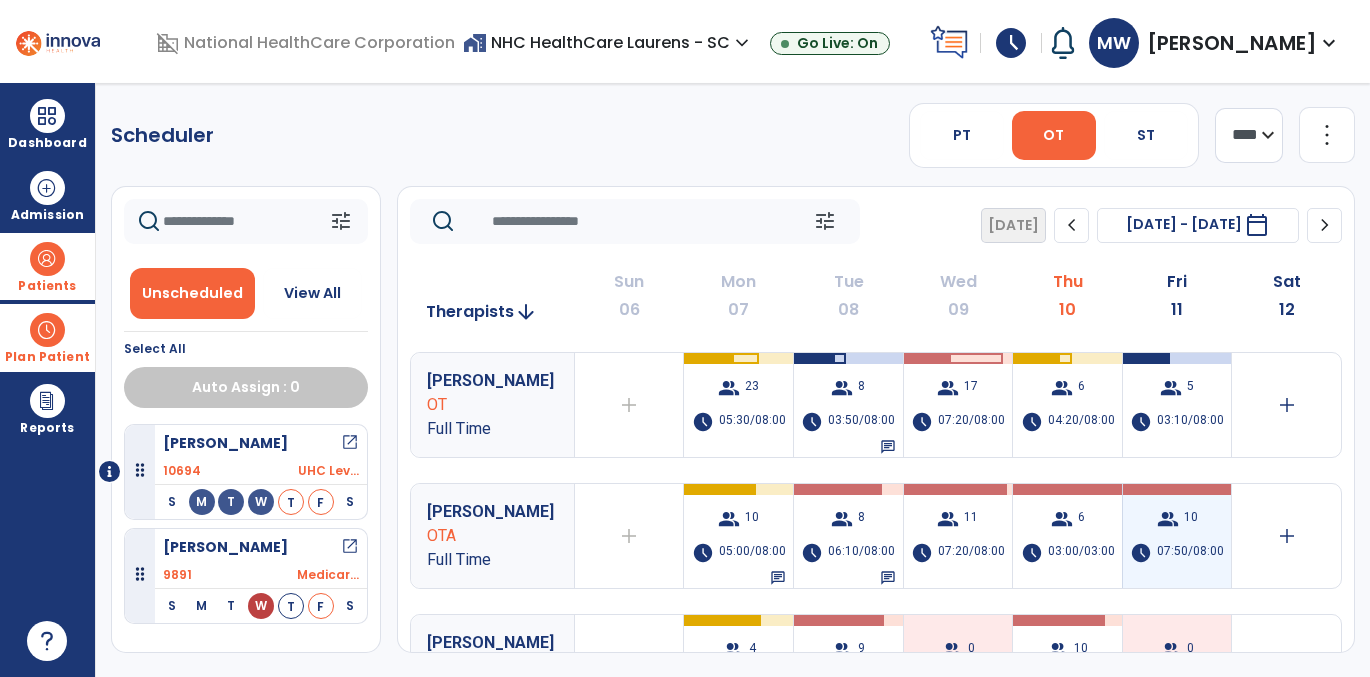 click on "group  10  schedule  07:50/08:00" at bounding box center [1177, 536] 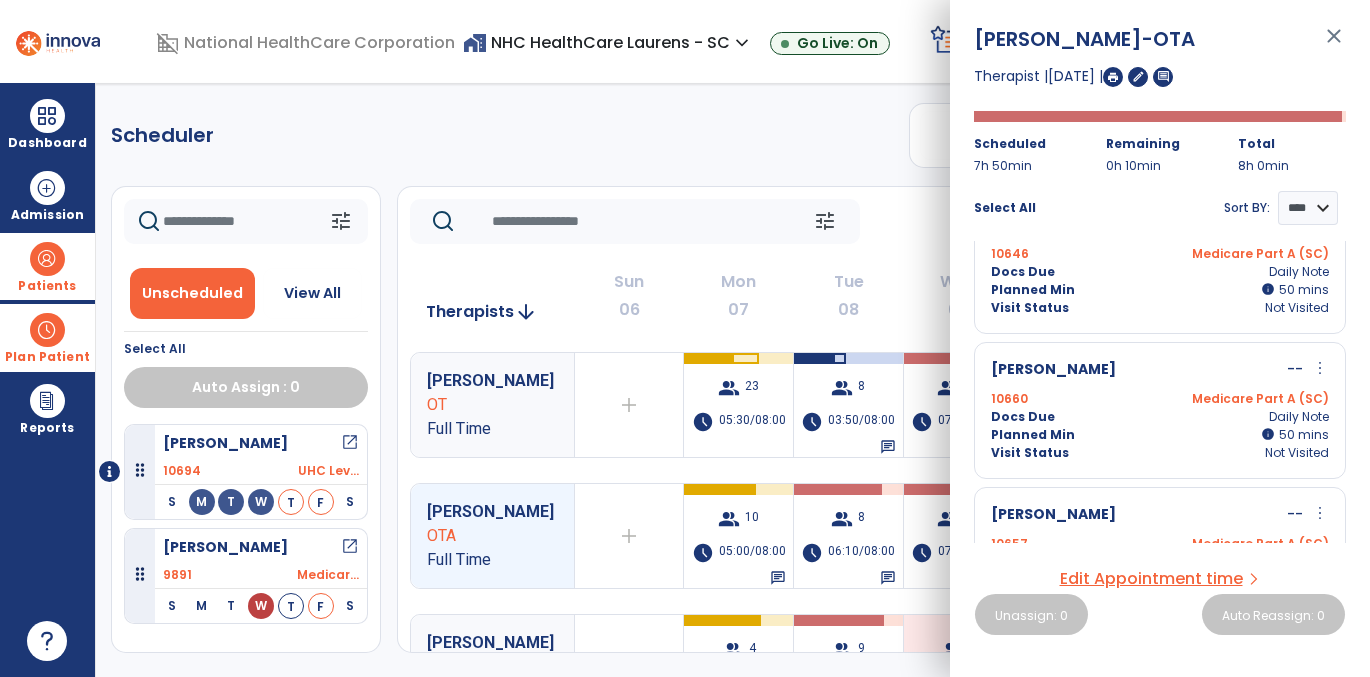 scroll, scrollTop: 643, scrollLeft: 0, axis: vertical 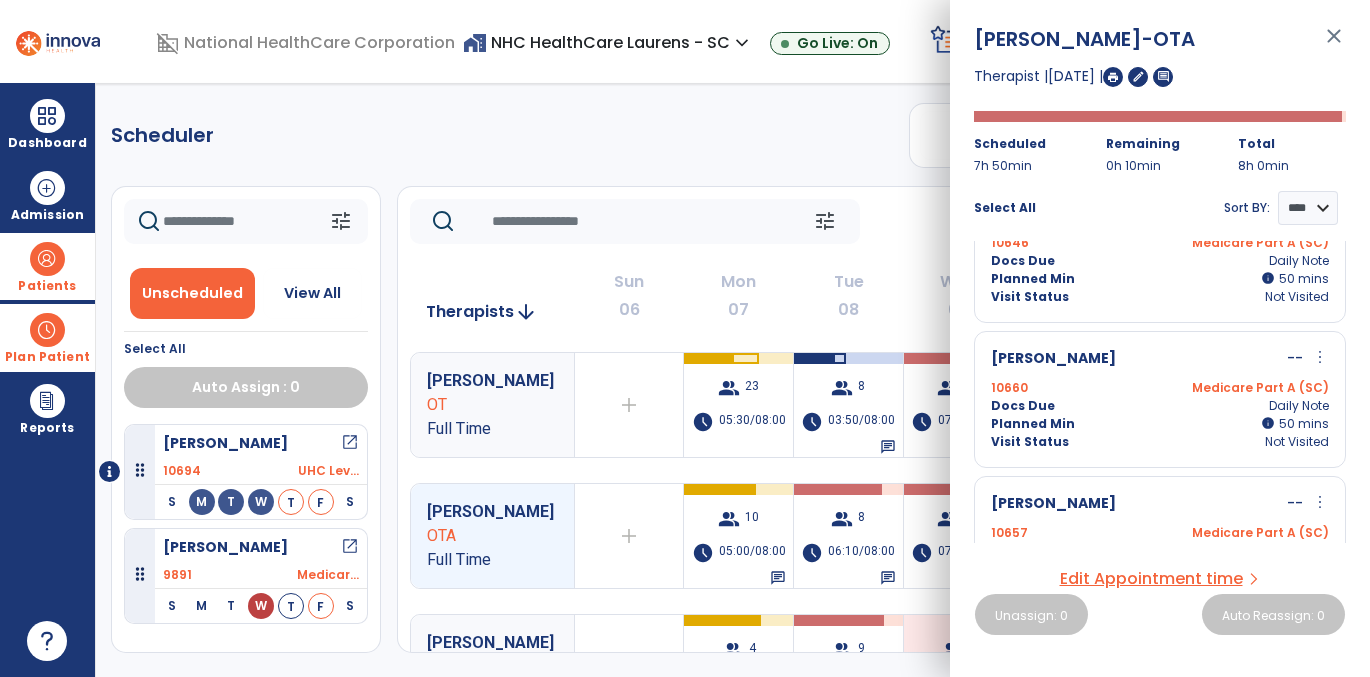click on "Planned Min  info   50 I 50 mins" at bounding box center [1160, 424] 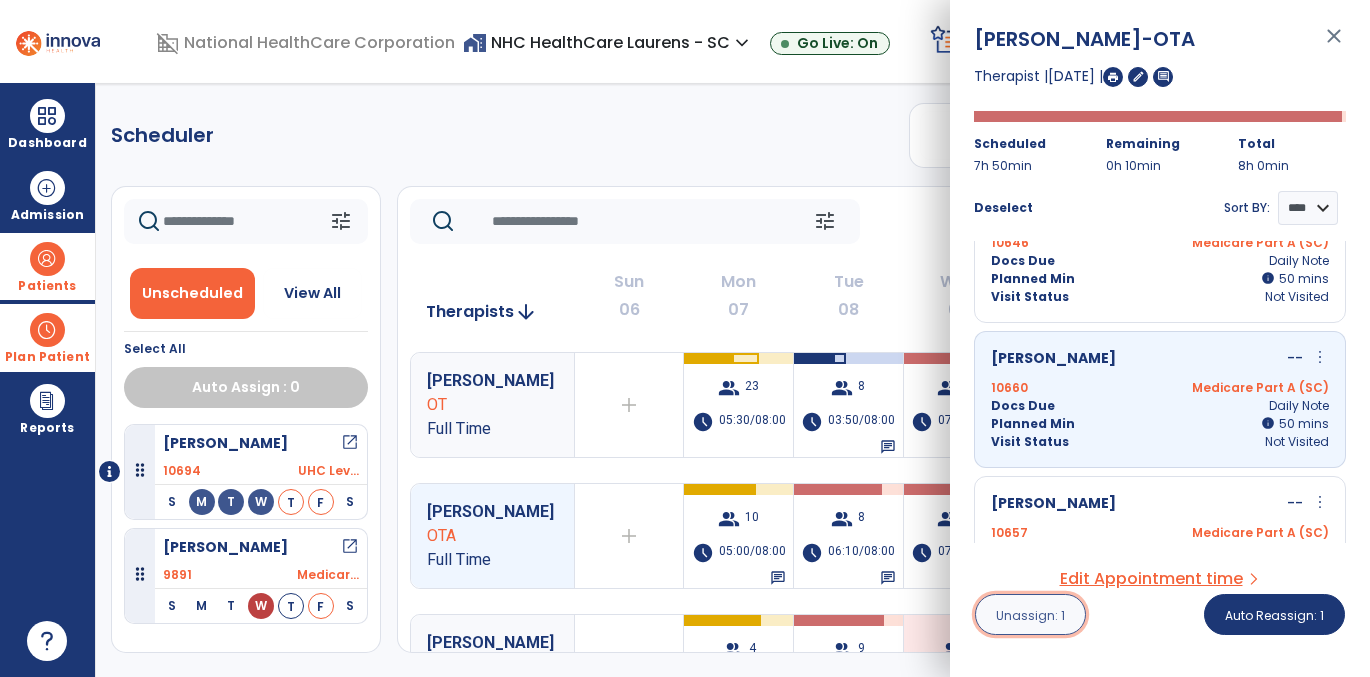 click on "Unassign: 1" at bounding box center (1030, 615) 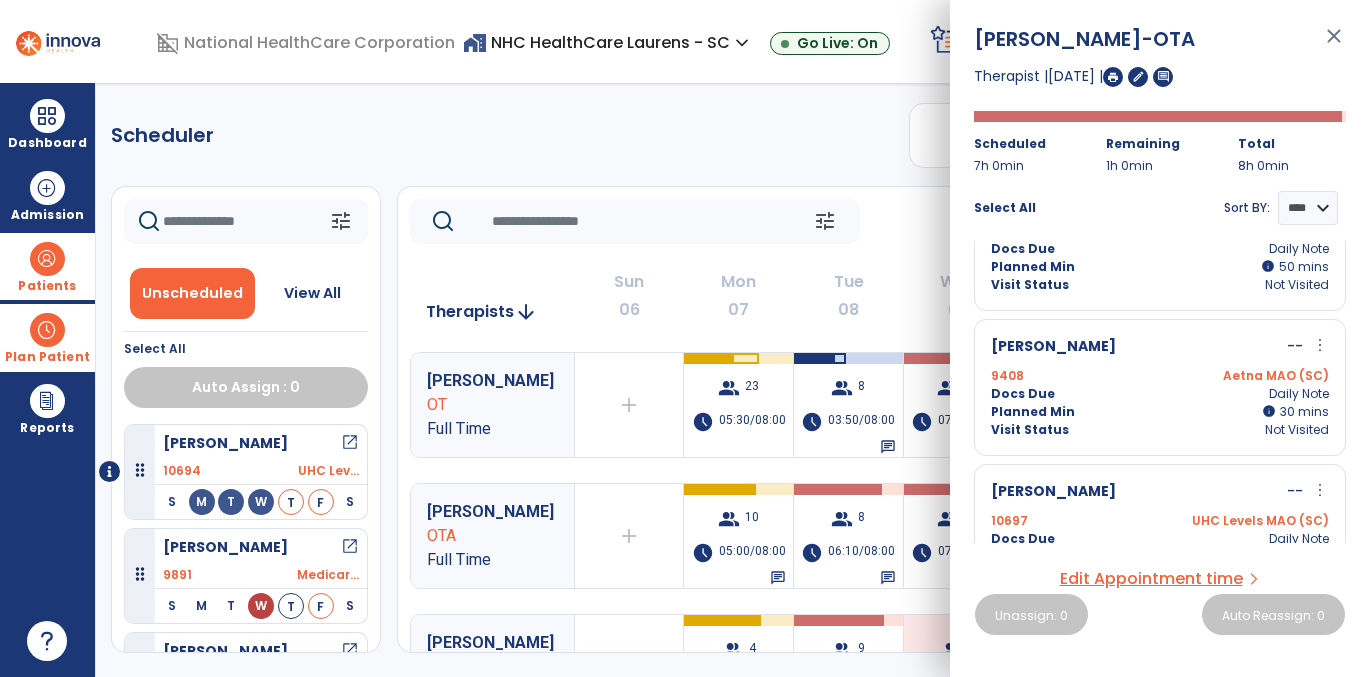 scroll, scrollTop: 1003, scrollLeft: 0, axis: vertical 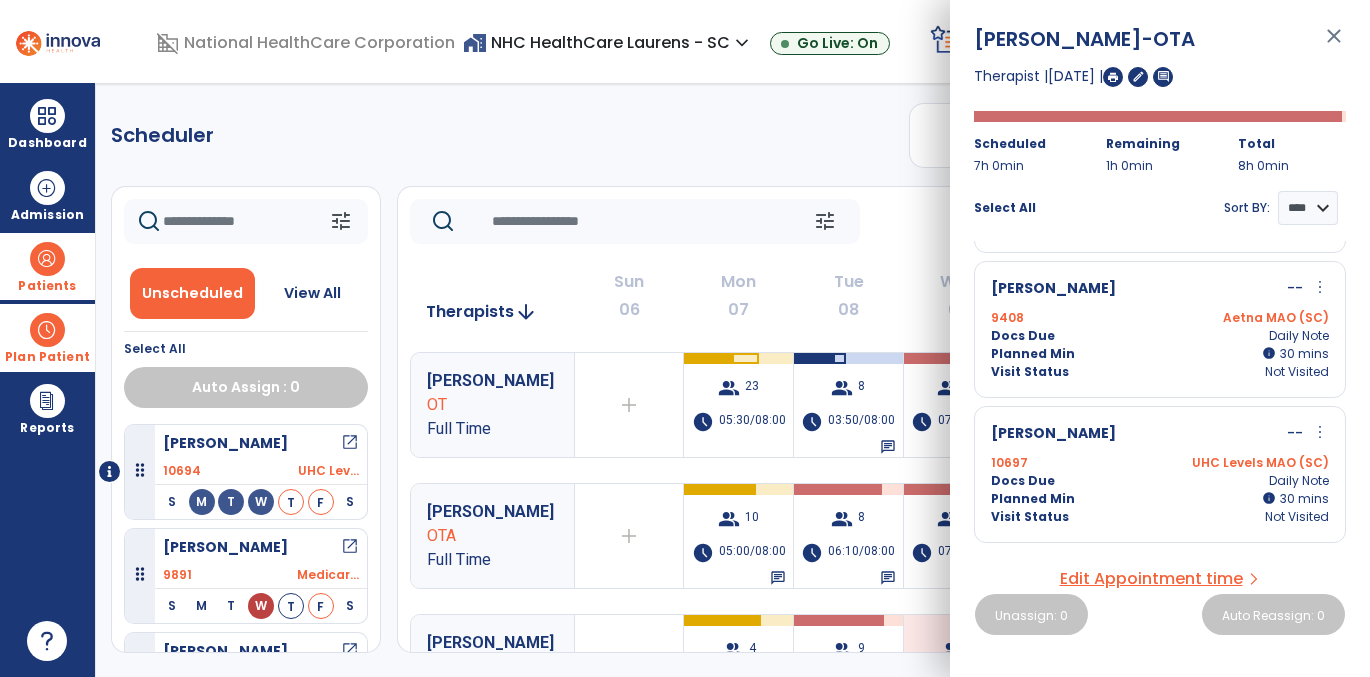 click on "Docs Due Daily Note" at bounding box center [1160, 336] 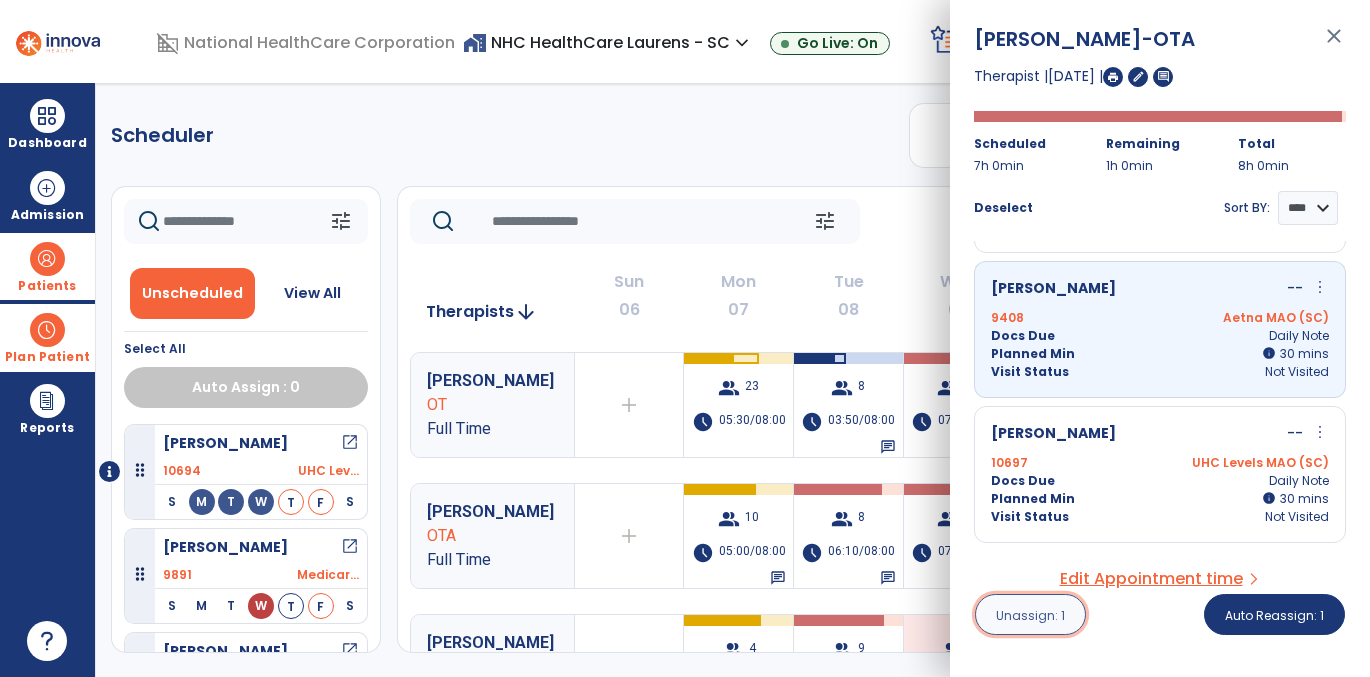 click on "Unassign: 1" at bounding box center [1030, 615] 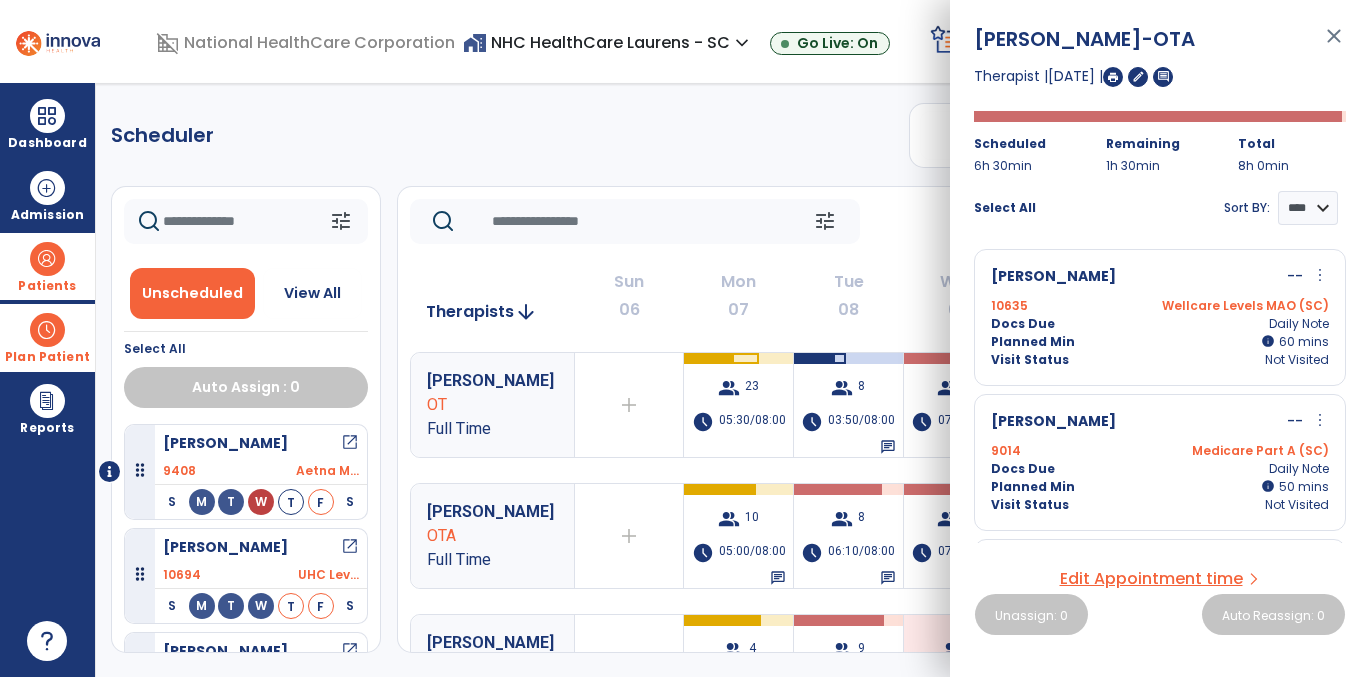 click on "Scheduler   PT   OT   ST  **** *** more_vert  Manage Labor   View All Therapists   Print" 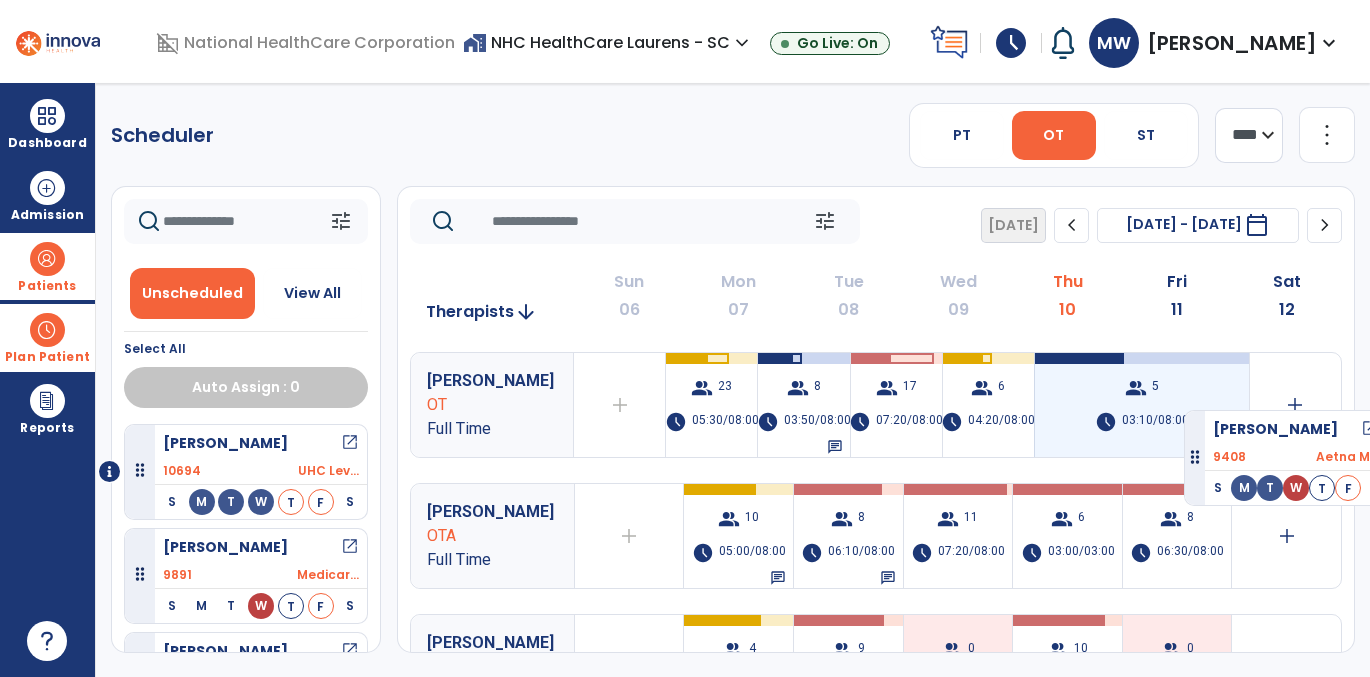 drag, startPoint x: 289, startPoint y: 439, endPoint x: 1184, endPoint y: 401, distance: 895.80634 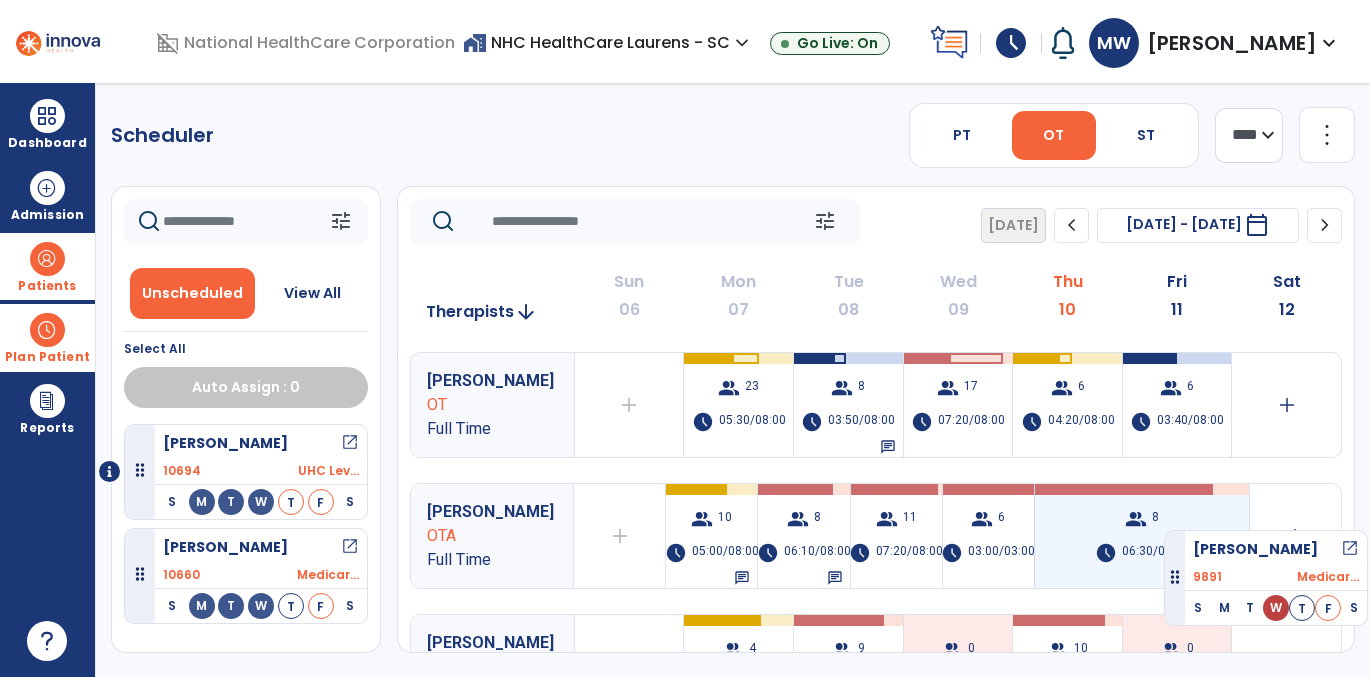 drag, startPoint x: 282, startPoint y: 562, endPoint x: 1168, endPoint y: 522, distance: 886.90247 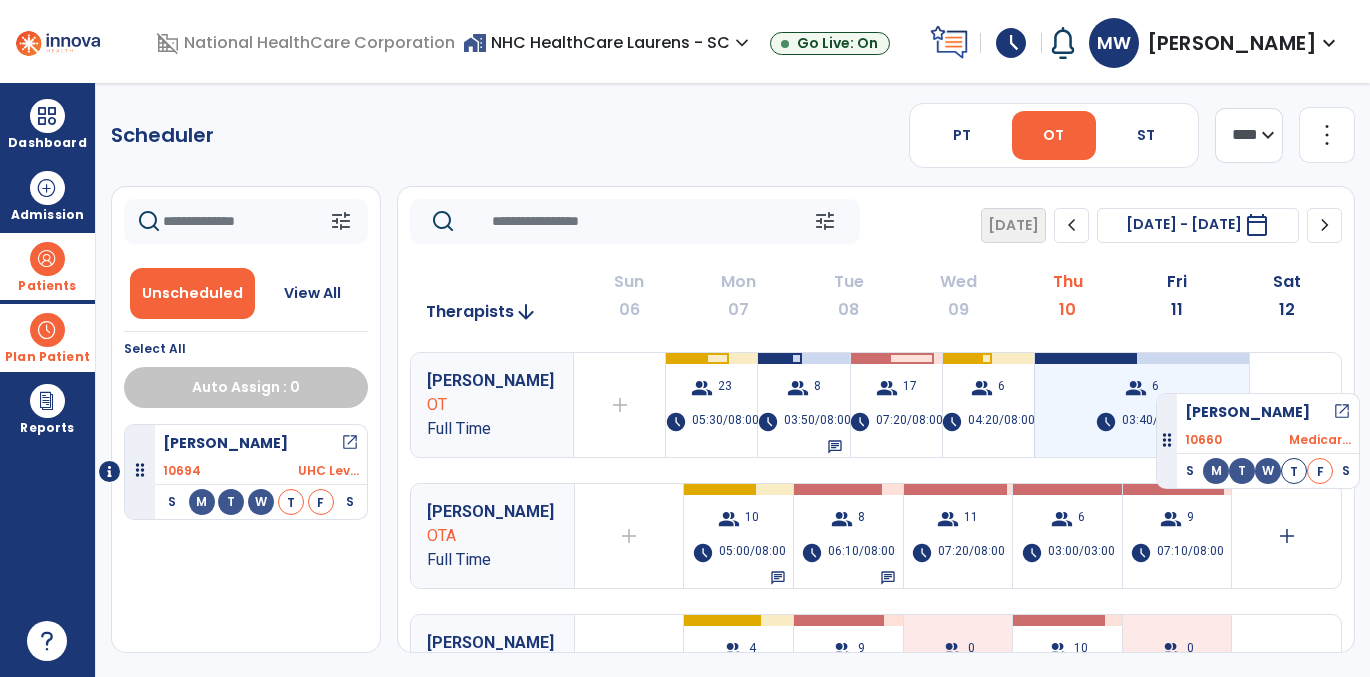 drag, startPoint x: 263, startPoint y: 555, endPoint x: 1156, endPoint y: 385, distance: 909.0374 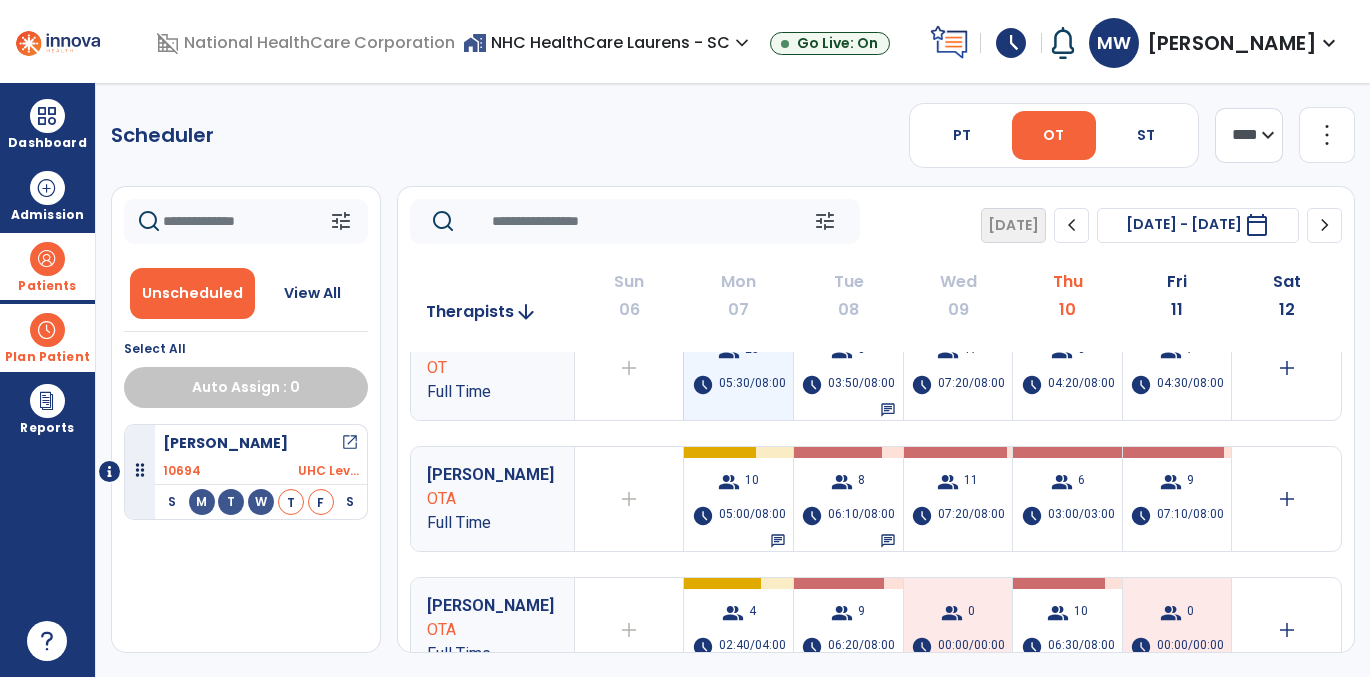scroll, scrollTop: 0, scrollLeft: 0, axis: both 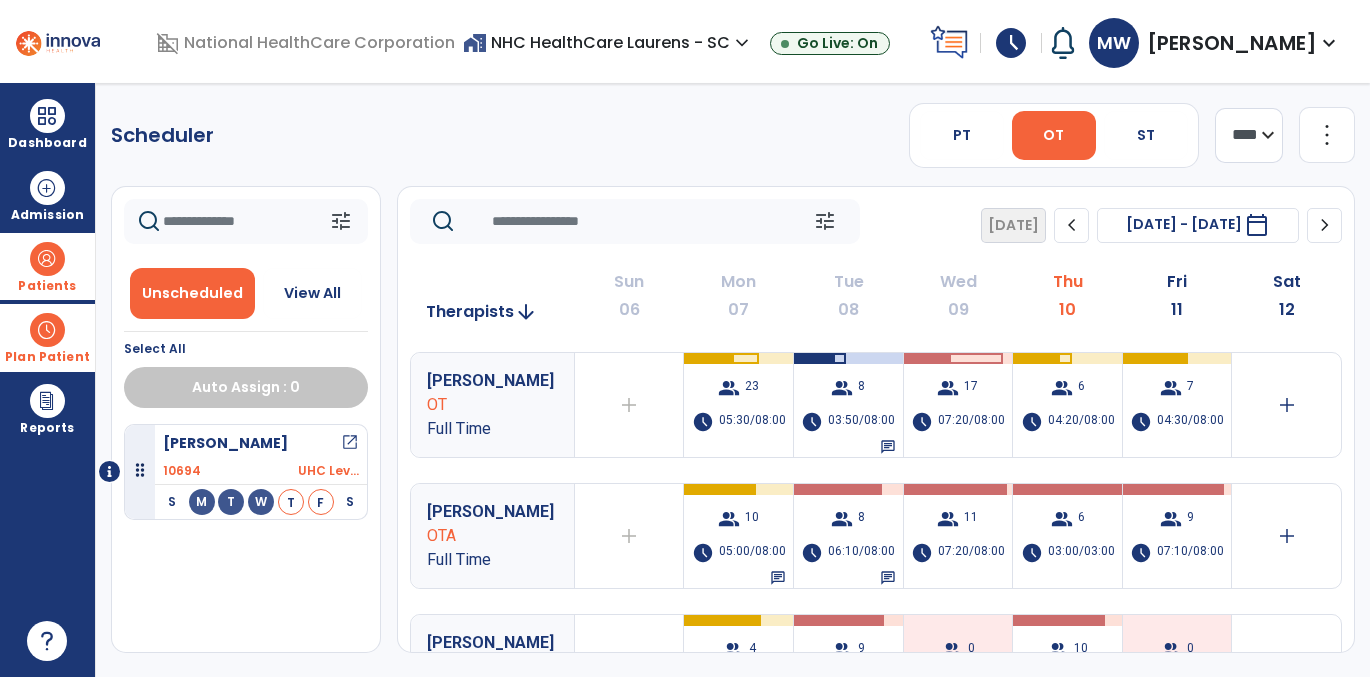 click on "Patients" at bounding box center [47, 266] 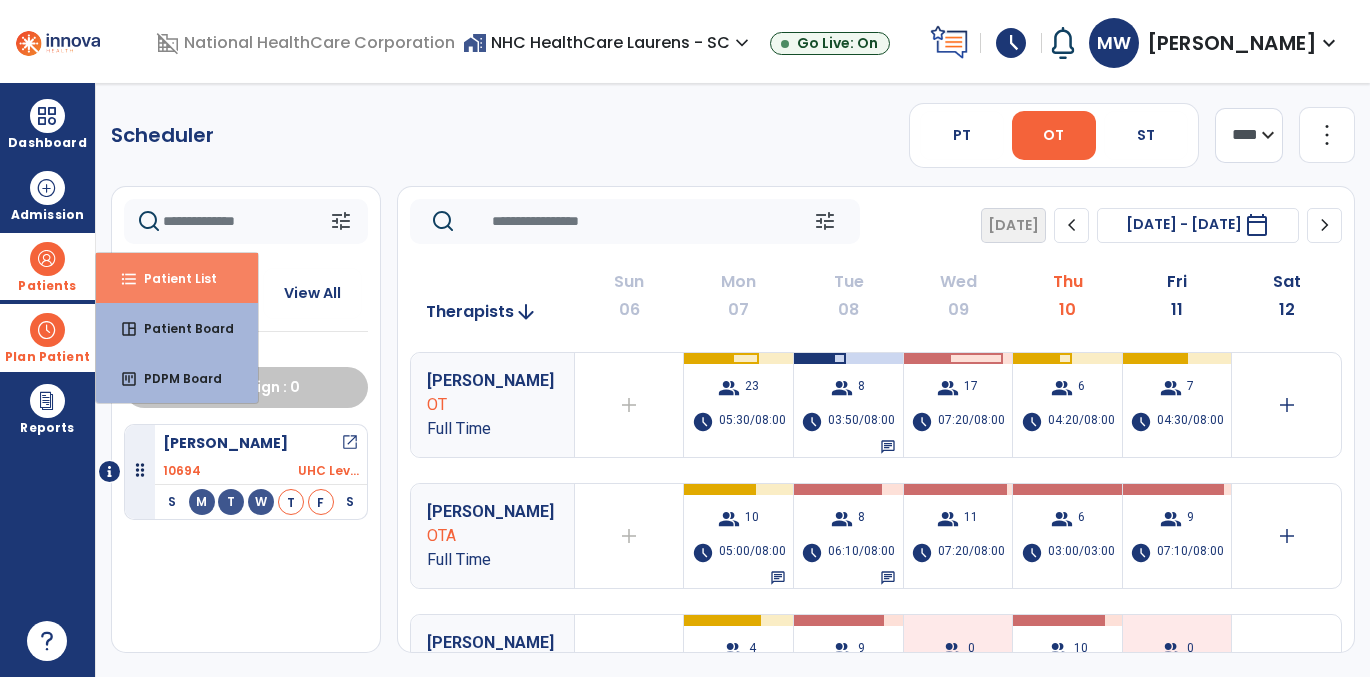 click on "format_list_bulleted  Patient List" at bounding box center (177, 278) 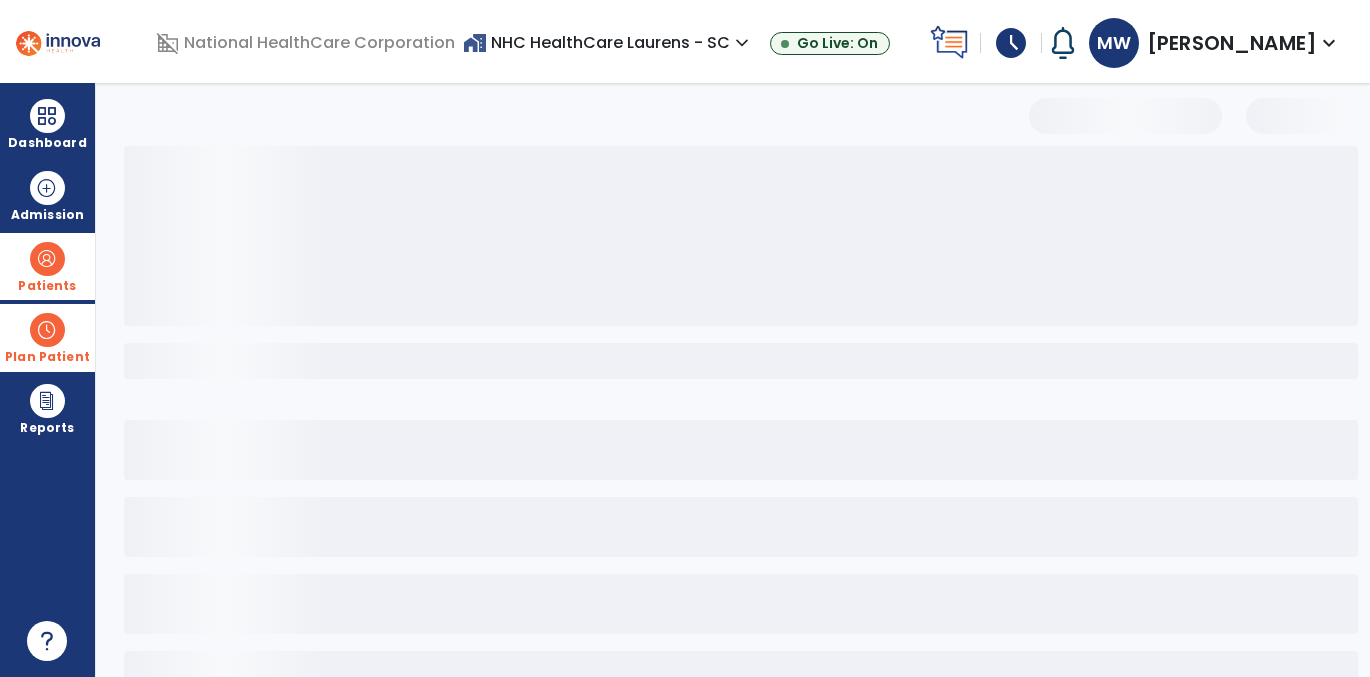 select on "***" 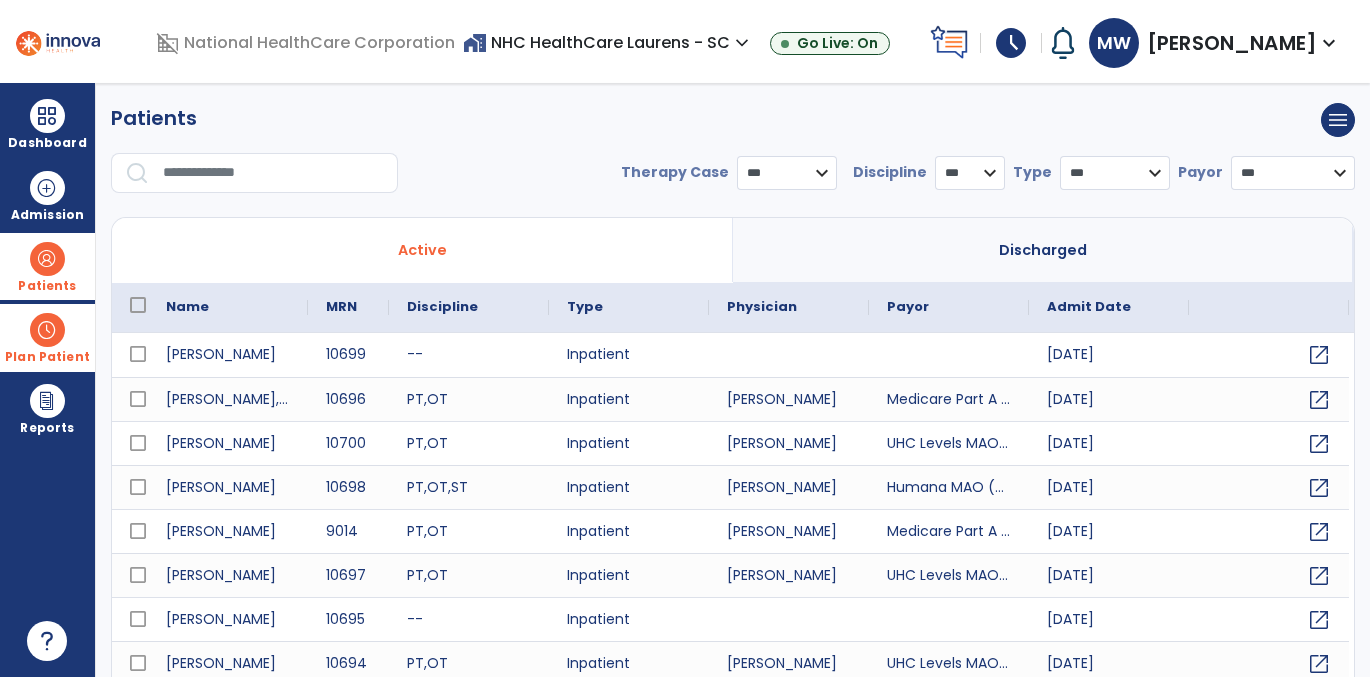 click at bounding box center [273, 173] 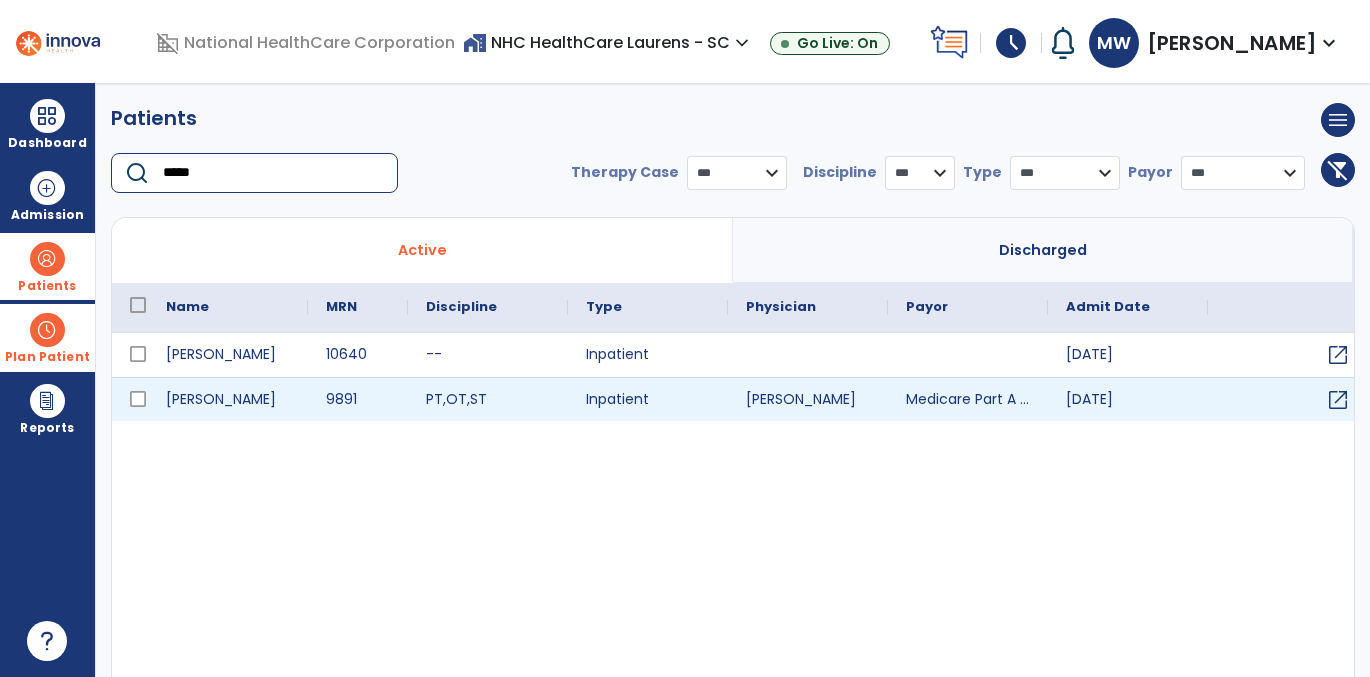 type on "*****" 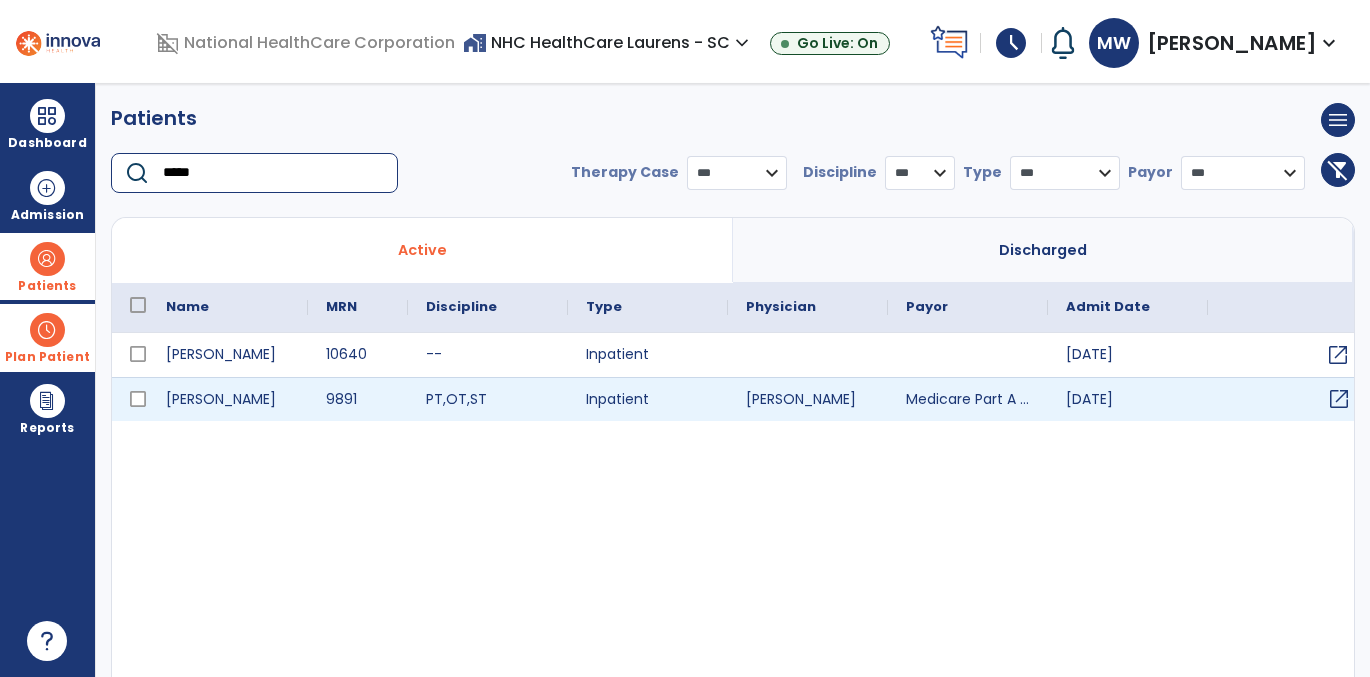 click on "open_in_new" at bounding box center (1339, 399) 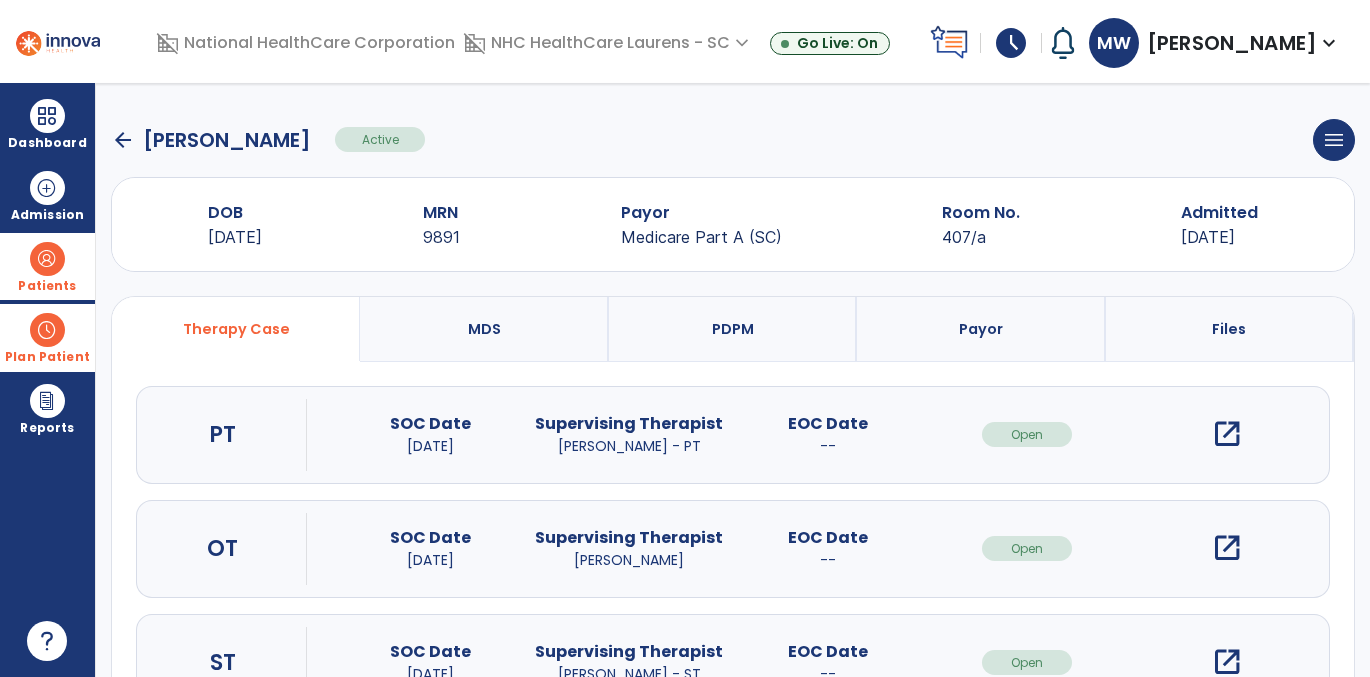 click on "open_in_new" at bounding box center (1227, 548) 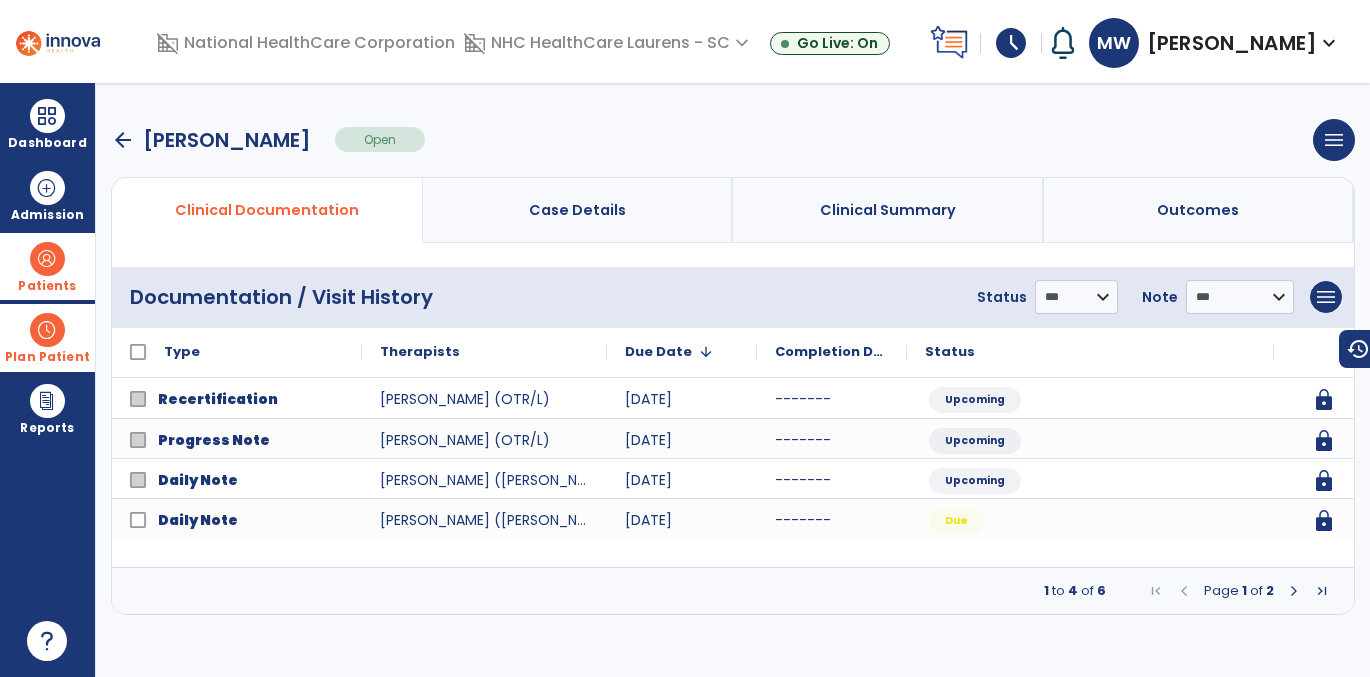click at bounding box center [1294, 591] 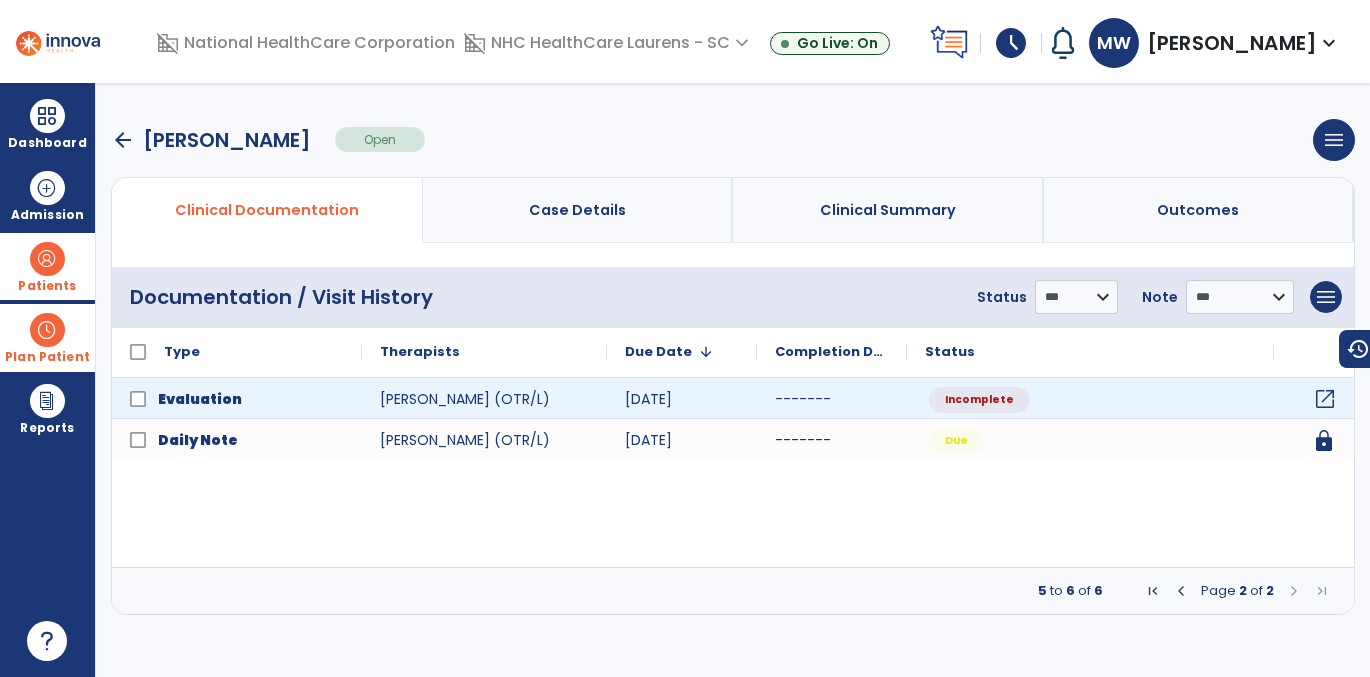 click on "open_in_new" 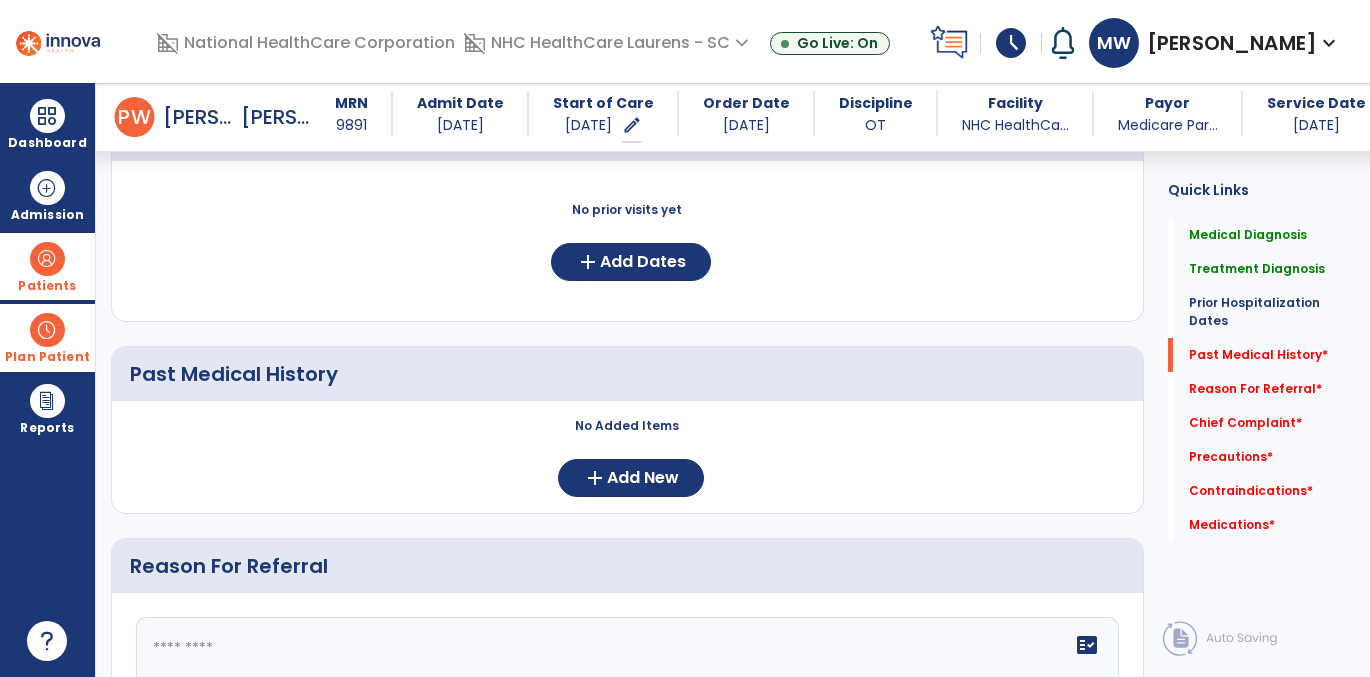 scroll, scrollTop: 1356, scrollLeft: 0, axis: vertical 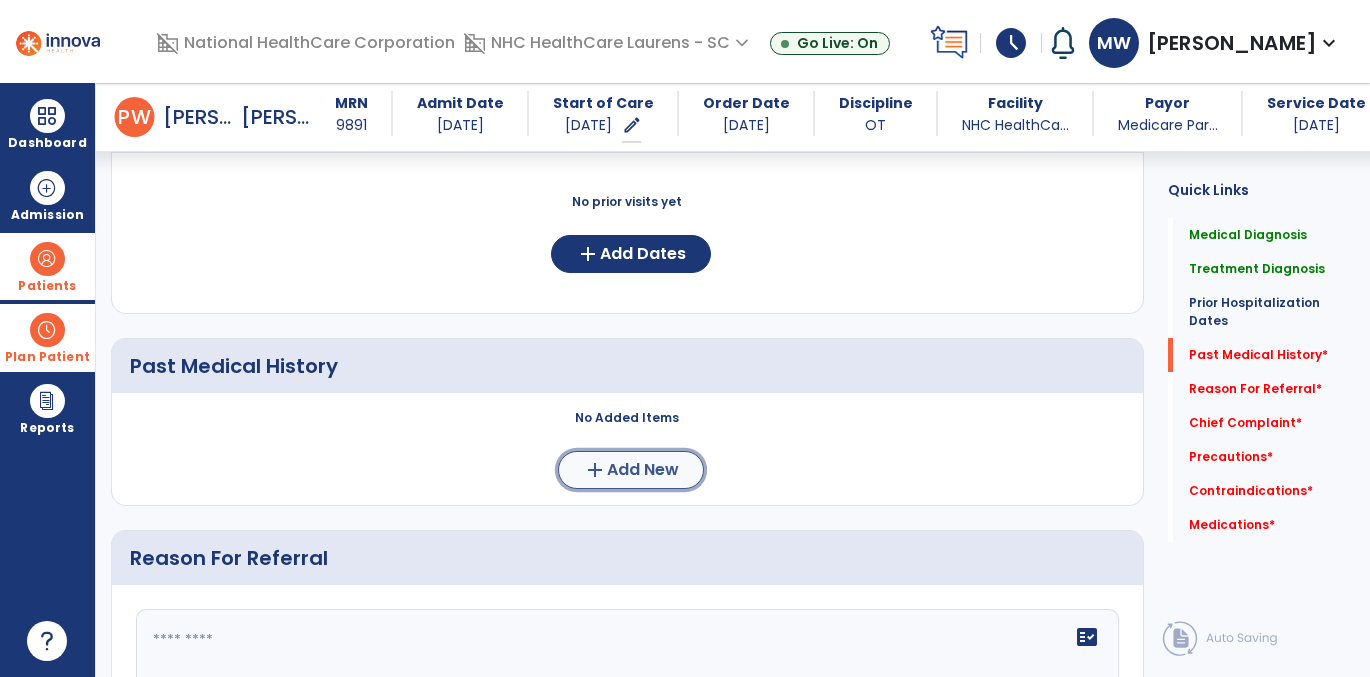 click on "Add New" 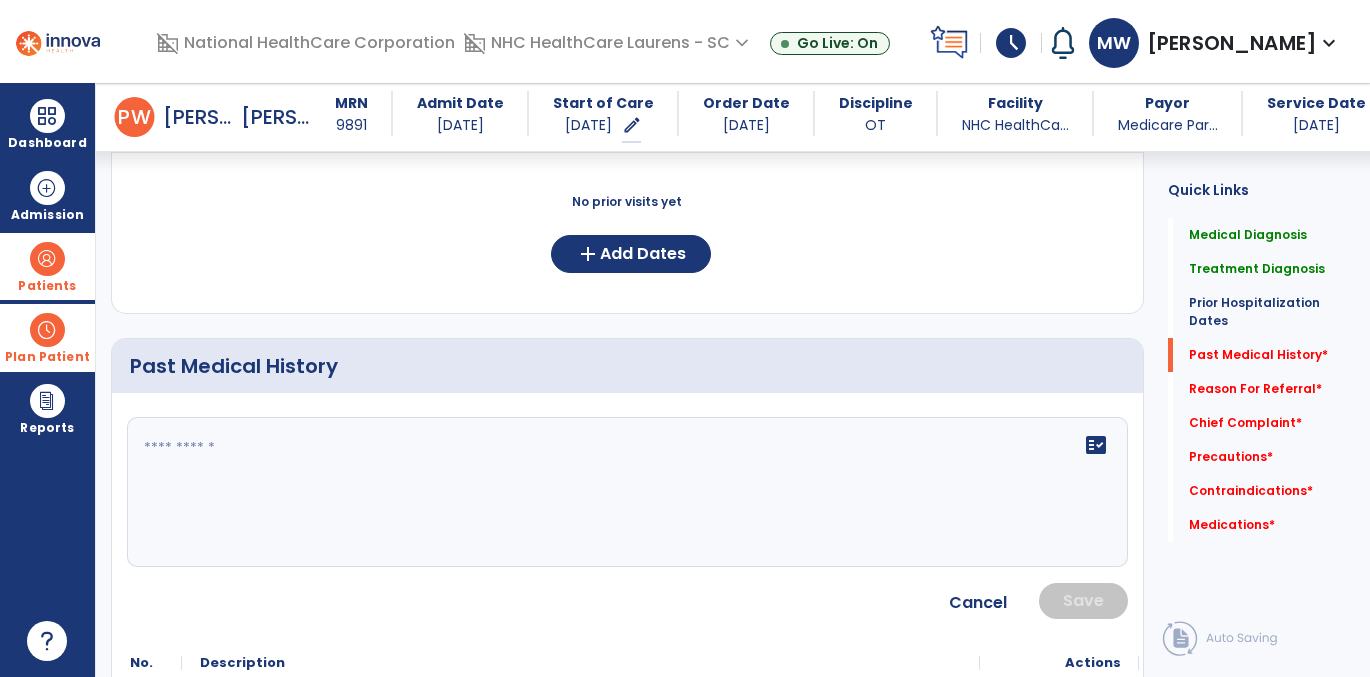 click on "fact_check" 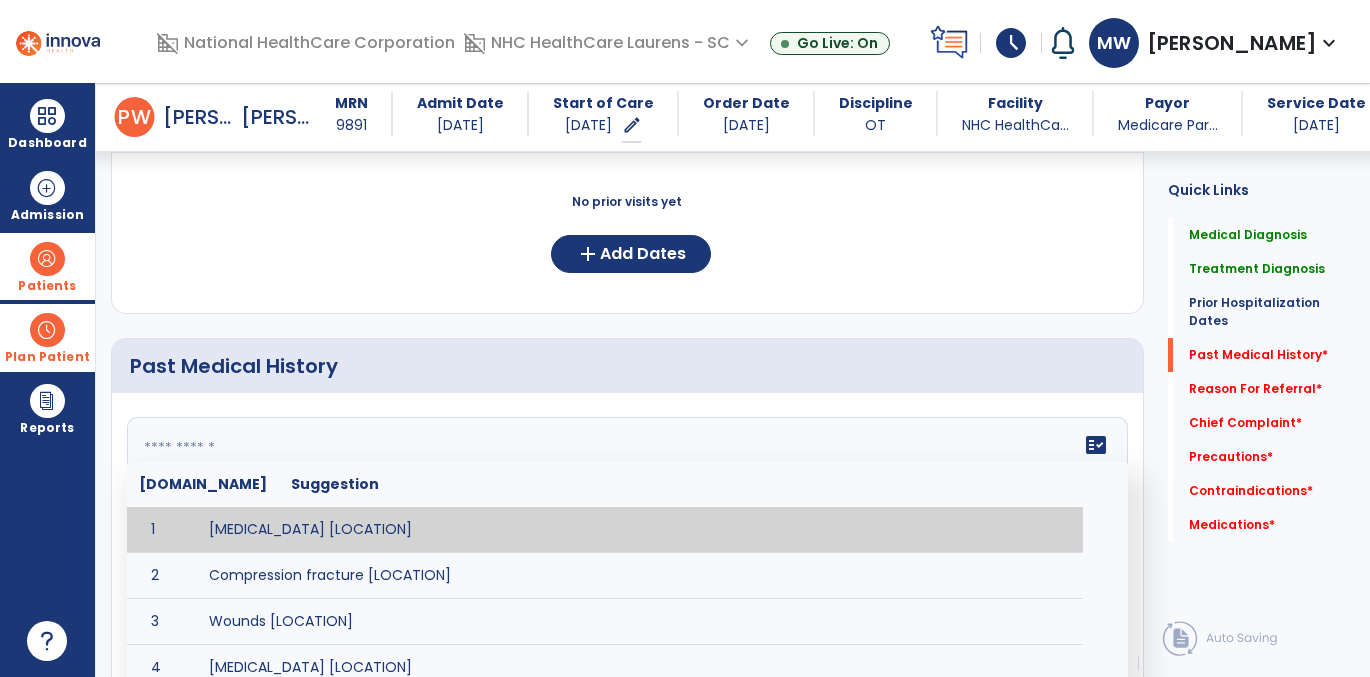 paste on "**********" 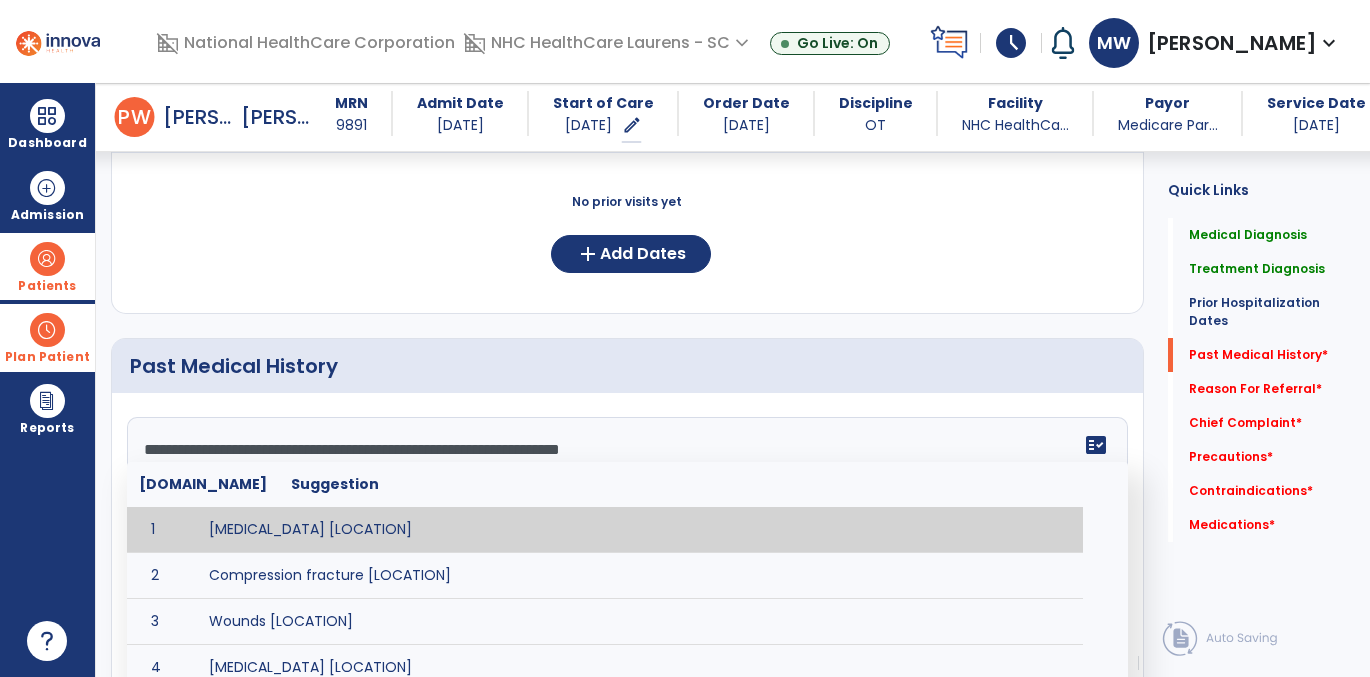 scroll, scrollTop: 328, scrollLeft: 0, axis: vertical 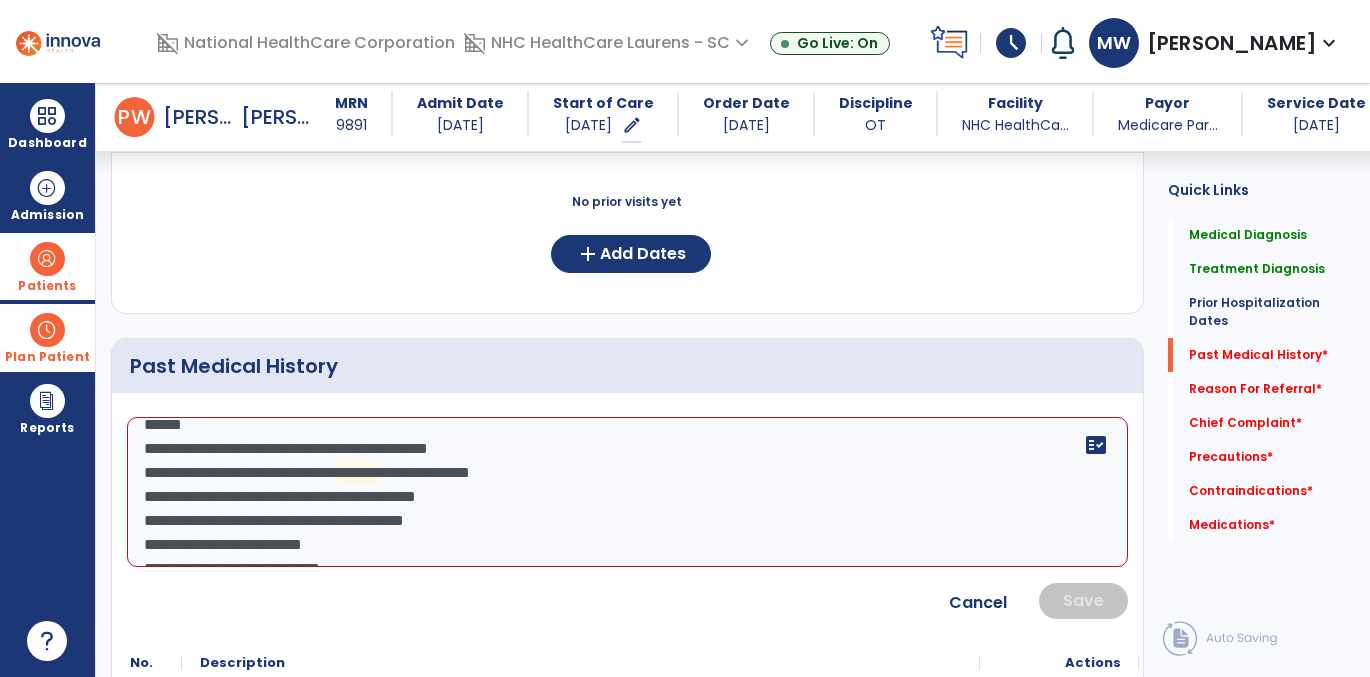 click on "**********" 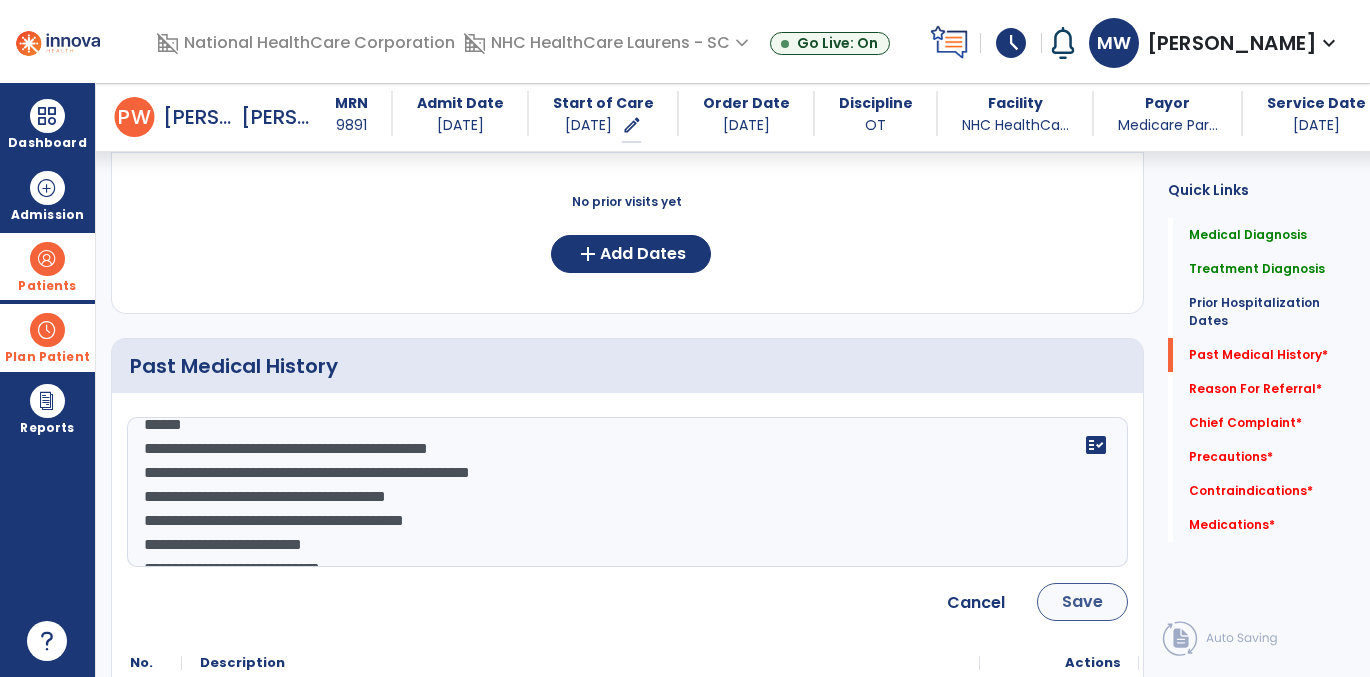 type on "**********" 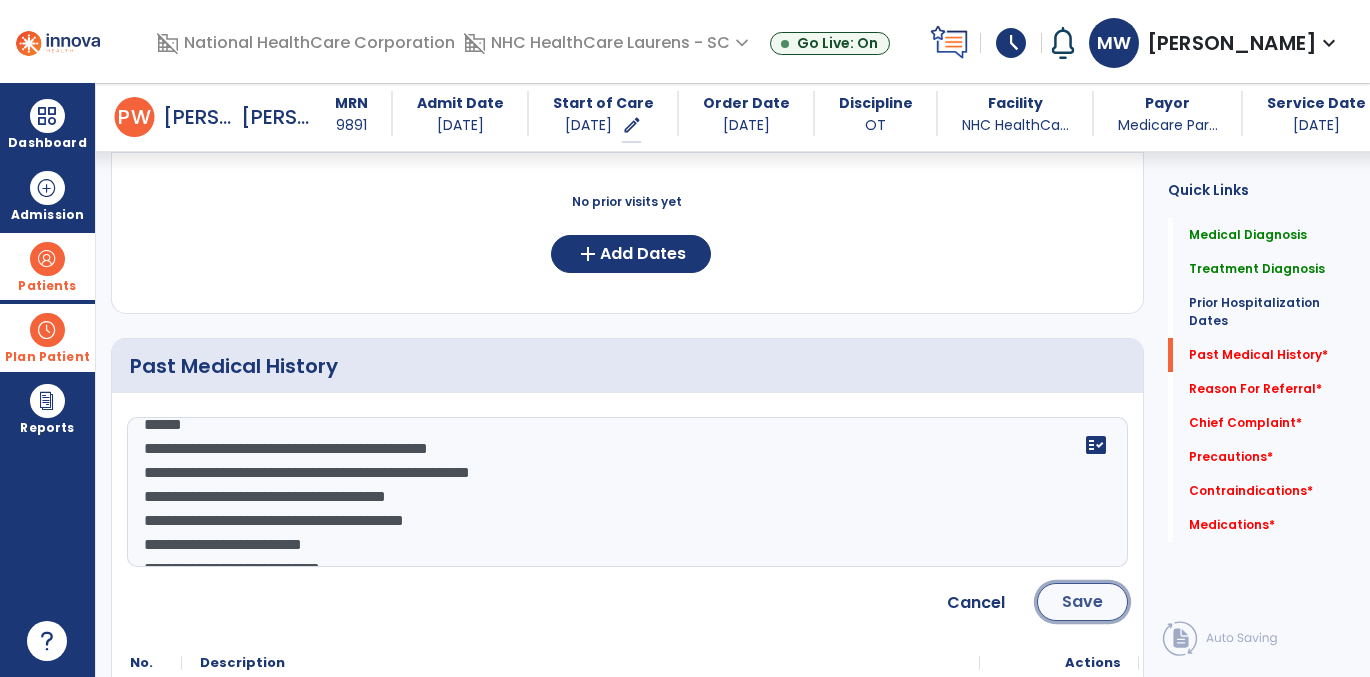 click on "Save" 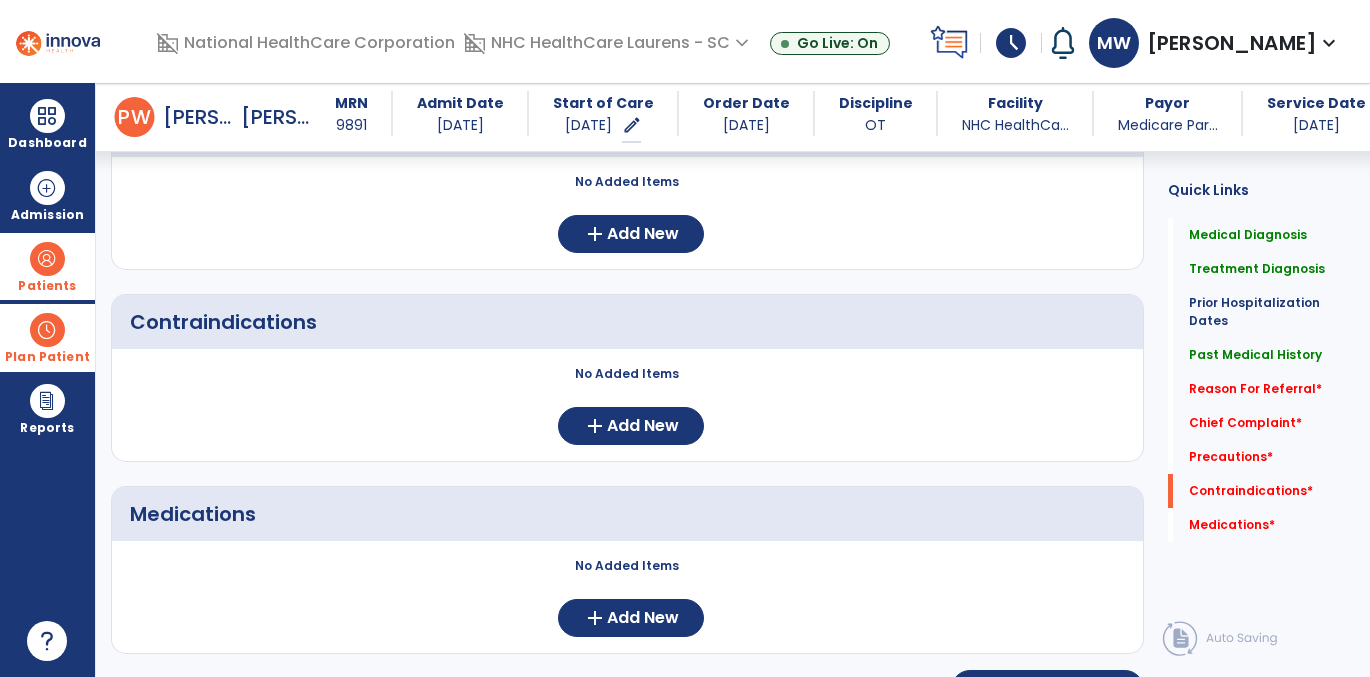 scroll, scrollTop: 2743, scrollLeft: 0, axis: vertical 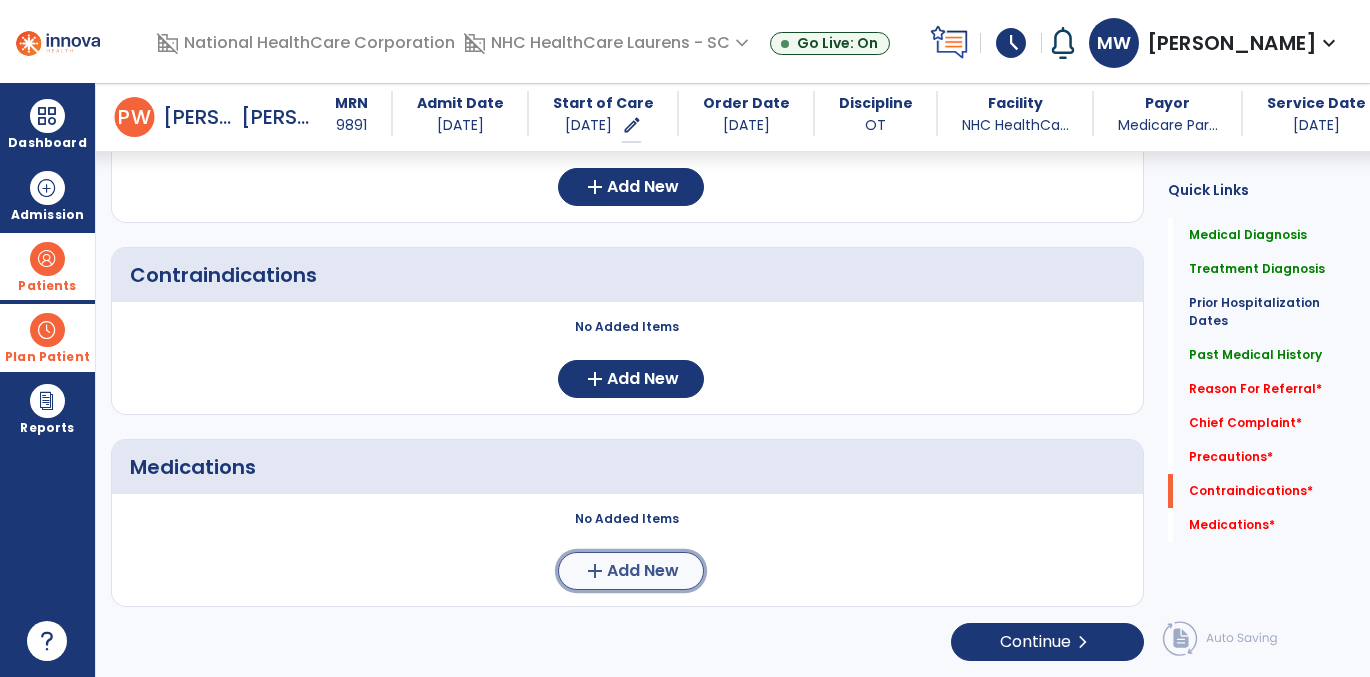 click on "Add New" 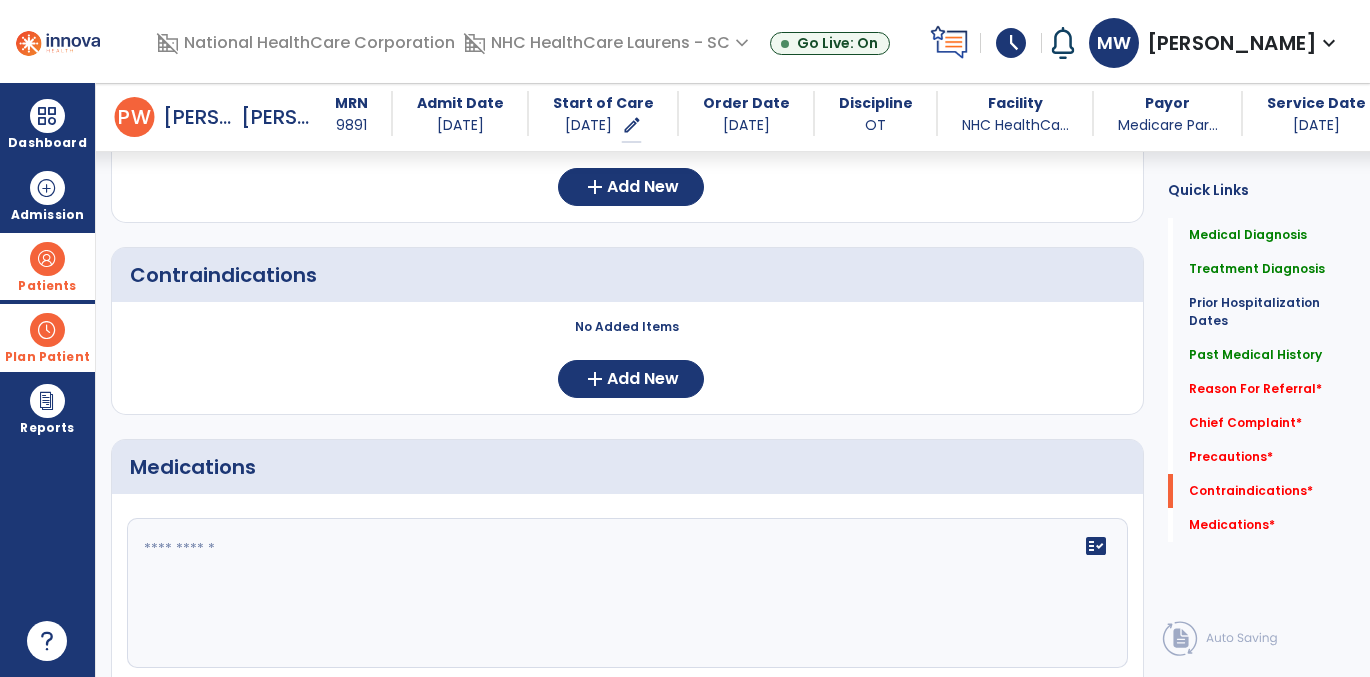 click on "fact_check" 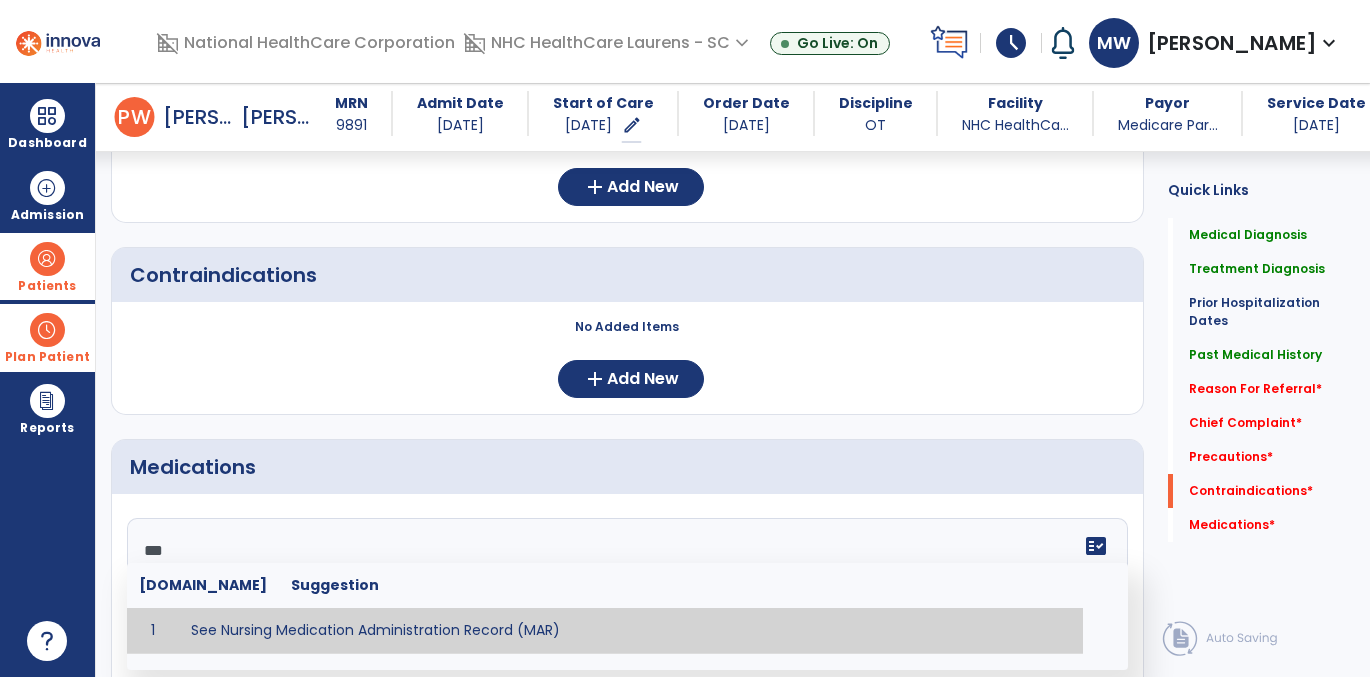 type on "**********" 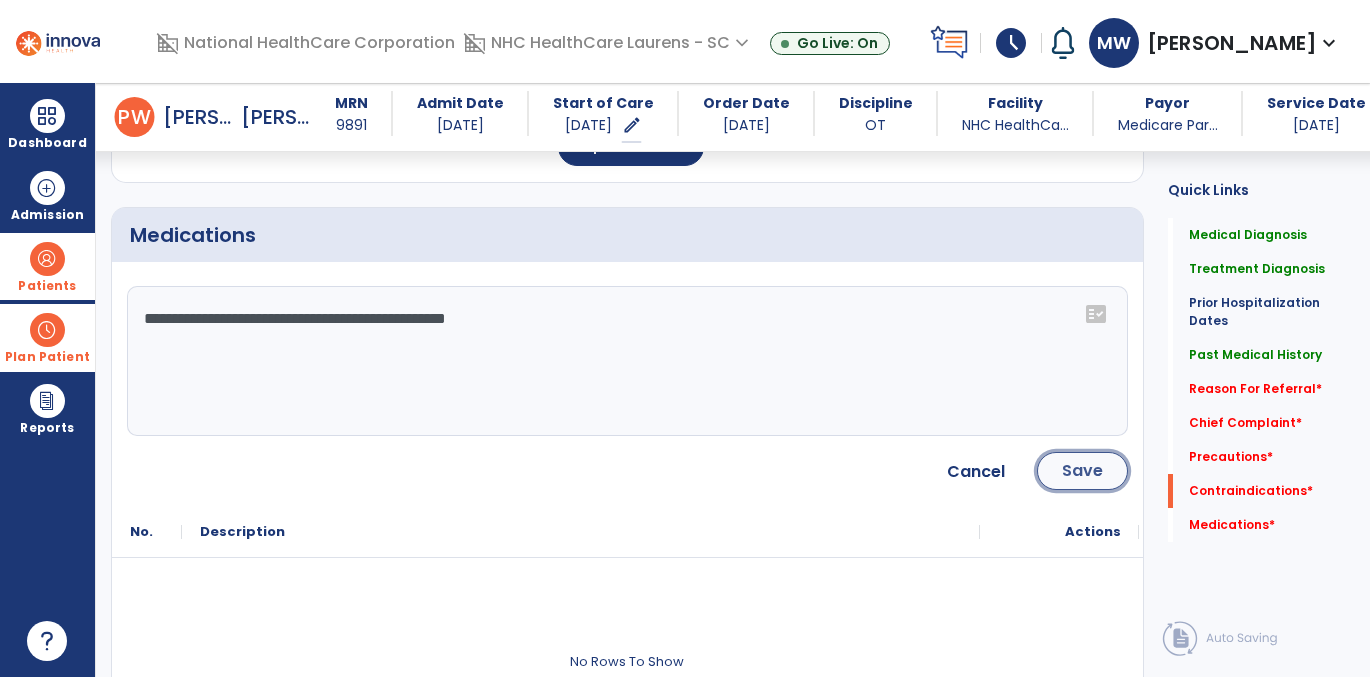 click on "Save" 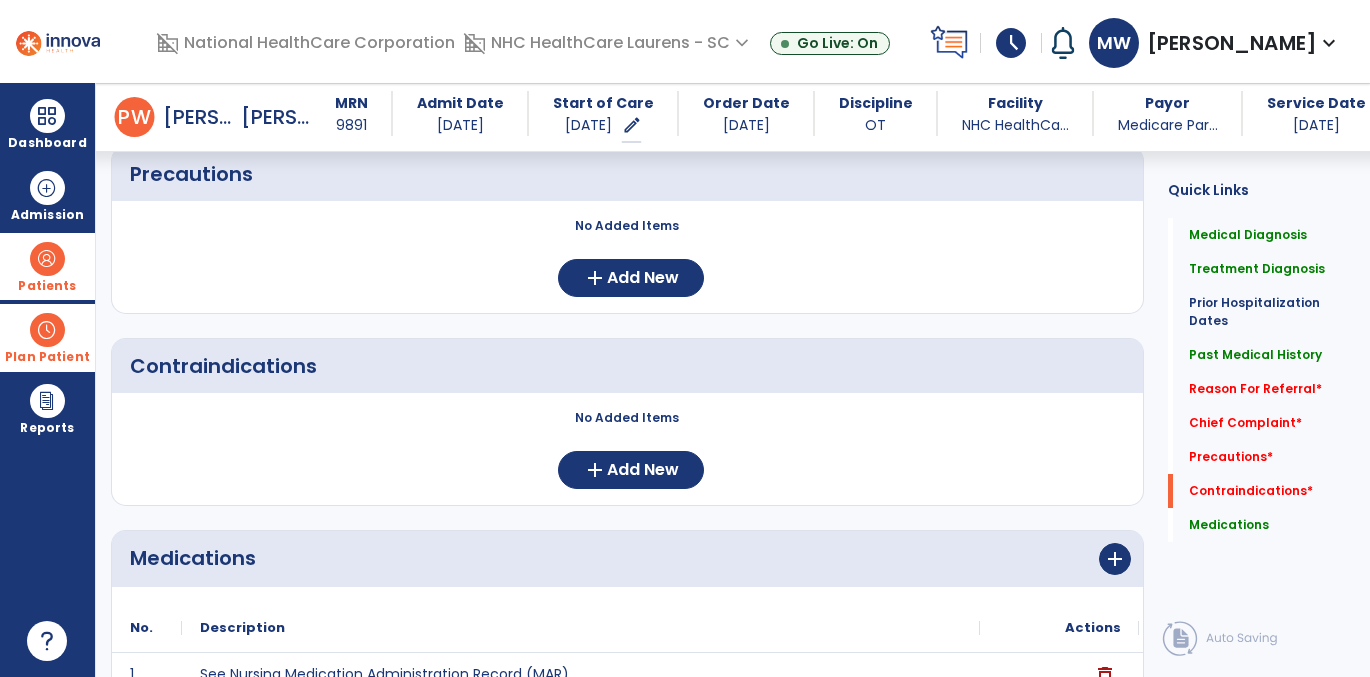 scroll, scrollTop: 2534, scrollLeft: 0, axis: vertical 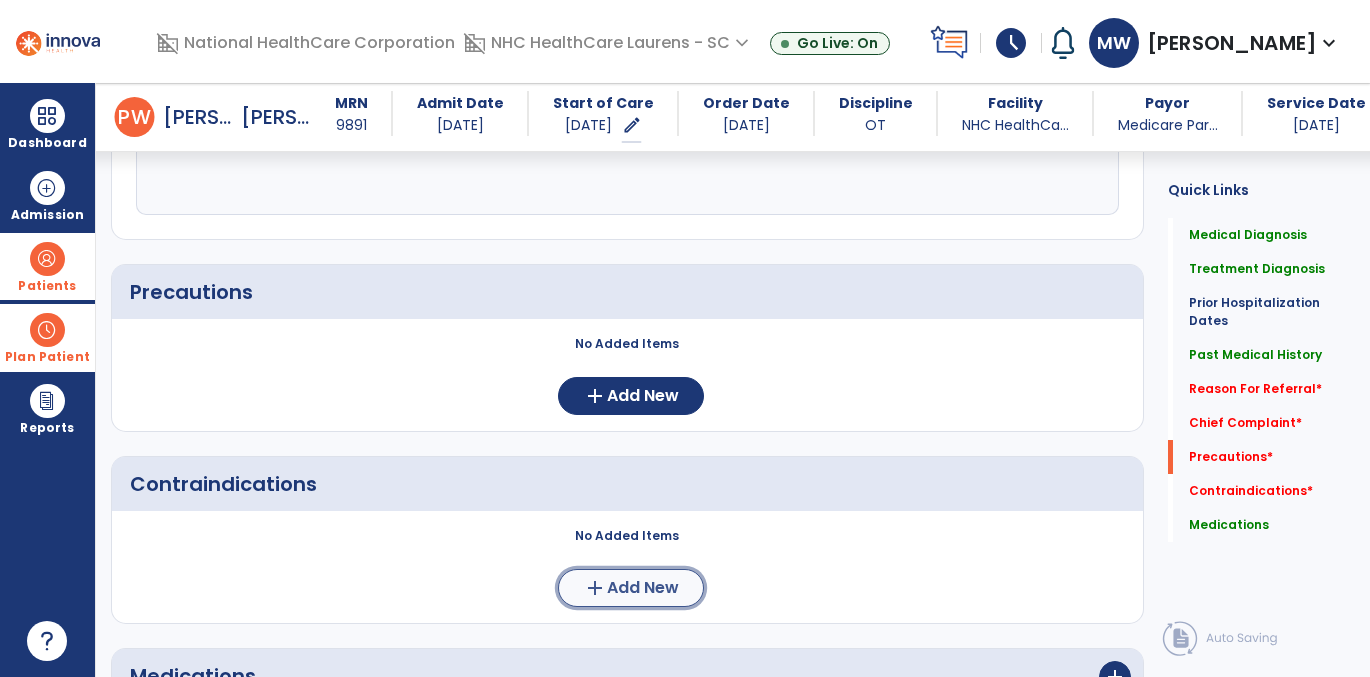 click on "add" 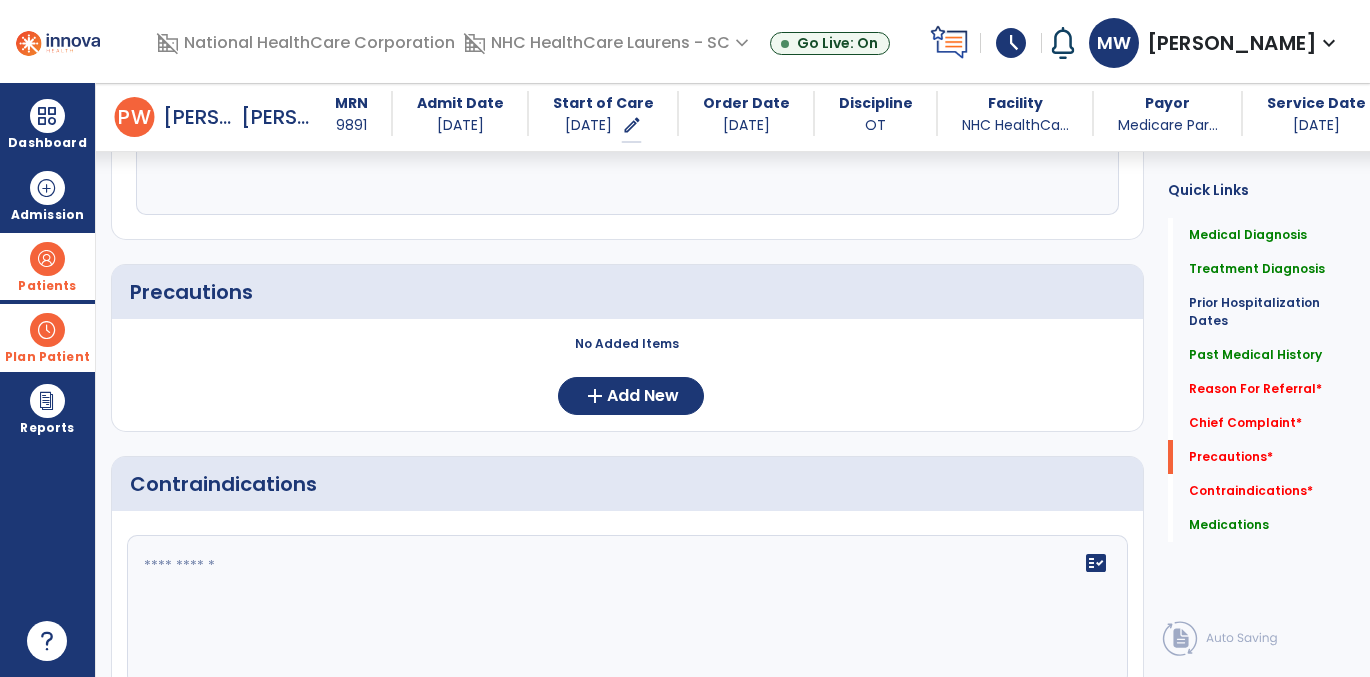 click on "fact_check" 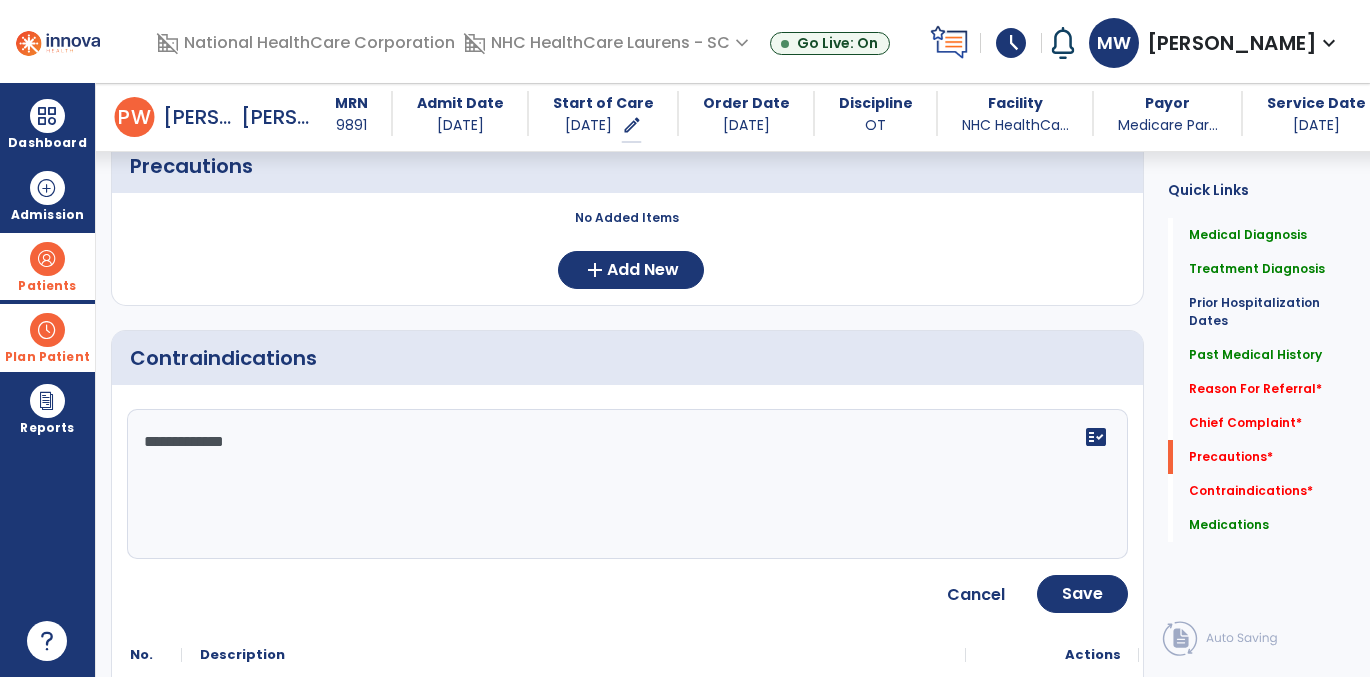 scroll, scrollTop: 2669, scrollLeft: 0, axis: vertical 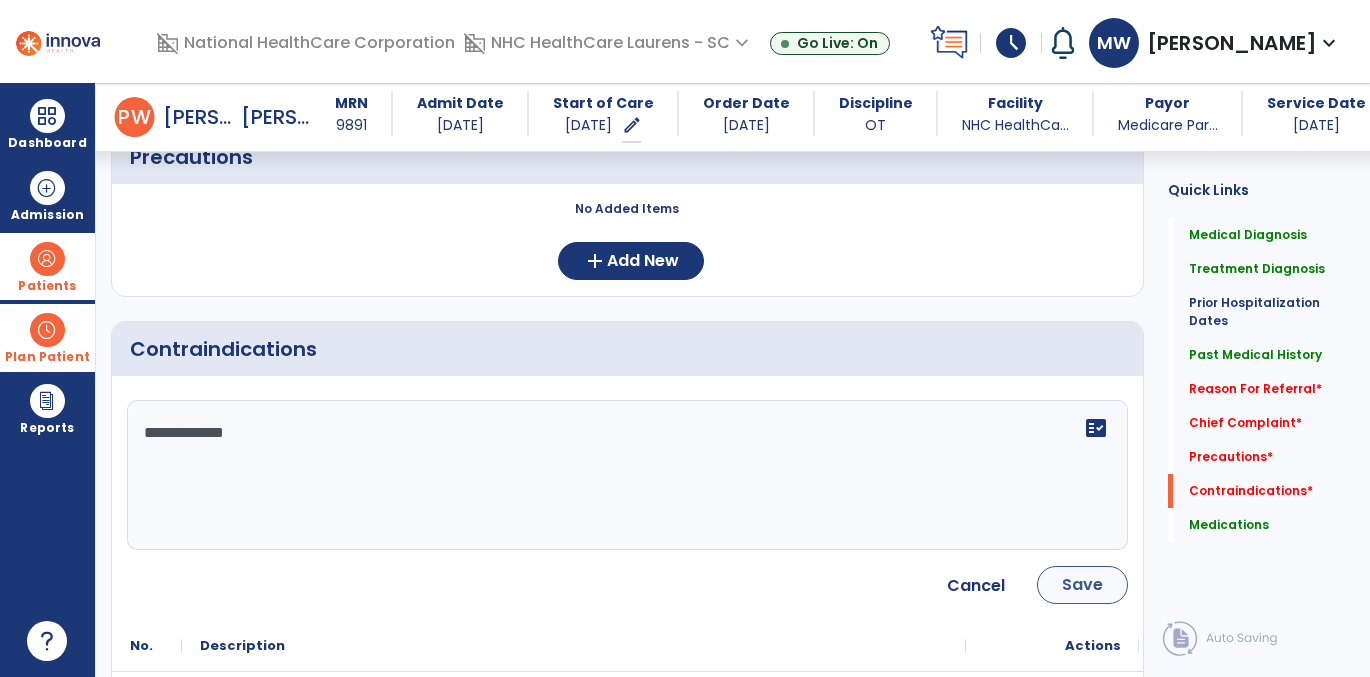 type on "**********" 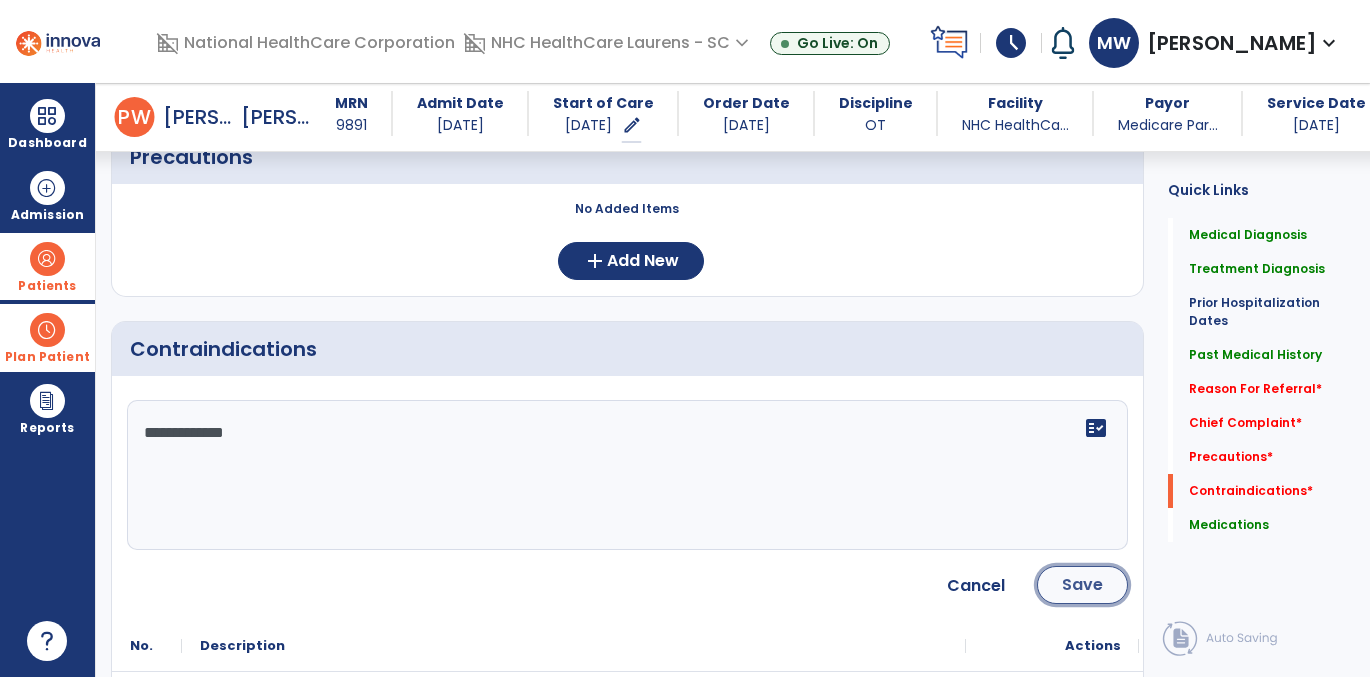 click on "Save" 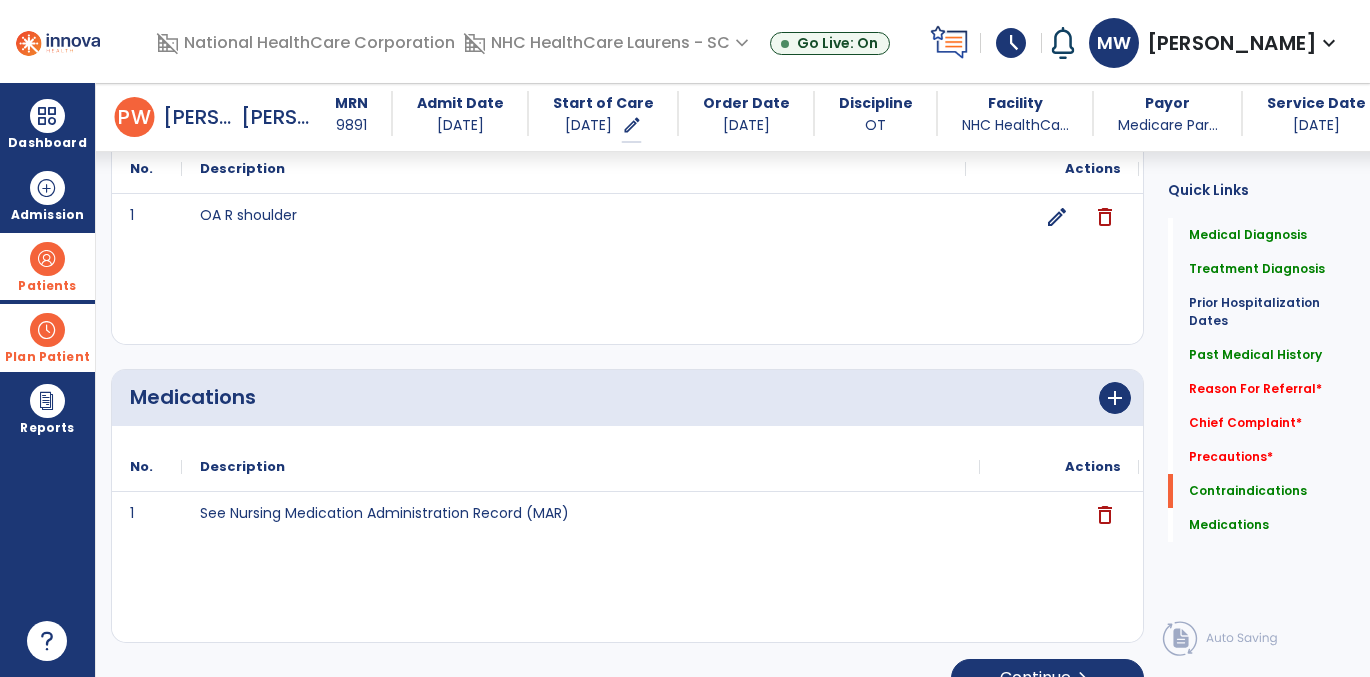 scroll, scrollTop: 2669, scrollLeft: 0, axis: vertical 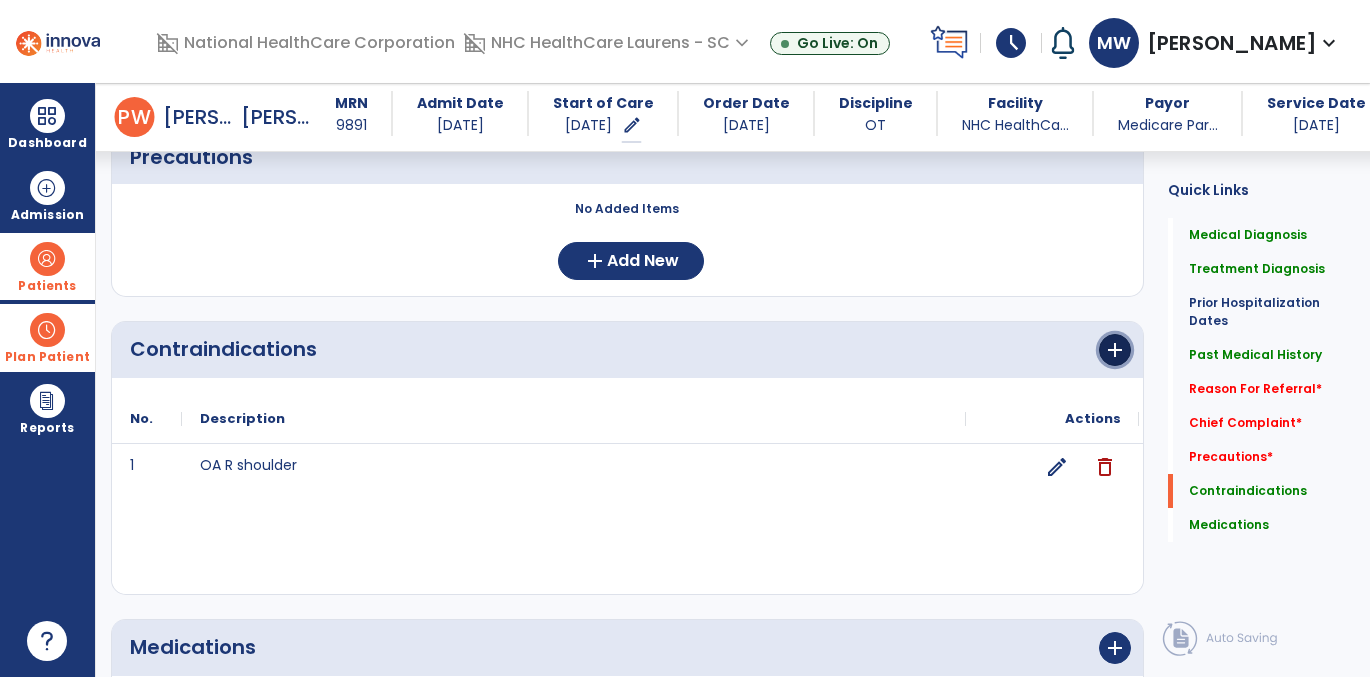click on "add" 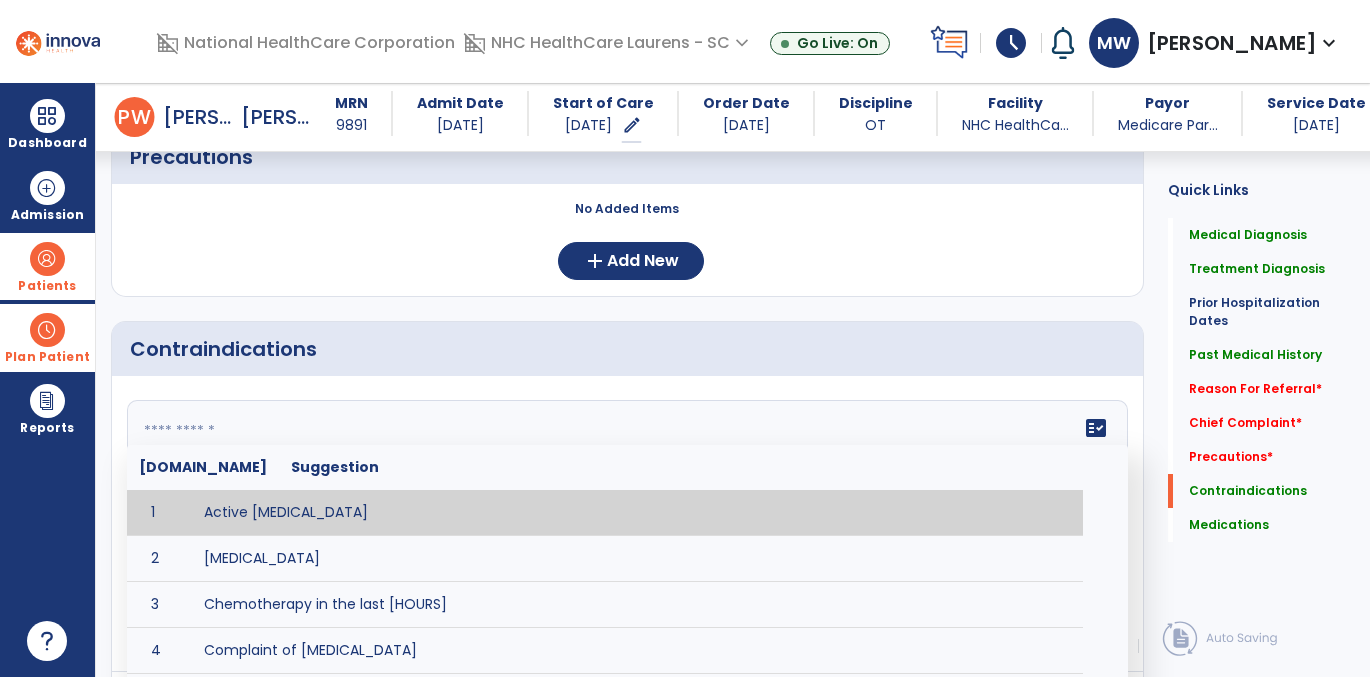 click on "fact_check  [DOMAIN_NAME] Suggestion 1 Active [MEDICAL_DATA] 2 [MEDICAL_DATA] 3 Chemotherapy in the last [HOURS] 4 Complaint of [MEDICAL_DATA] 5 DVT 6 [MEDICAL_DATA] [VALUES] 7 Inflammation or infection in the heart. 8 [MEDICAL_DATA] lower than [VALUE] 9 [MEDICAL_DATA] 10 Pulmonary [MEDICAL_DATA] 11 Recent changes in EKG 12 Severe [MEDICAL_DATA] 13 Severe dehydration 14 Severe diaphoresis 15 Severe [MEDICAL_DATA] 16 Severe shortness of breath/dyspnea 17 Significantly elevated potassium levels 18 Significantly [MEDICAL_DATA] levels 19 Suspected or known [MEDICAL_DATA] 20 [MEDICAL_DATA] 21 Uncontrolled [MEDICAL_DATA] with blood sugar levels greater than [VALUE] or less than [Value]  22 [MEDICAL_DATA] 23 Untreated [MEDICAL_DATA]" 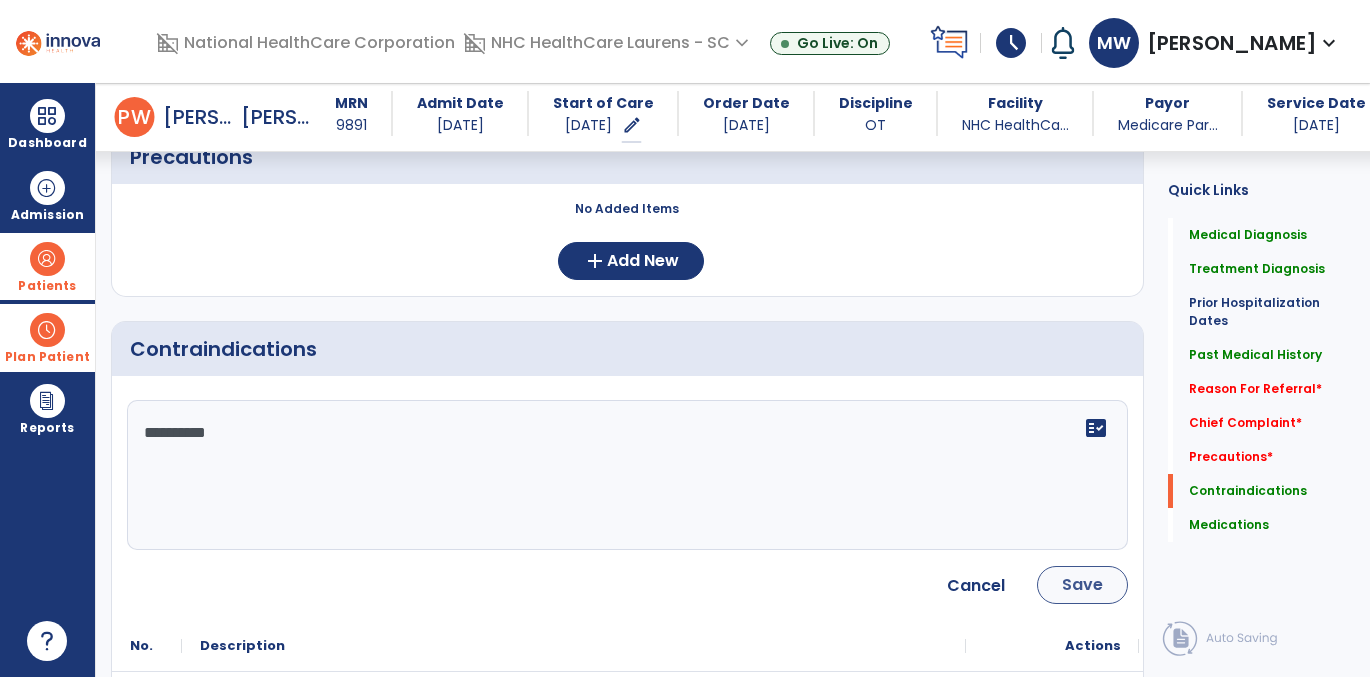 type on "**********" 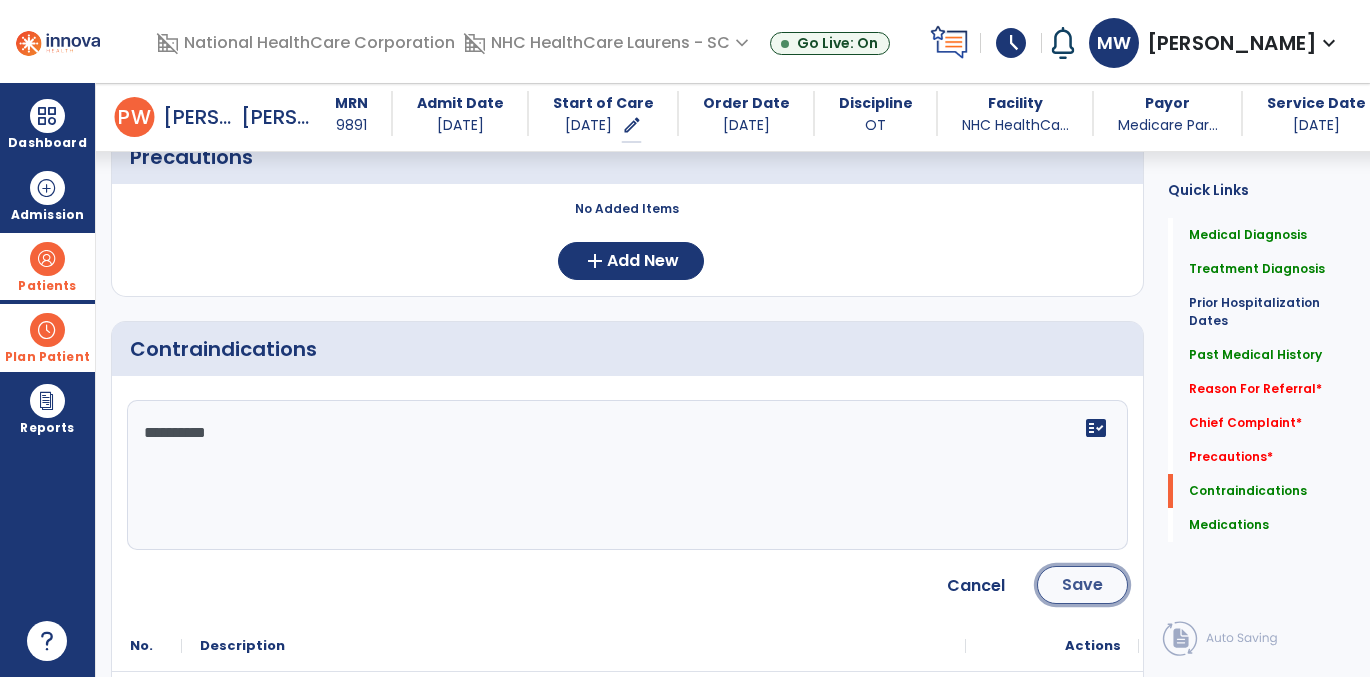 click on "Save" 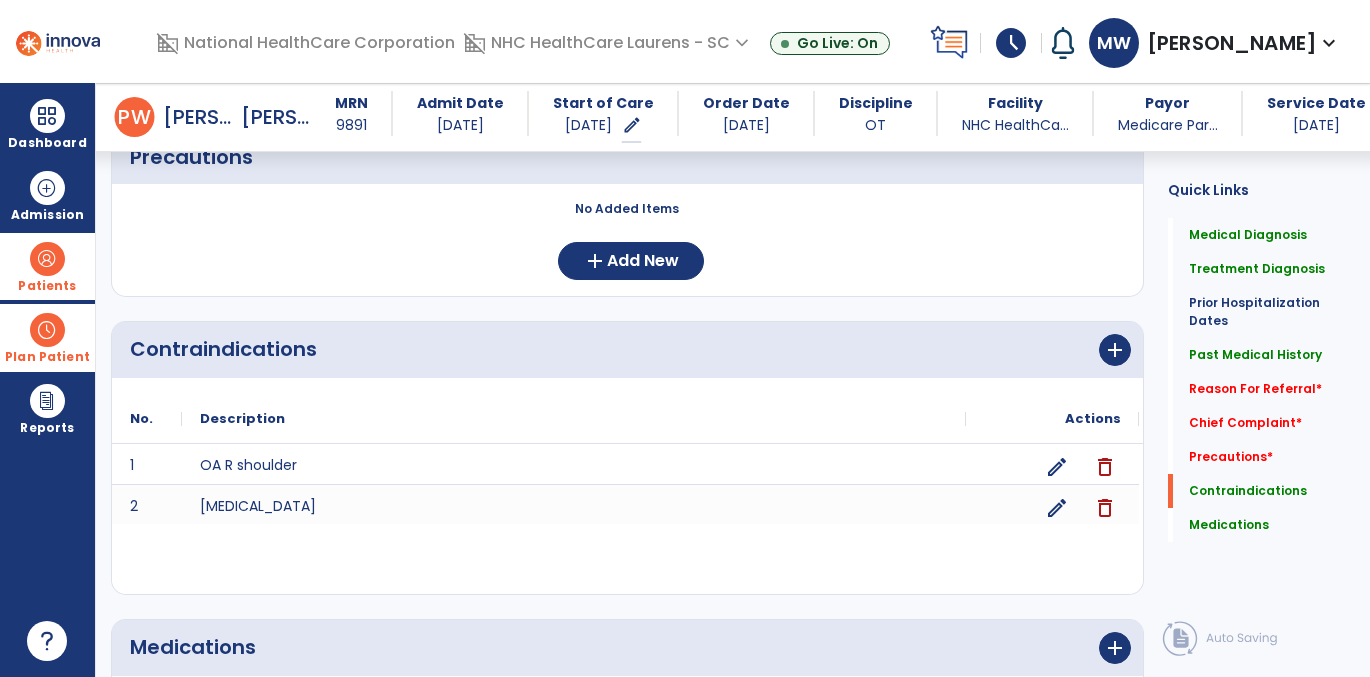 scroll, scrollTop: 2669, scrollLeft: 0, axis: vertical 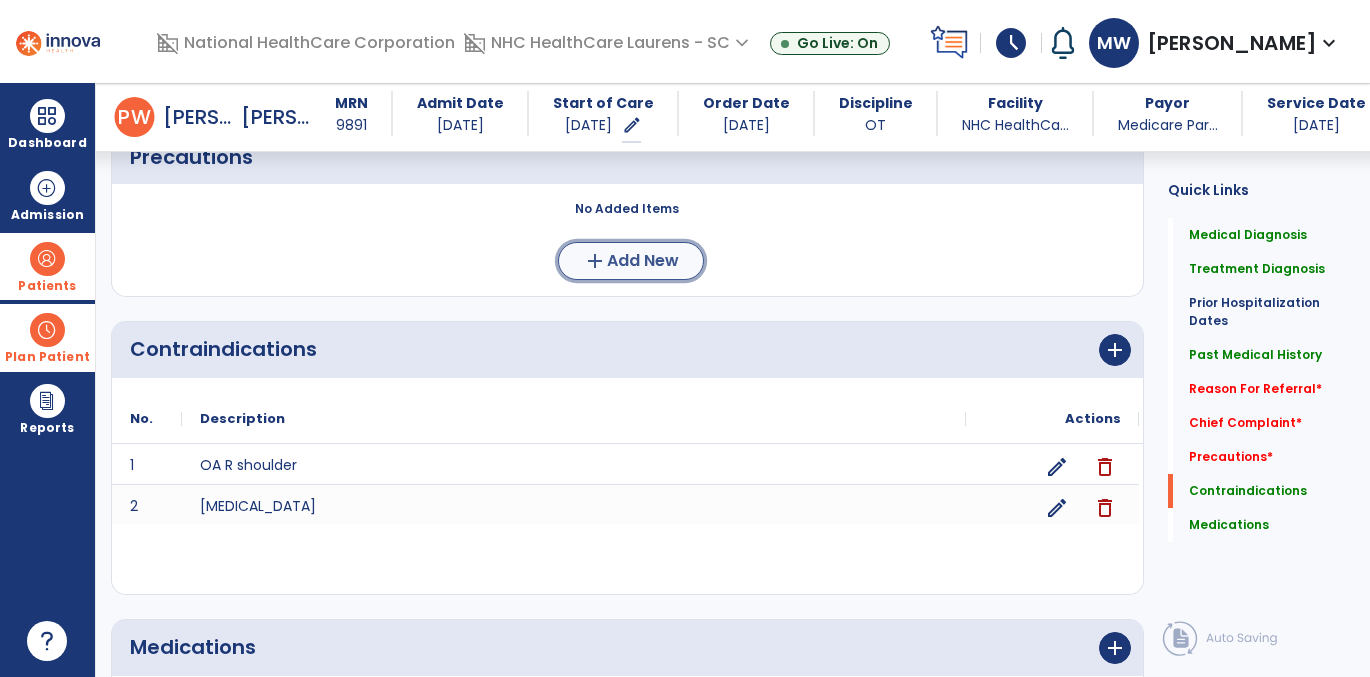 click on "Add New" 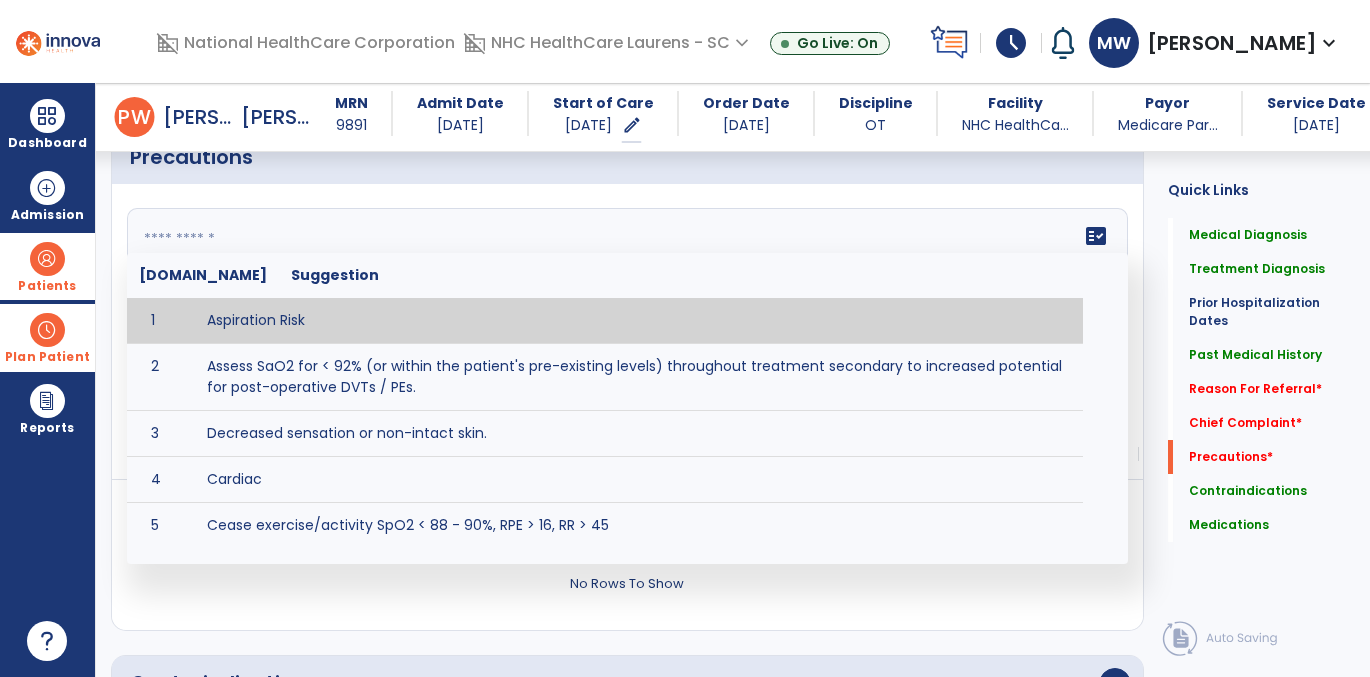 click on "fact_check  [DOMAIN_NAME] Suggestion 1 Aspiration Risk 2 Assess SaO2 for < 92% (or within the patient's pre-existing levels) throughout treatment secondary to increased potential for post-operative DVTs / PEs. 3 Decreased sensation or non-intact skin. 4 Cardiac 5 Cease exercise/activity SpO2 < 88 - 90%, RPE > 16, RR > 45 6 Check for modified diet / oral intake restrictions related to swallowing impairments. Consult ST as appropriate. 7 Check INR lab results prior to activity if patient on [MEDICAL_DATA]. 8 Closely monitor anxiety or stress due to increased SOB/dyspnea and cease activity/exercise until patient is able to control this response 9 Code Status:  10 Confirm surgical approach and discoloration or other precautions. 11 Confirm surgical procedure and specific precautions based on procedure (e.g., no twisting/bending/lifting, need for post-op brace, limiting time in sitting, etc.). 12 Confirm [MEDICAL_DATA] status as defined by the surgeon. 13 14 Precautions for exercise include:  15 [MEDICAL_DATA] 16 17 18 19 20" 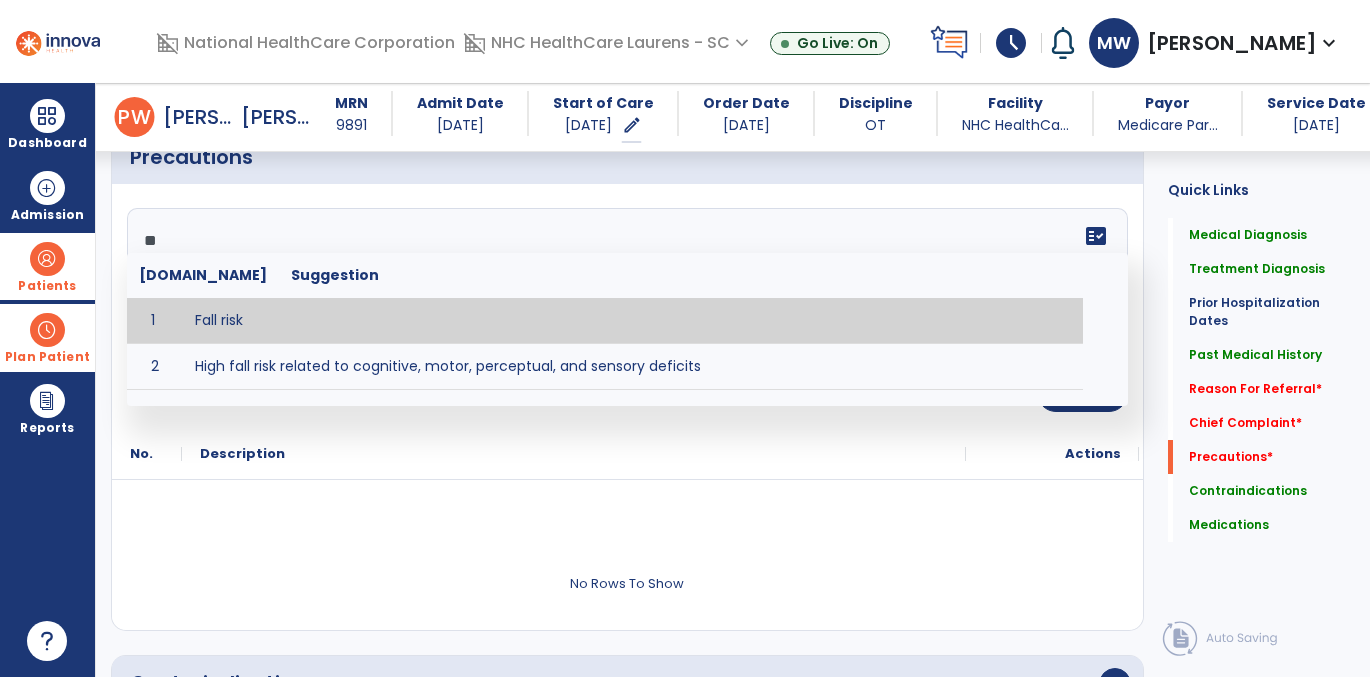 type on "*********" 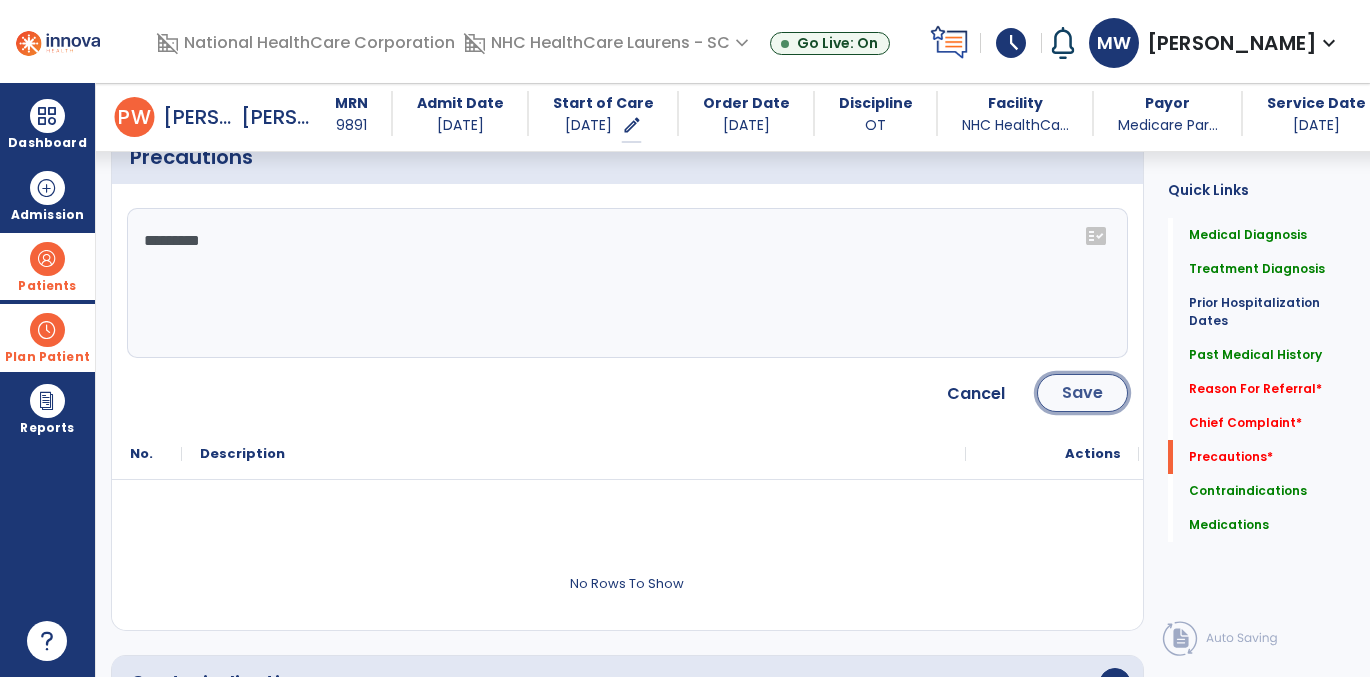 click on "Save" 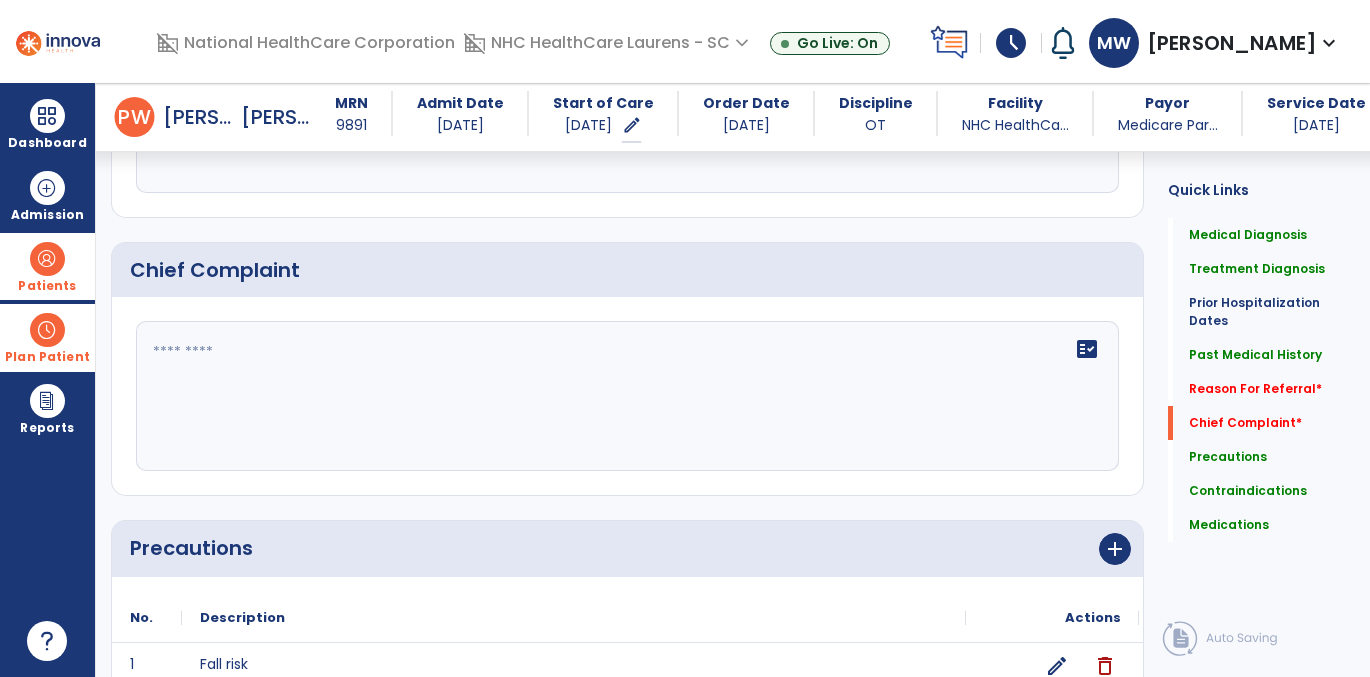 scroll, scrollTop: 2279, scrollLeft: 0, axis: vertical 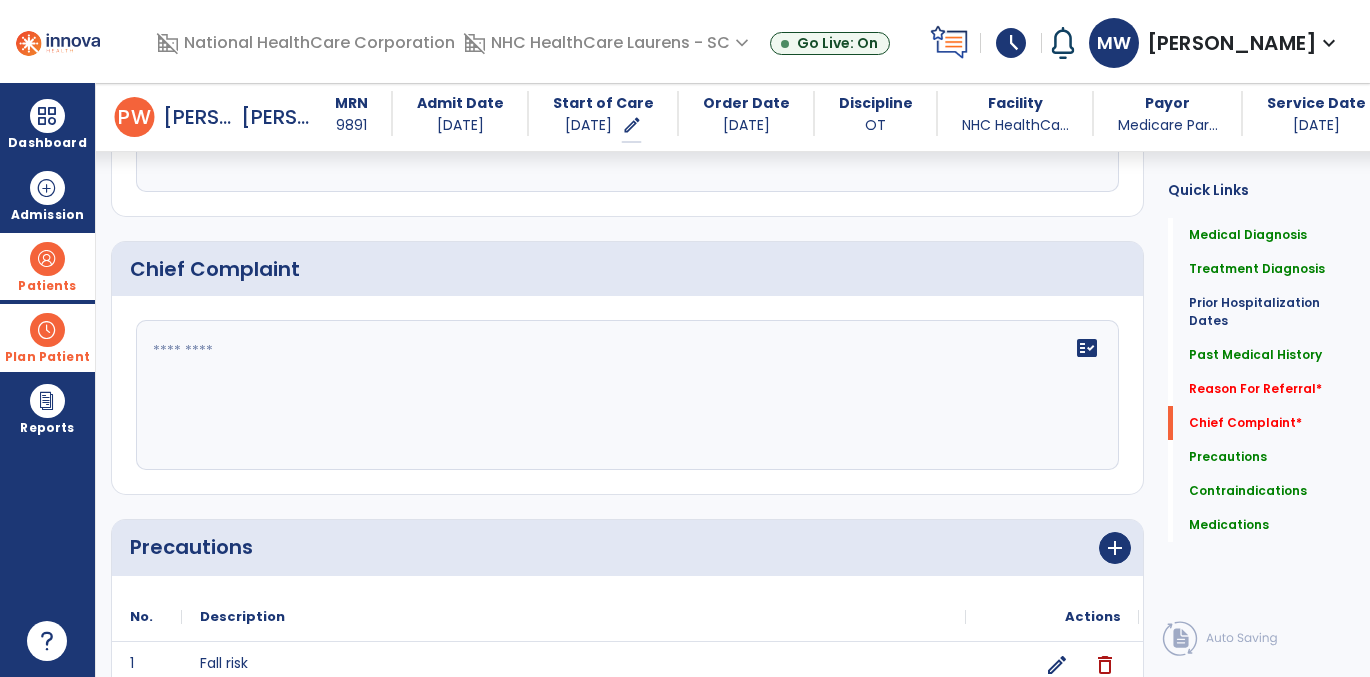 click on "fact_check" 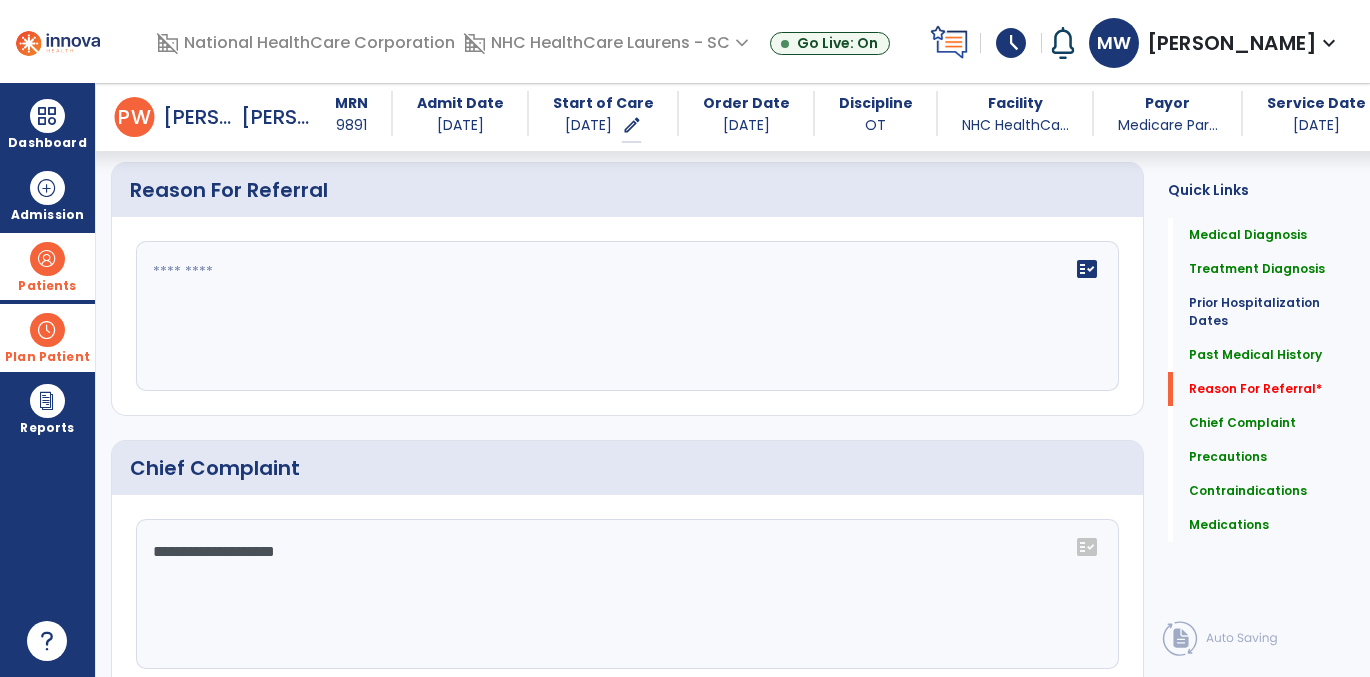 scroll, scrollTop: 2042, scrollLeft: 0, axis: vertical 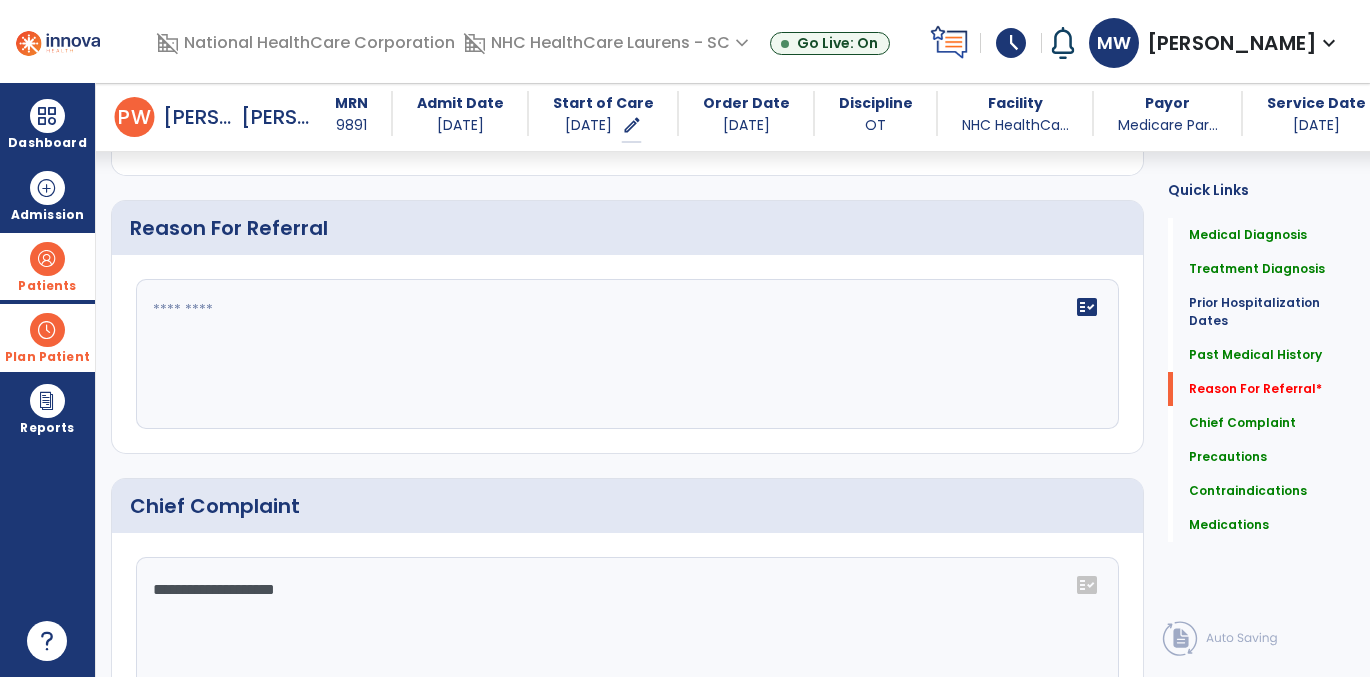 type on "**********" 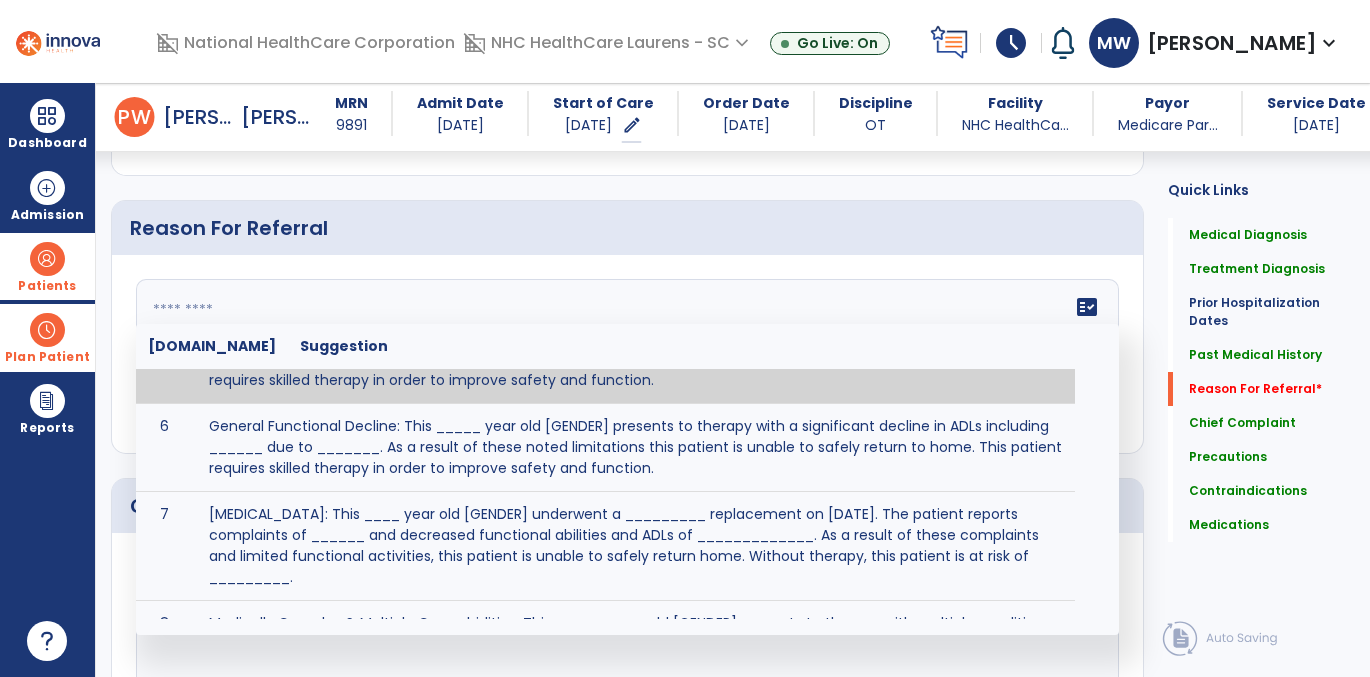 scroll, scrollTop: 367, scrollLeft: 0, axis: vertical 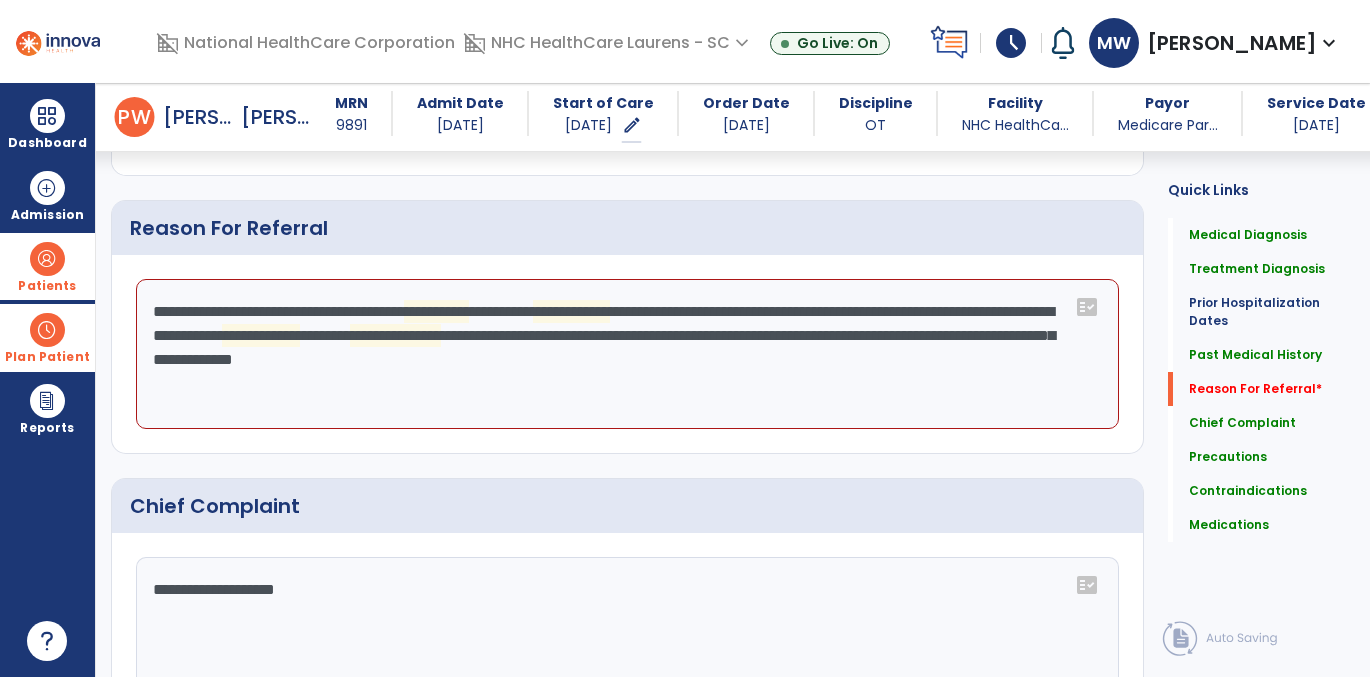 click on "**********" 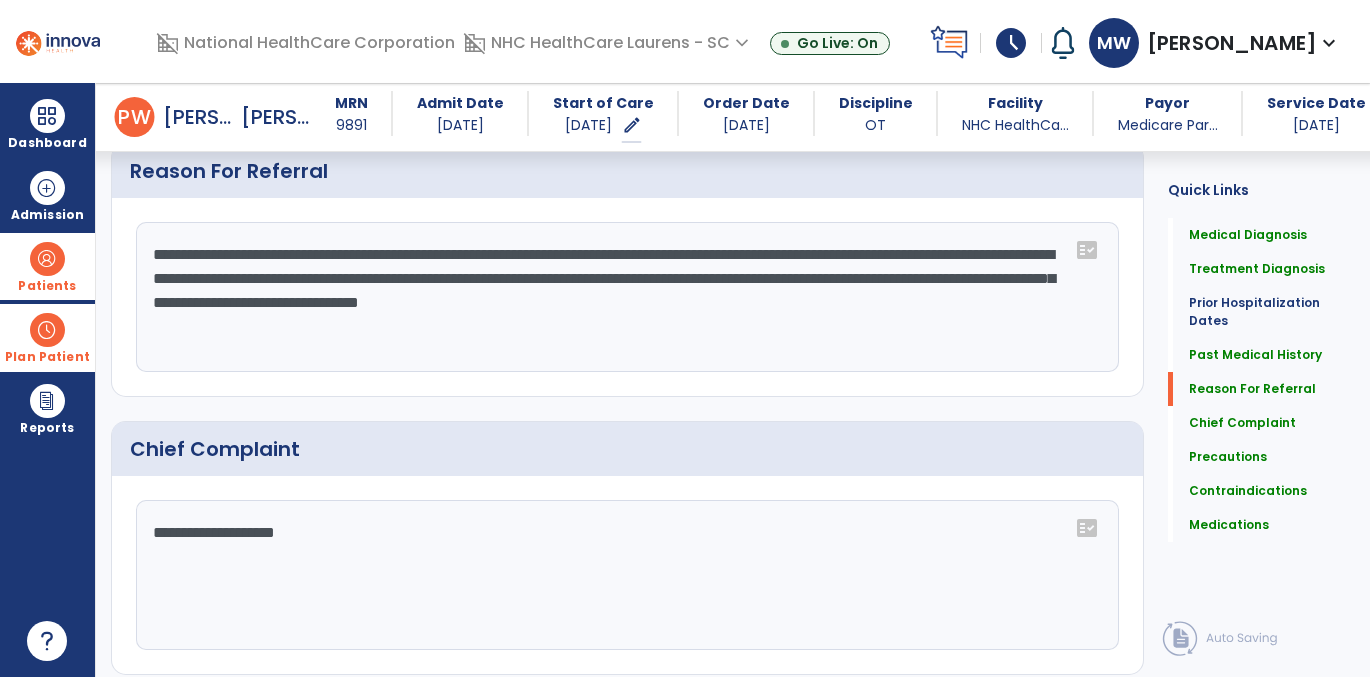 scroll, scrollTop: 2100, scrollLeft: 0, axis: vertical 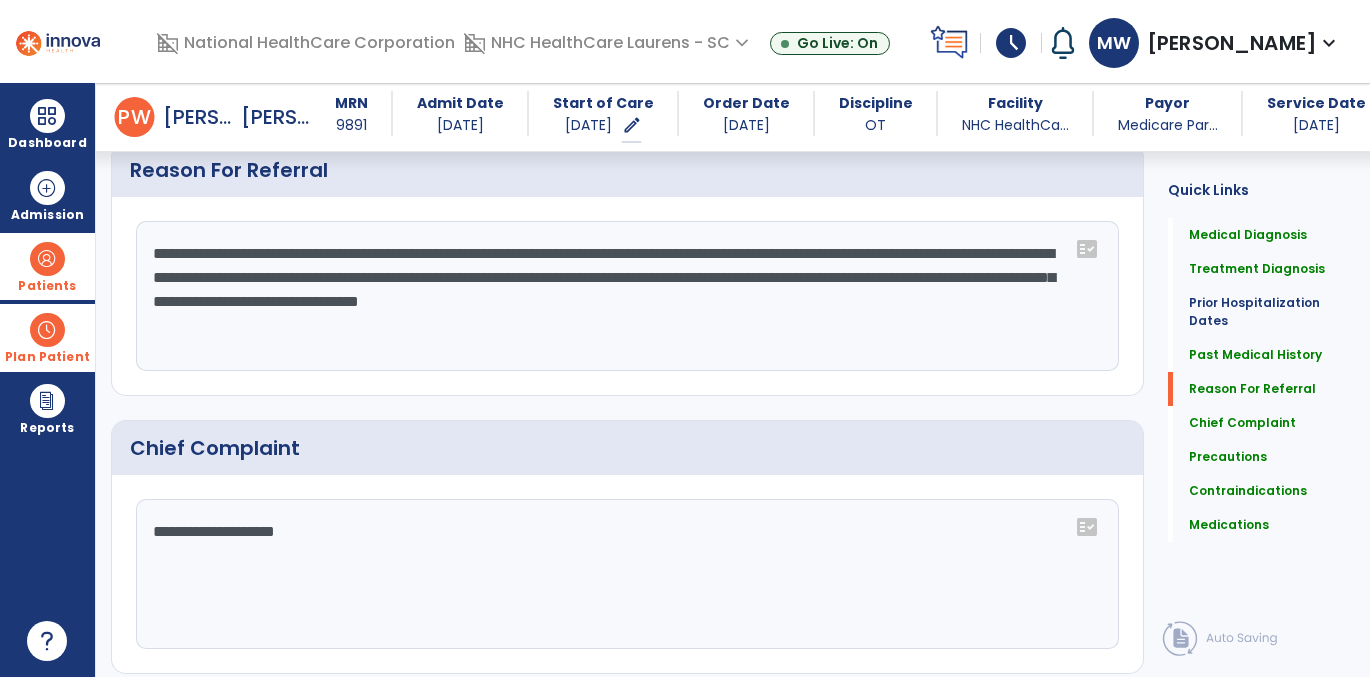drag, startPoint x: 154, startPoint y: 306, endPoint x: 406, endPoint y: 304, distance: 252.00793 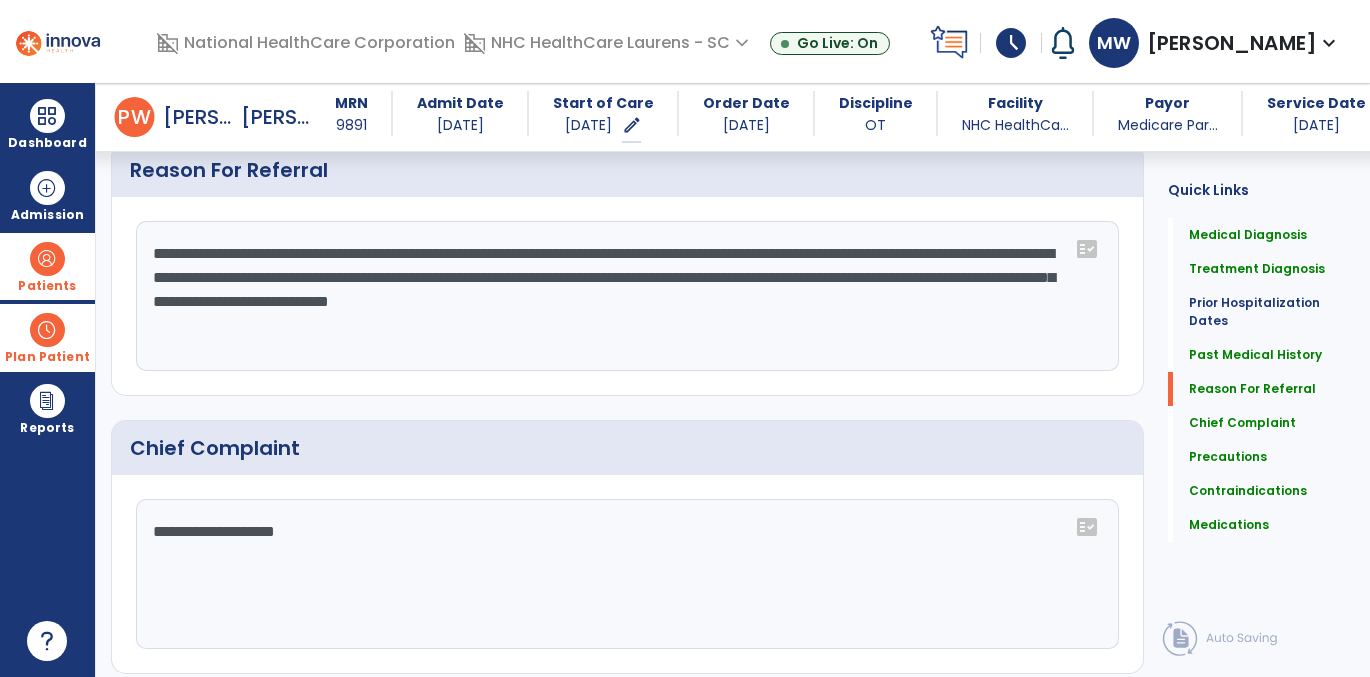 click on "Medical Diagnosis      menu   Add Medical Diagnosis   Delete Medical Diagnosis
Code
Description
Pdpm Clinical Category" 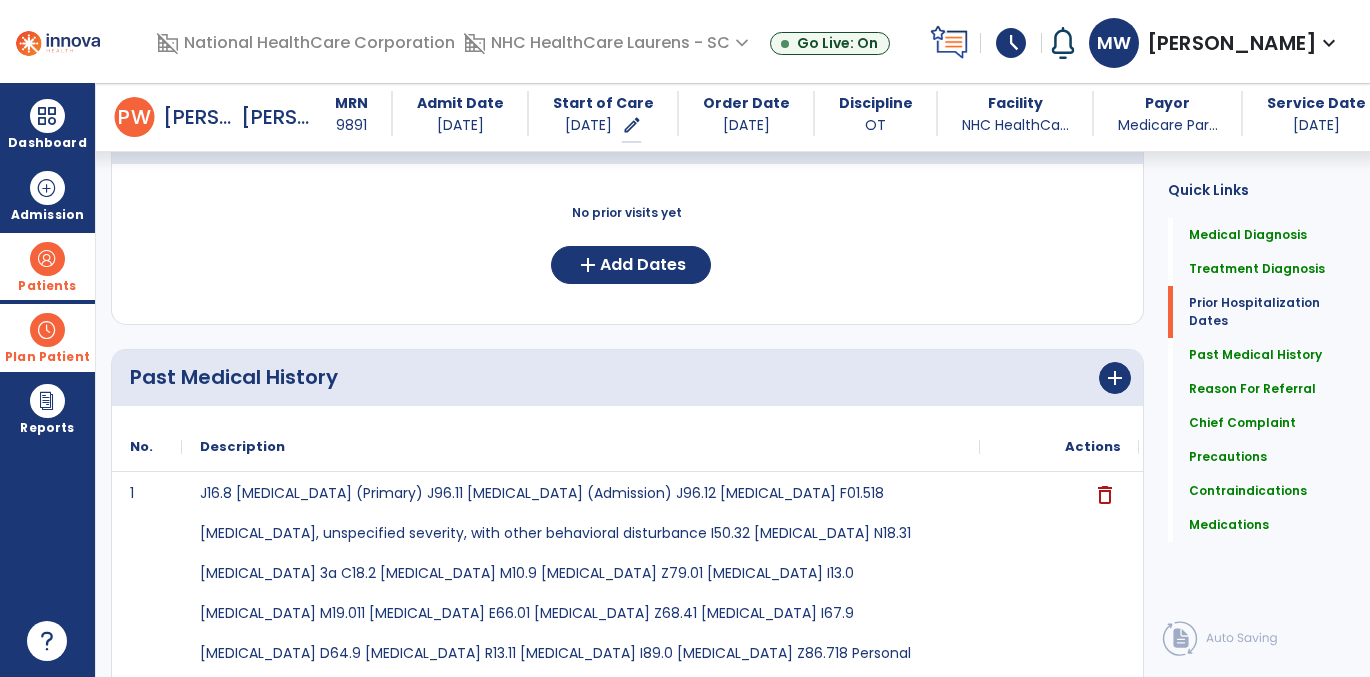 scroll, scrollTop: 1321, scrollLeft: 0, axis: vertical 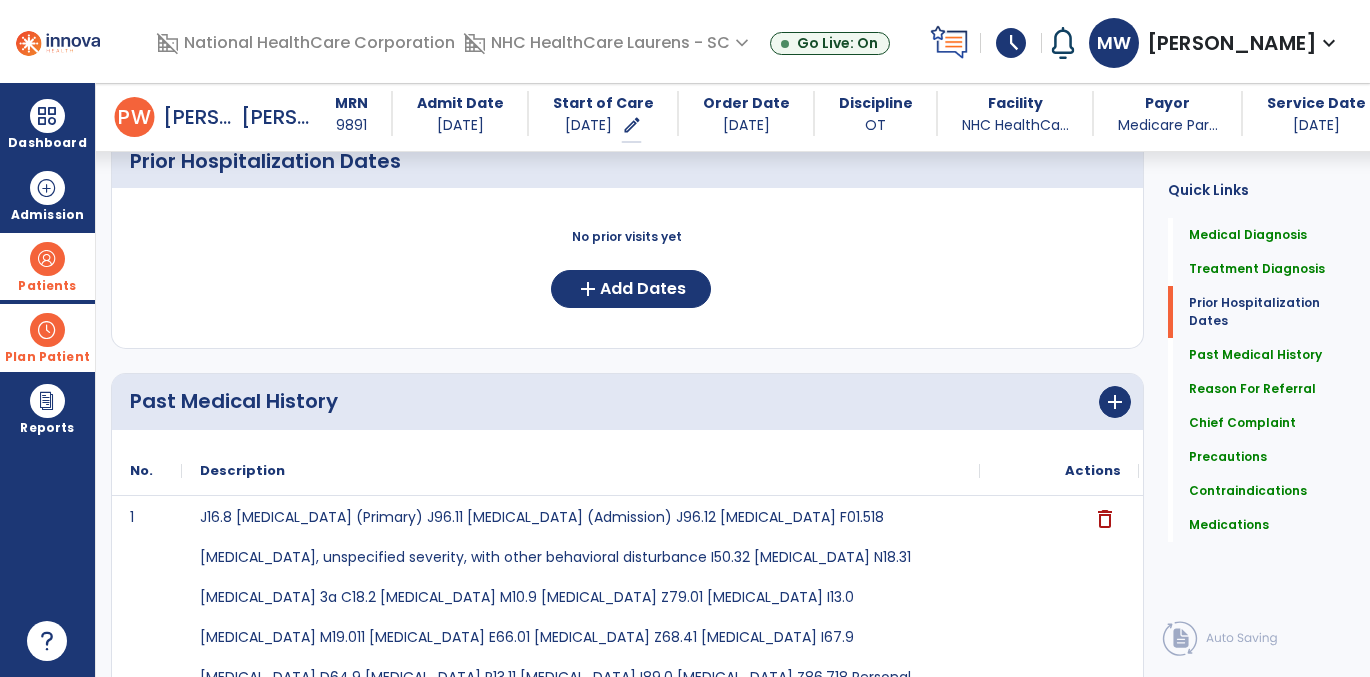 type on "**********" 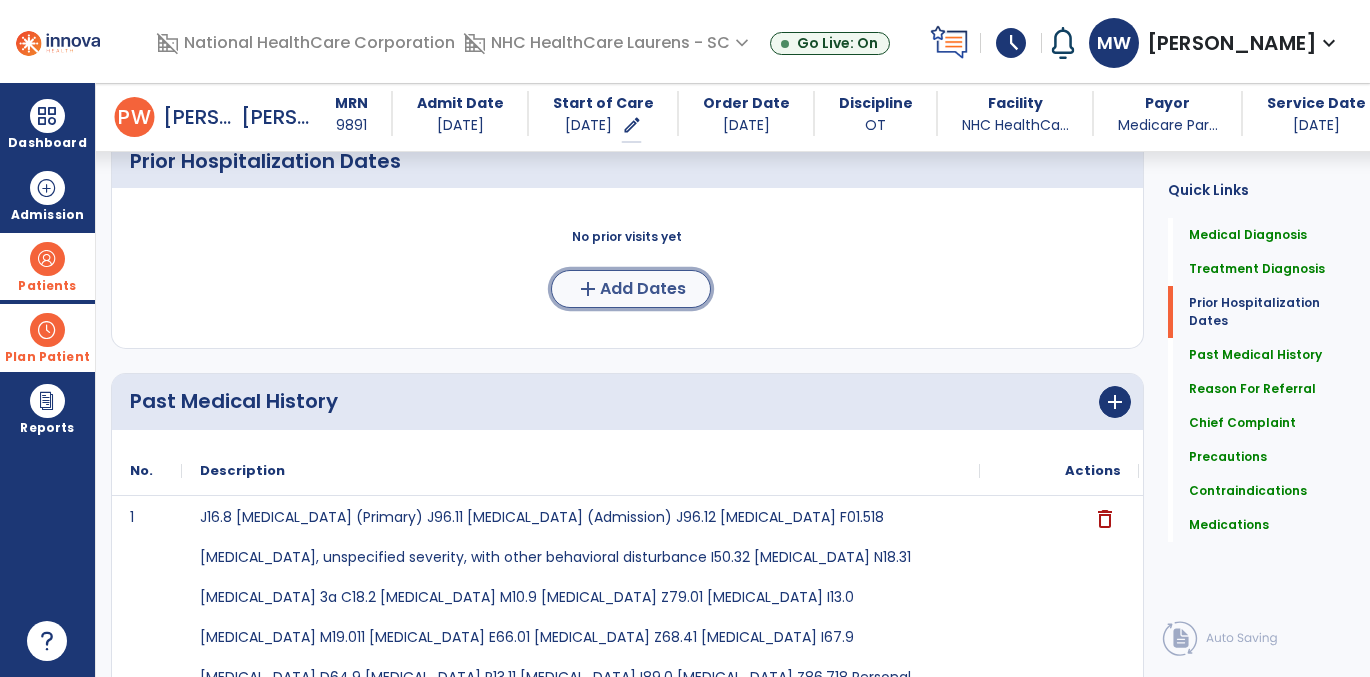 click on "Add Dates" 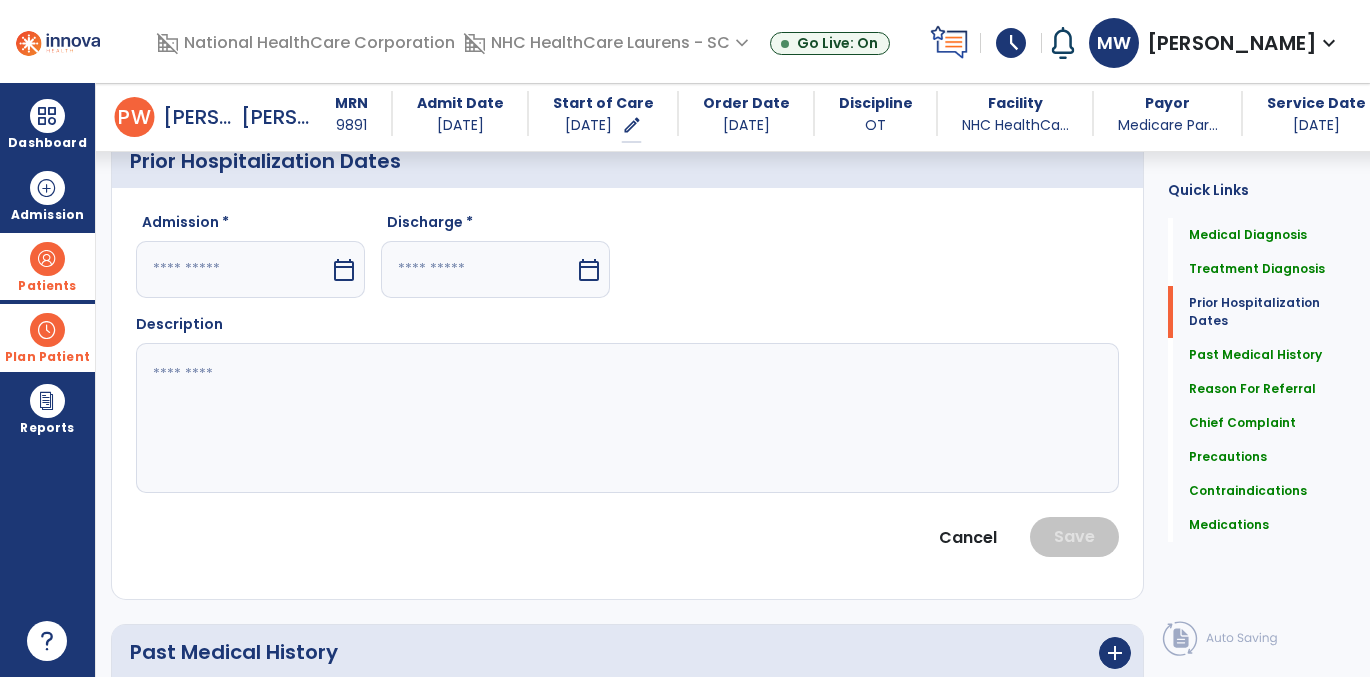 click at bounding box center [233, 269] 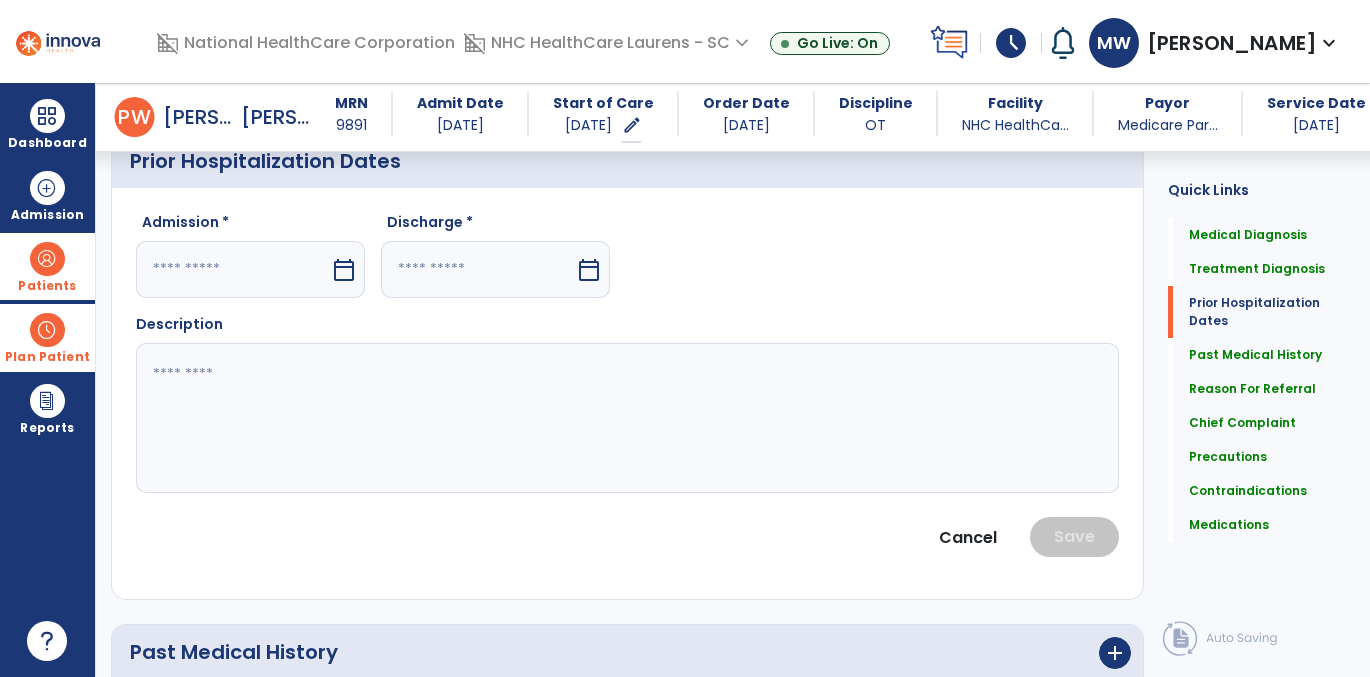 select on "*" 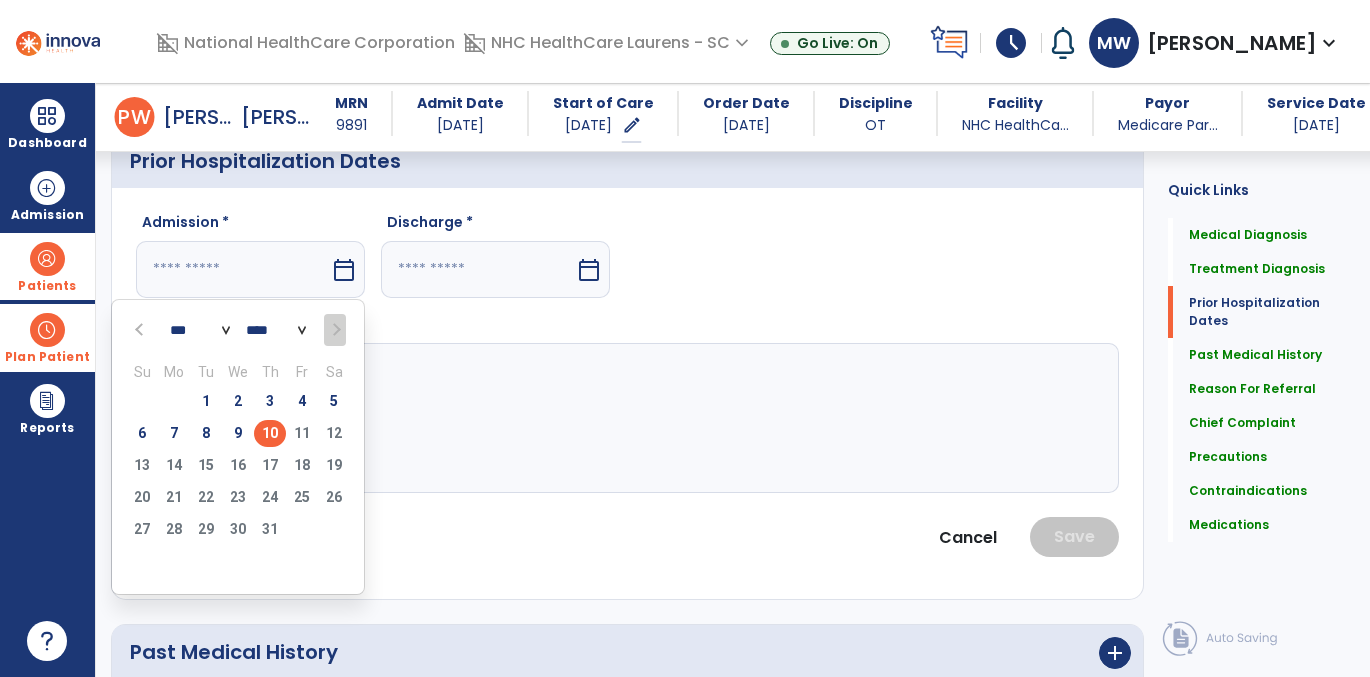 click at bounding box center [141, 330] 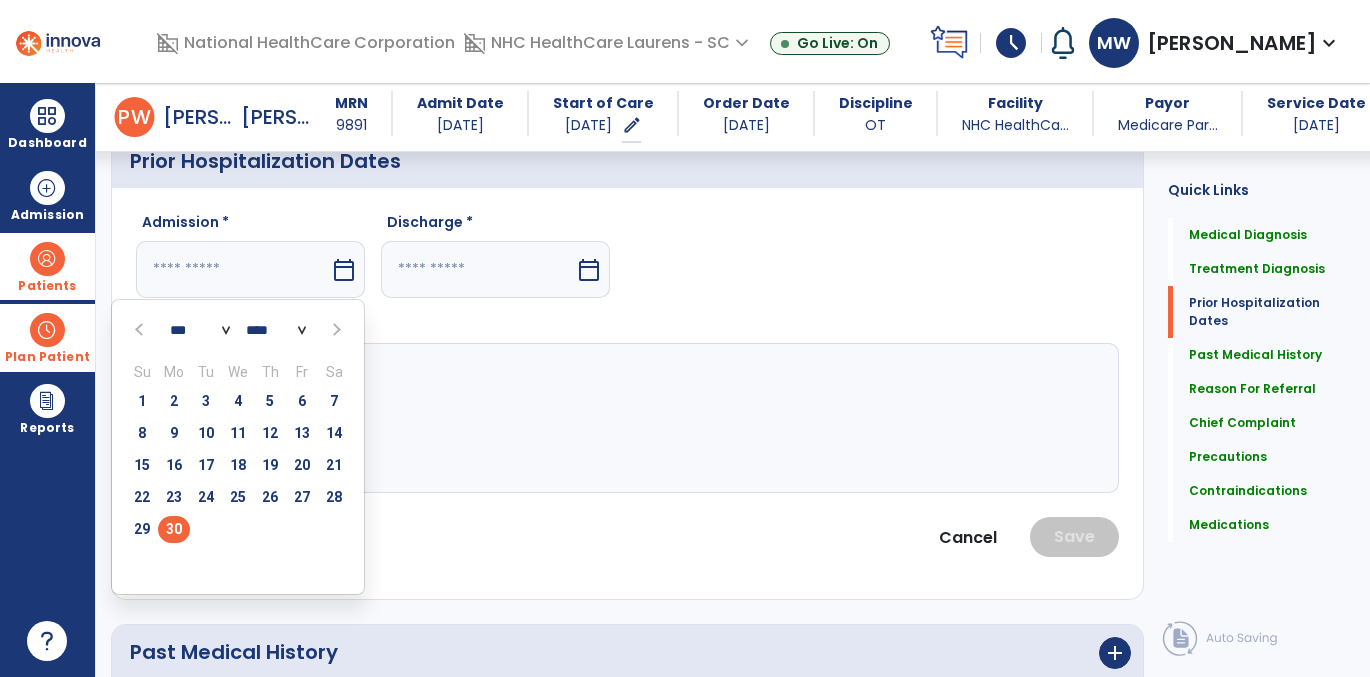 click on "30" at bounding box center (174, 529) 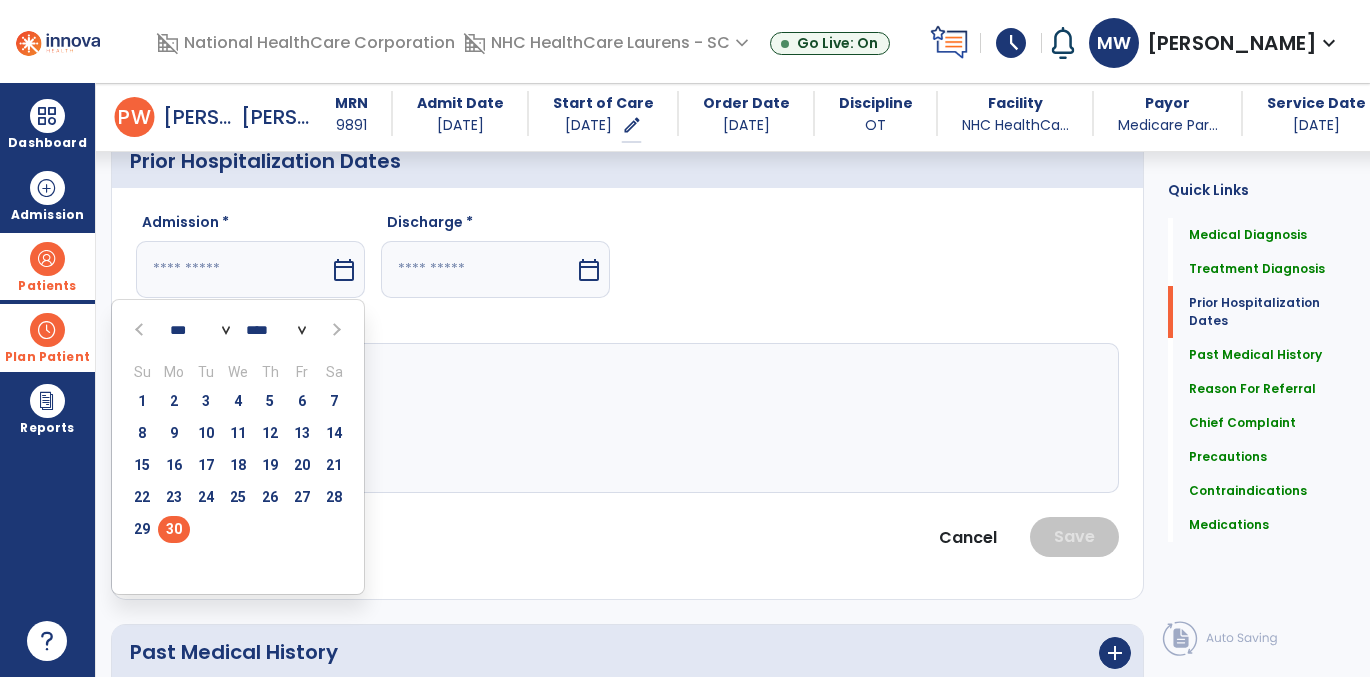 type on "*********" 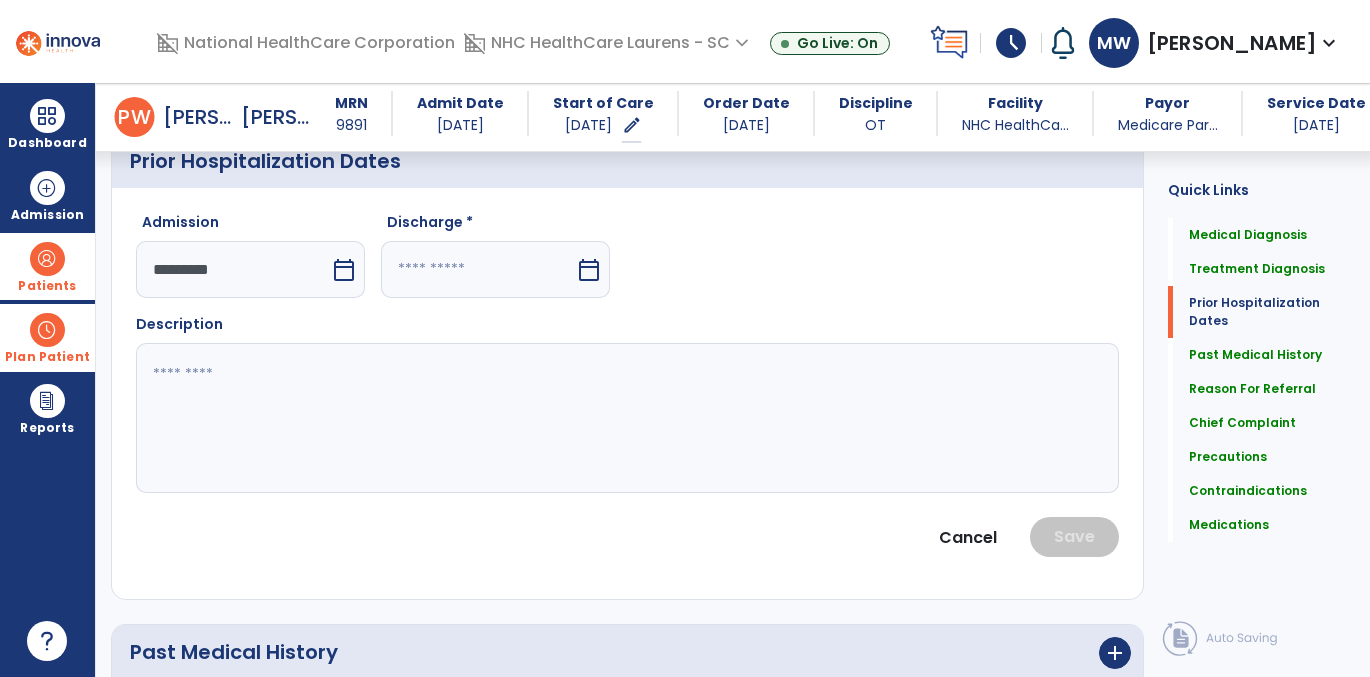 click at bounding box center (478, 269) 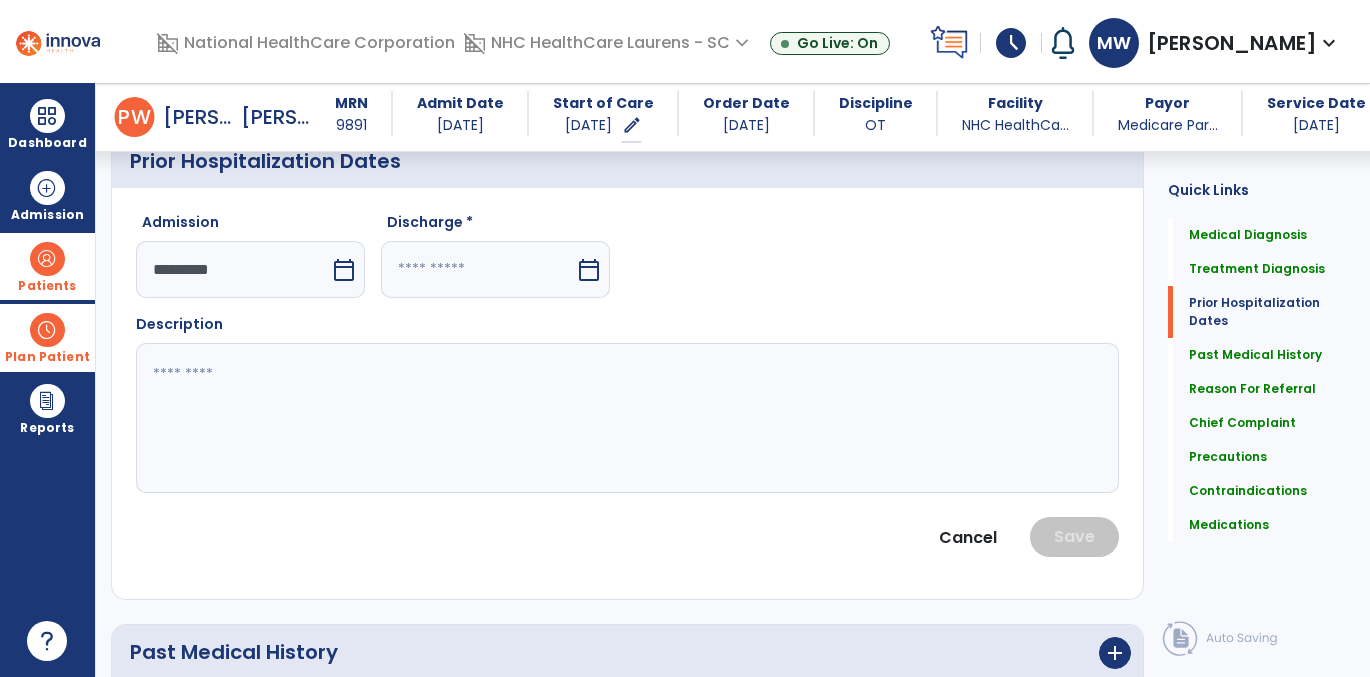 select on "*" 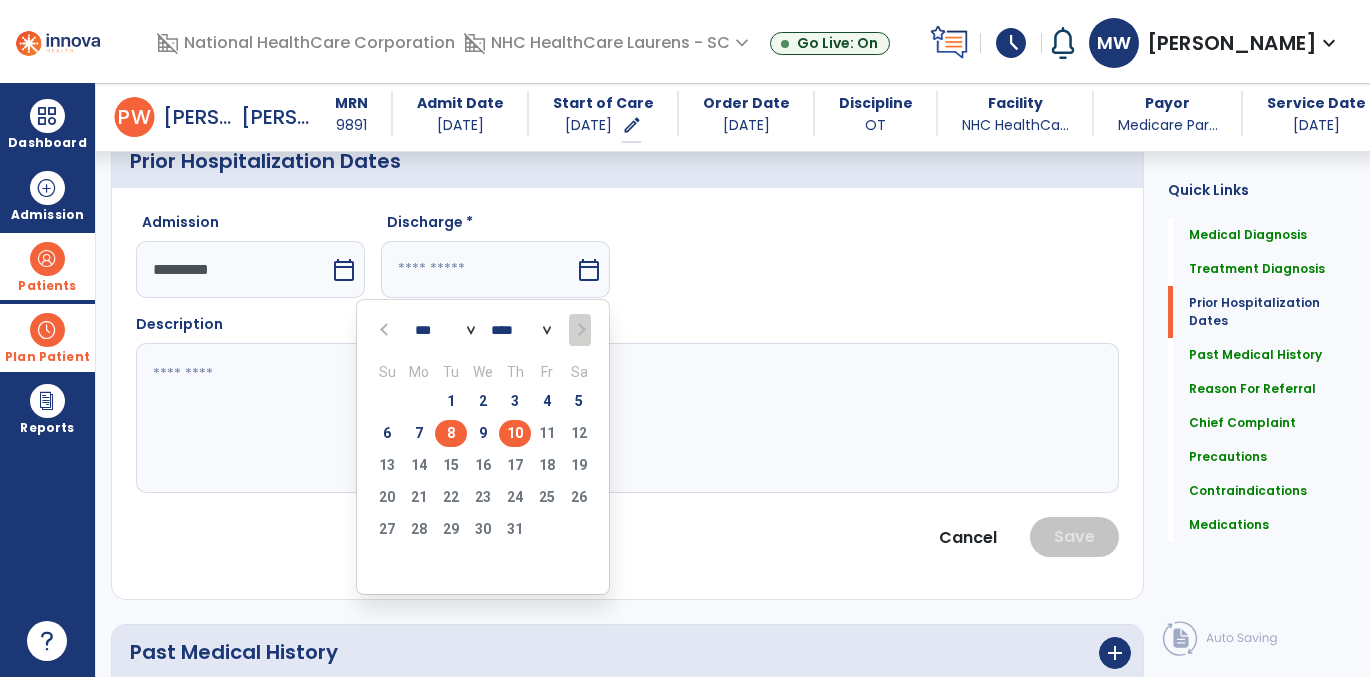 click on "8" at bounding box center (451, 433) 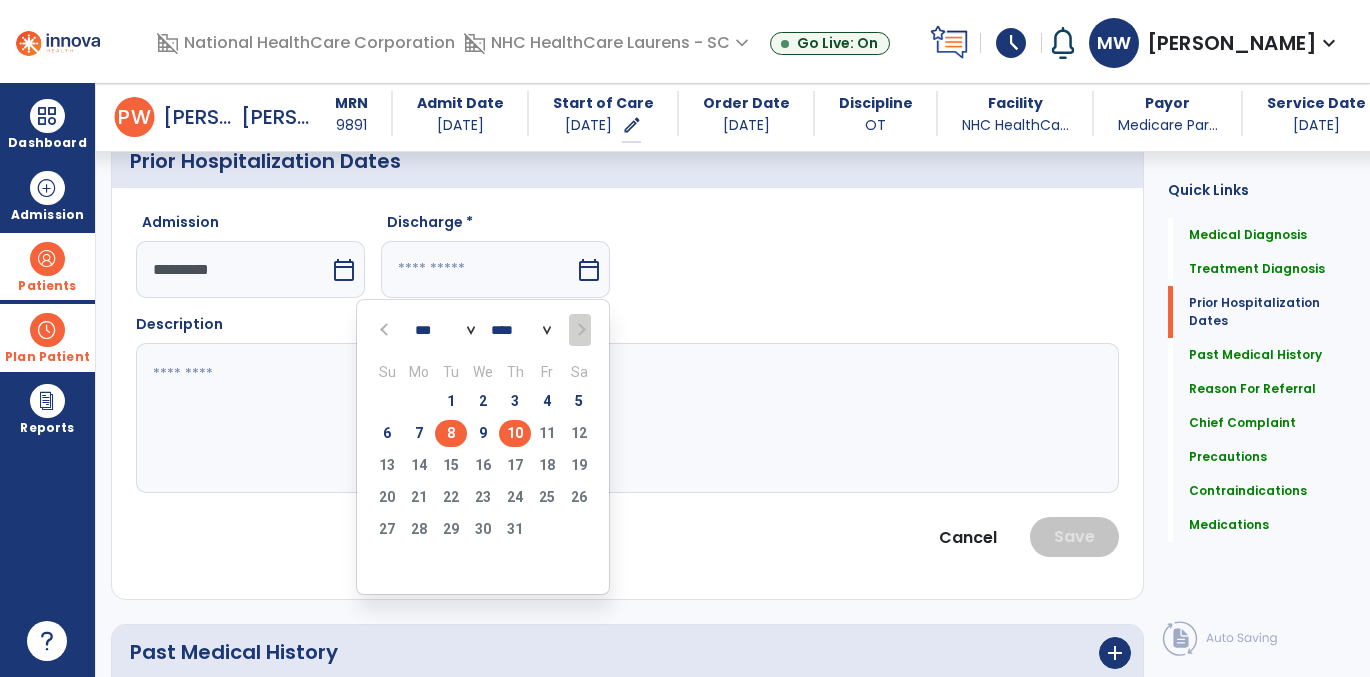 type on "********" 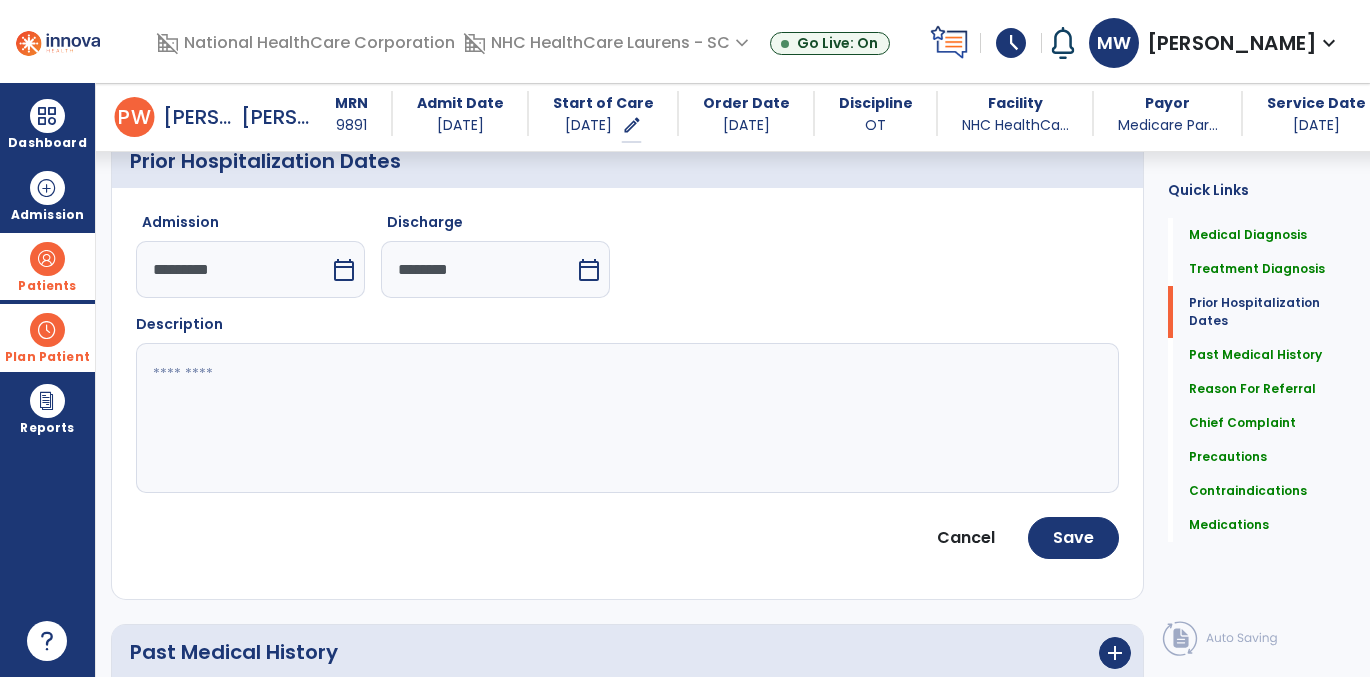 click 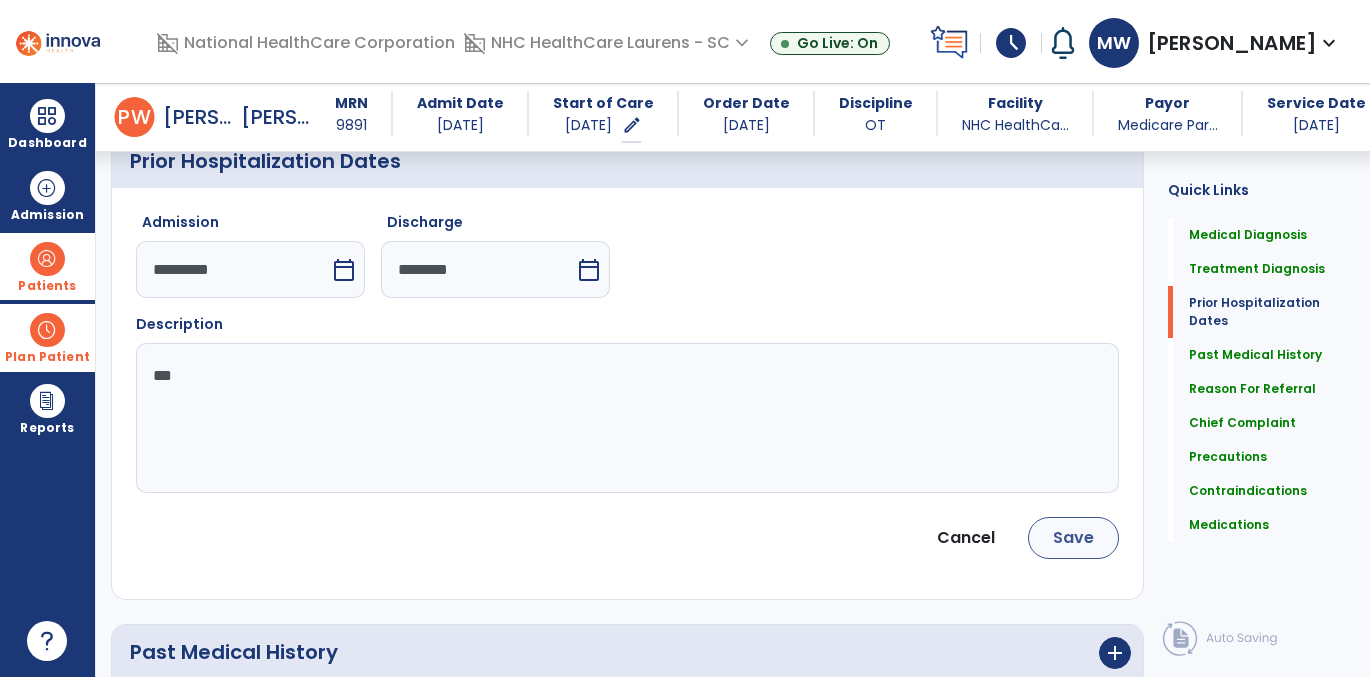 type on "***" 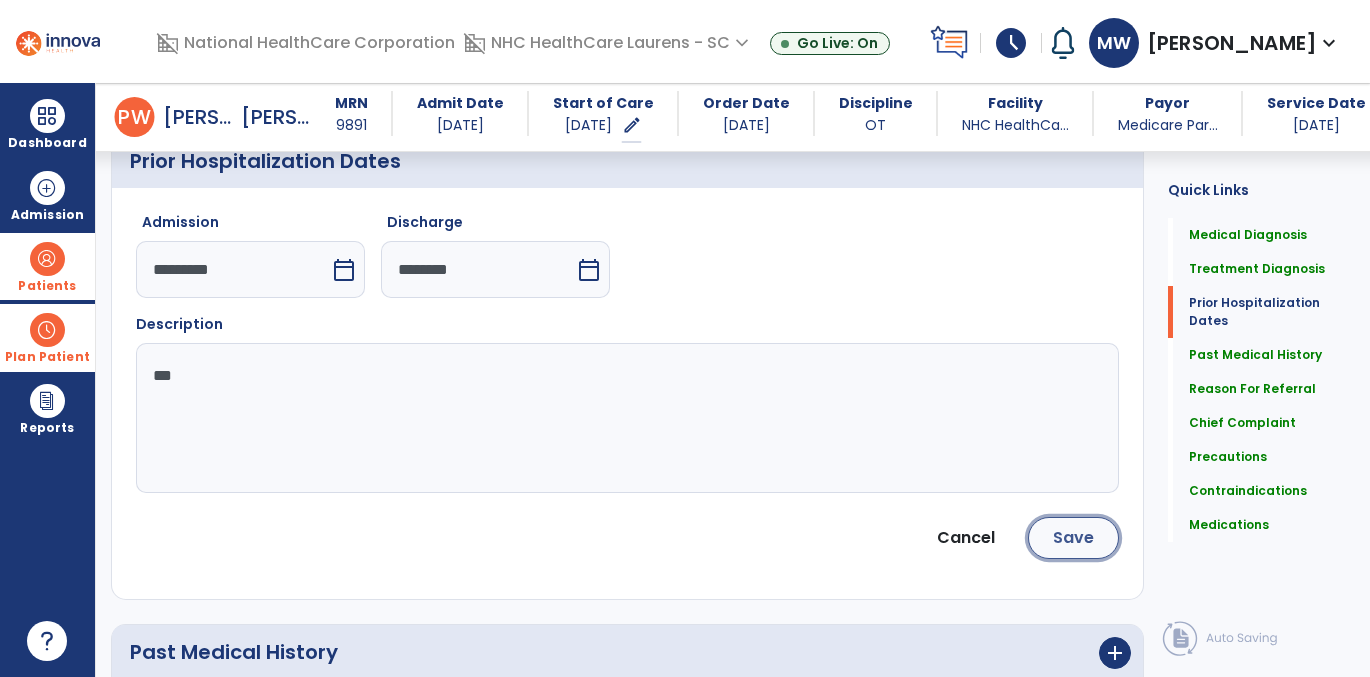 click on "Save" 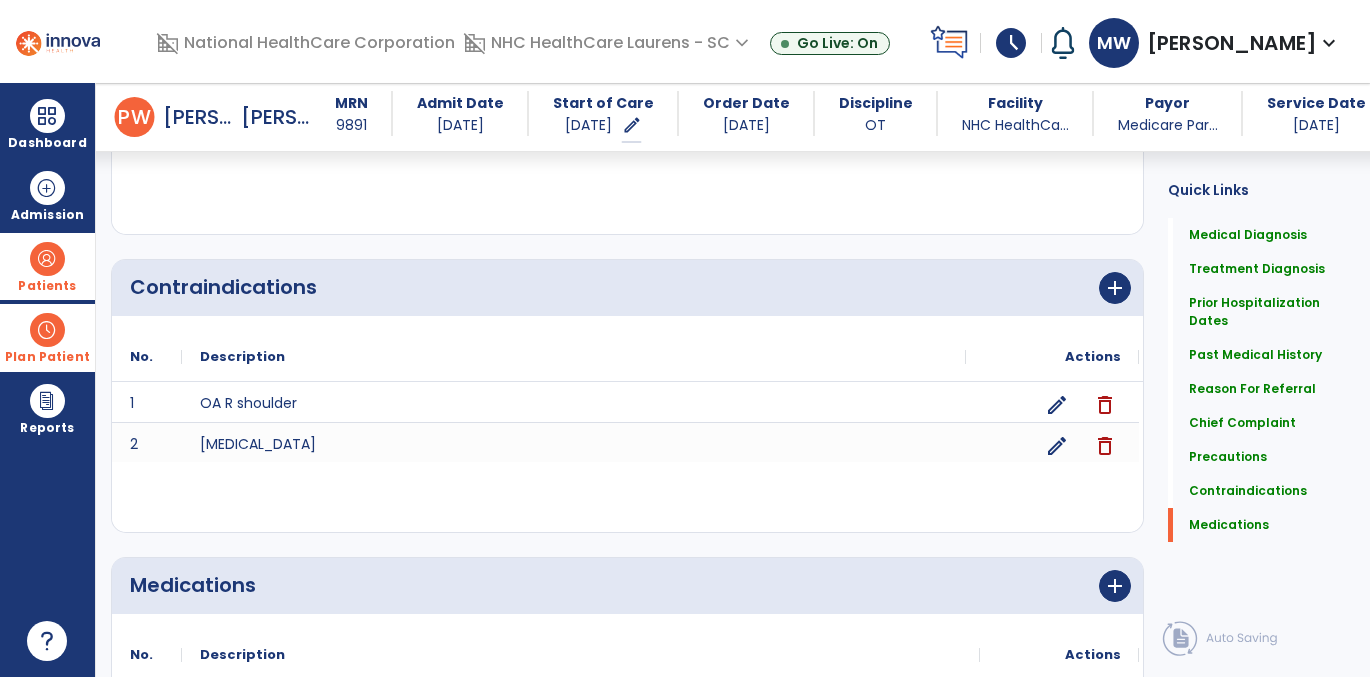scroll, scrollTop: 3151, scrollLeft: 0, axis: vertical 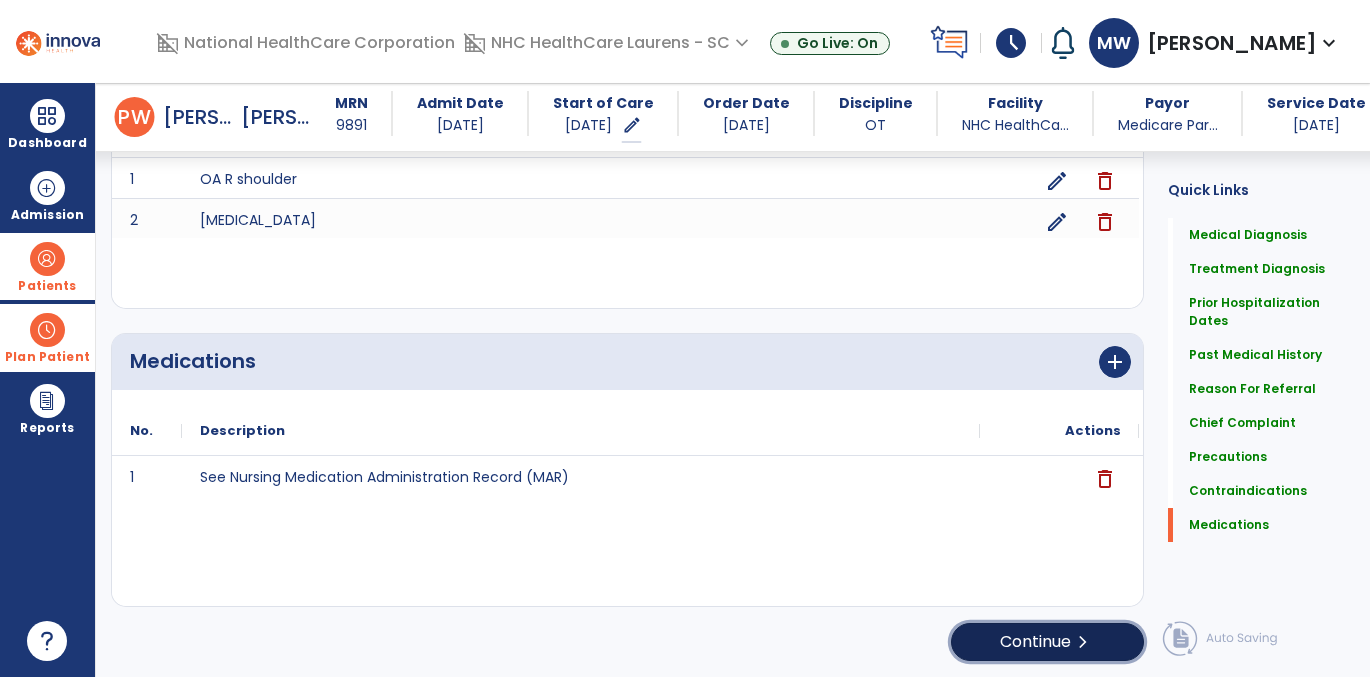 click on "Continue  chevron_right" 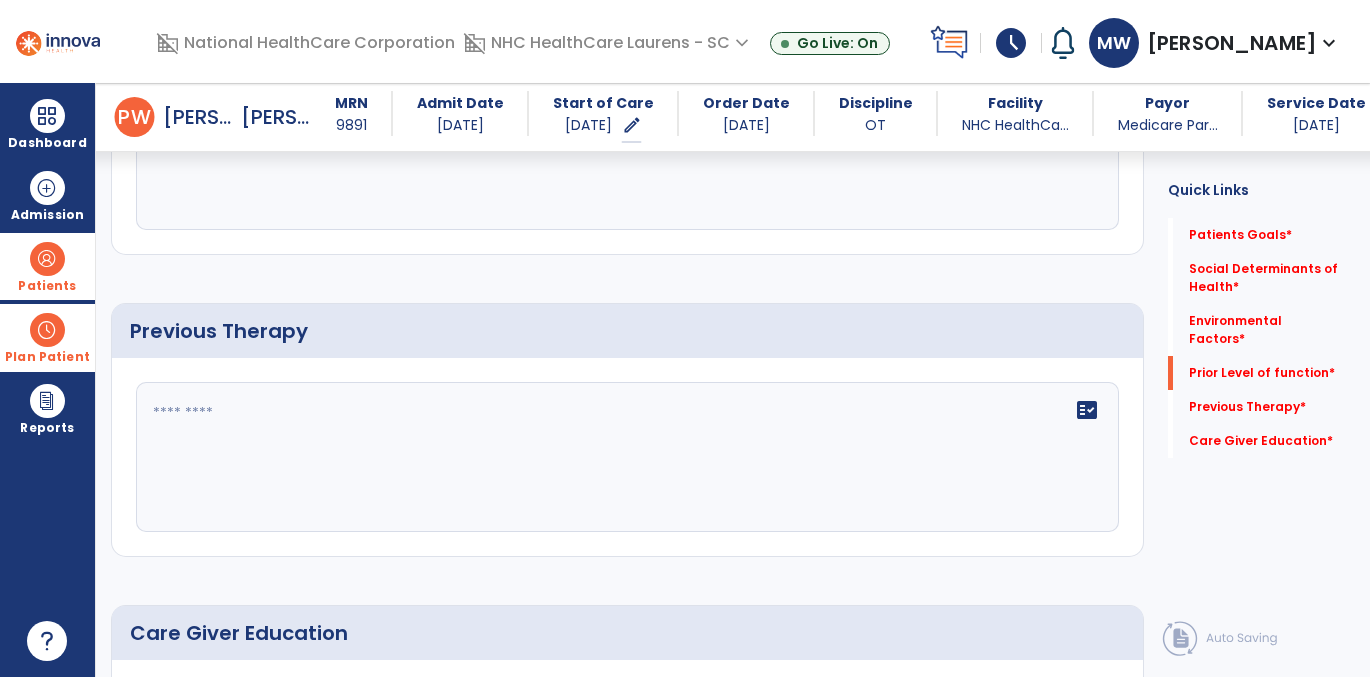 scroll, scrollTop: 977, scrollLeft: 0, axis: vertical 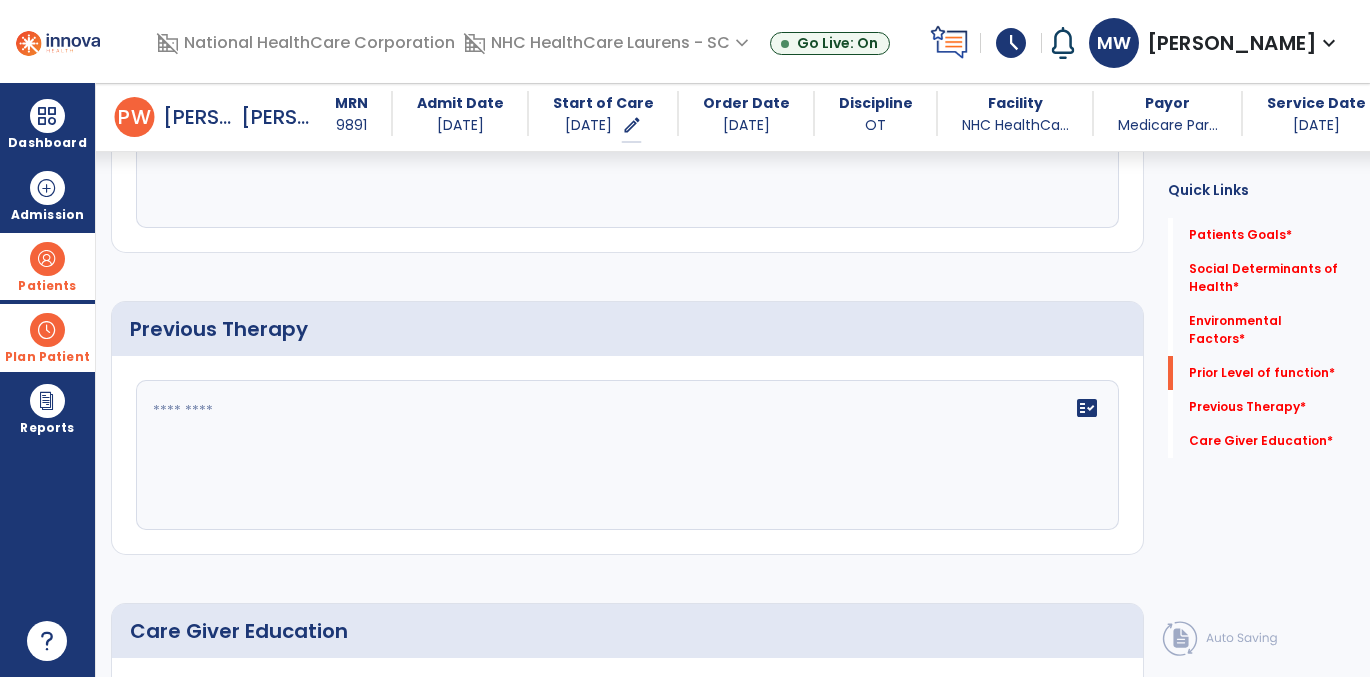 click on "fact_check" 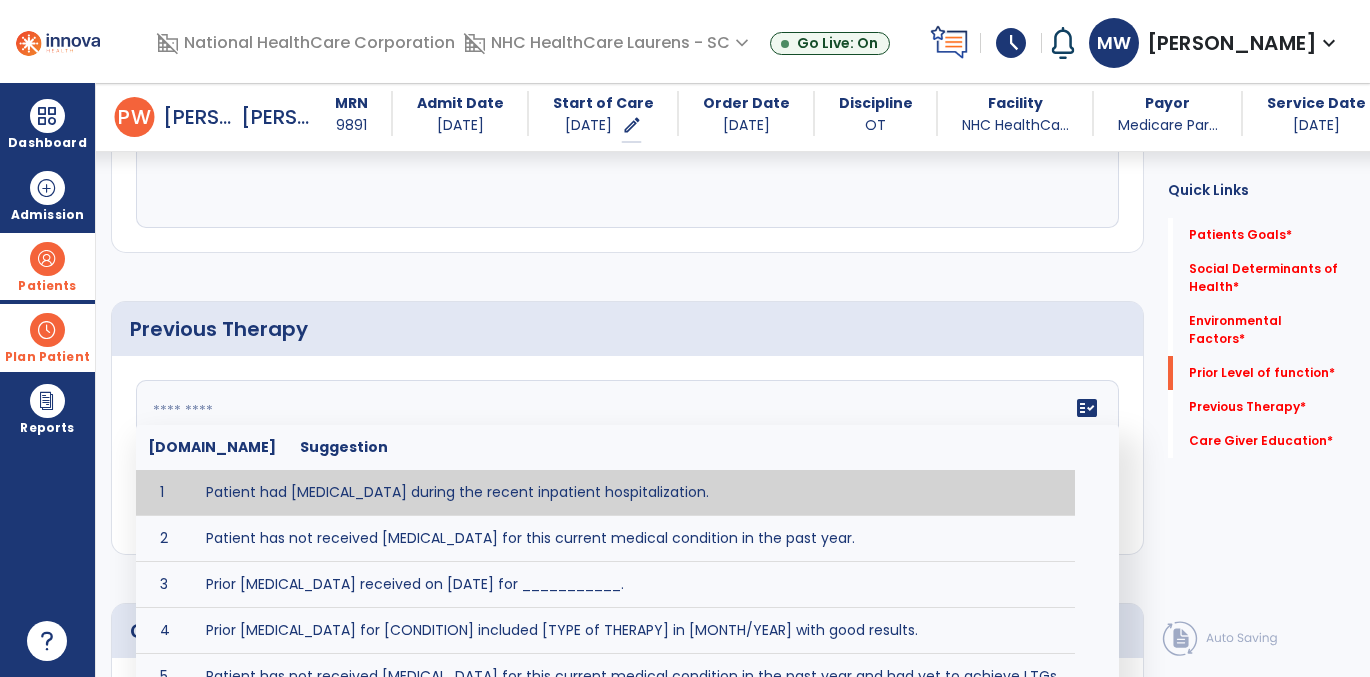 type on "**********" 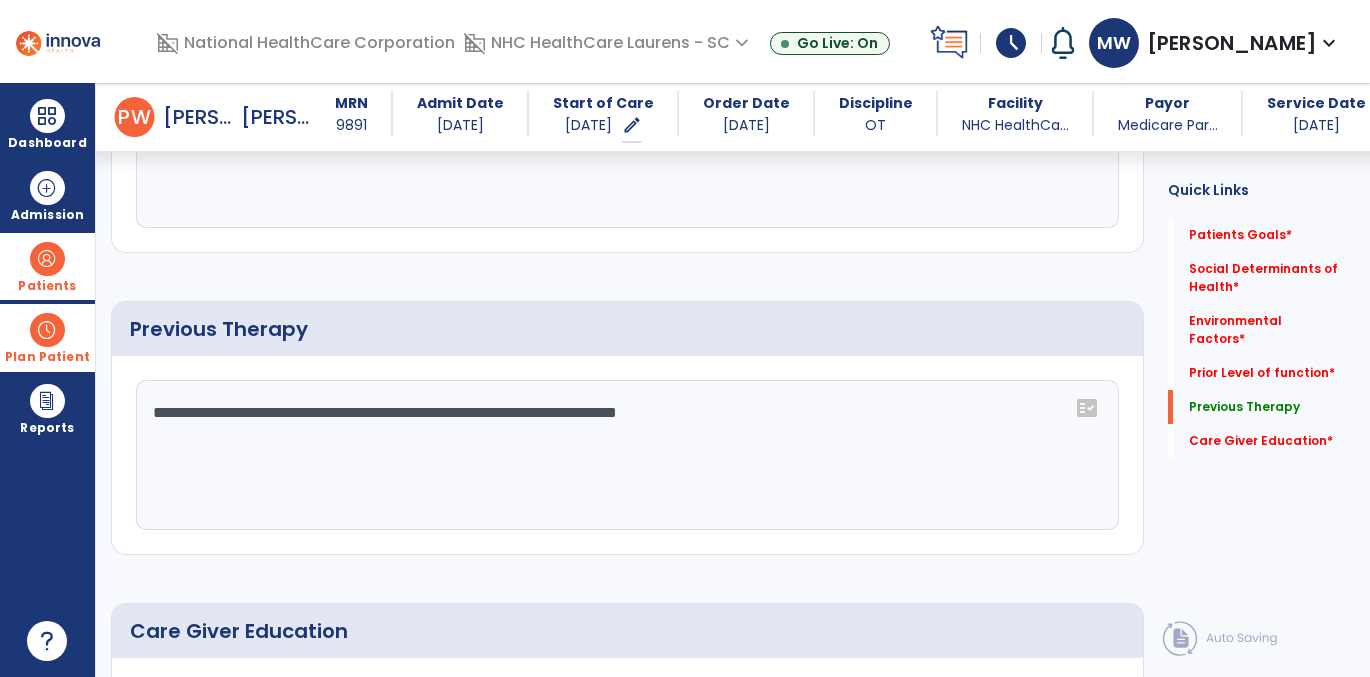 scroll, scrollTop: 1227, scrollLeft: 0, axis: vertical 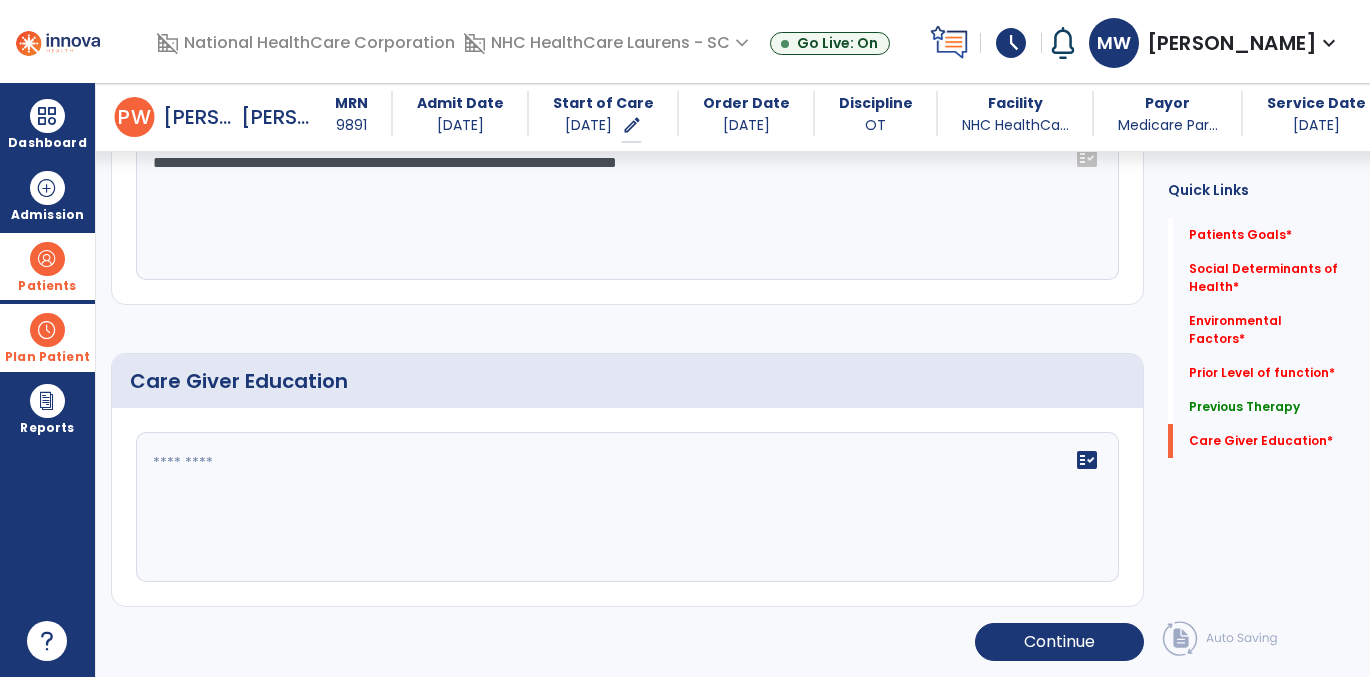 click on "fact_check" 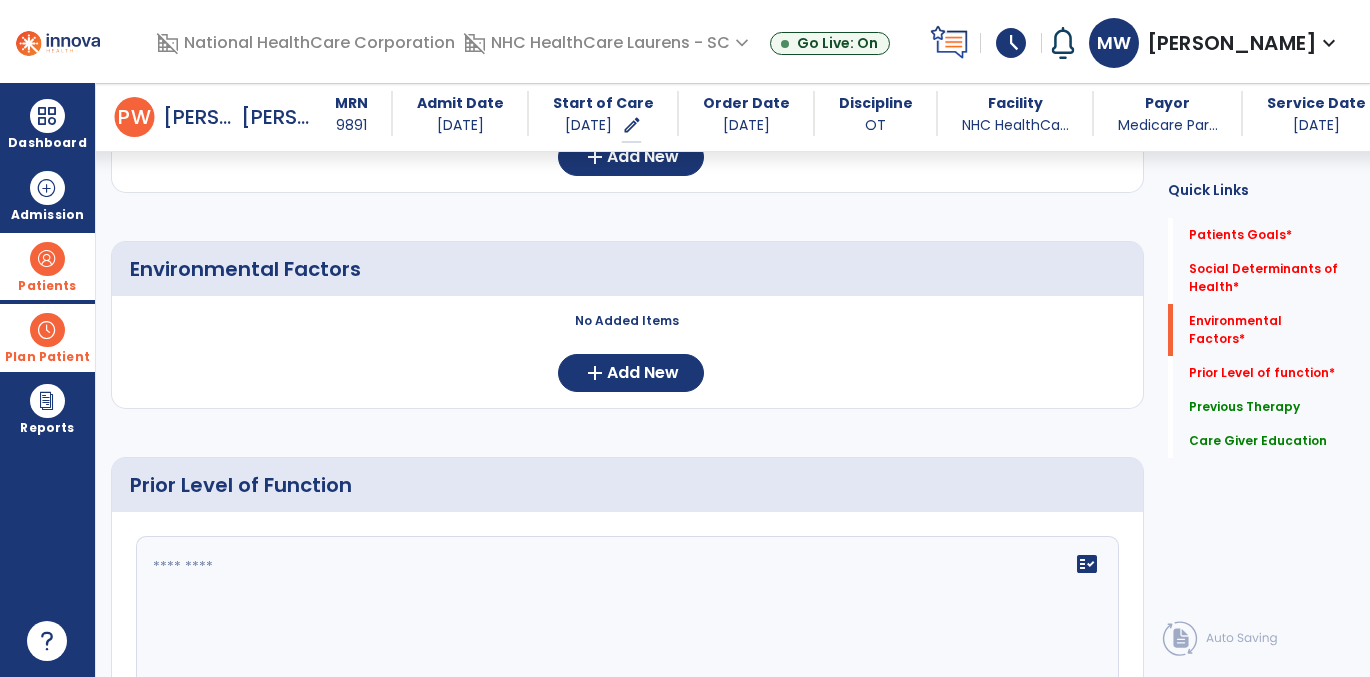 scroll, scrollTop: 512, scrollLeft: 0, axis: vertical 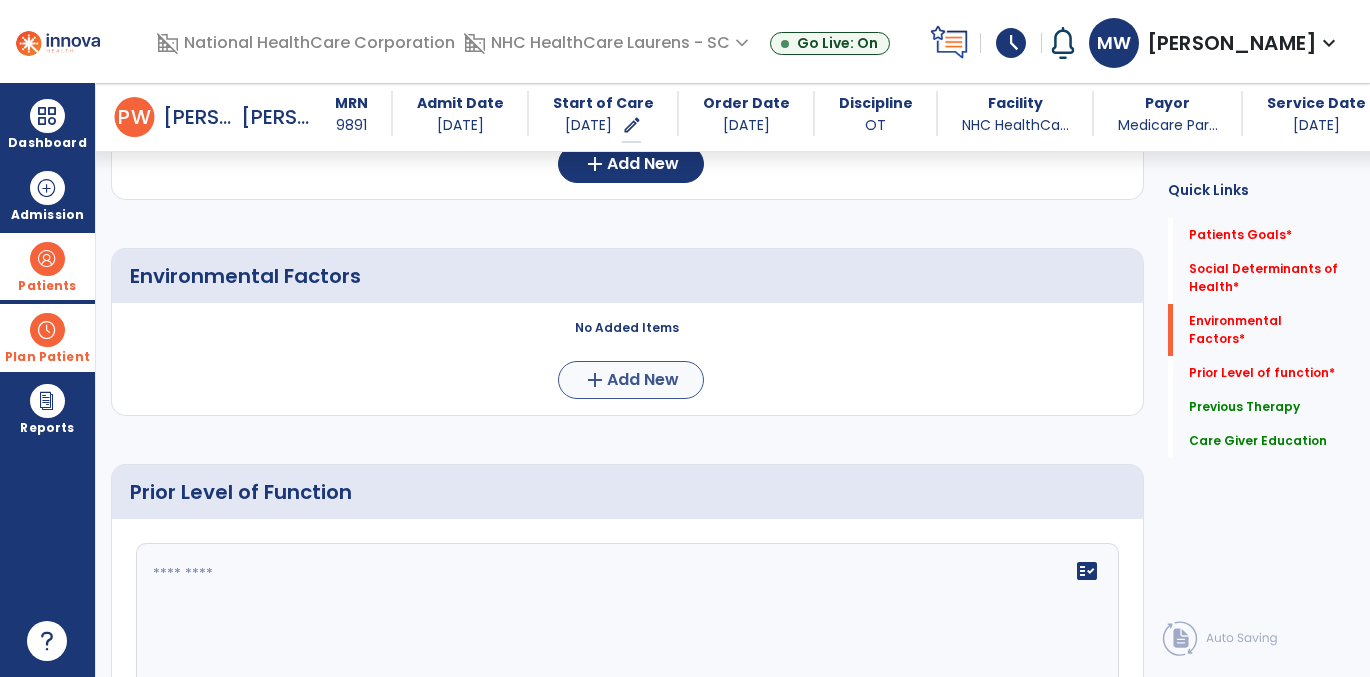 type on "**********" 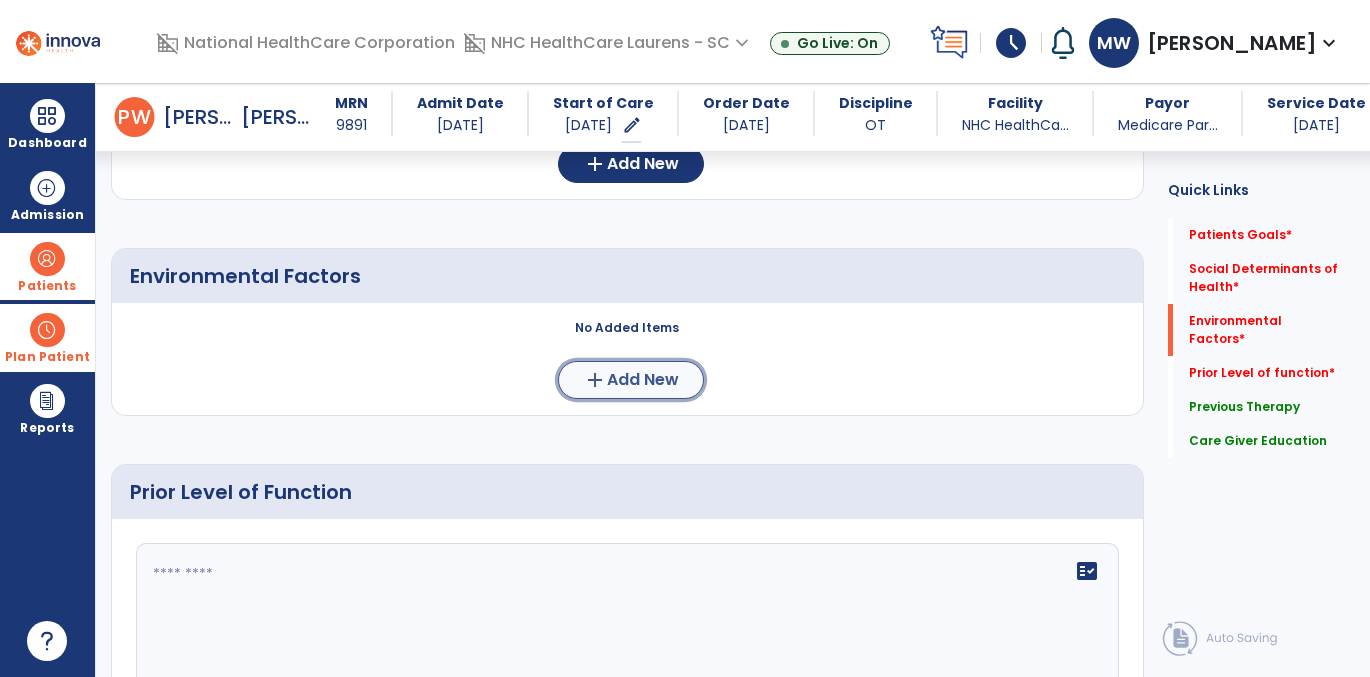 click on "add  Add New" 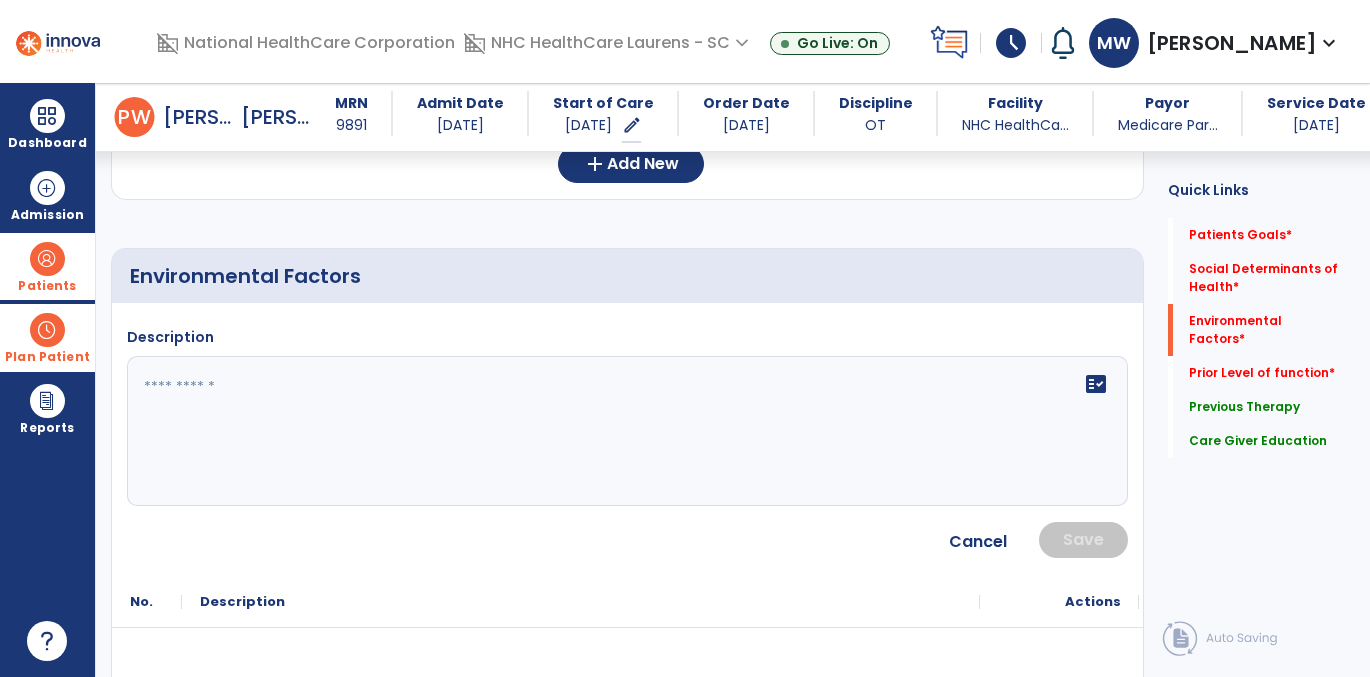 click 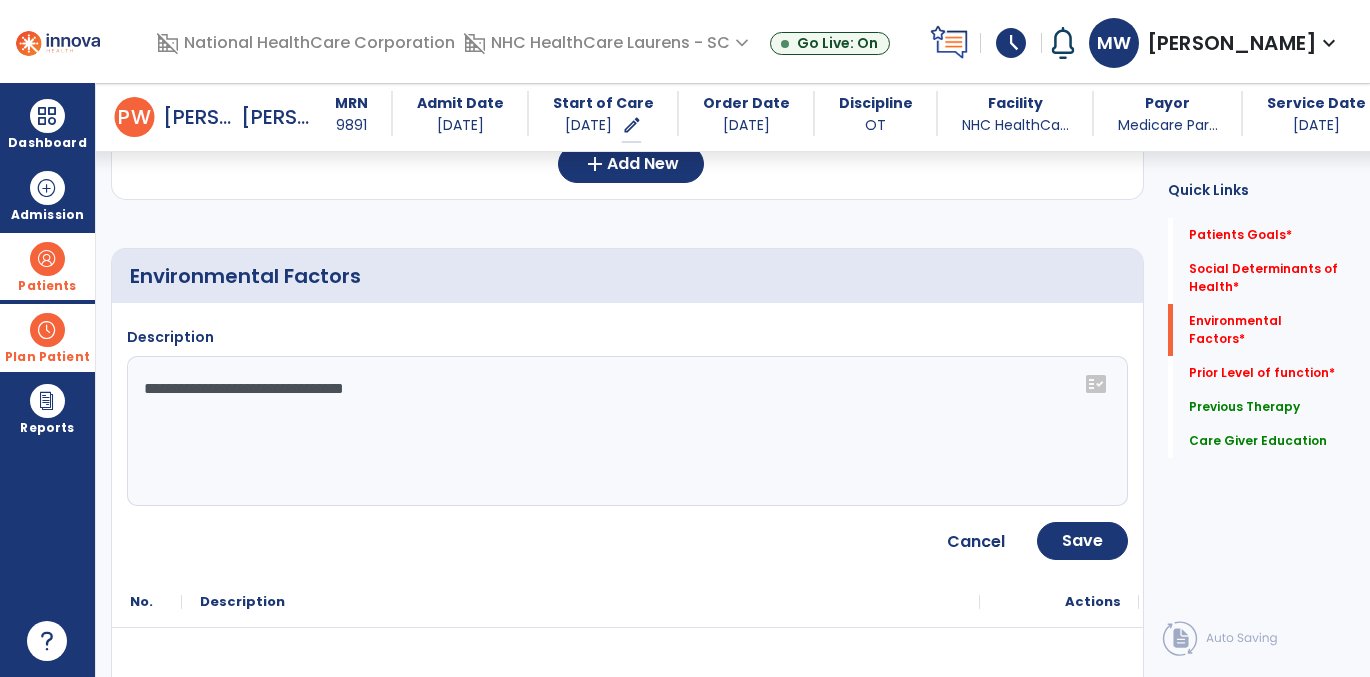 click on "**********" 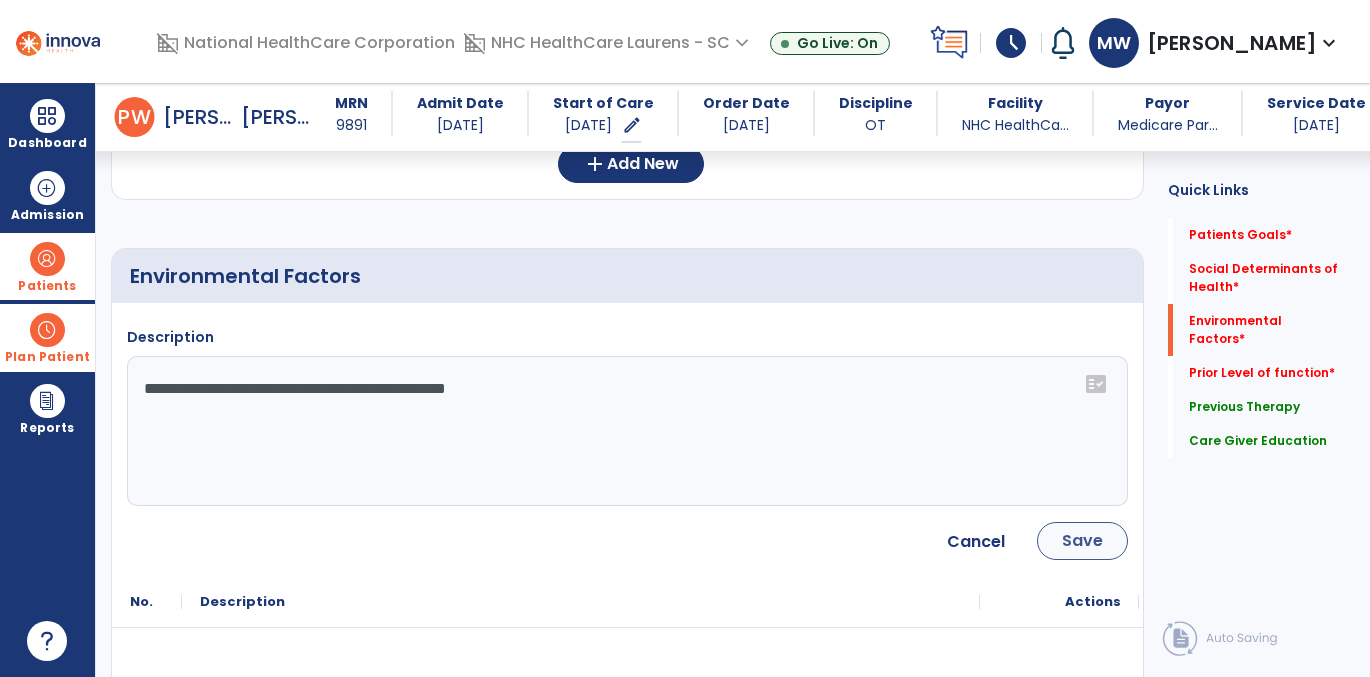 type on "**********" 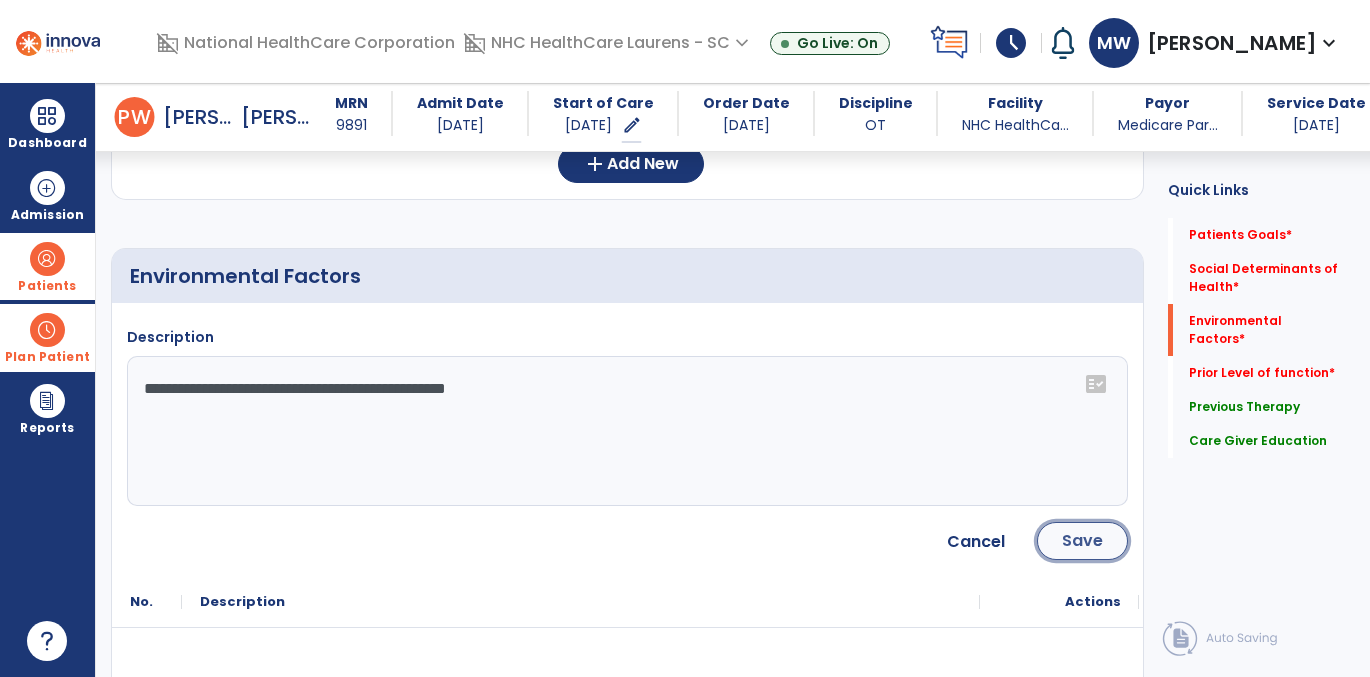 click on "Save" 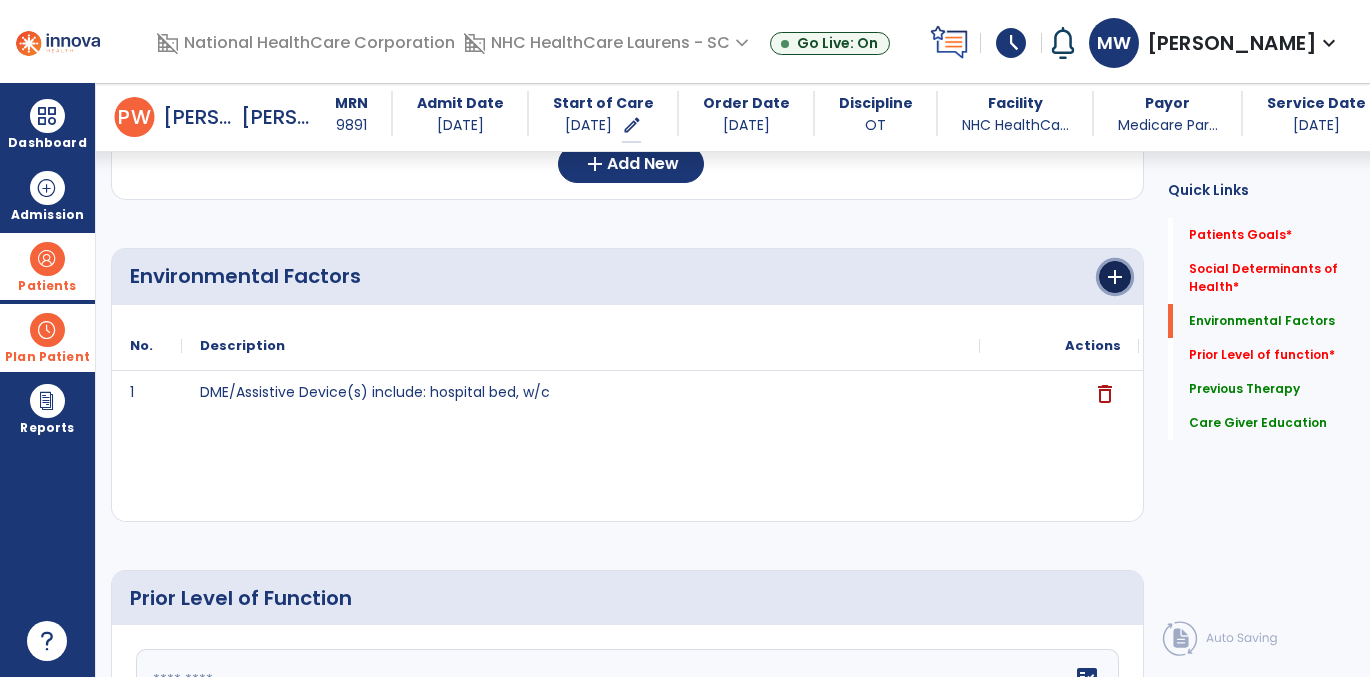 click on "add" 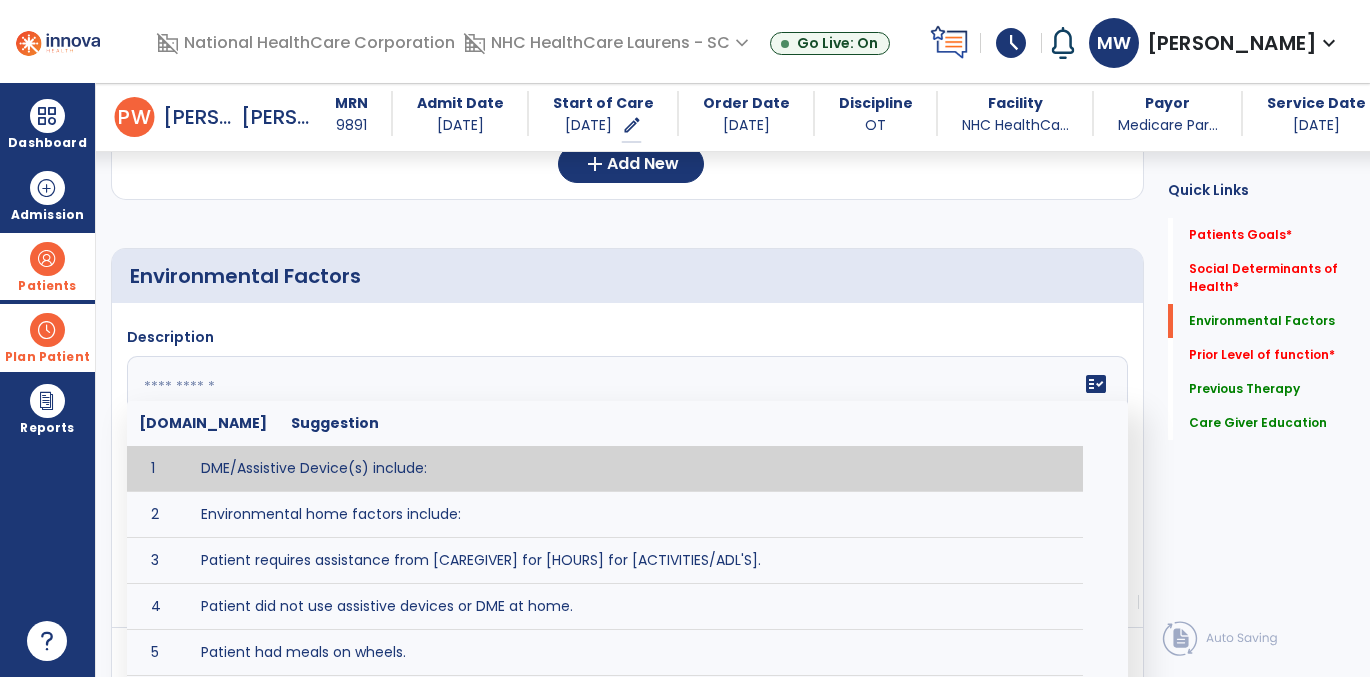 click 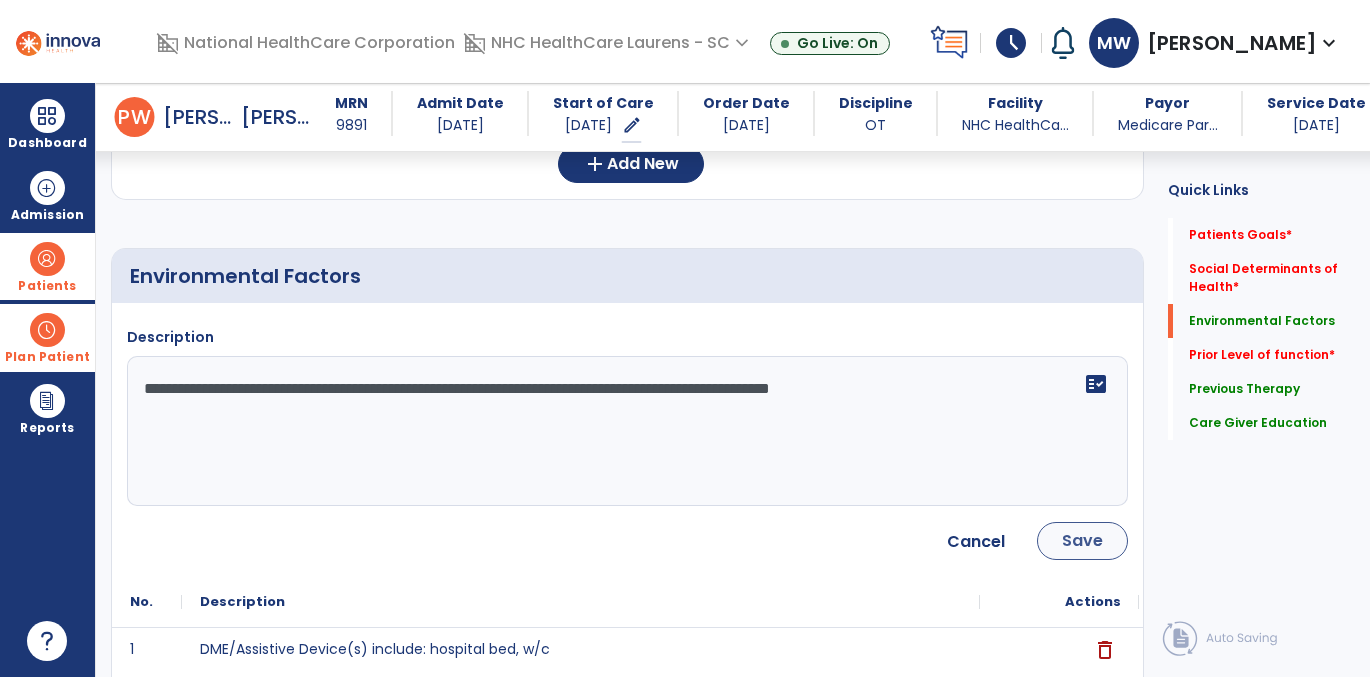 type on "**********" 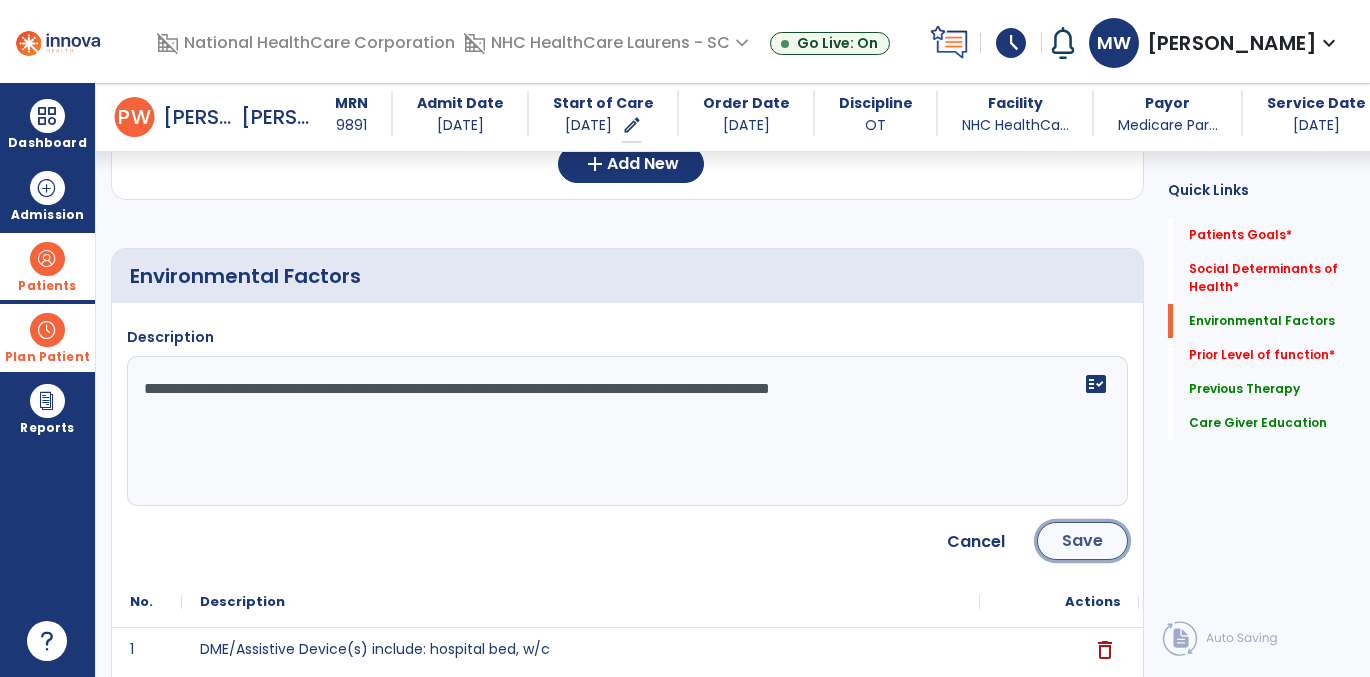 click on "Save" 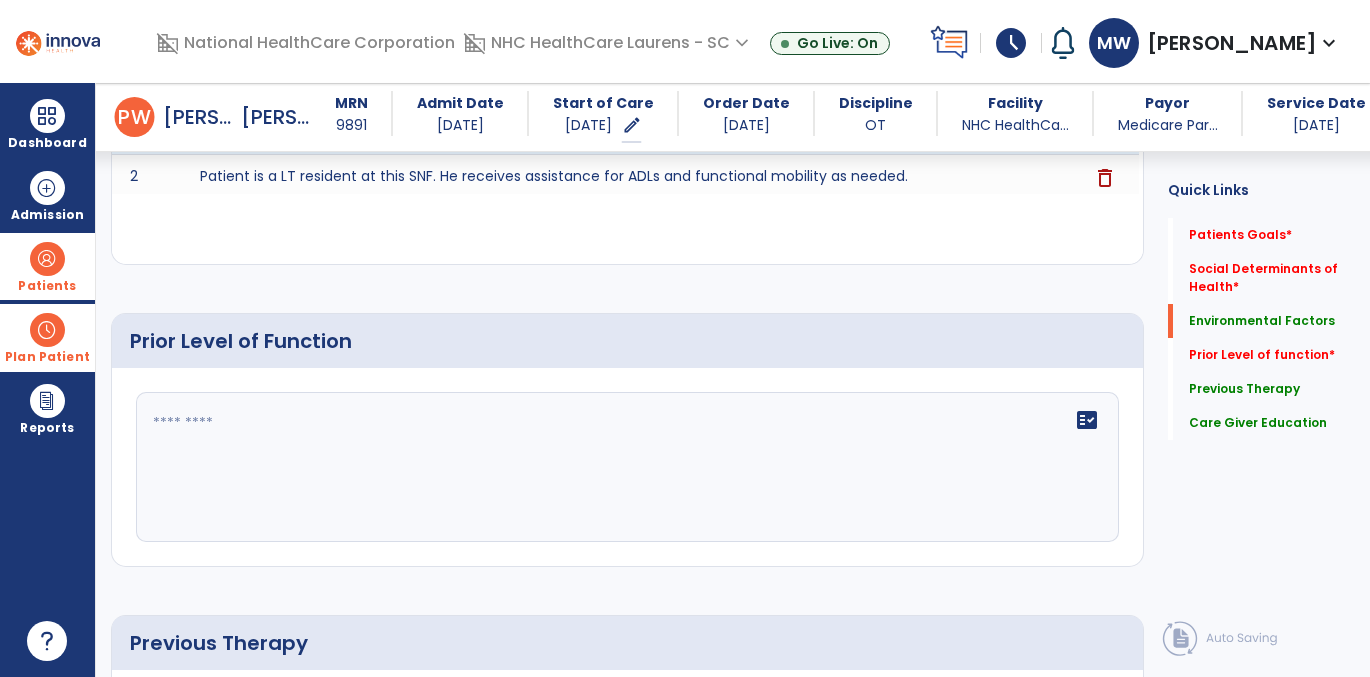 scroll, scrollTop: 776, scrollLeft: 0, axis: vertical 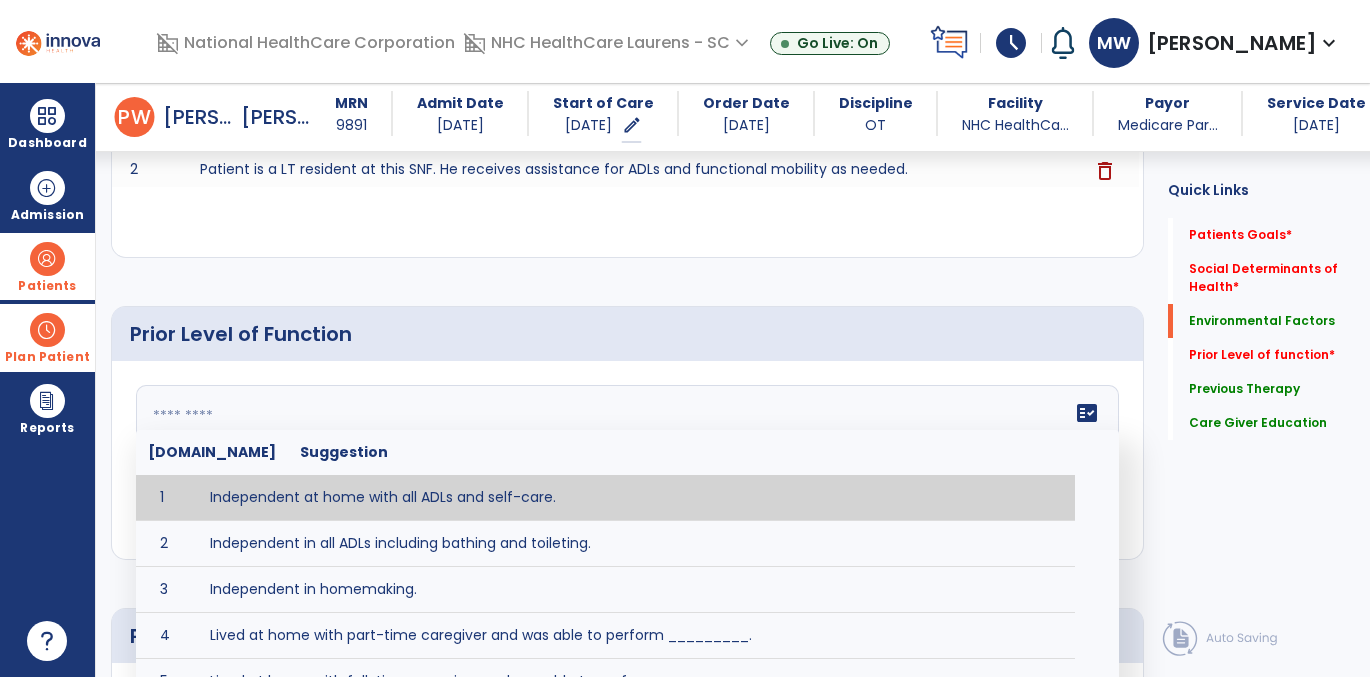 click 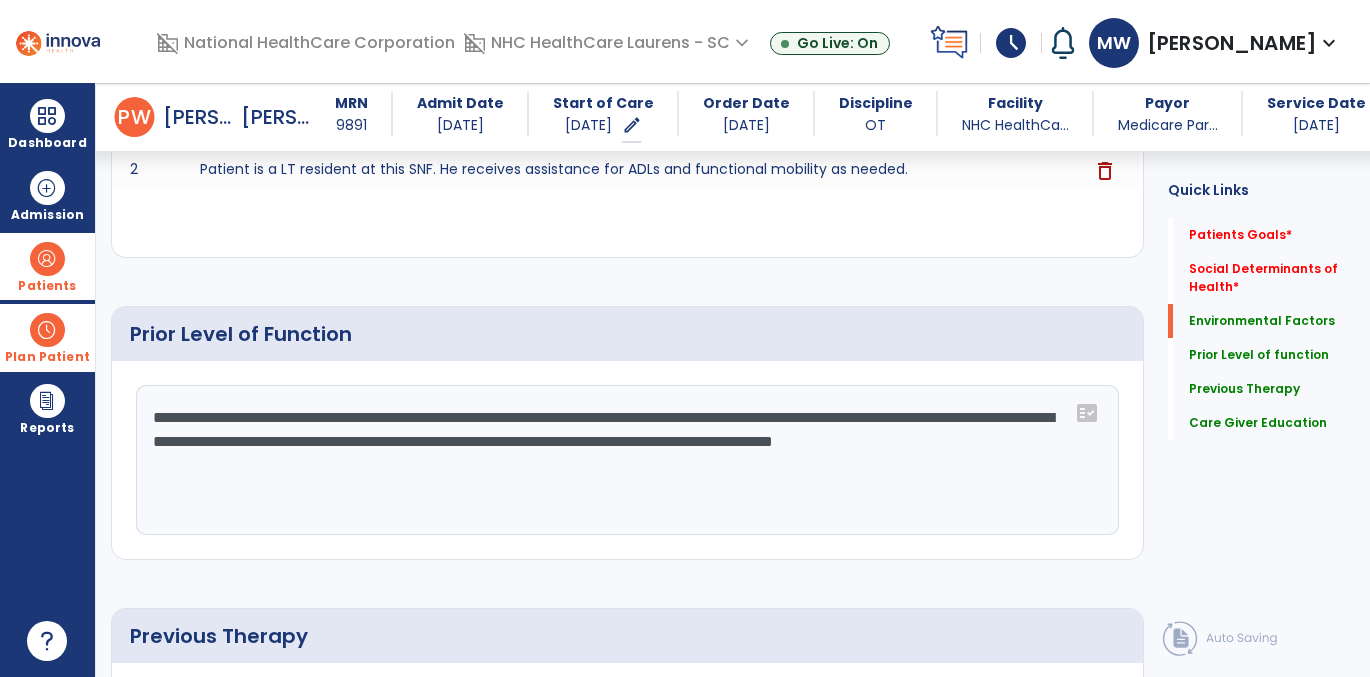 click on "**********" 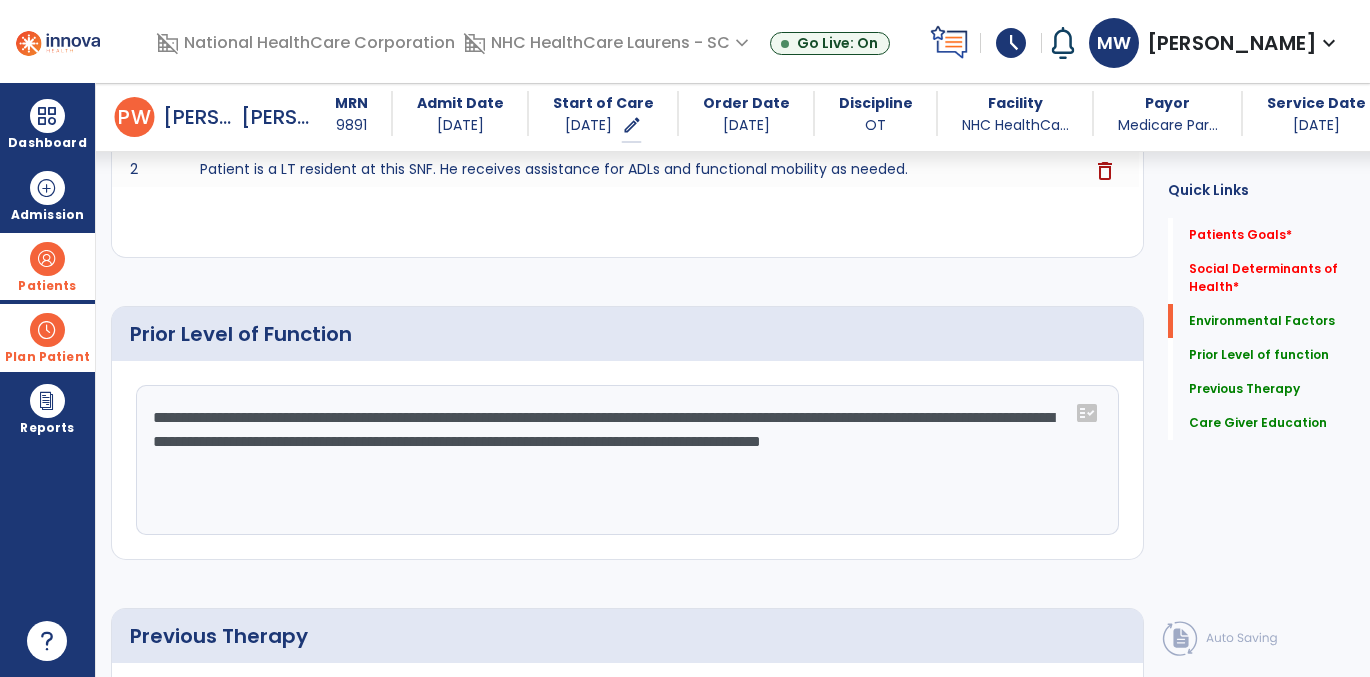 click on "**********" 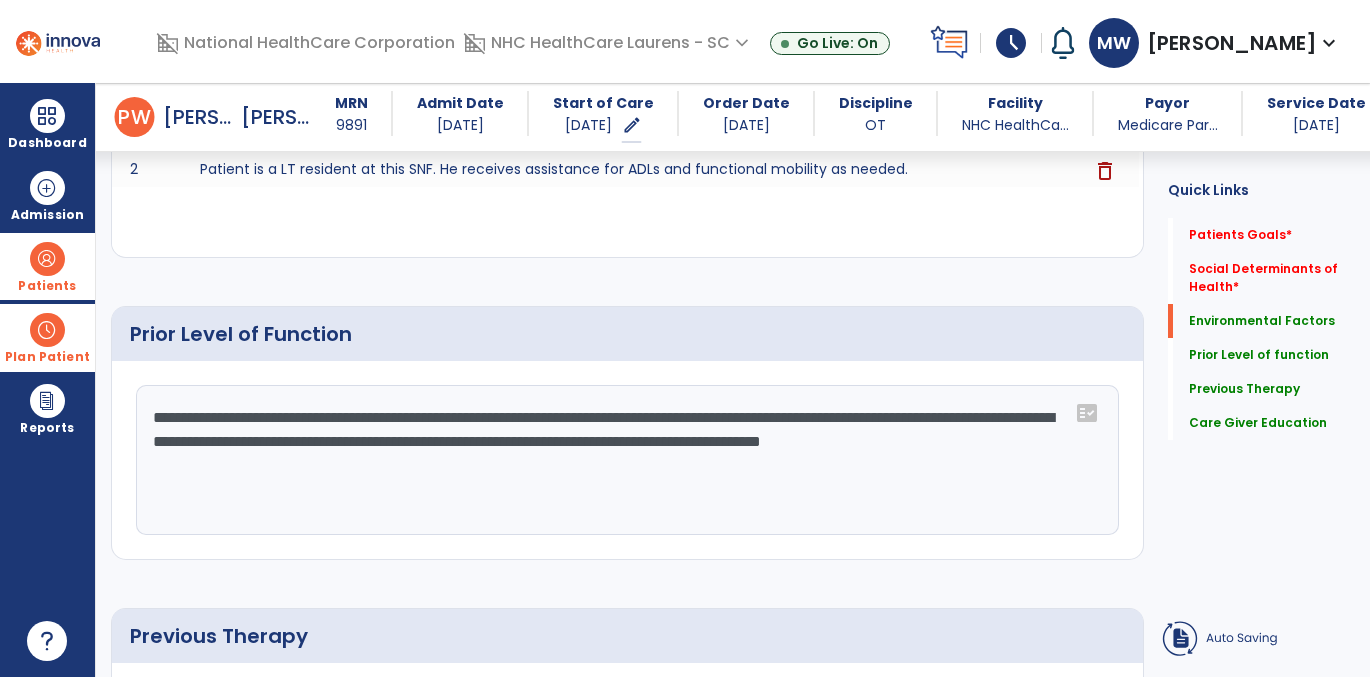 click on "**********" 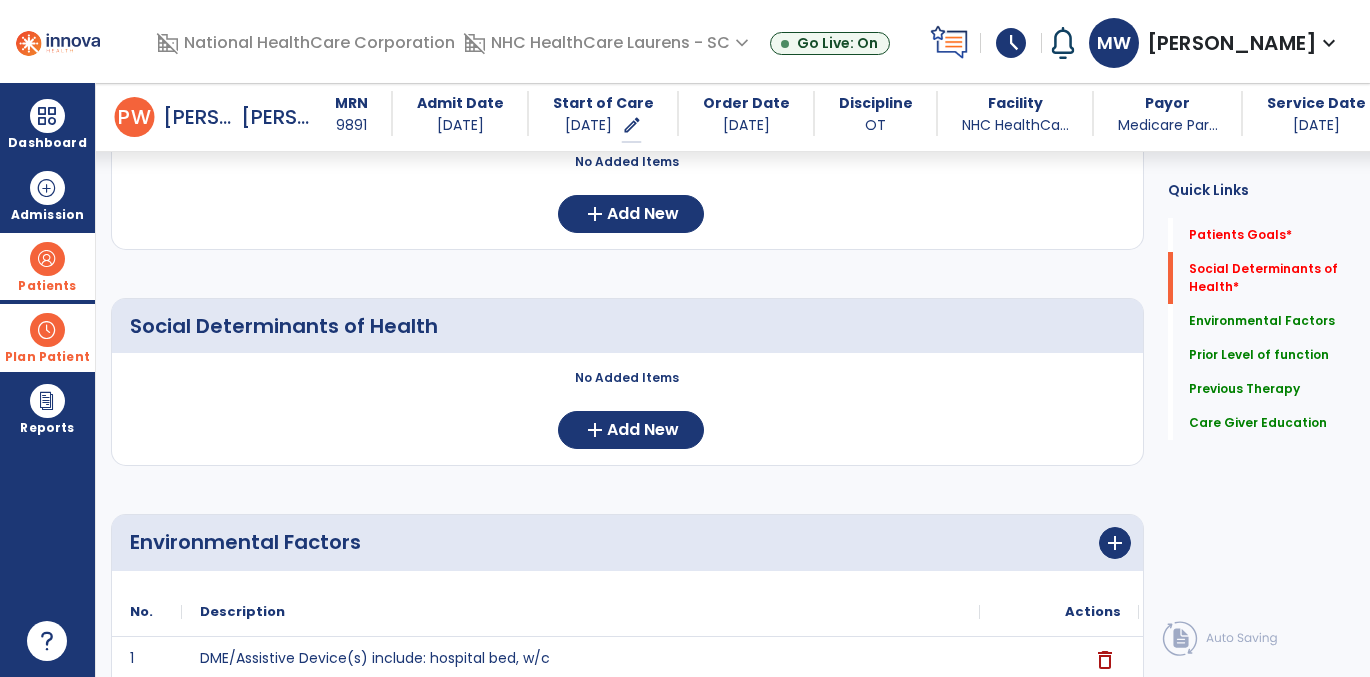 scroll, scrollTop: 193, scrollLeft: 0, axis: vertical 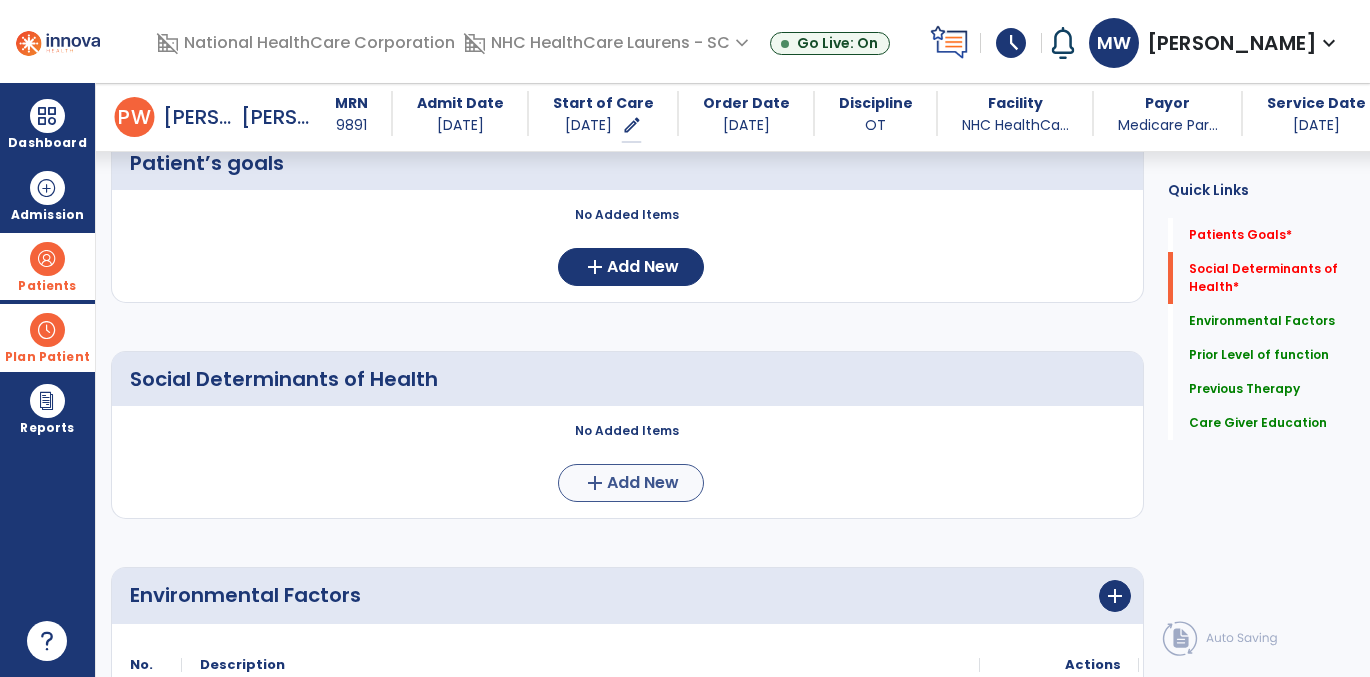type on "**********" 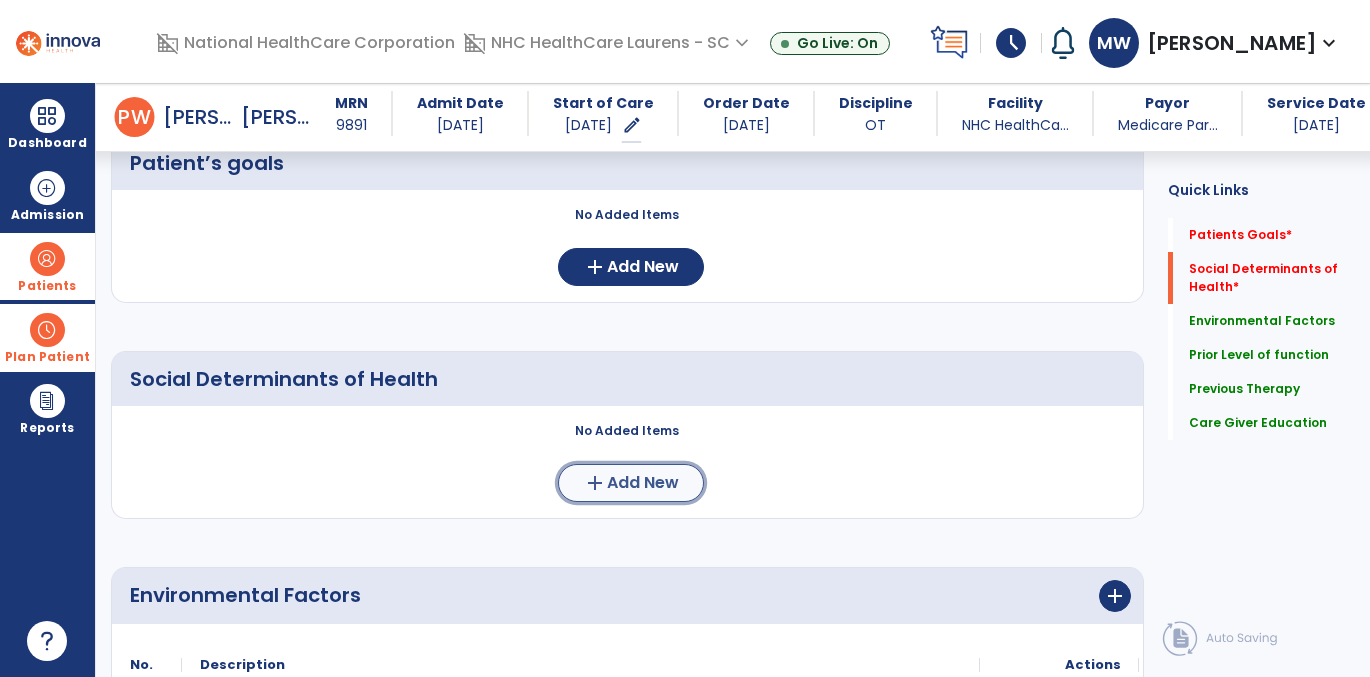 click on "add  Add New" 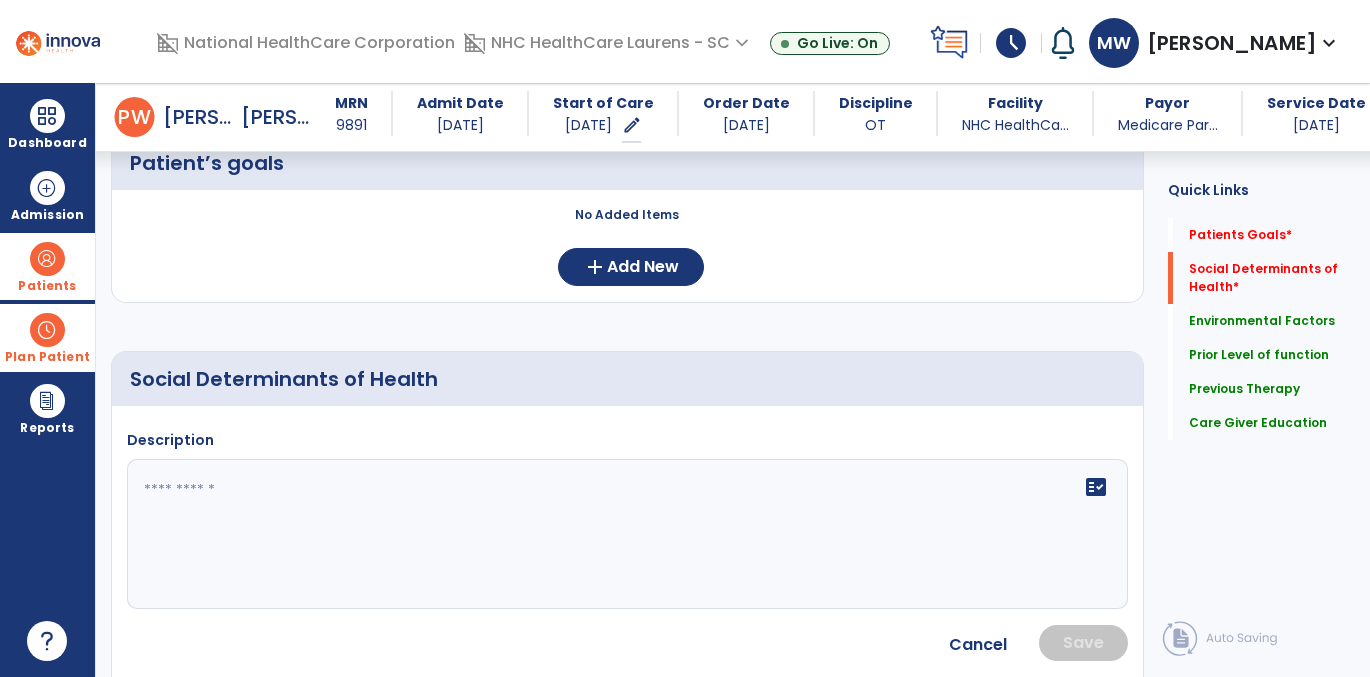 click 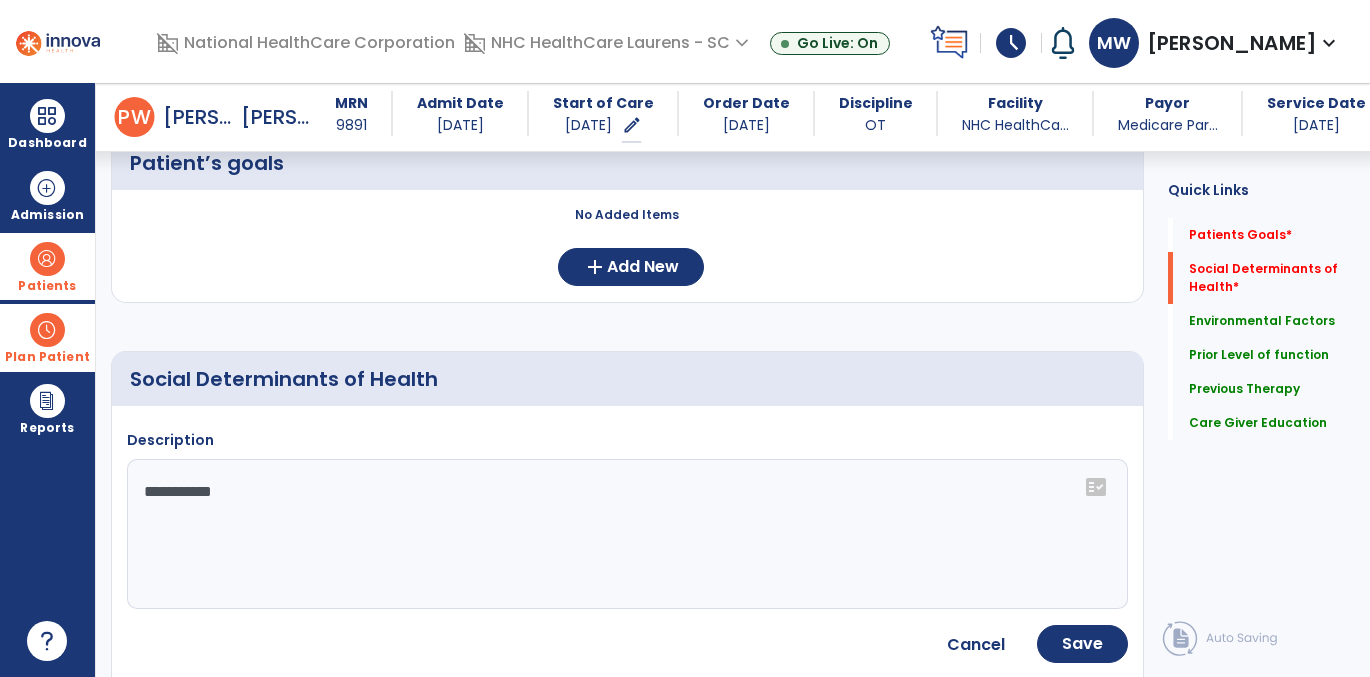 click on "**********" 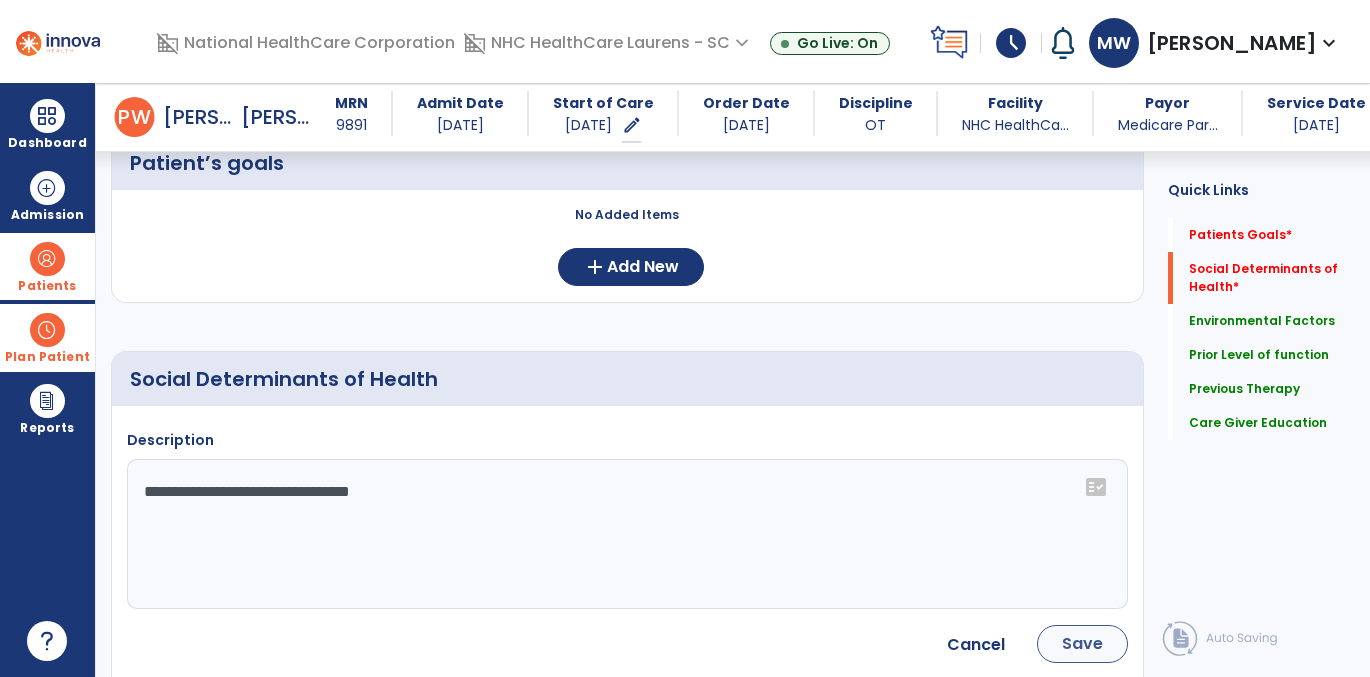 type on "**********" 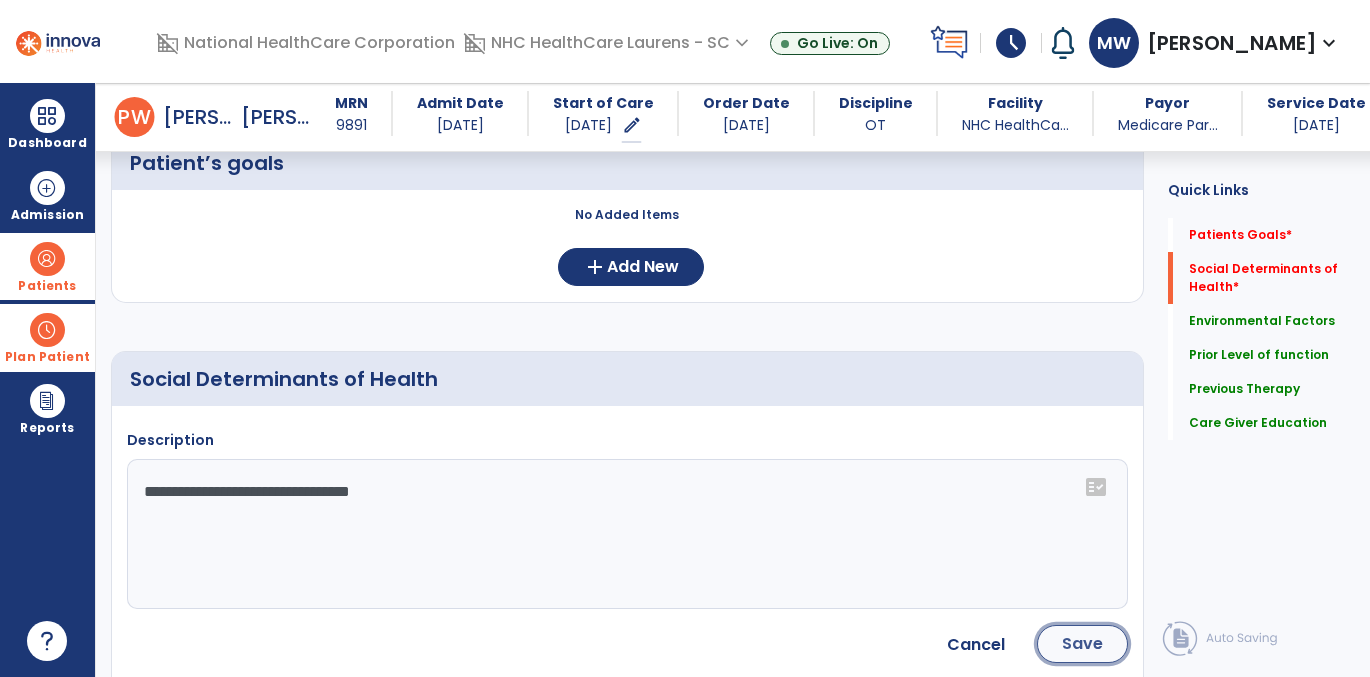 click on "Save" 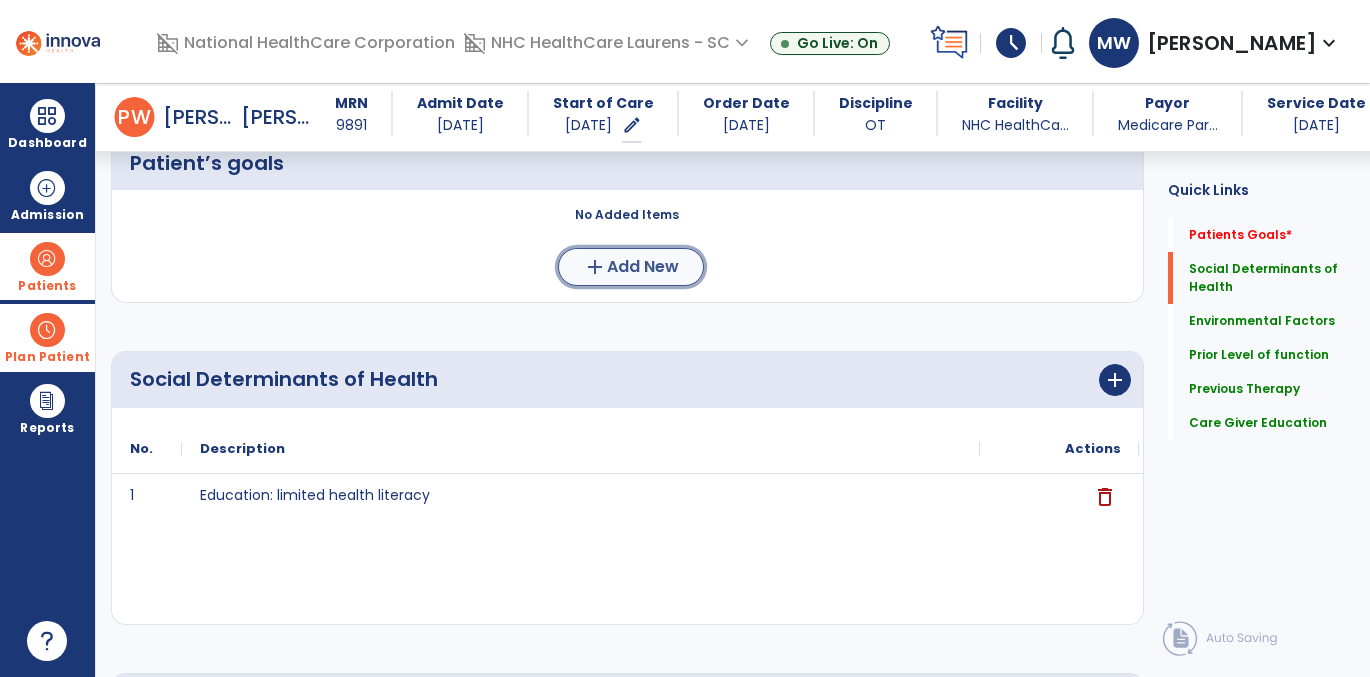 click on "add  Add New" 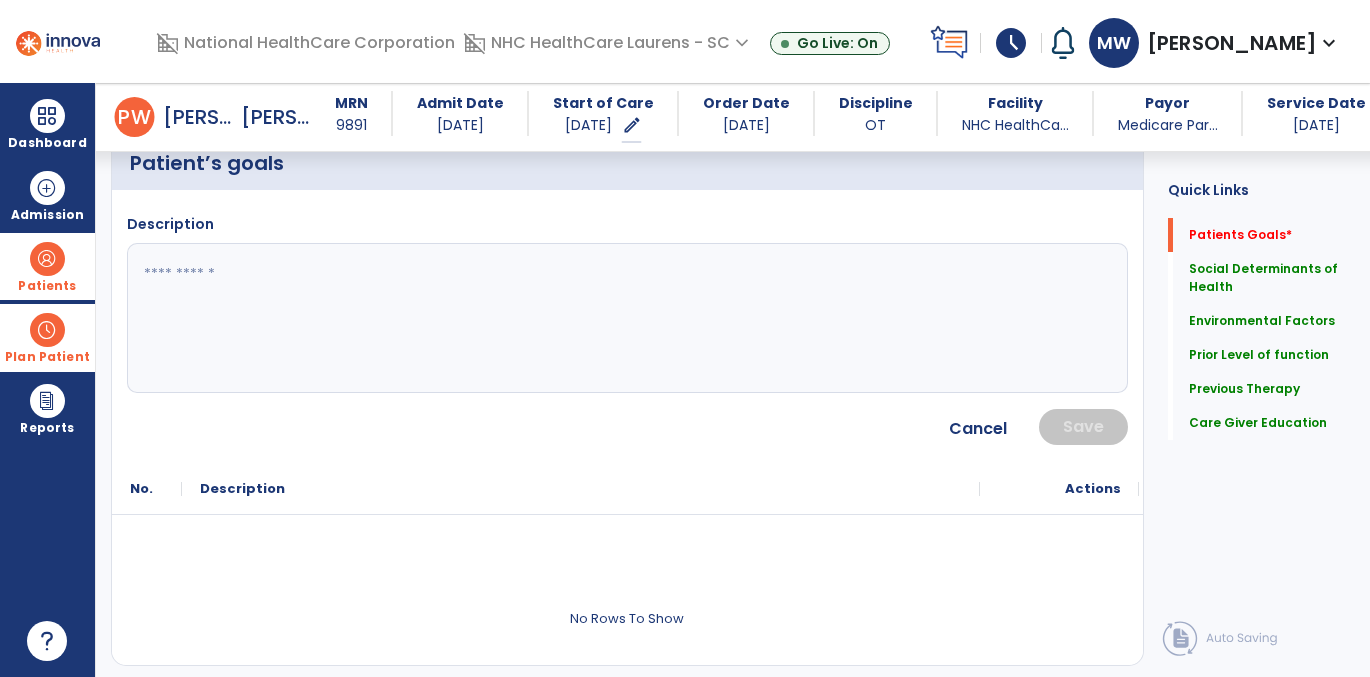 click 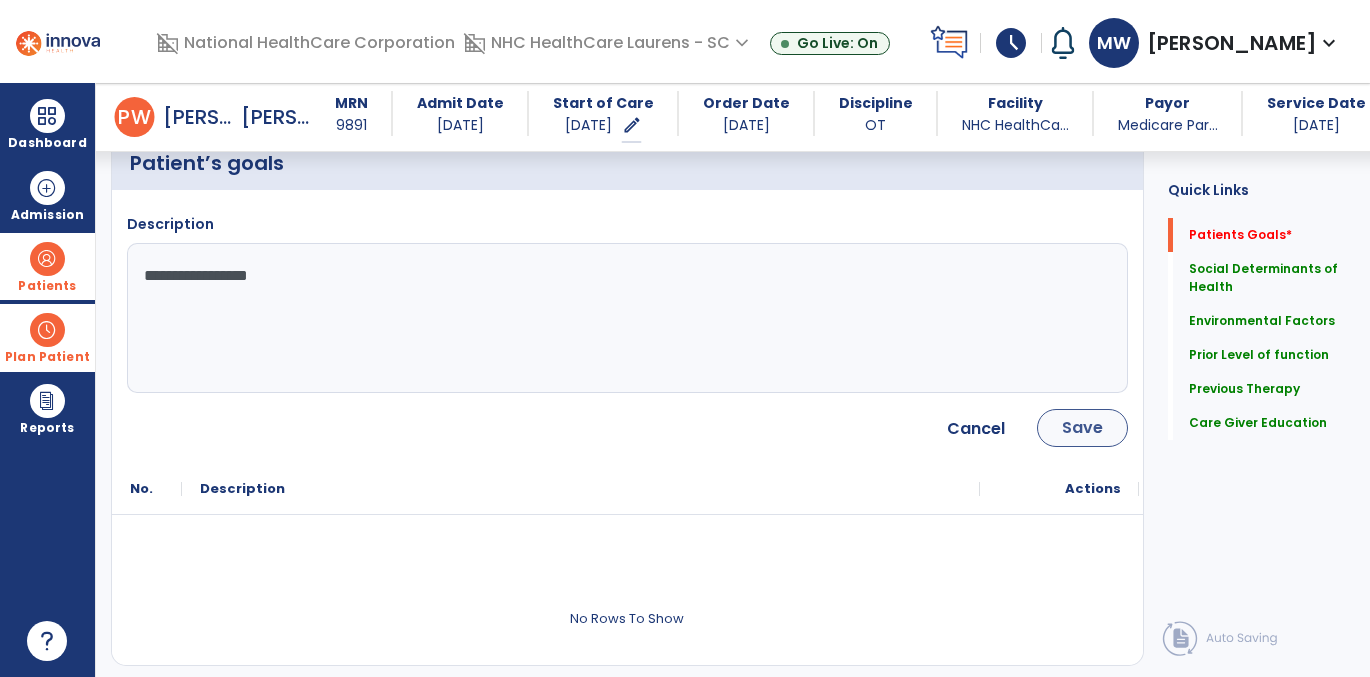 type on "**********" 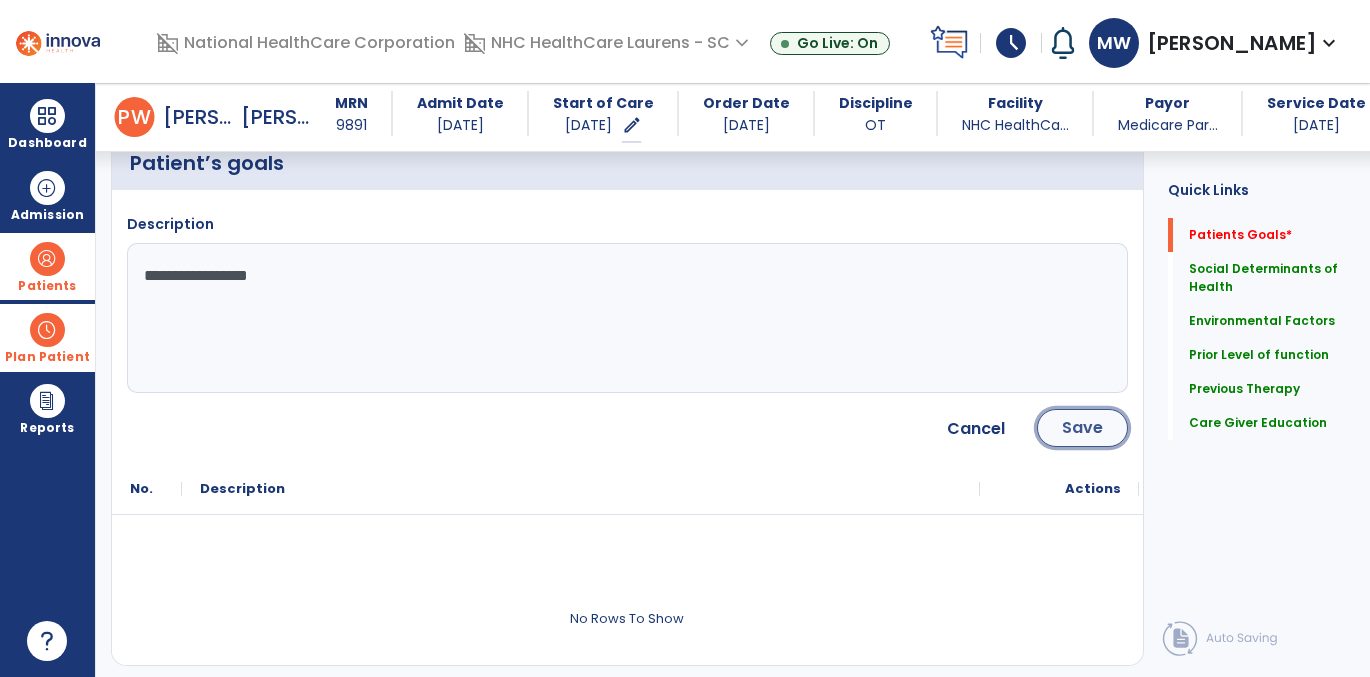 click on "Save" 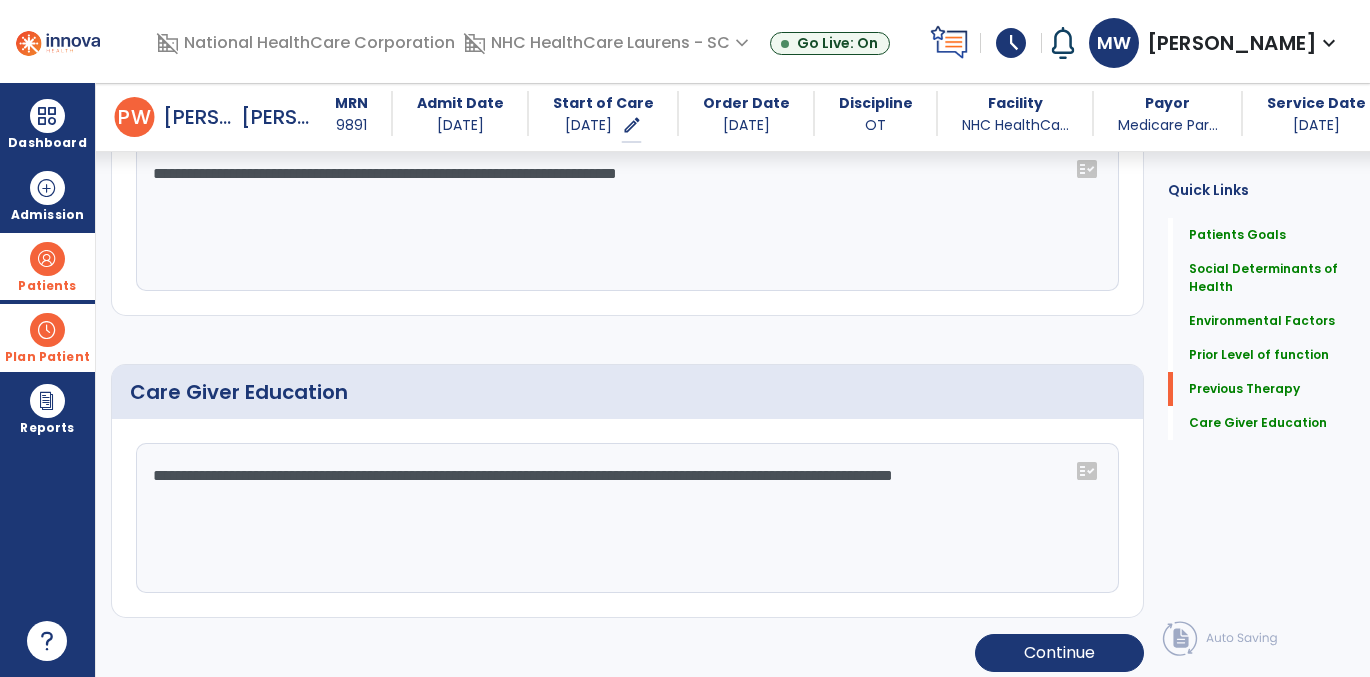 scroll, scrollTop: 1545, scrollLeft: 0, axis: vertical 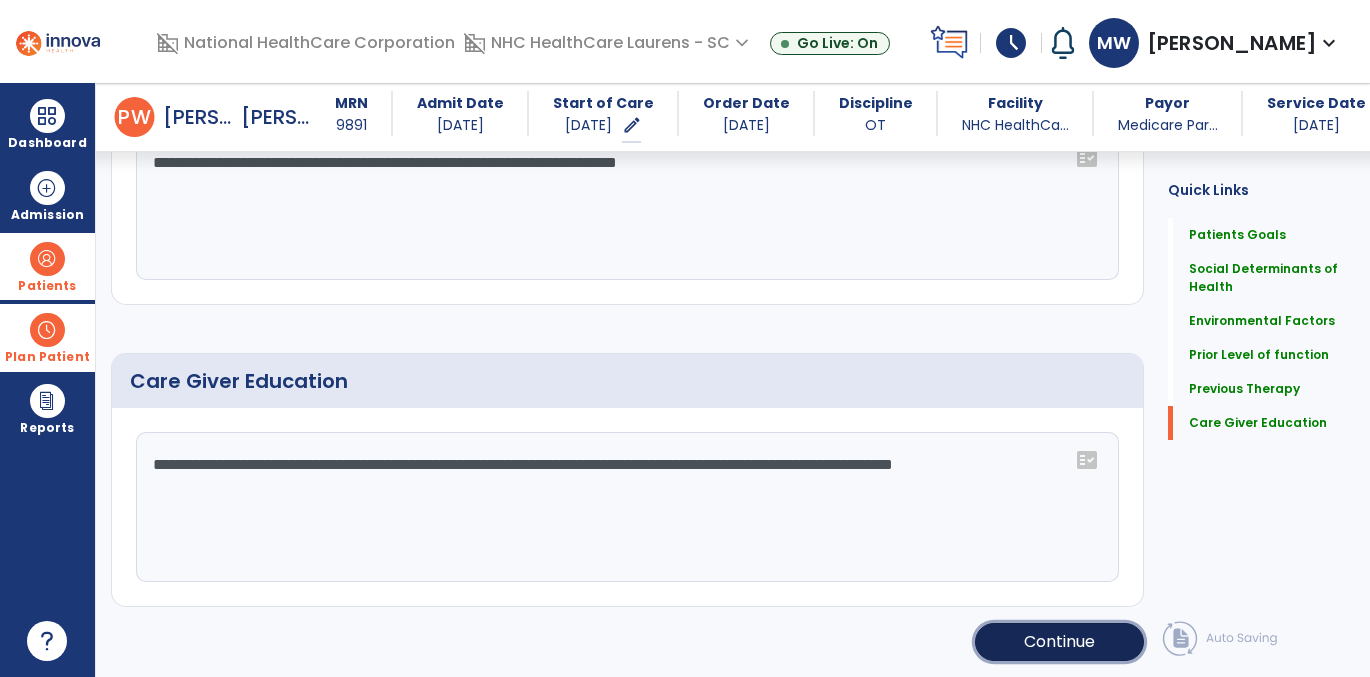 click on "Continue" 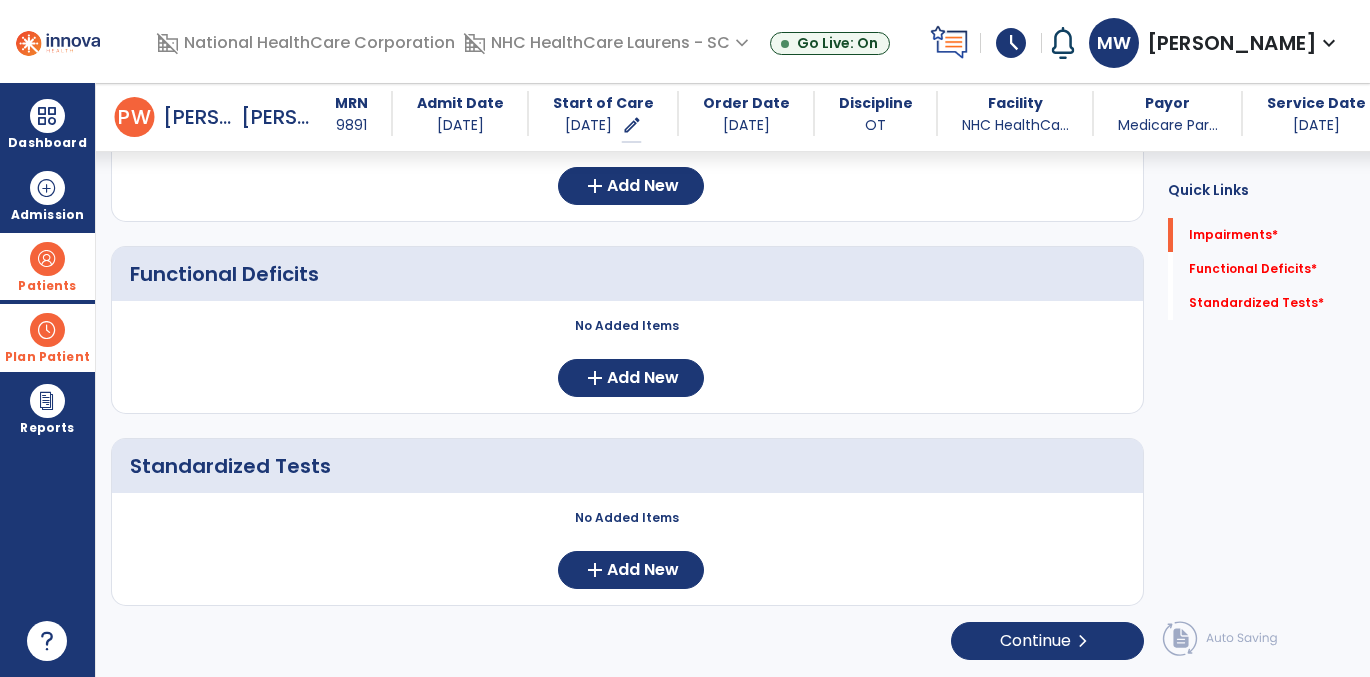 scroll, scrollTop: 274, scrollLeft: 0, axis: vertical 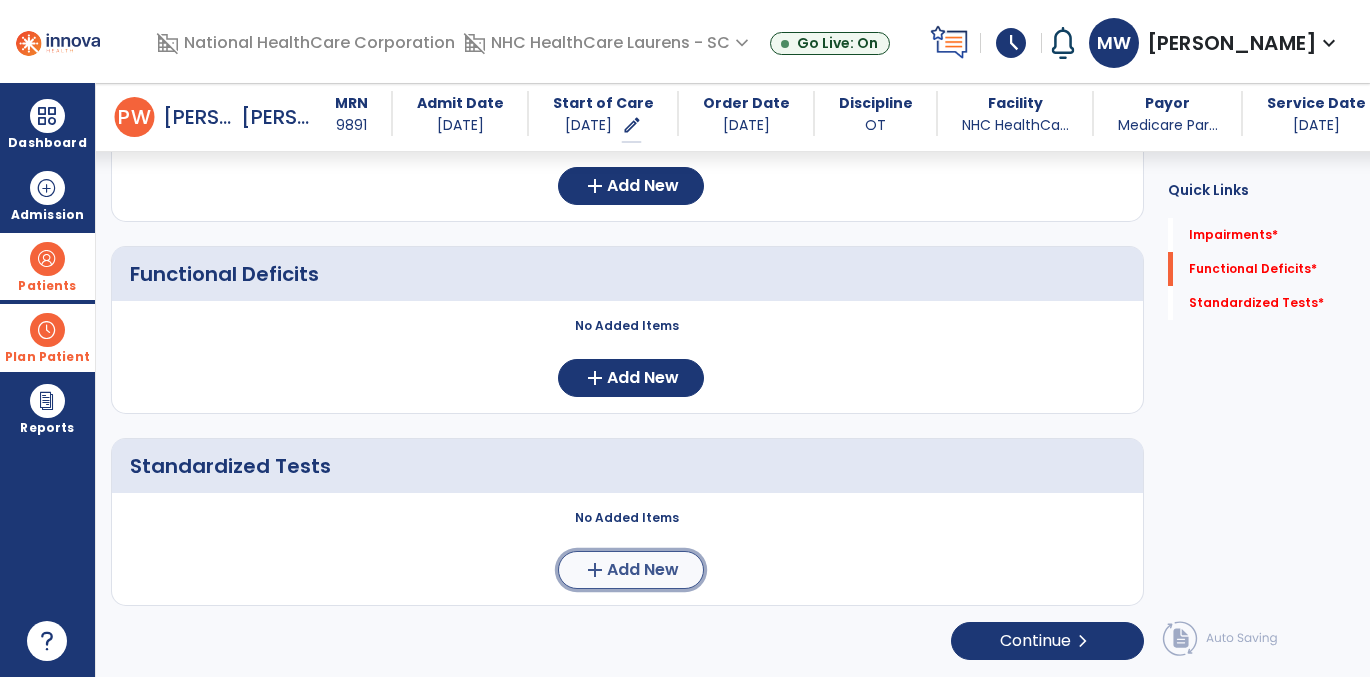 click on "add  Add New" 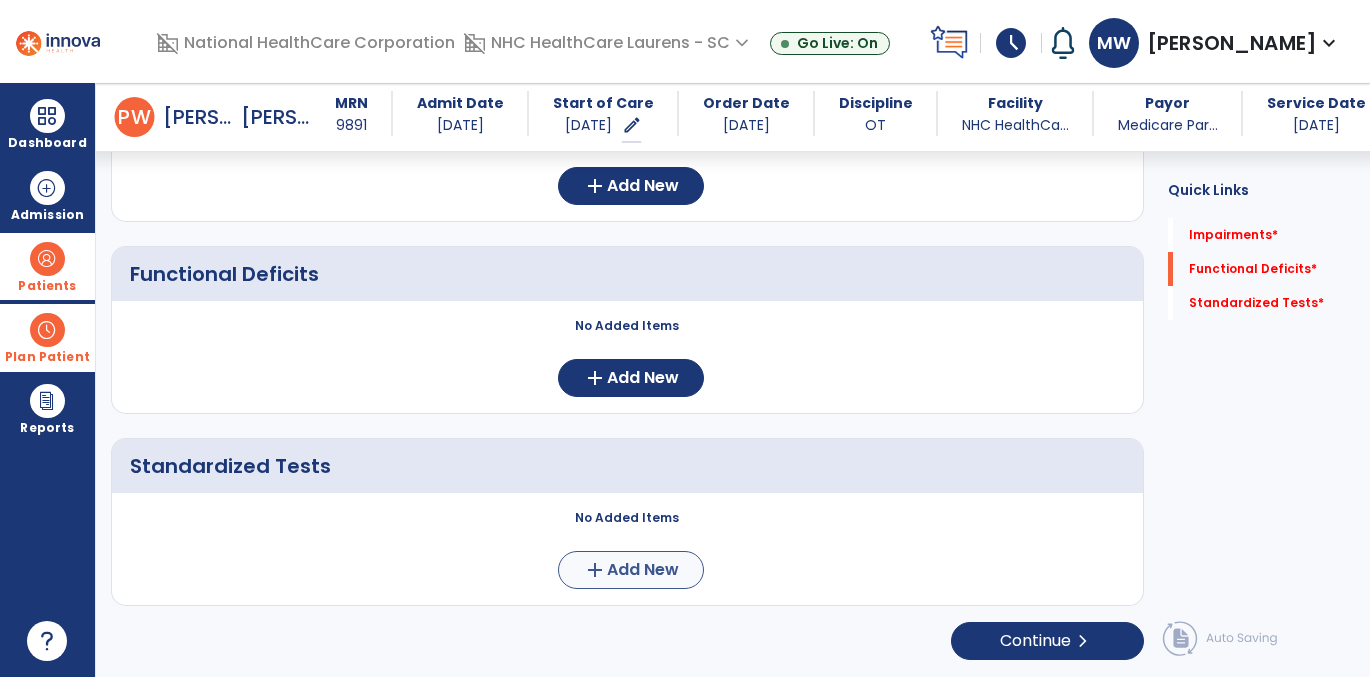 scroll, scrollTop: 0, scrollLeft: 0, axis: both 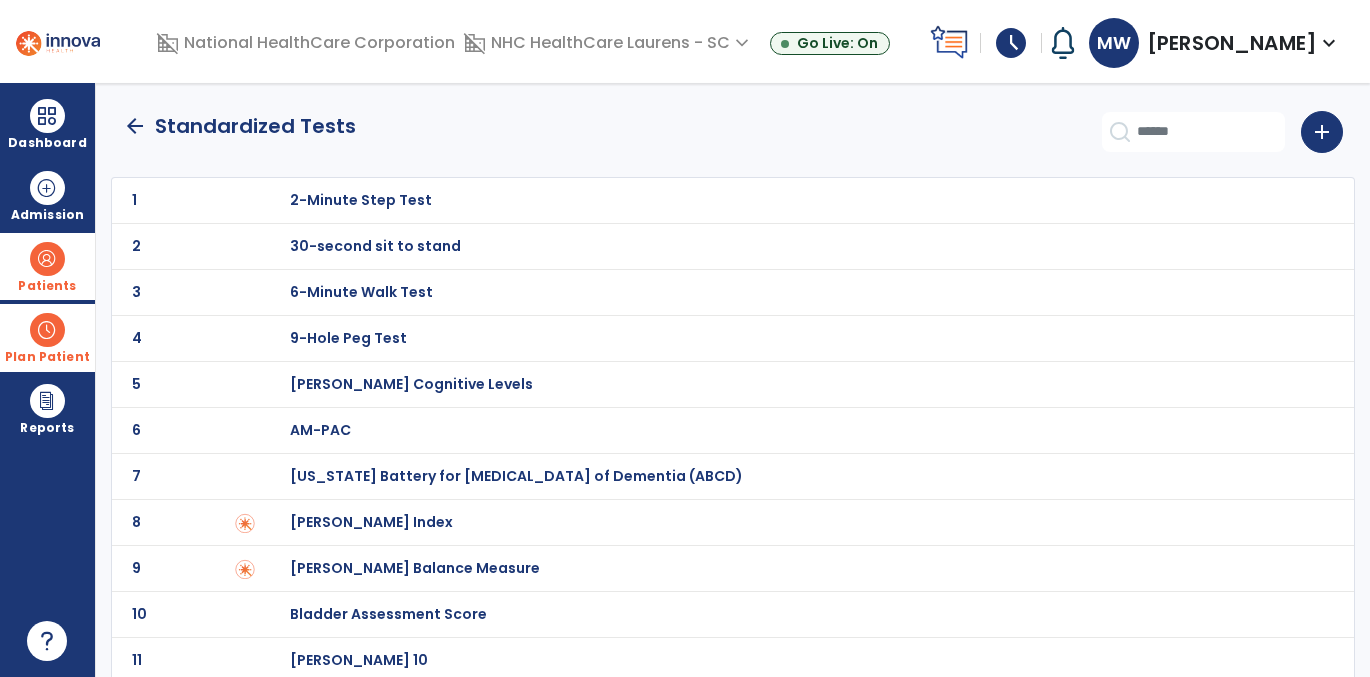 click on "[PERSON_NAME] Index" at bounding box center [361, 200] 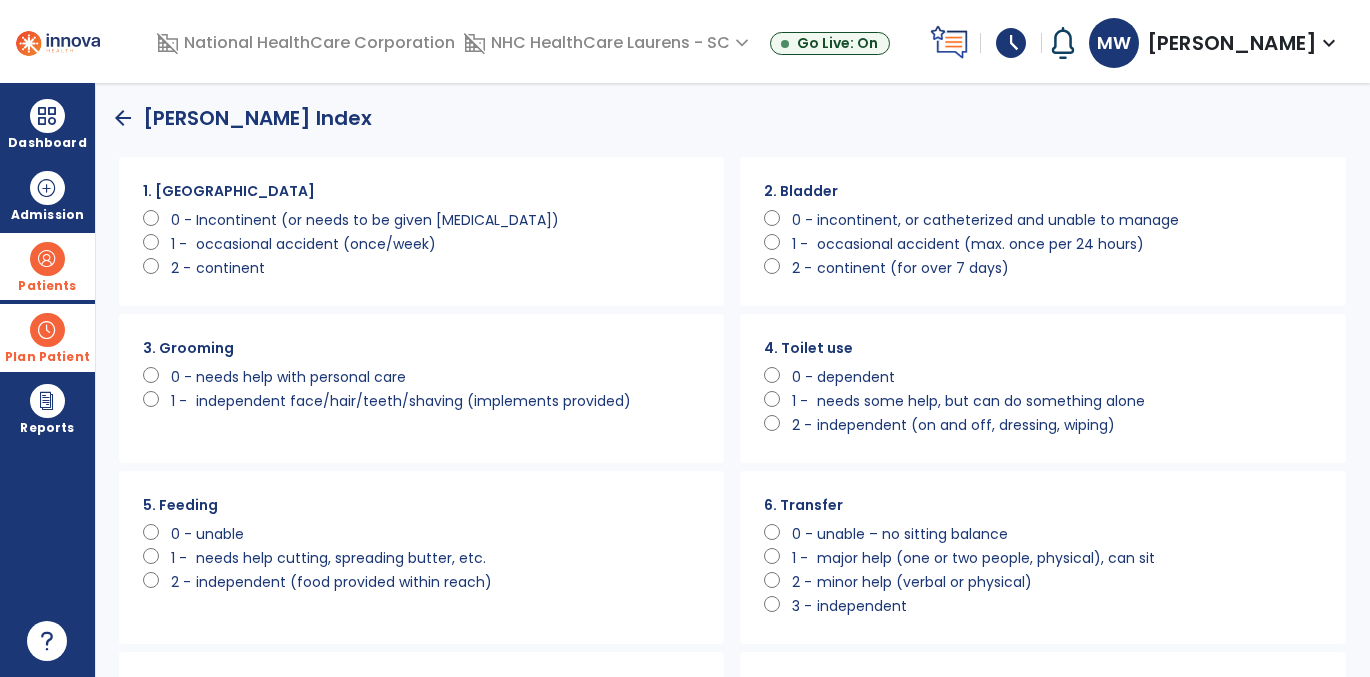 click on "Incontinent (or needs to be given [MEDICAL_DATA])" 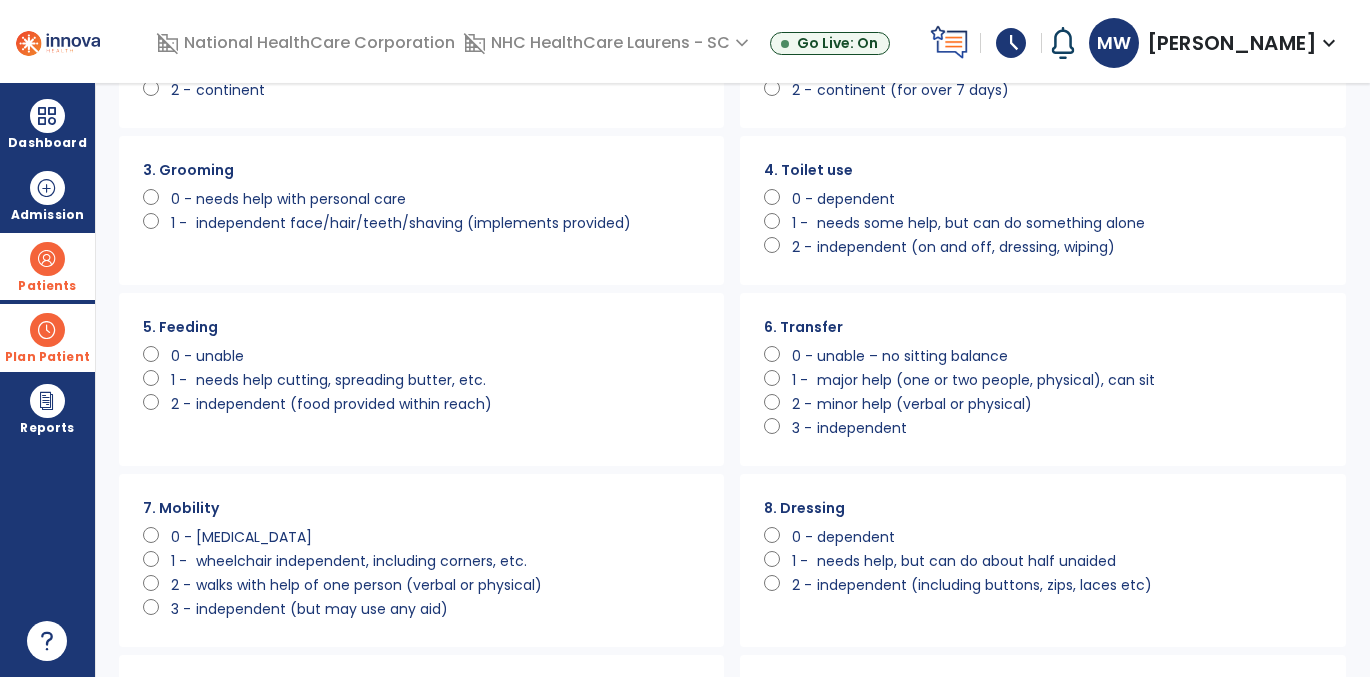 scroll, scrollTop: 188, scrollLeft: 0, axis: vertical 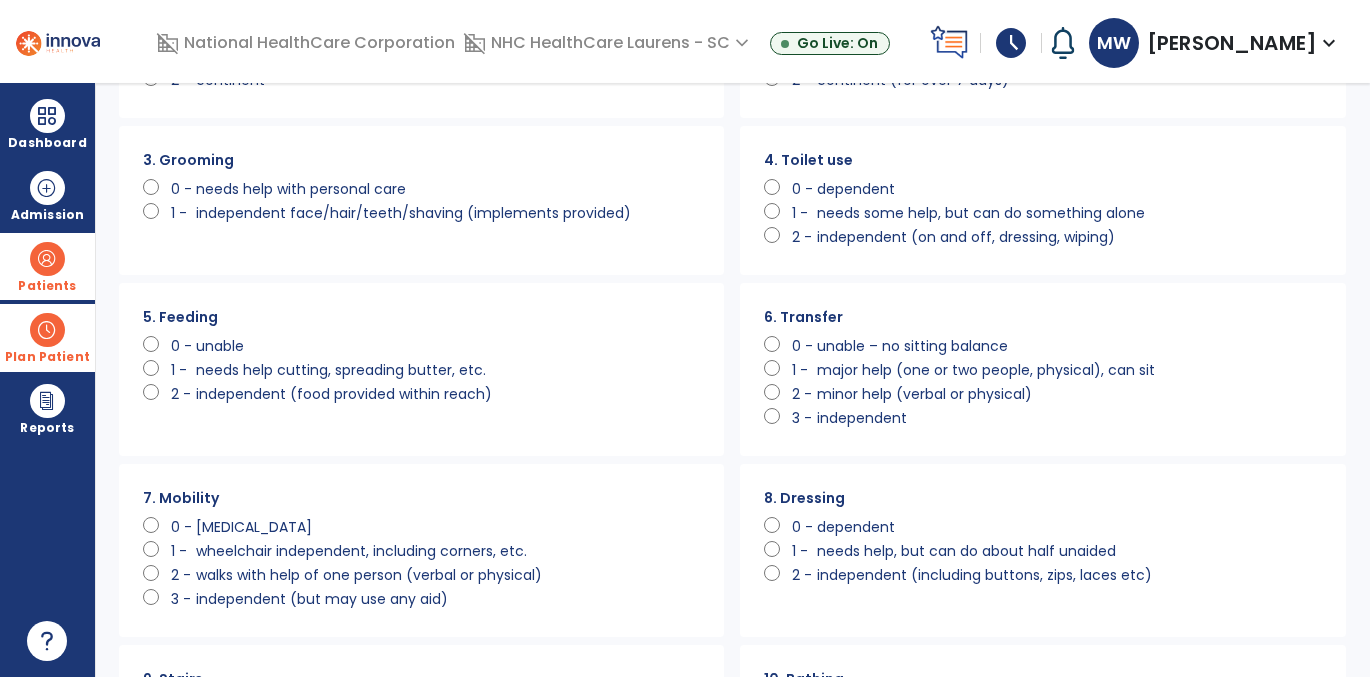 click on "major help (one or two people, physical), can sit" 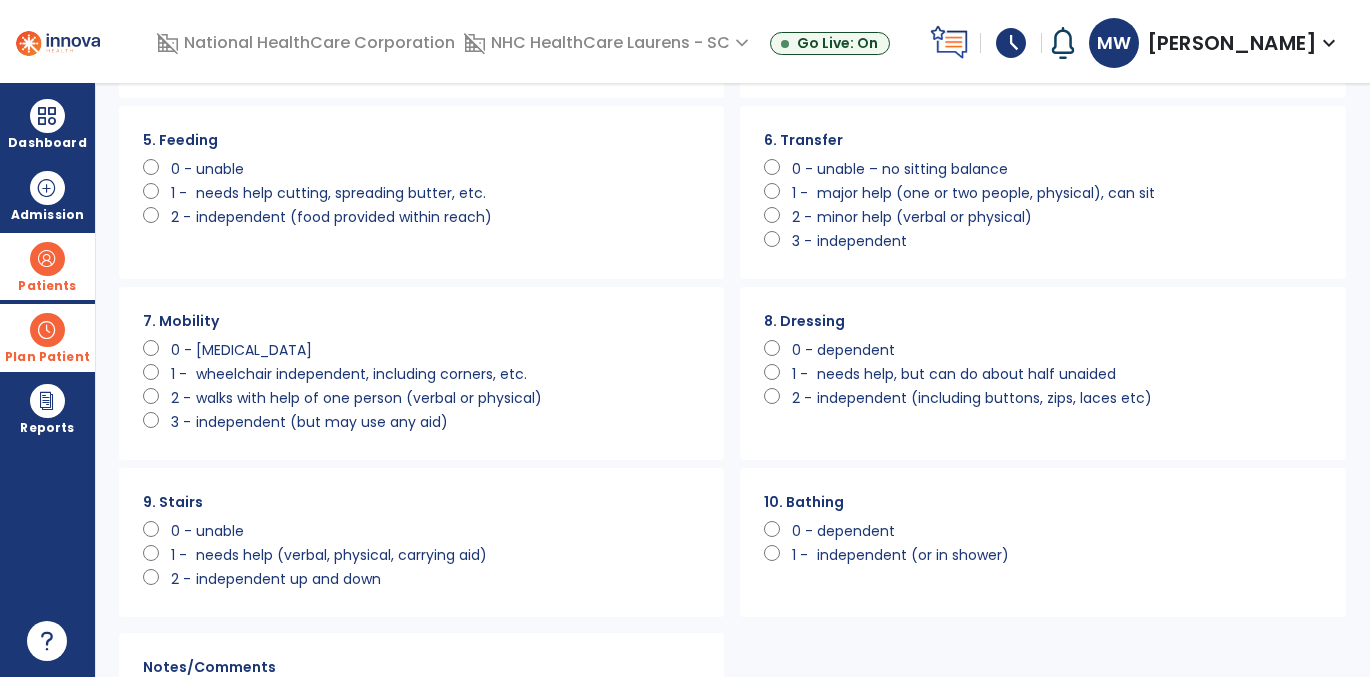 scroll, scrollTop: 382, scrollLeft: 0, axis: vertical 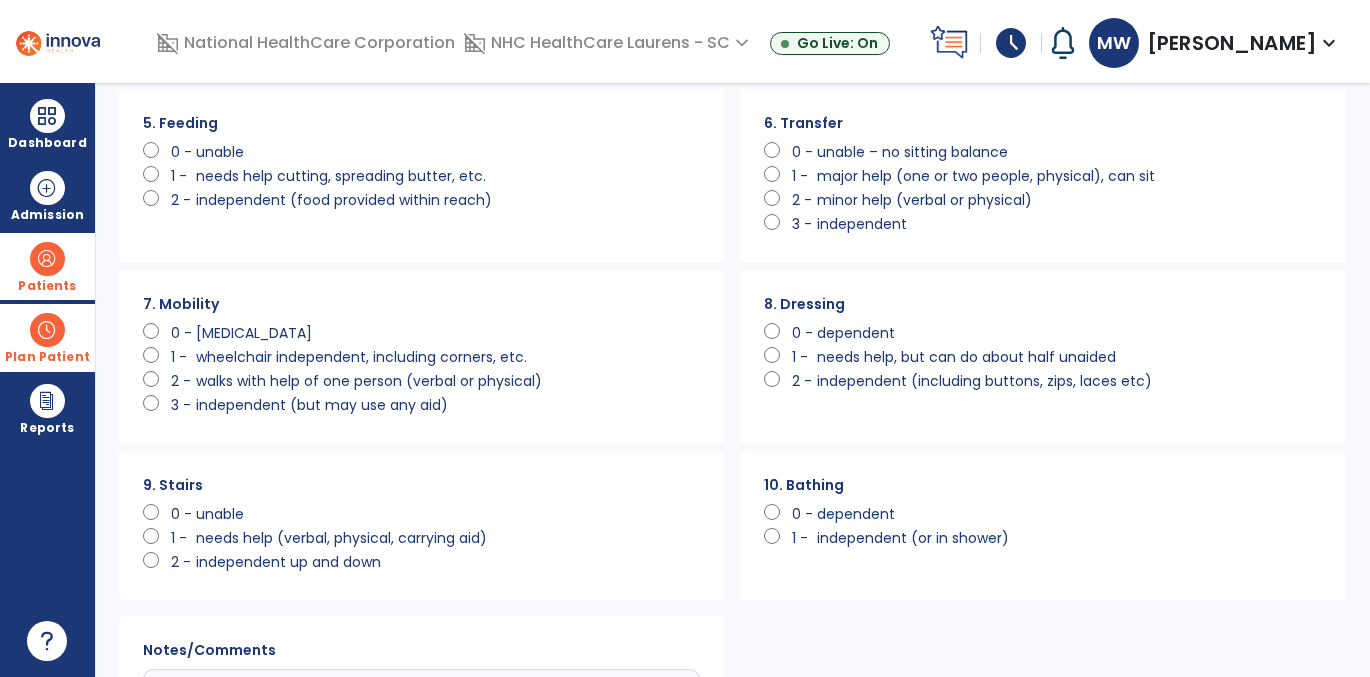 click on "unable" 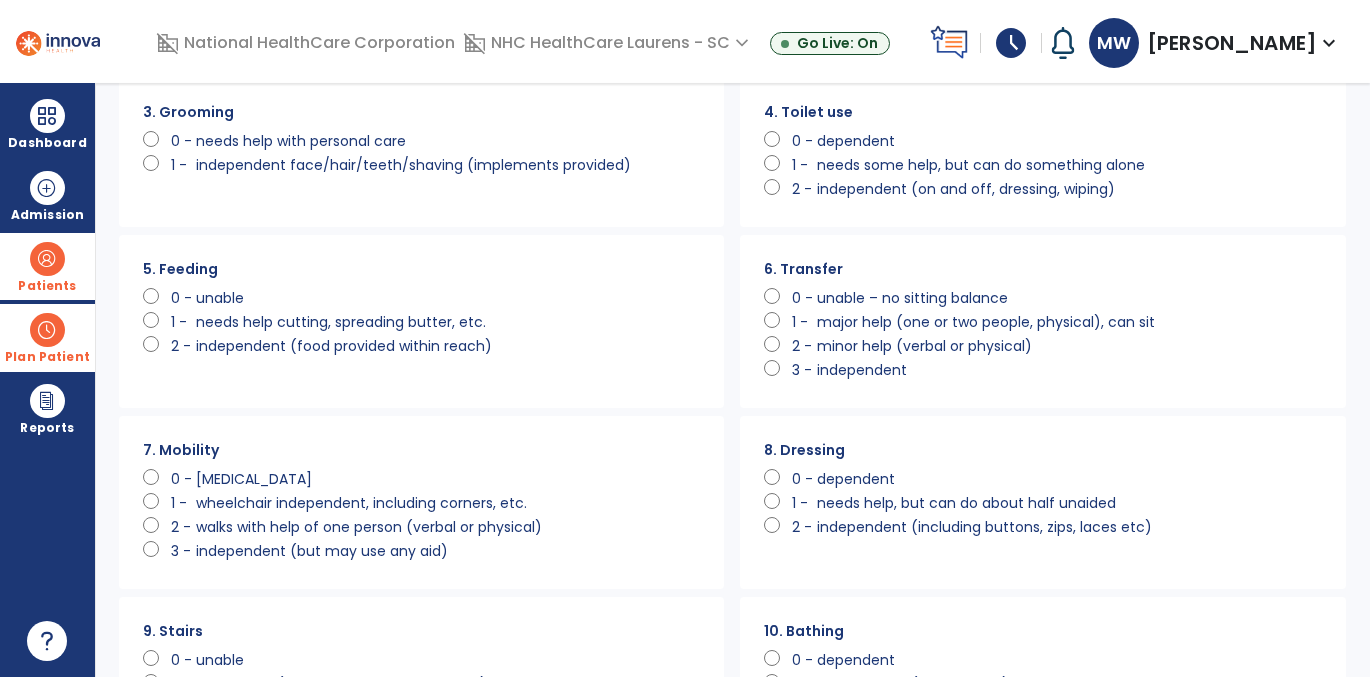 scroll, scrollTop: 179, scrollLeft: 0, axis: vertical 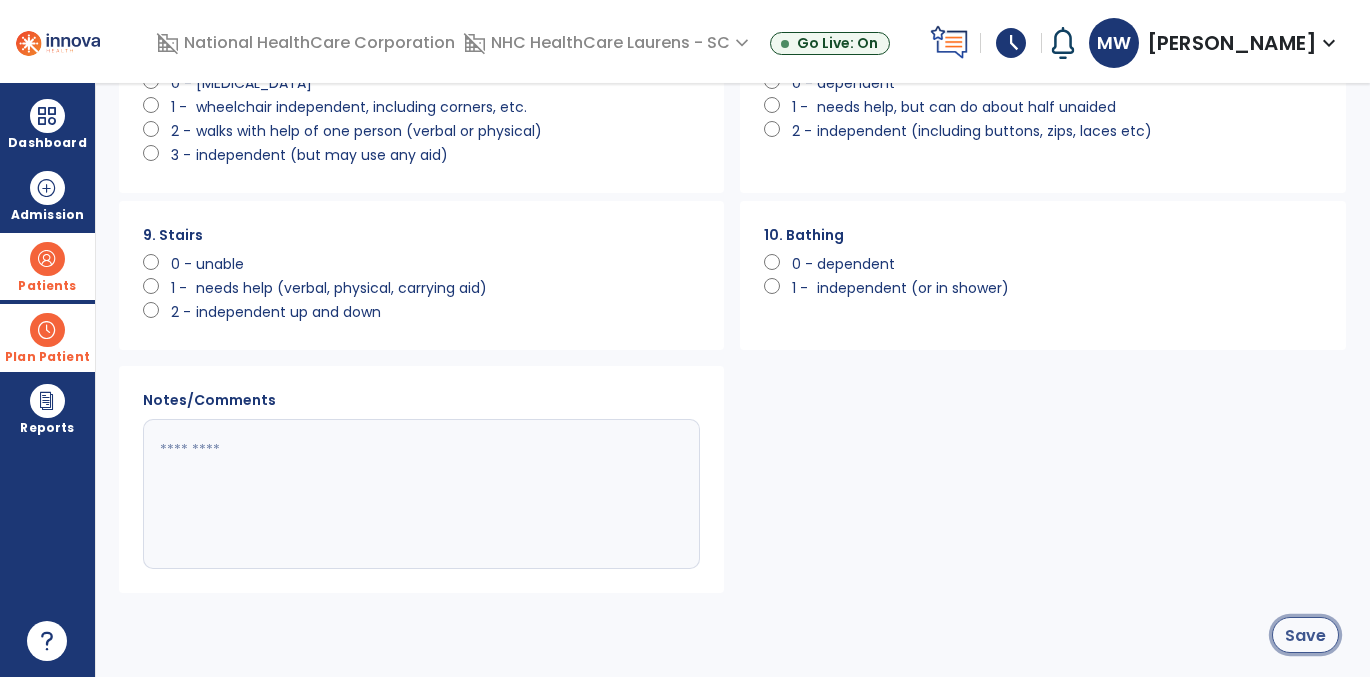 click on "Save" 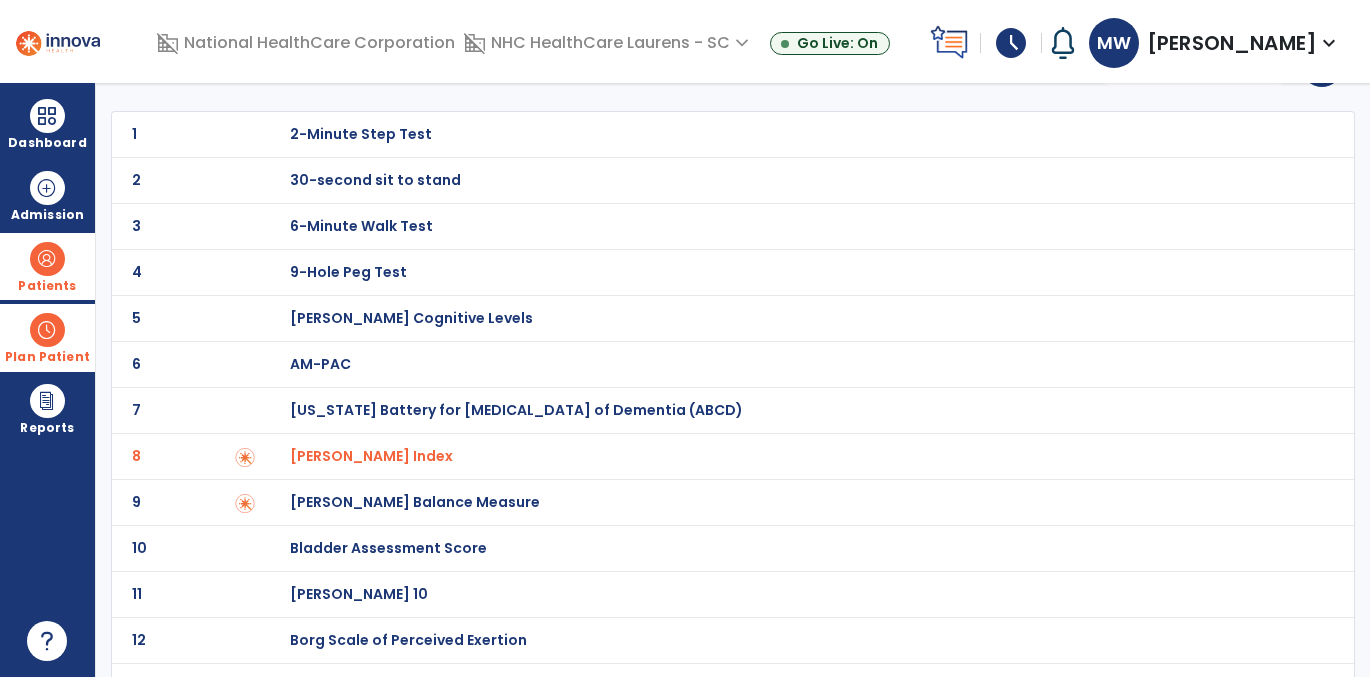 scroll, scrollTop: 0, scrollLeft: 0, axis: both 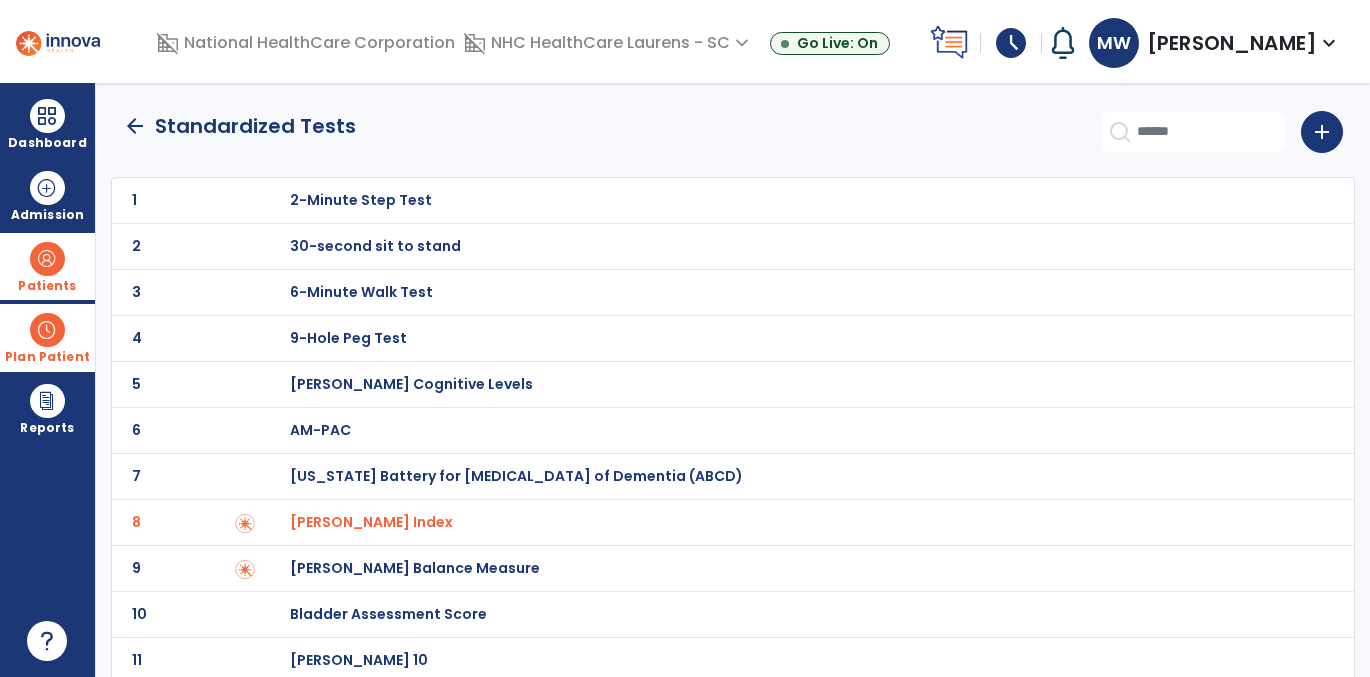 click on "[PERSON_NAME] Index" at bounding box center [371, 522] 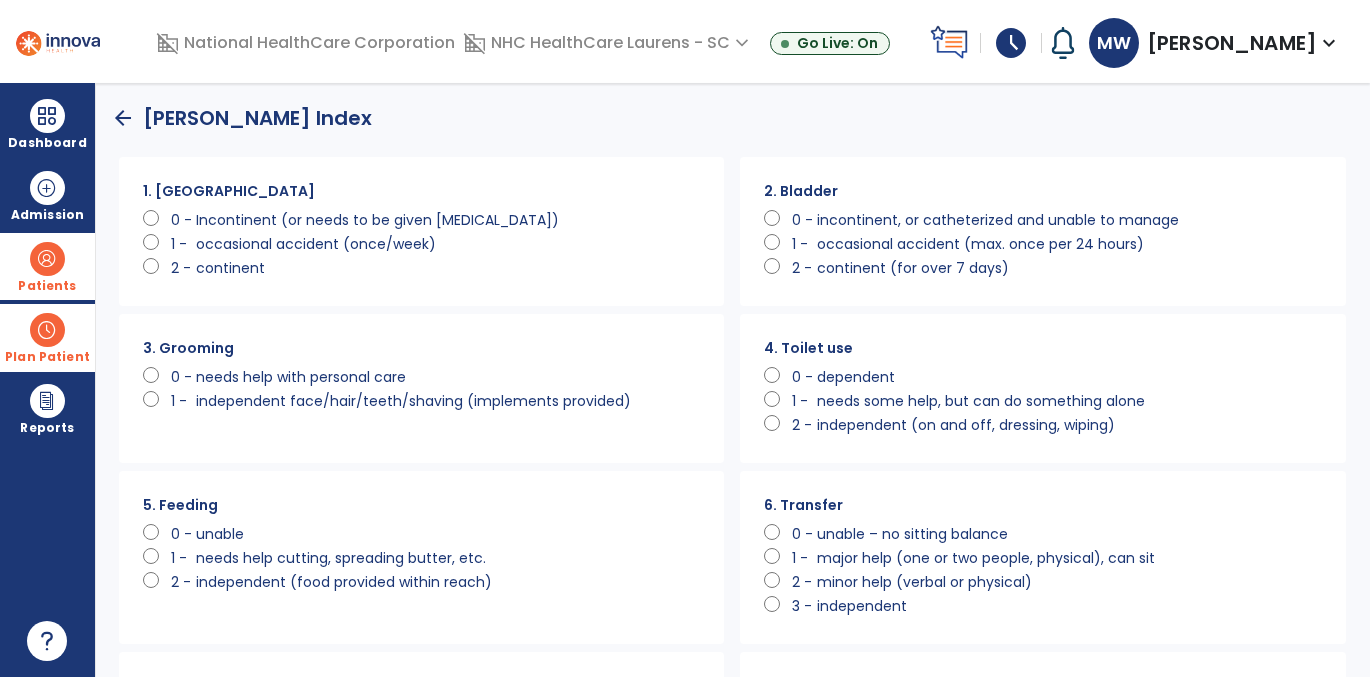 scroll, scrollTop: 0, scrollLeft: 0, axis: both 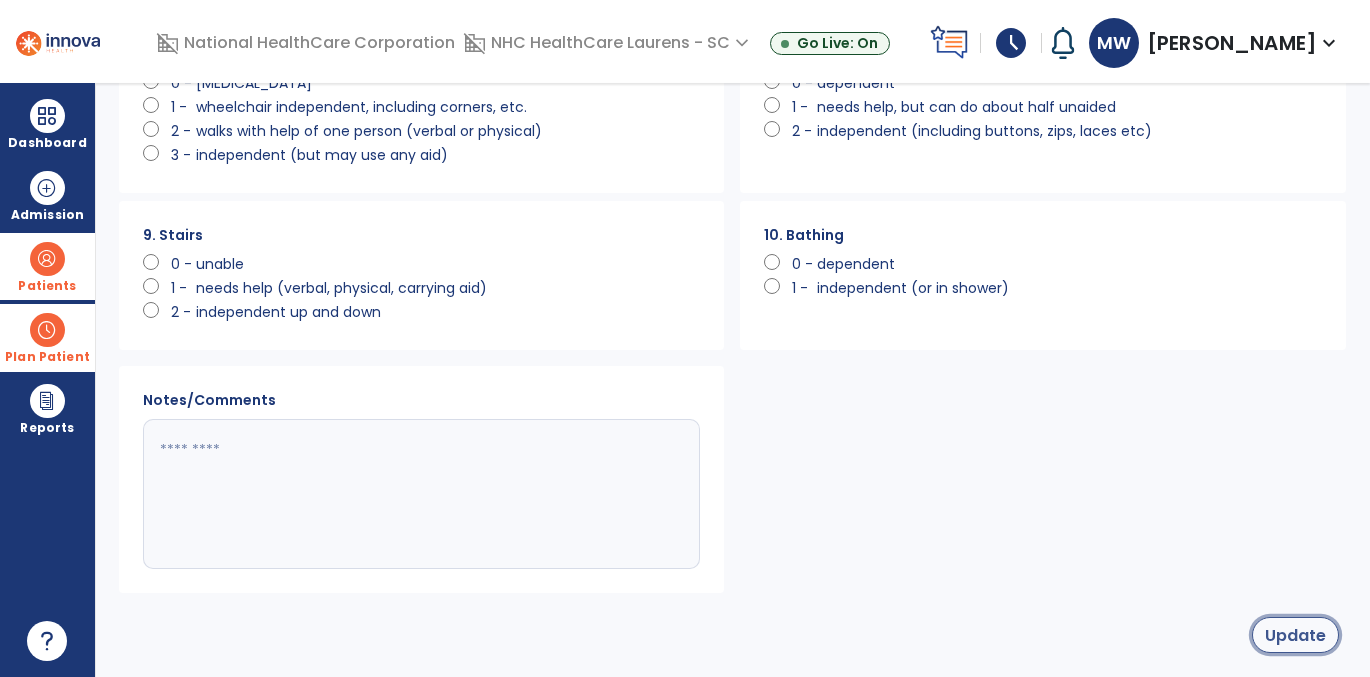 click on "Update" 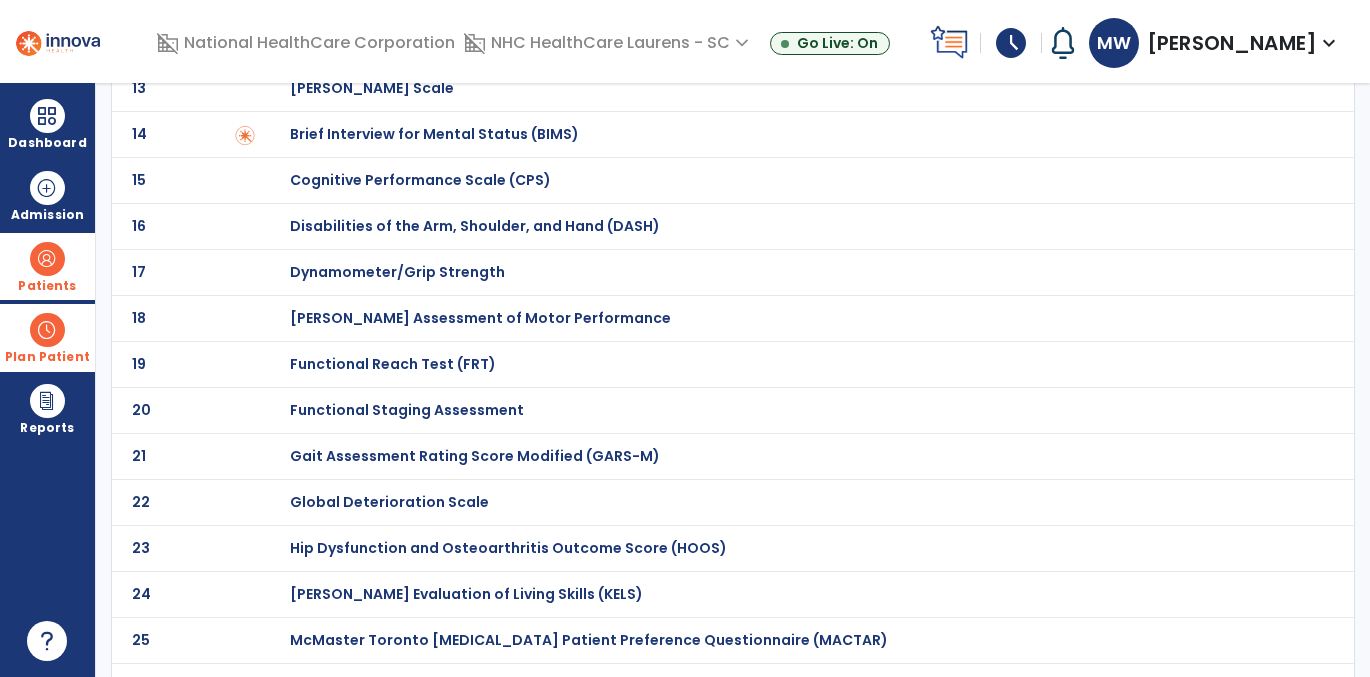 scroll, scrollTop: 0, scrollLeft: 0, axis: both 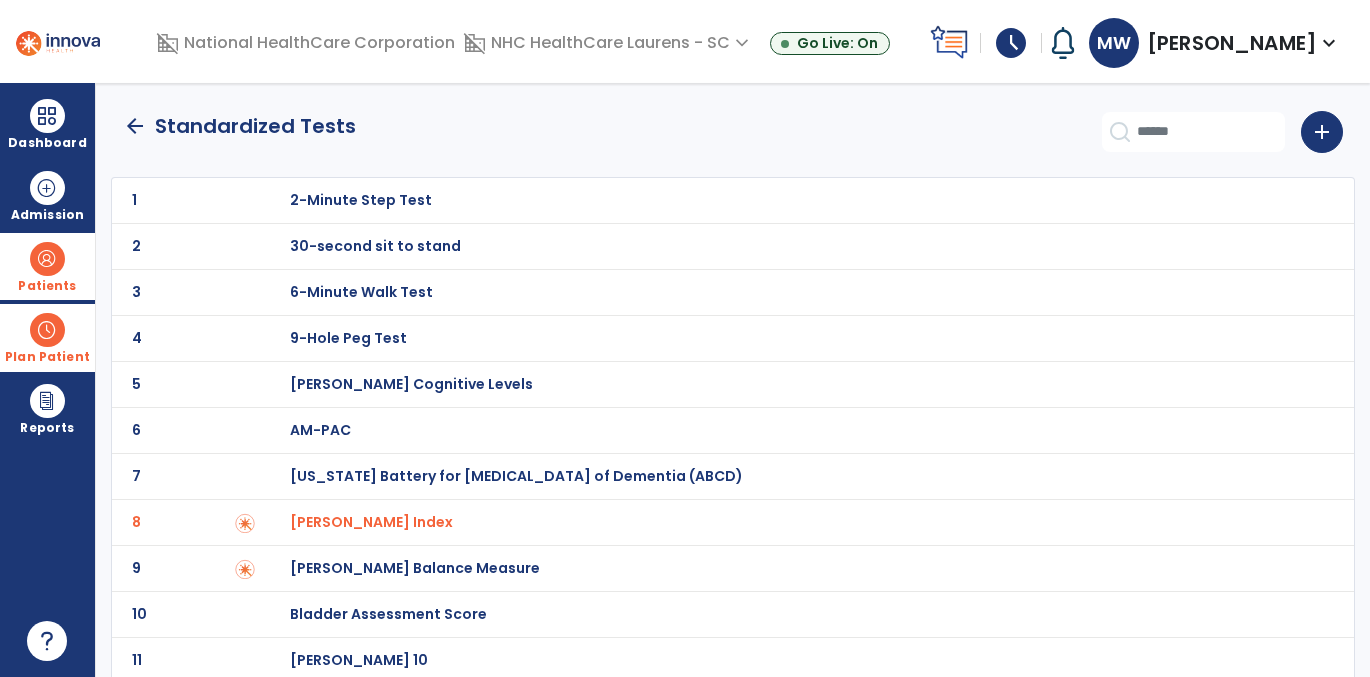 click on "arrow_back" 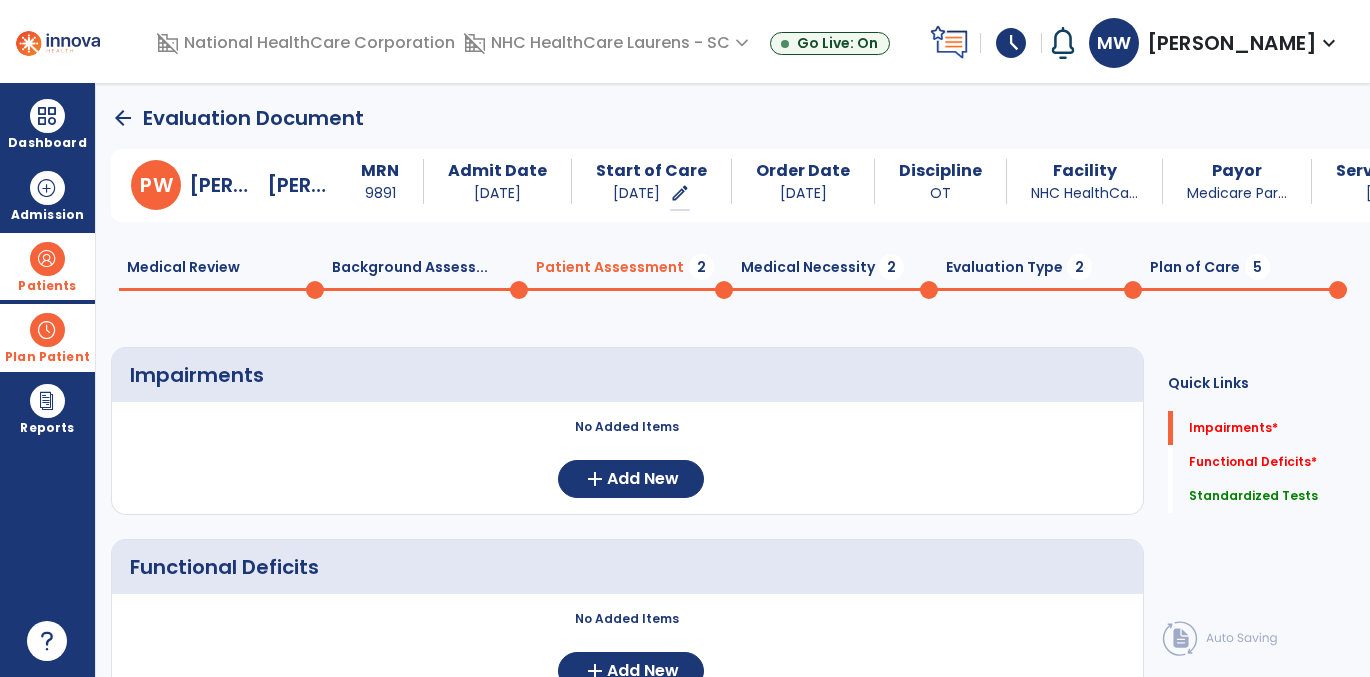scroll, scrollTop: 20, scrollLeft: 0, axis: vertical 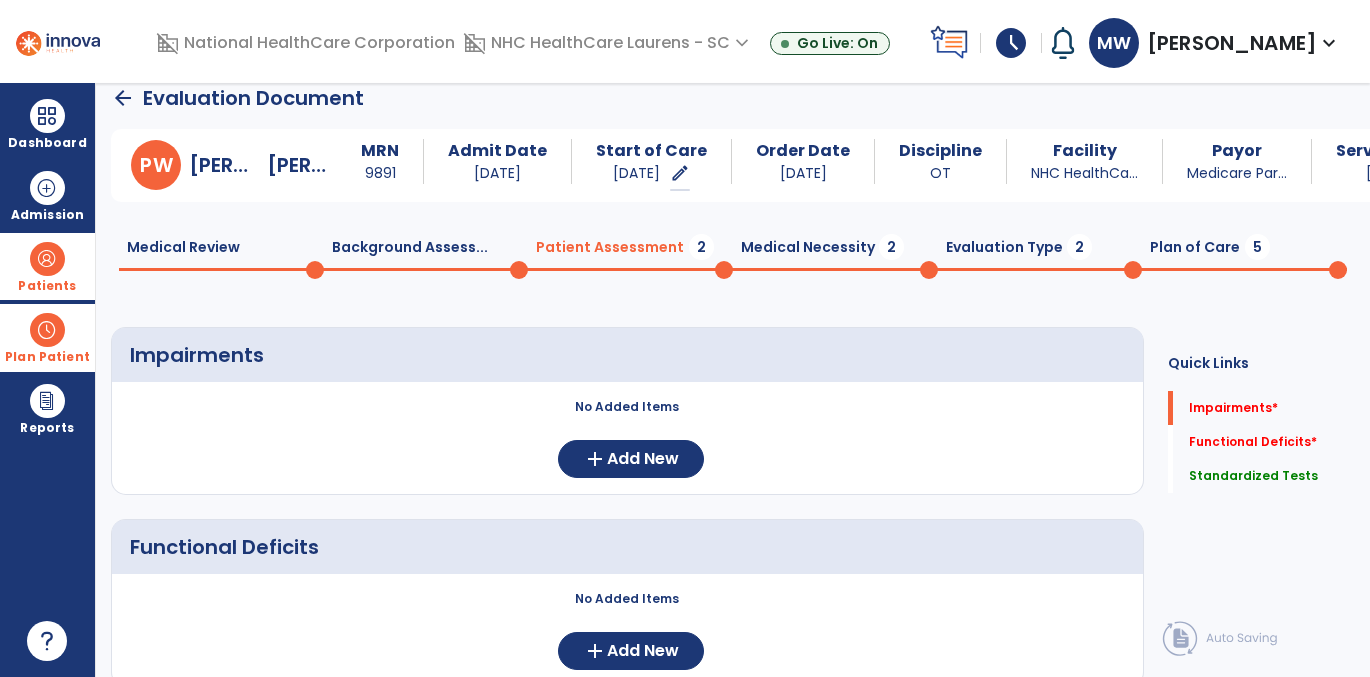 click on "Background Assess...  0" 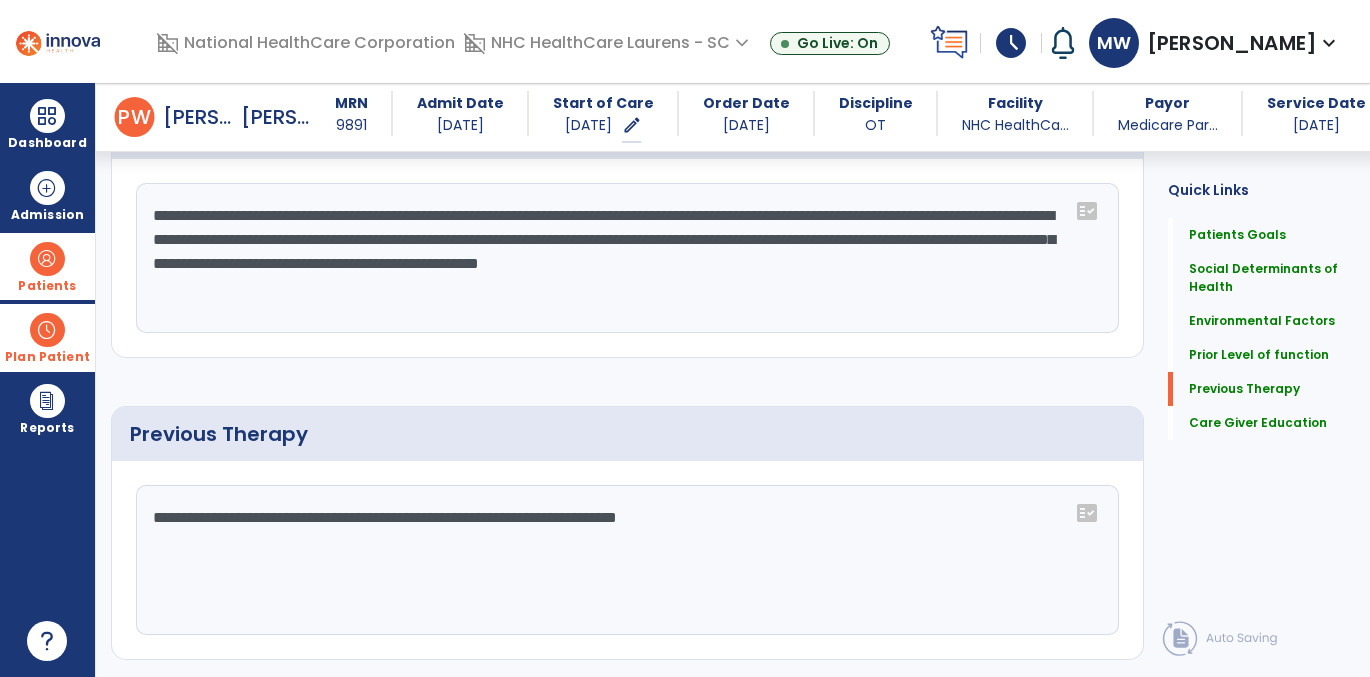 scroll, scrollTop: 1185, scrollLeft: 0, axis: vertical 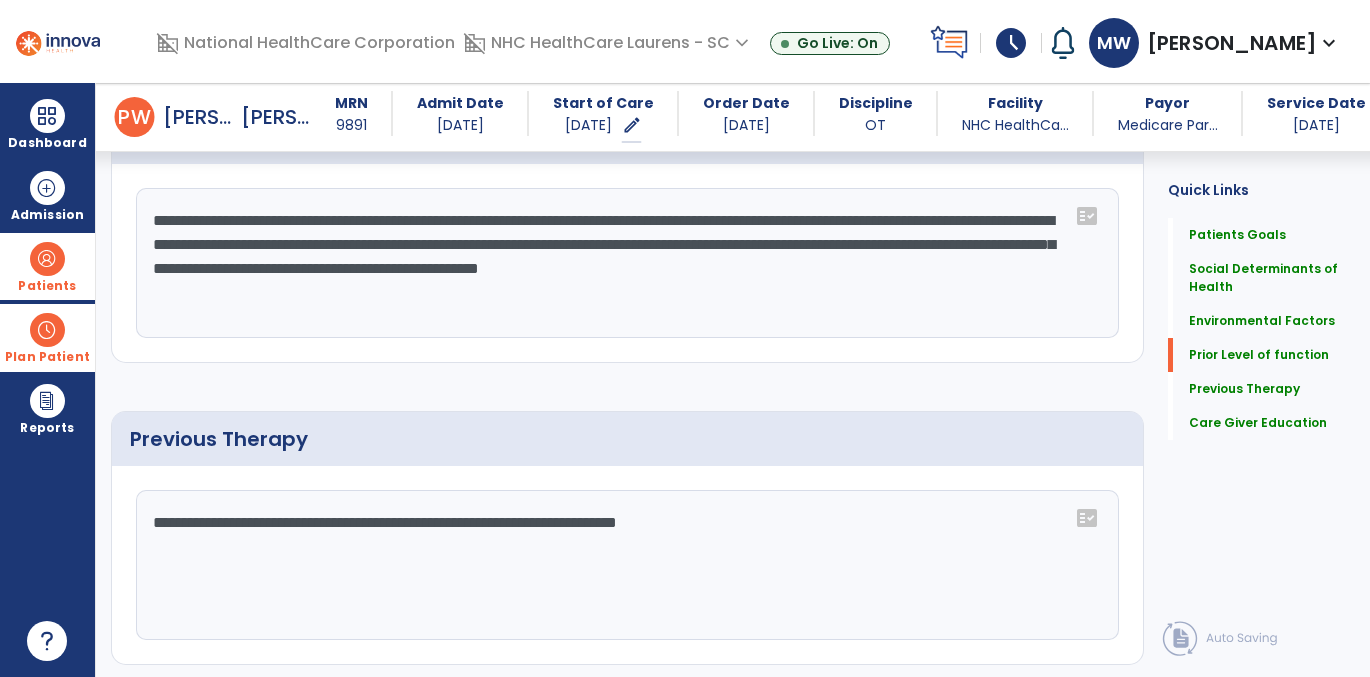 click on "**********" 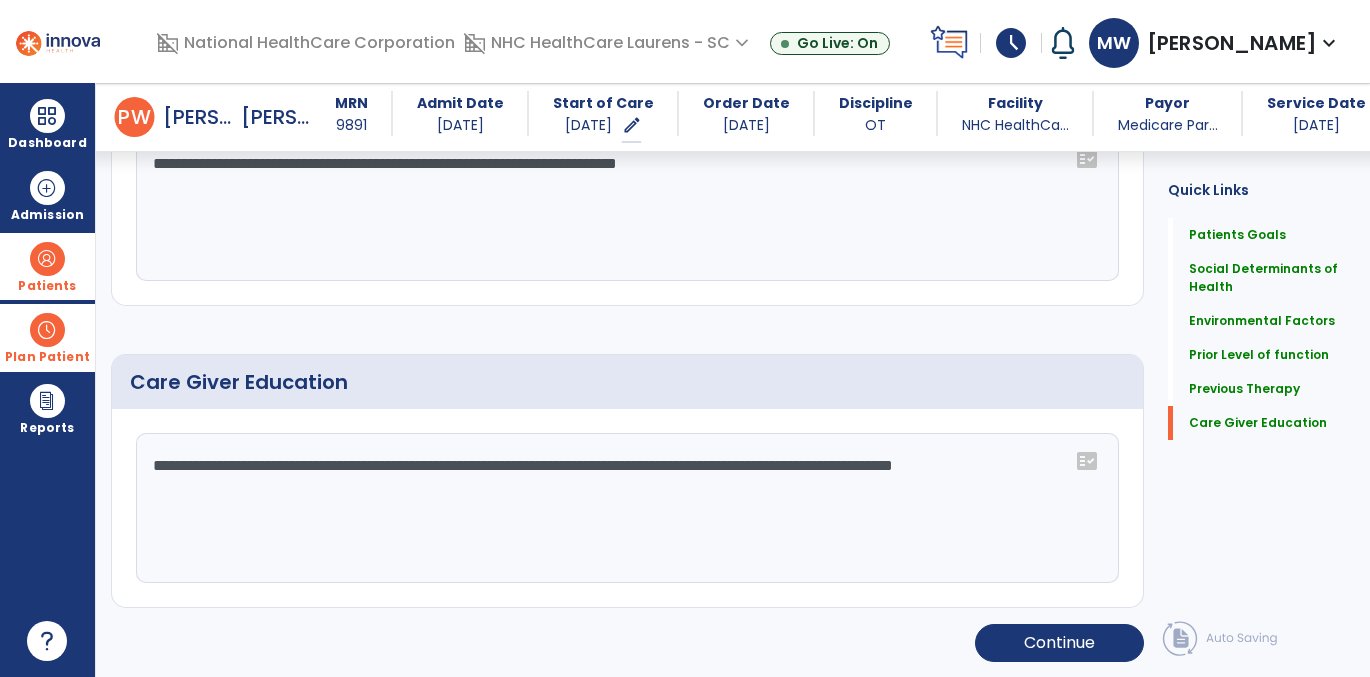 scroll, scrollTop: 1545, scrollLeft: 0, axis: vertical 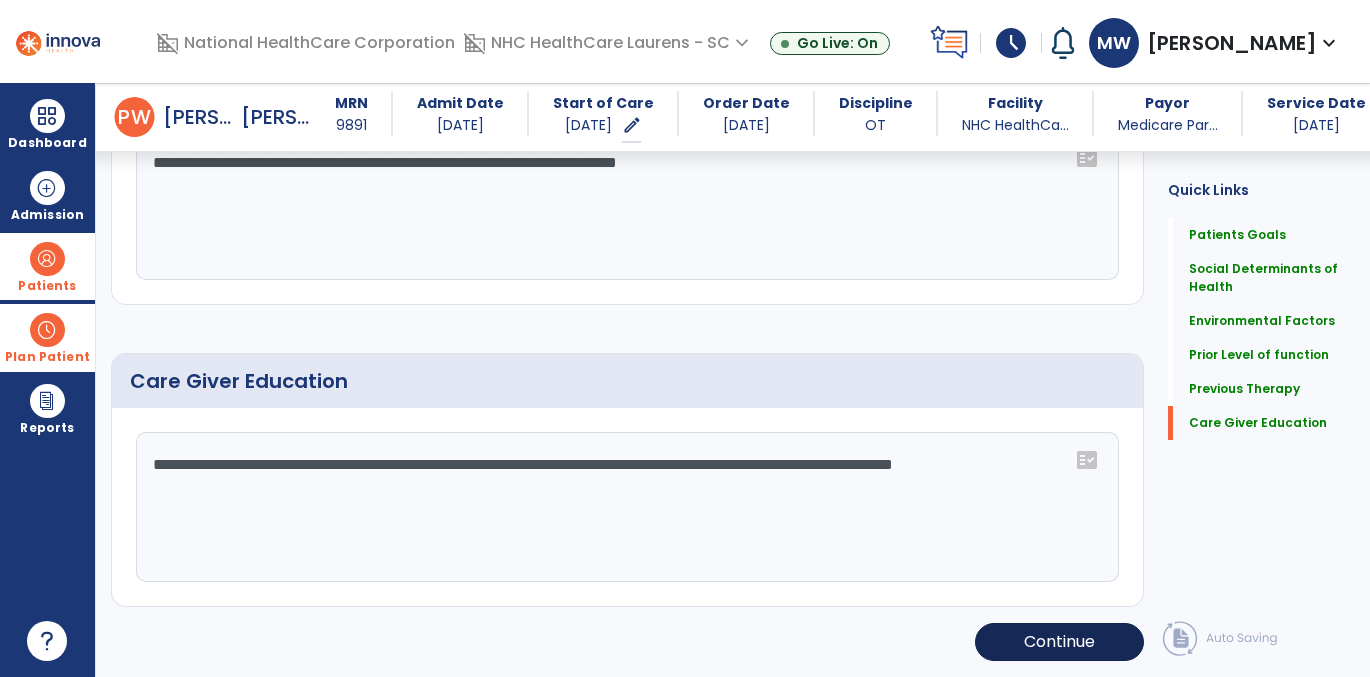 type on "**********" 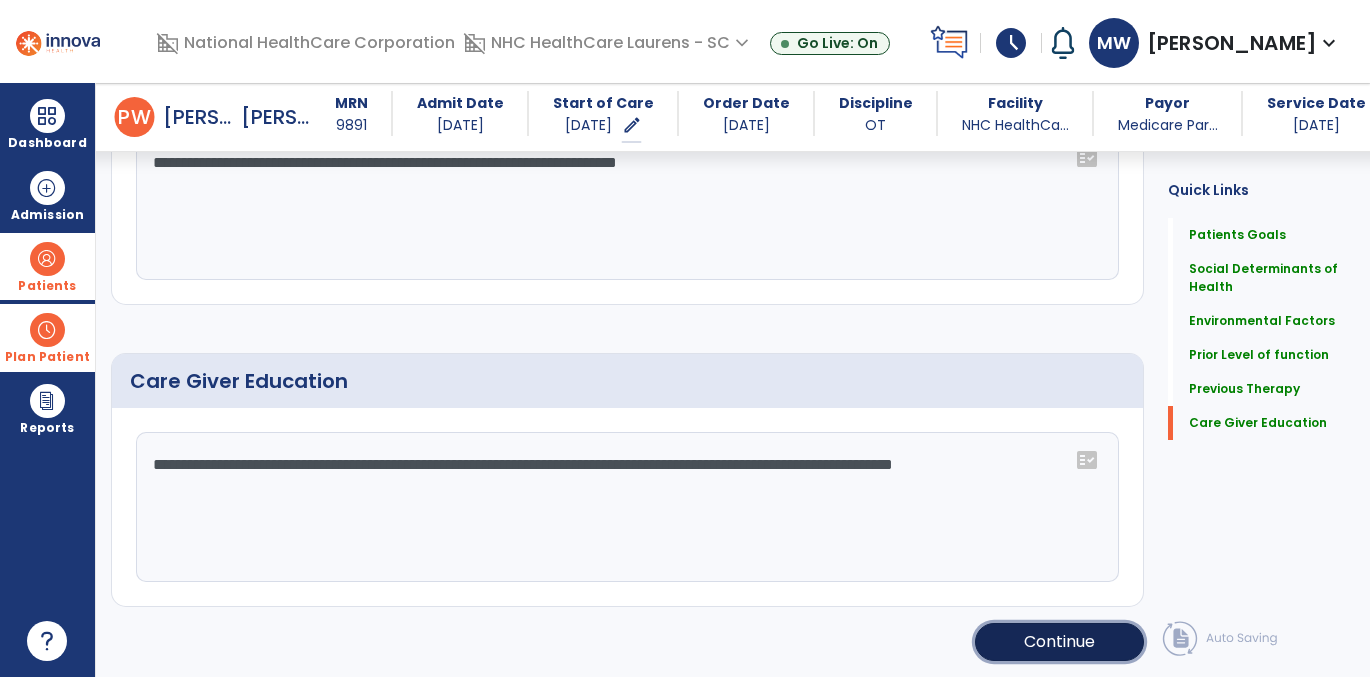 click on "Continue" 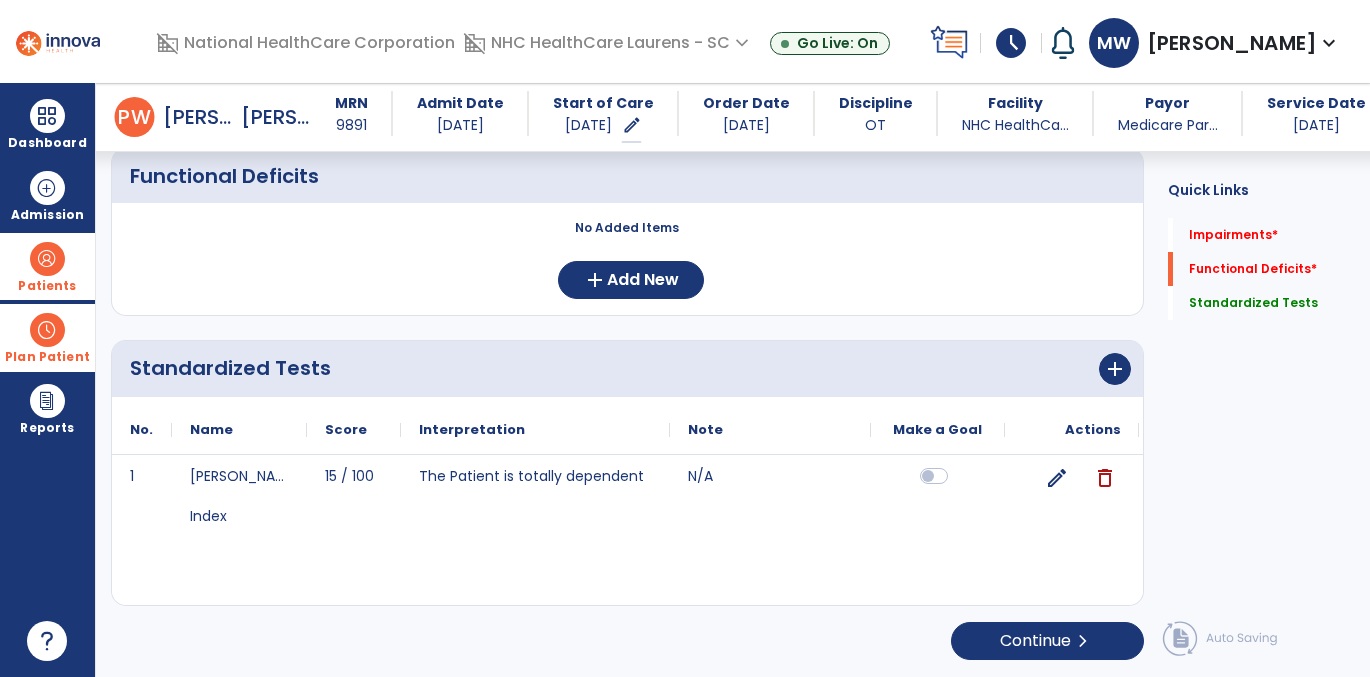 scroll, scrollTop: 372, scrollLeft: 0, axis: vertical 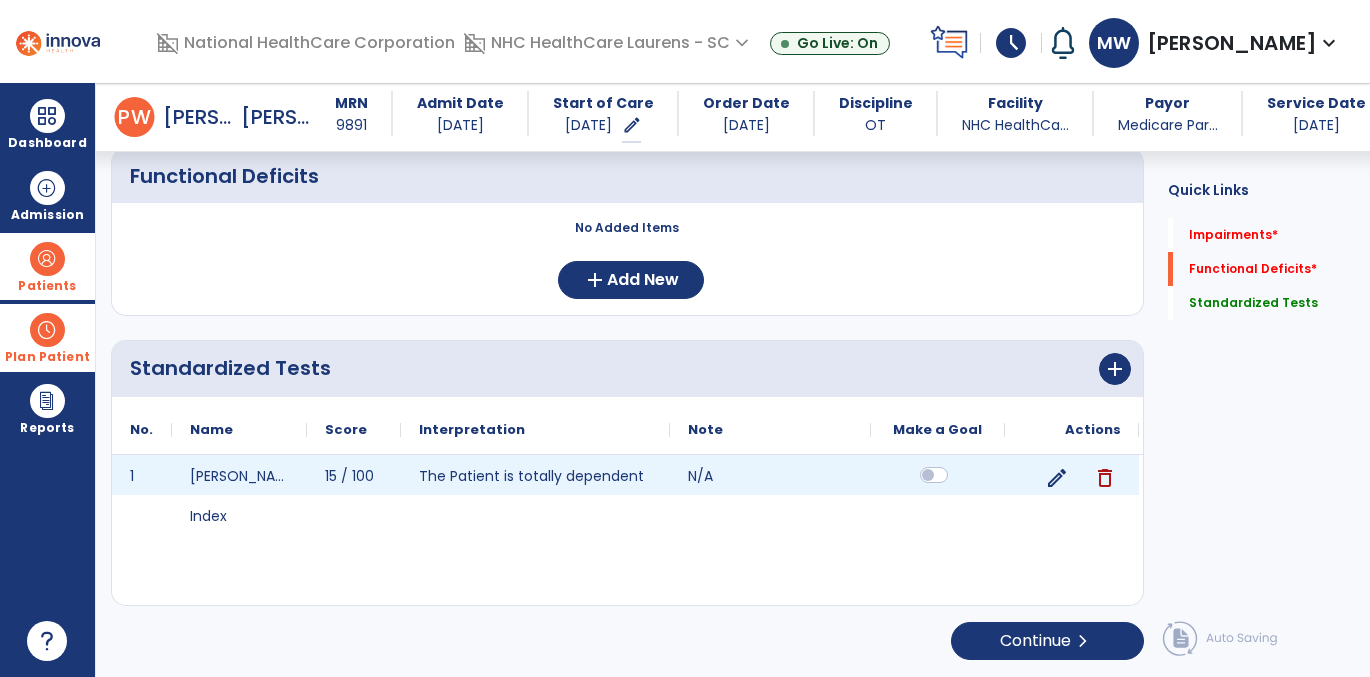 click 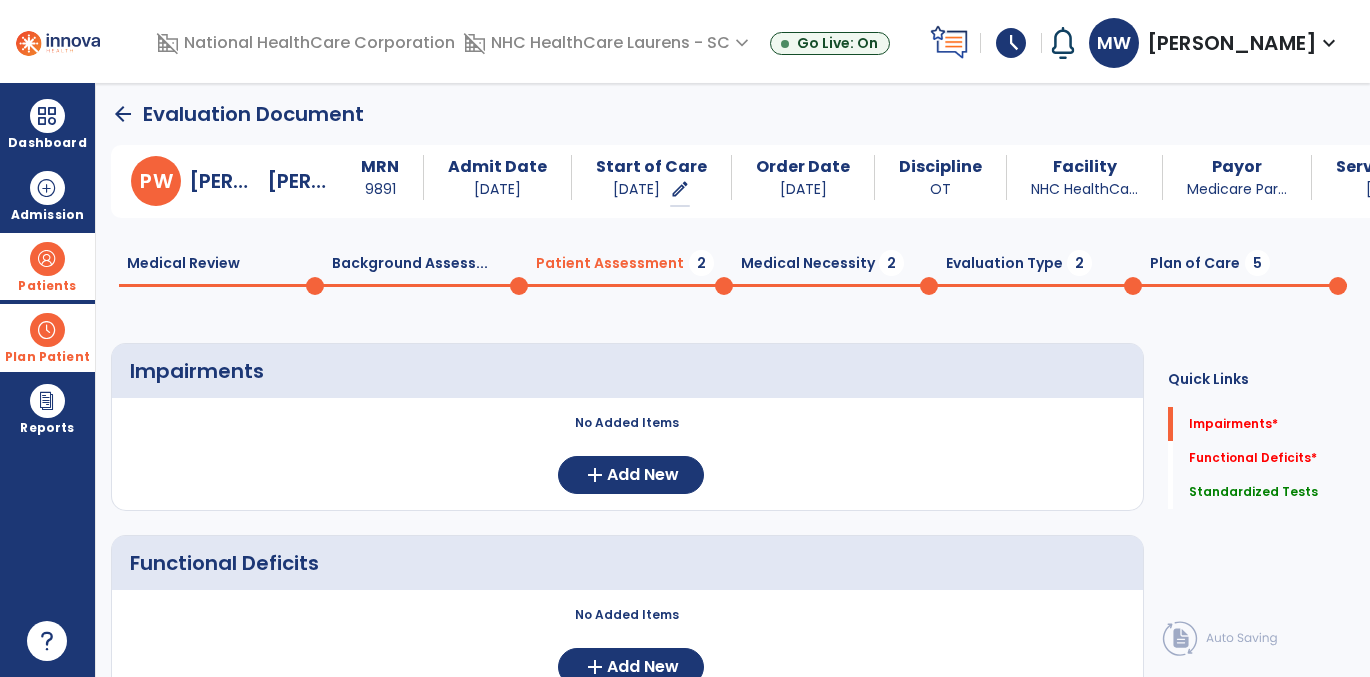 scroll, scrollTop: 0, scrollLeft: 0, axis: both 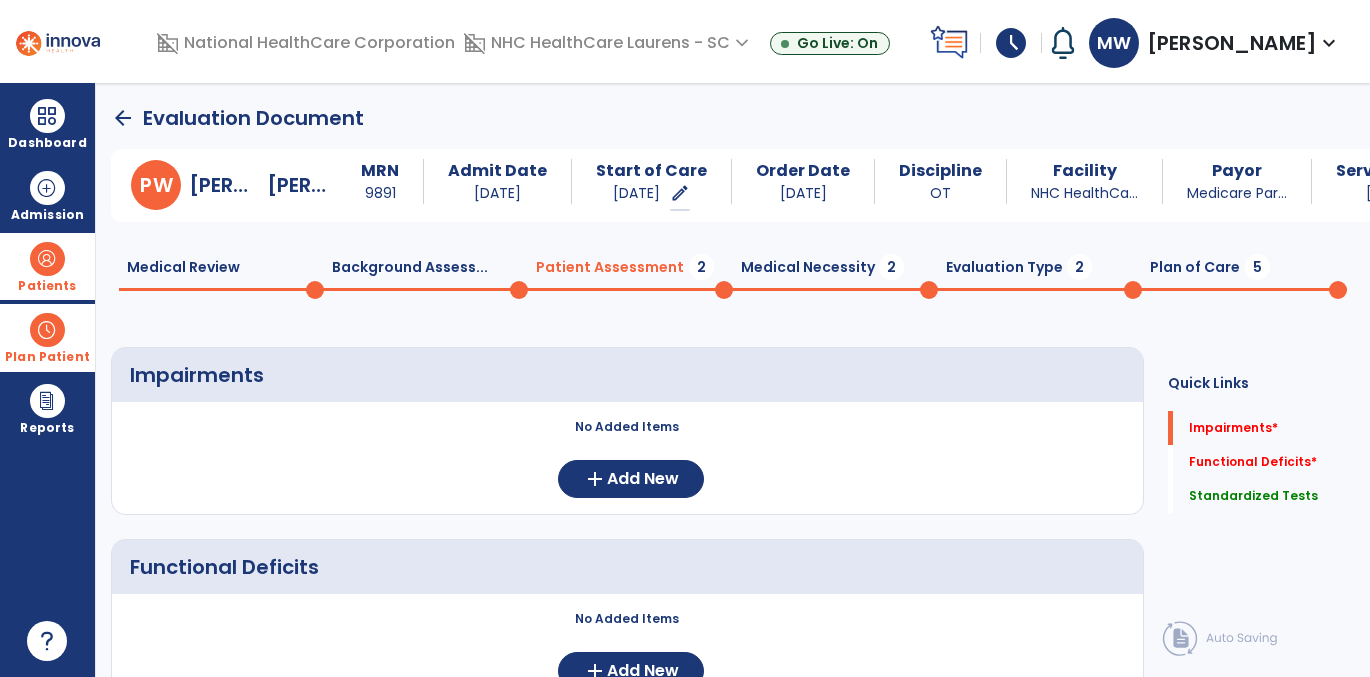 click on "Plan of Care  5" 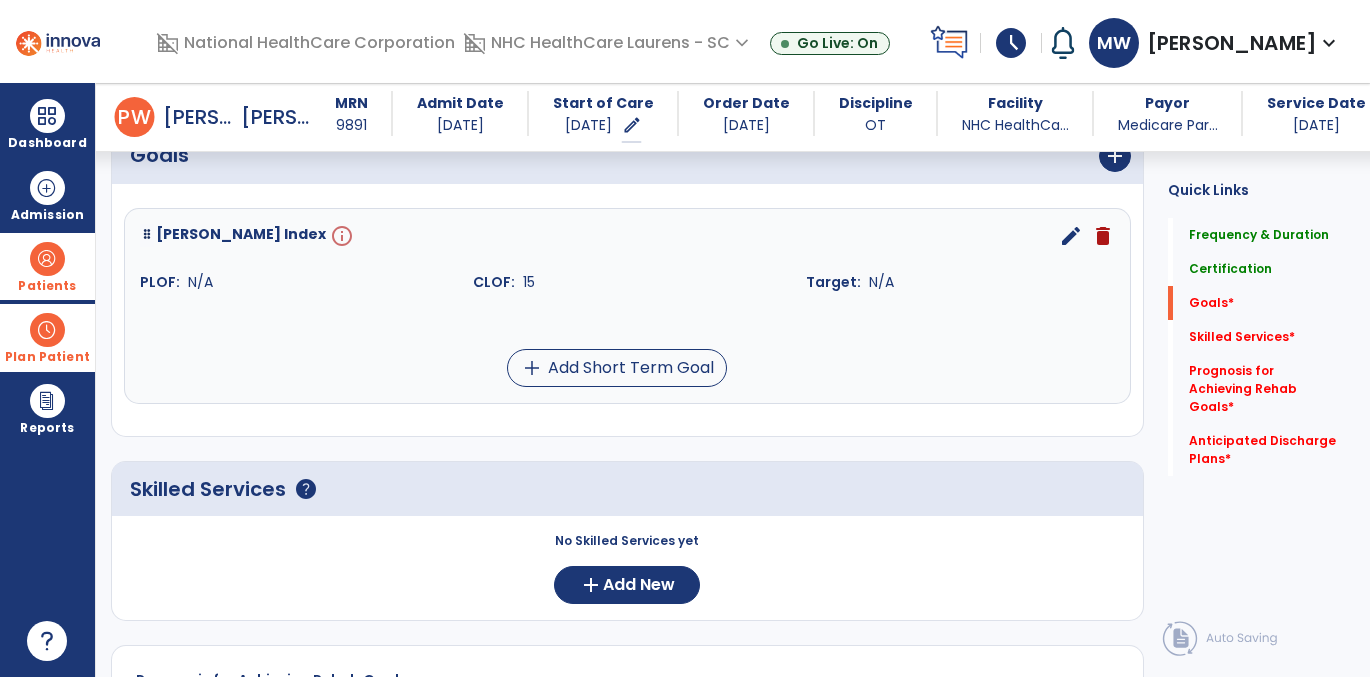 click on "edit" at bounding box center [1071, 236] 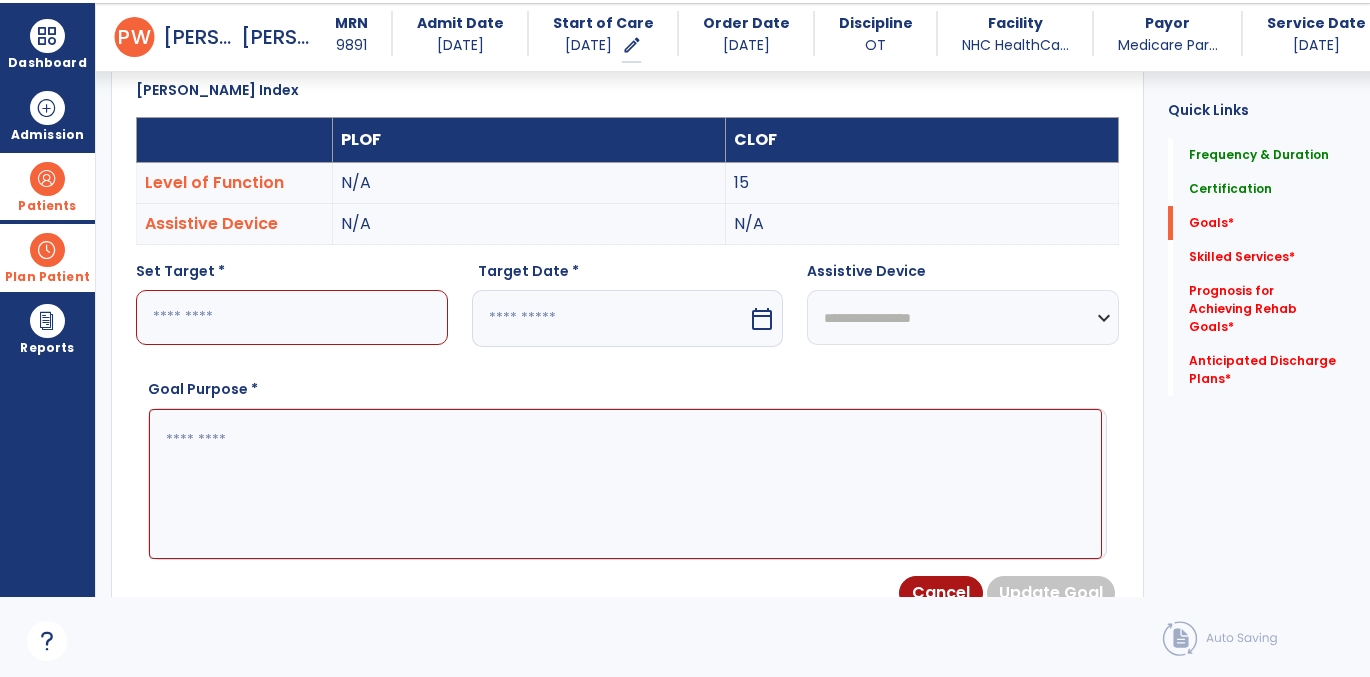 scroll, scrollTop: 83, scrollLeft: 0, axis: vertical 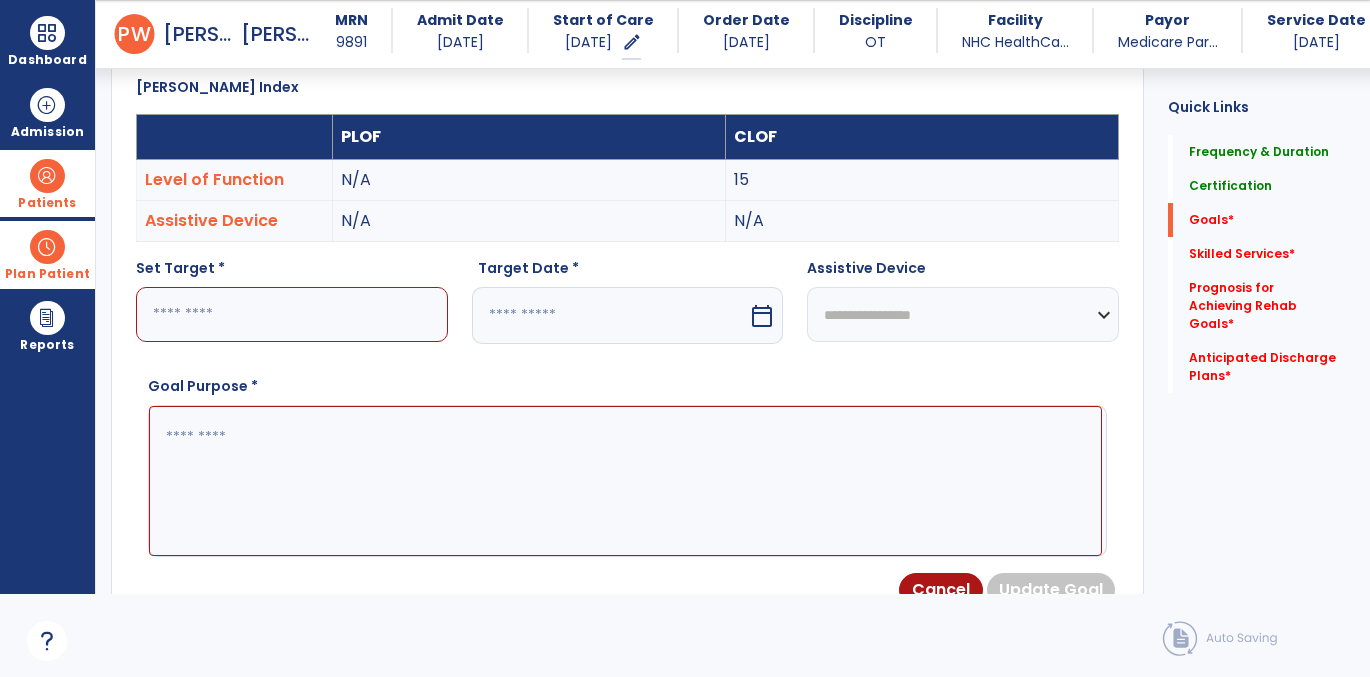 click at bounding box center (292, 314) 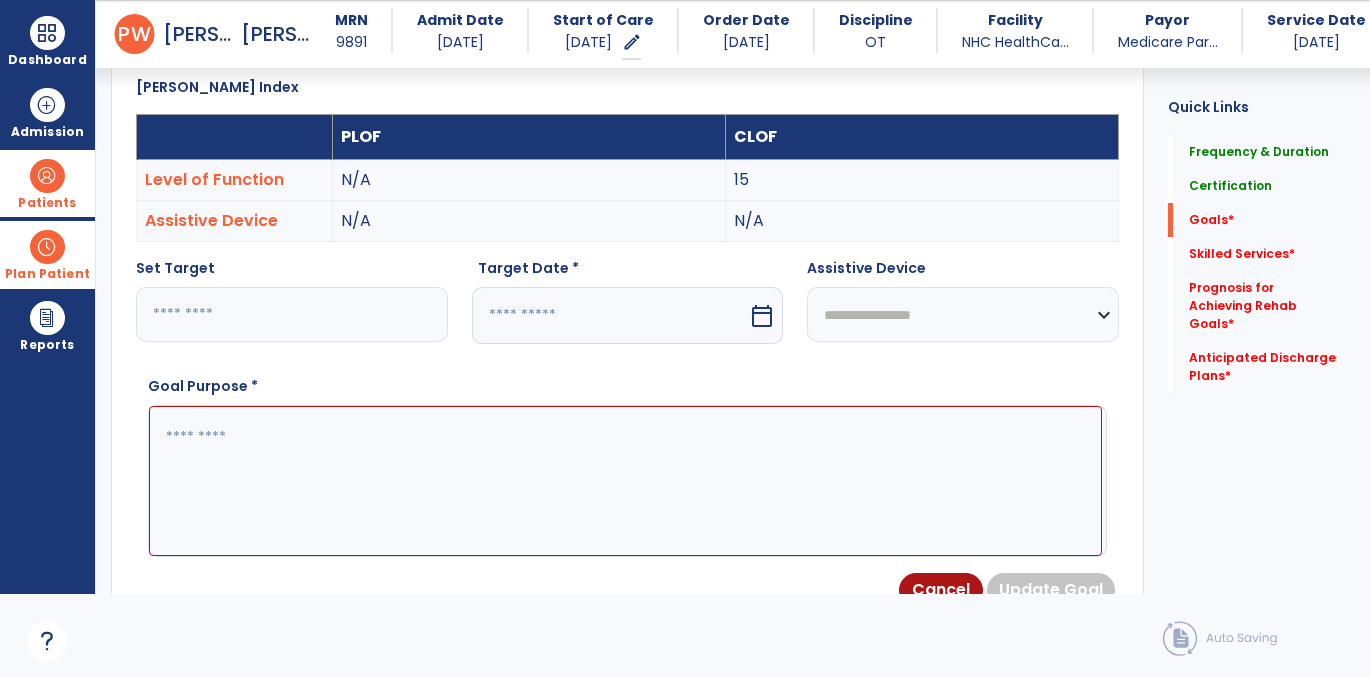 type on "**" 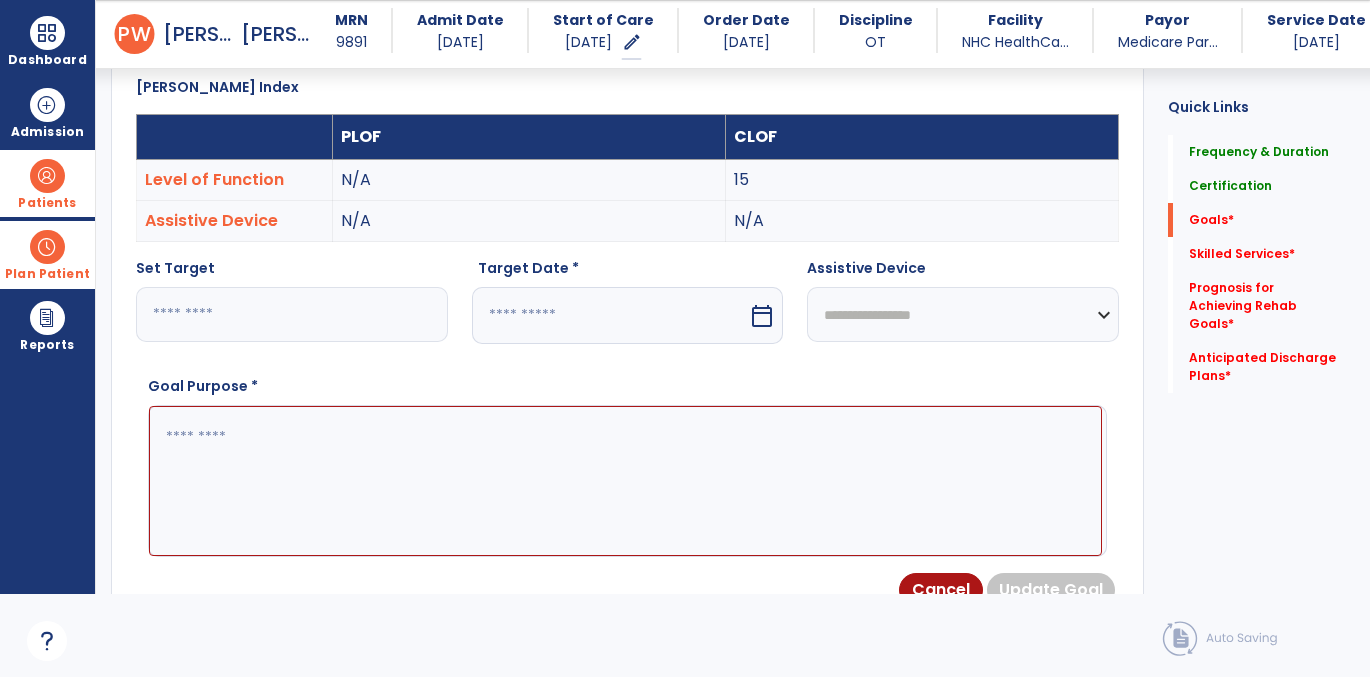 click at bounding box center (610, 315) 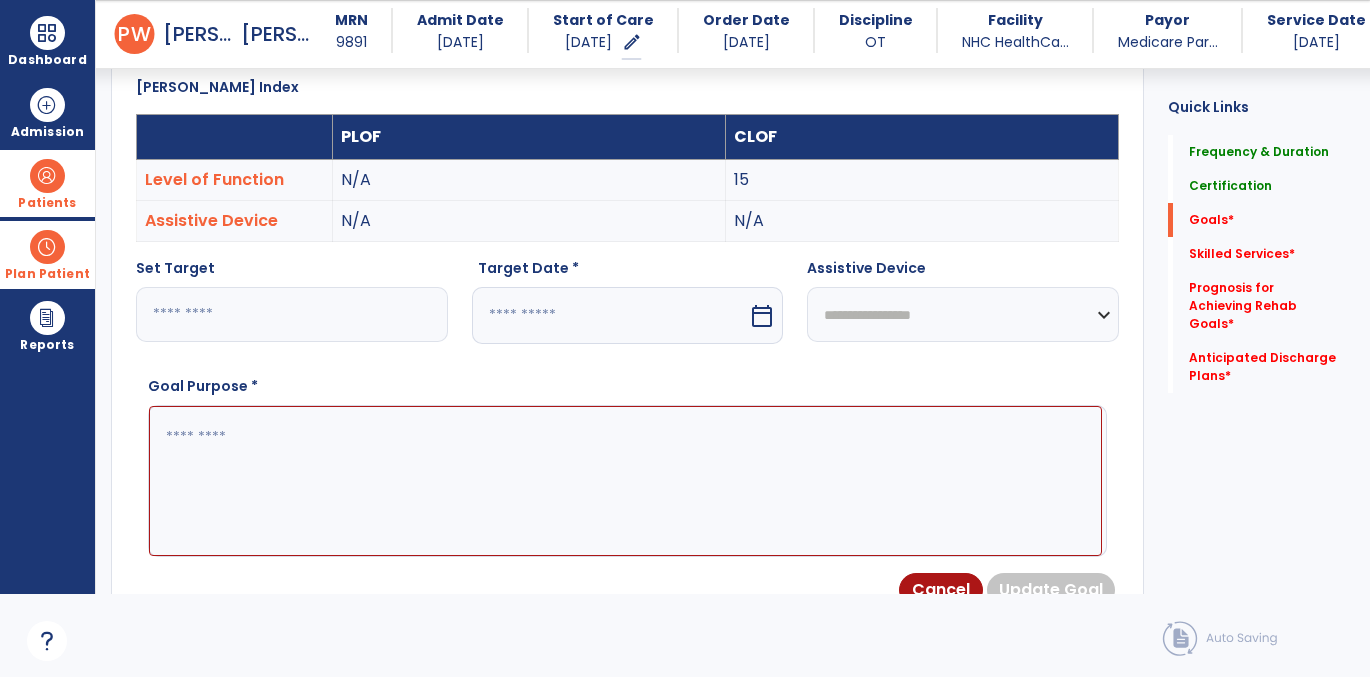 select on "*" 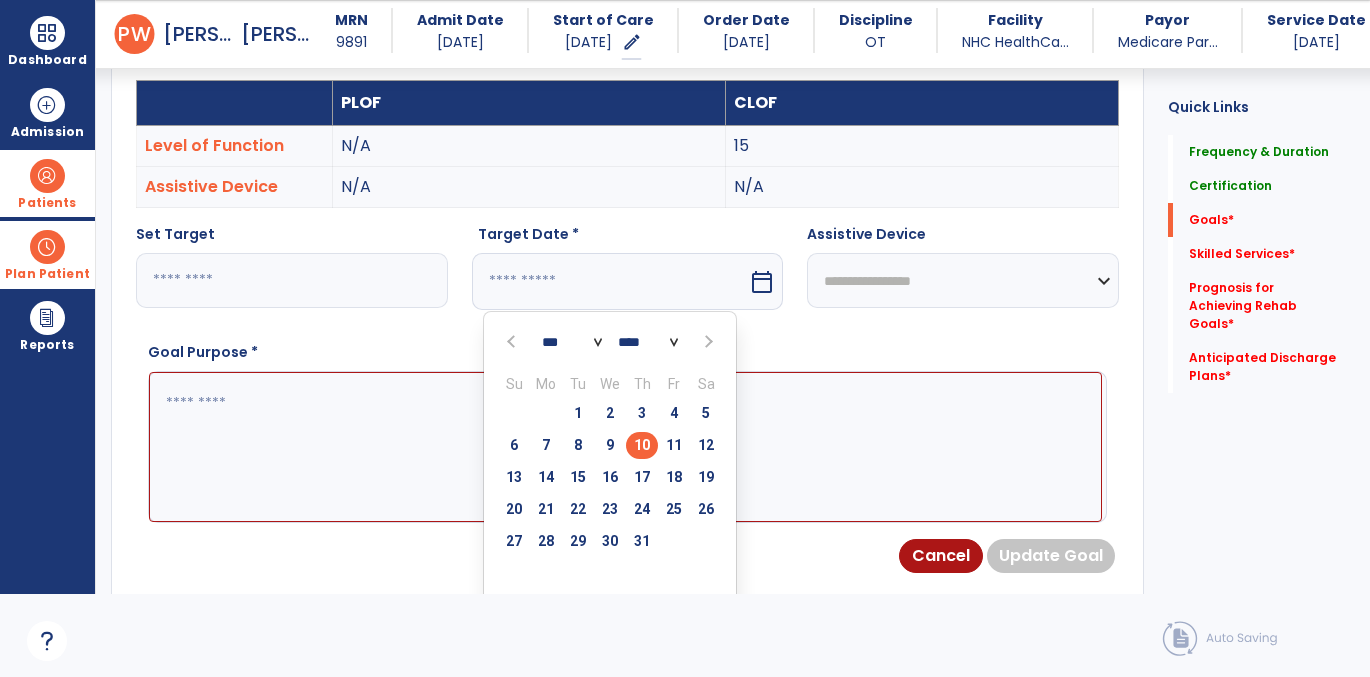 scroll, scrollTop: 590, scrollLeft: 0, axis: vertical 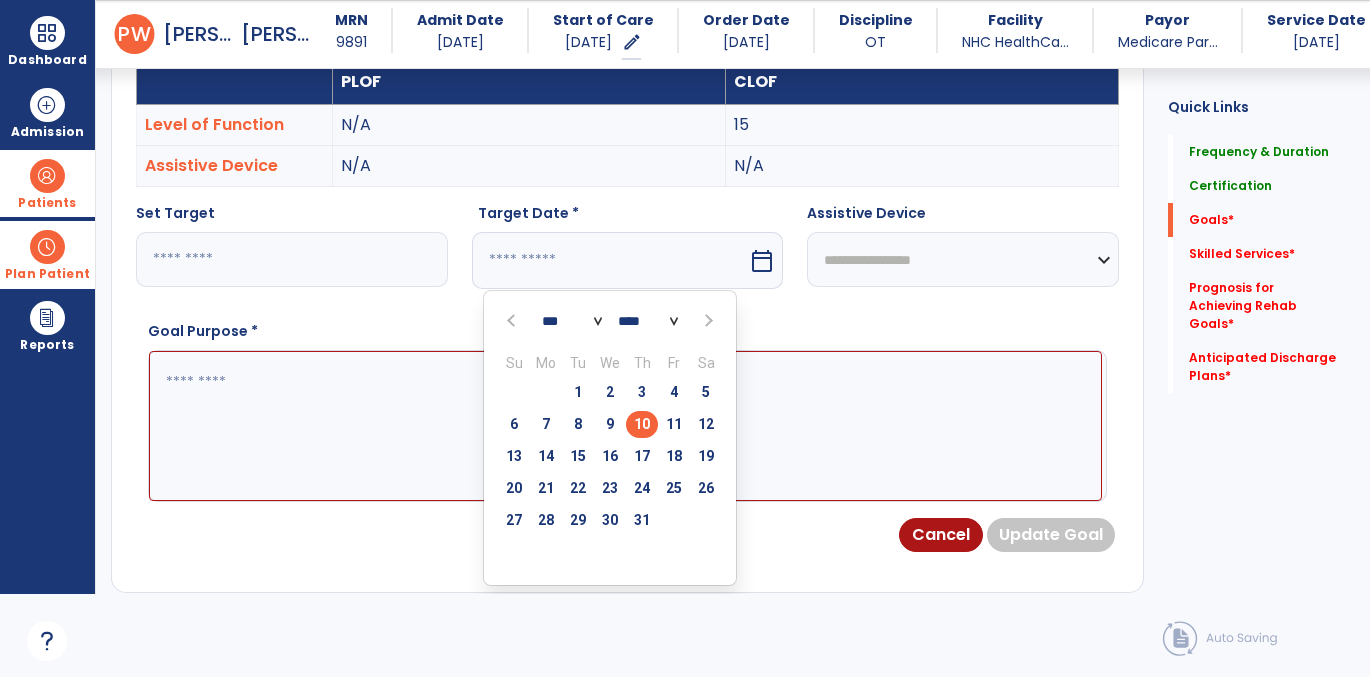 click at bounding box center [707, 321] 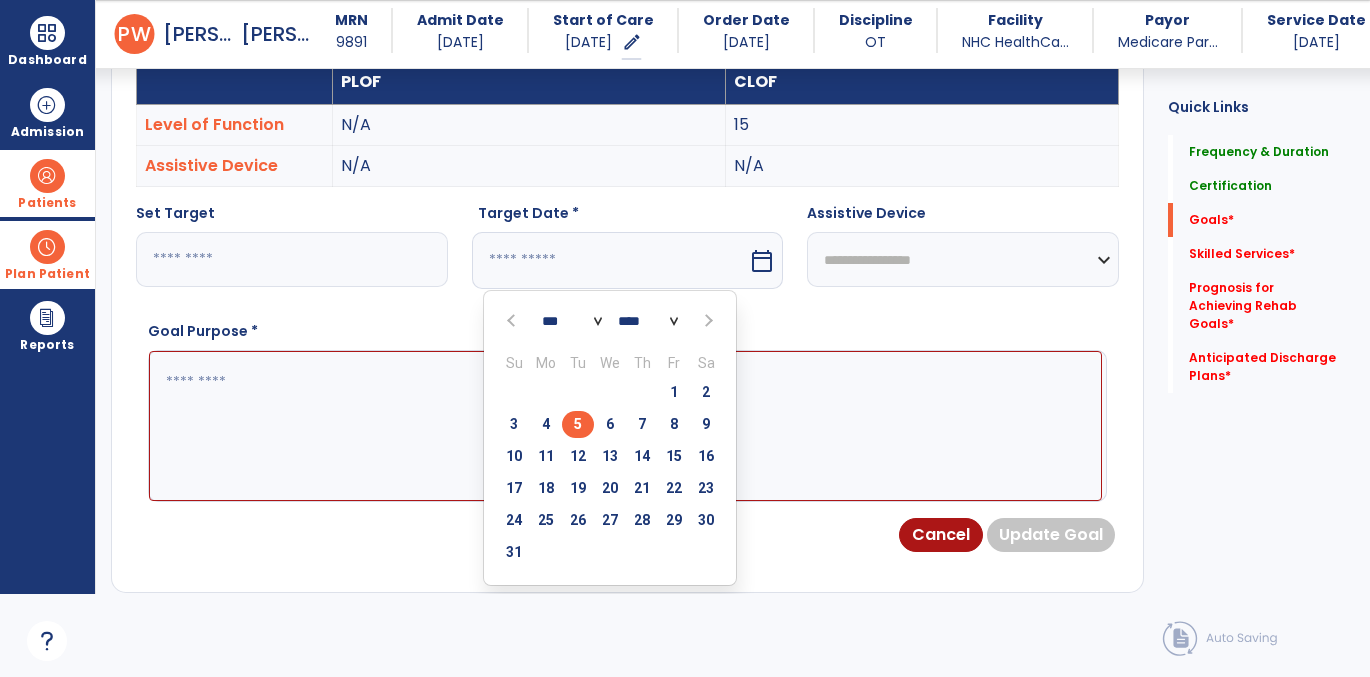 click on "5" at bounding box center (578, 424) 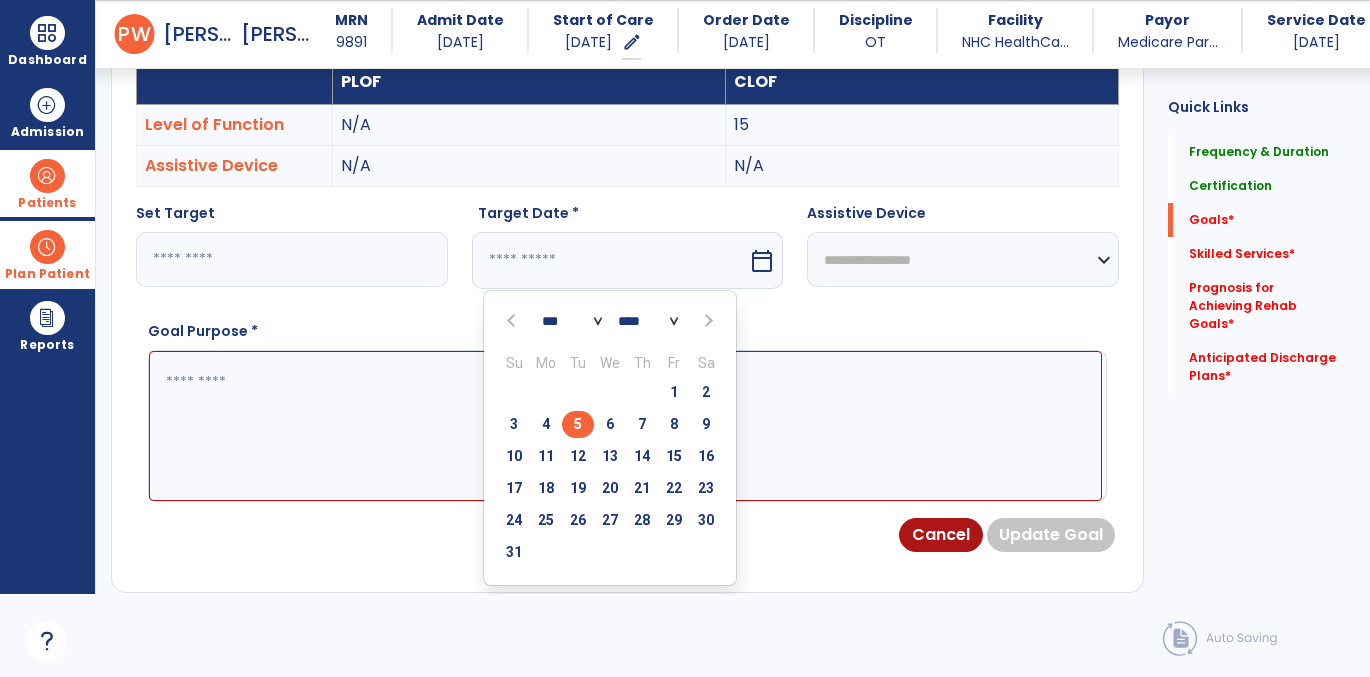 type on "********" 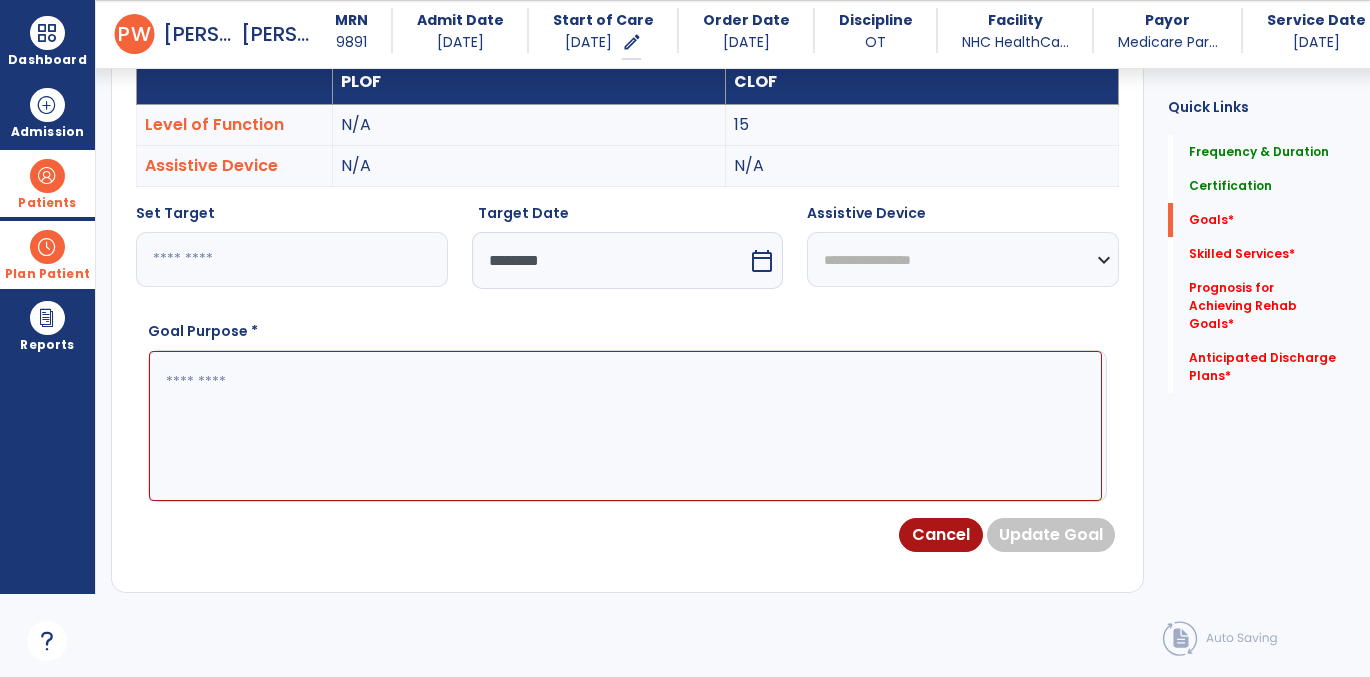 click at bounding box center [625, 426] 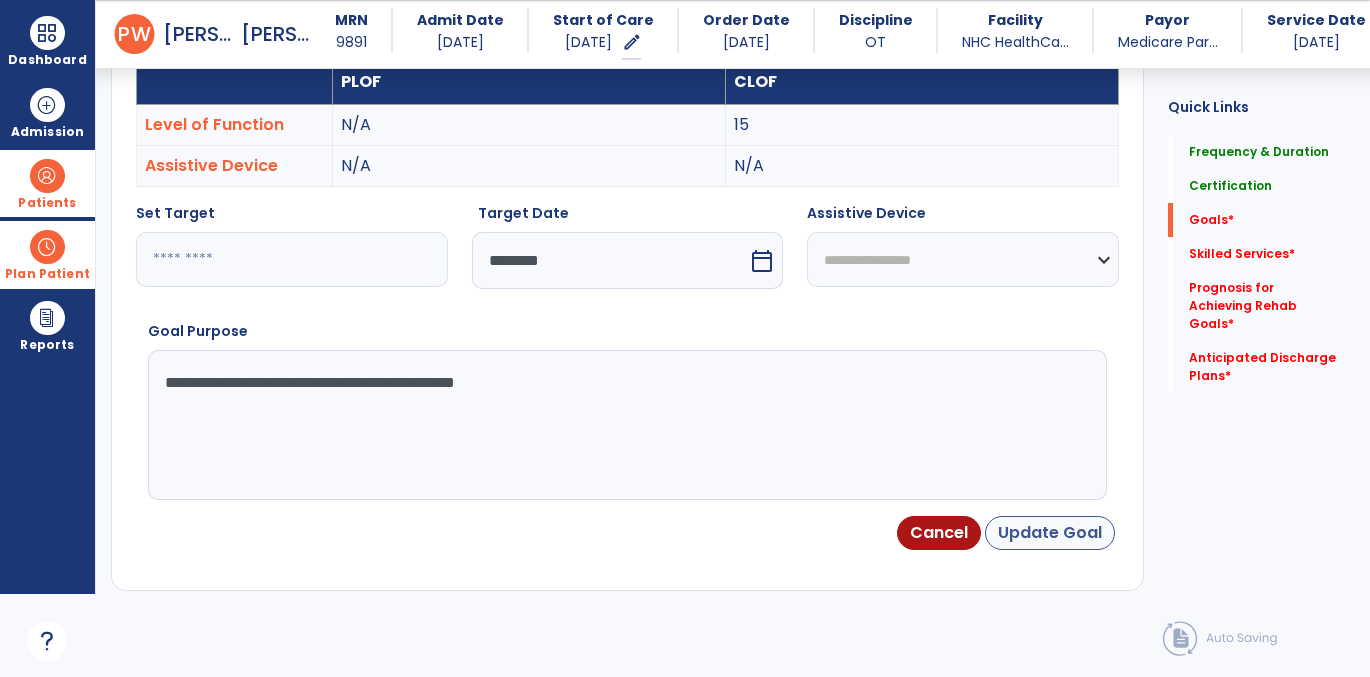 type on "**********" 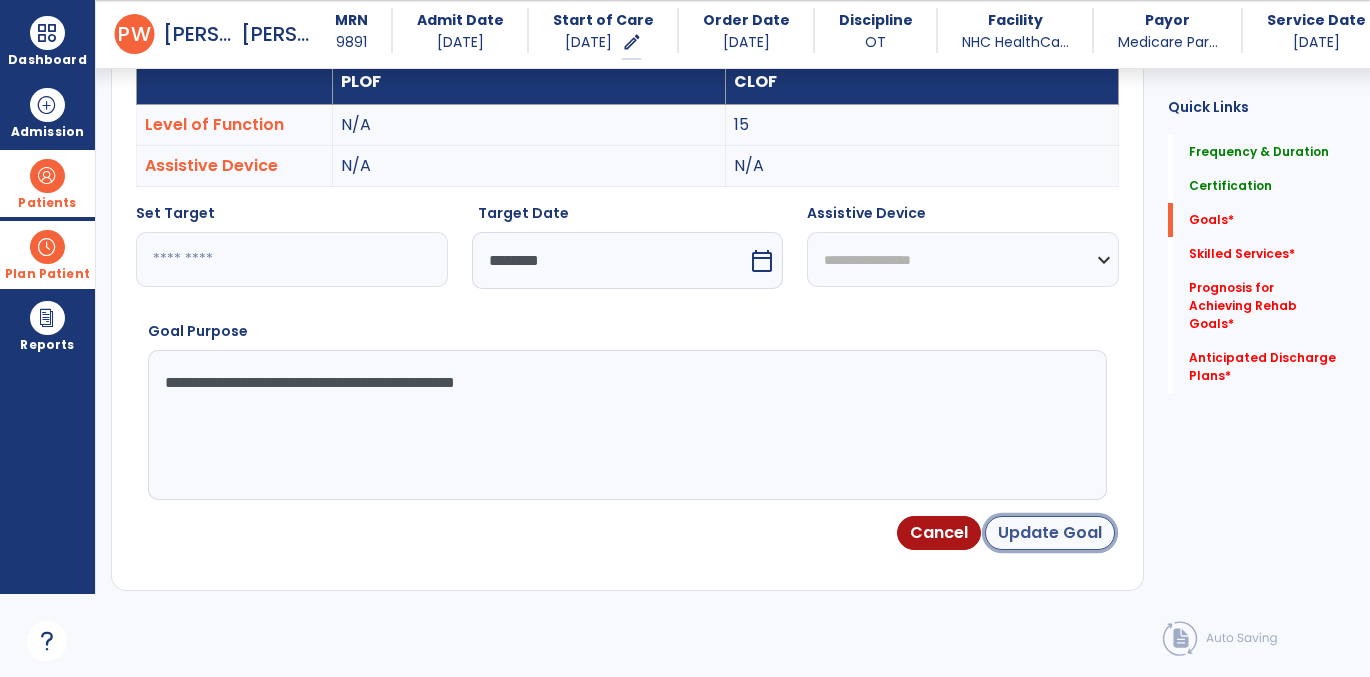 click on "Update Goal" at bounding box center (1050, 533) 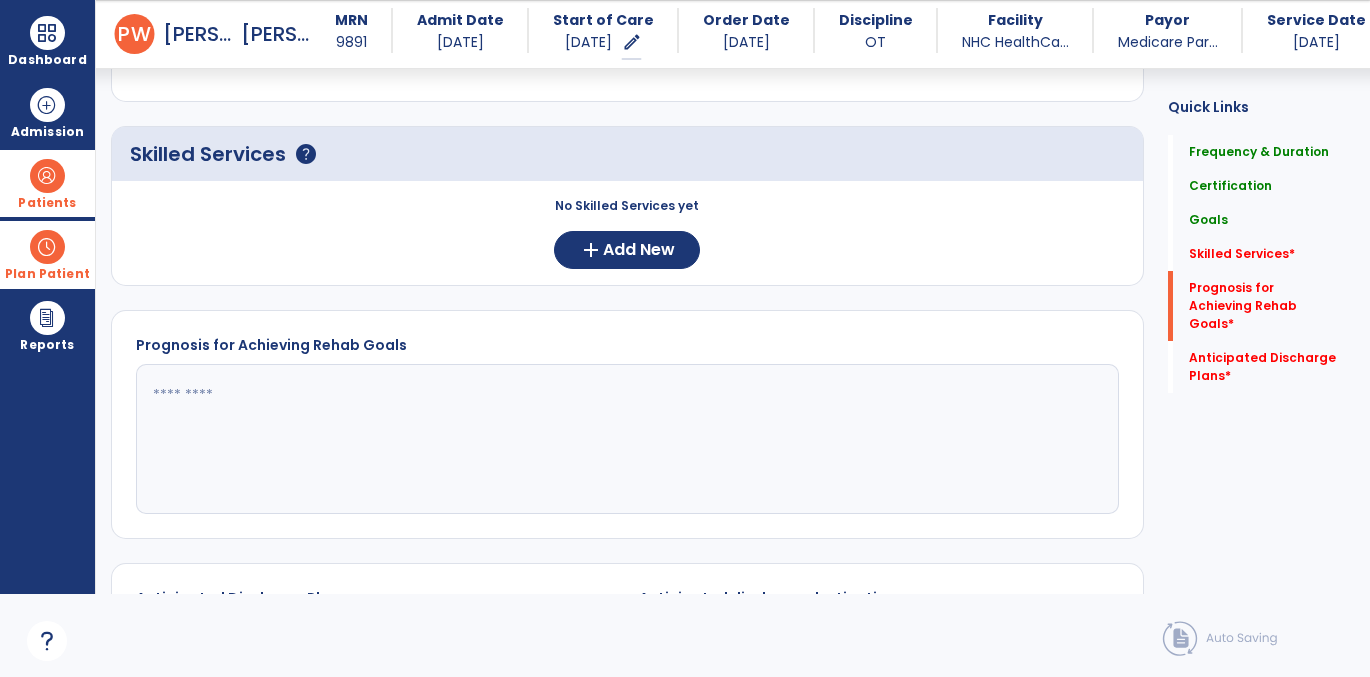 scroll, scrollTop: 983, scrollLeft: 0, axis: vertical 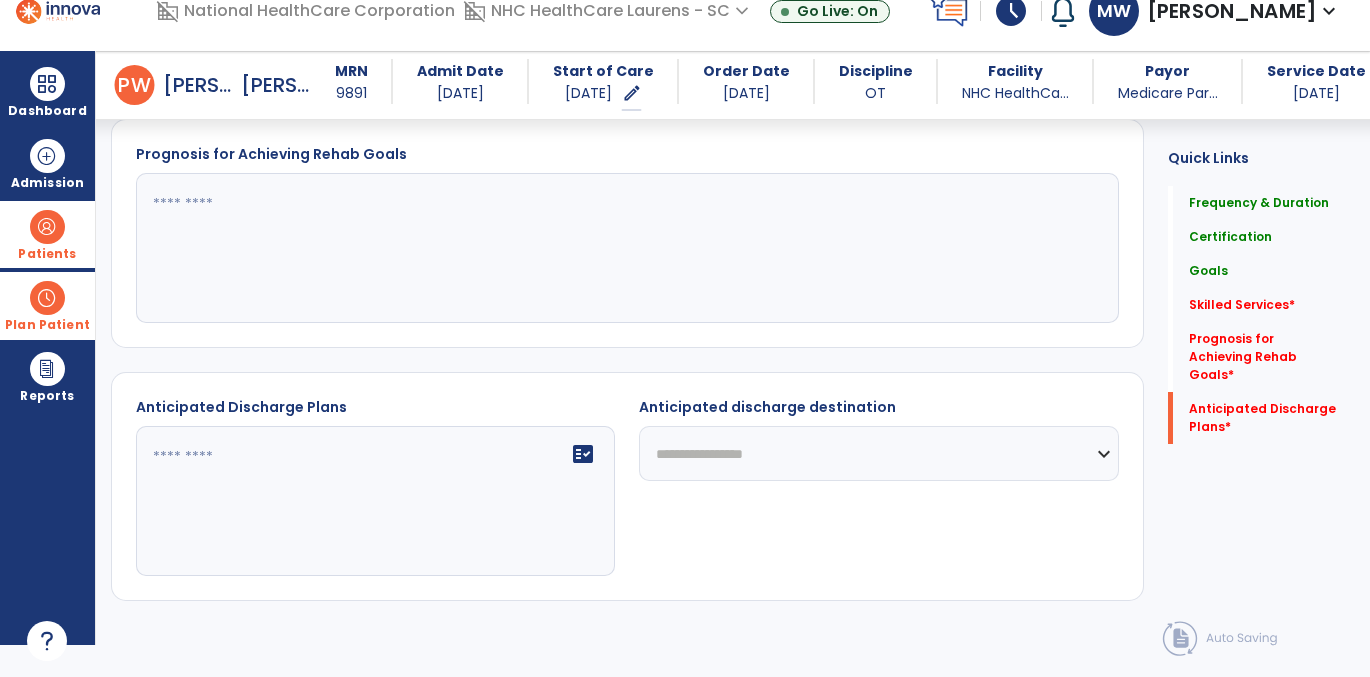click on "**********" 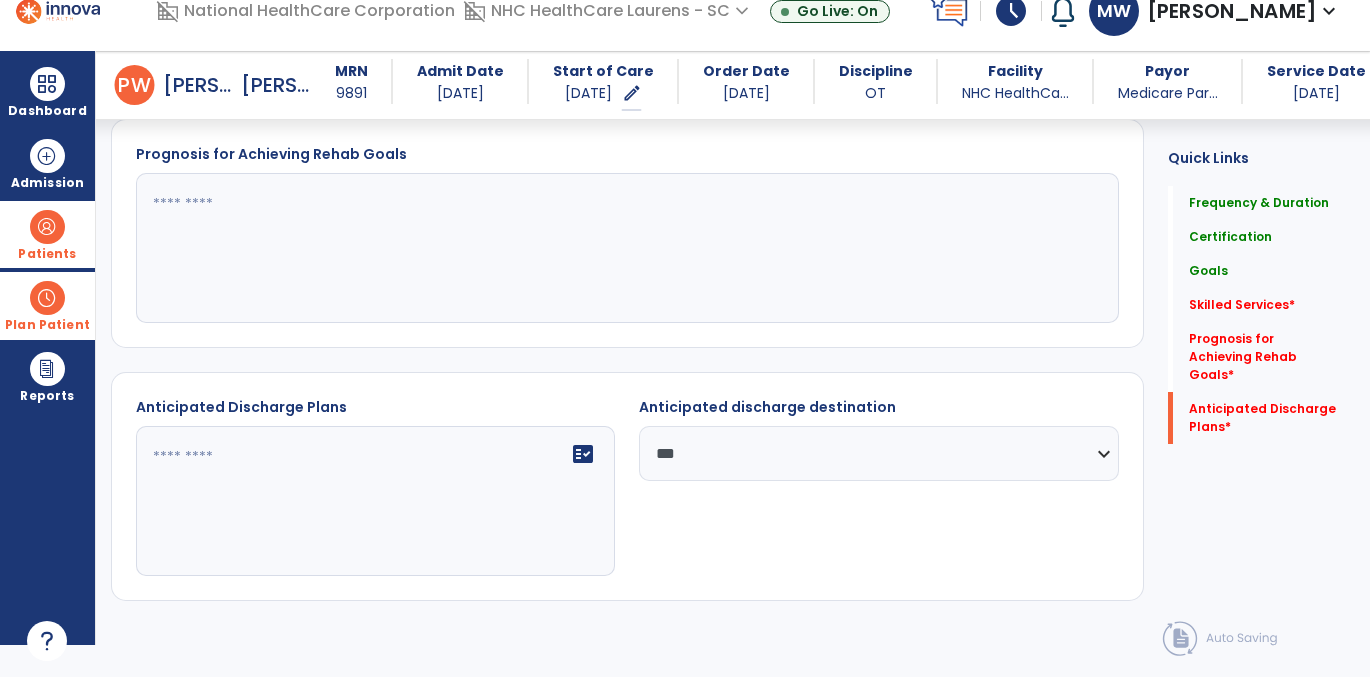 click 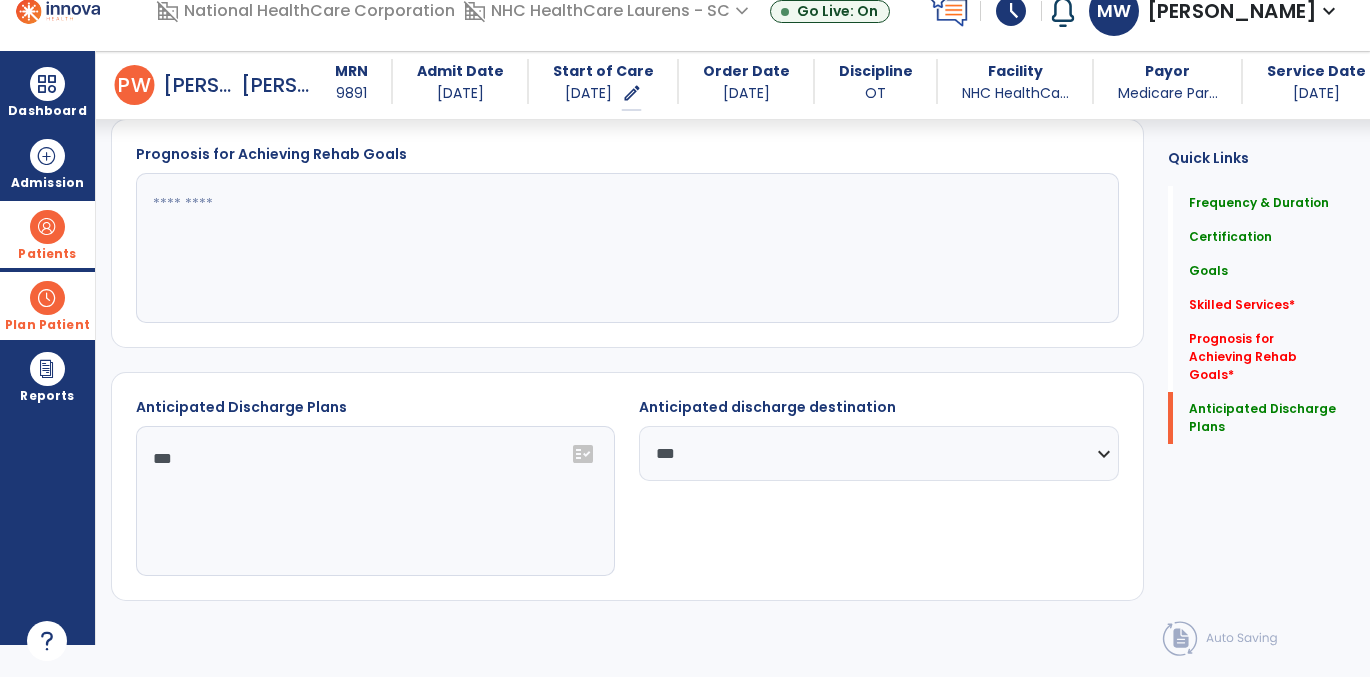 scroll, scrollTop: 1036, scrollLeft: 0, axis: vertical 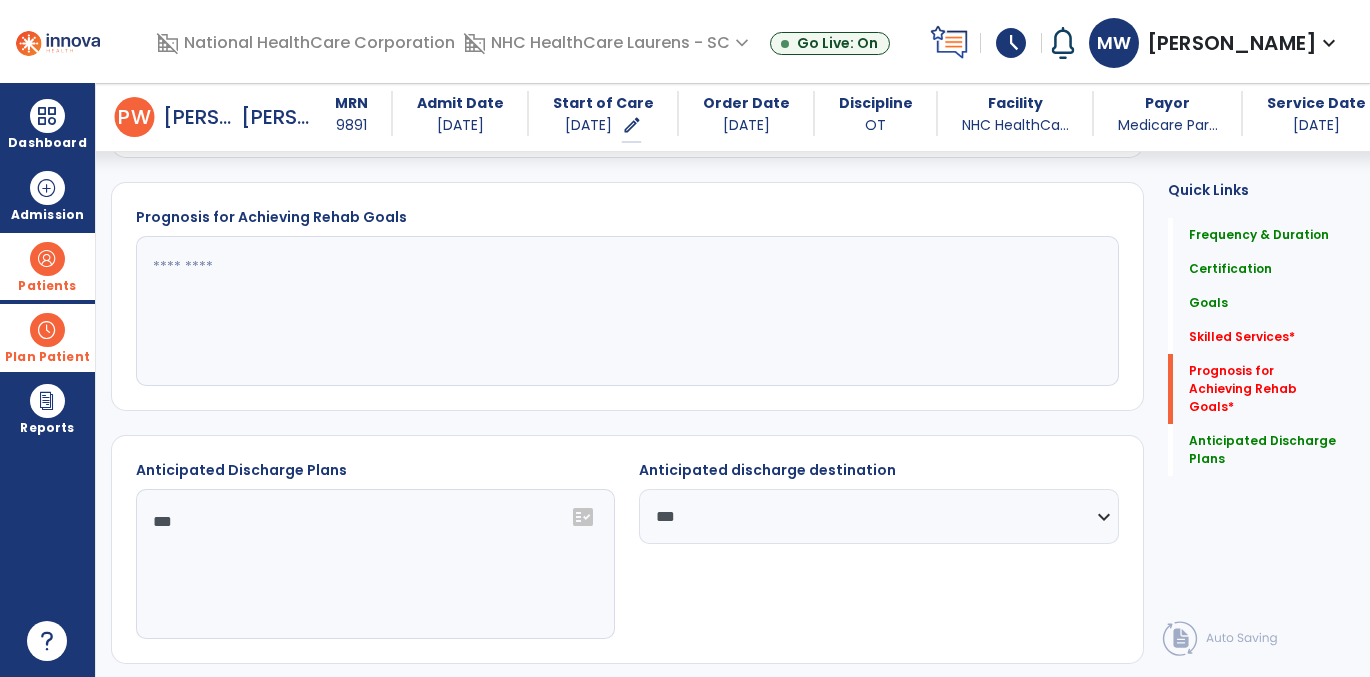 type on "***" 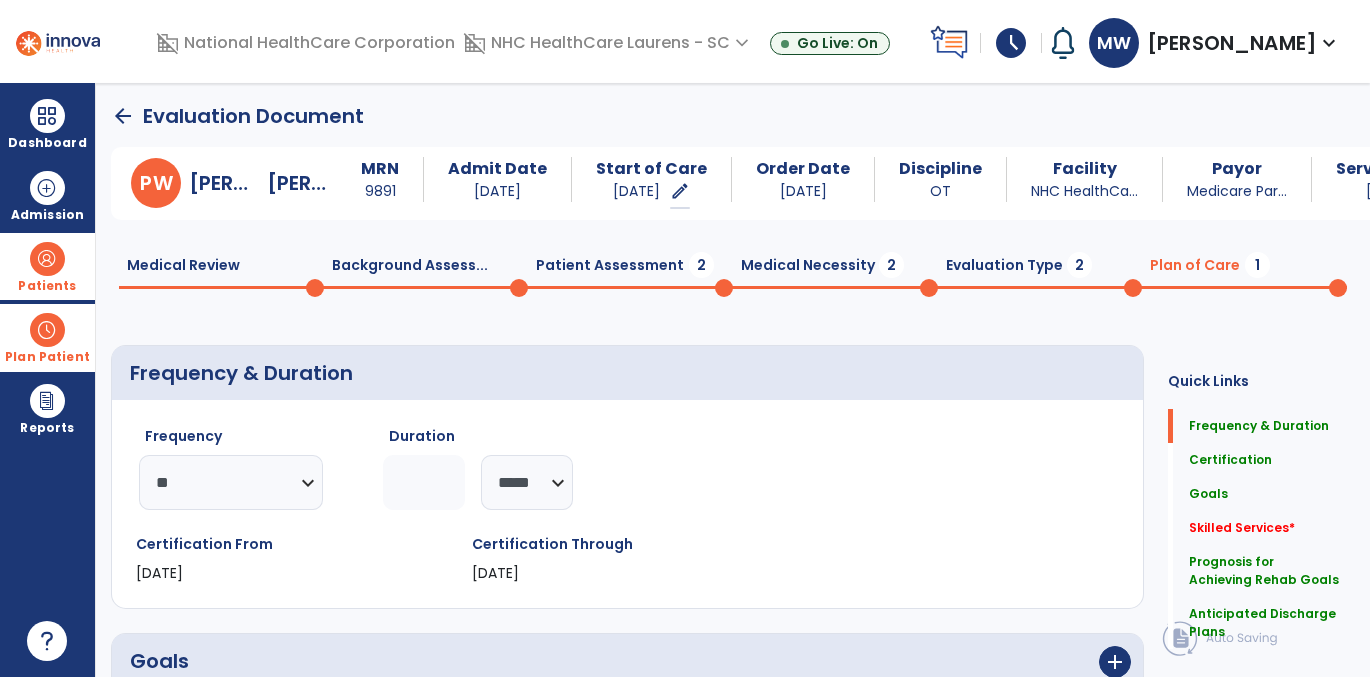 scroll, scrollTop: 0, scrollLeft: 0, axis: both 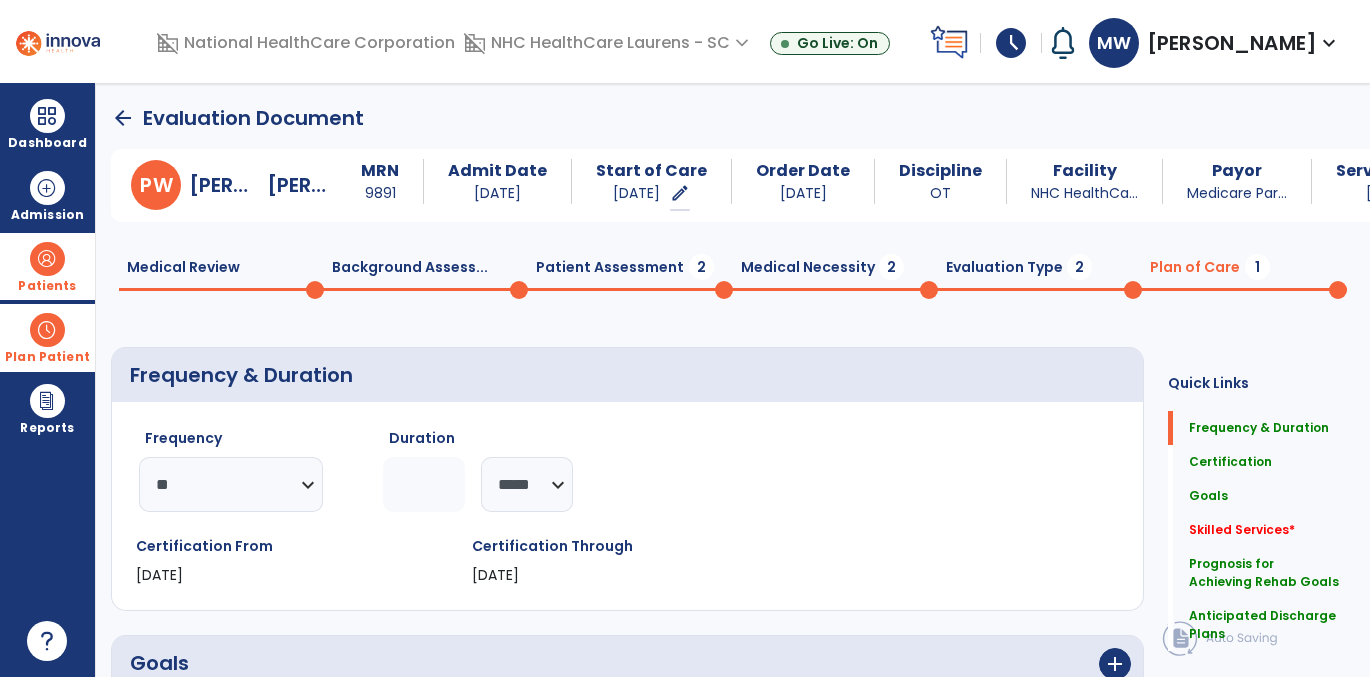 type on "**********" 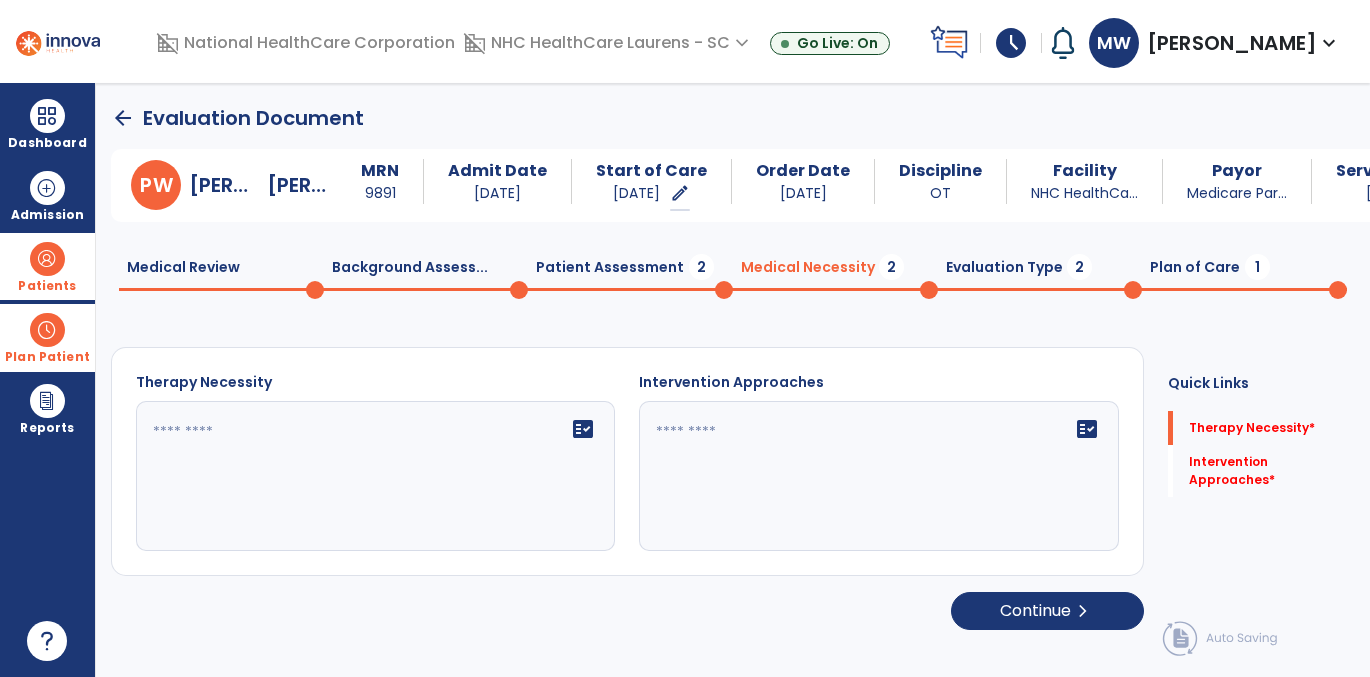 click 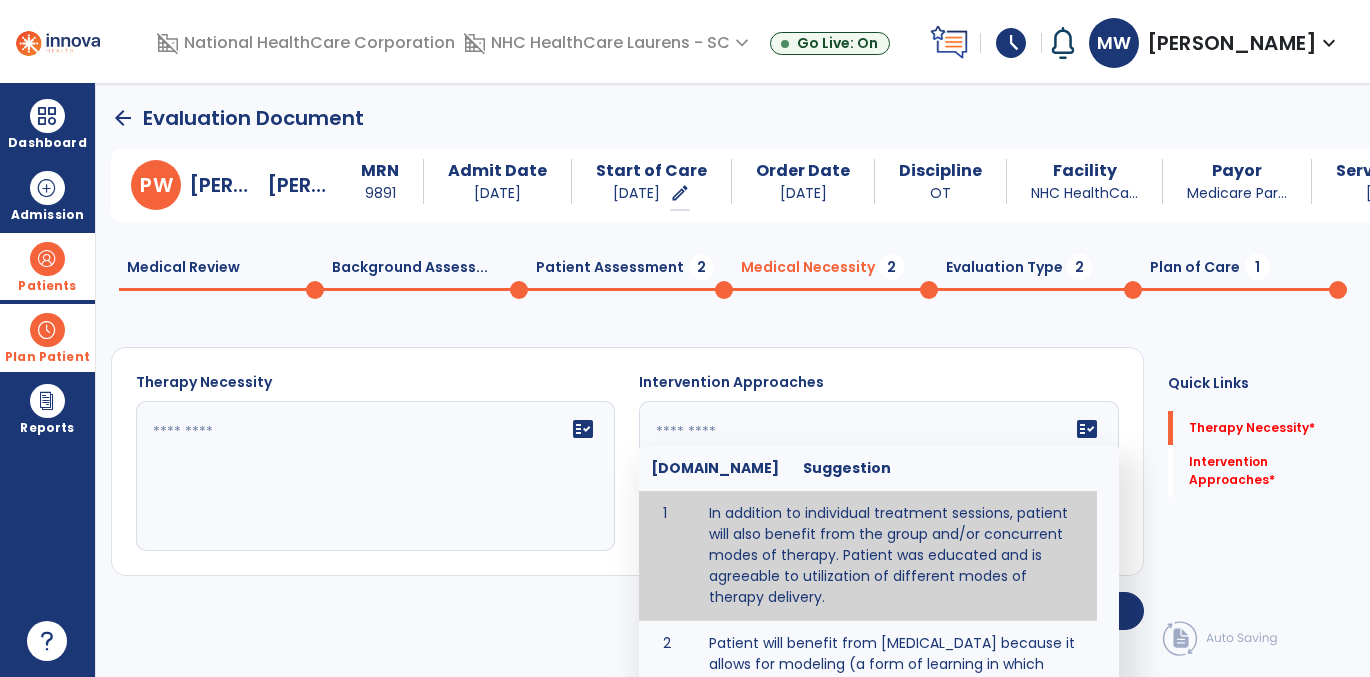 scroll, scrollTop: 316, scrollLeft: 0, axis: vertical 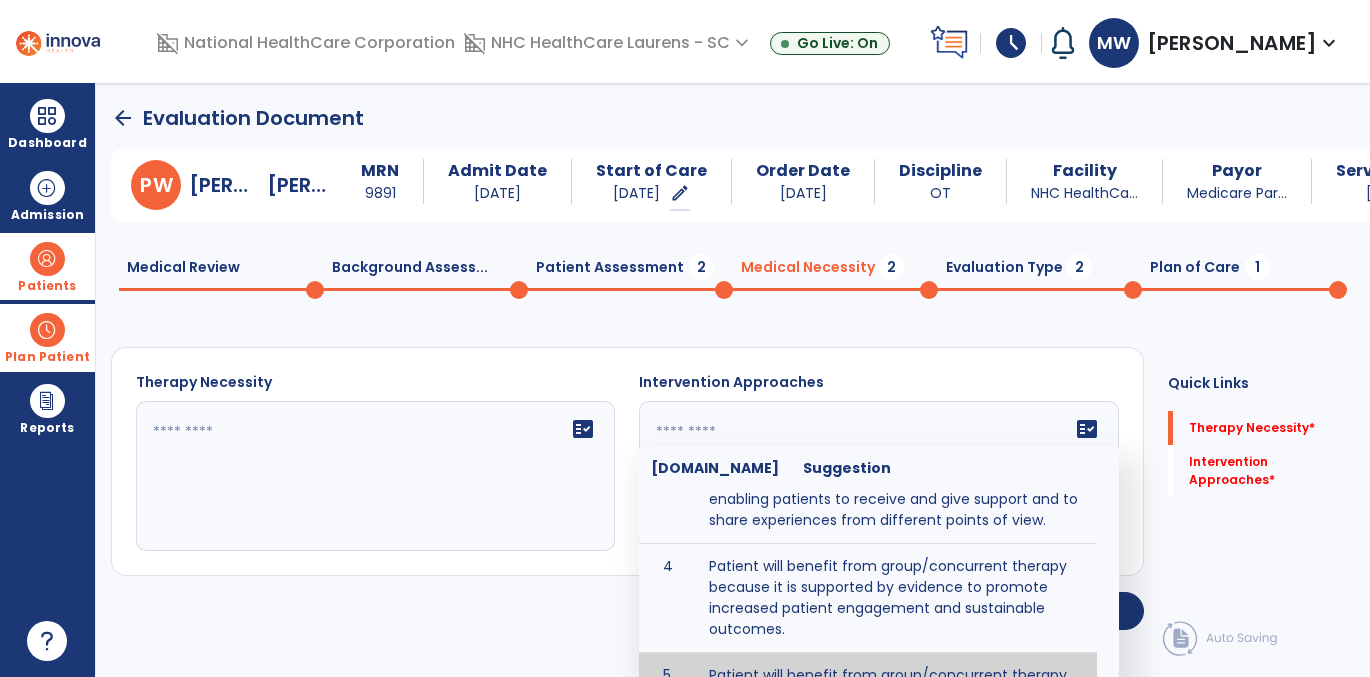type on "**********" 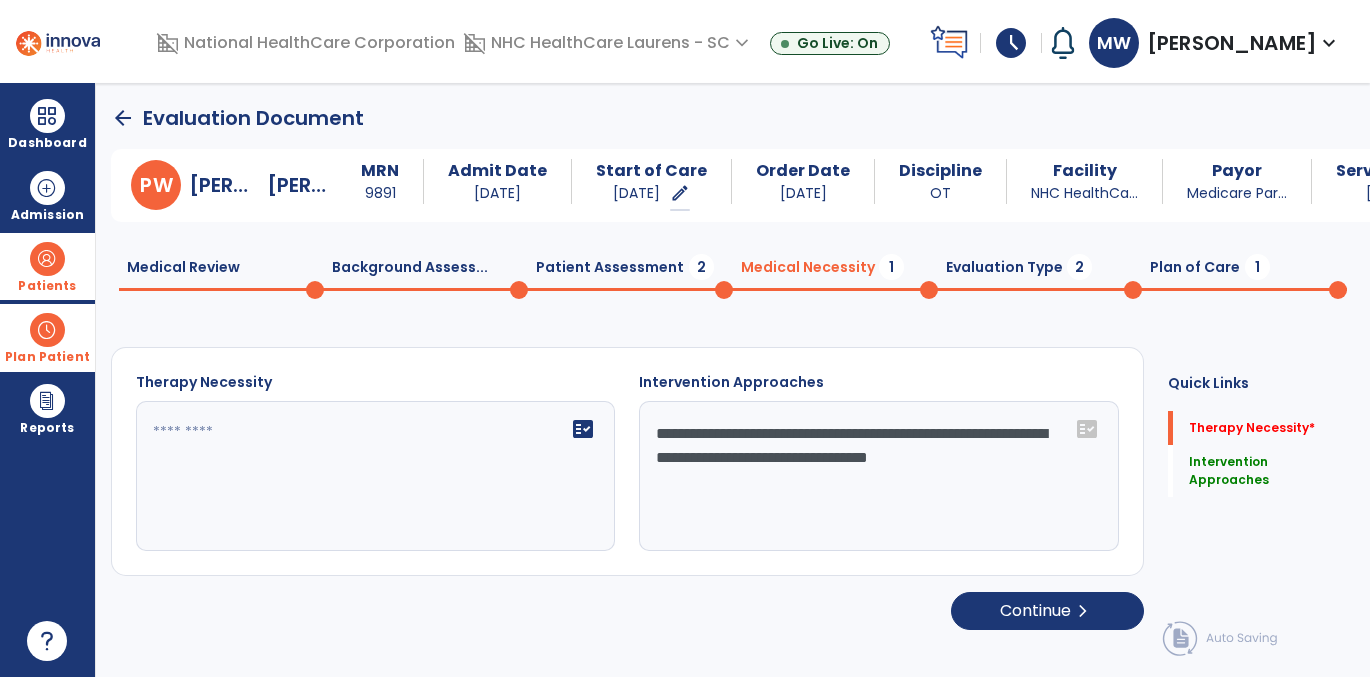 click on "**********" 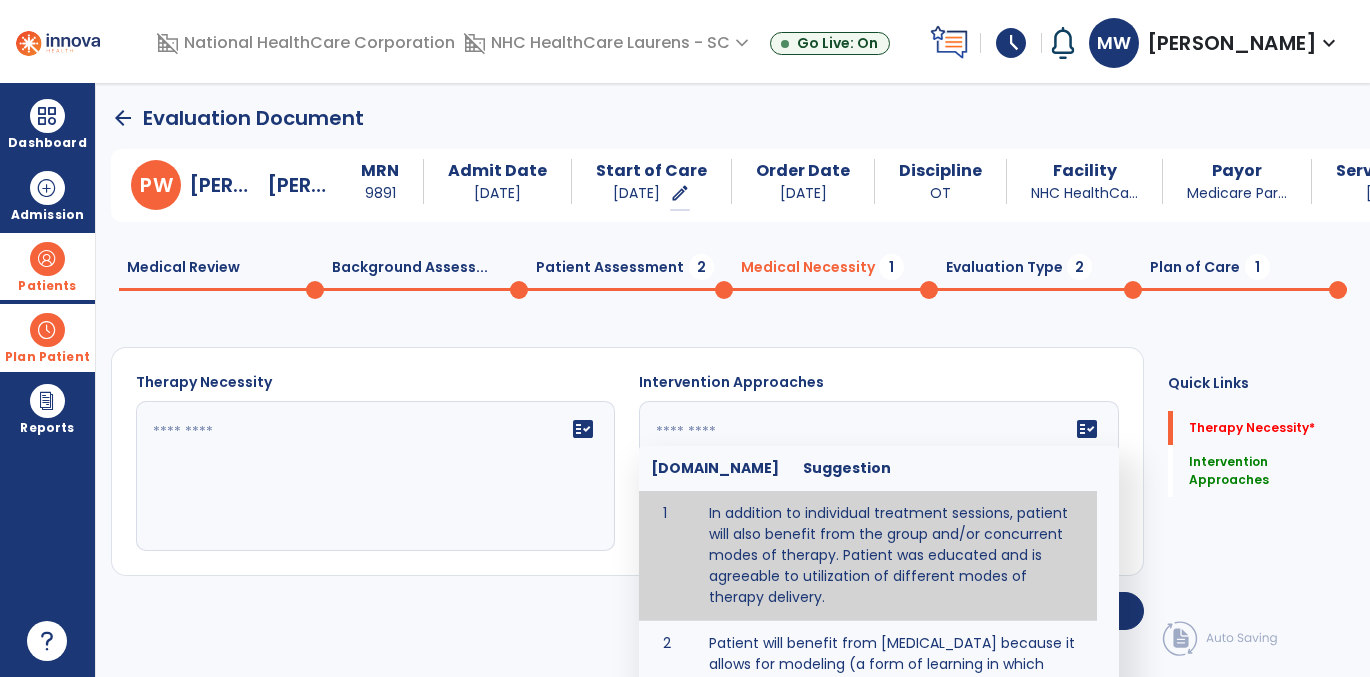 scroll, scrollTop: 316, scrollLeft: 0, axis: vertical 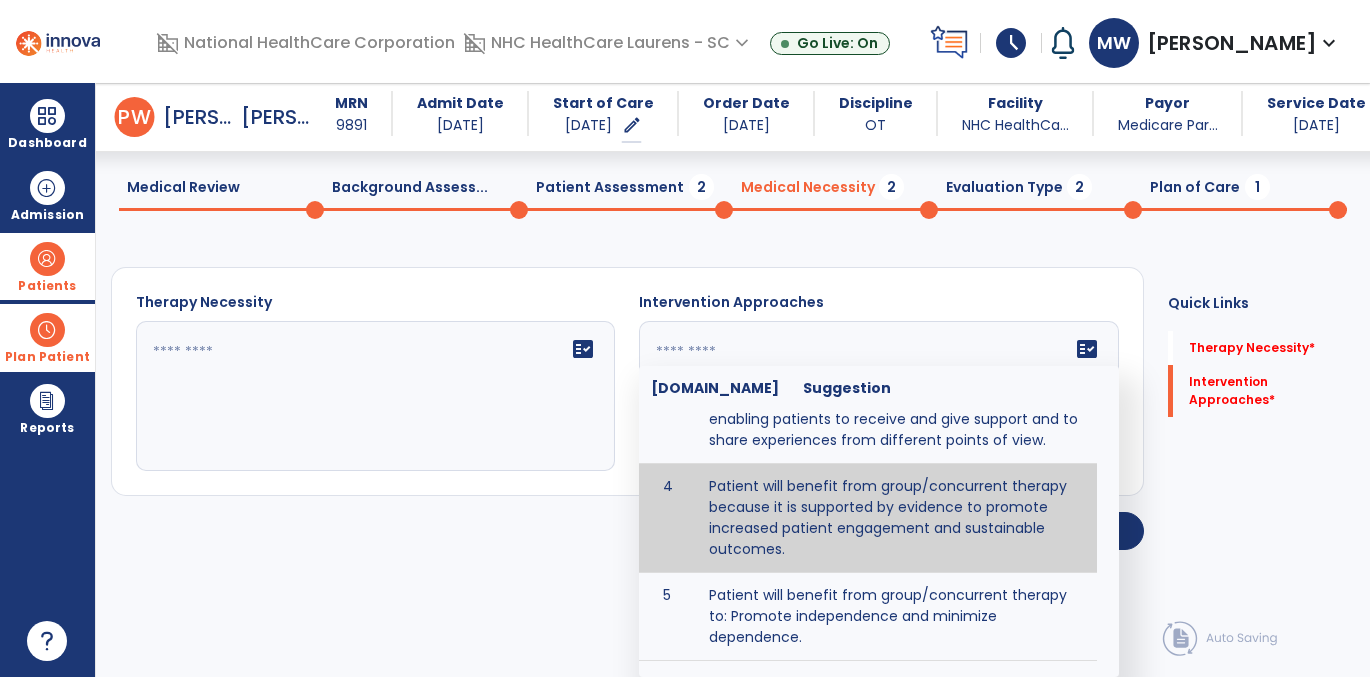 type on "**********" 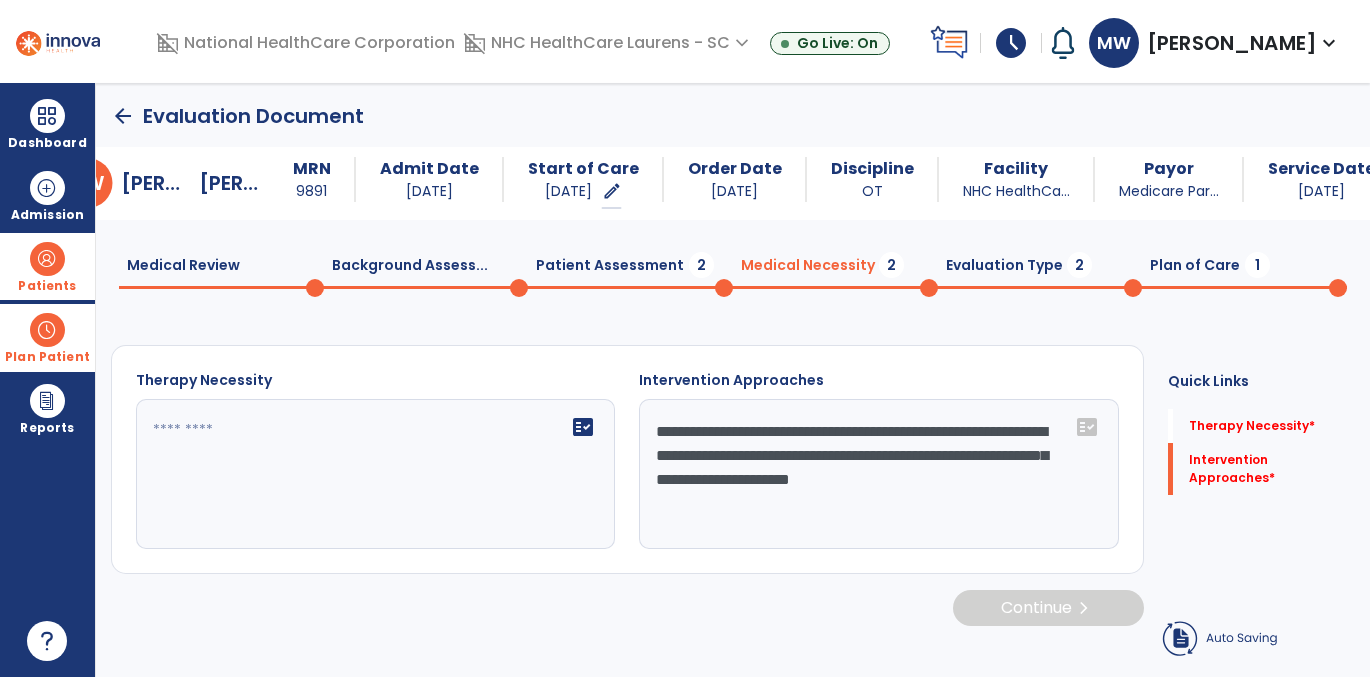 scroll, scrollTop: 0, scrollLeft: 0, axis: both 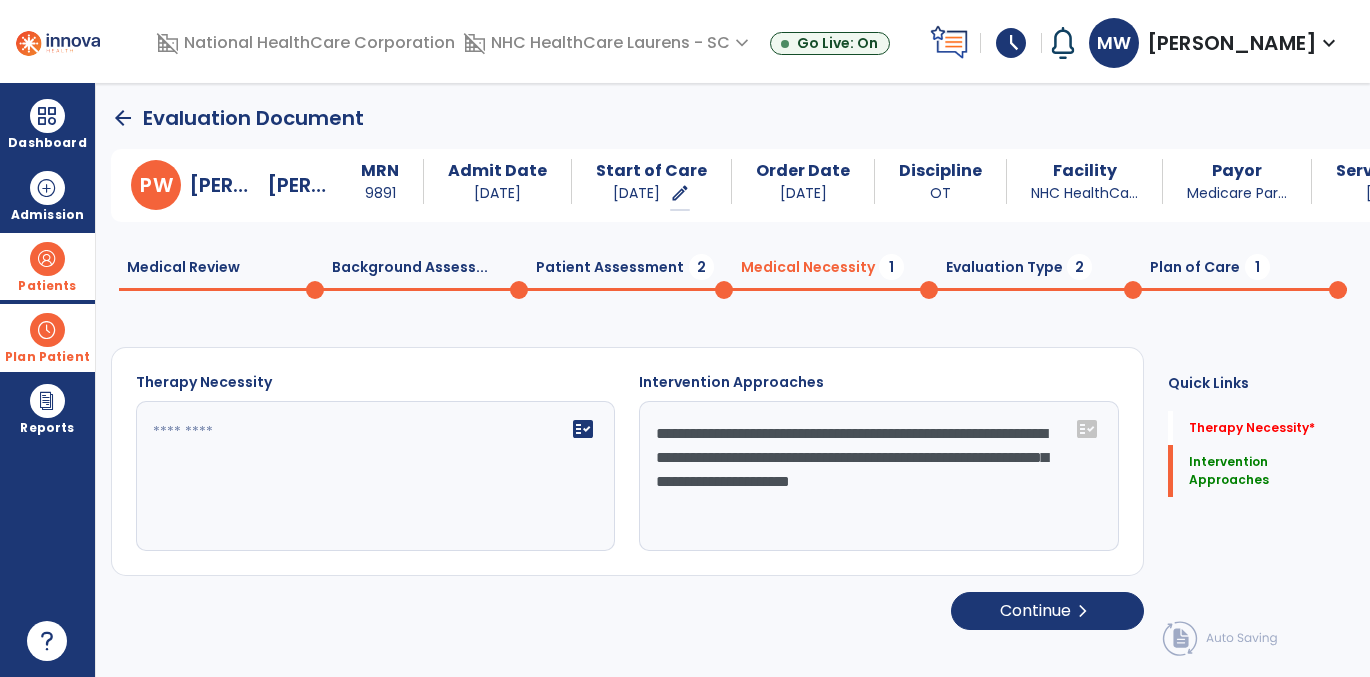click on "Evaluation Type  2" 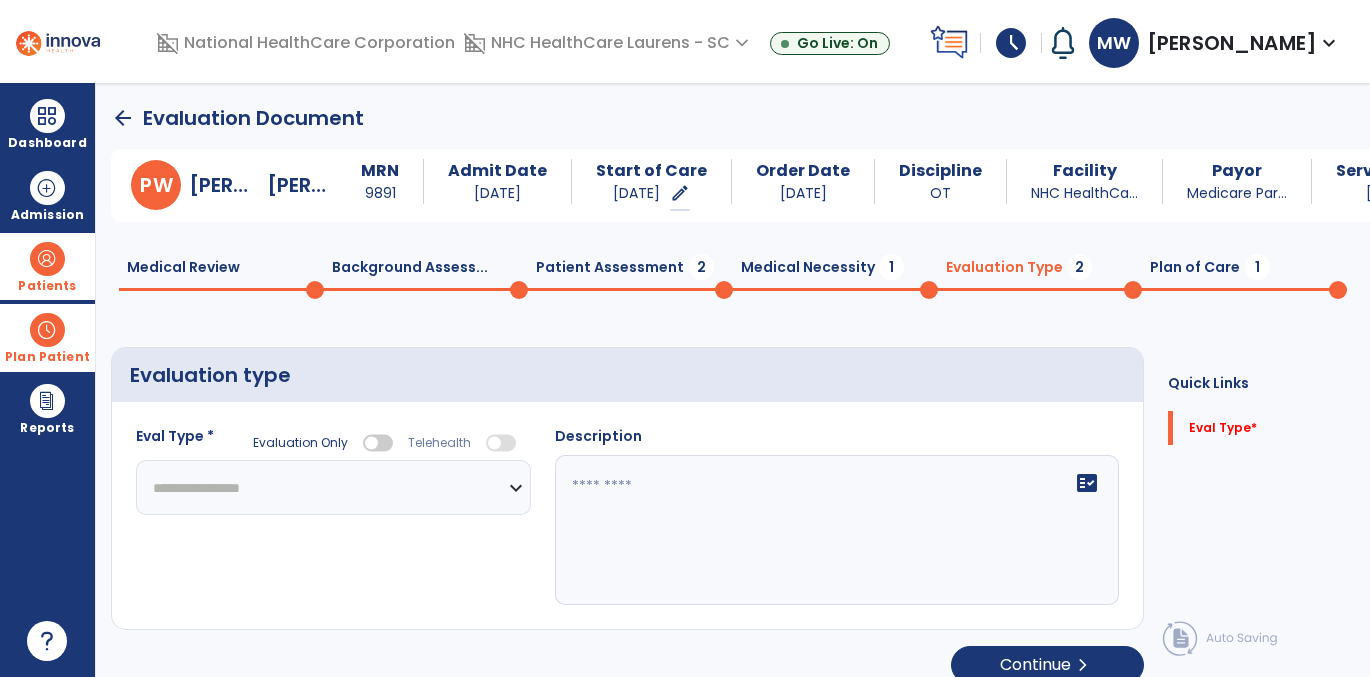 click on "**********" 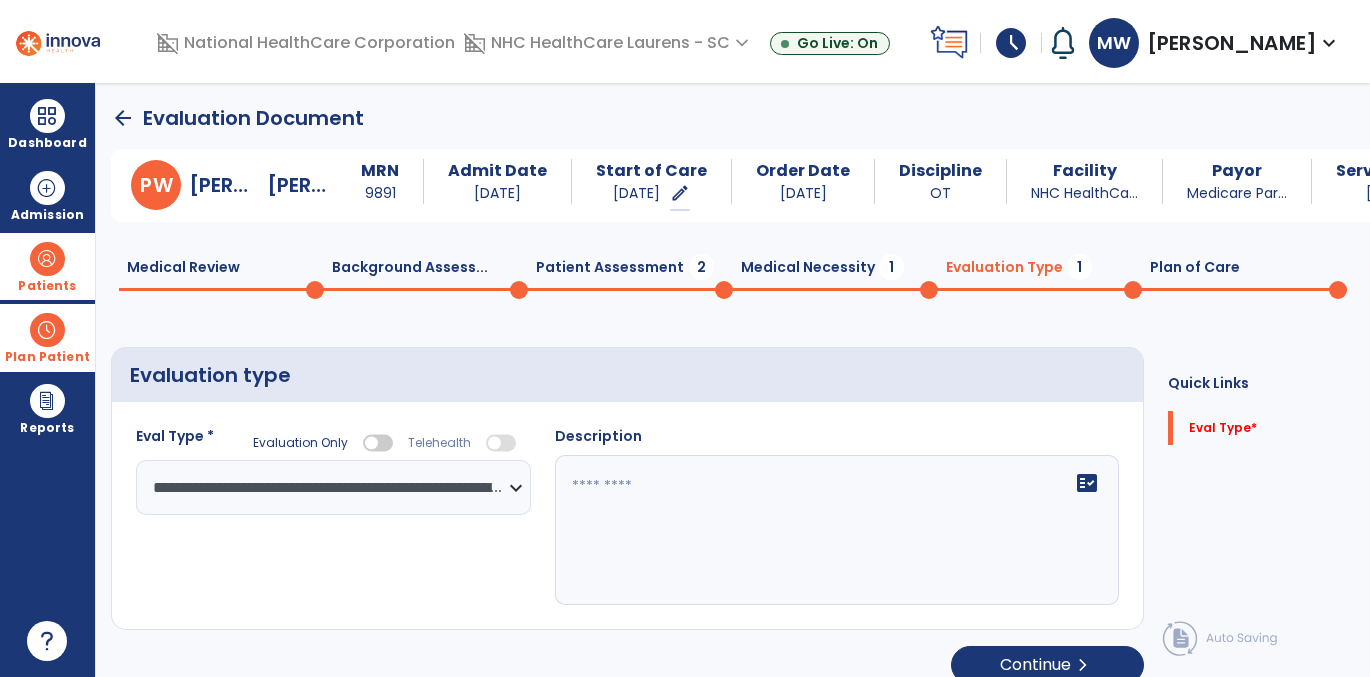 click on "fact_check" 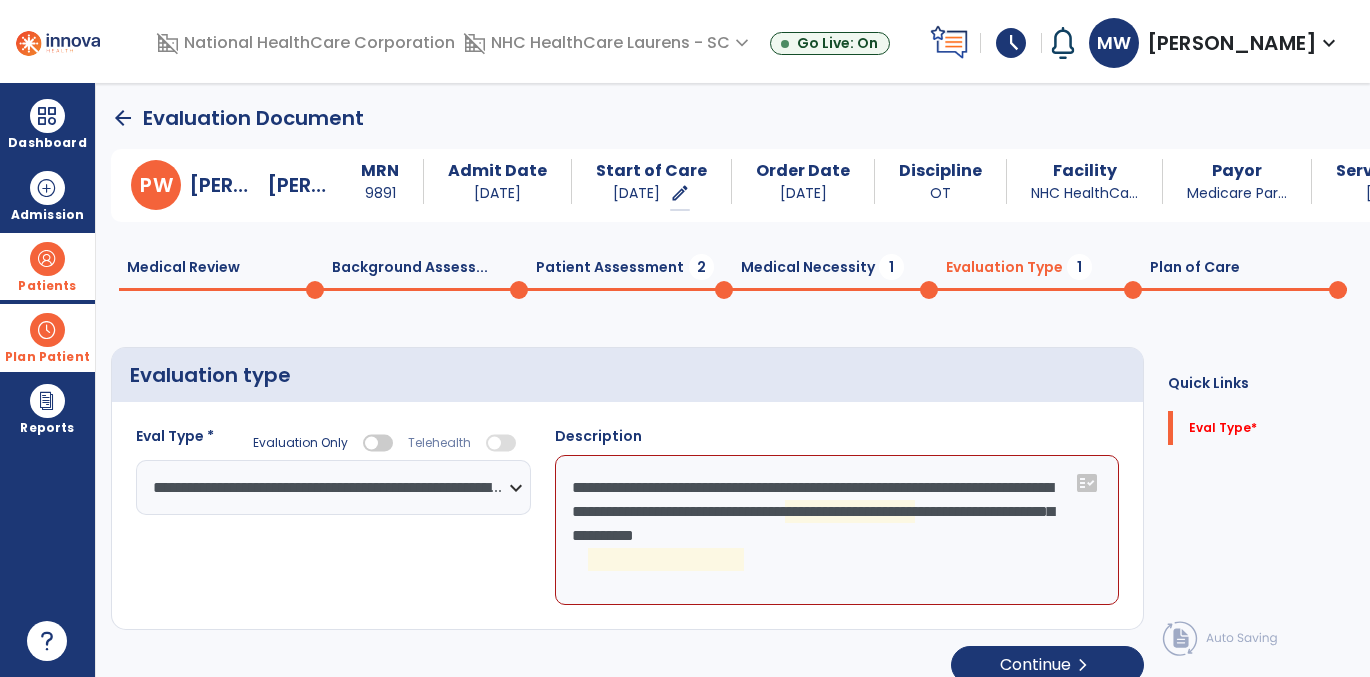click on "**********" 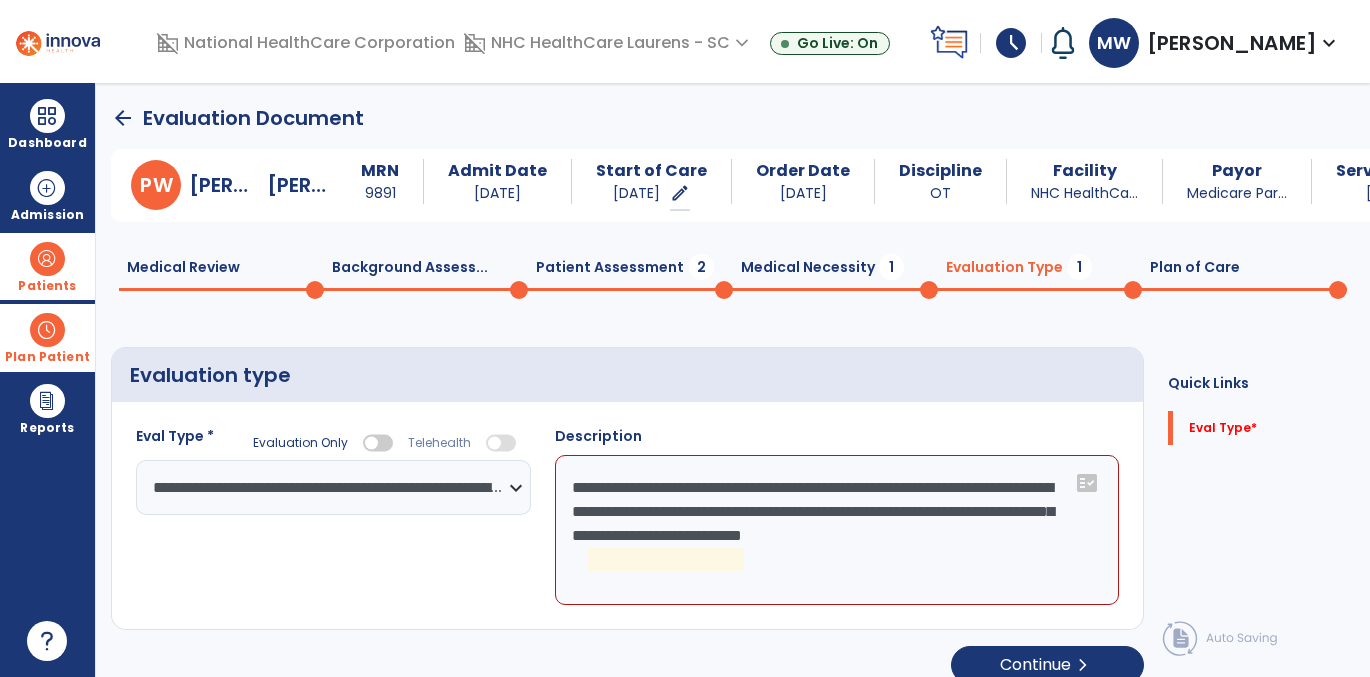 click on "**********" 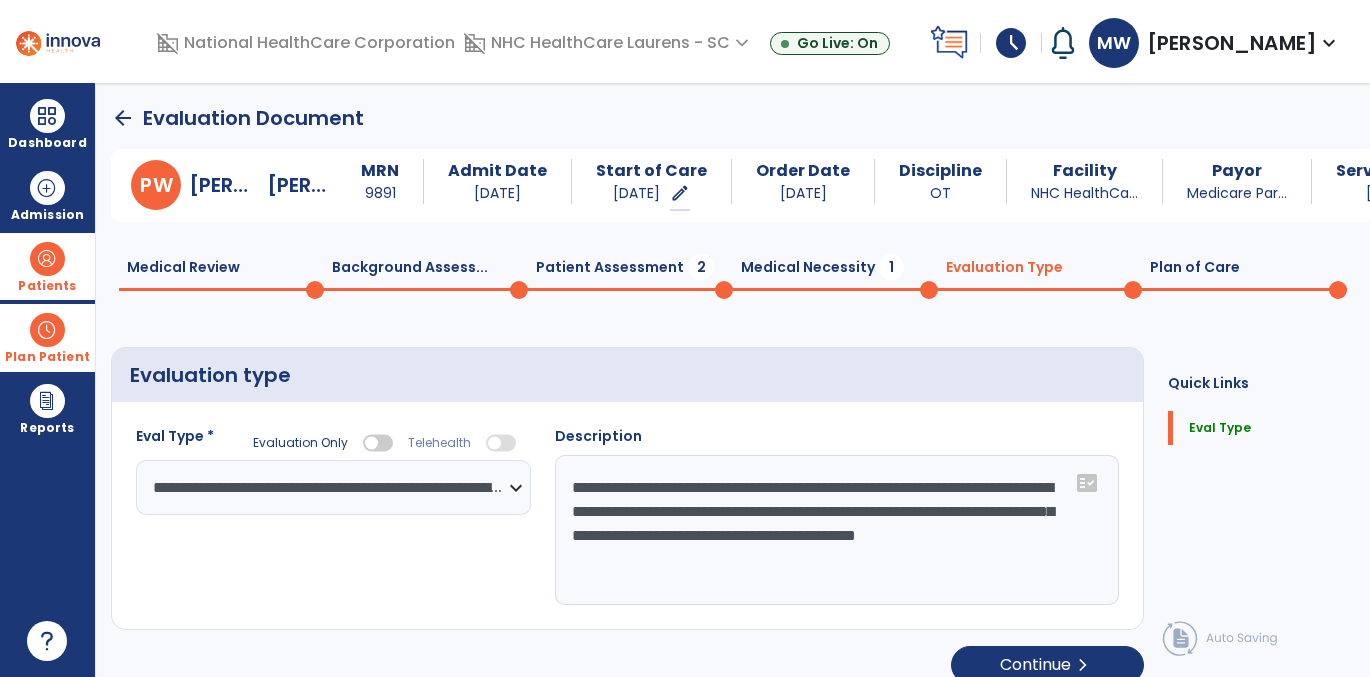 type on "**********" 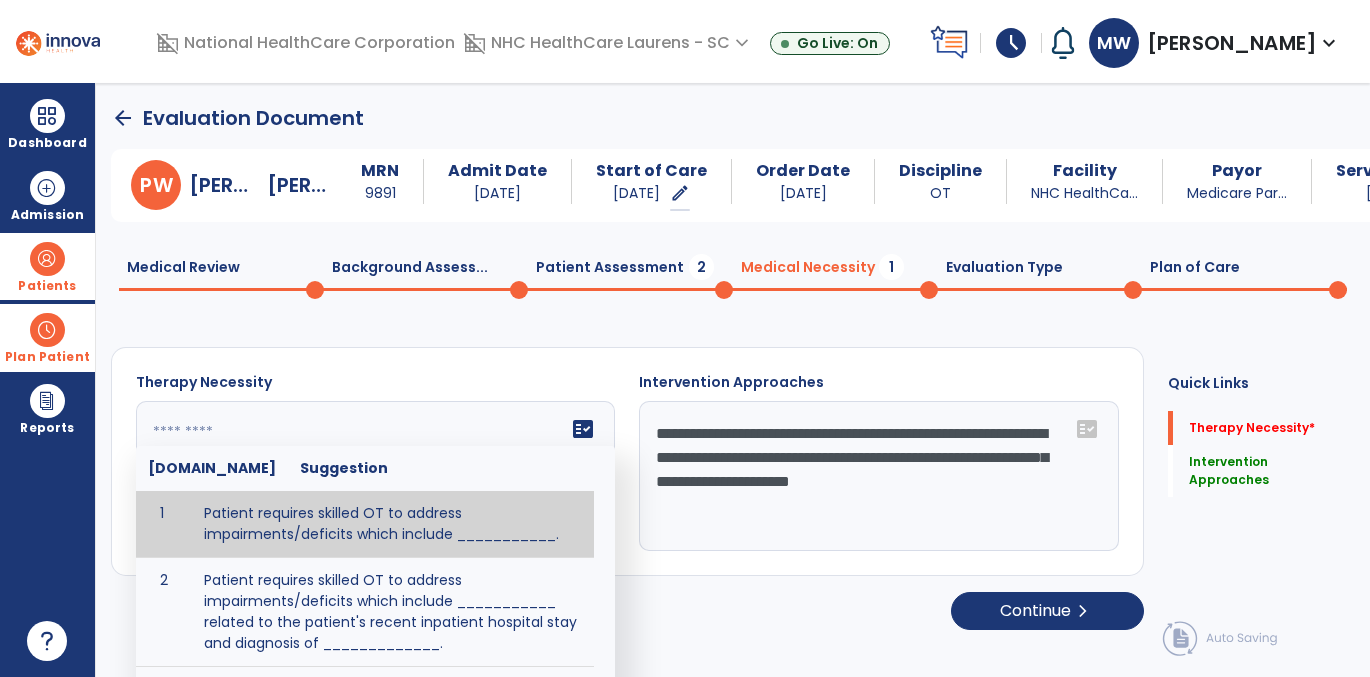 click 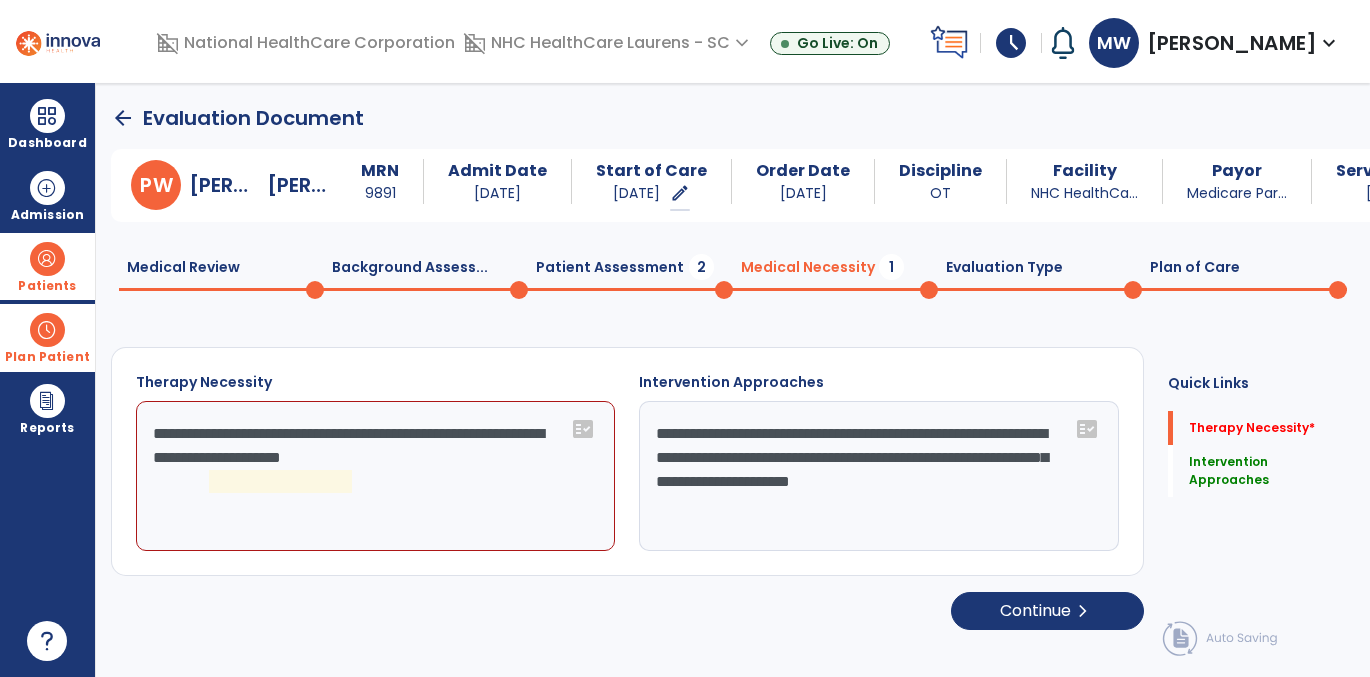 click on "**********" 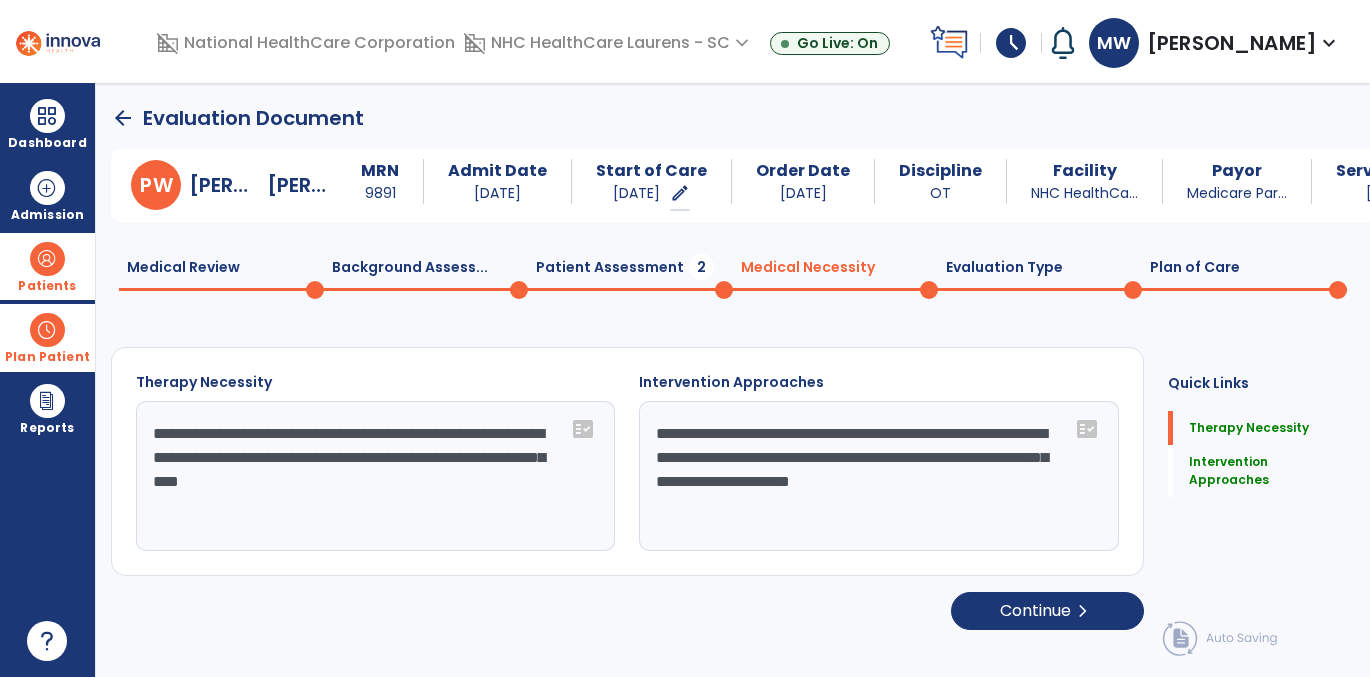 type on "**********" 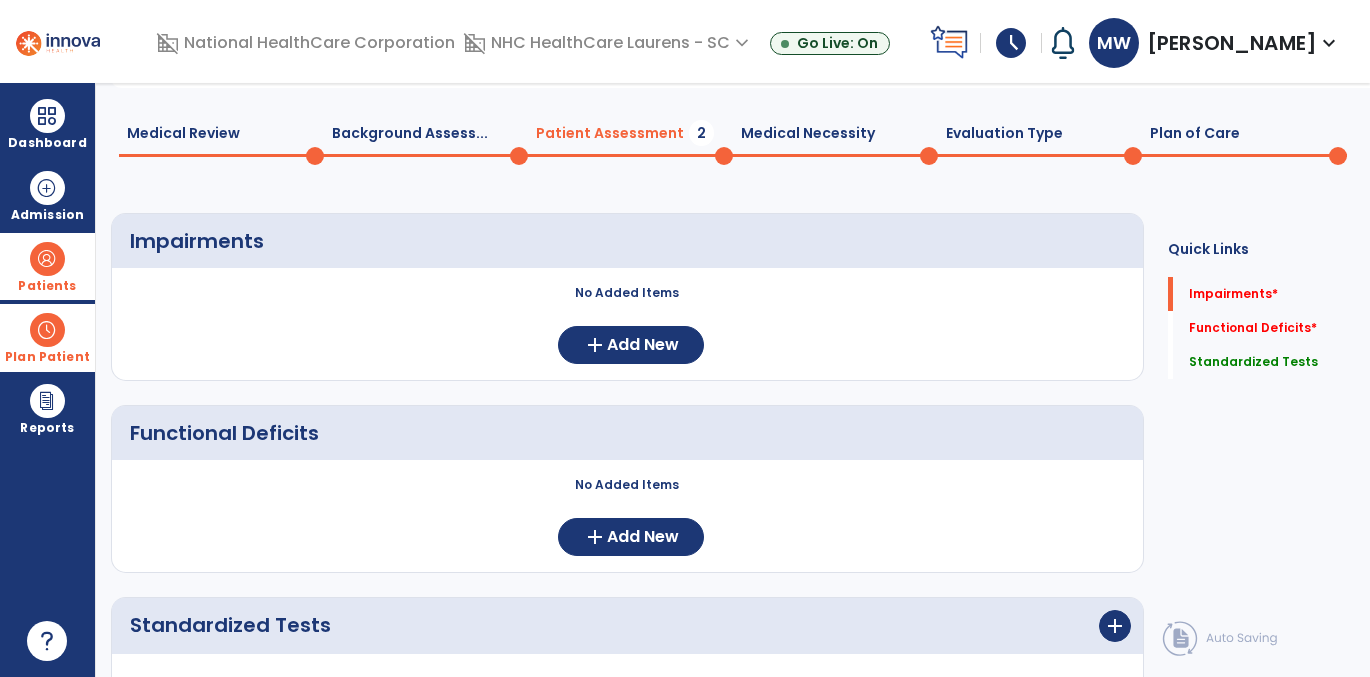scroll, scrollTop: 0, scrollLeft: 0, axis: both 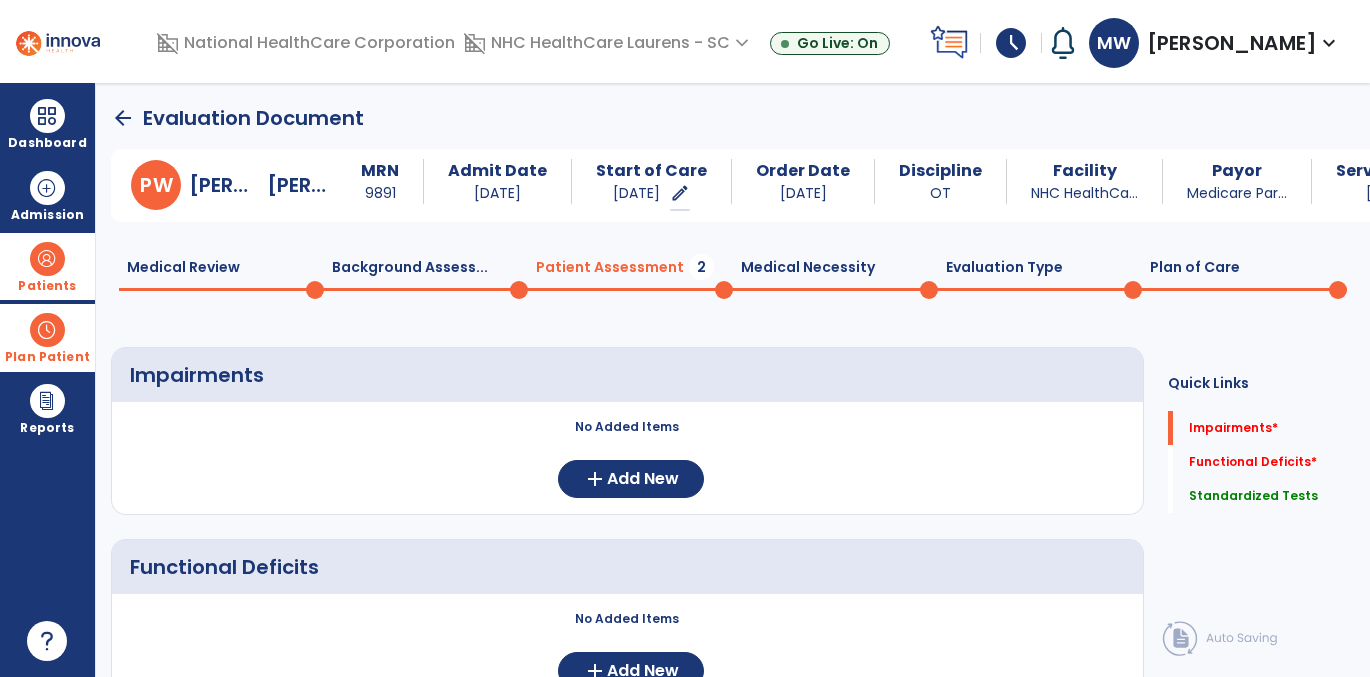 click on "Plan of Care  0" 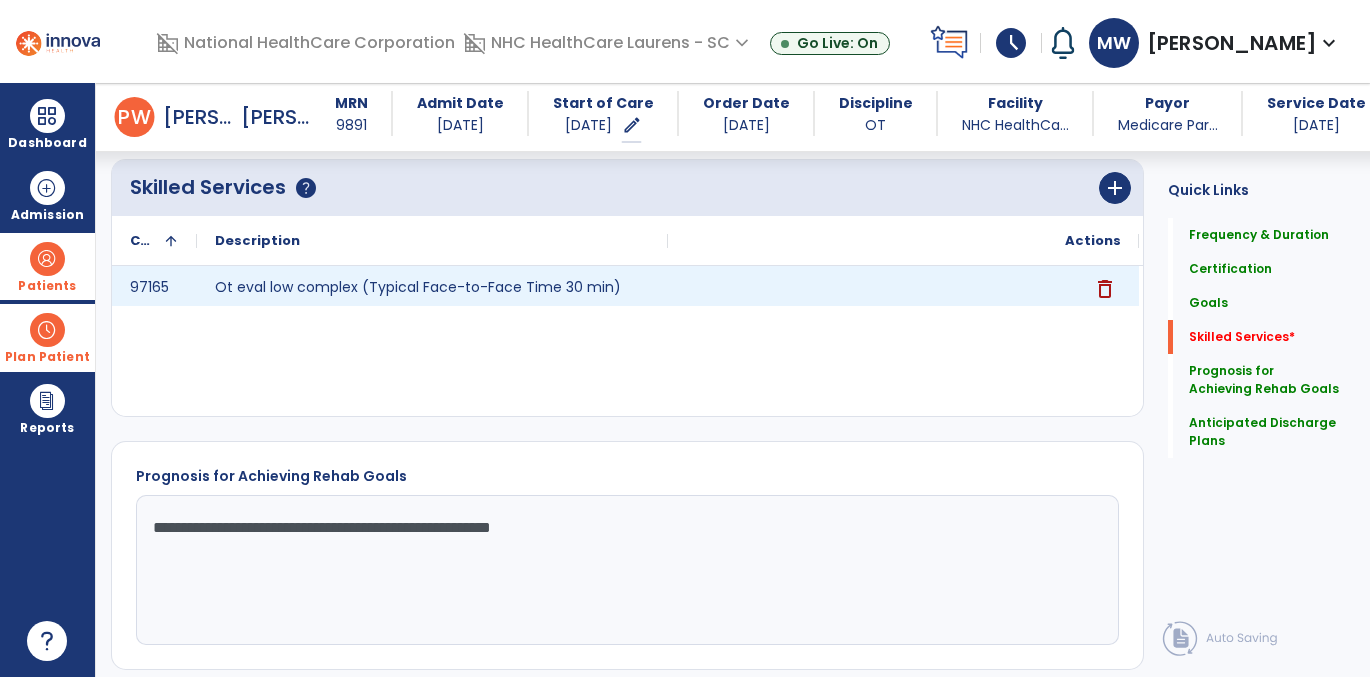 scroll, scrollTop: 799, scrollLeft: 0, axis: vertical 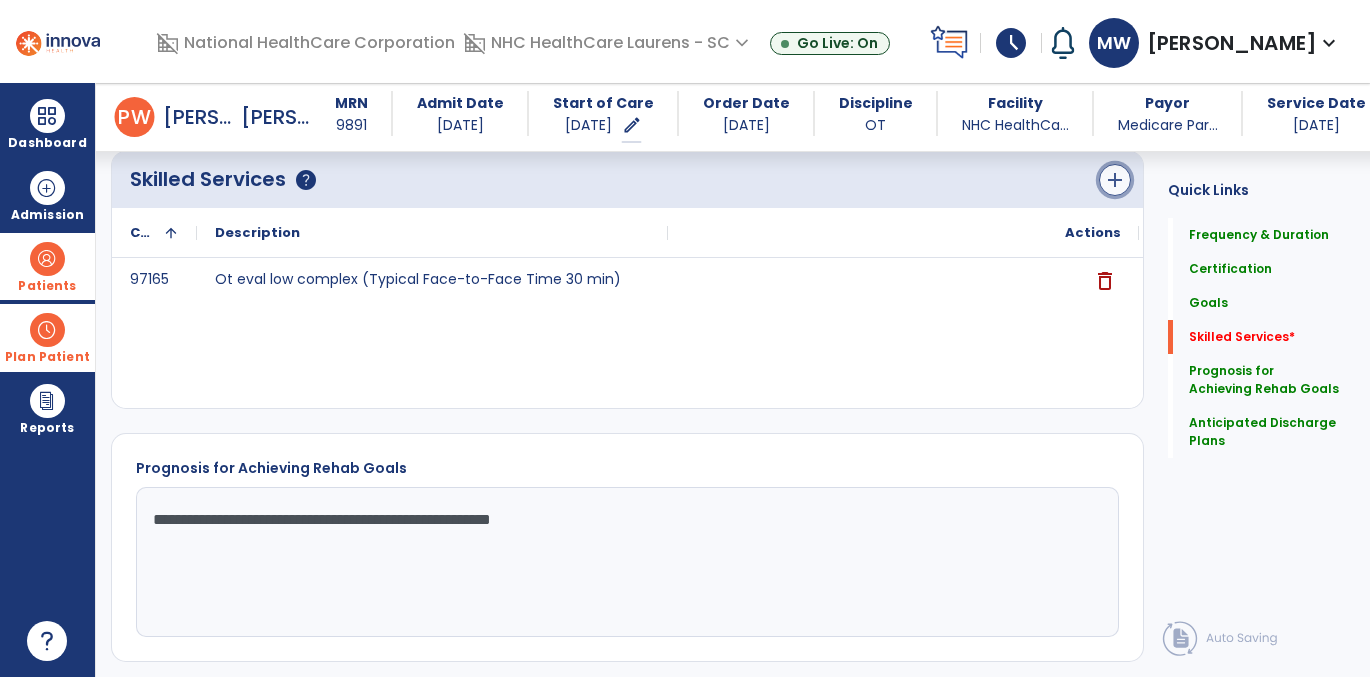 click on "add" 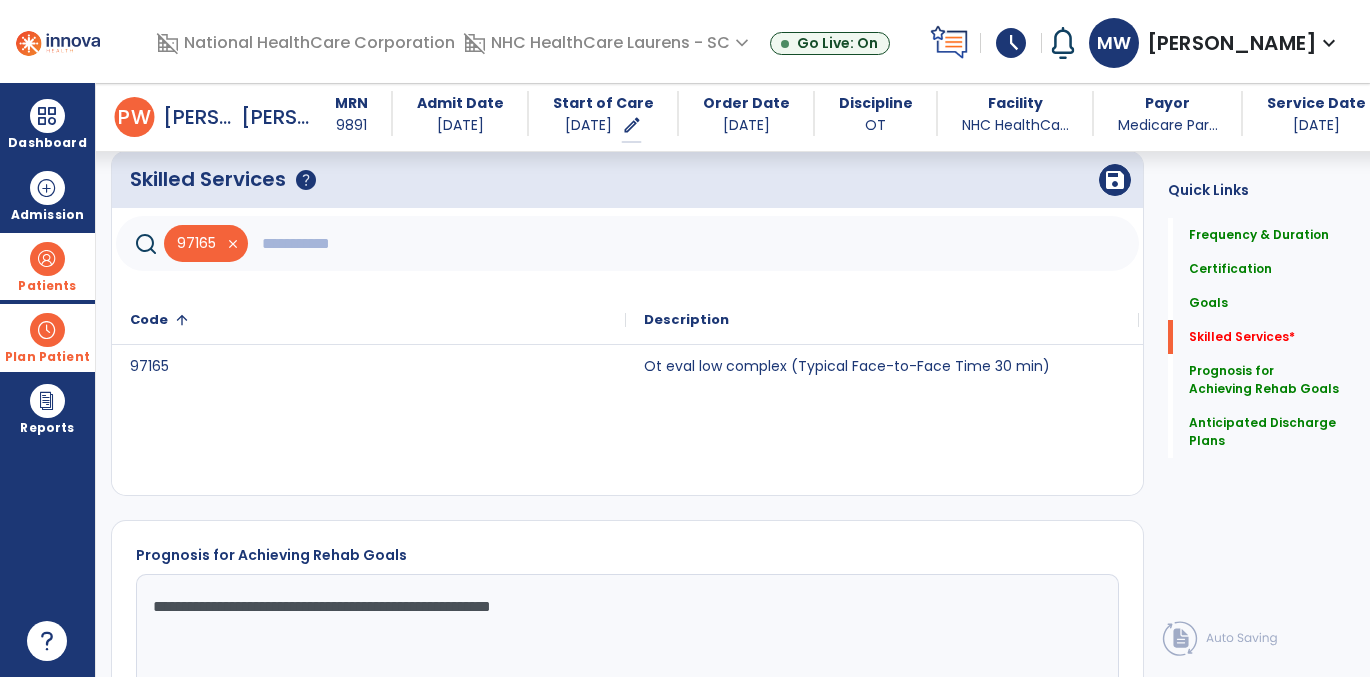 click 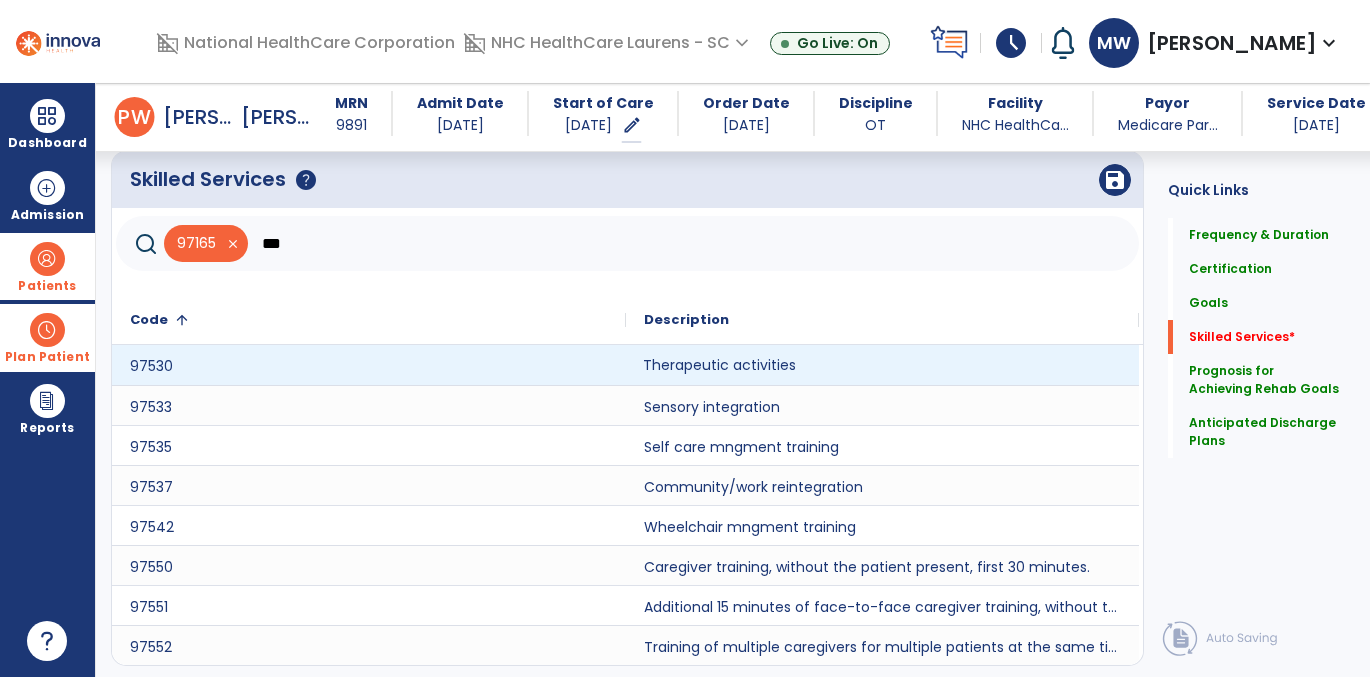 click on "Therapeutic activities" 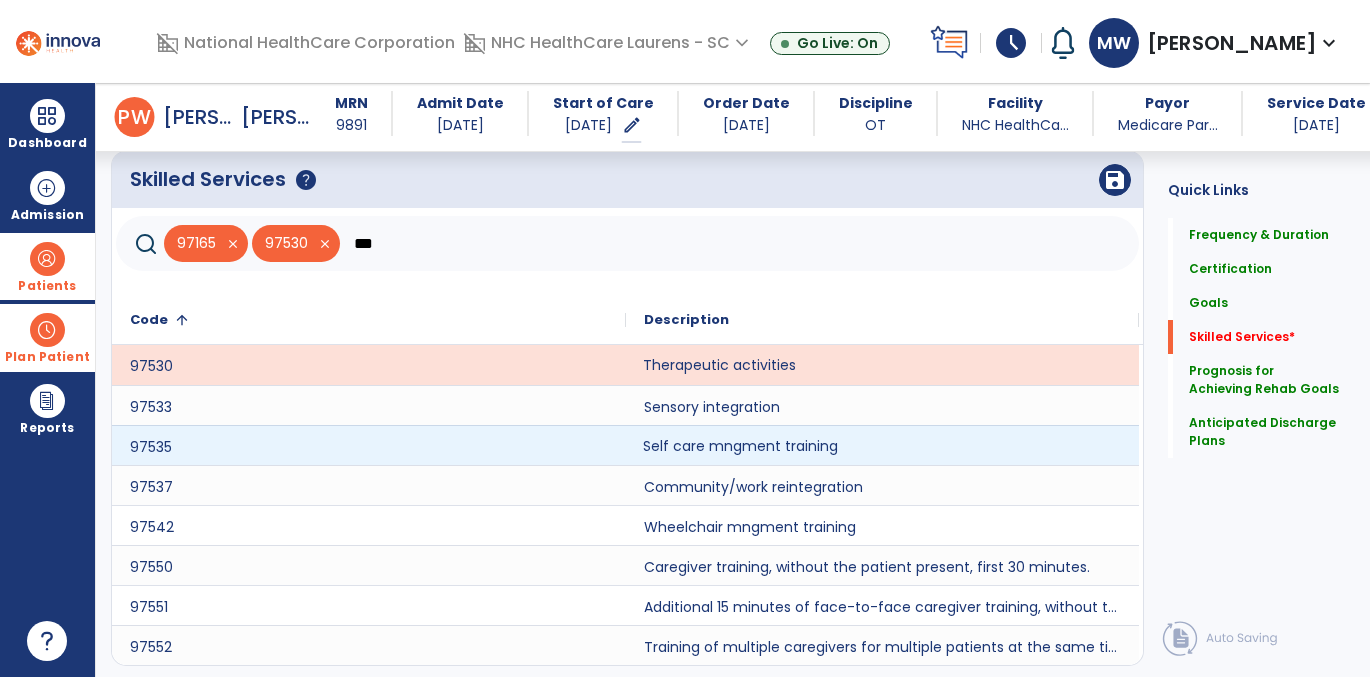 click on "Self care mngment training" 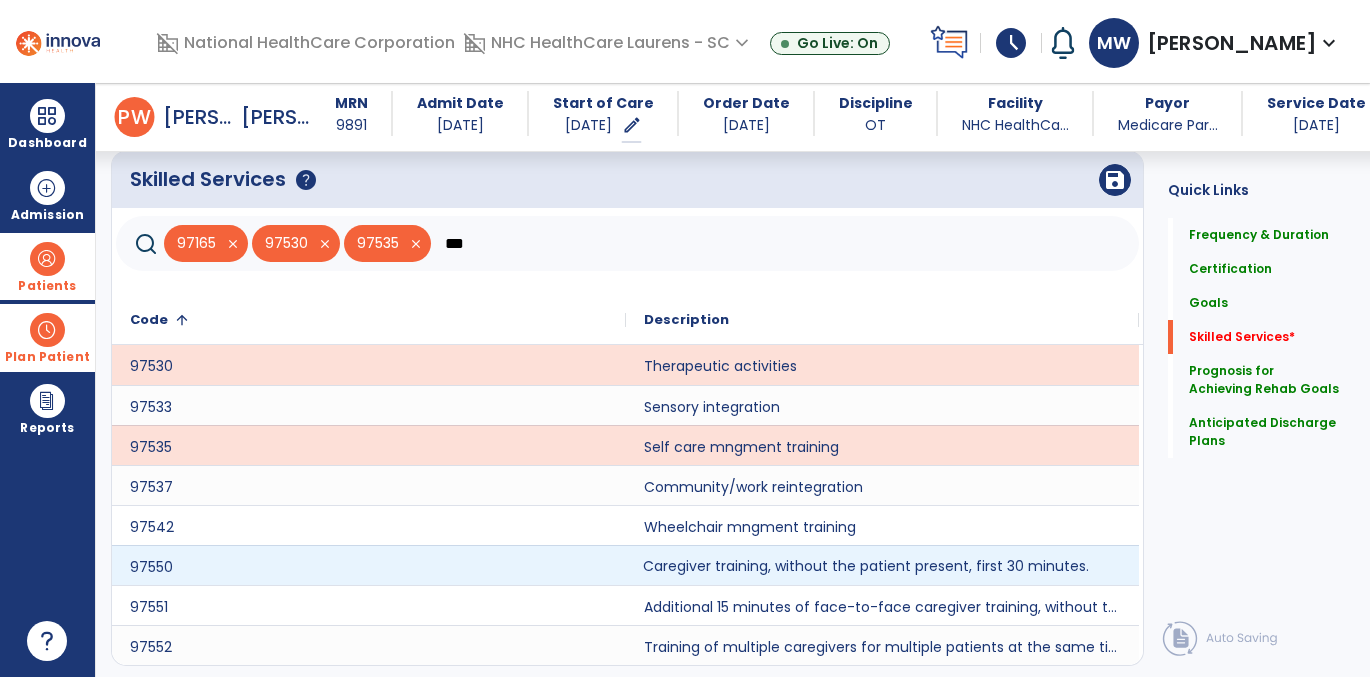 click on "Caregiver training, without the patient present, first 30 minutes." 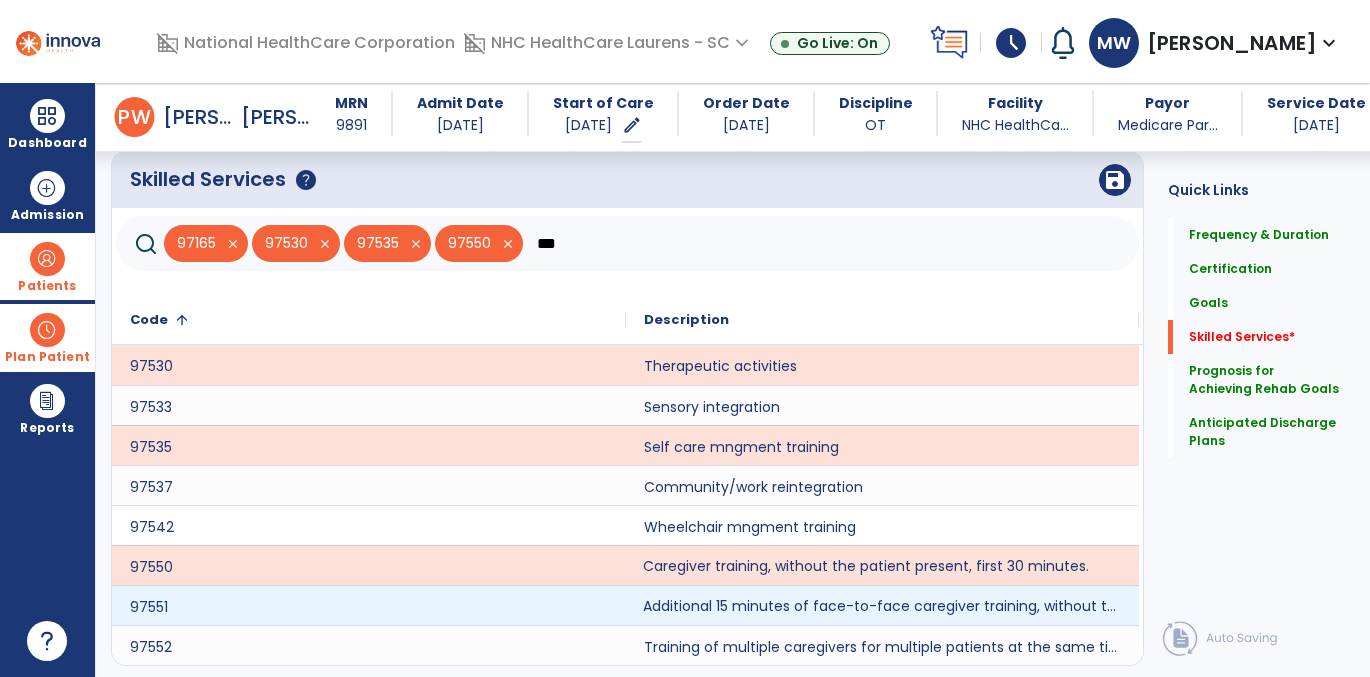 click on "Additional 15 minutes of face-to-face caregiver training, without the patient present, after 97550 is billed." 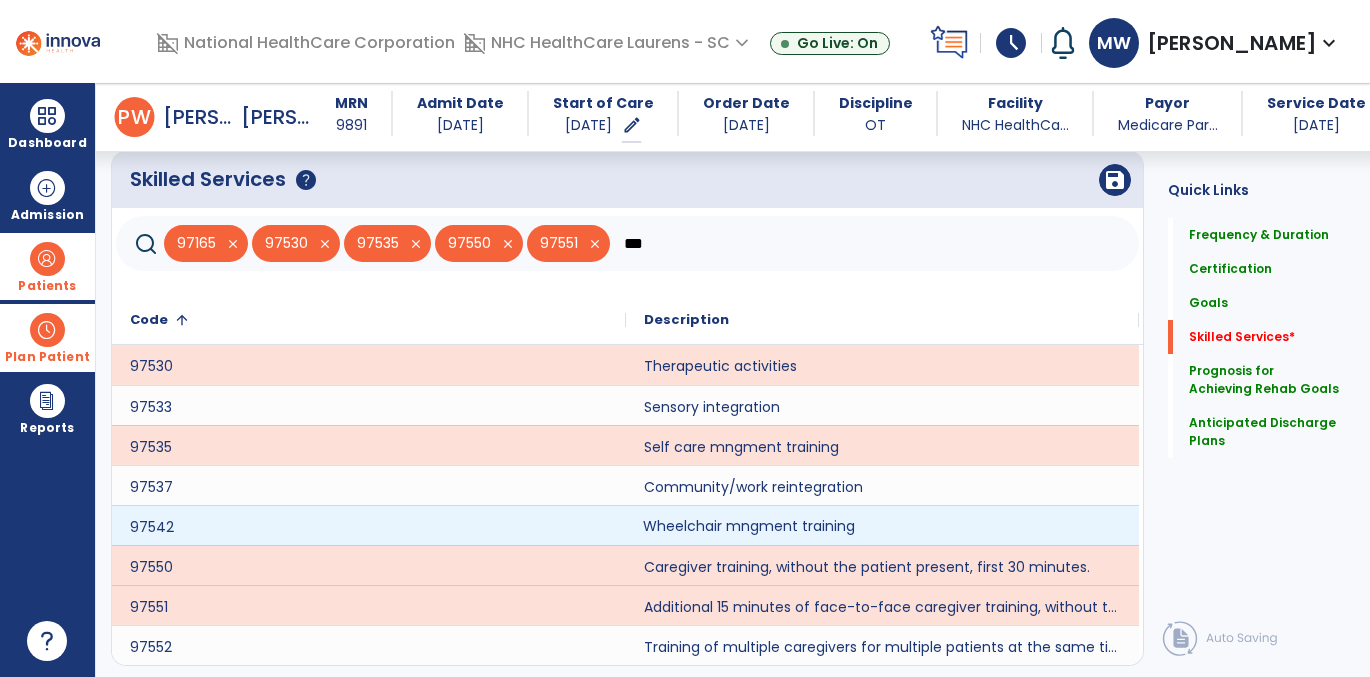 click on "Wheelchair mngment training" 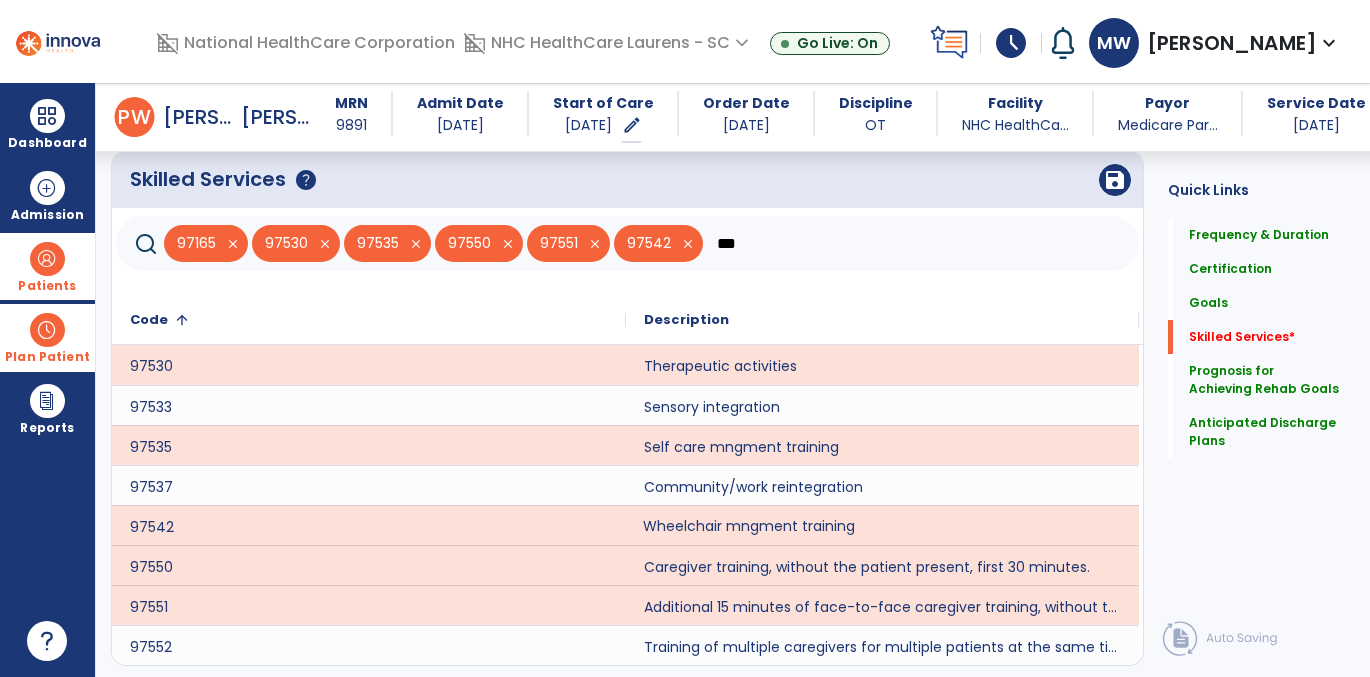 click on "***" 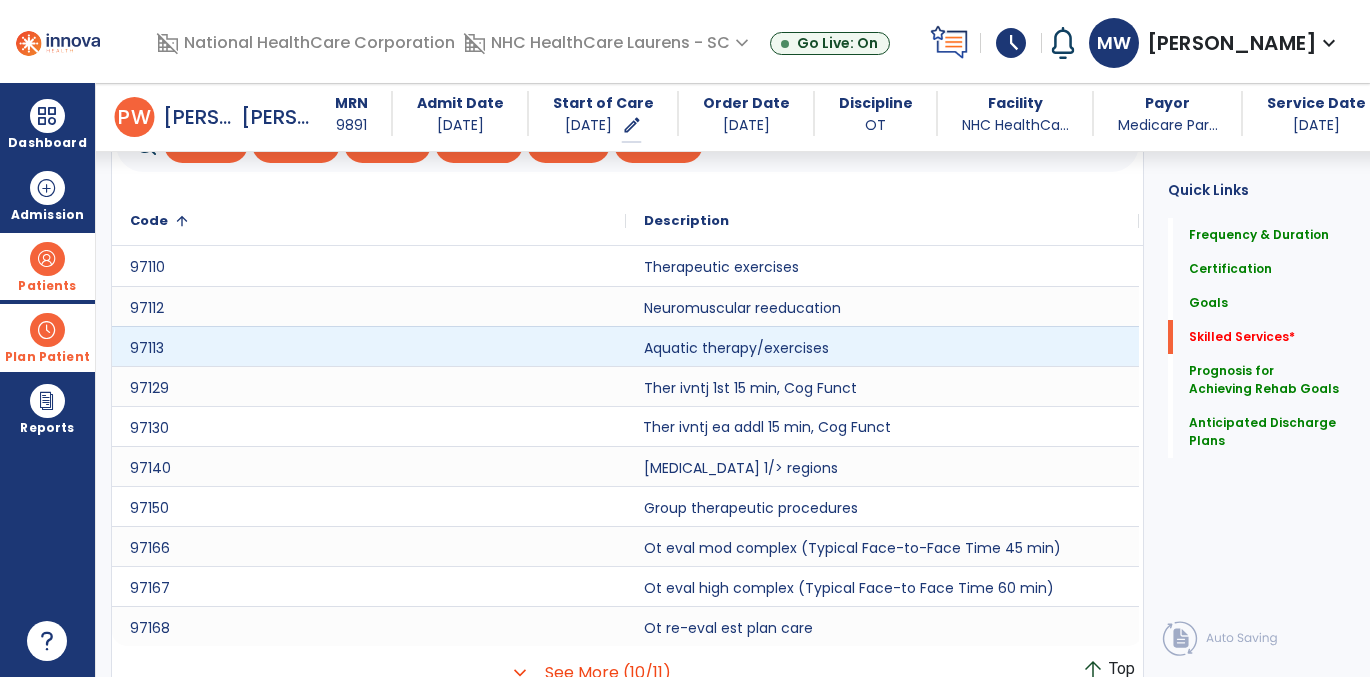 scroll, scrollTop: 914, scrollLeft: 0, axis: vertical 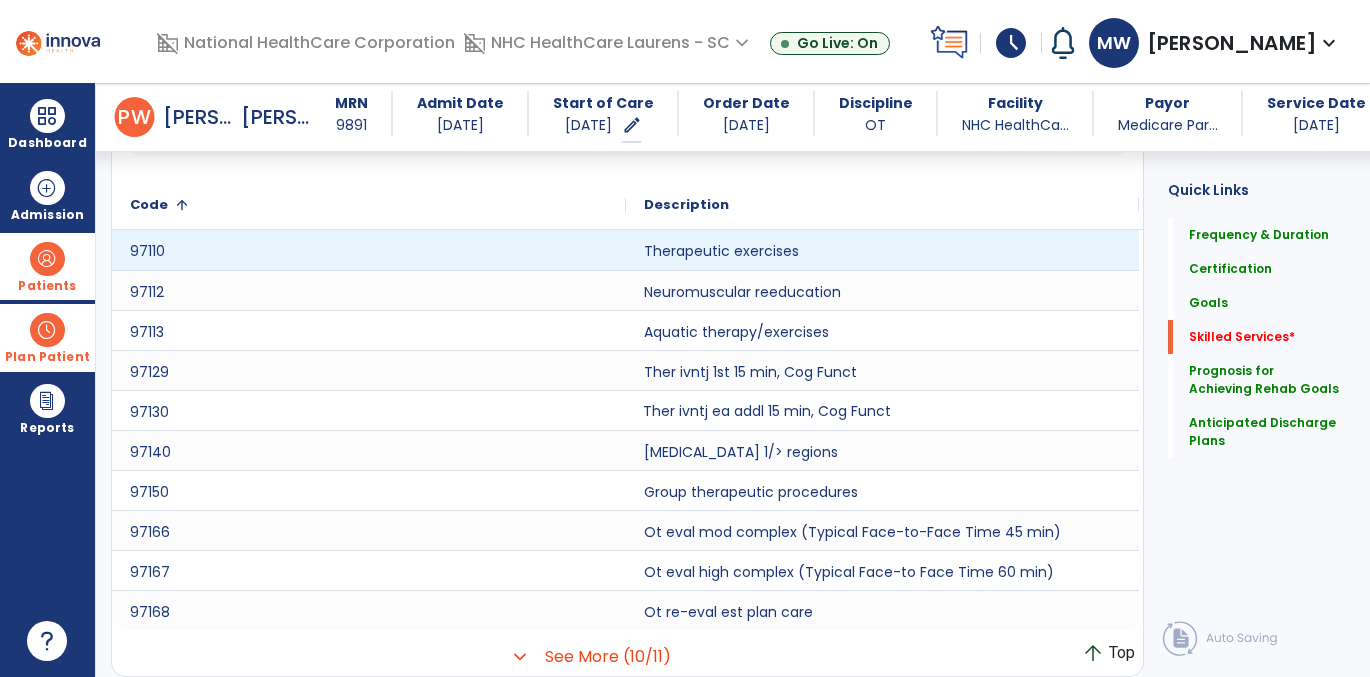 type on "***" 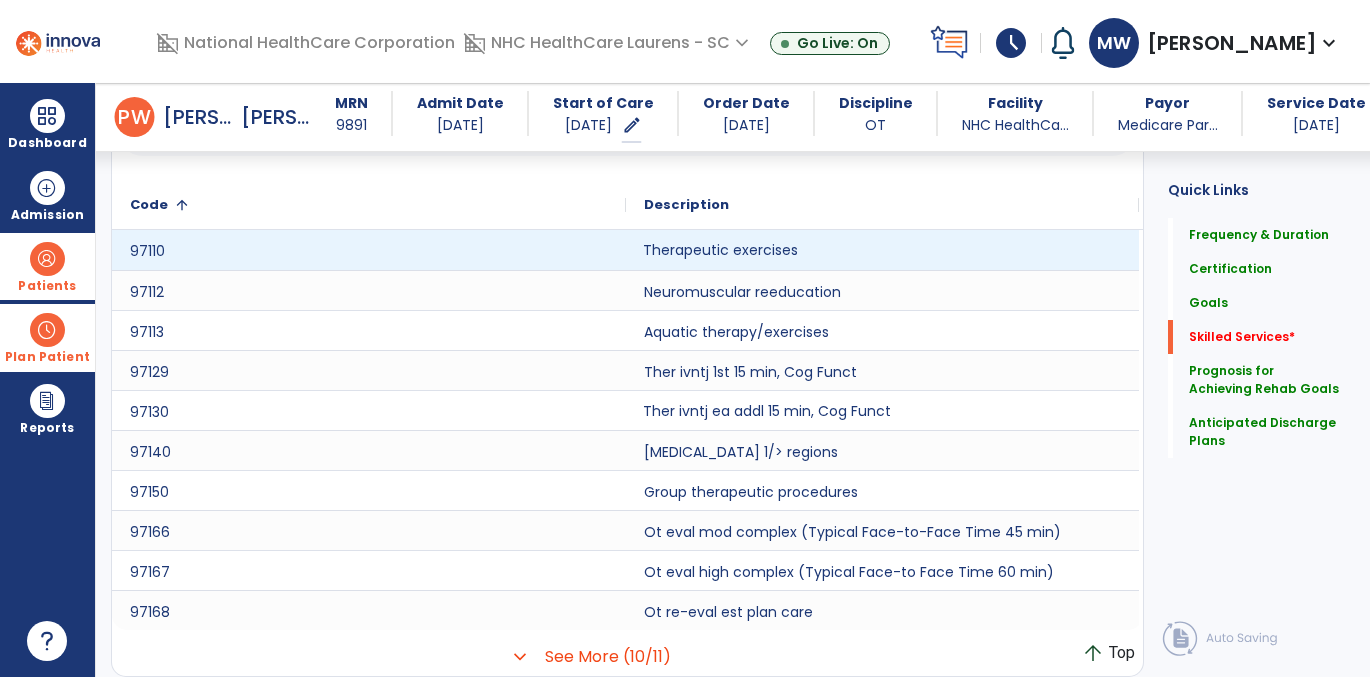 click on "Therapeutic exercises" 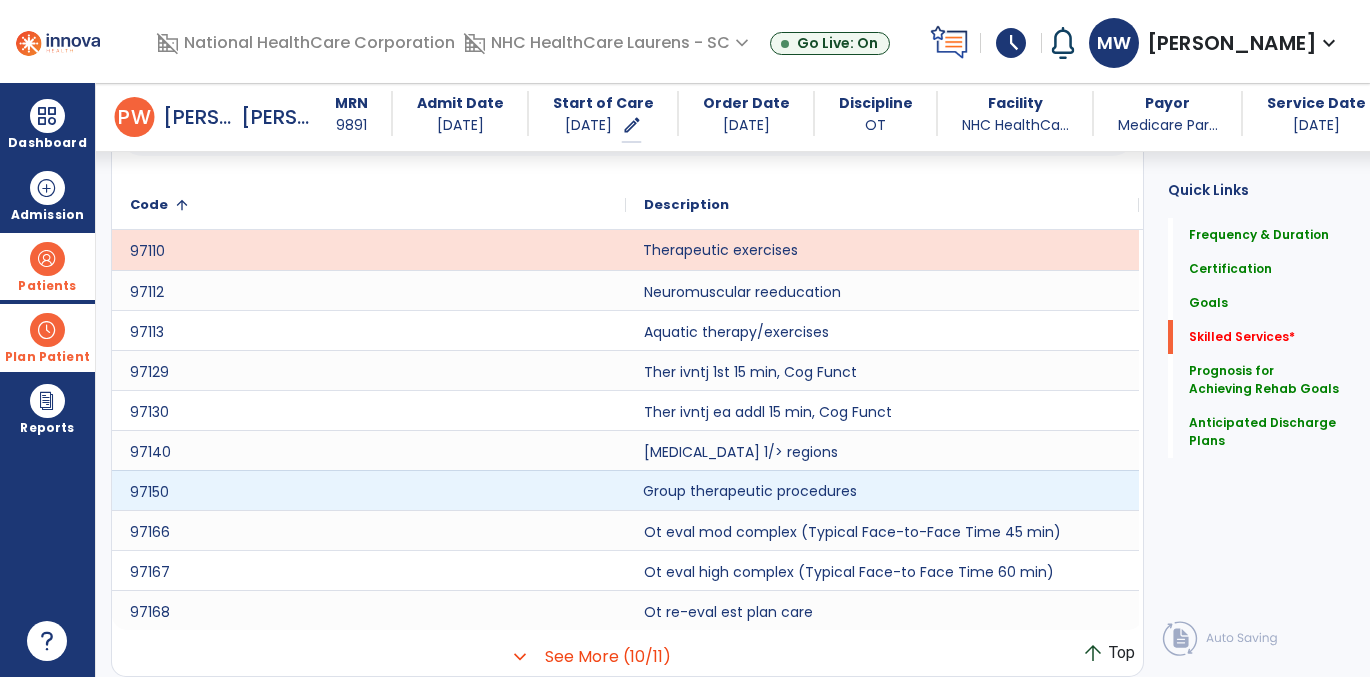 click on "Group therapeutic procedures" 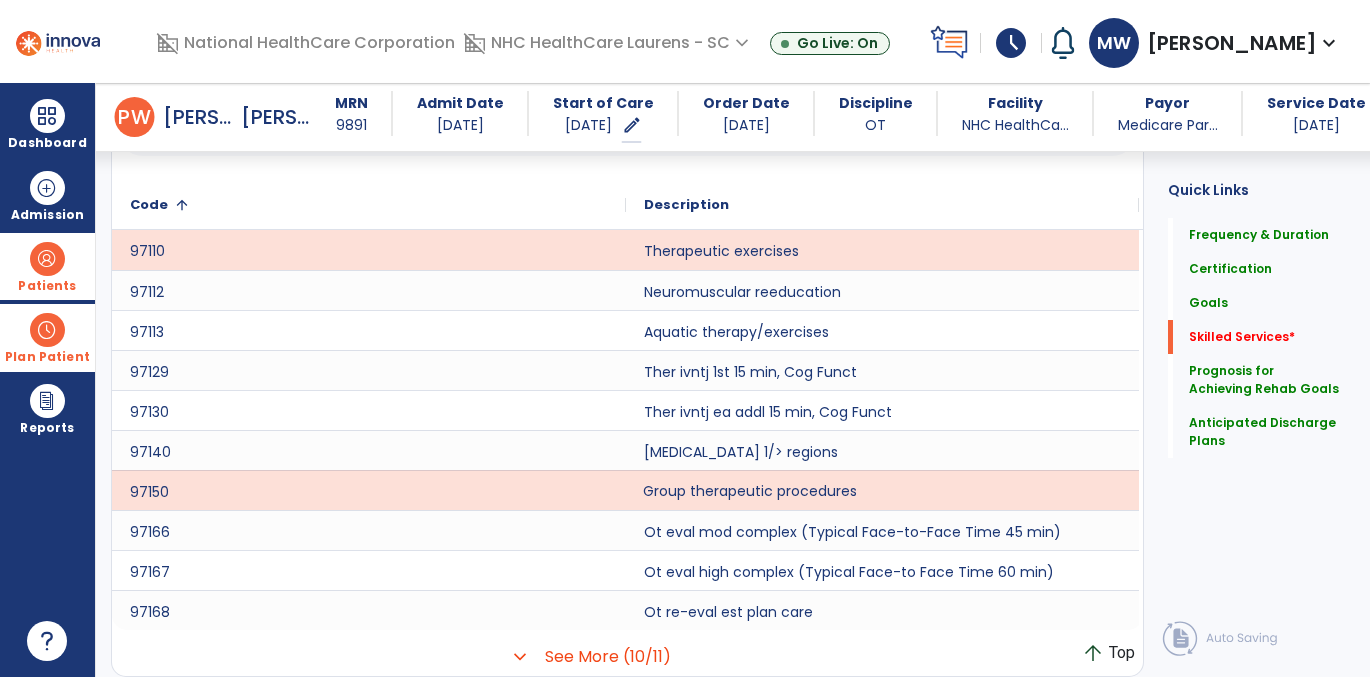 scroll, scrollTop: 717, scrollLeft: 0, axis: vertical 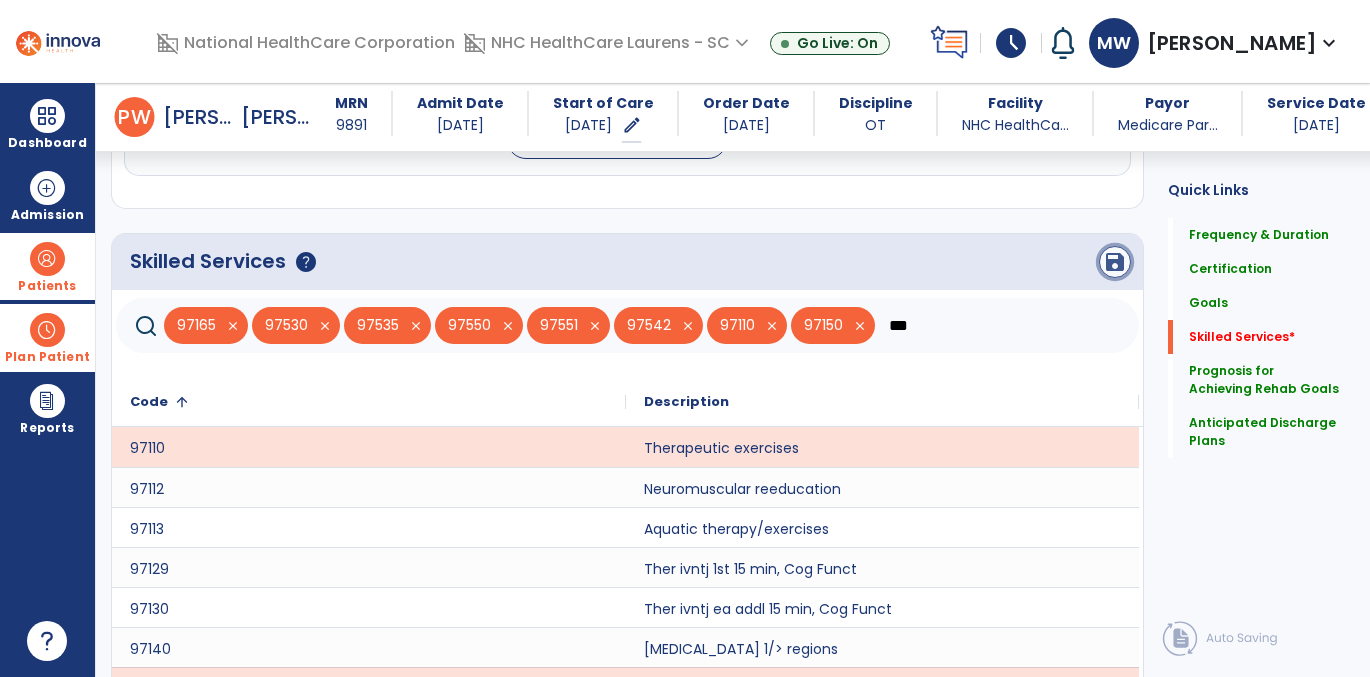 click on "save" 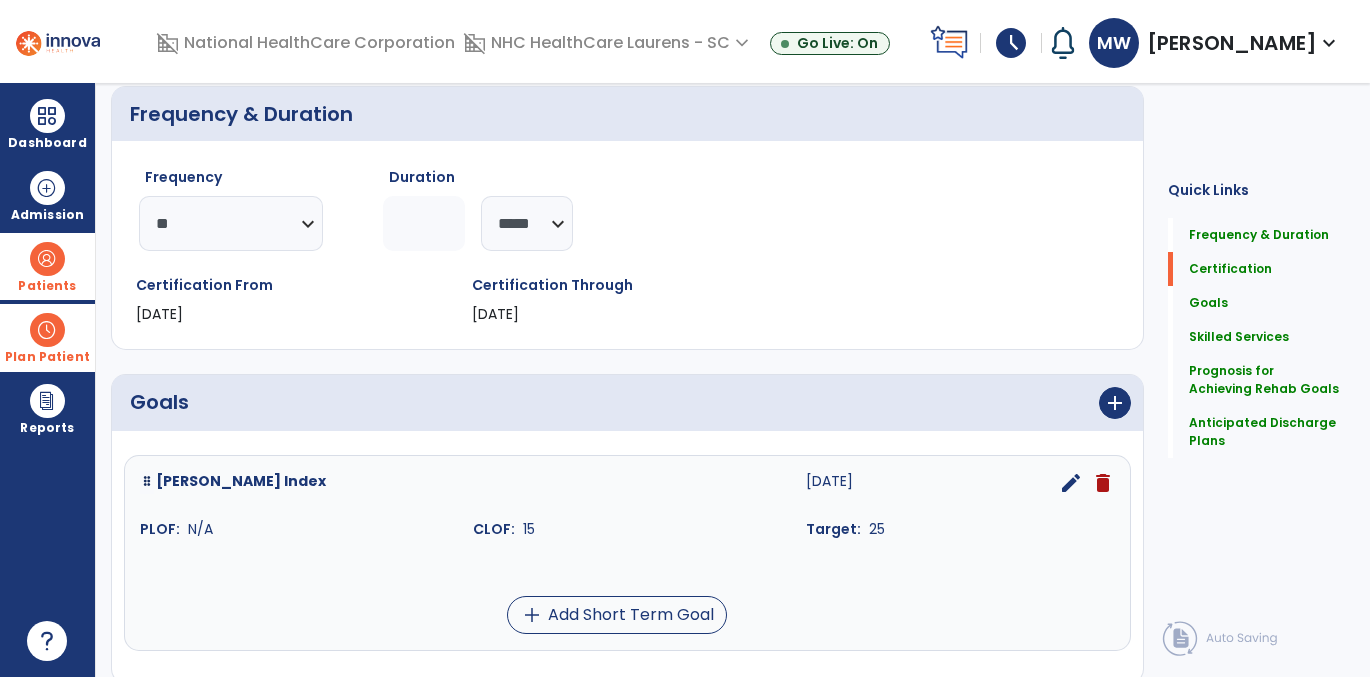 scroll, scrollTop: 0, scrollLeft: 0, axis: both 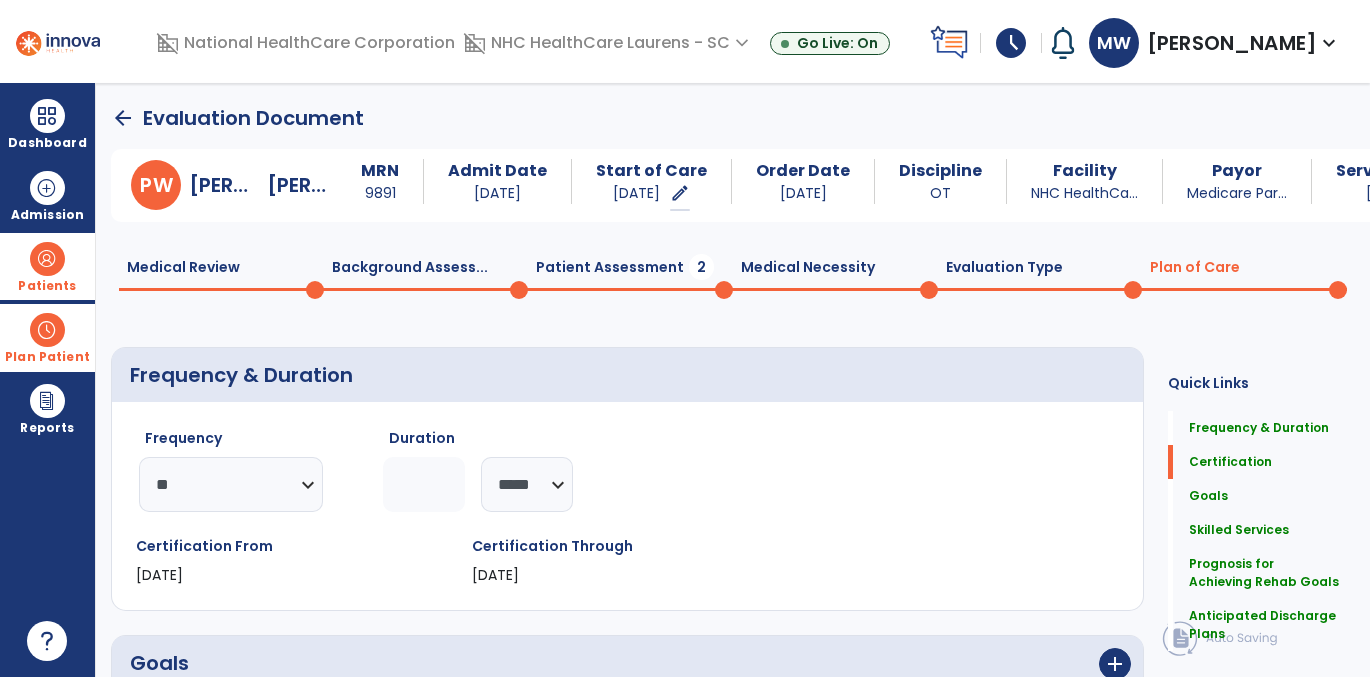 click on "Patient Assessment  2" 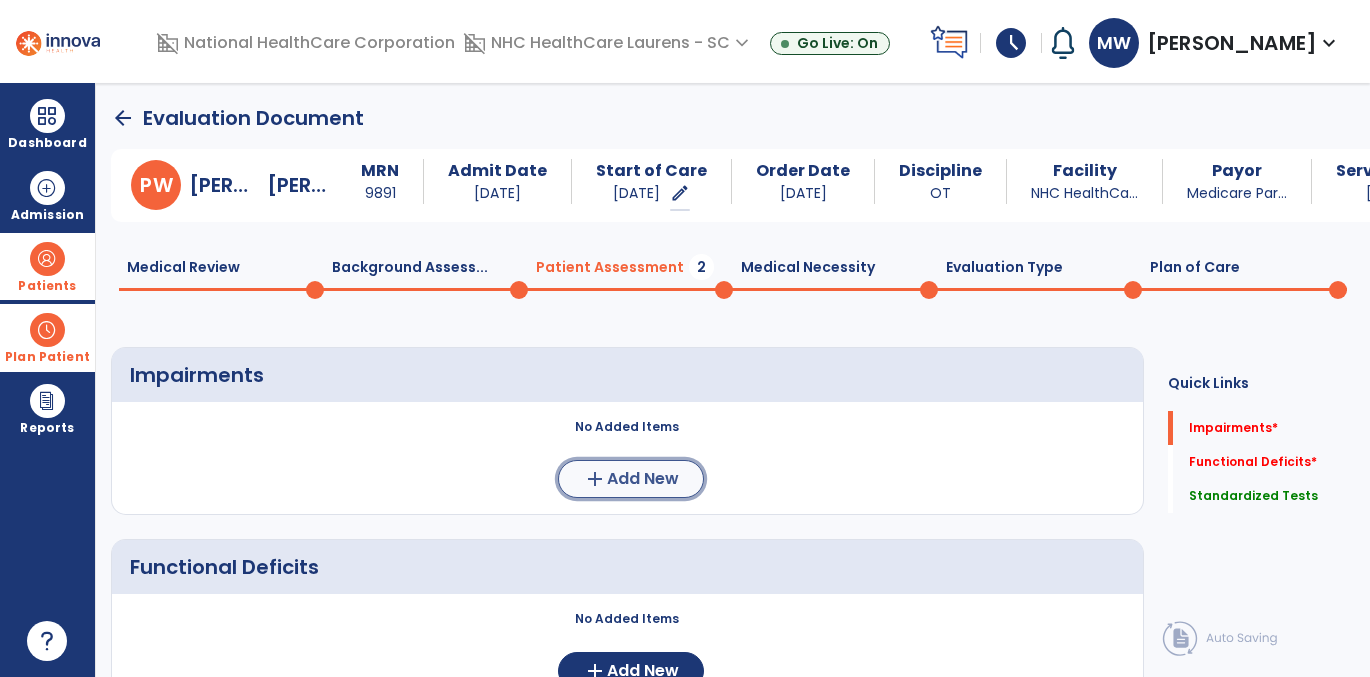 click on "Add New" 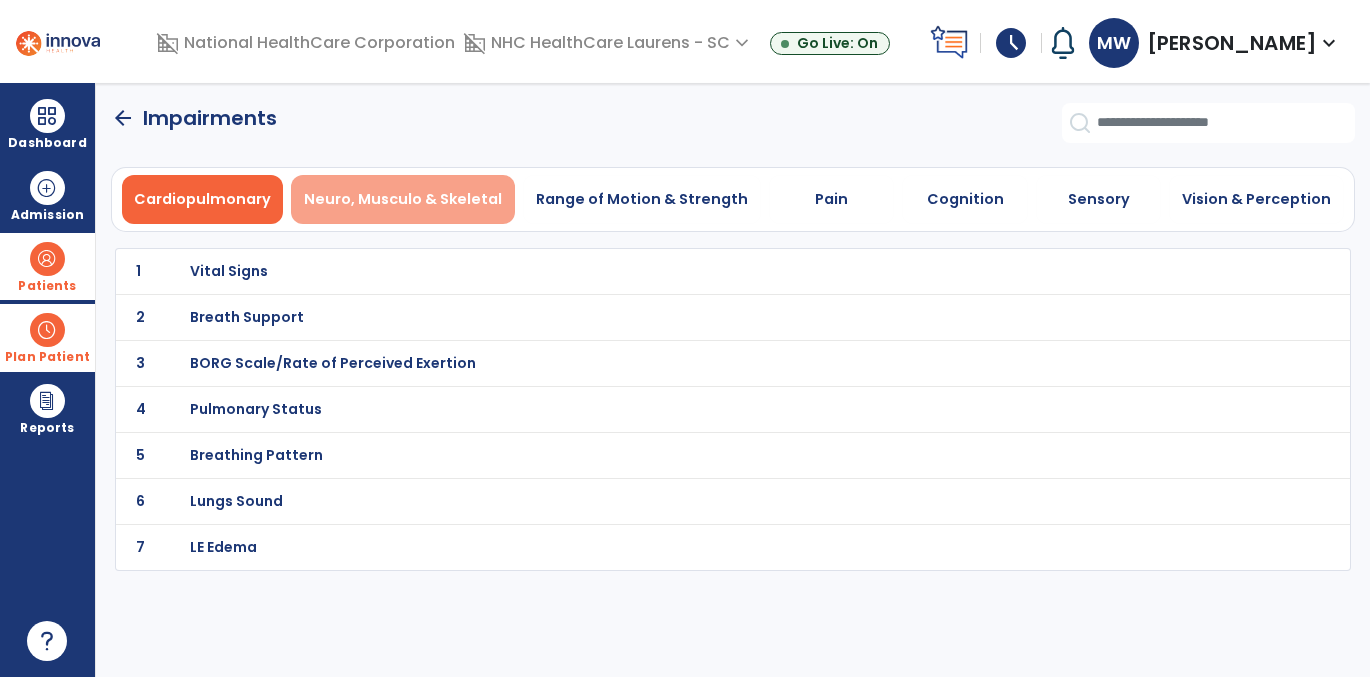 click on "Neuro, Musculo & Skeletal" at bounding box center (403, 199) 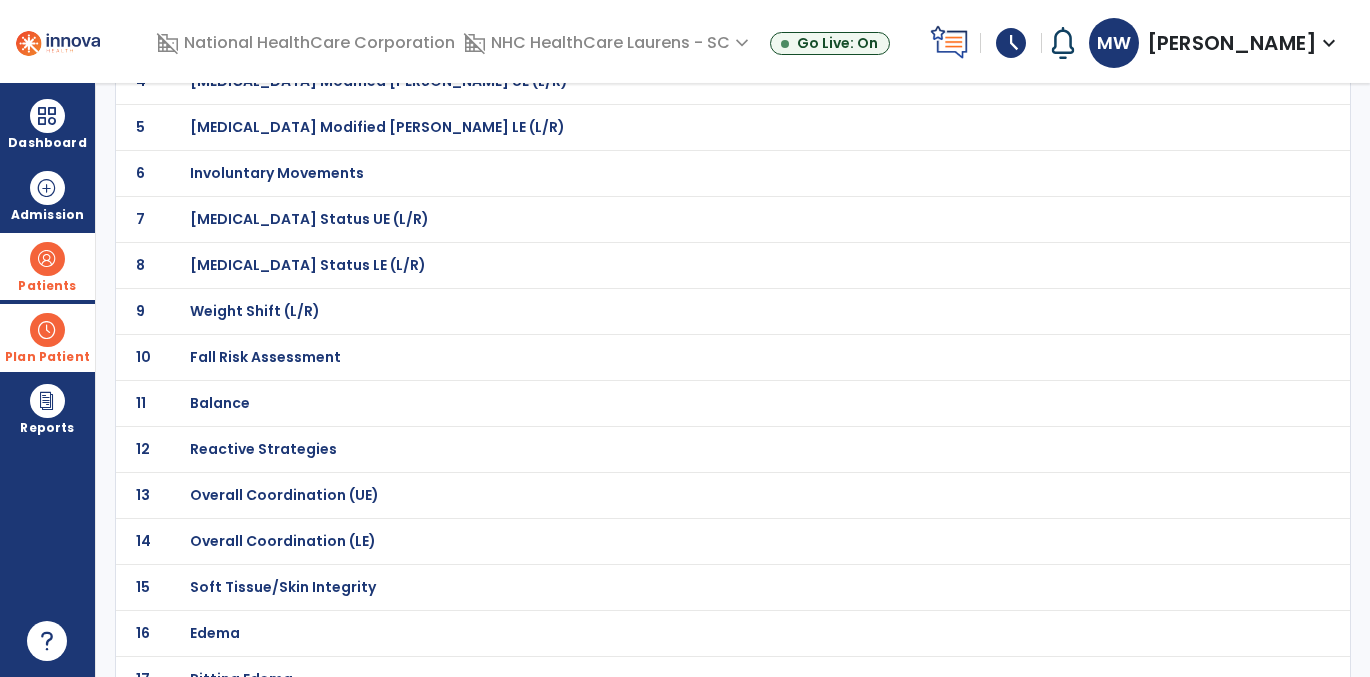 scroll, scrollTop: 358, scrollLeft: 0, axis: vertical 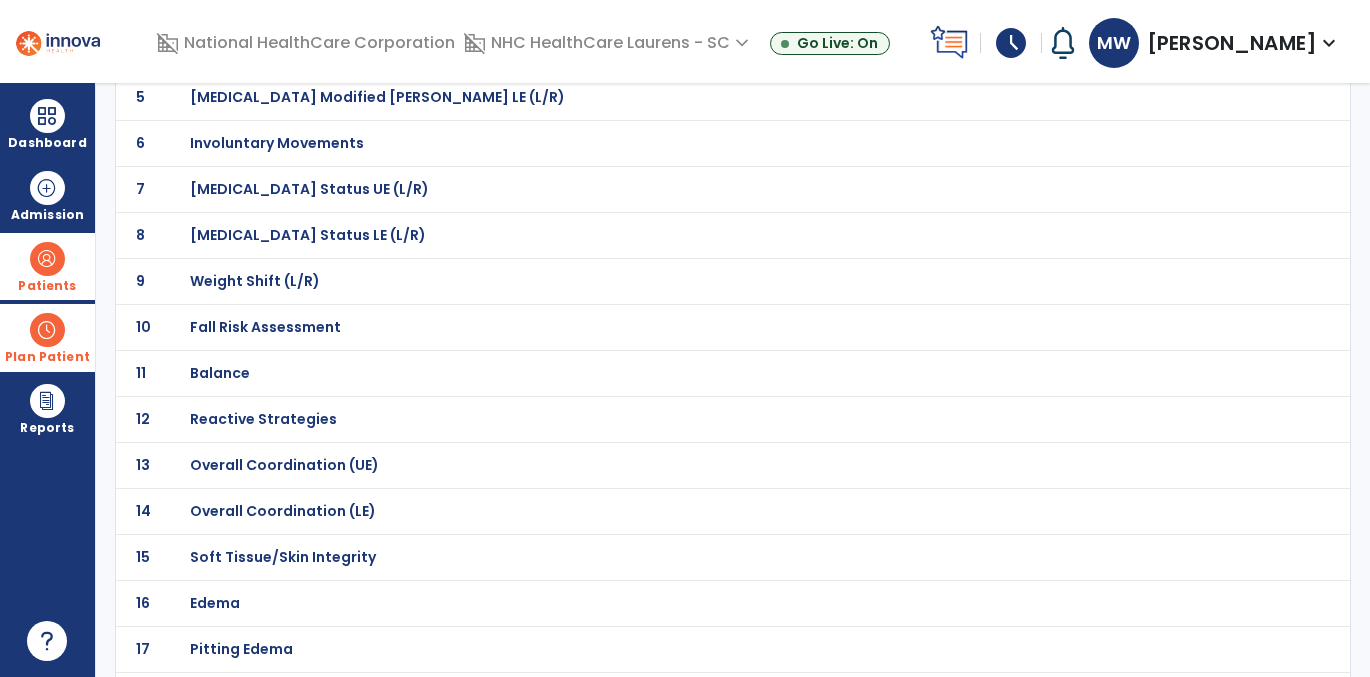click on "Balance" at bounding box center (261, -87) 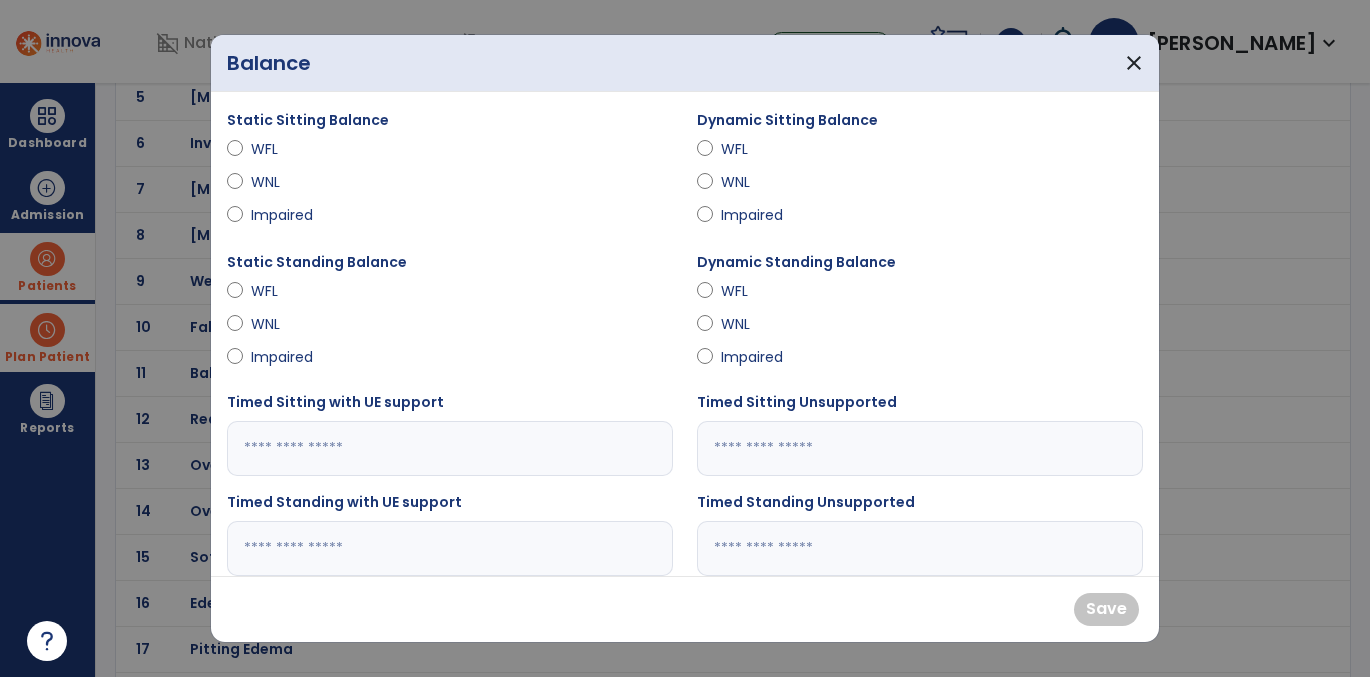 click on "WFL" at bounding box center (286, 149) 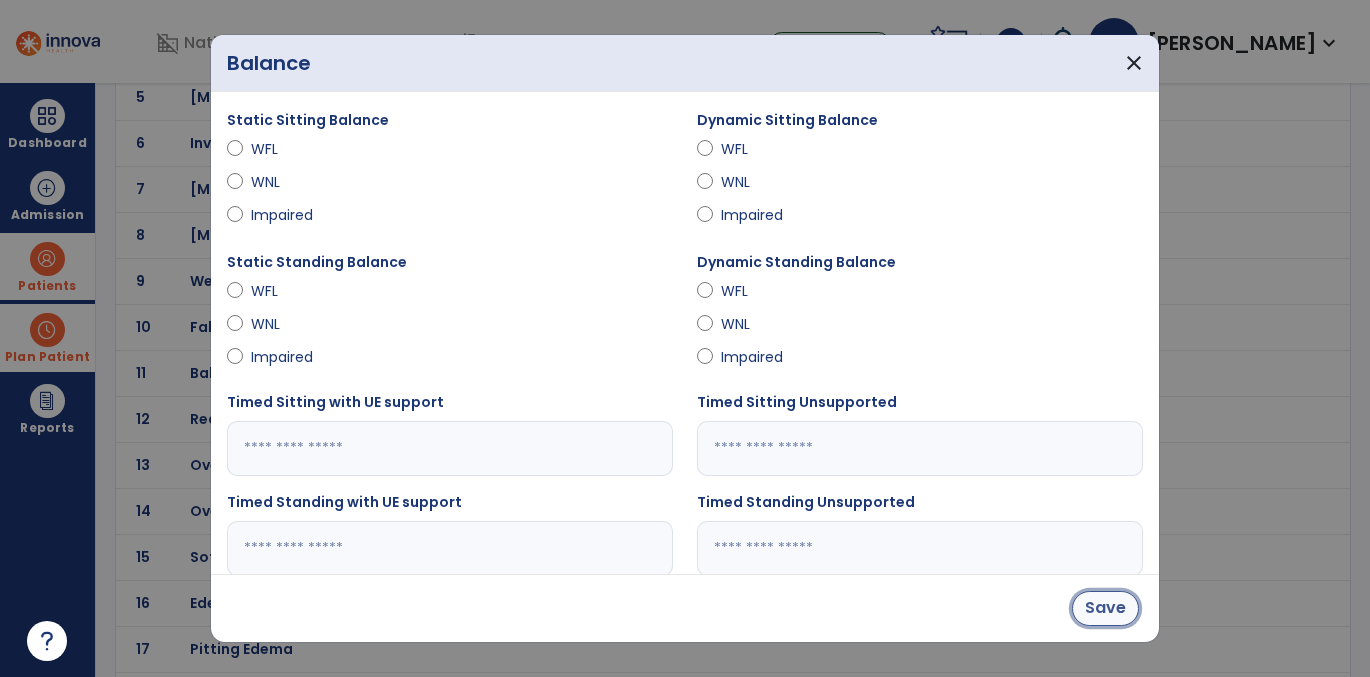 click on "Save" at bounding box center [1105, 608] 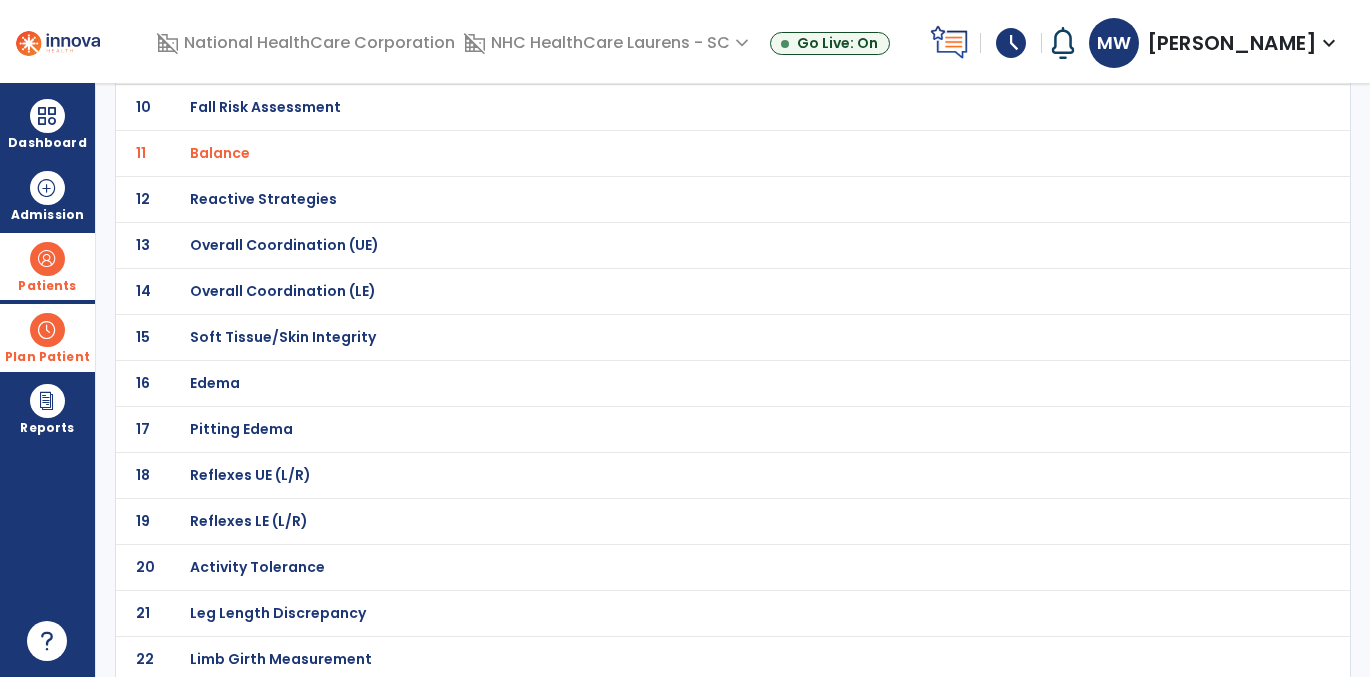 scroll, scrollTop: 630, scrollLeft: 0, axis: vertical 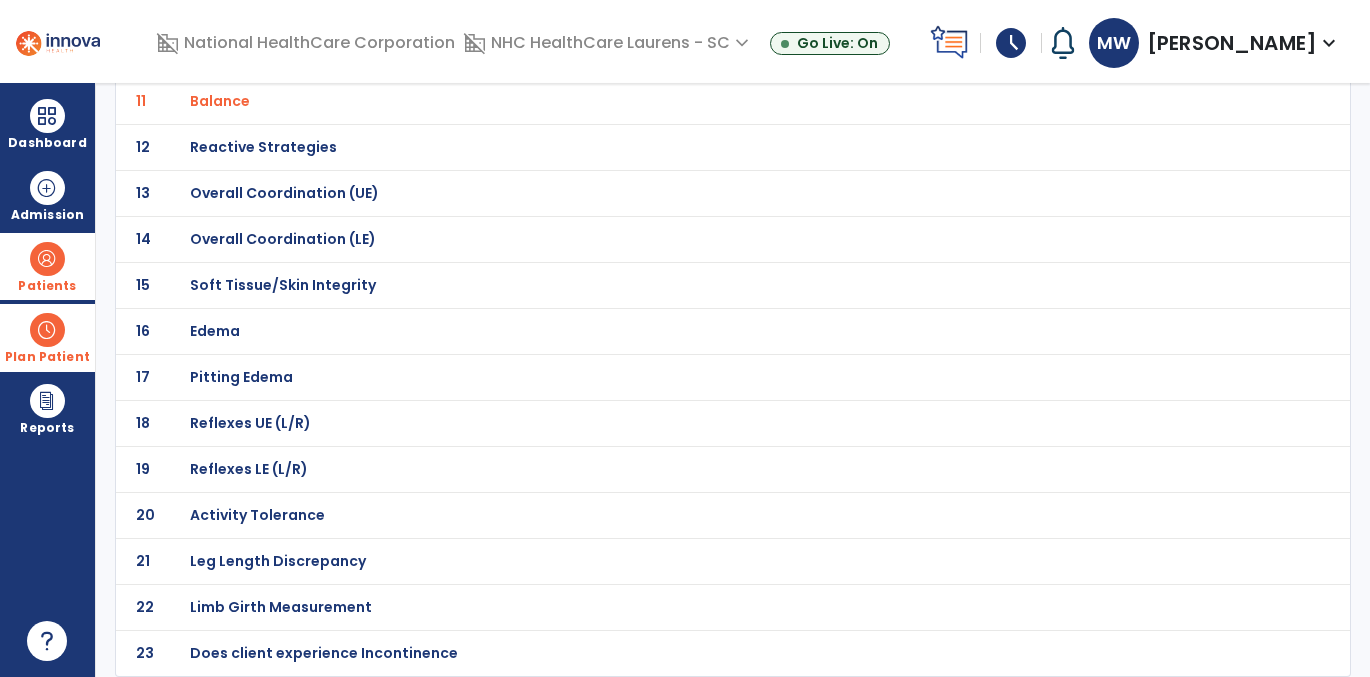 click on "Edema" at bounding box center [261, -359] 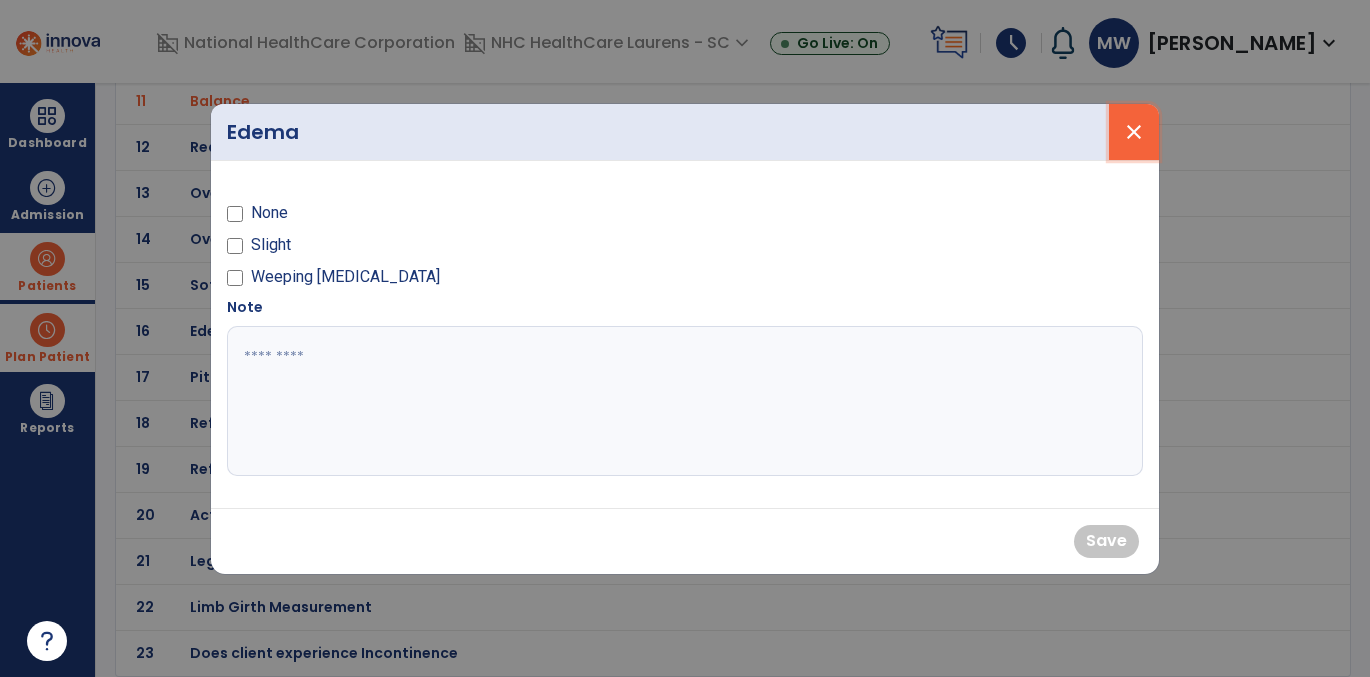 click on "close" at bounding box center [1134, 132] 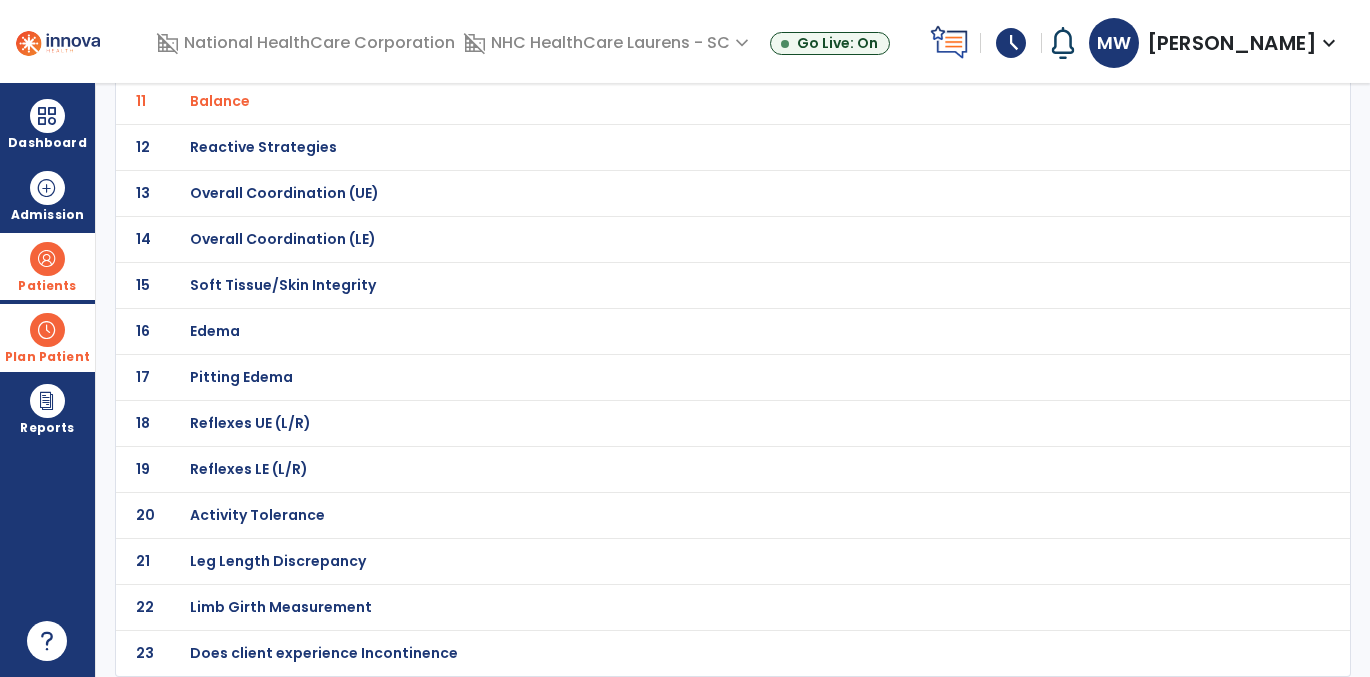 click on "23 Does client experience Incontinence" 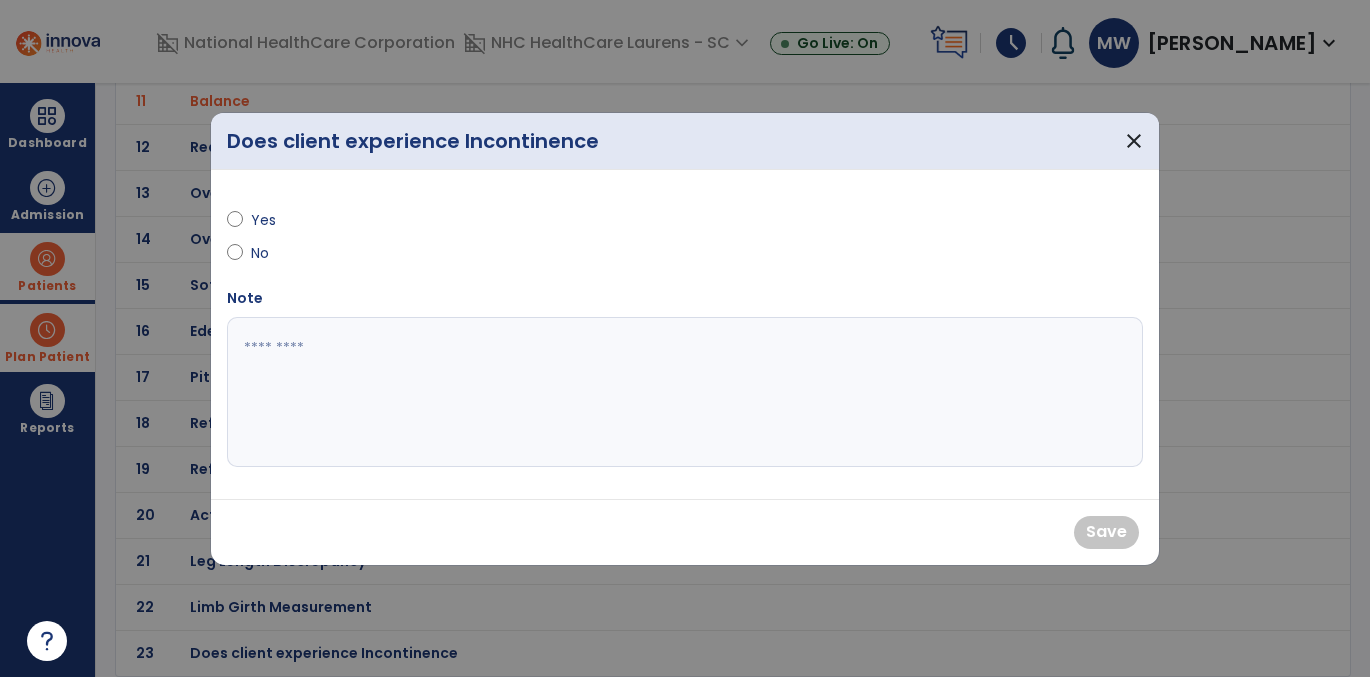 click on "Yes" at bounding box center (286, 220) 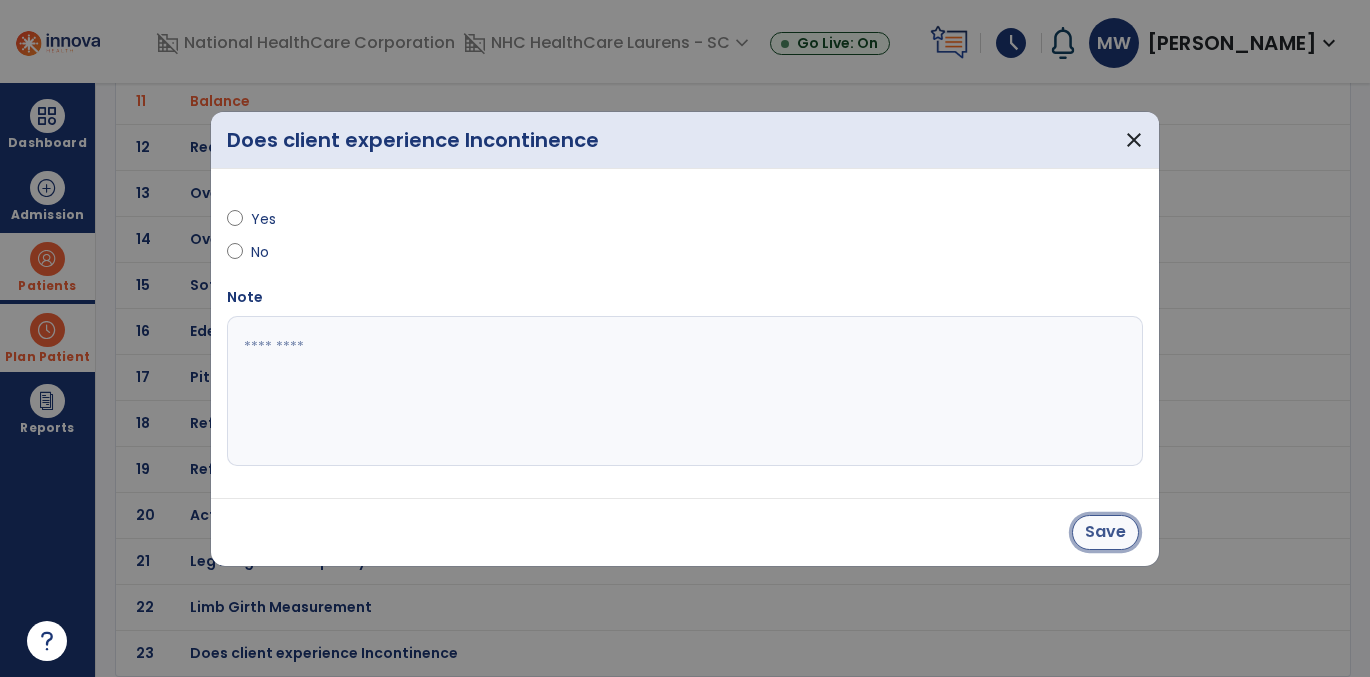 click on "Save" at bounding box center [1105, 532] 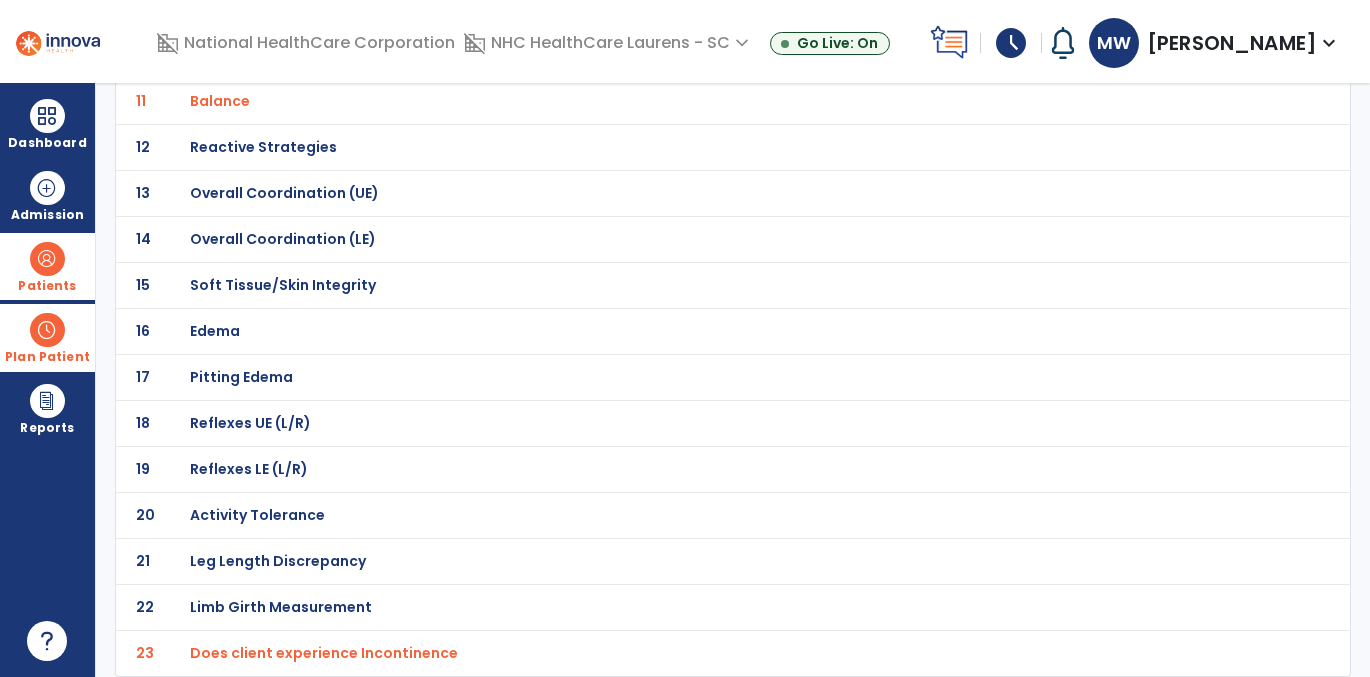 click on "Activity Tolerance" at bounding box center [261, -359] 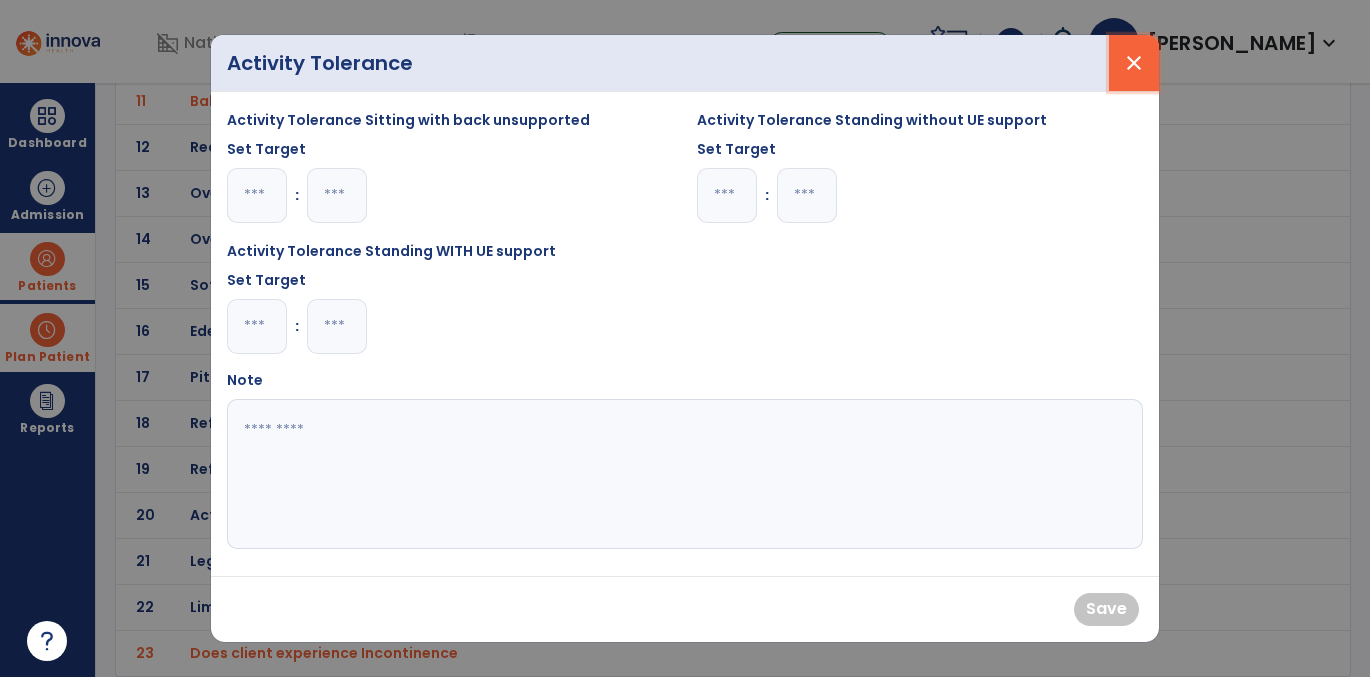 click on "close" at bounding box center [1134, 63] 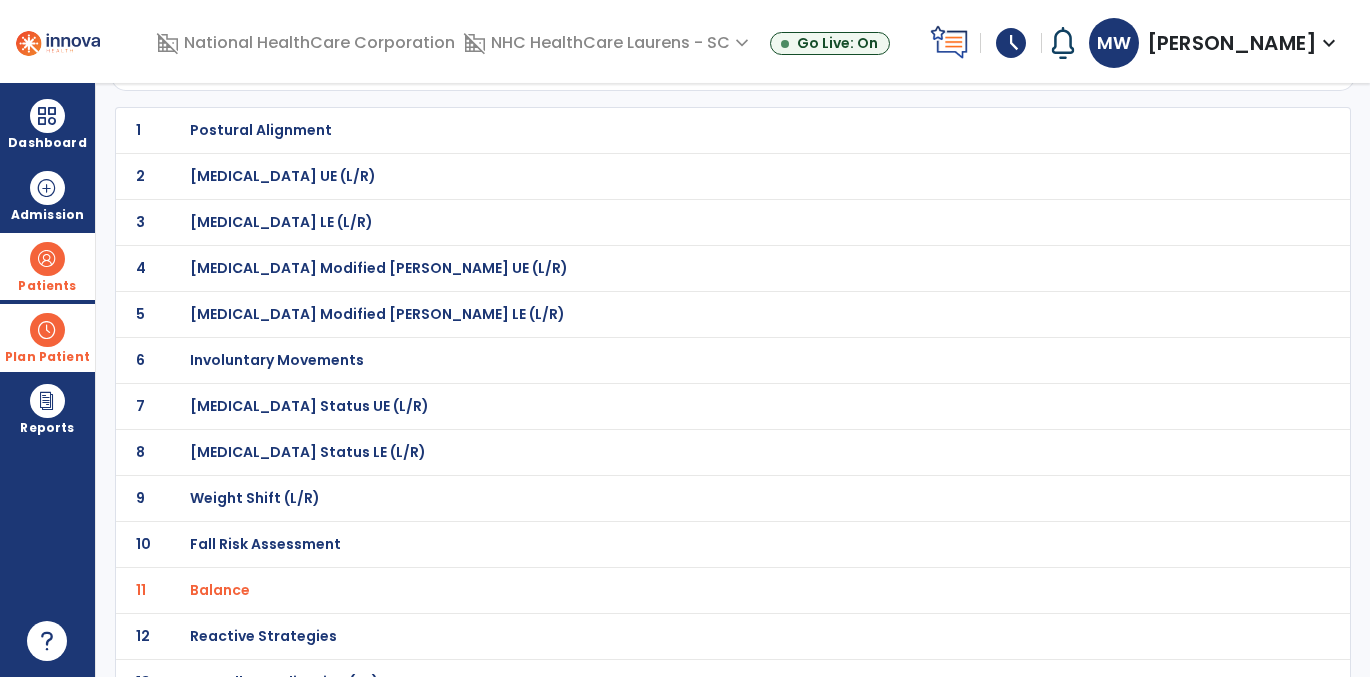 scroll, scrollTop: 0, scrollLeft: 0, axis: both 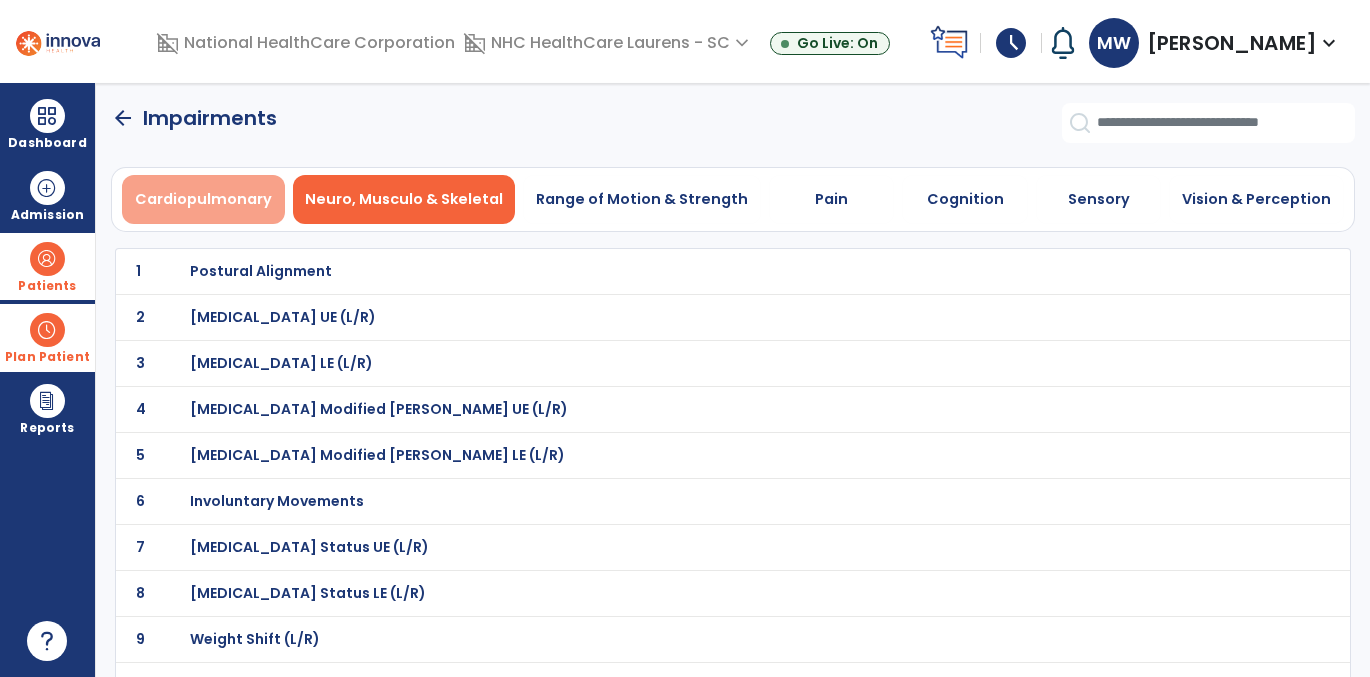 click on "Cardiopulmonary" at bounding box center [203, 199] 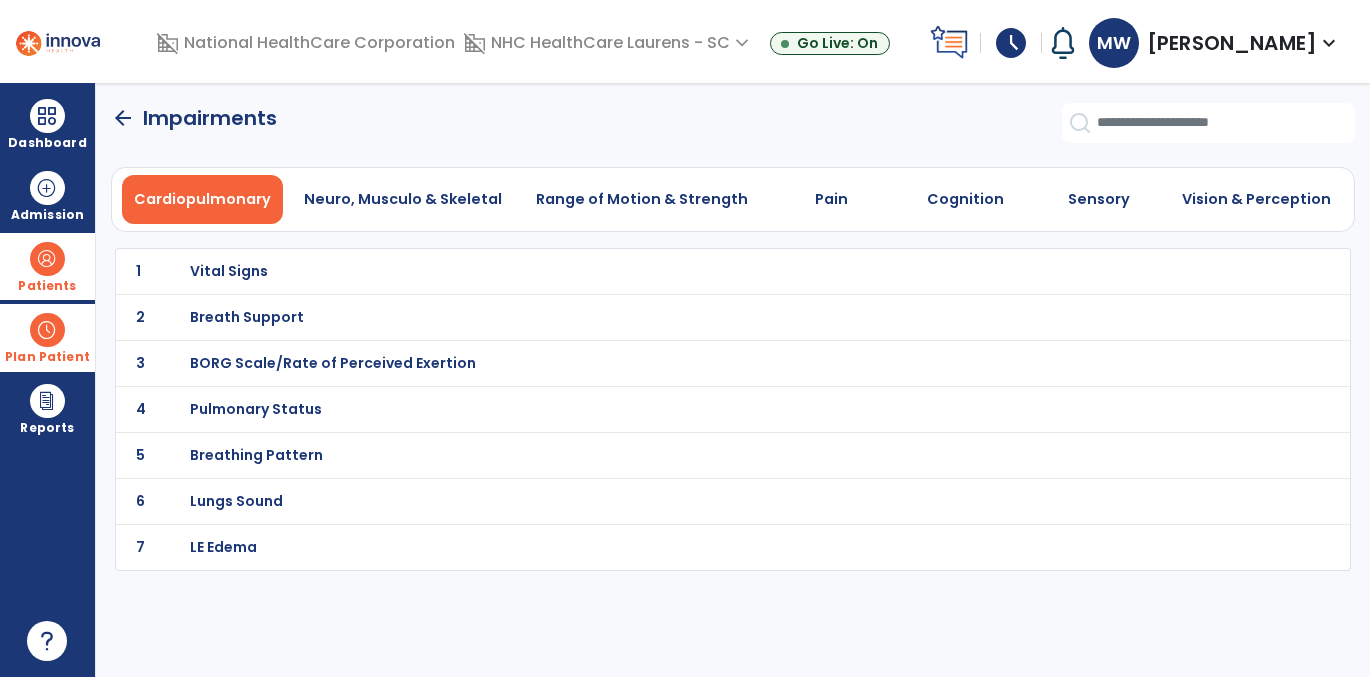 click on "LE Edema" at bounding box center [229, 271] 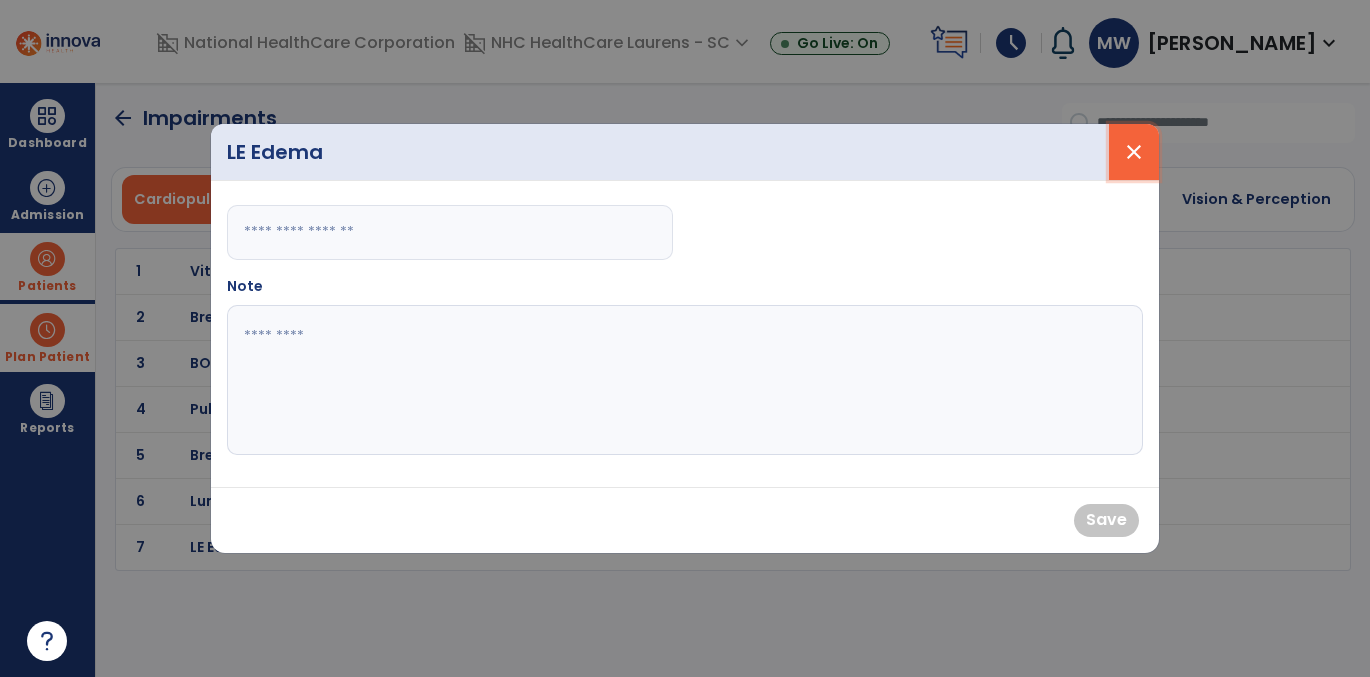 click on "close" at bounding box center [1134, 152] 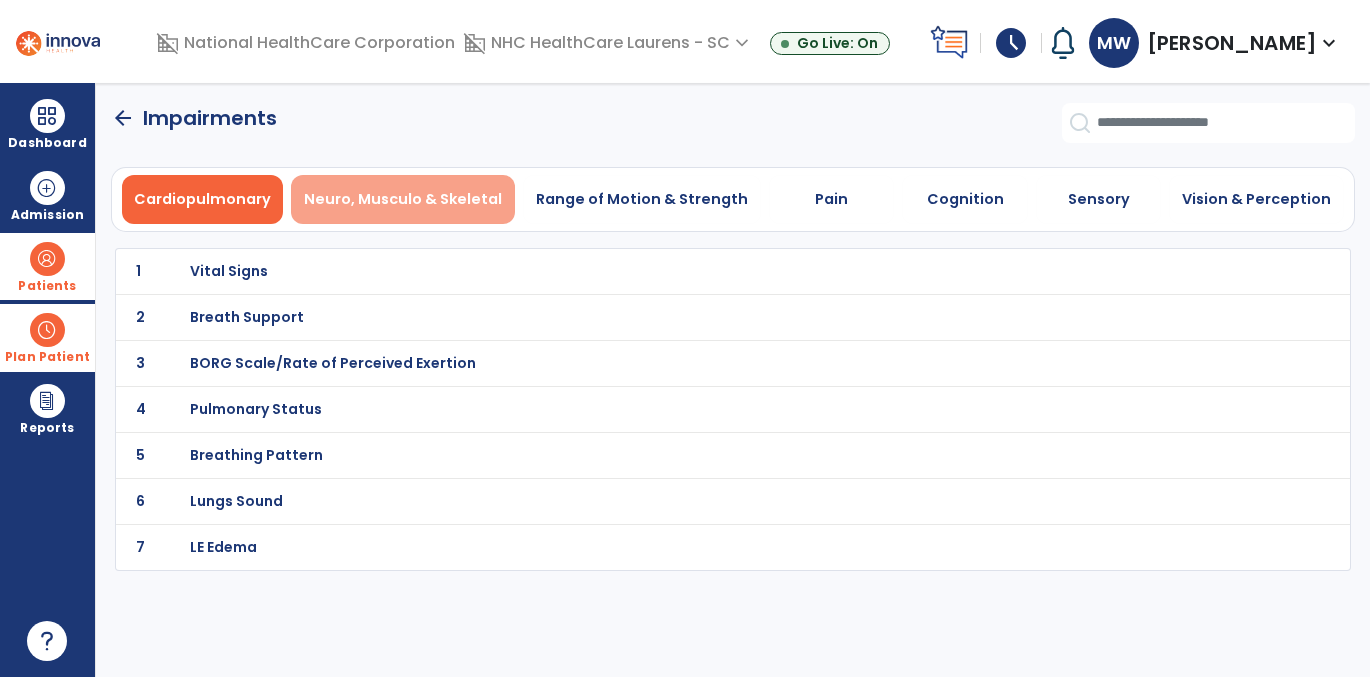 click on "Neuro, Musculo & Skeletal" at bounding box center [403, 199] 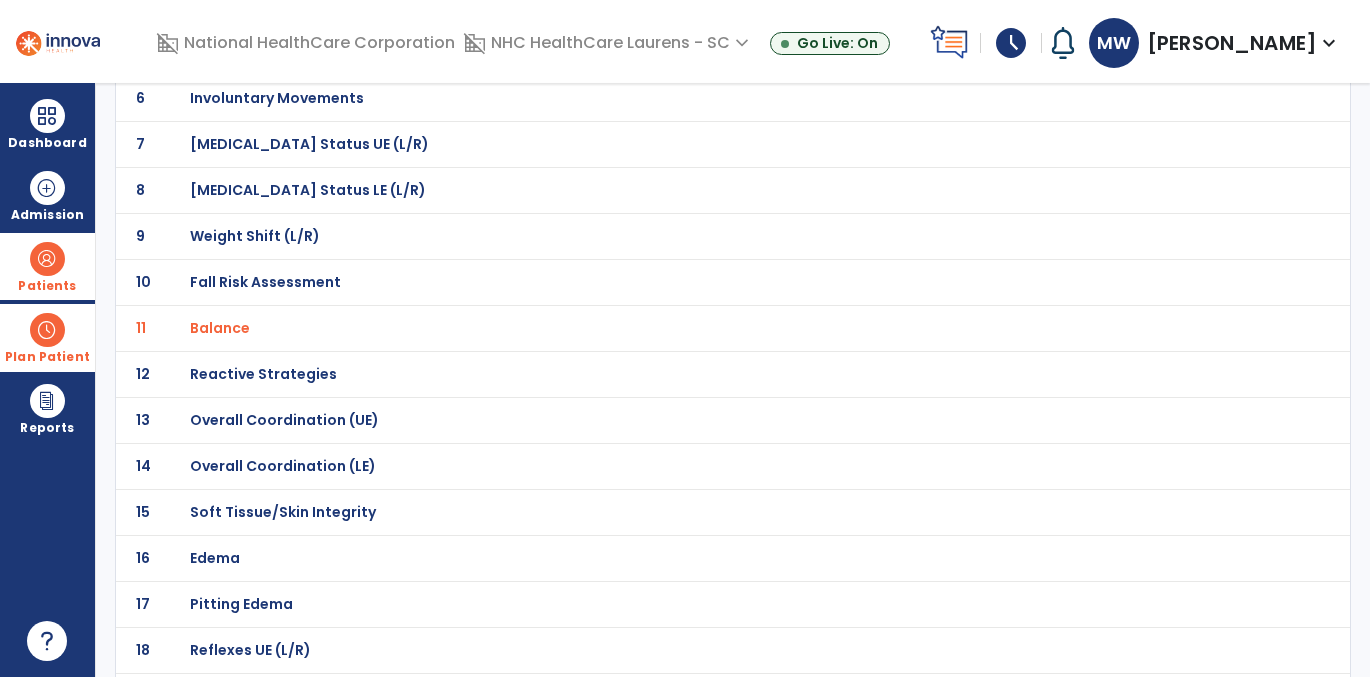 scroll, scrollTop: 406, scrollLeft: 0, axis: vertical 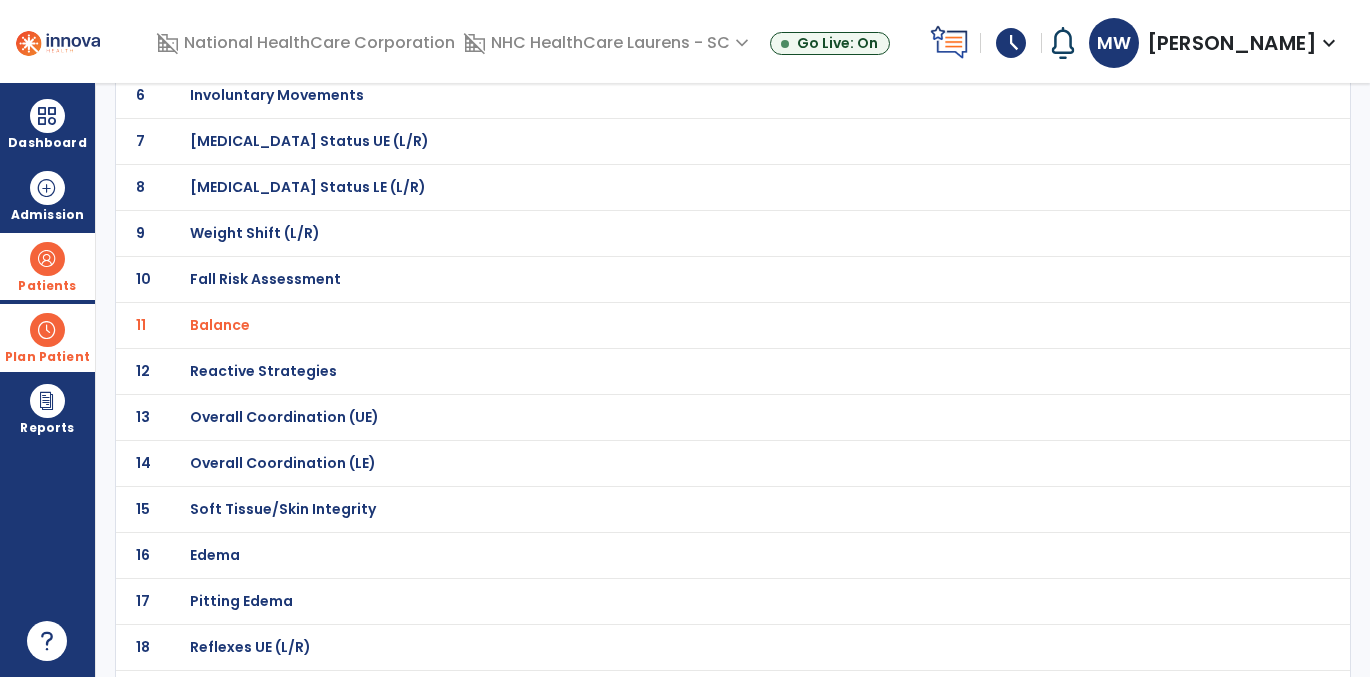 click on "Edema" at bounding box center [261, -135] 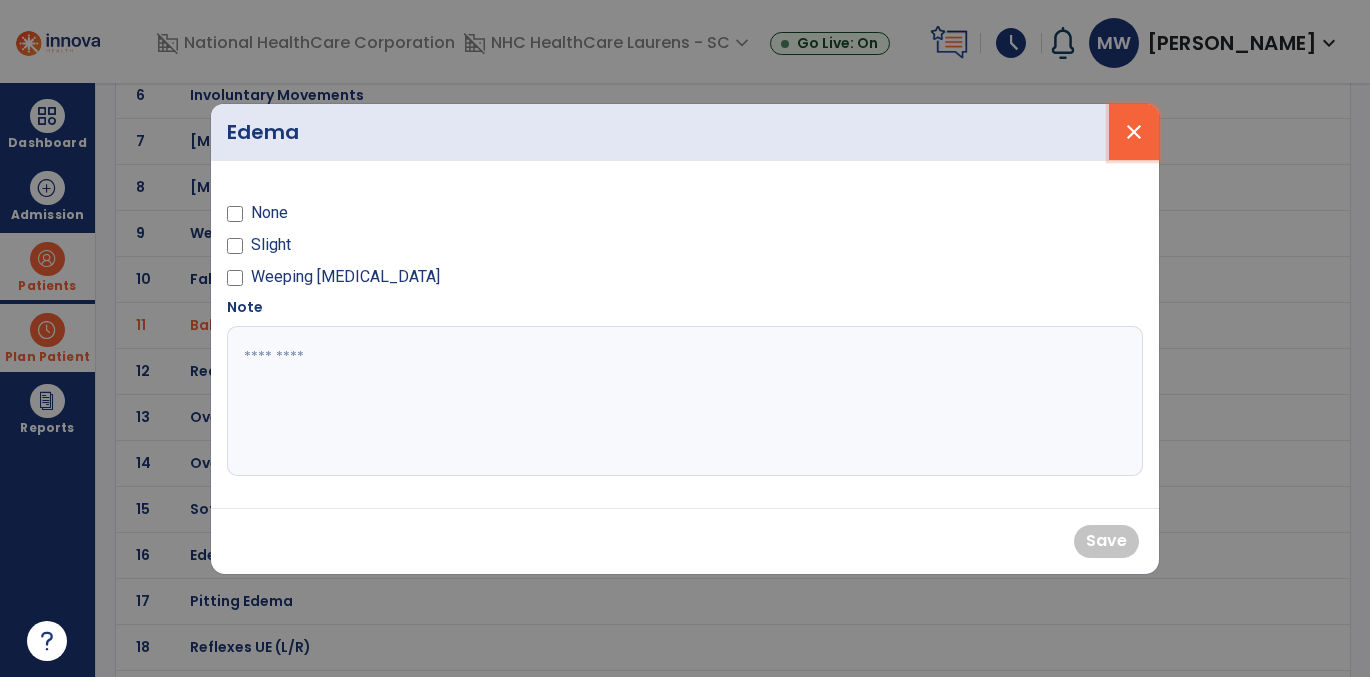 click on "close" at bounding box center (1134, 132) 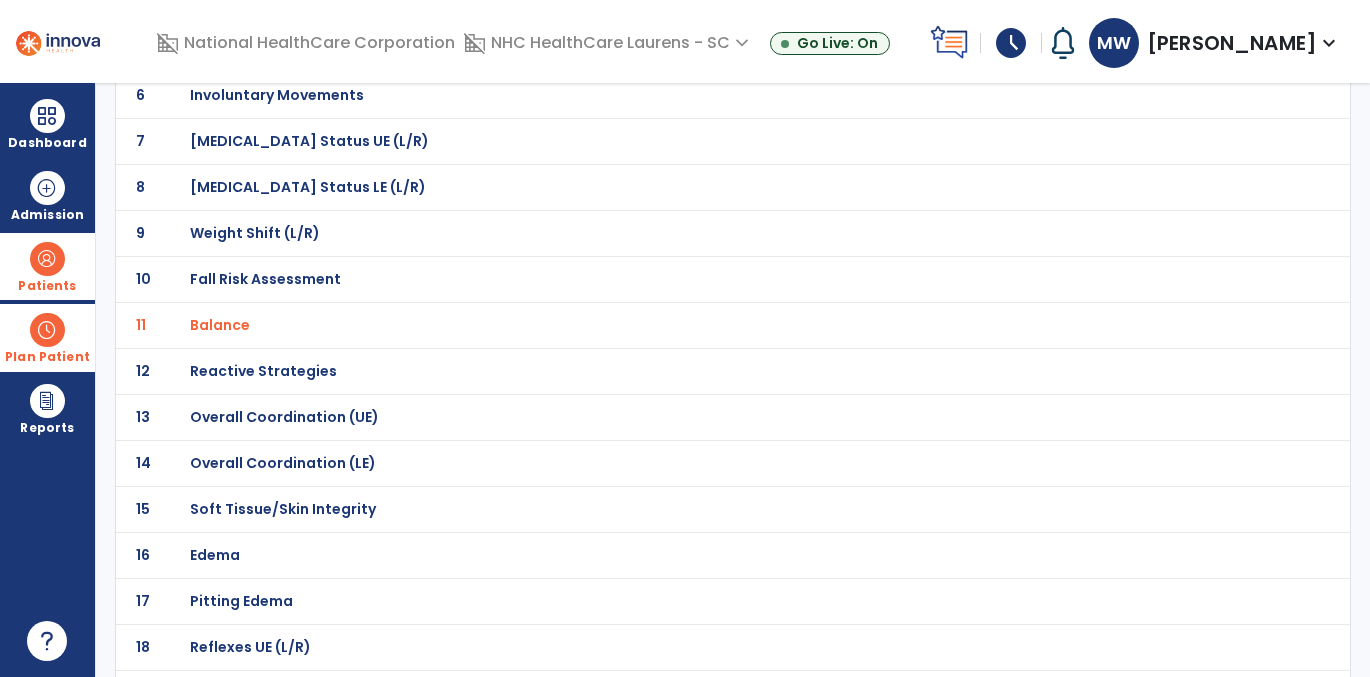 click on "17 Pitting [MEDICAL_DATA]" 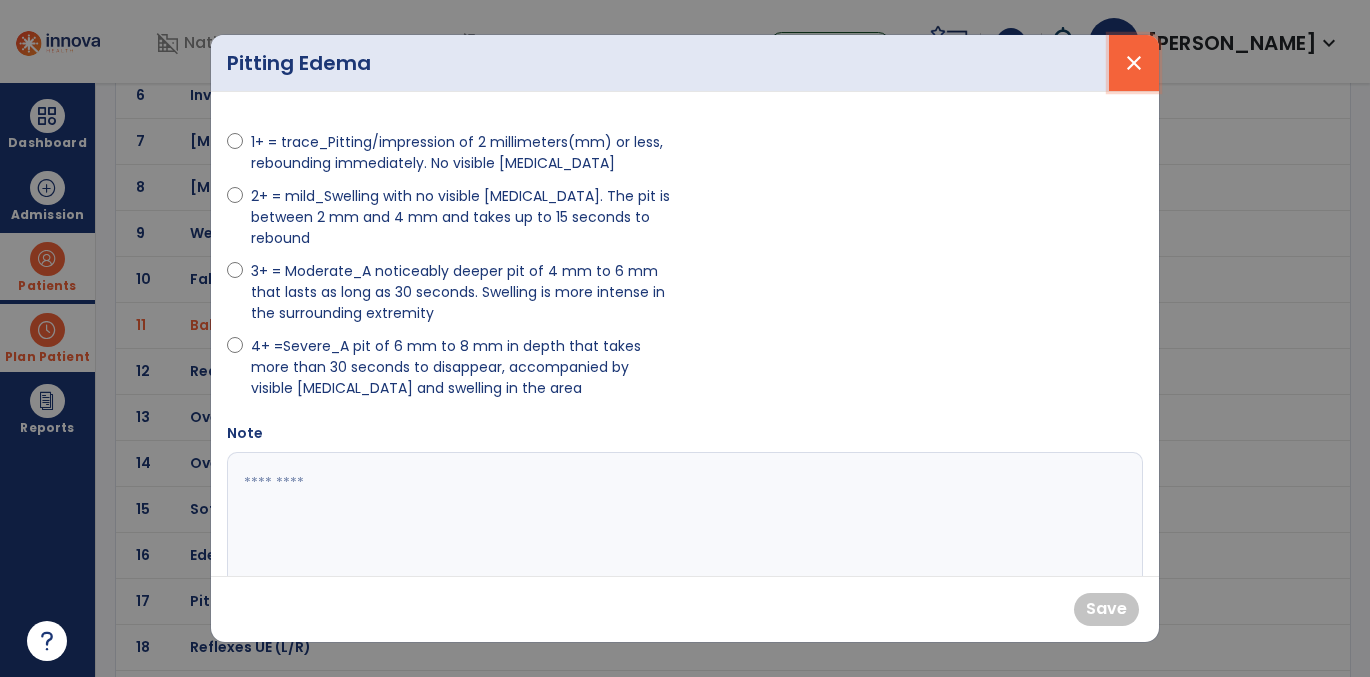 click on "close" at bounding box center [1134, 63] 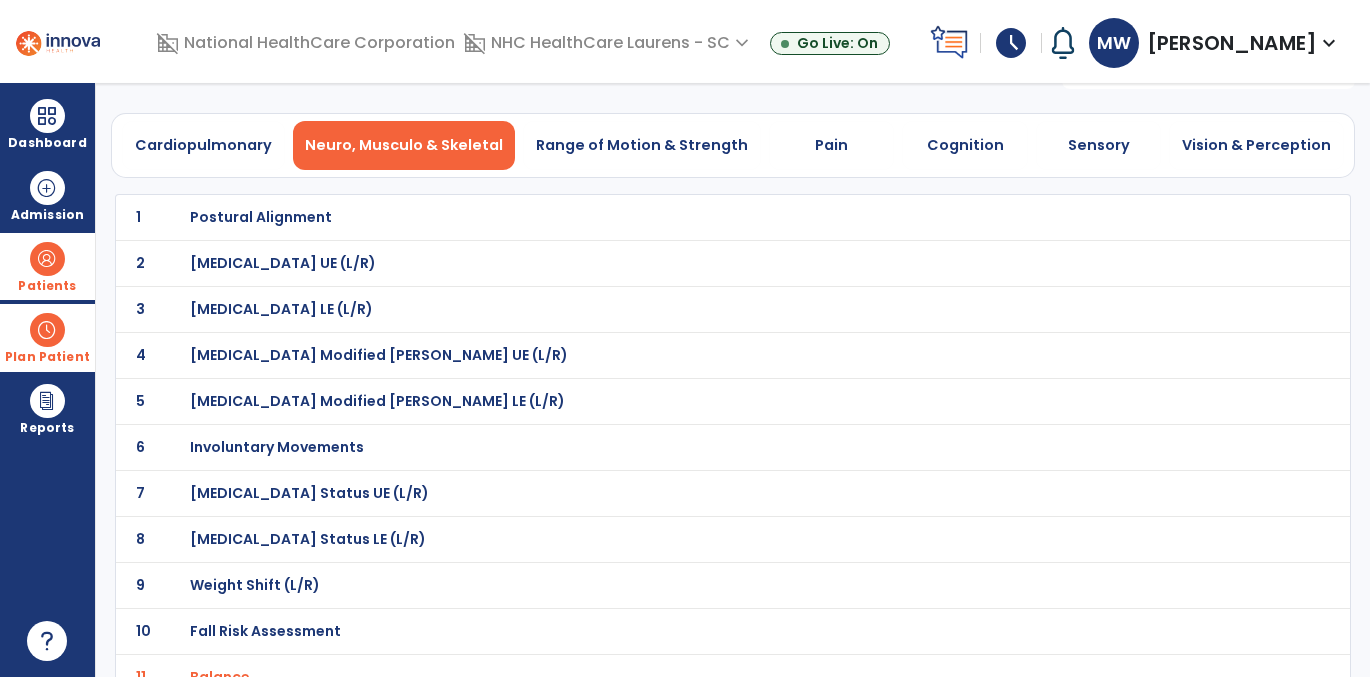 scroll, scrollTop: 0, scrollLeft: 0, axis: both 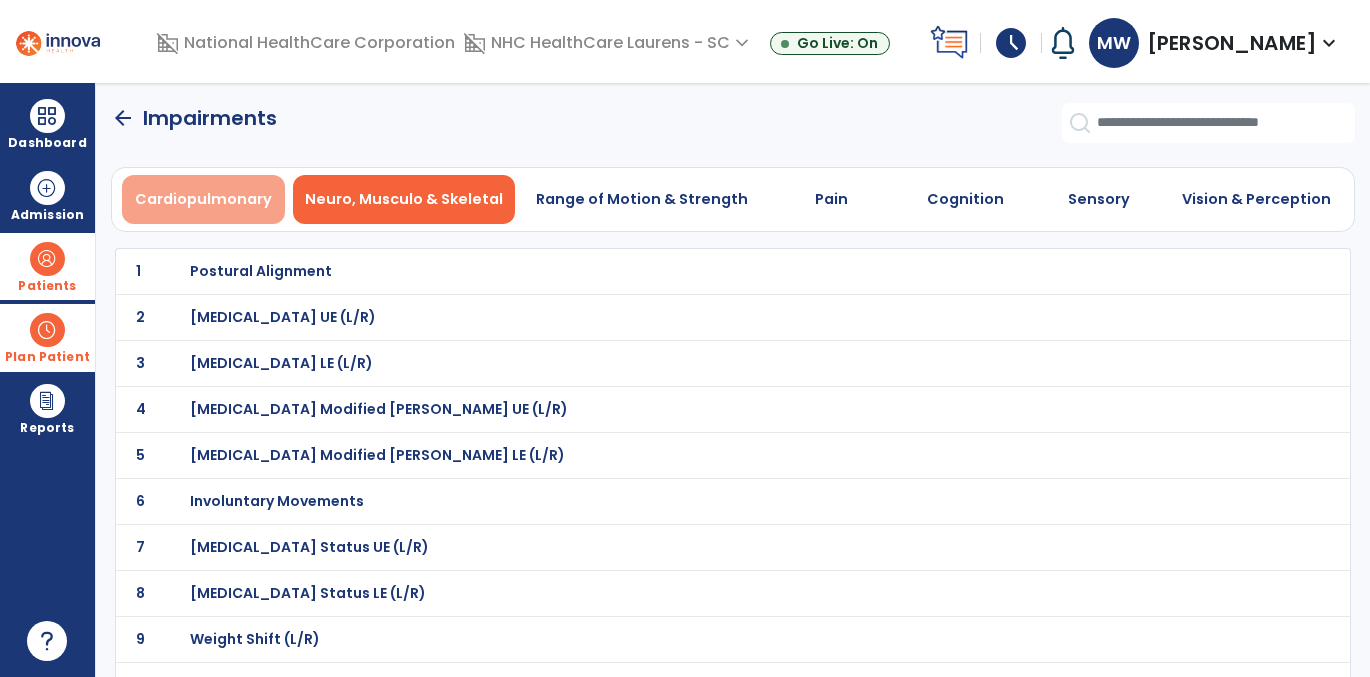 click on "Cardiopulmonary" at bounding box center (203, 199) 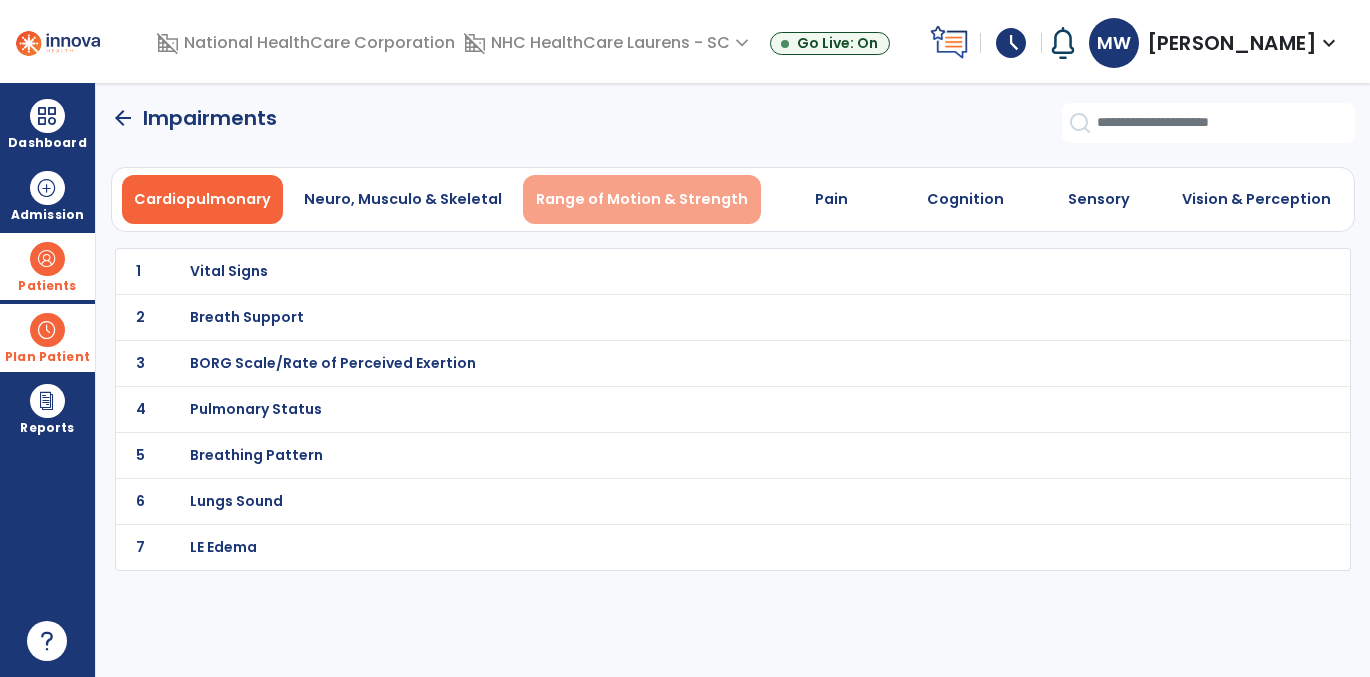 click on "Range of Motion & Strength" at bounding box center [642, 199] 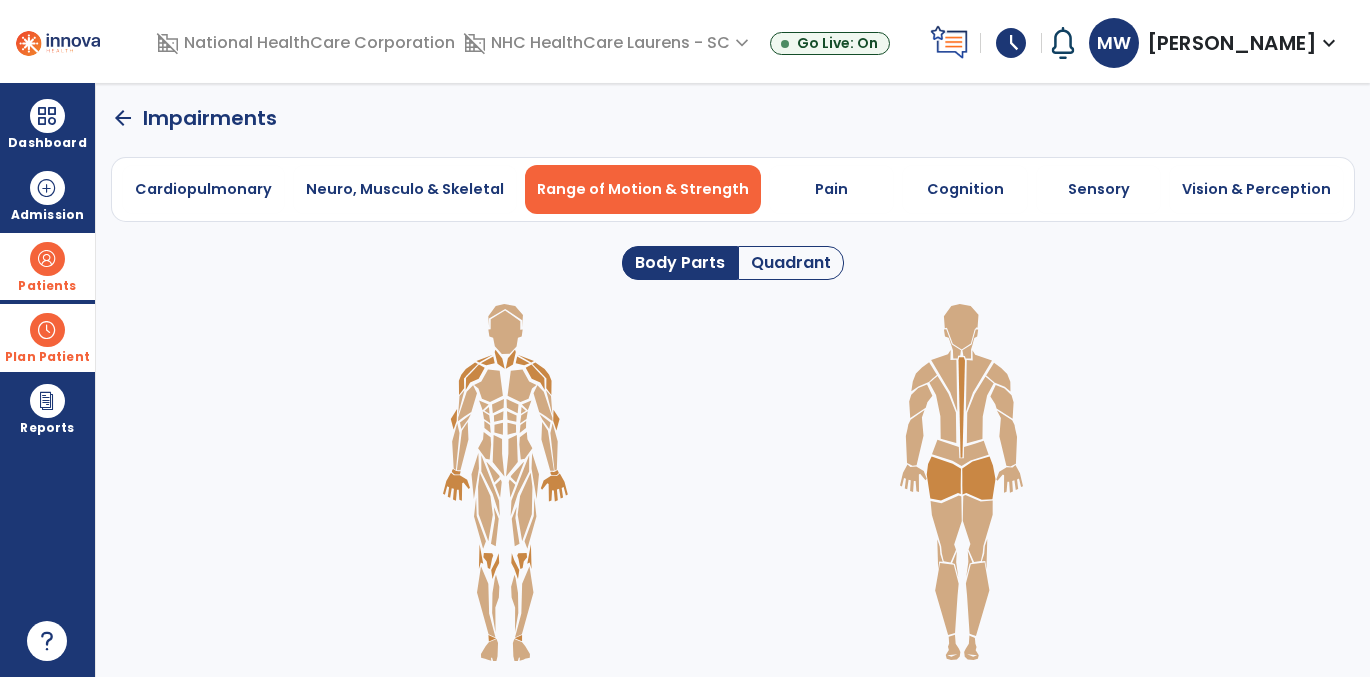click on "Quadrant" 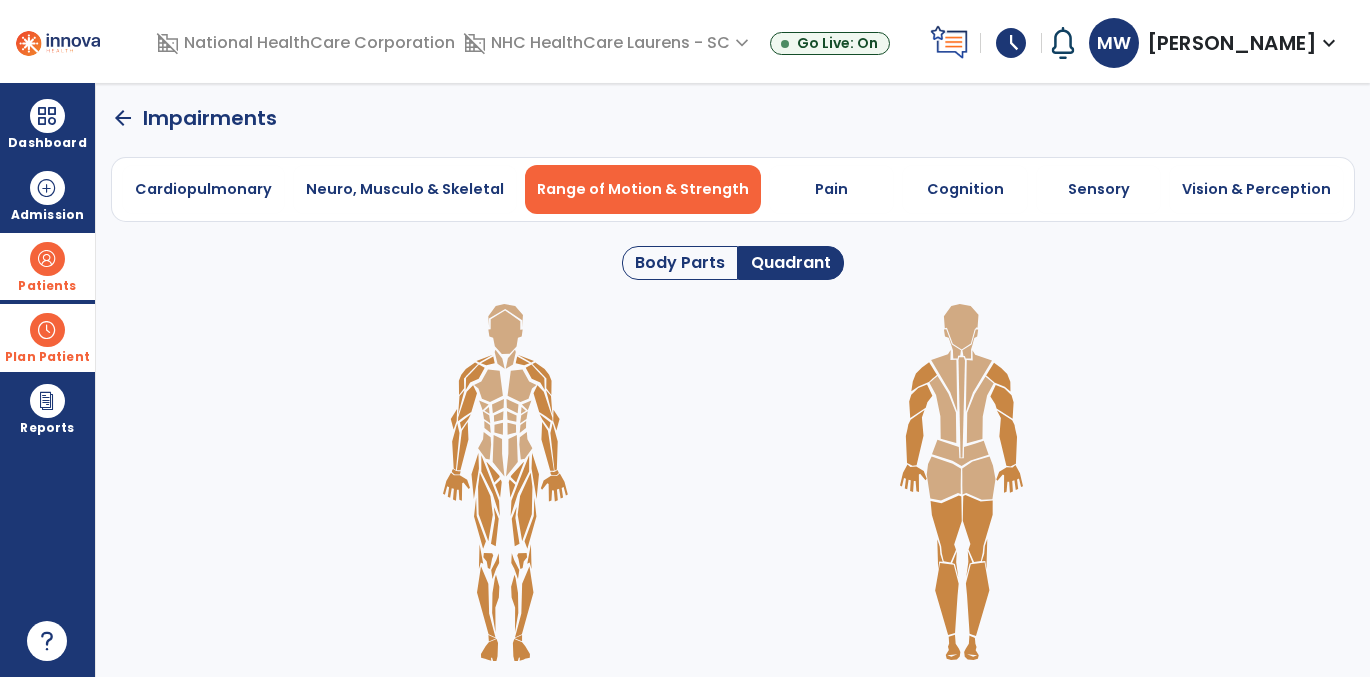 click on "Body Parts" 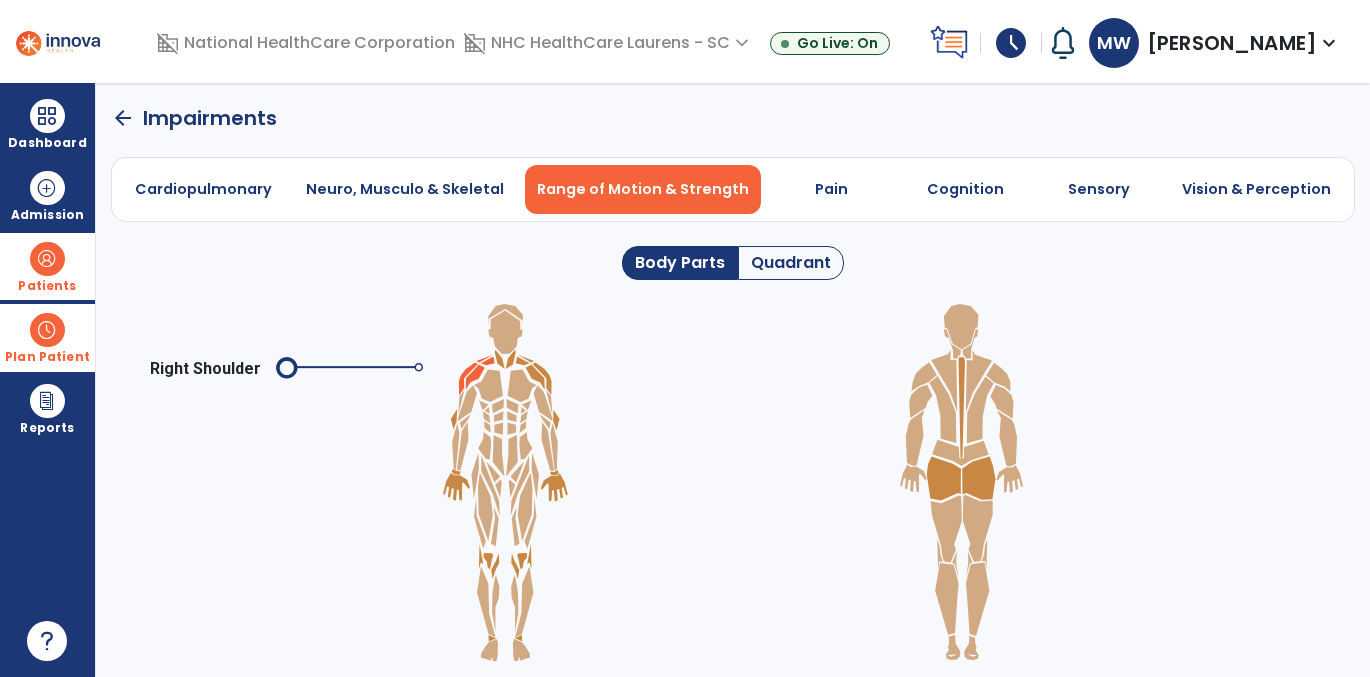 click 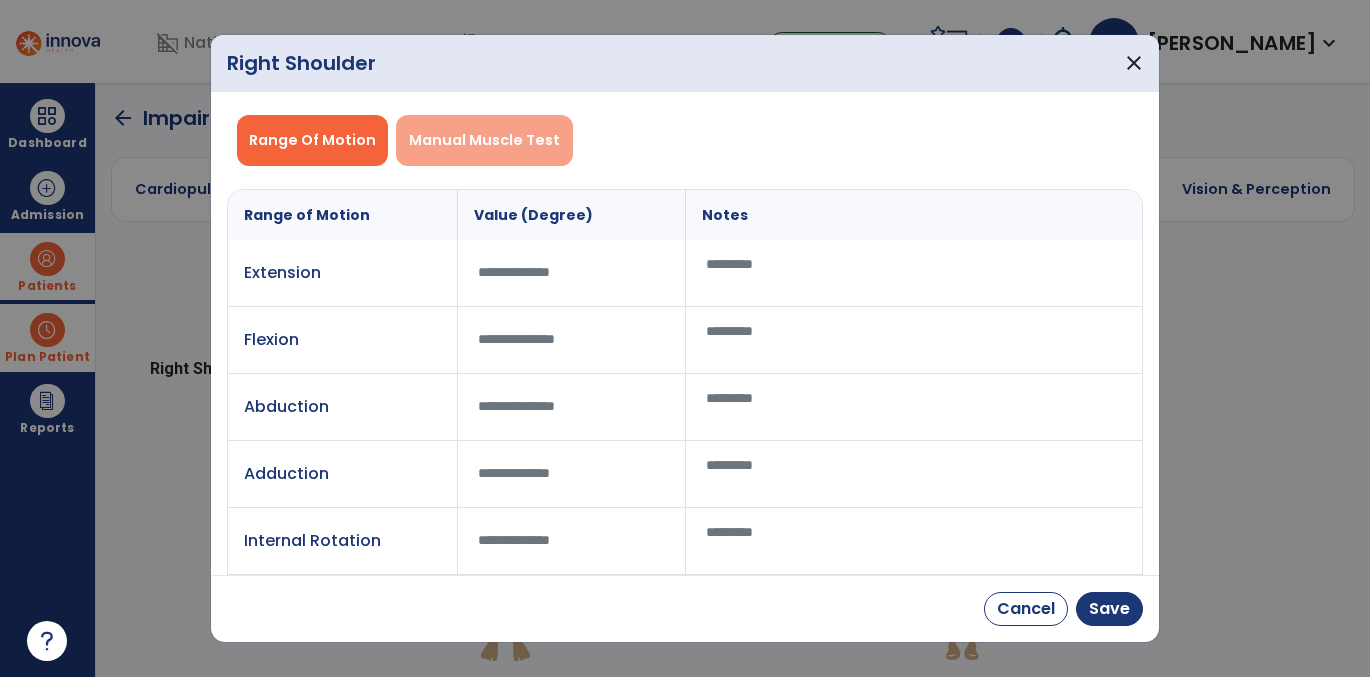 click on "Manual Muscle Test" at bounding box center (484, 140) 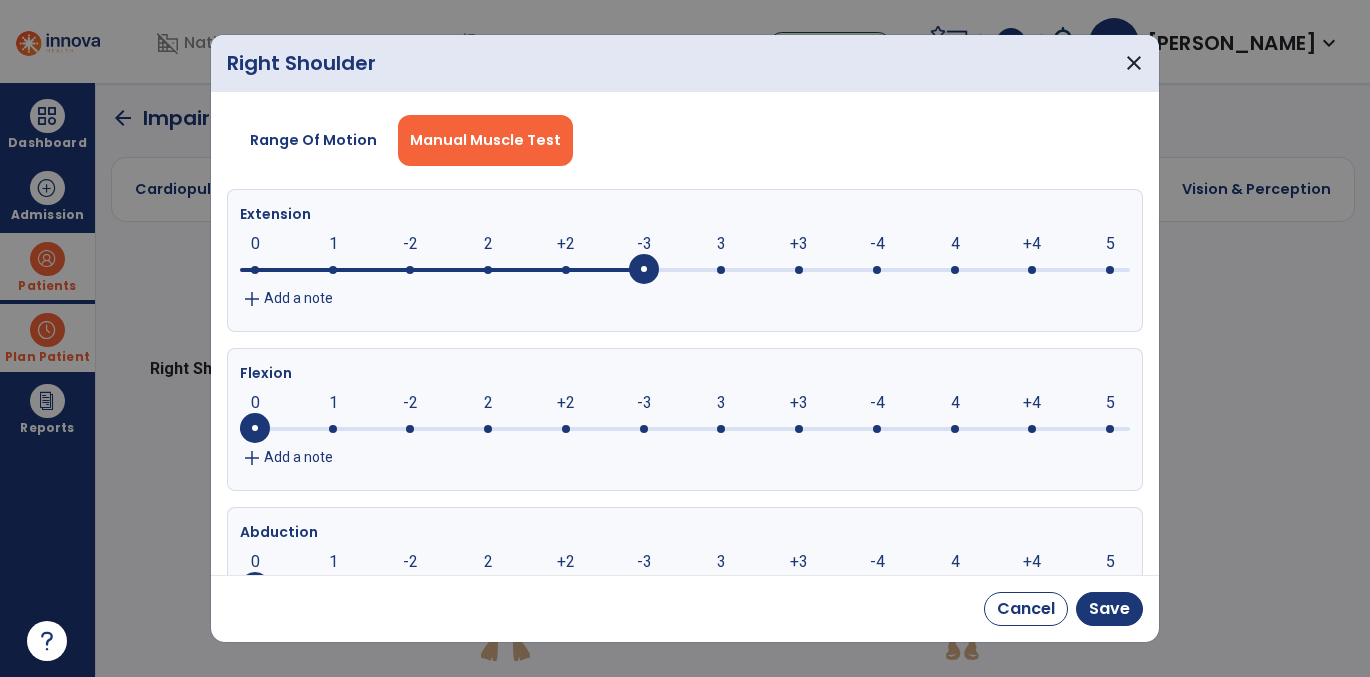 click on "-3" 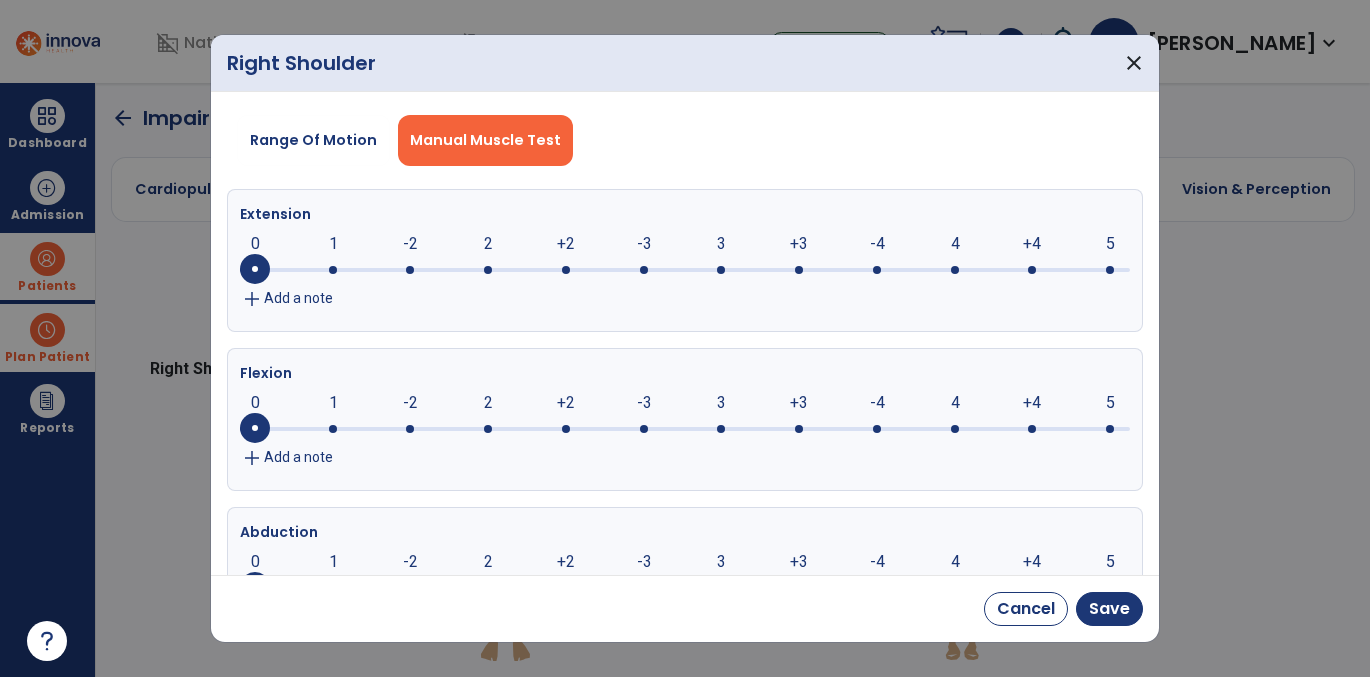 click on "-3" 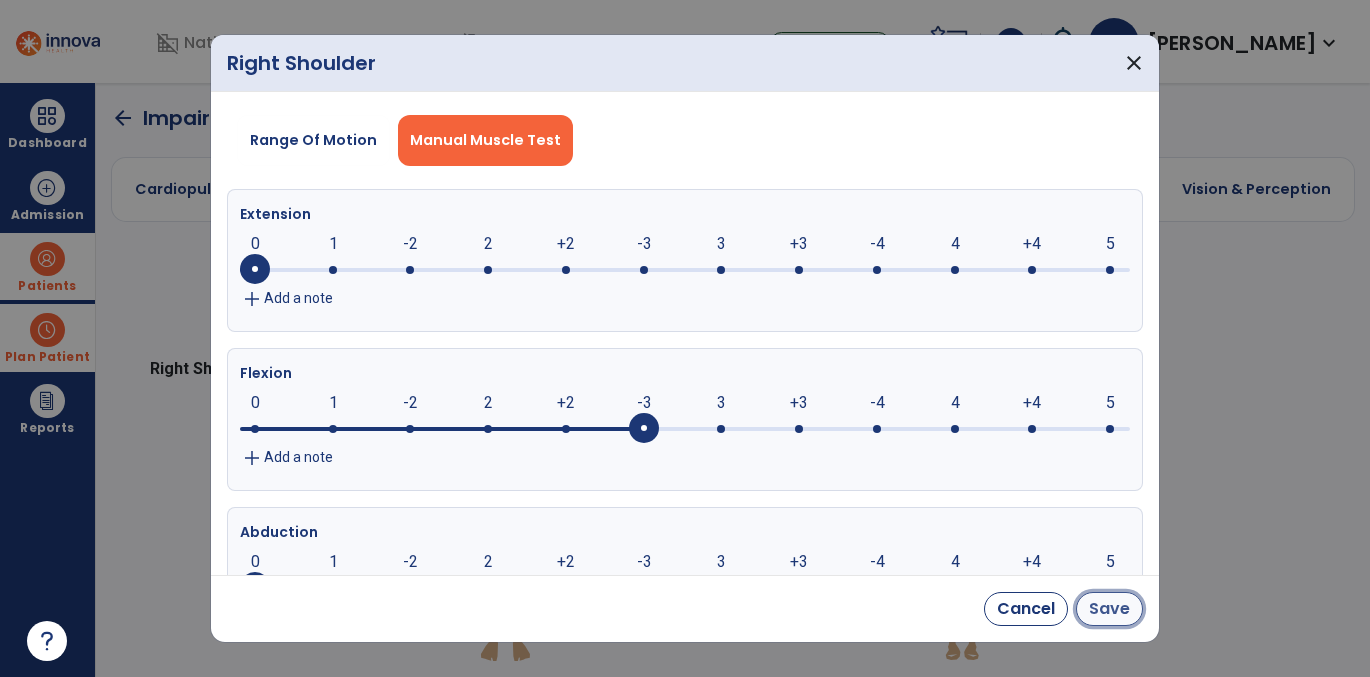 click on "Save" at bounding box center (1109, 609) 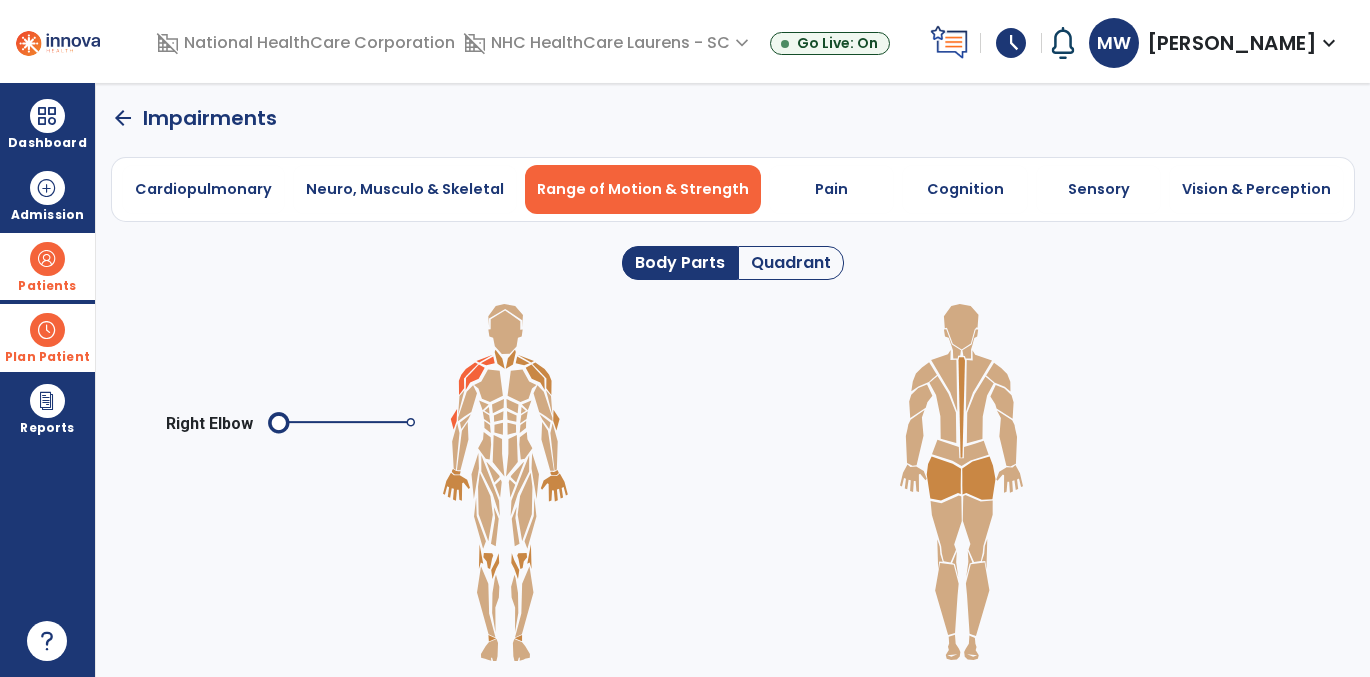 click 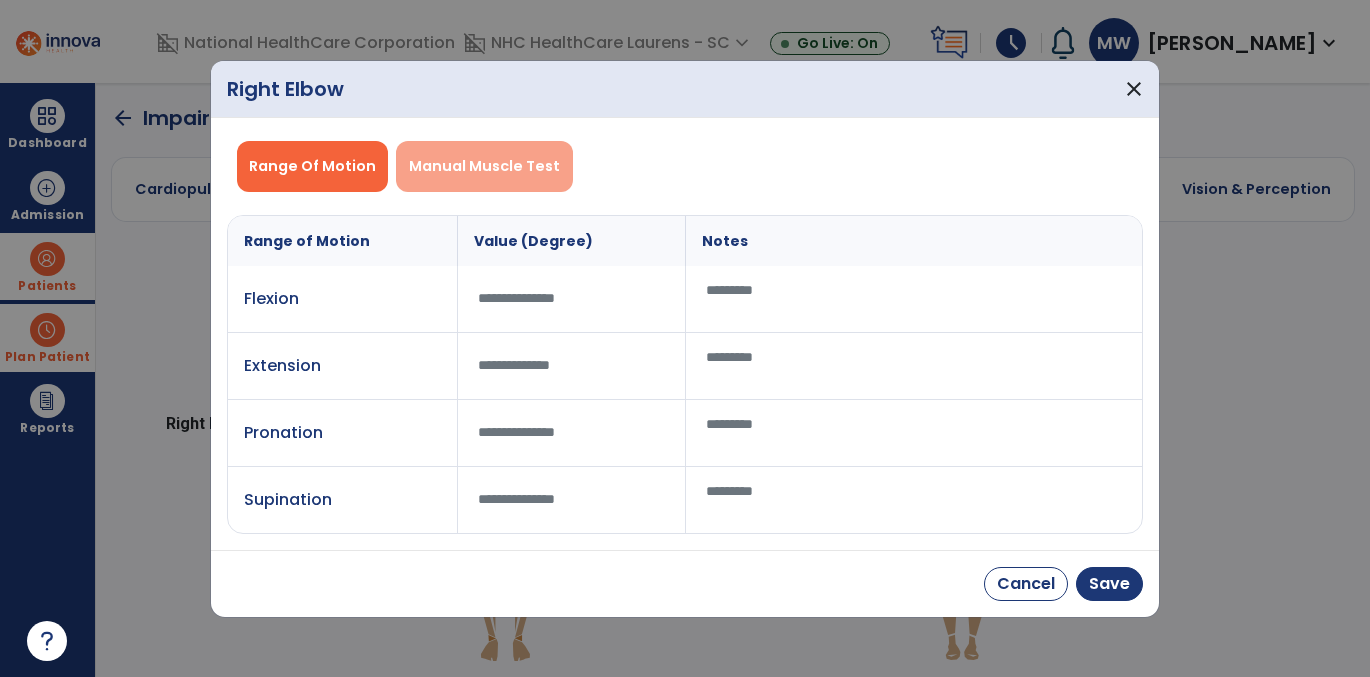 click on "Manual Muscle Test" at bounding box center (484, 166) 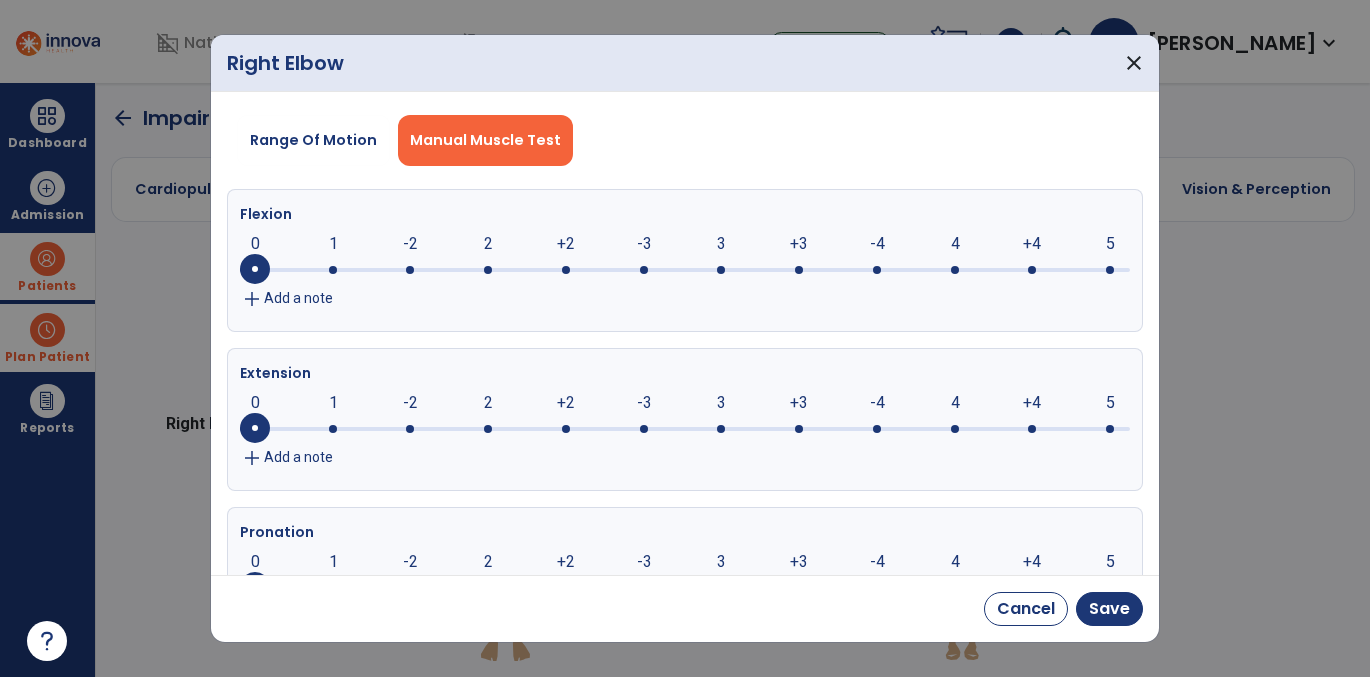 click on "0     0      1      -2      2      +2      -3      3      +3      -4      4      +4      5" 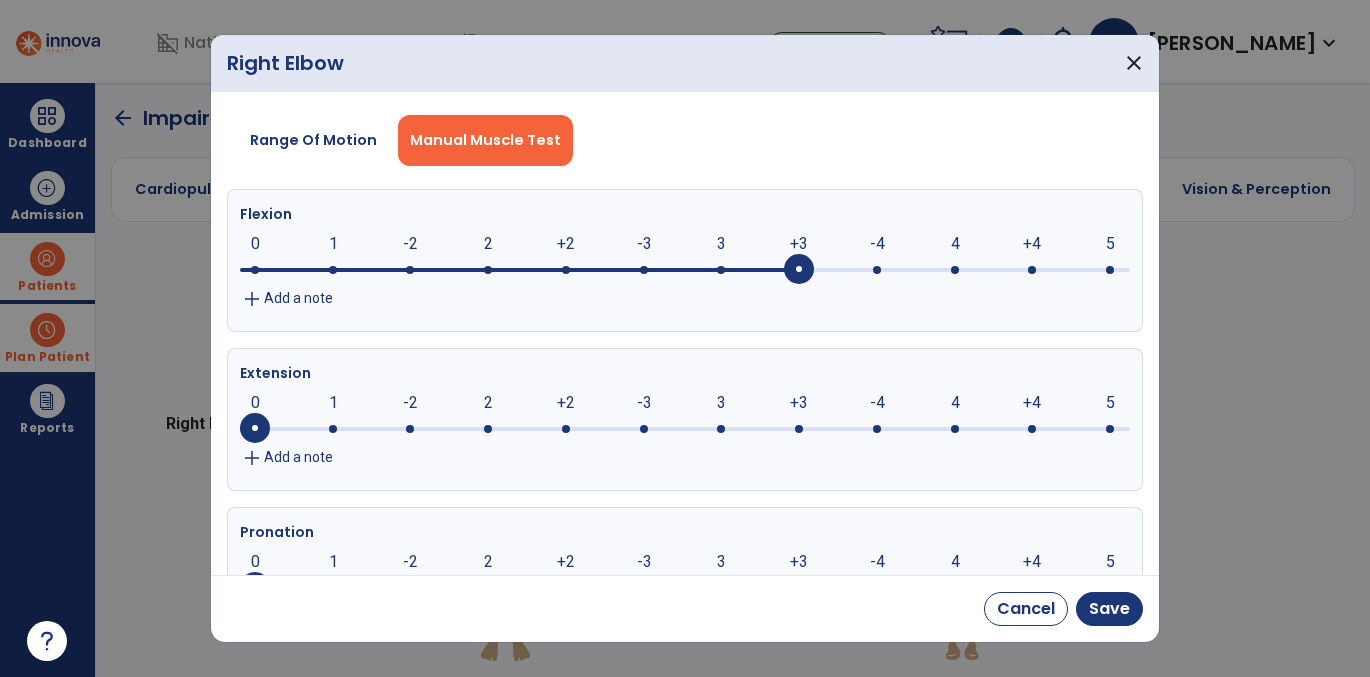 click on "+3" 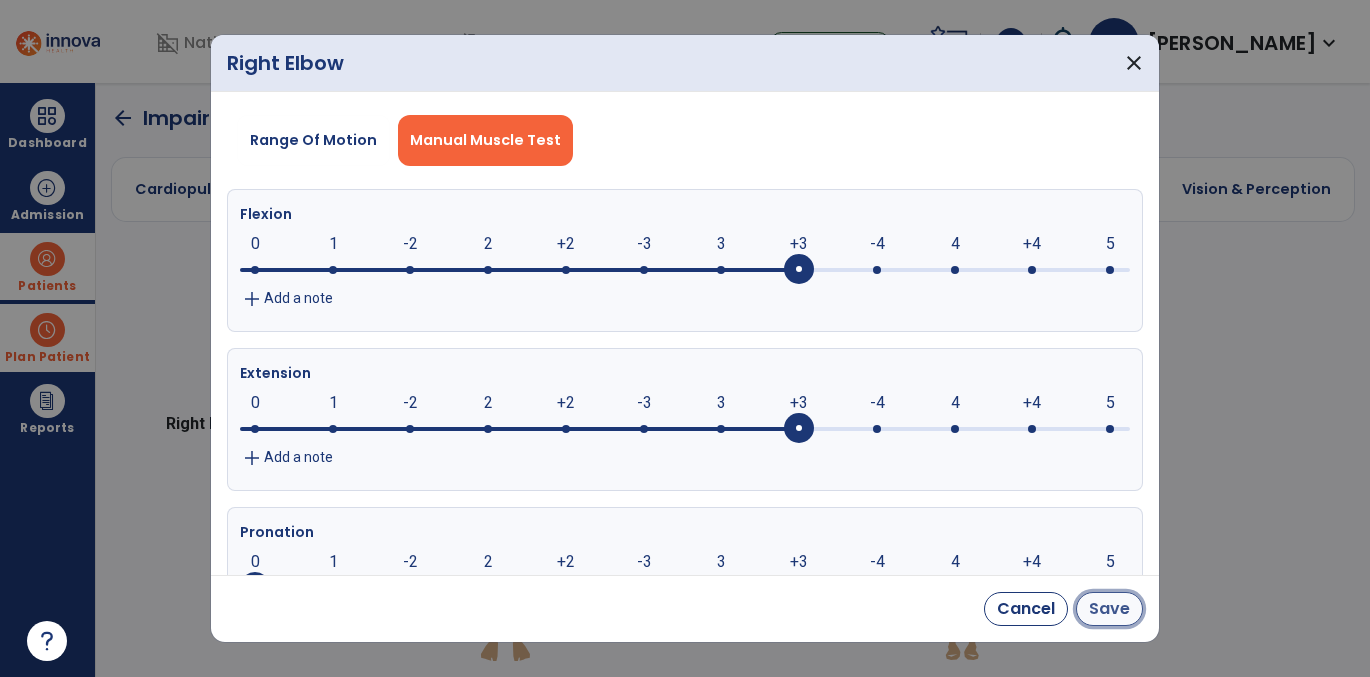 click on "Save" at bounding box center [1109, 609] 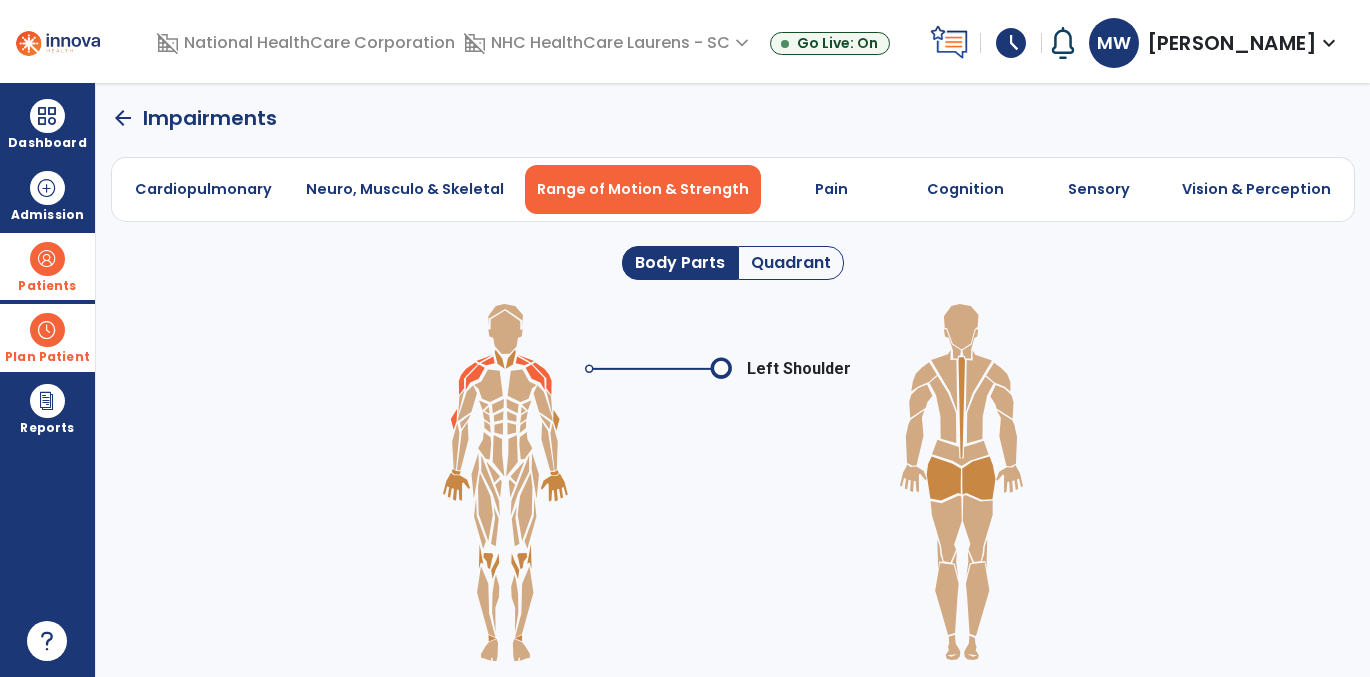 click 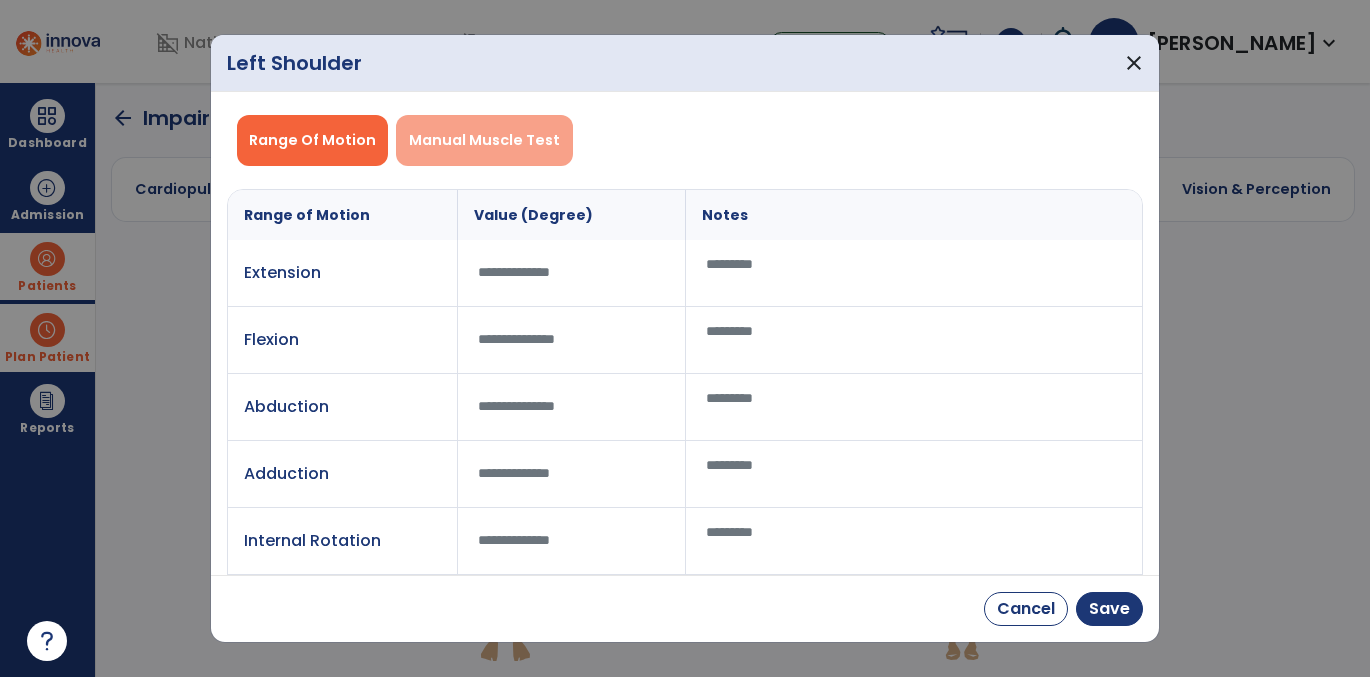 click on "Manual Muscle Test" at bounding box center (484, 140) 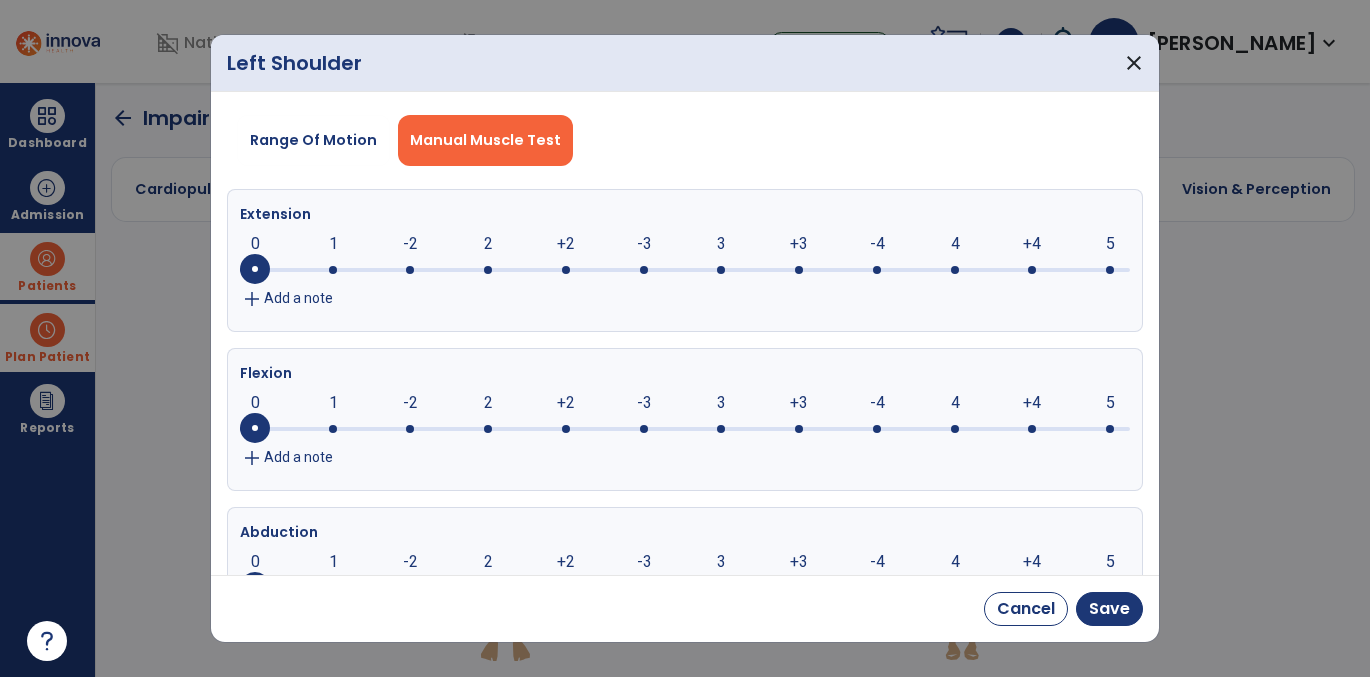 click on "+3" 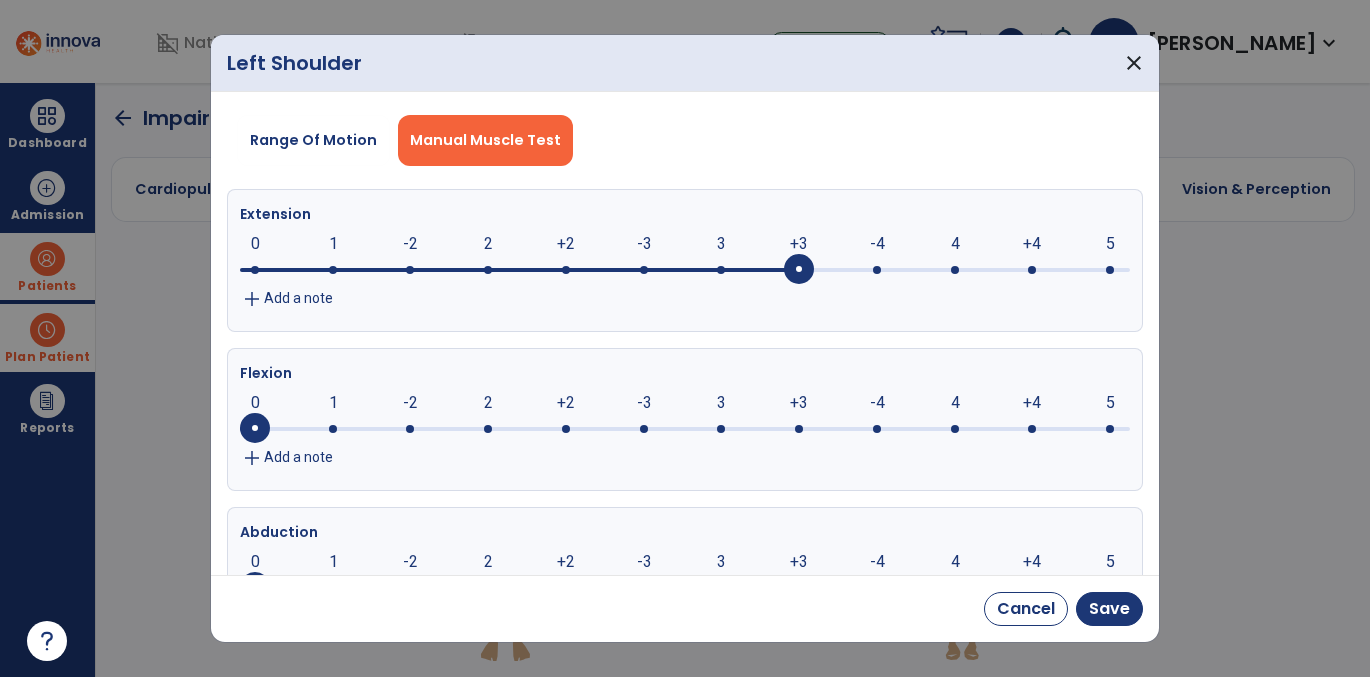 click on "0" 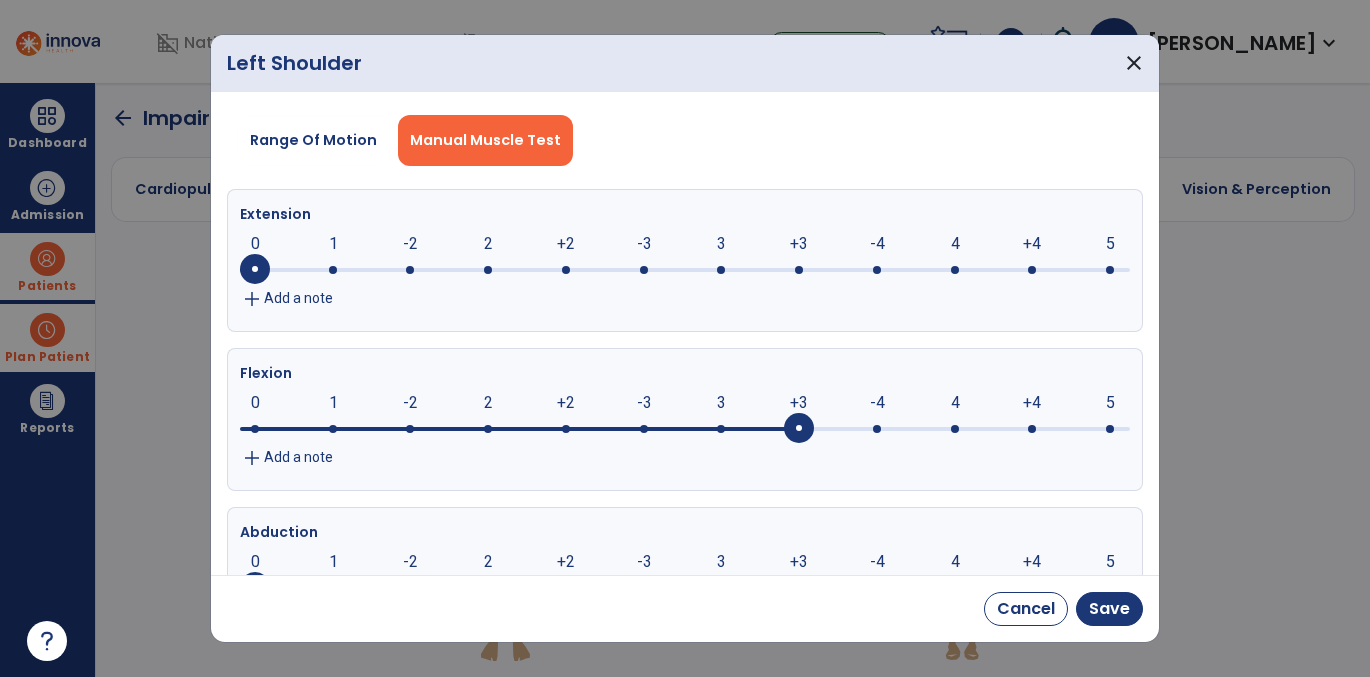click on "+3" 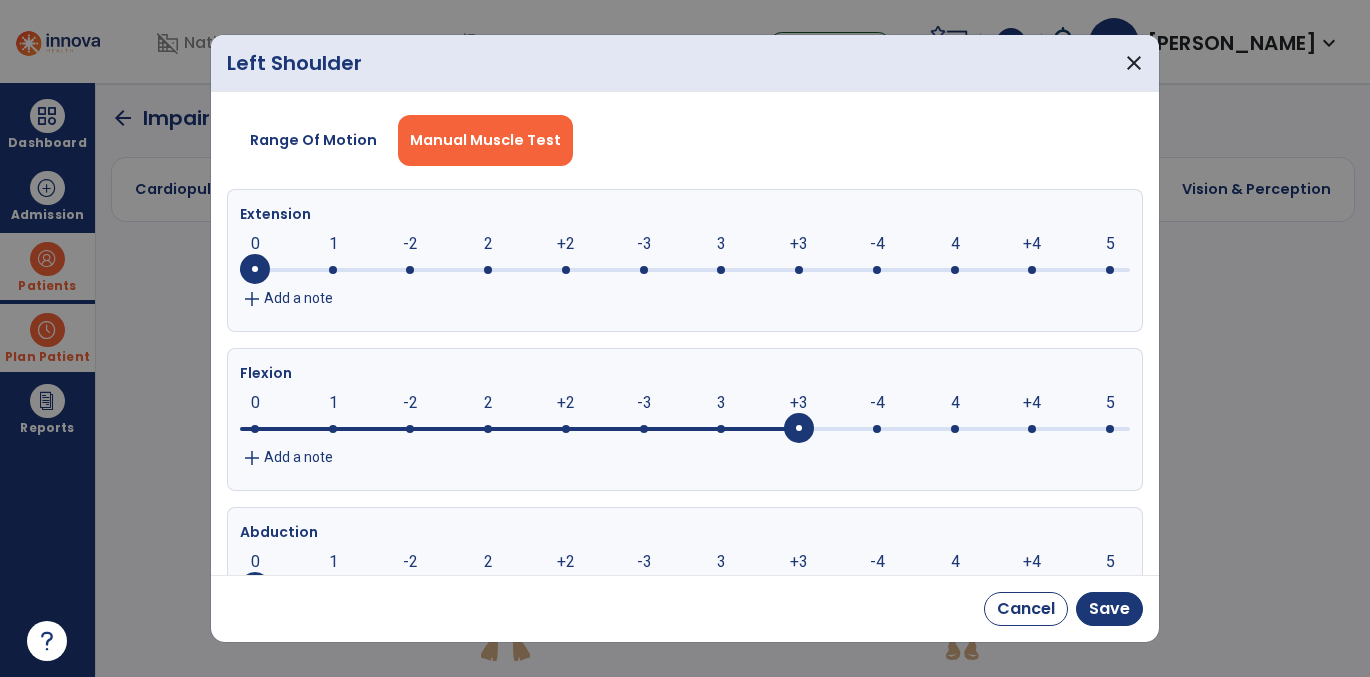 click on "+3     0      1      -2      2      +2      -3      3      +3      -4      4      +4      5" 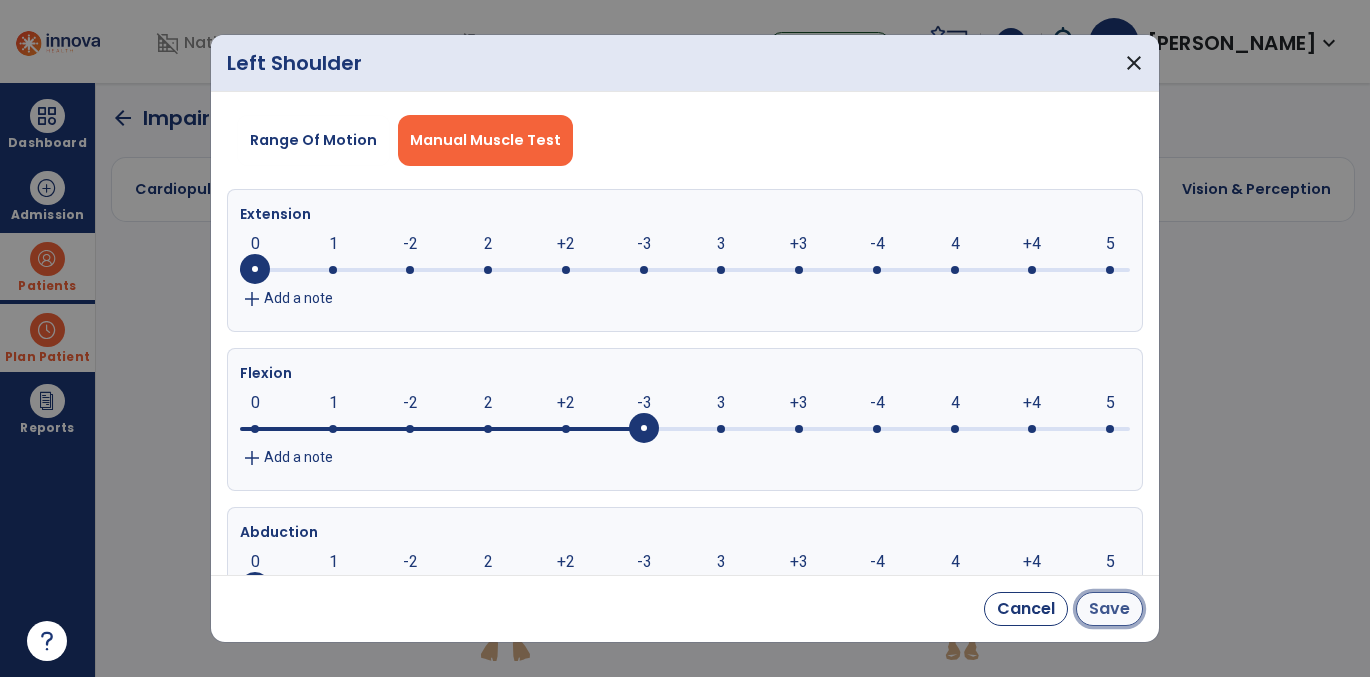 click on "Save" at bounding box center [1109, 609] 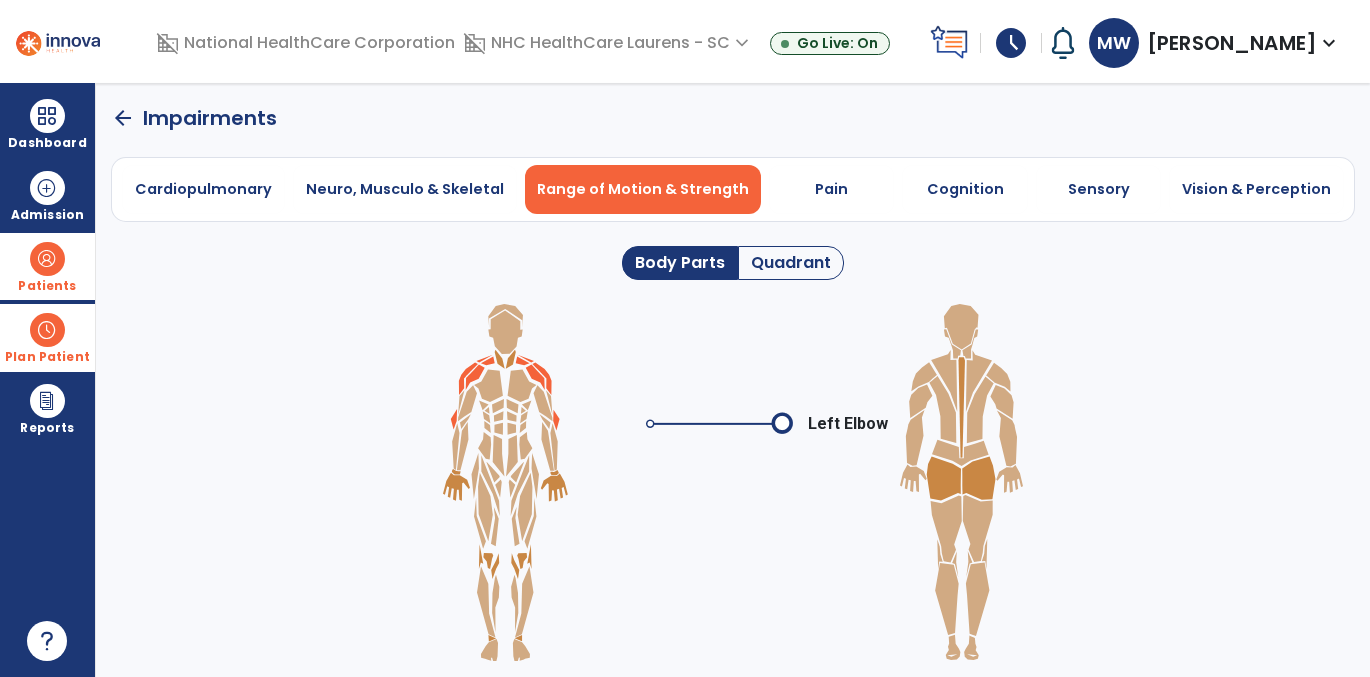 click 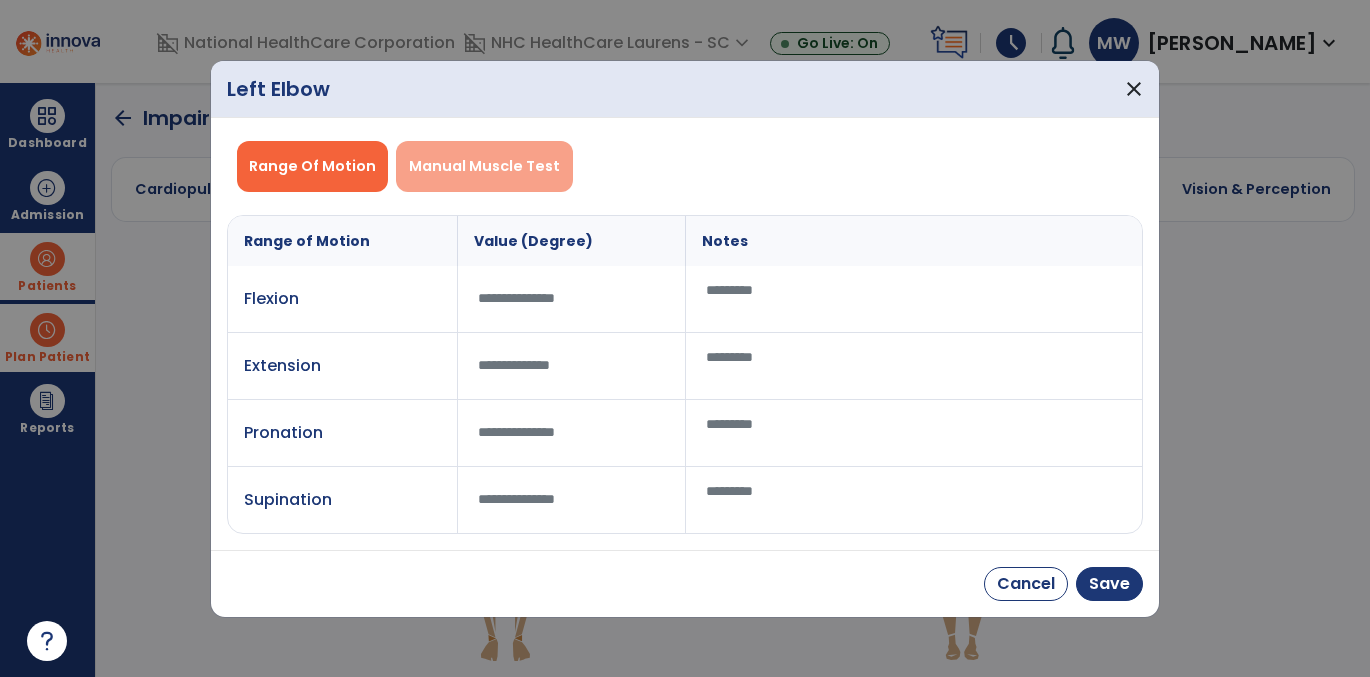 click on "Manual Muscle Test" at bounding box center [484, 166] 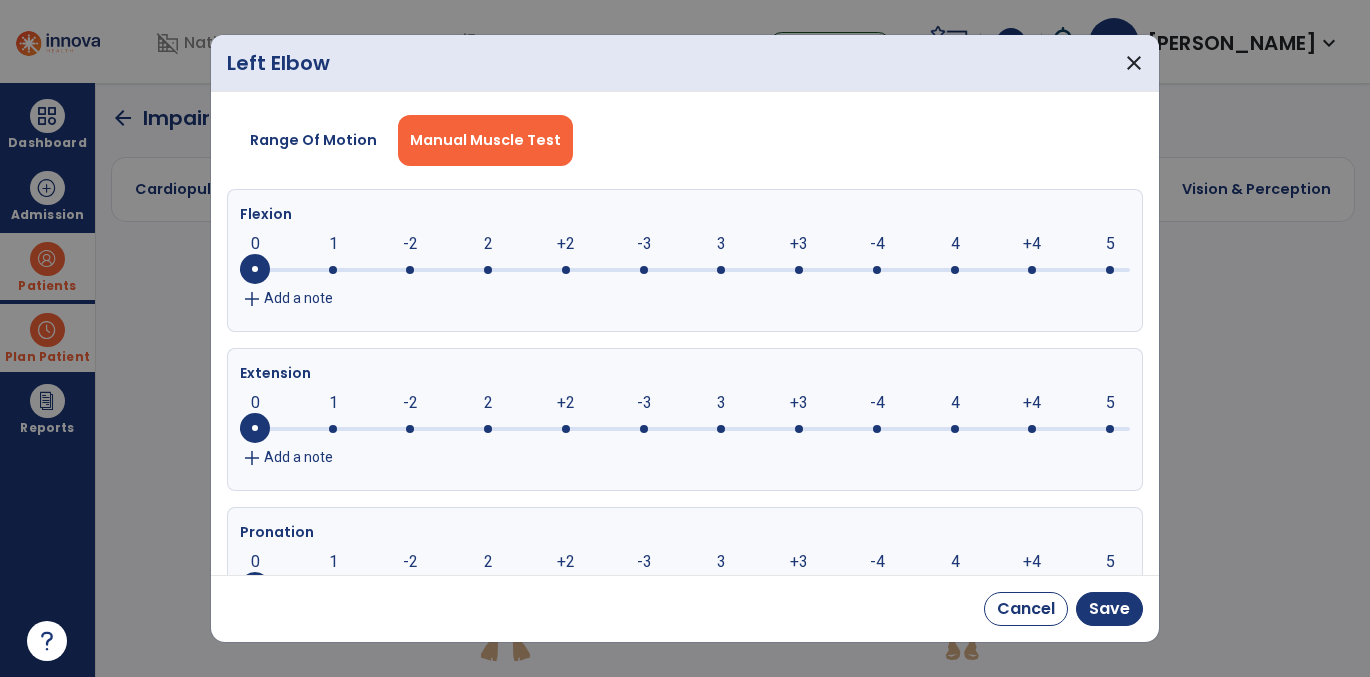 click on "0     0      1      -2      2      +2      -3      3      +3      -4      4      +4      5" 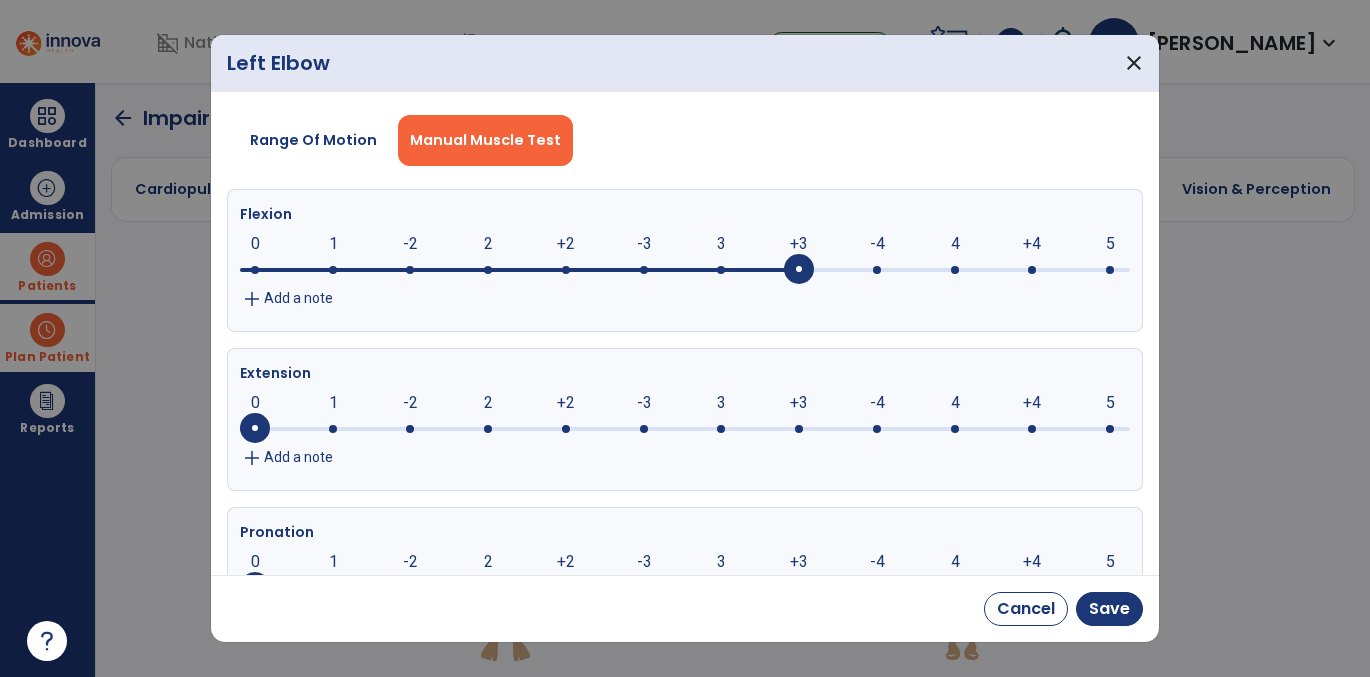 click on "+3" 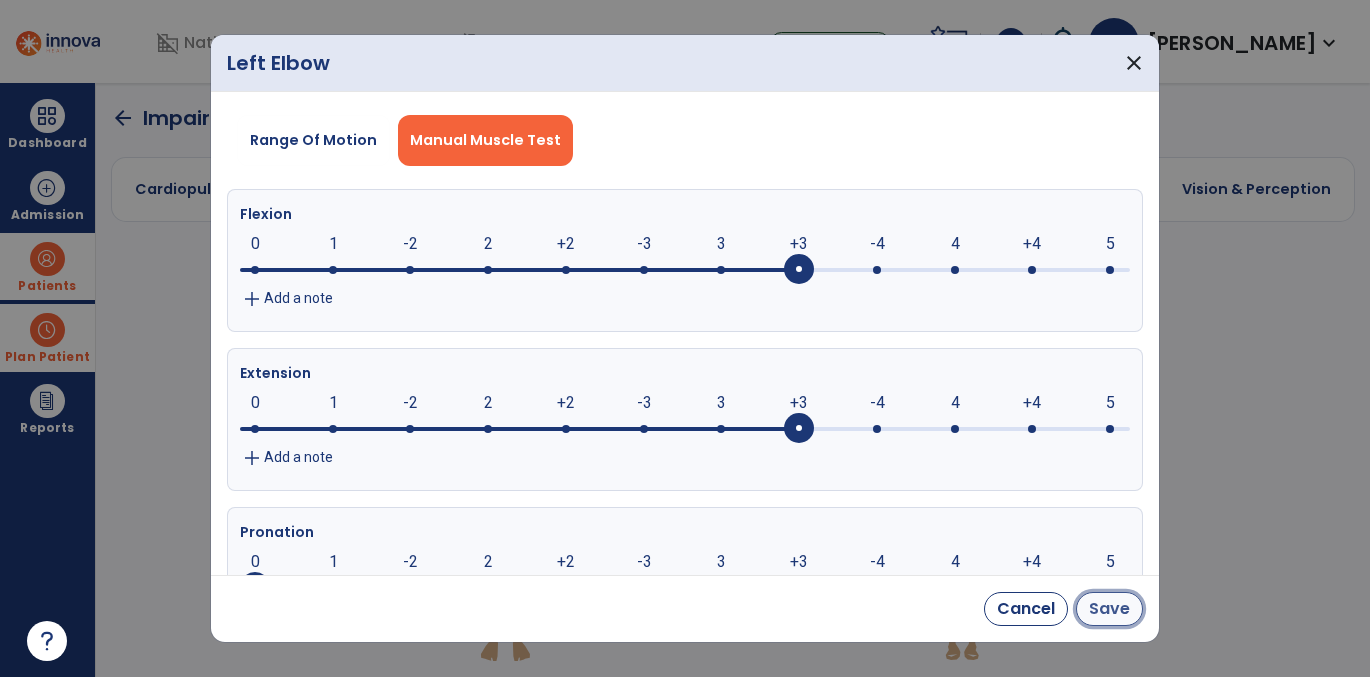click on "Save" at bounding box center [1109, 609] 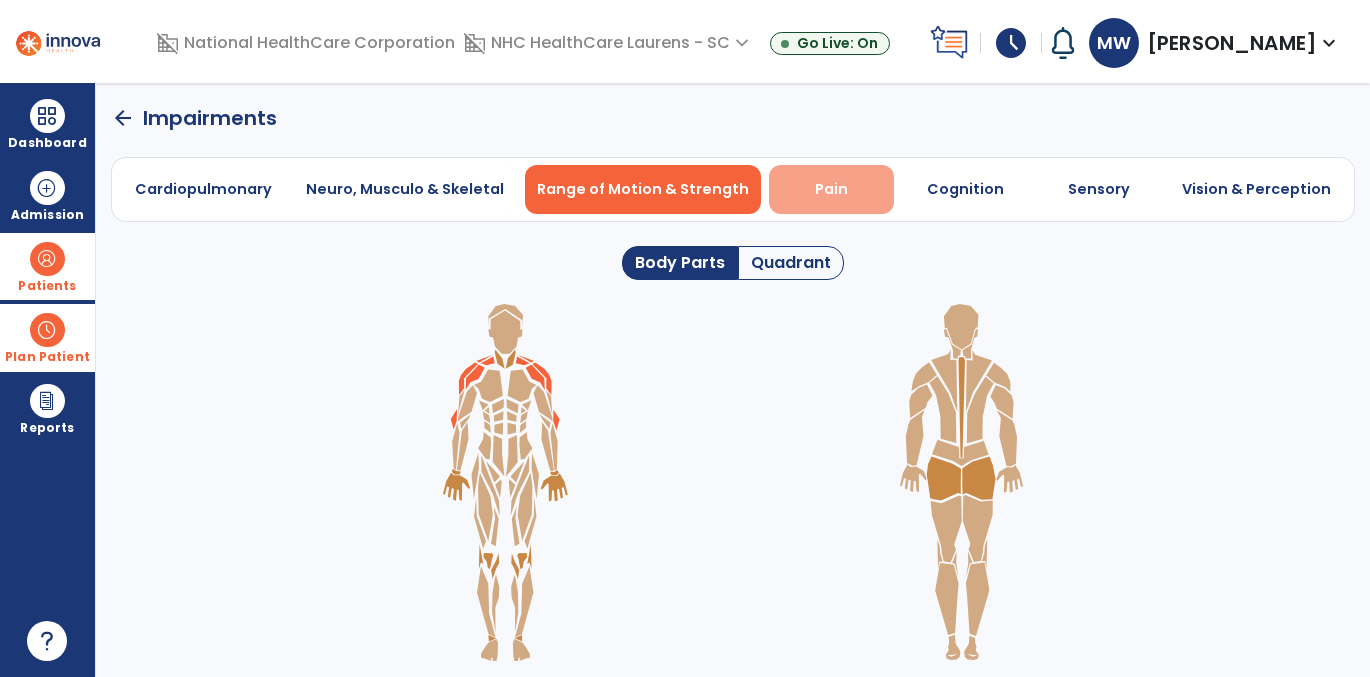 click on "Pain" at bounding box center (831, 189) 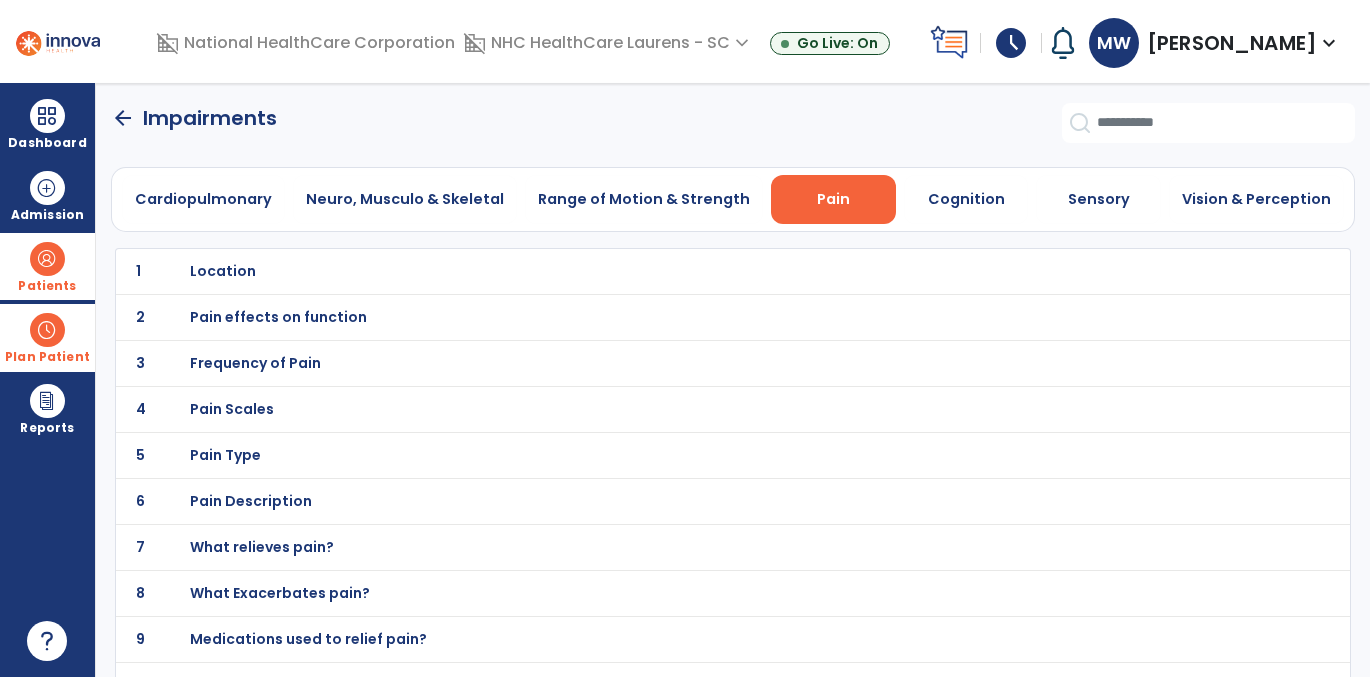 click on "Pain Type" at bounding box center (223, 271) 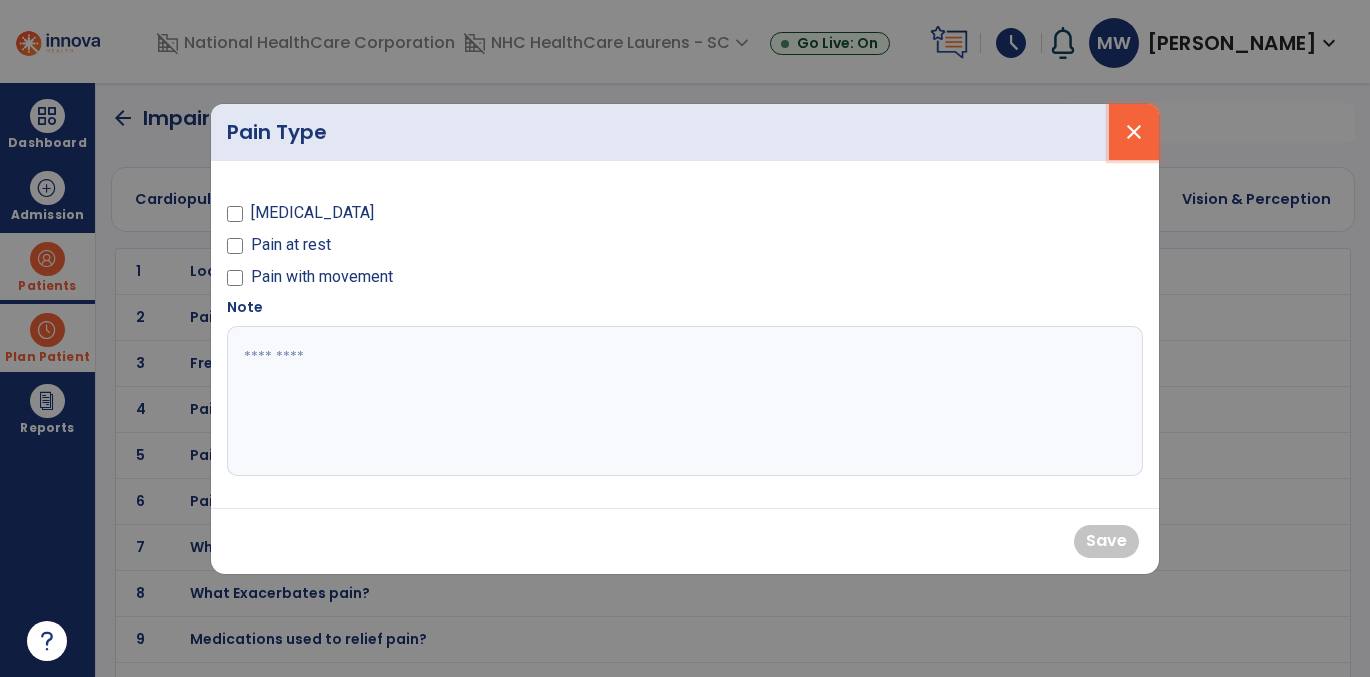 click on "close" at bounding box center [1134, 132] 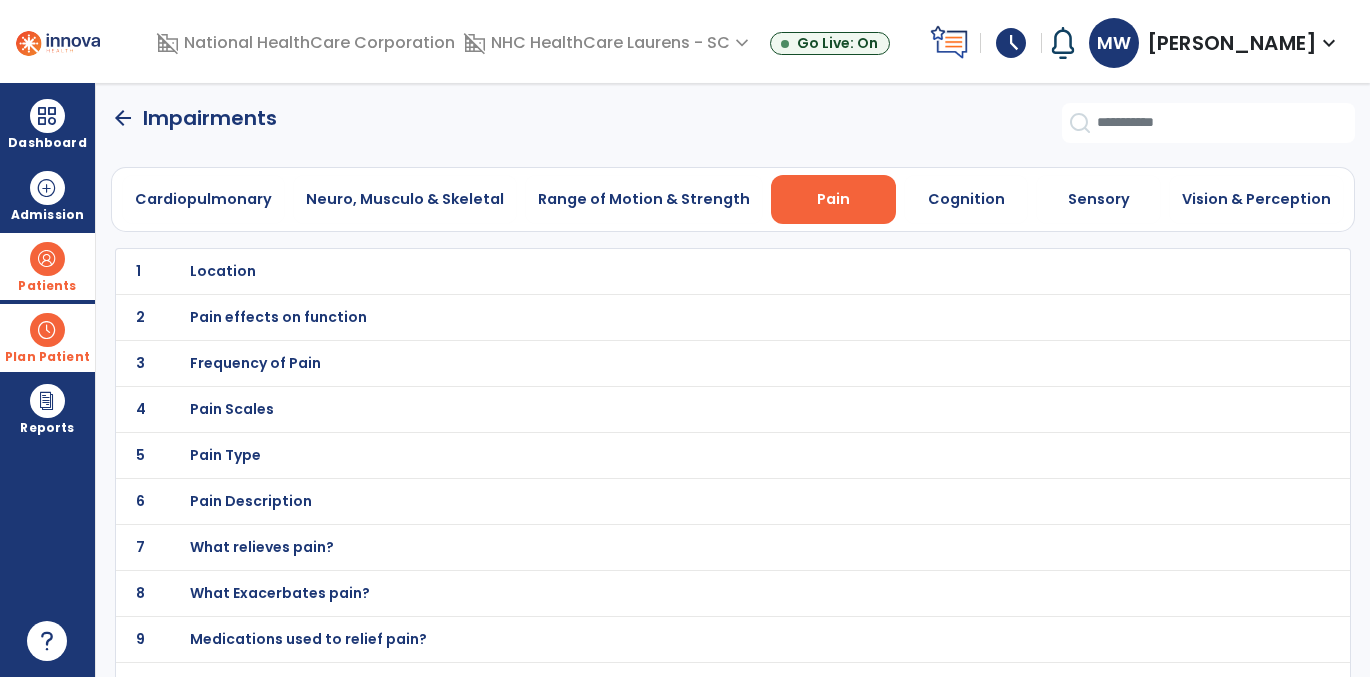 click on "Pain Scales" at bounding box center (223, 271) 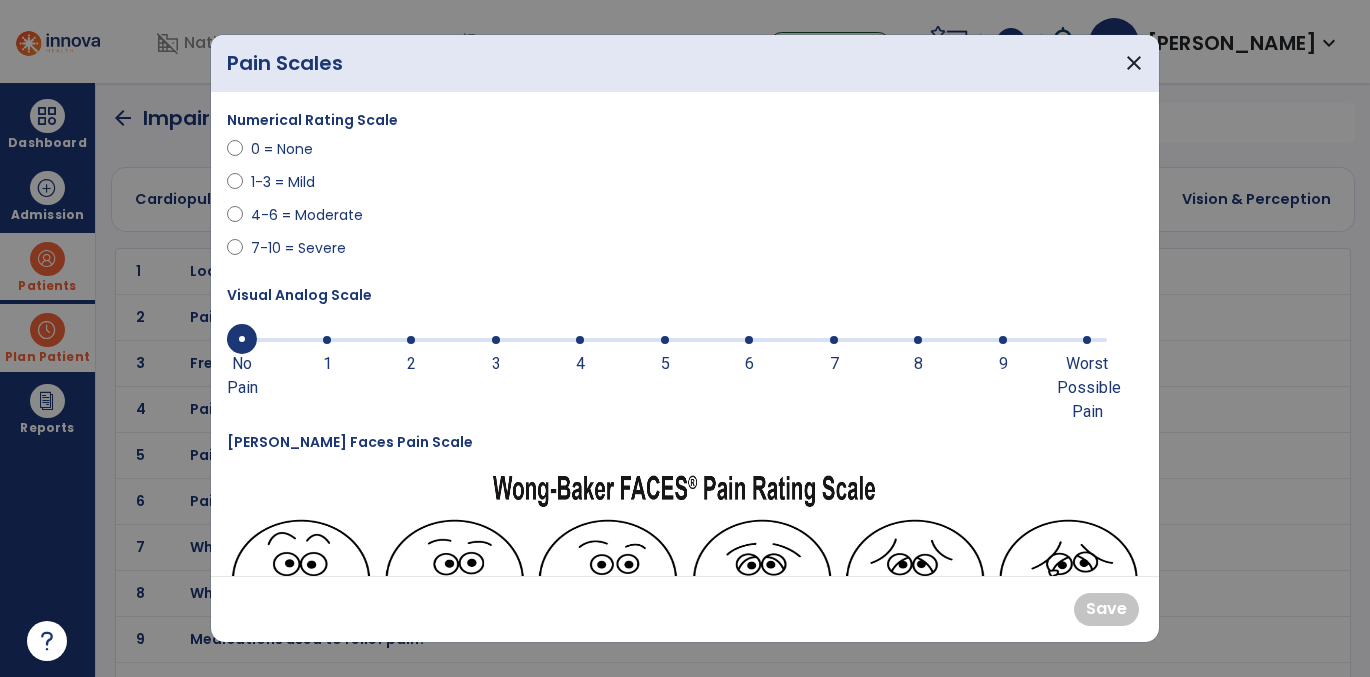 click on "0 = None" at bounding box center (286, 149) 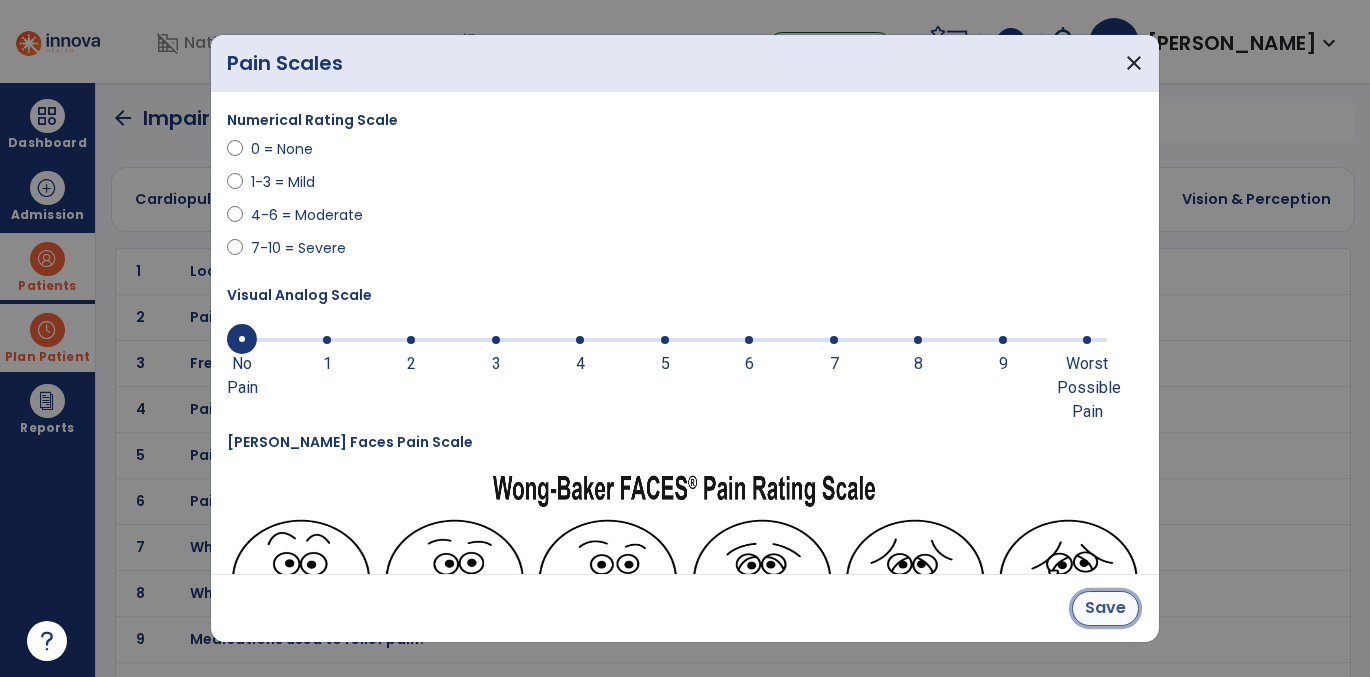 click on "Save" at bounding box center [1105, 608] 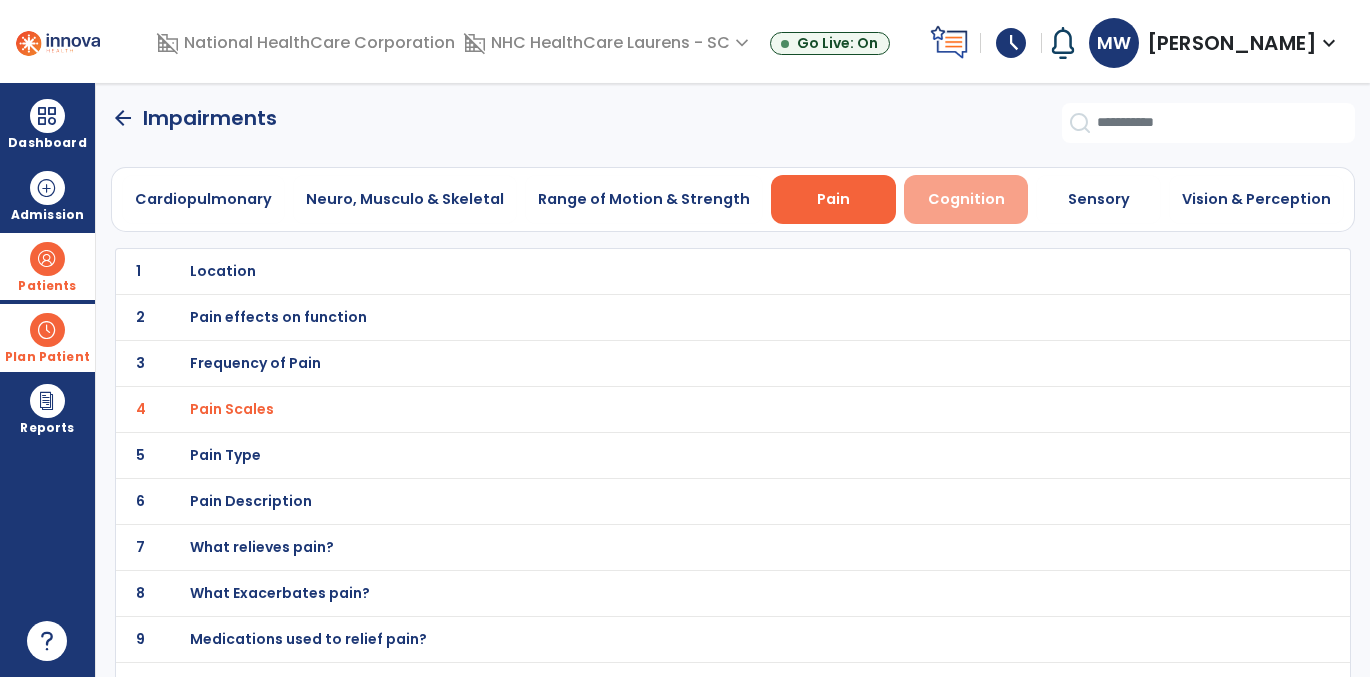 click on "Cognition" at bounding box center [966, 199] 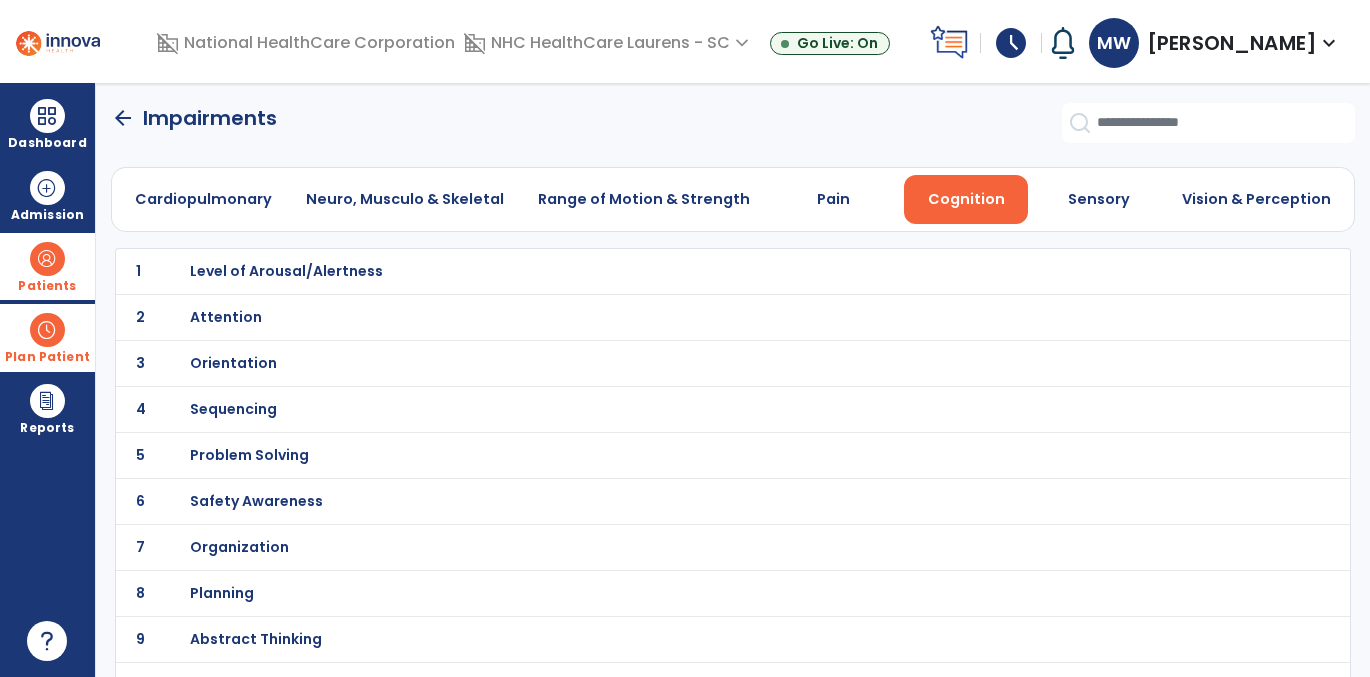 click on "Orientation" at bounding box center [286, 271] 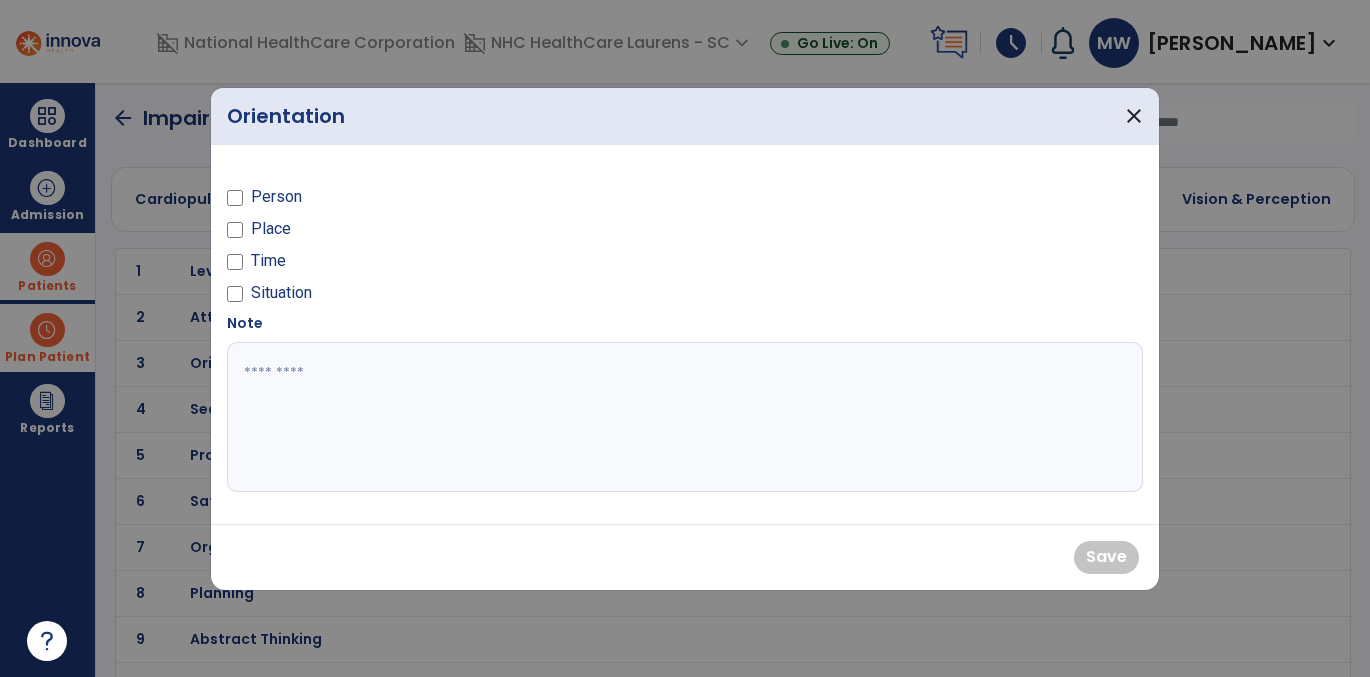 click on "Person" at bounding box center [276, 197] 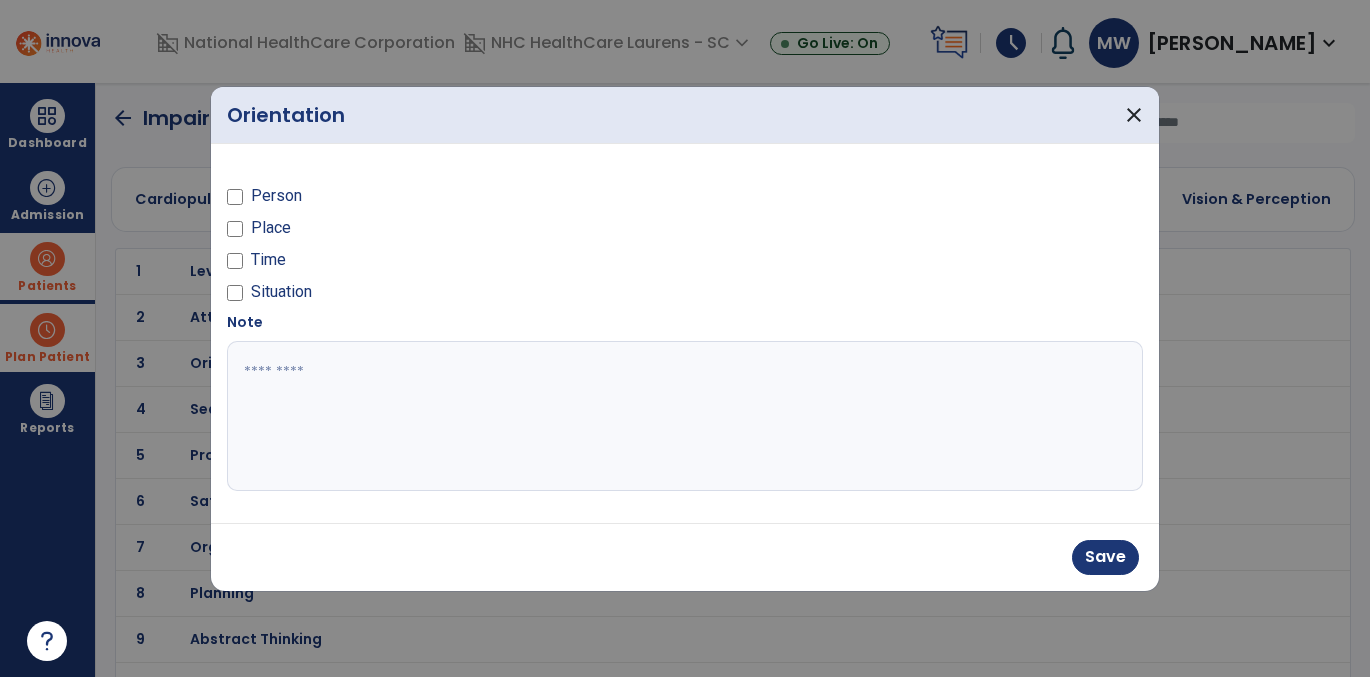 click on "Situation" at bounding box center [281, 292] 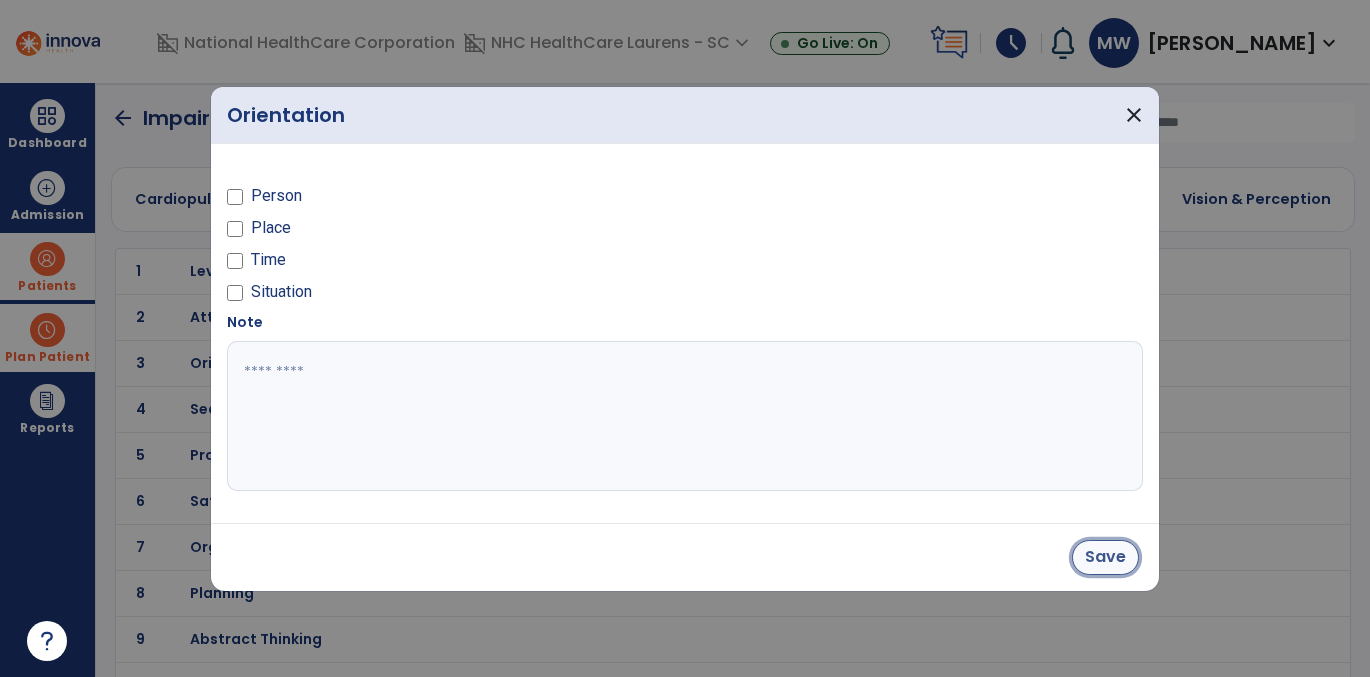 click on "Save" at bounding box center (1105, 557) 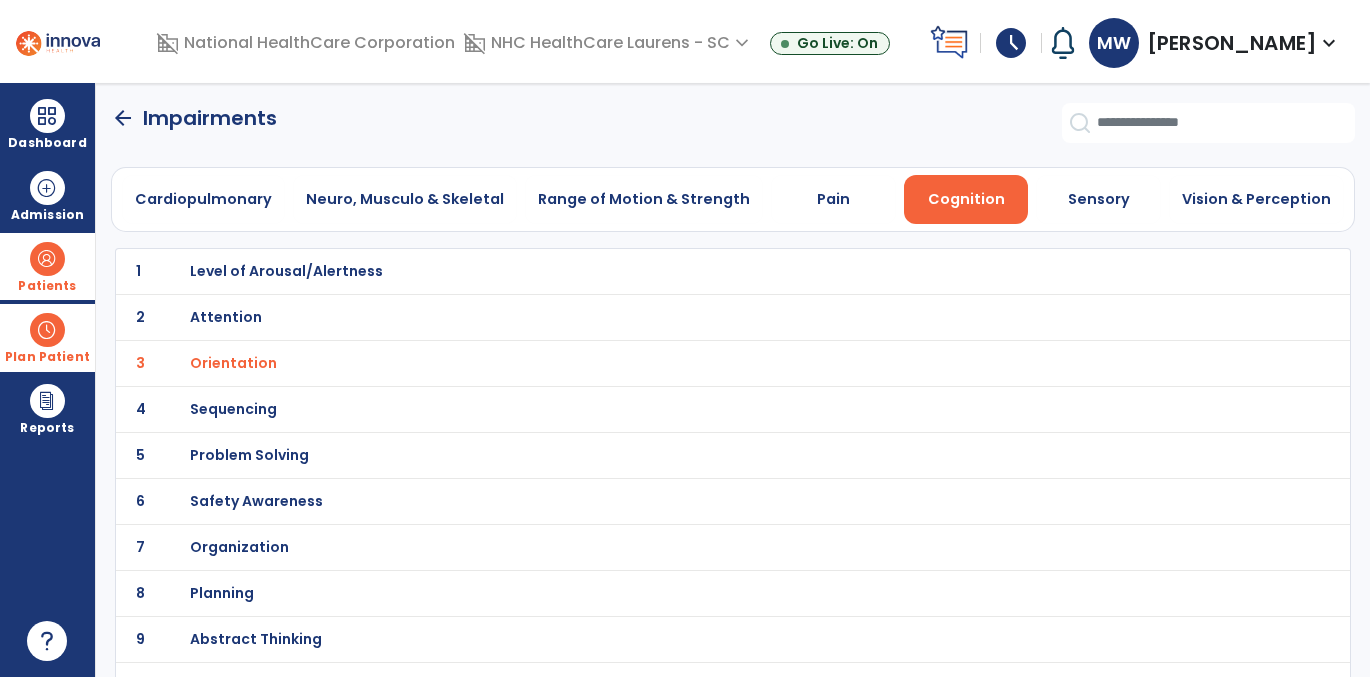 click on "Safety Awareness" at bounding box center (286, 271) 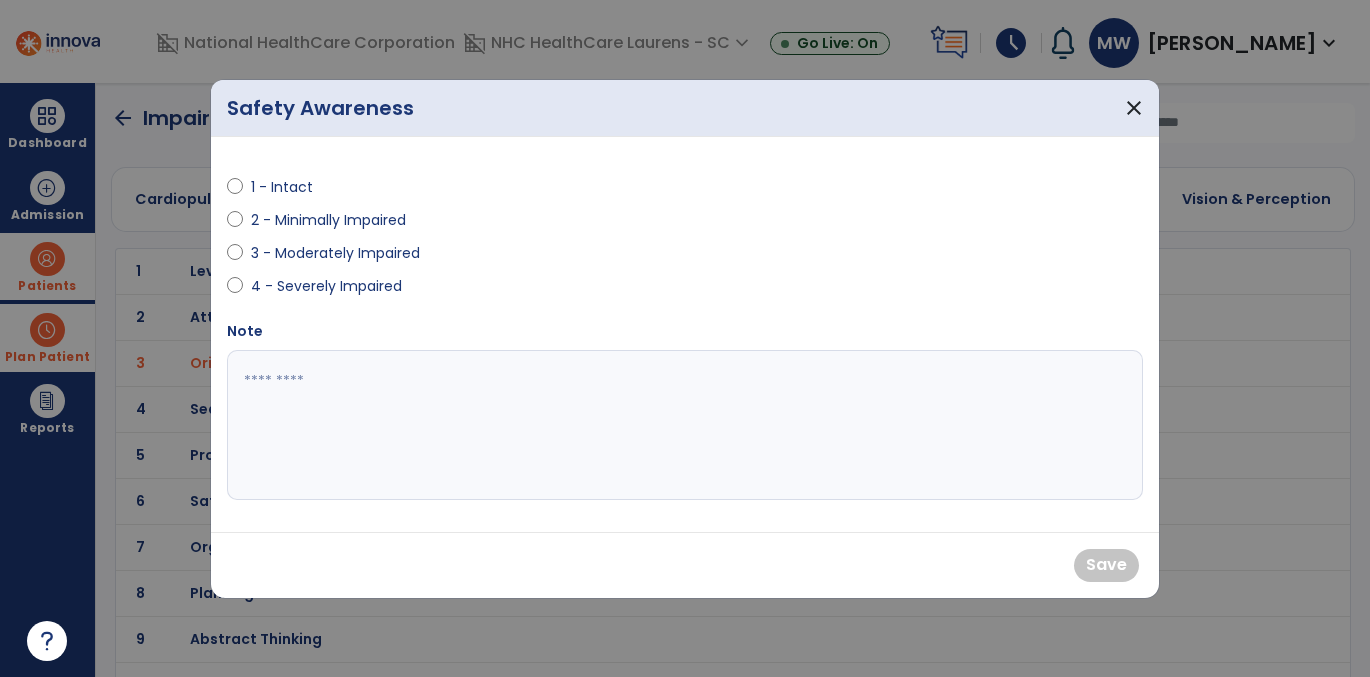 click on "2 - Minimally Impaired" at bounding box center (328, 220) 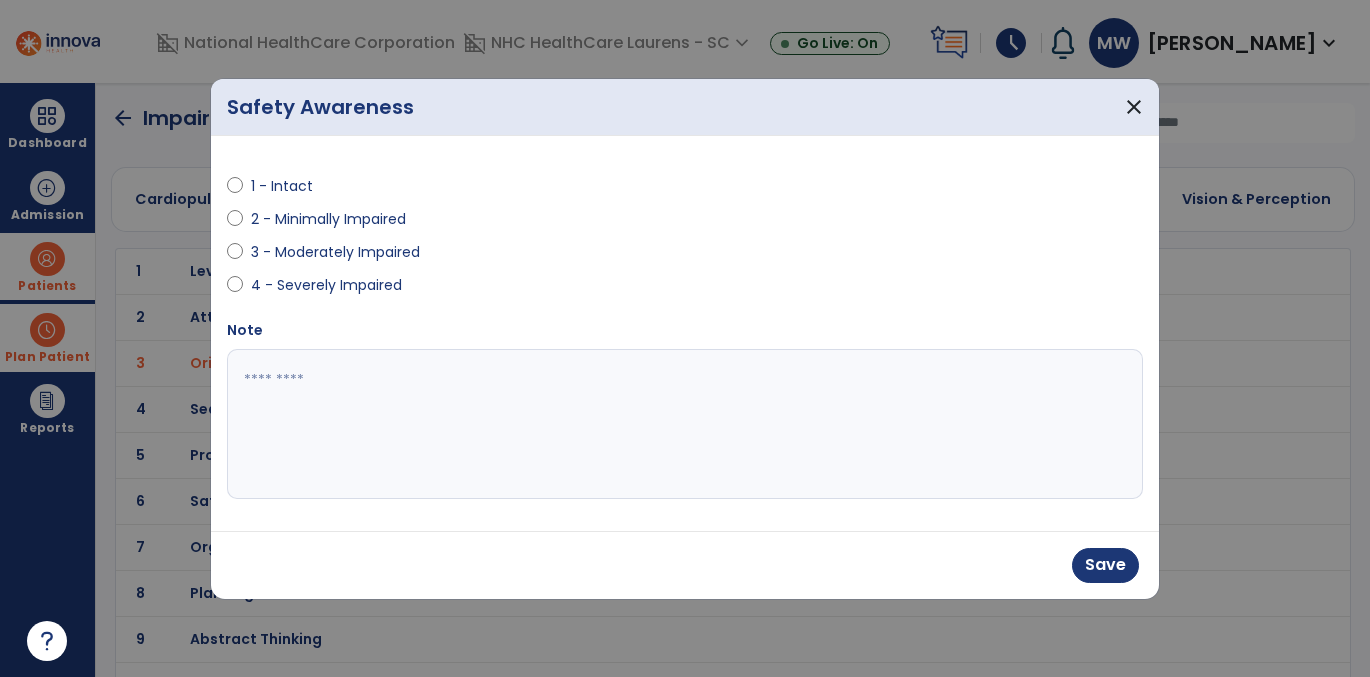 click on "Save" at bounding box center (685, 565) 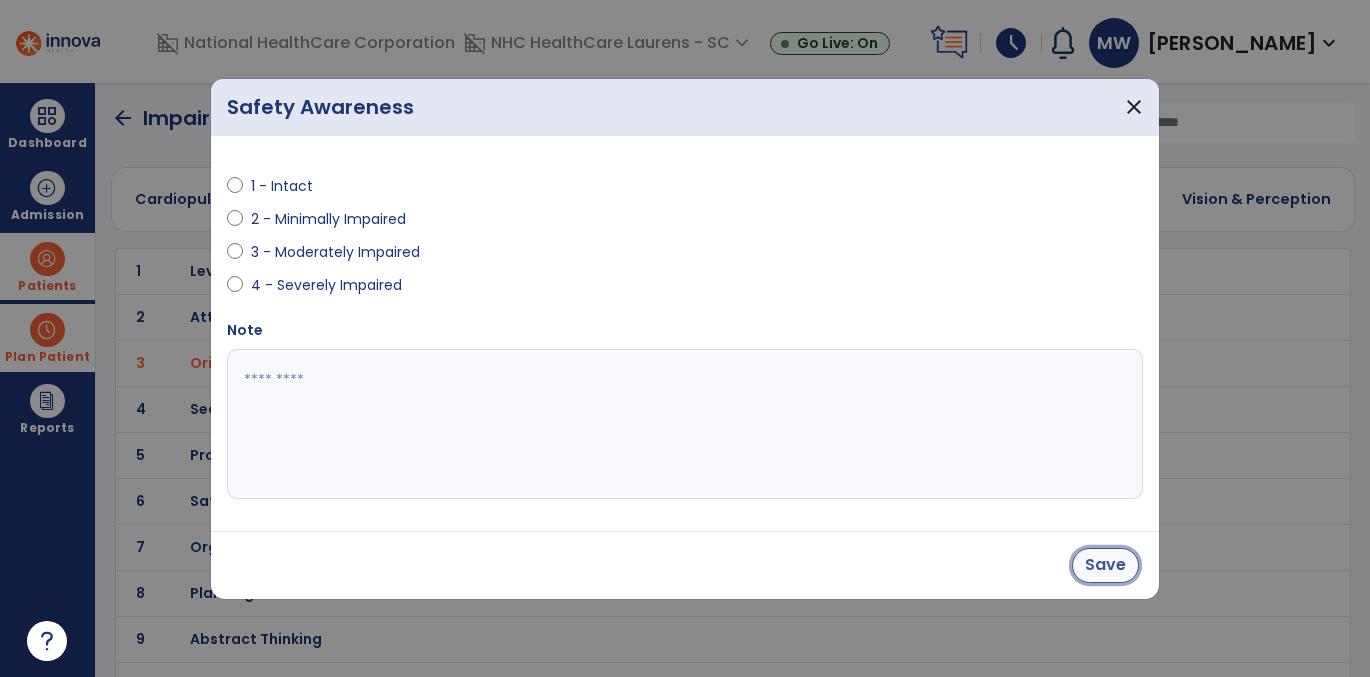 click on "Save" at bounding box center [1105, 565] 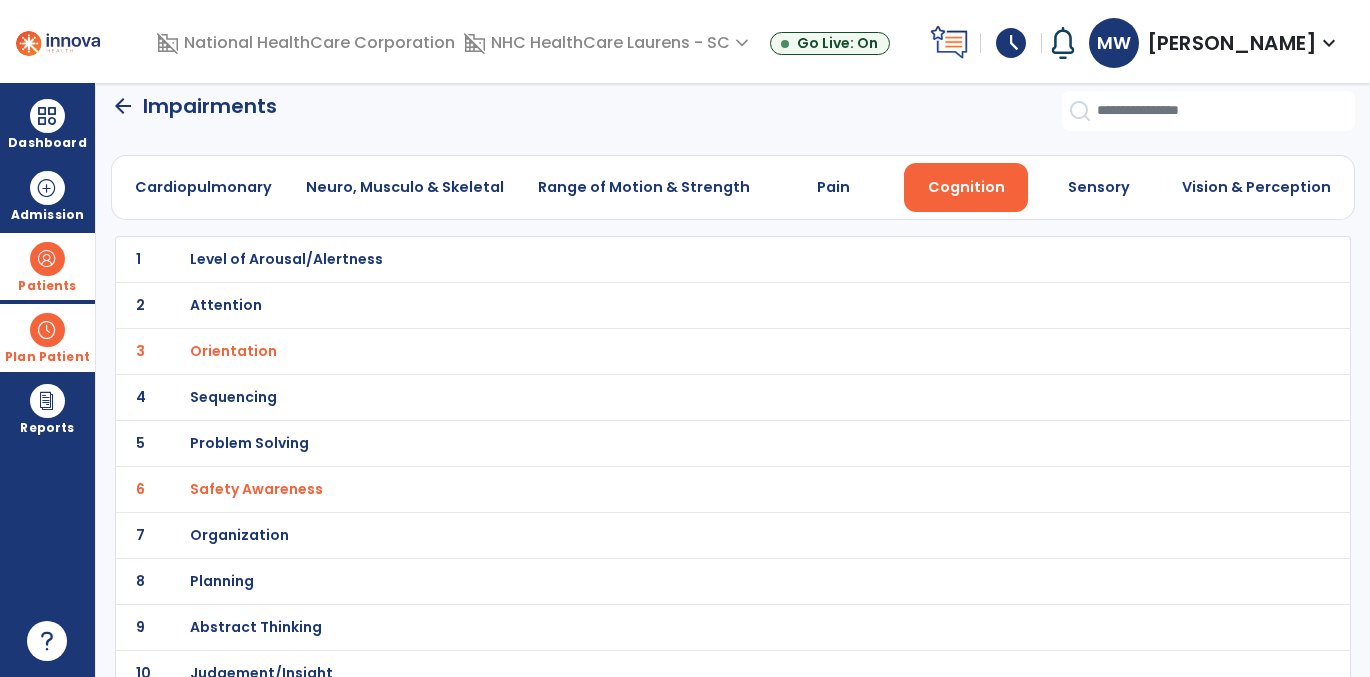 scroll, scrollTop: 0, scrollLeft: 0, axis: both 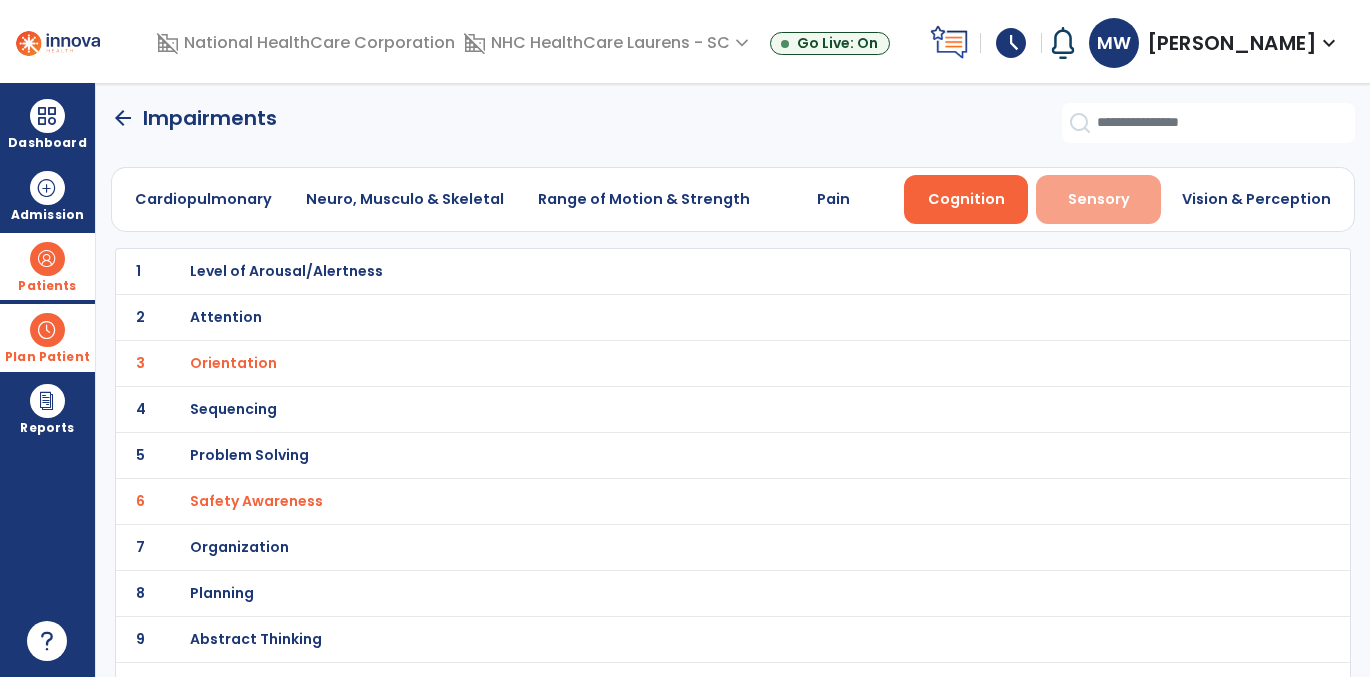click on "Sensory" at bounding box center [1098, 199] 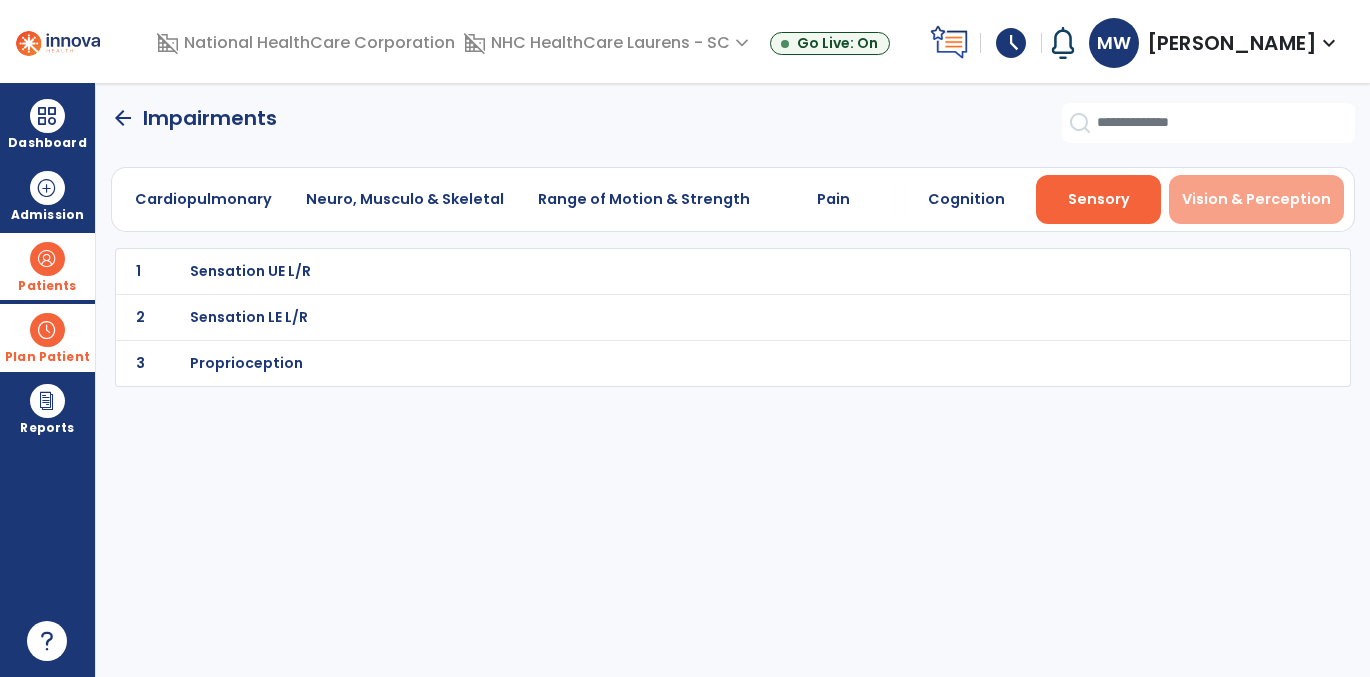 click on "Vision & Perception" at bounding box center (1256, 199) 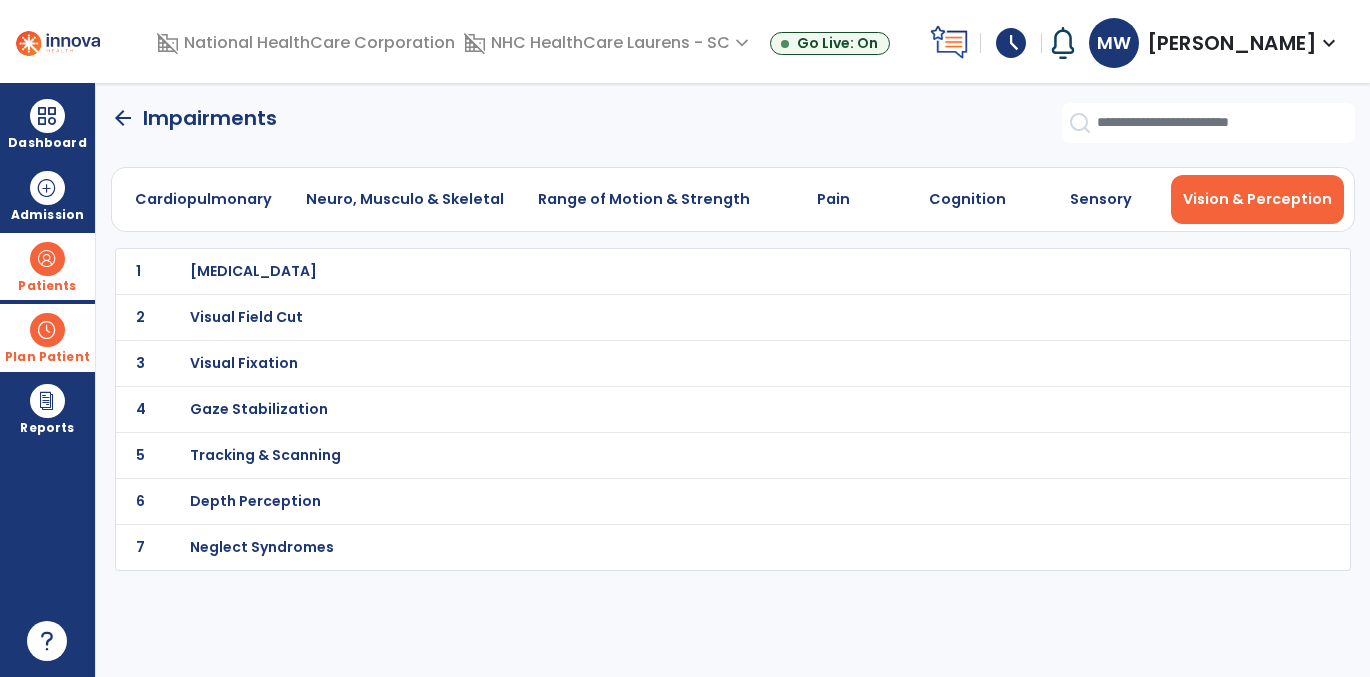 click on "arrow_back" 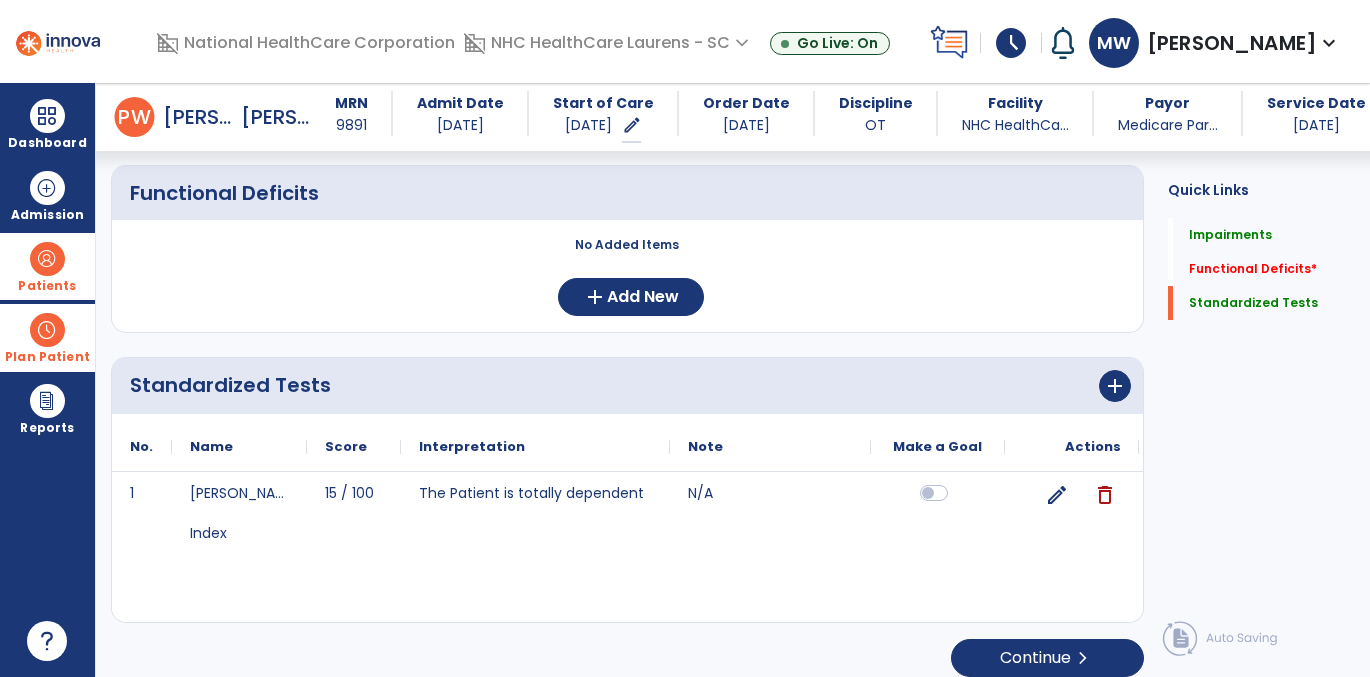 scroll, scrollTop: 807, scrollLeft: 0, axis: vertical 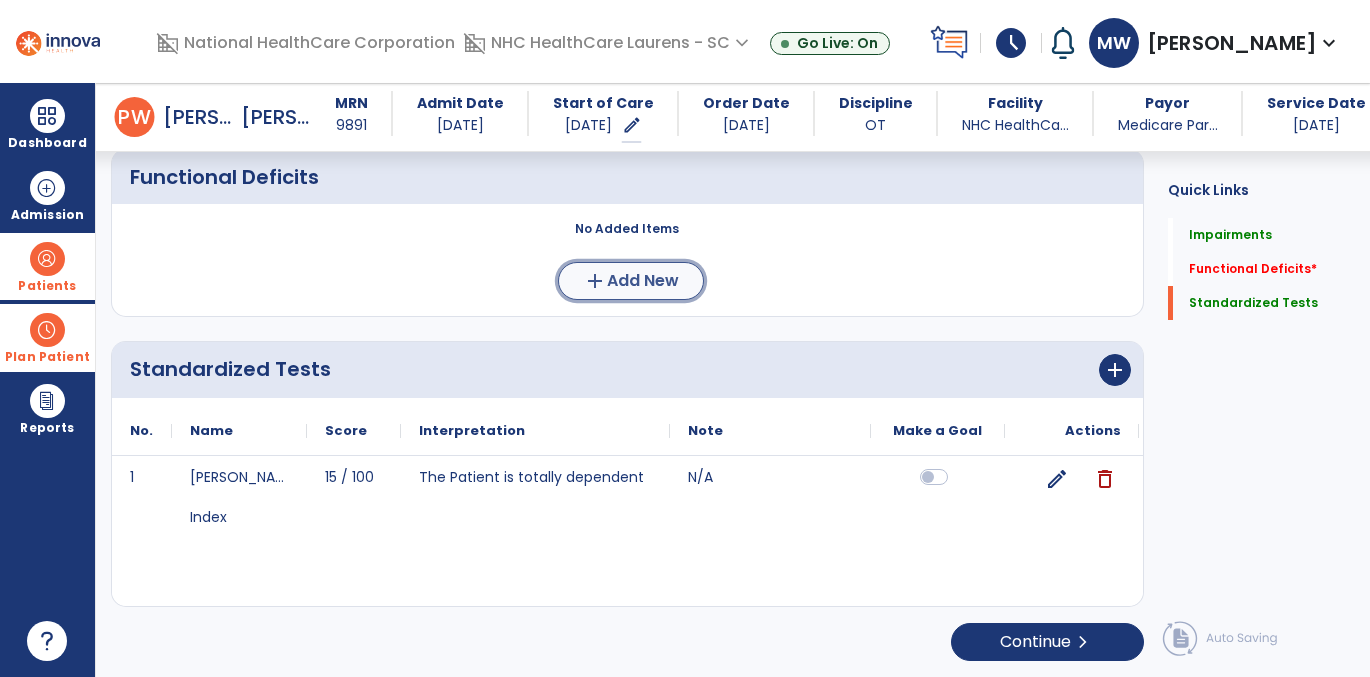 click on "add  Add New" 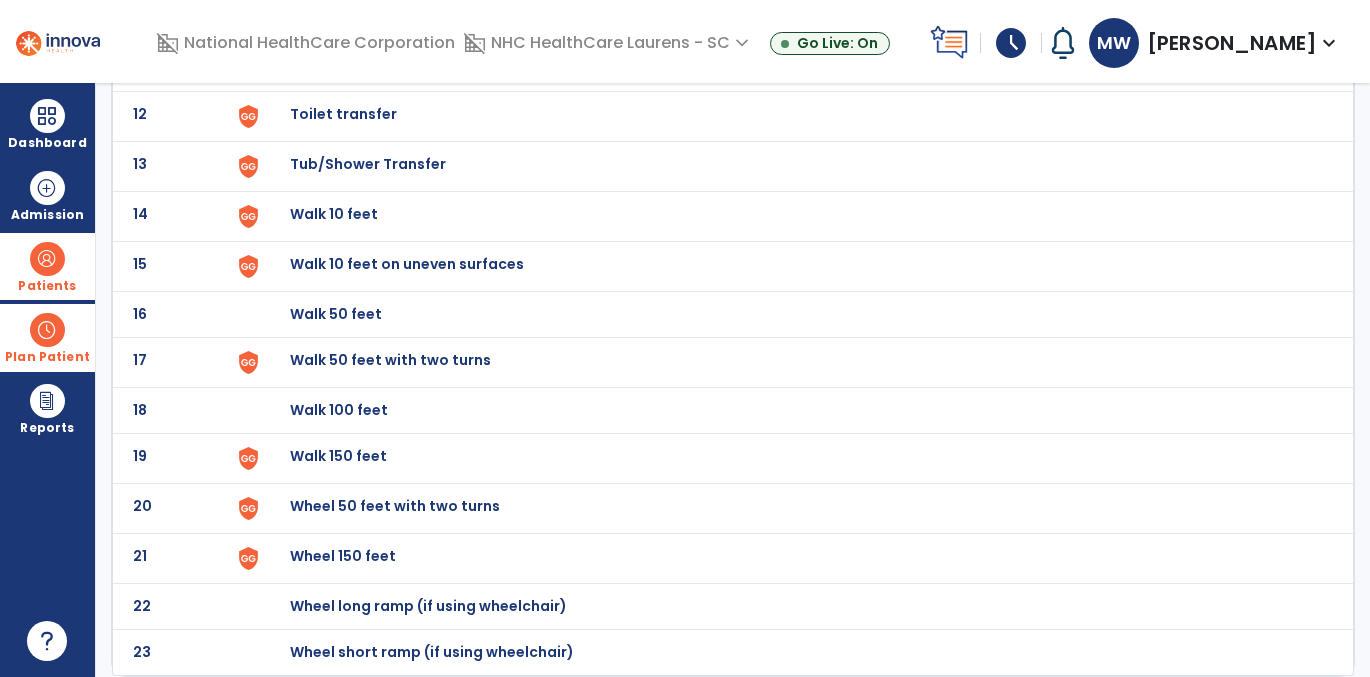 scroll, scrollTop: 0, scrollLeft: 0, axis: both 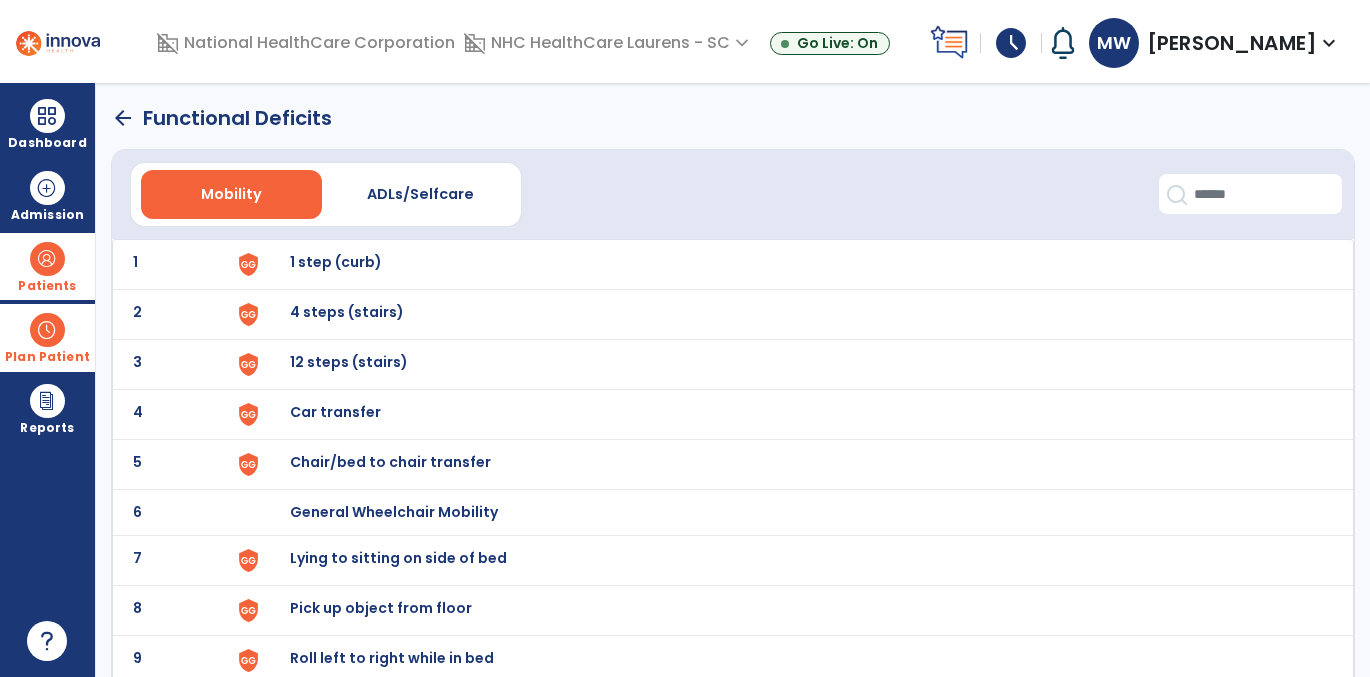 click on "Lying to sitting on side of bed" at bounding box center (336, 262) 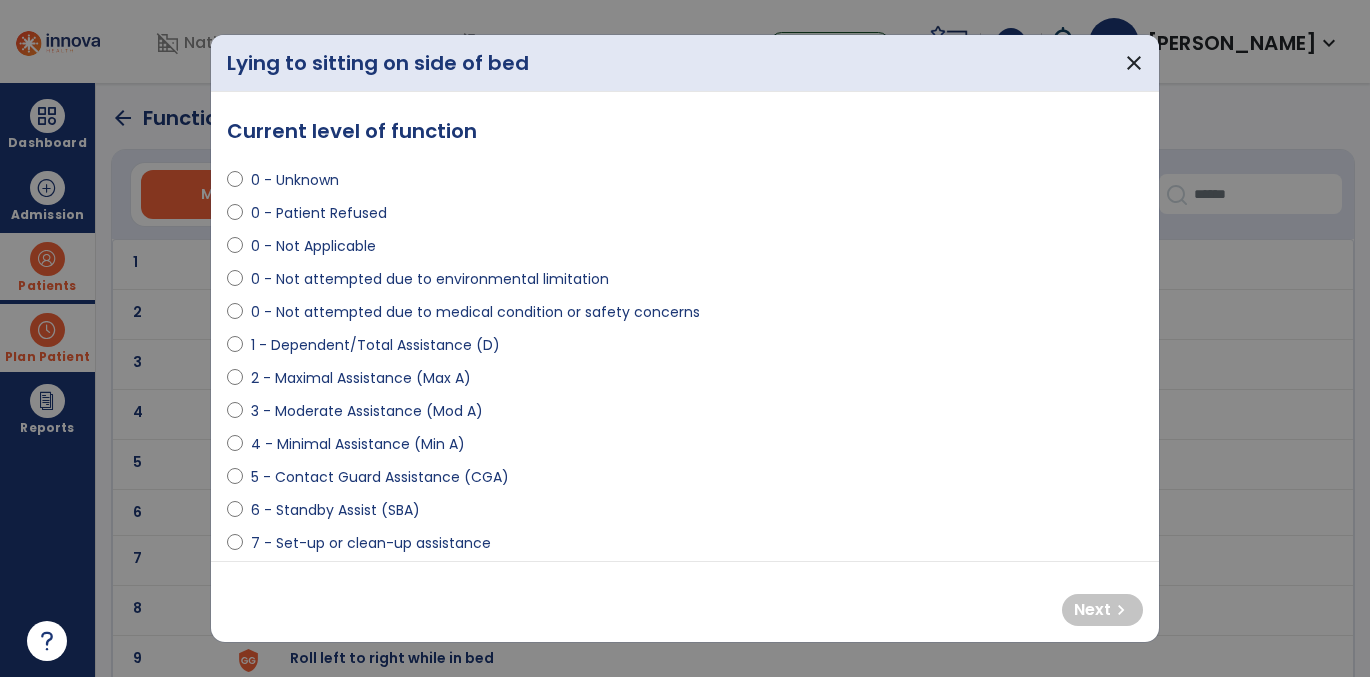 click on "4 - Minimal Assistance (Min A)" at bounding box center [358, 444] 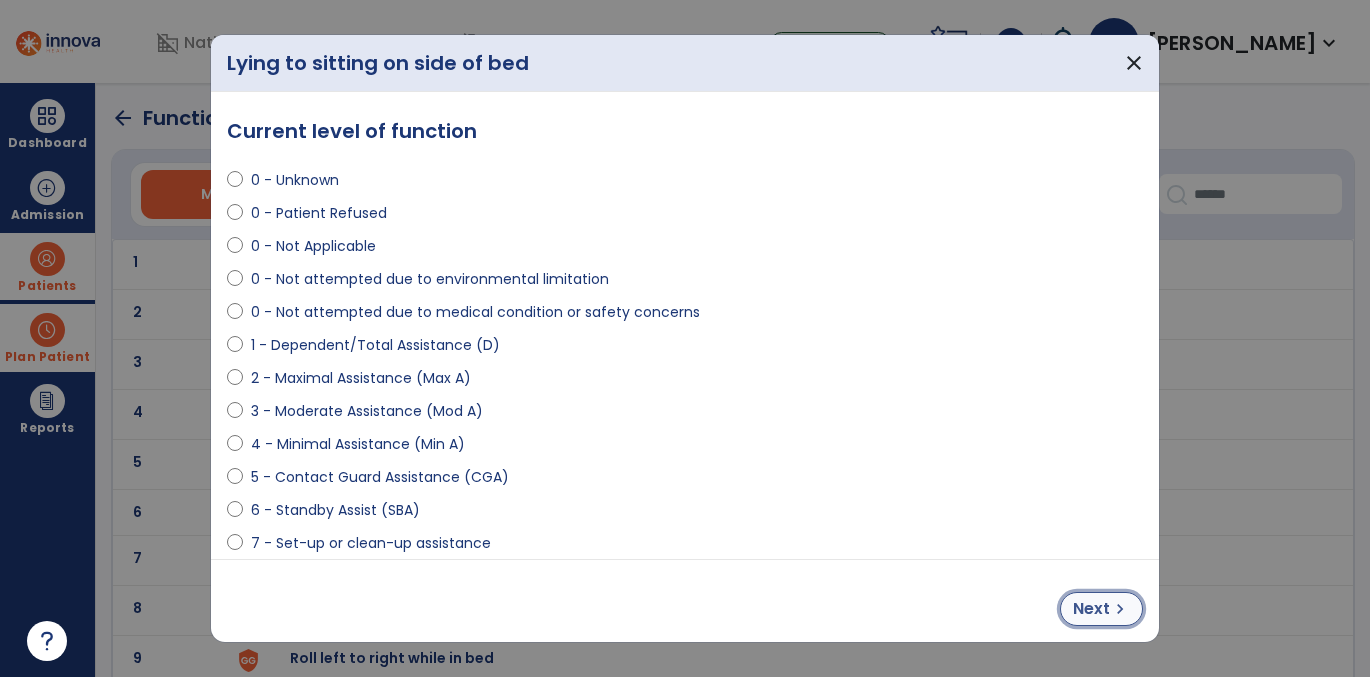 click on "Next" at bounding box center [1091, 609] 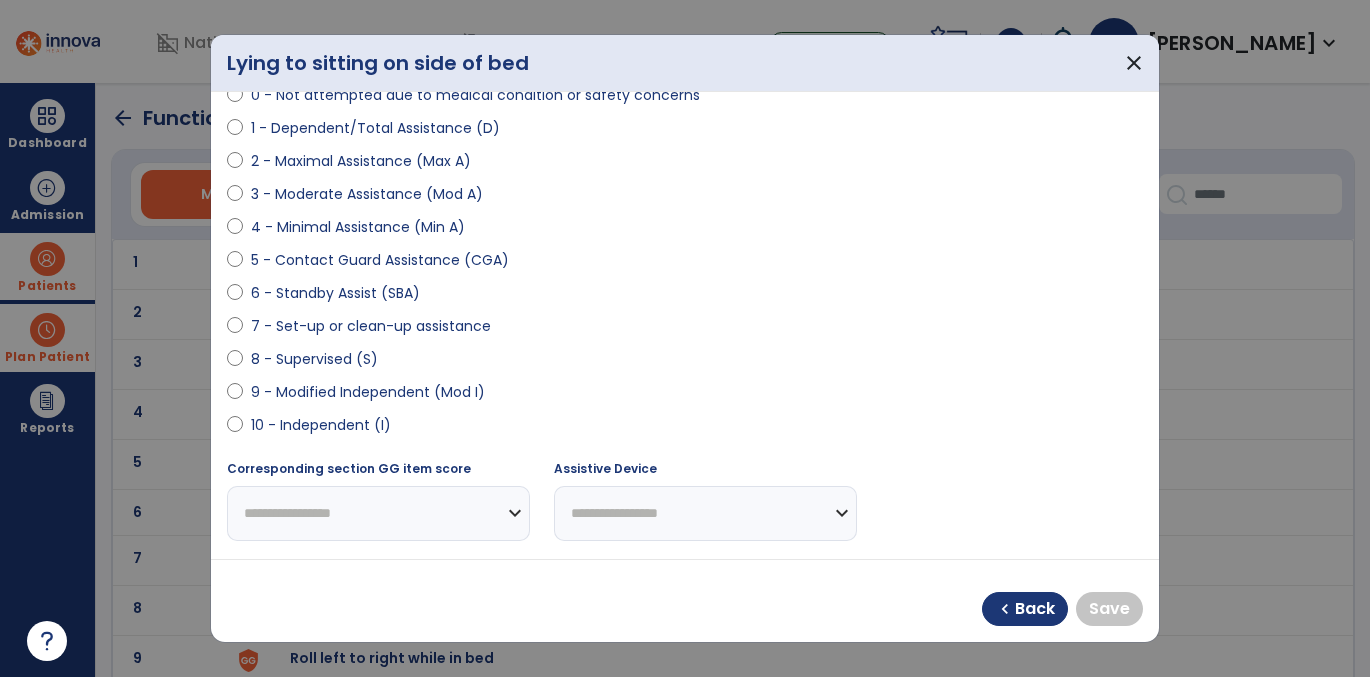 scroll, scrollTop: 255, scrollLeft: 0, axis: vertical 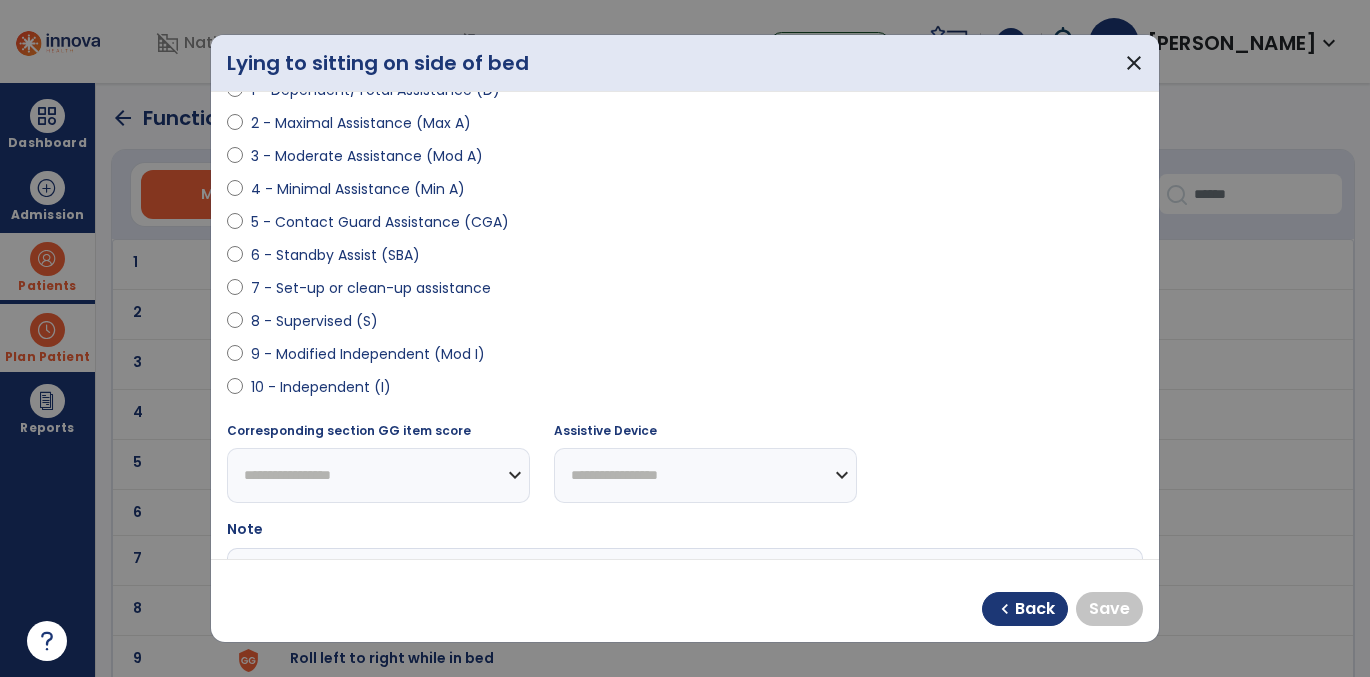 click on "8 - Supervised (S)" at bounding box center [314, 321] 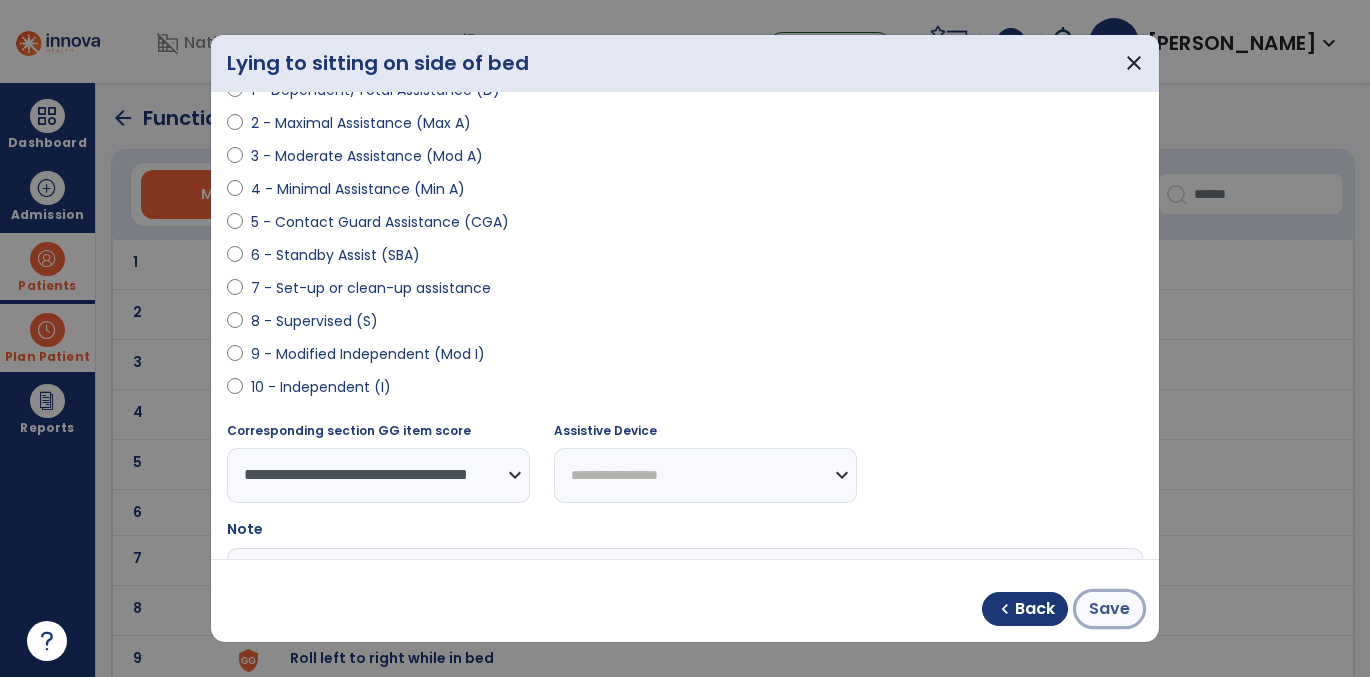 click on "Save" at bounding box center (1109, 609) 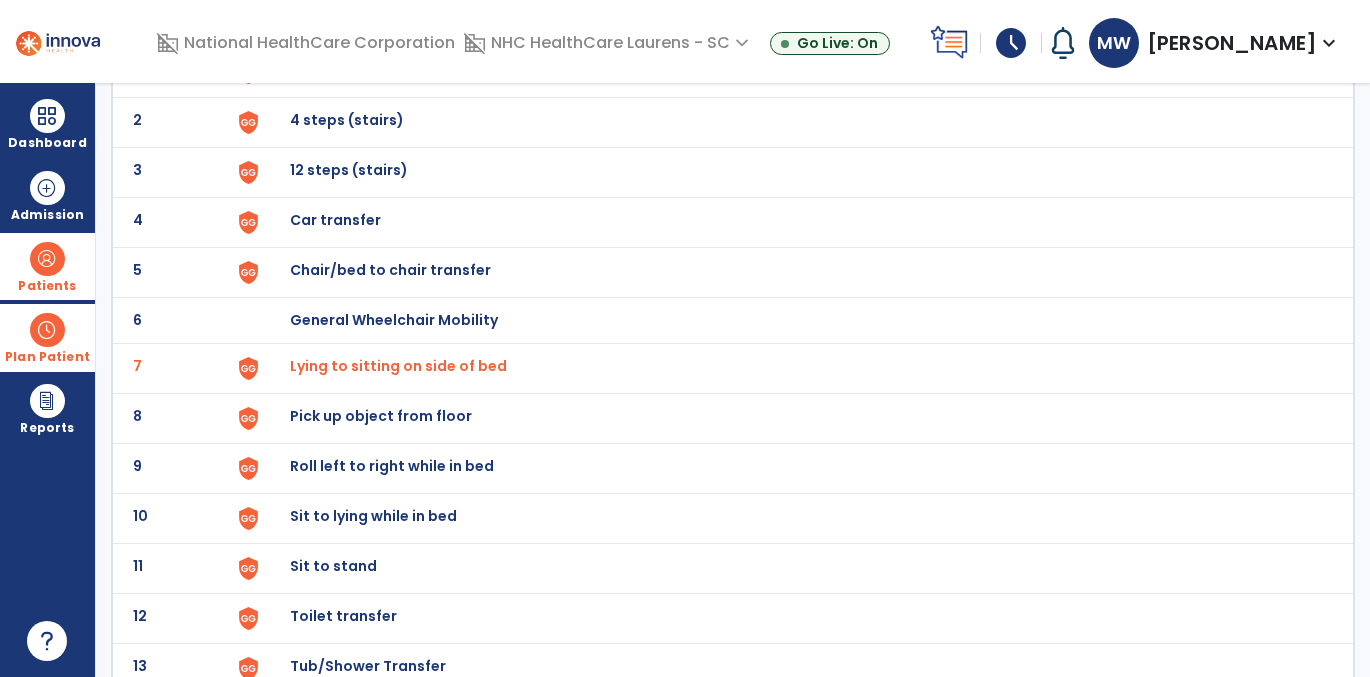 scroll, scrollTop: 211, scrollLeft: 0, axis: vertical 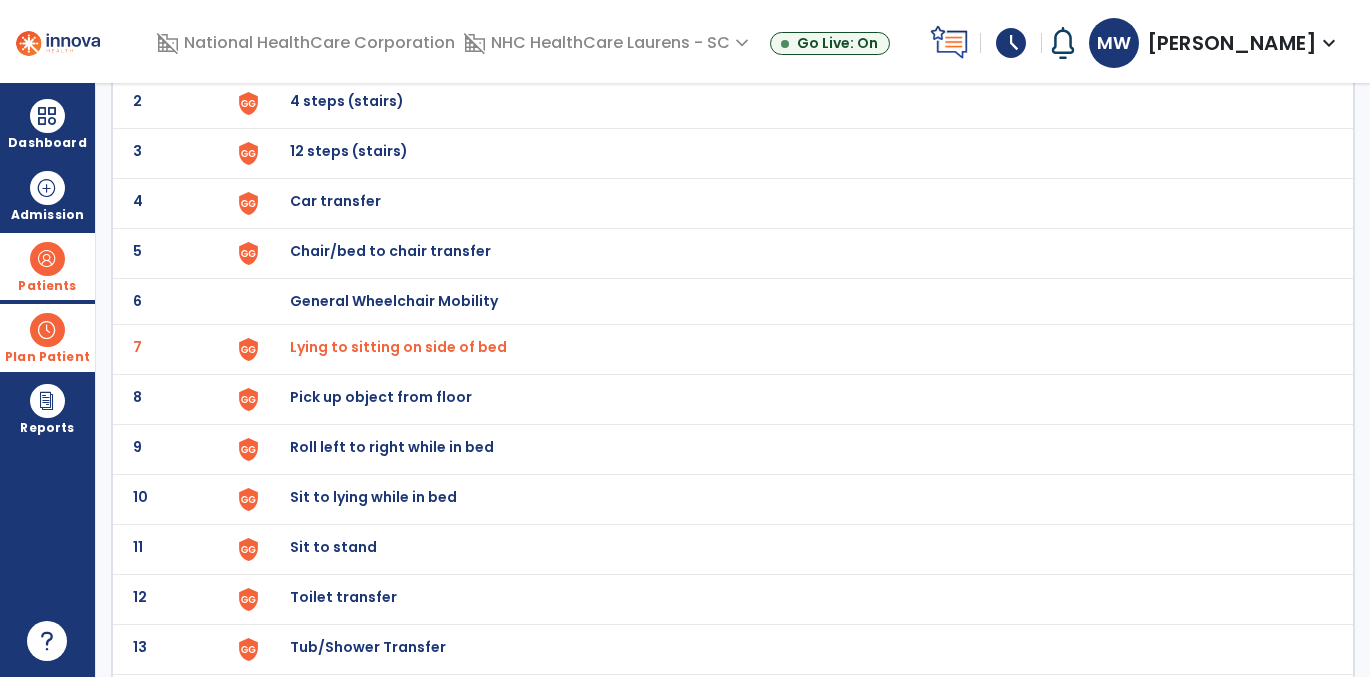 click on "Sit to lying while in bed" at bounding box center [336, 51] 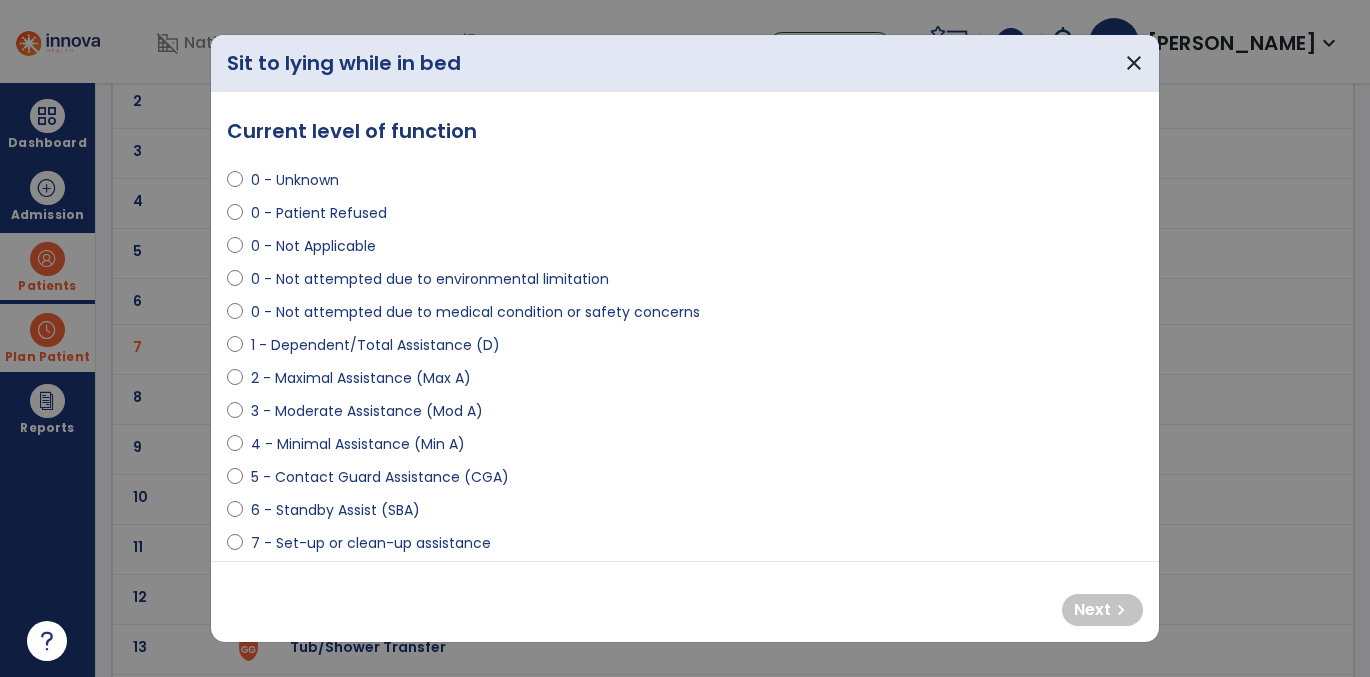 click on "3 - Moderate Assistance (Mod A)" at bounding box center (367, 411) 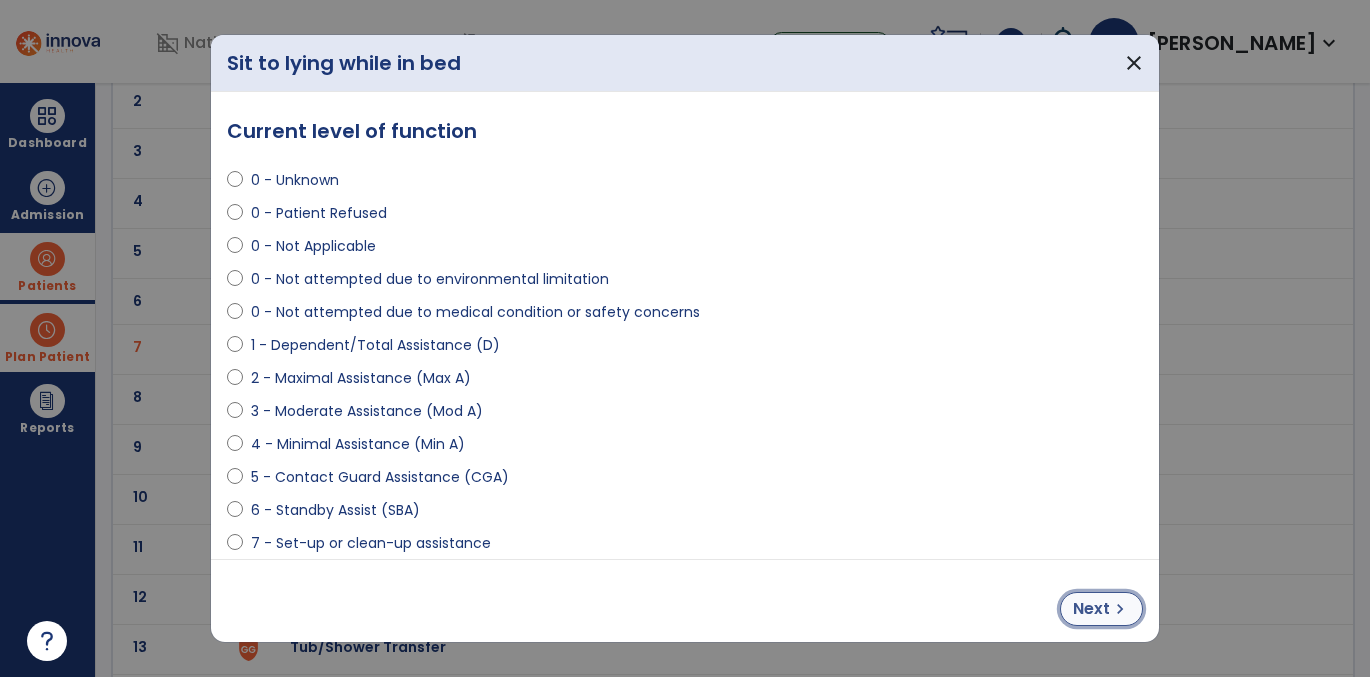 click on "Next" at bounding box center (1091, 609) 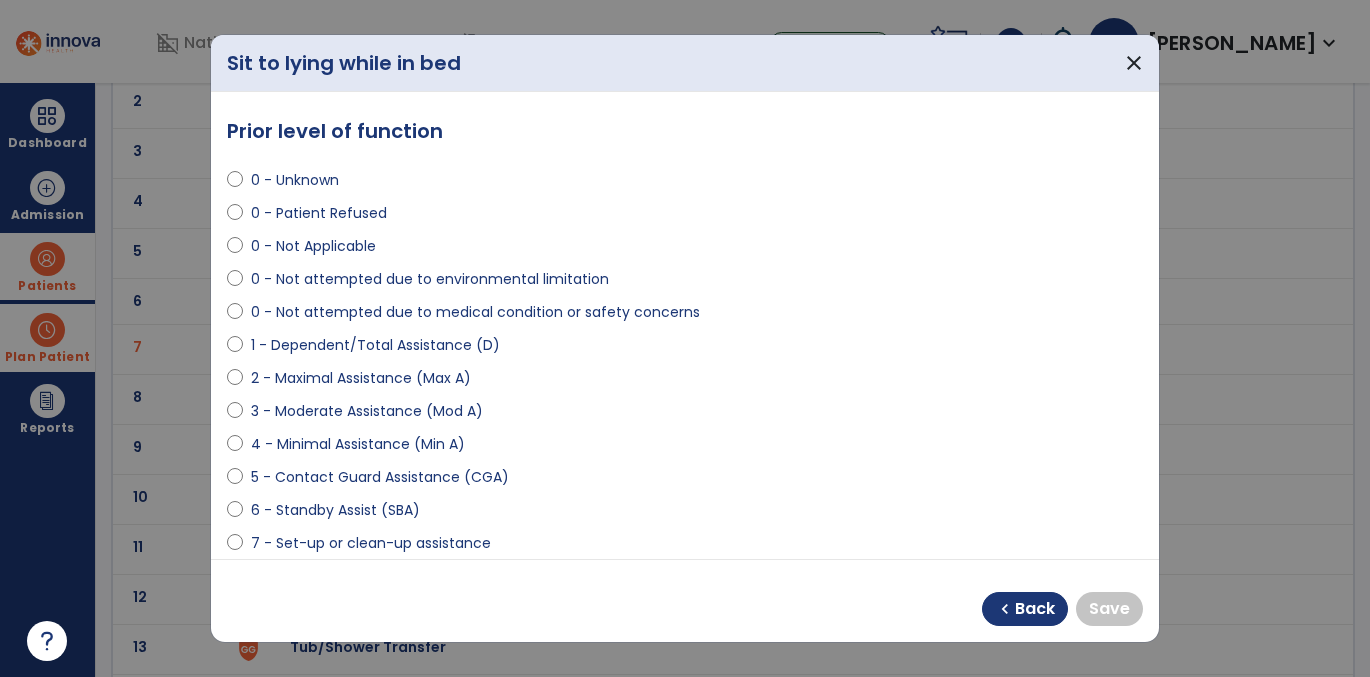 scroll, scrollTop: 134, scrollLeft: 0, axis: vertical 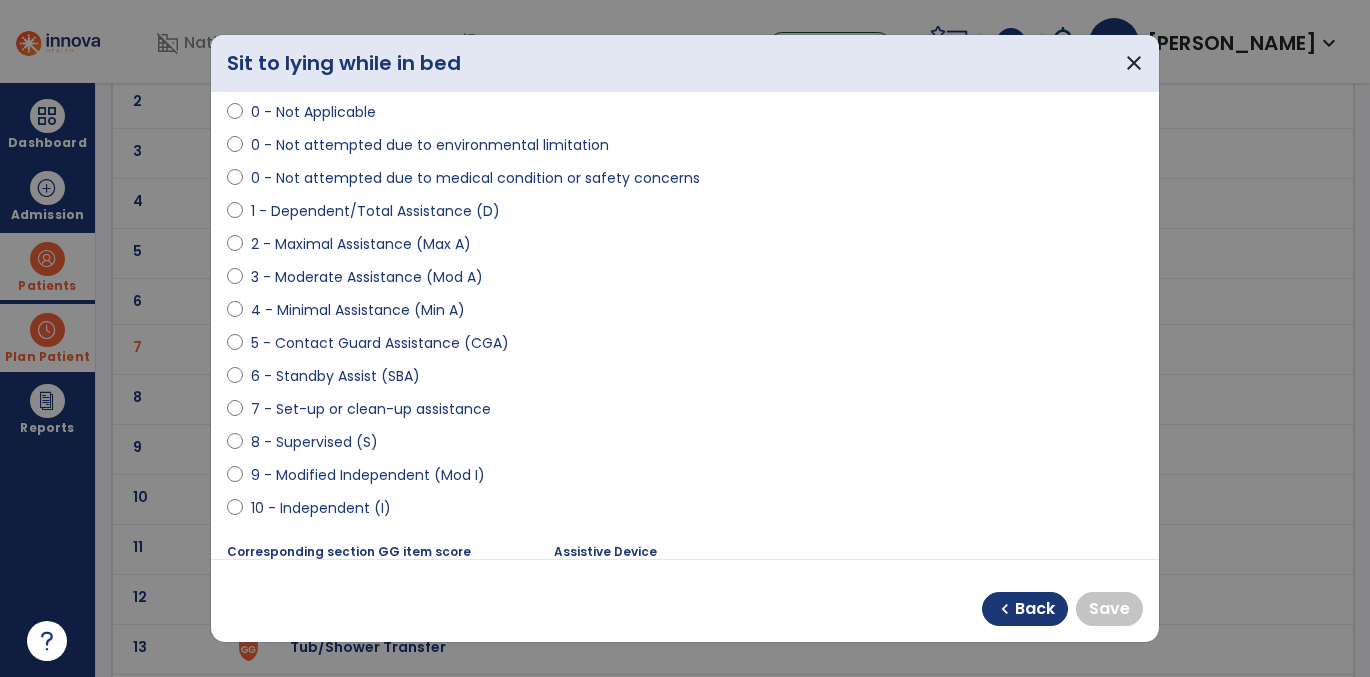 click on "8 - Supervised (S)" at bounding box center [314, 442] 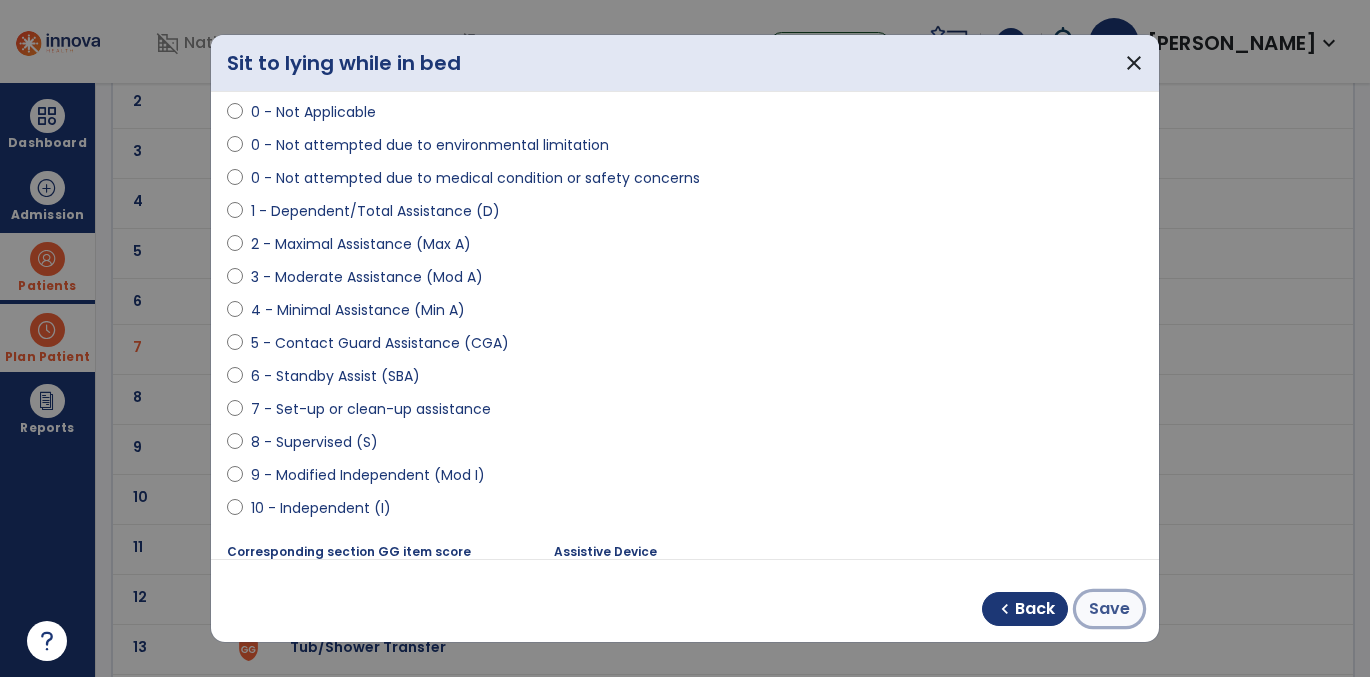 click on "Save" at bounding box center (1109, 609) 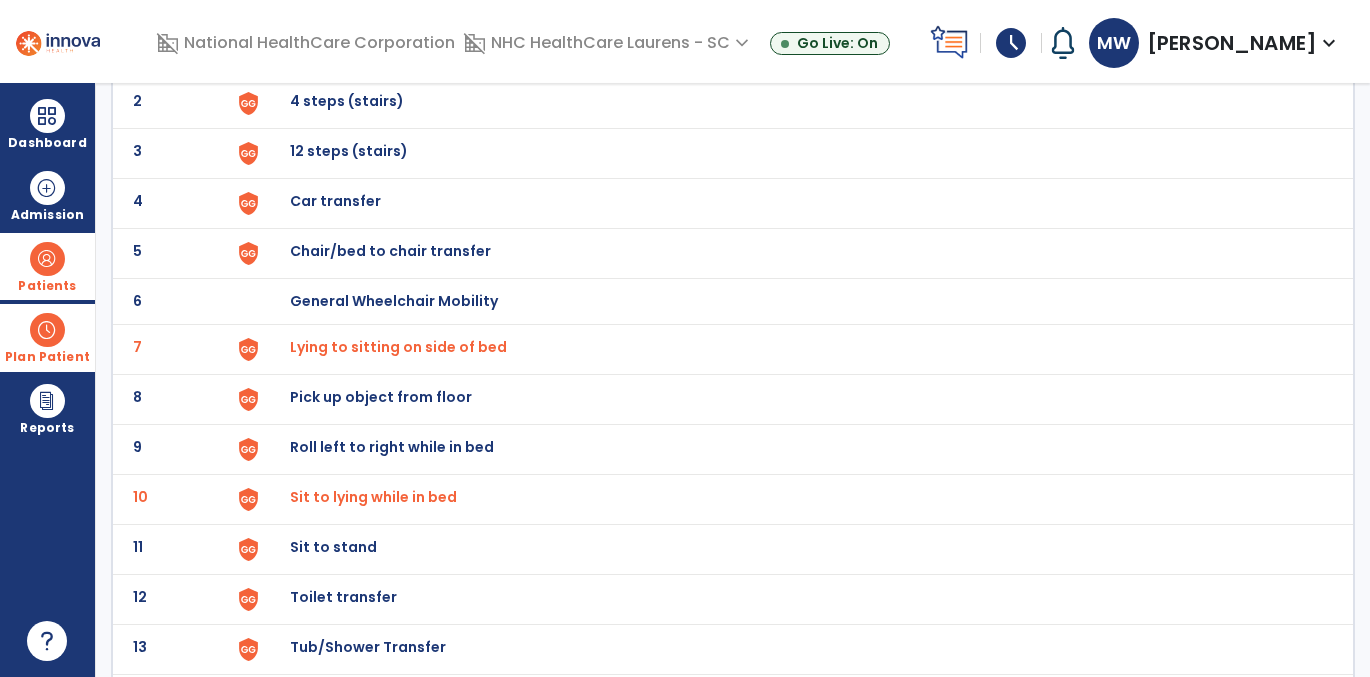 click on "Sit to lying while in bed" at bounding box center (398, 347) 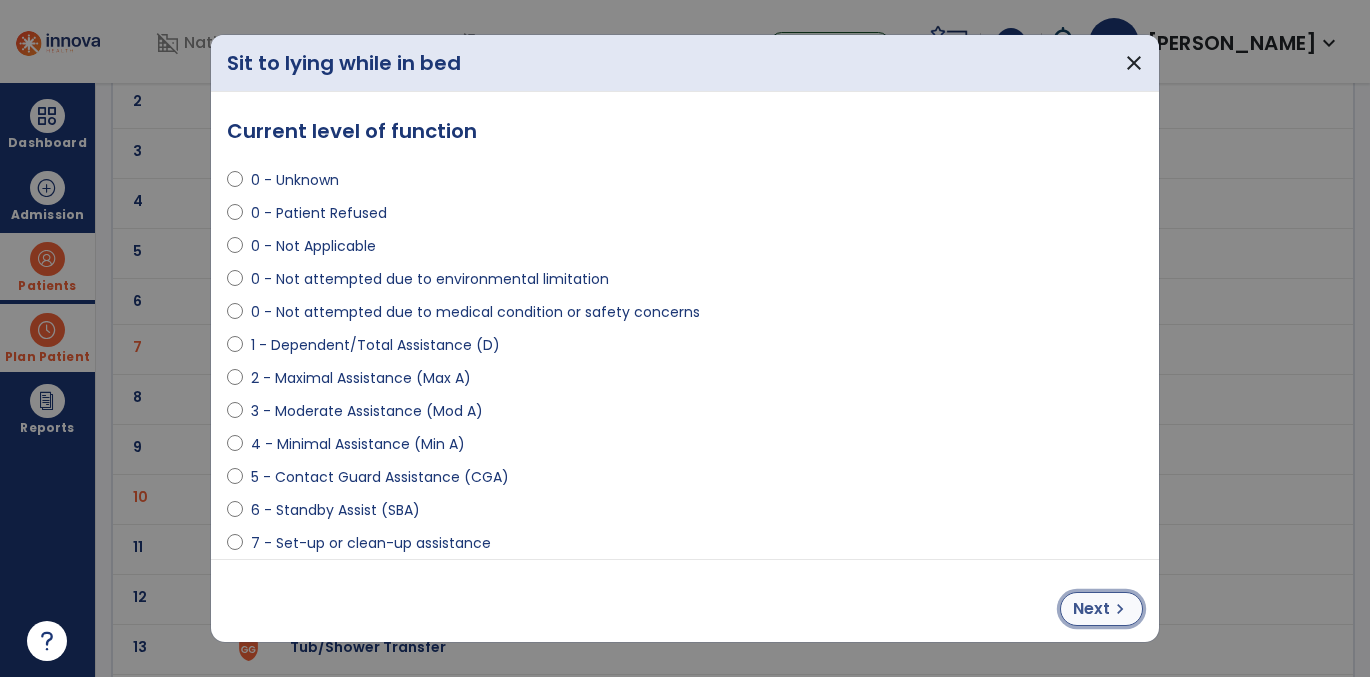 click on "Next" at bounding box center (1091, 609) 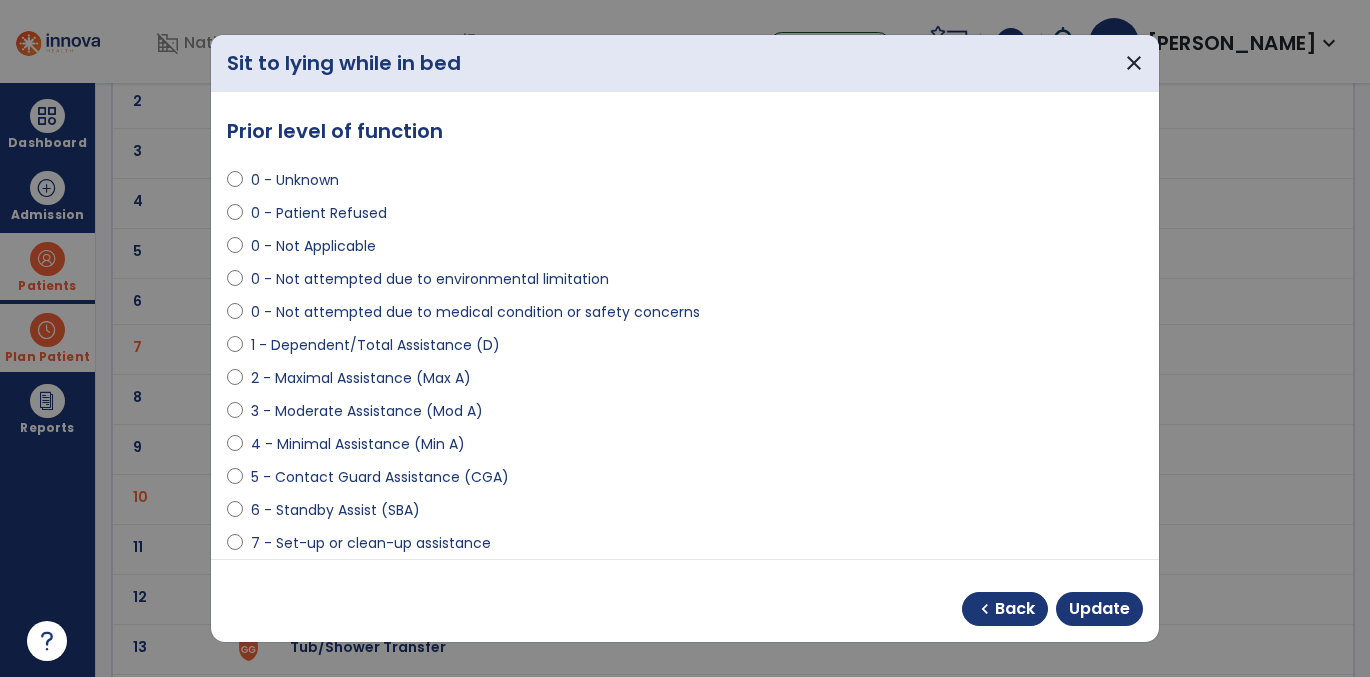 click on "4 - Minimal Assistance (Min A)" at bounding box center [358, 444] 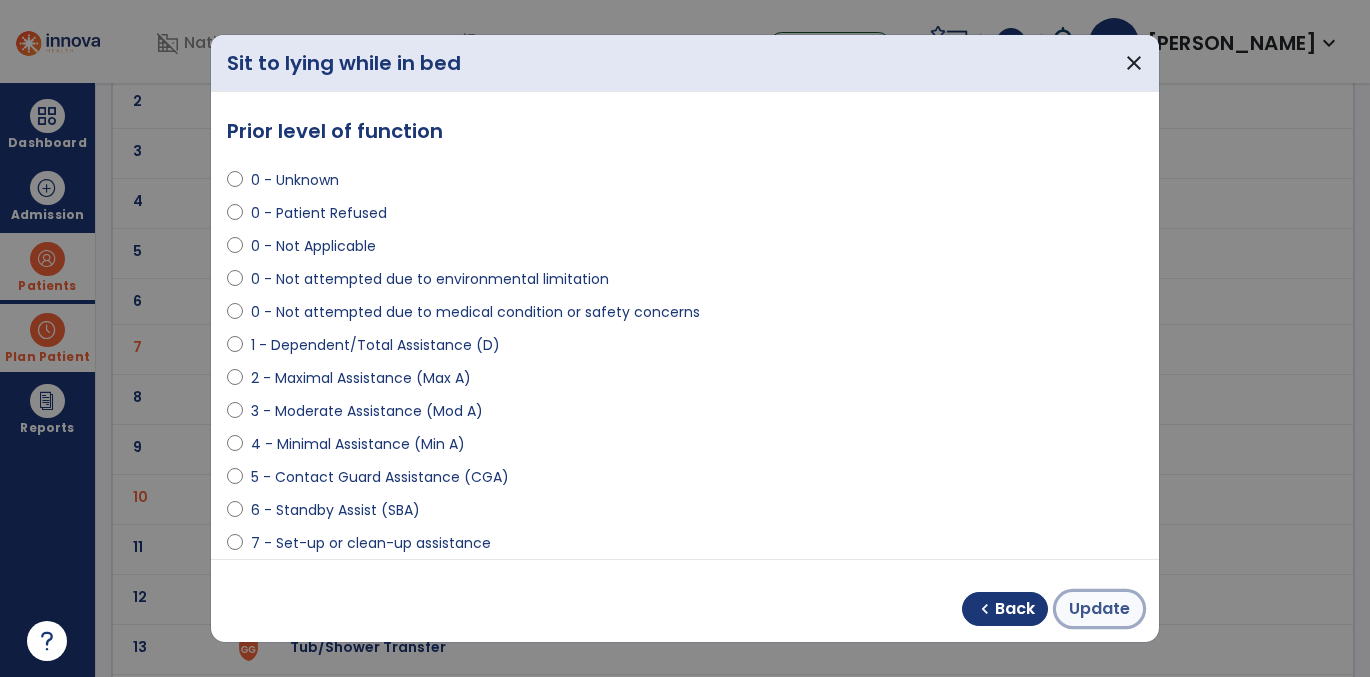 click on "Update" at bounding box center [1099, 609] 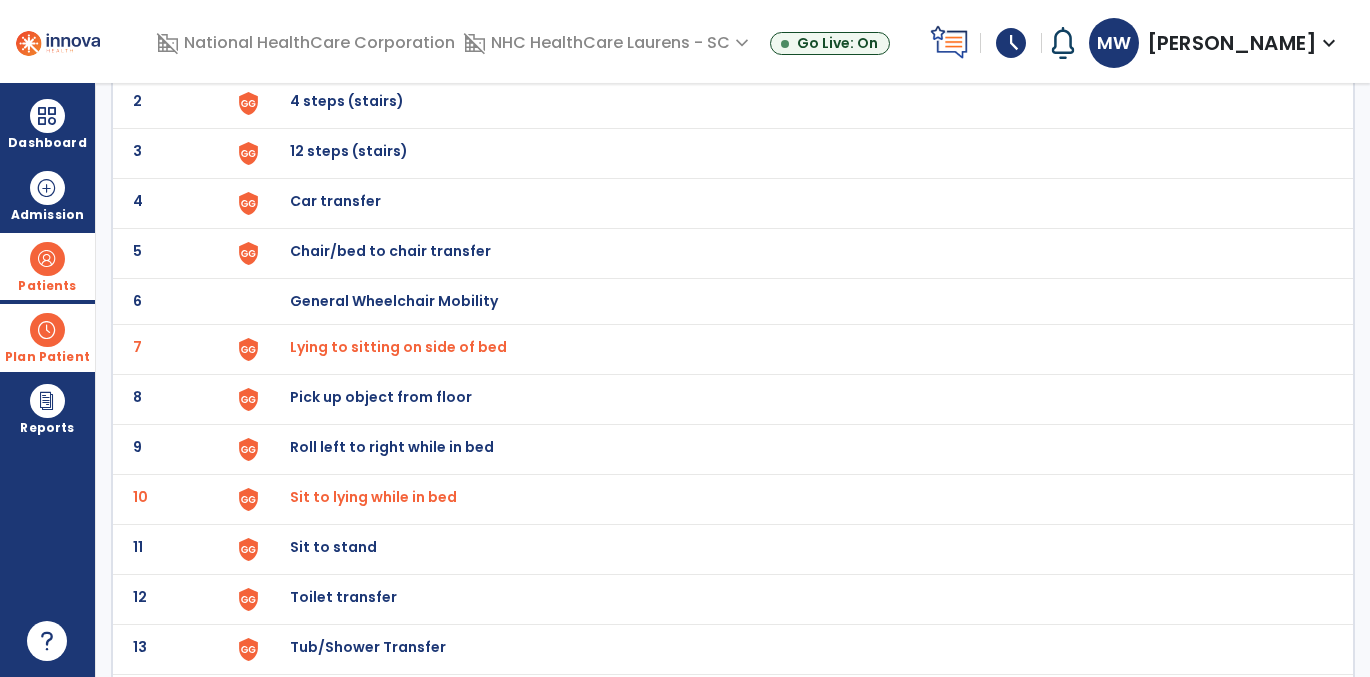 click on "Chair/bed to chair transfer" at bounding box center [336, 51] 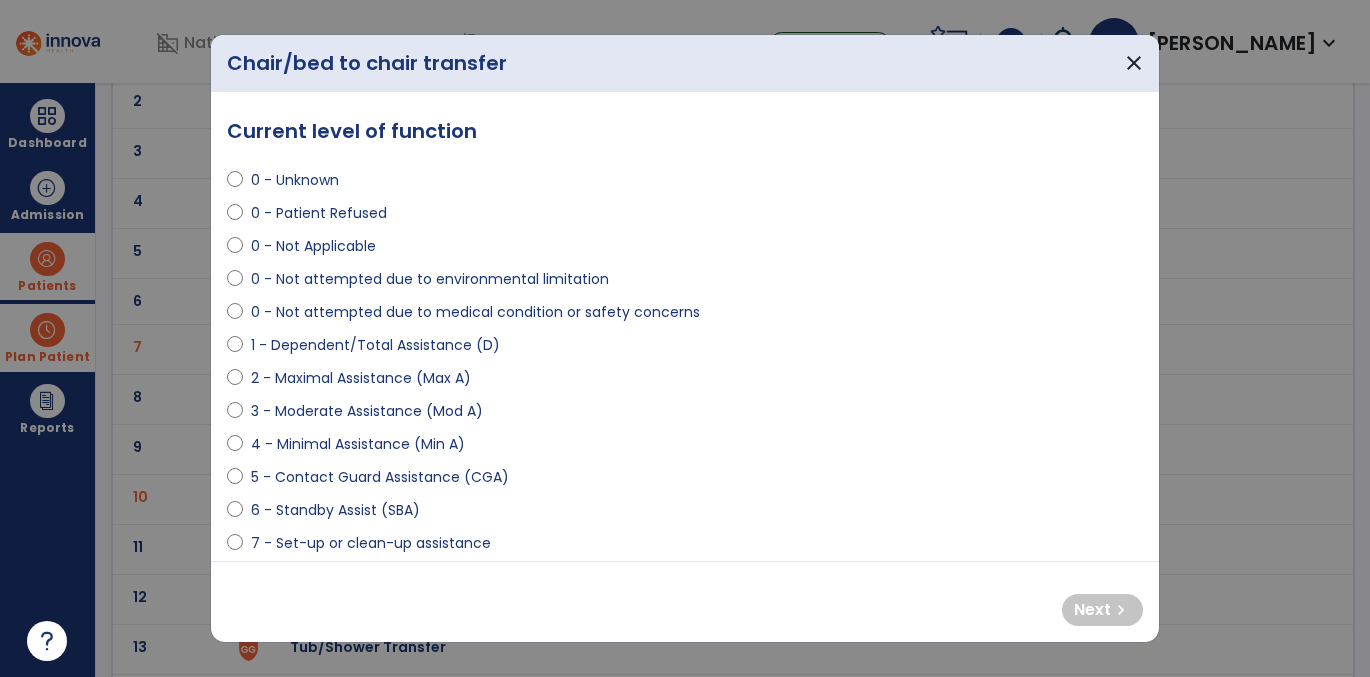 click on "3 - Moderate Assistance (Mod A)" at bounding box center (367, 411) 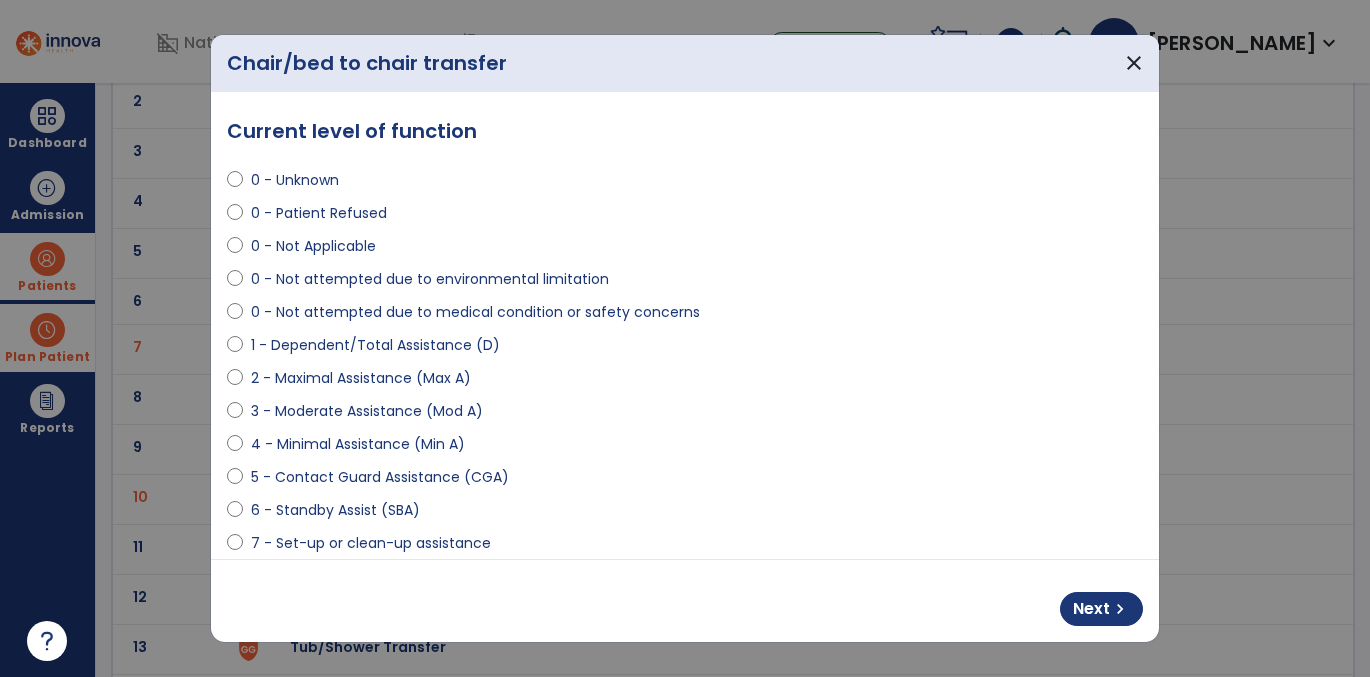 click on "2 - Maximal Assistance (Max A)" at bounding box center (361, 378) 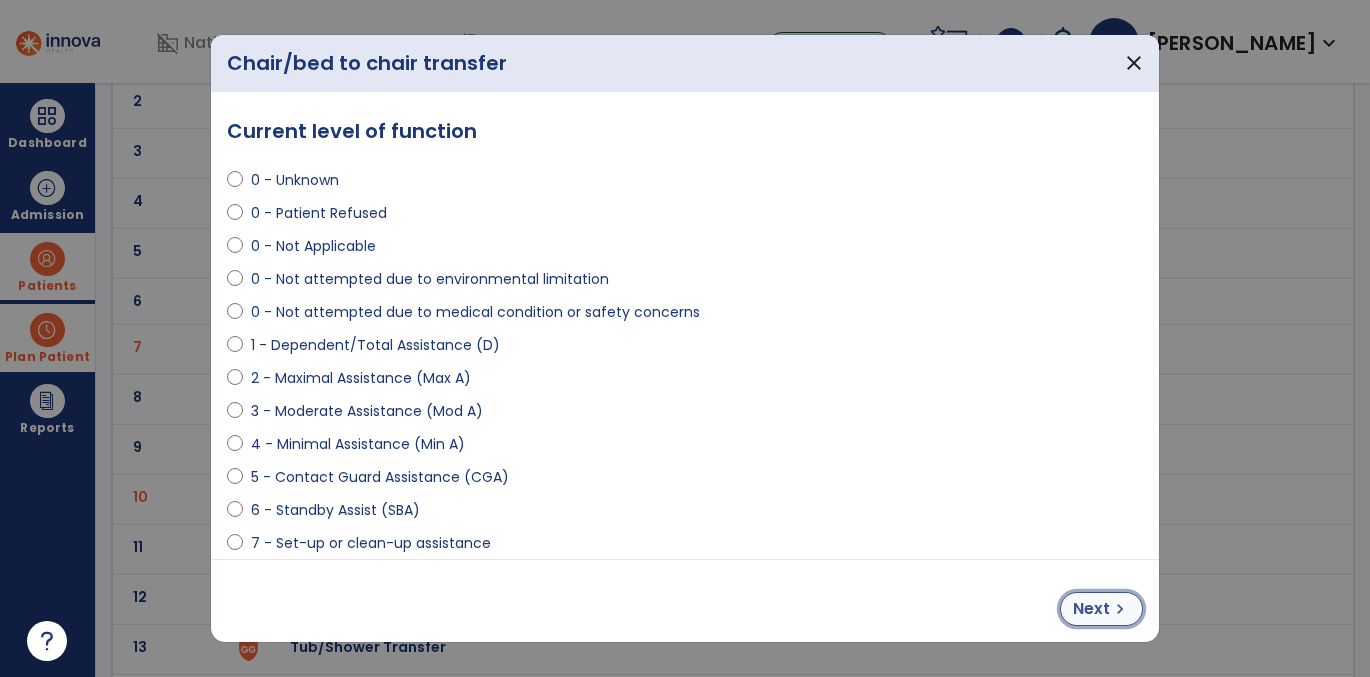 click on "Next" at bounding box center (1091, 609) 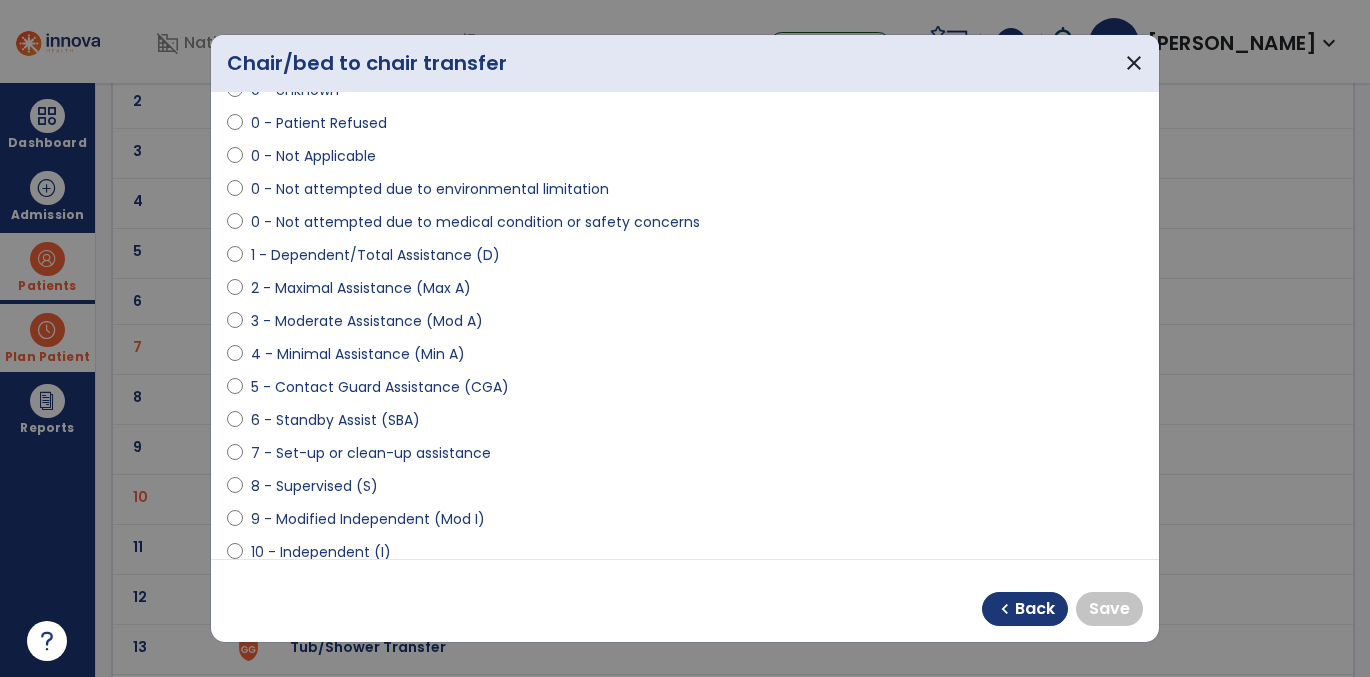 scroll, scrollTop: 113, scrollLeft: 0, axis: vertical 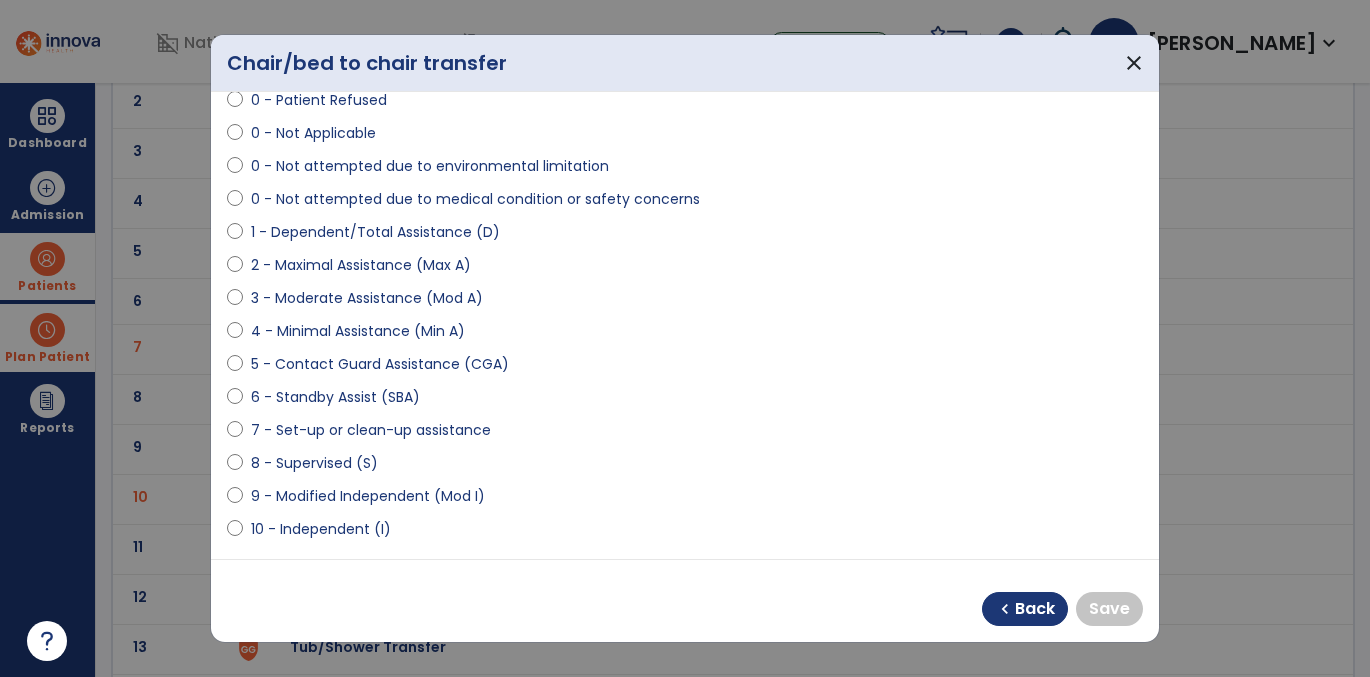 click on "8 - Supervised (S)" at bounding box center [314, 463] 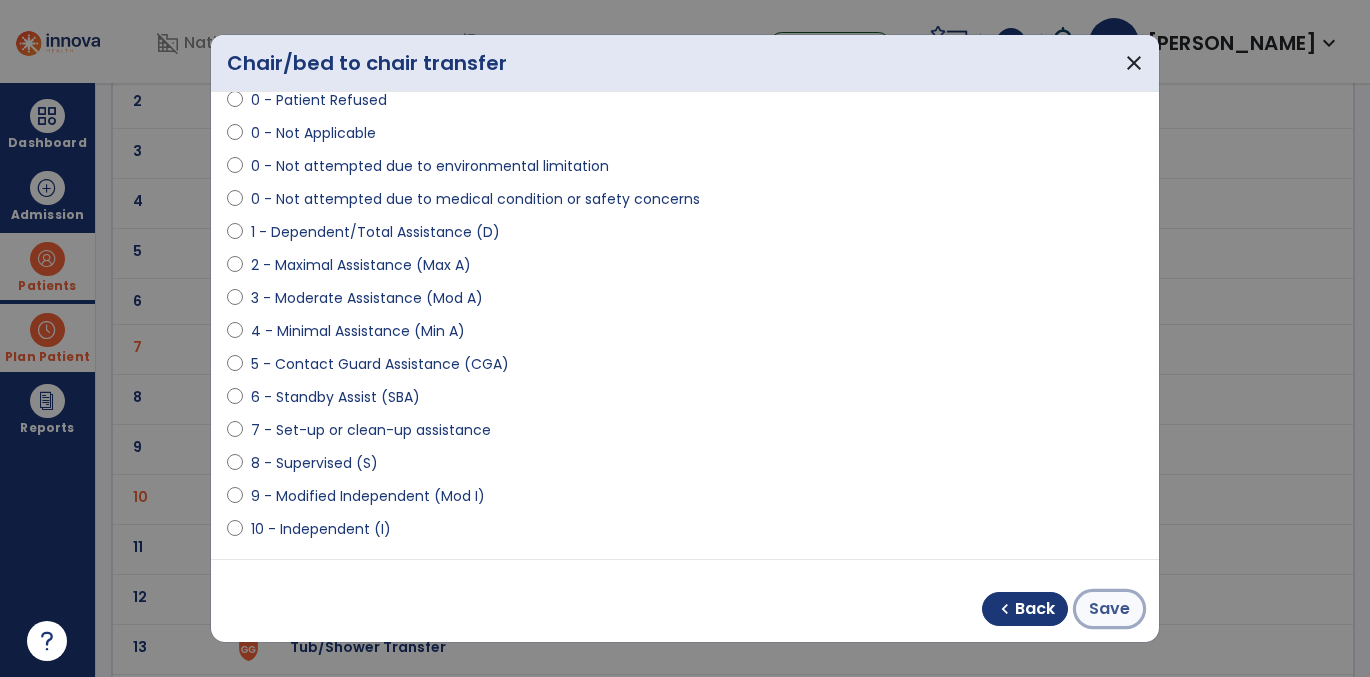 click on "Save" at bounding box center [1109, 609] 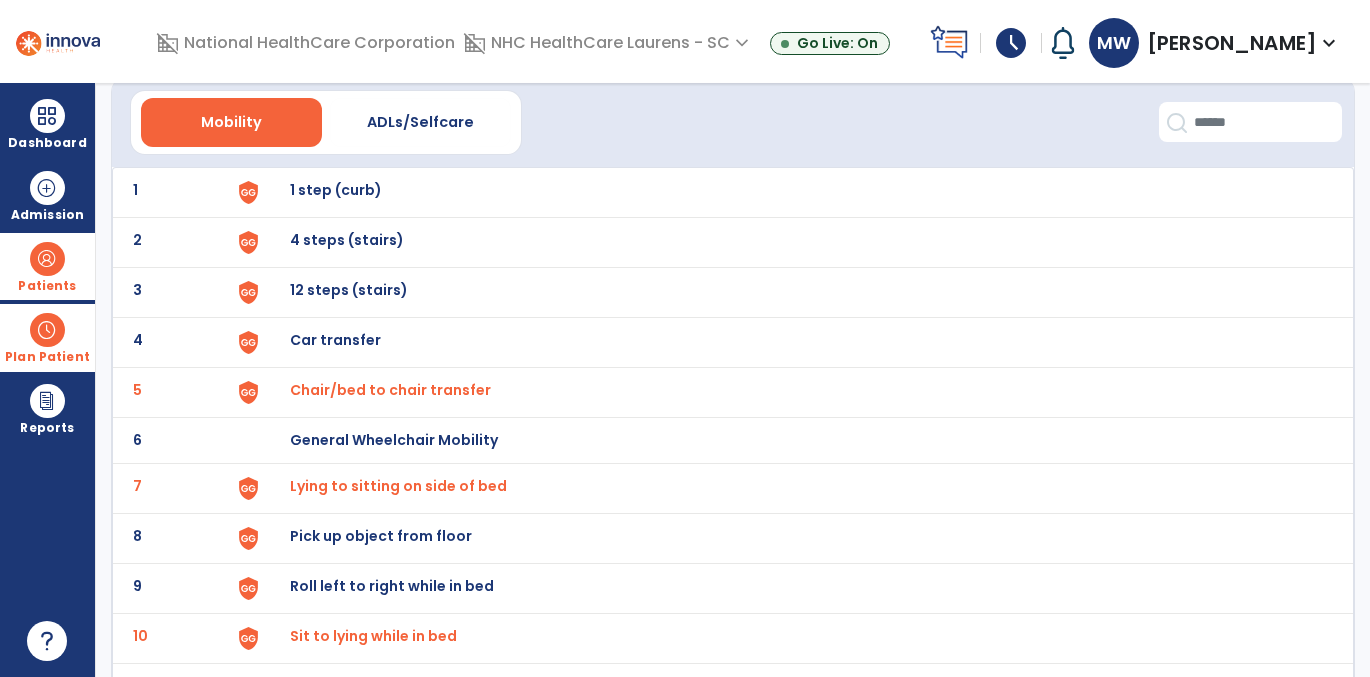 scroll, scrollTop: 0, scrollLeft: 0, axis: both 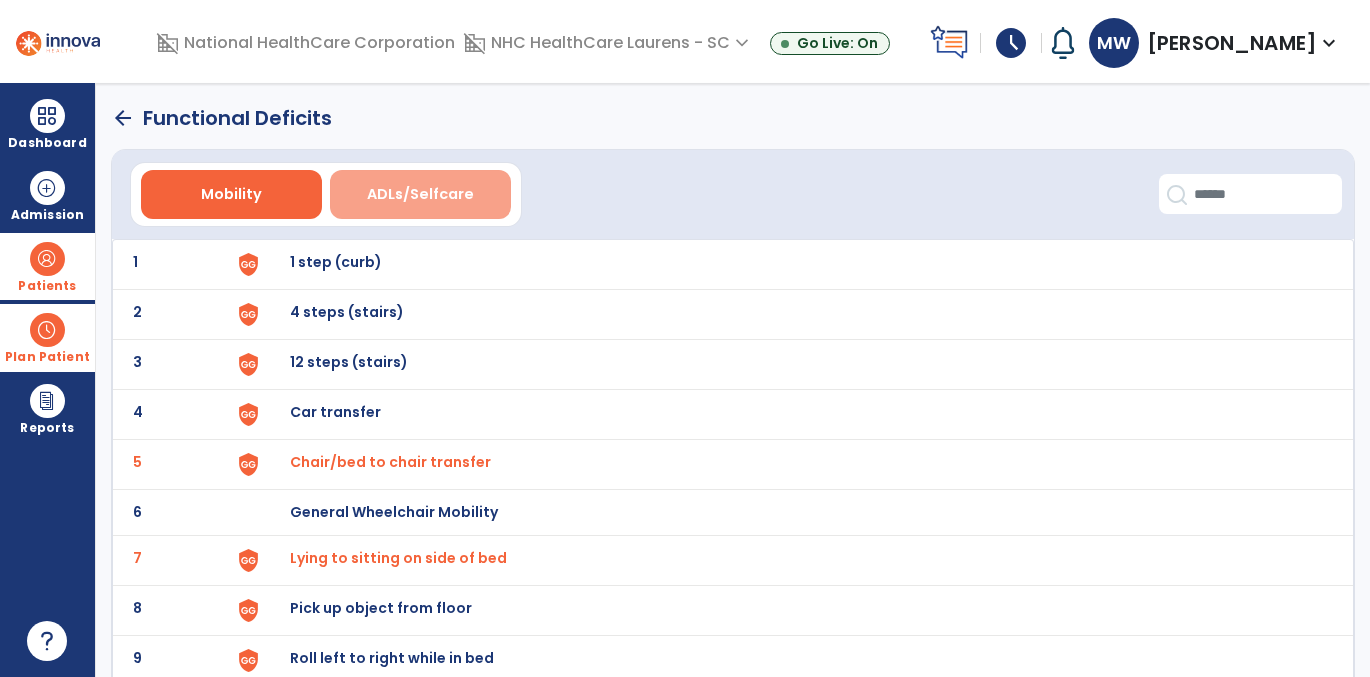 click on "ADLs/Selfcare" at bounding box center [420, 194] 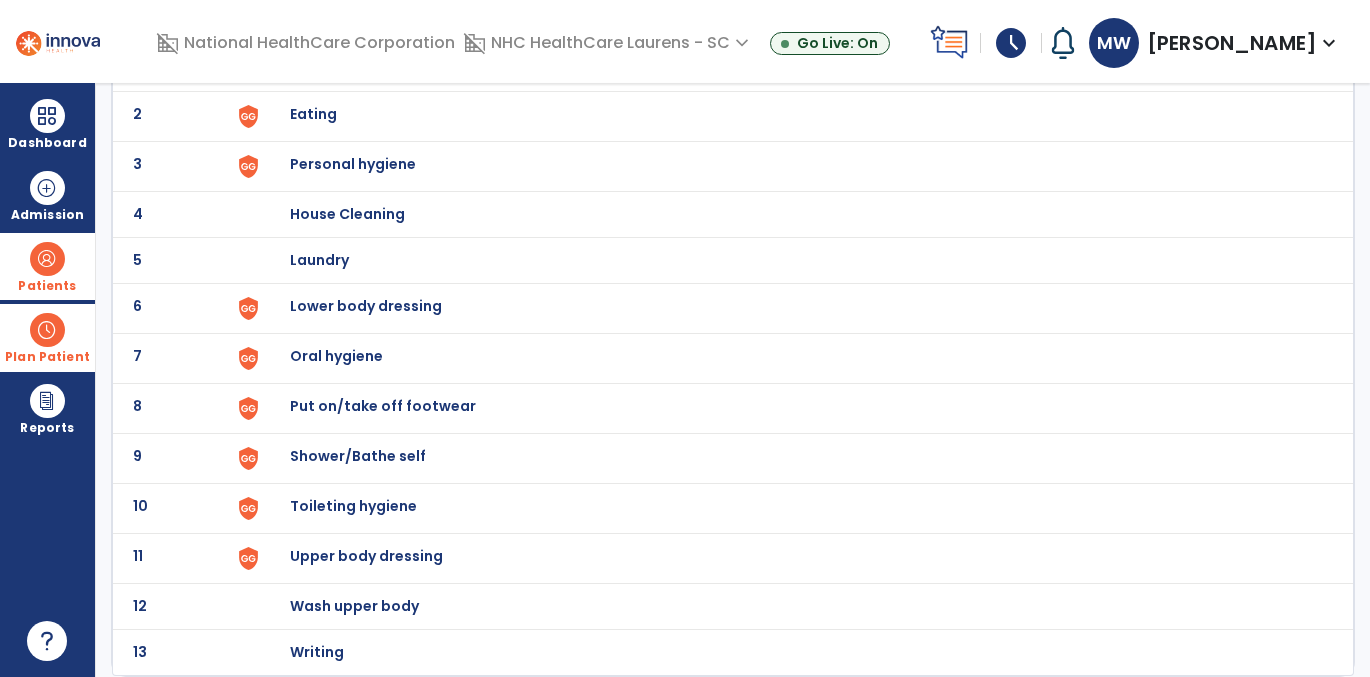 scroll, scrollTop: 193, scrollLeft: 0, axis: vertical 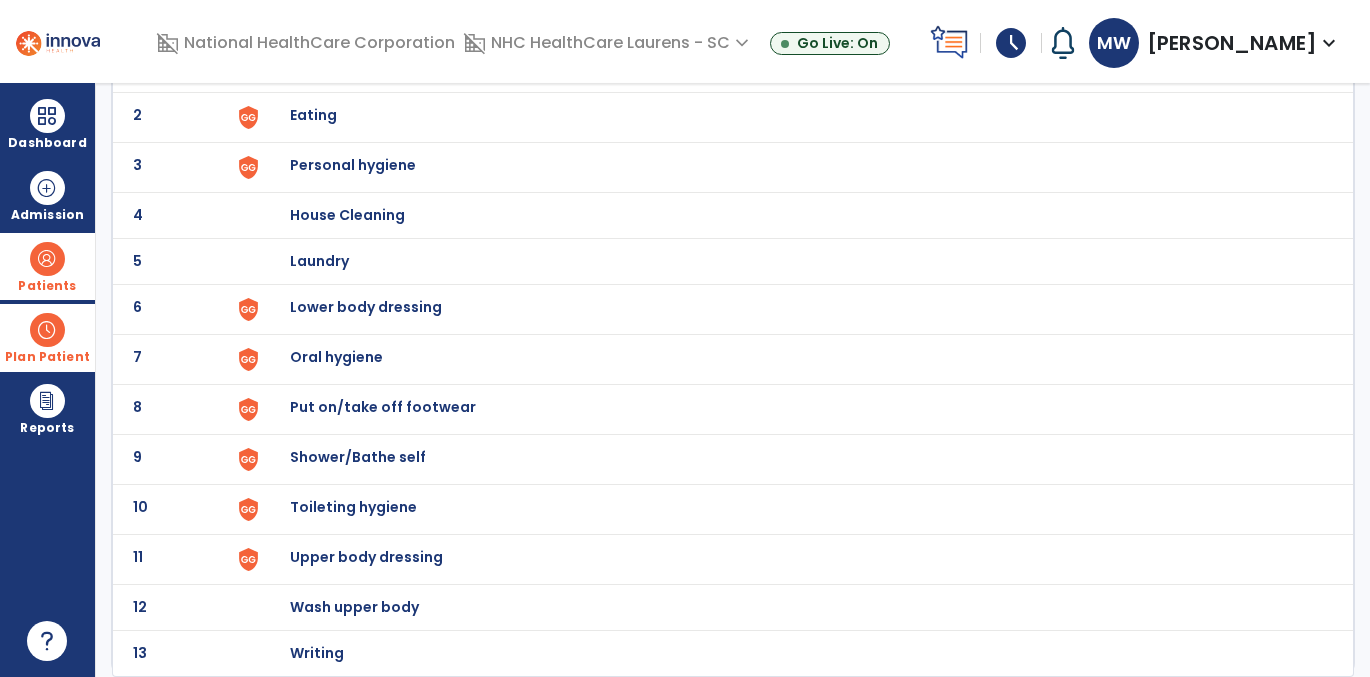 click on "Upper body dressing" at bounding box center [403, 69] 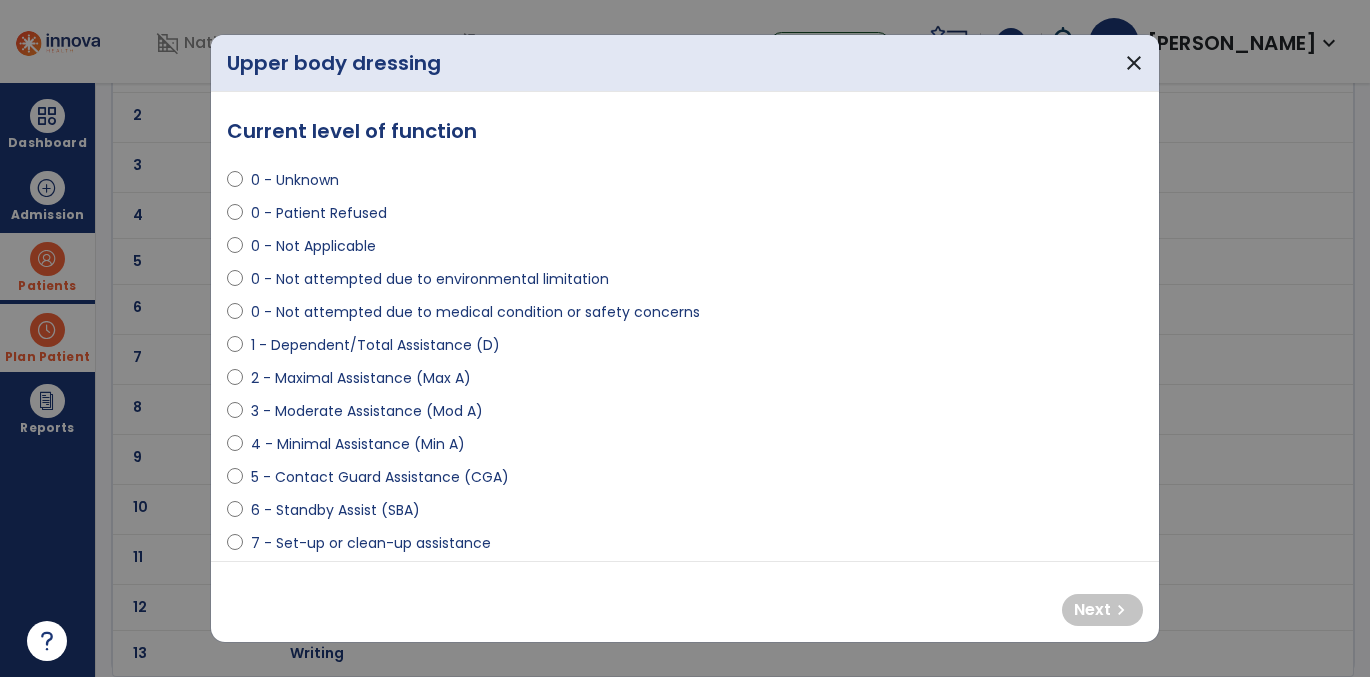click on "2 - Maximal Assistance (Max A)" at bounding box center [361, 378] 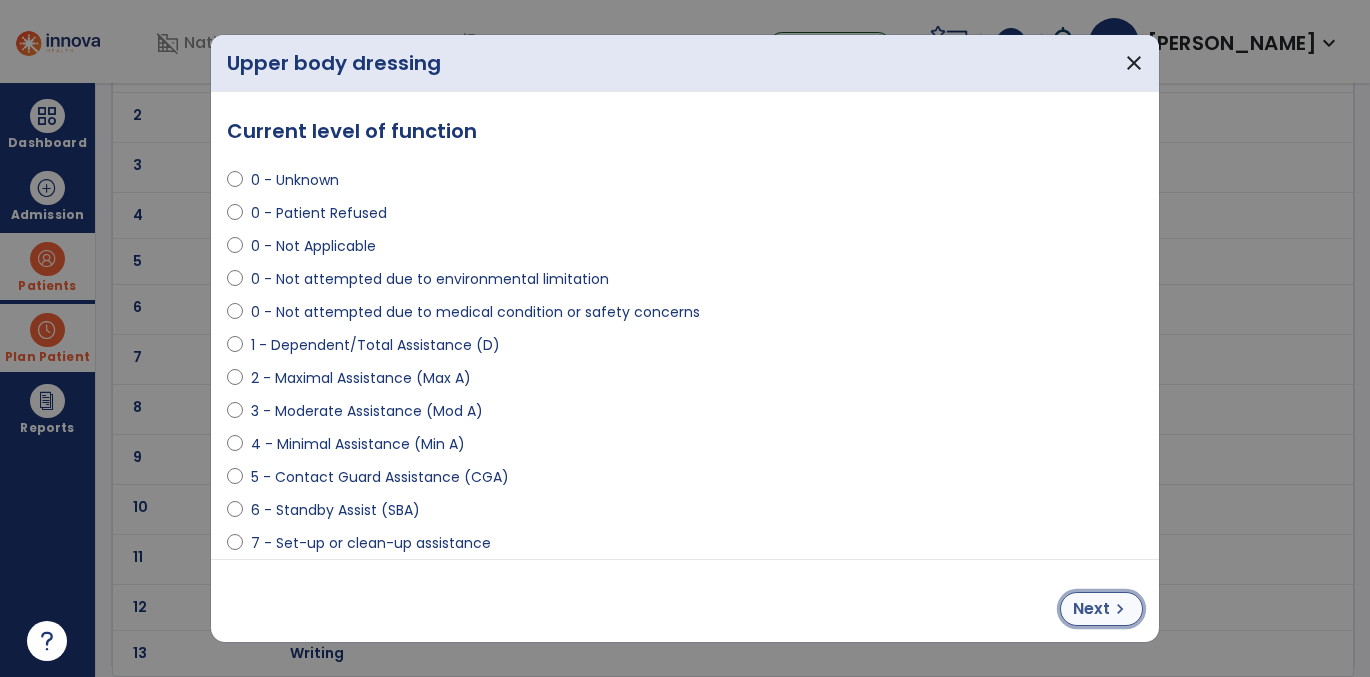 click on "Next" at bounding box center [1091, 609] 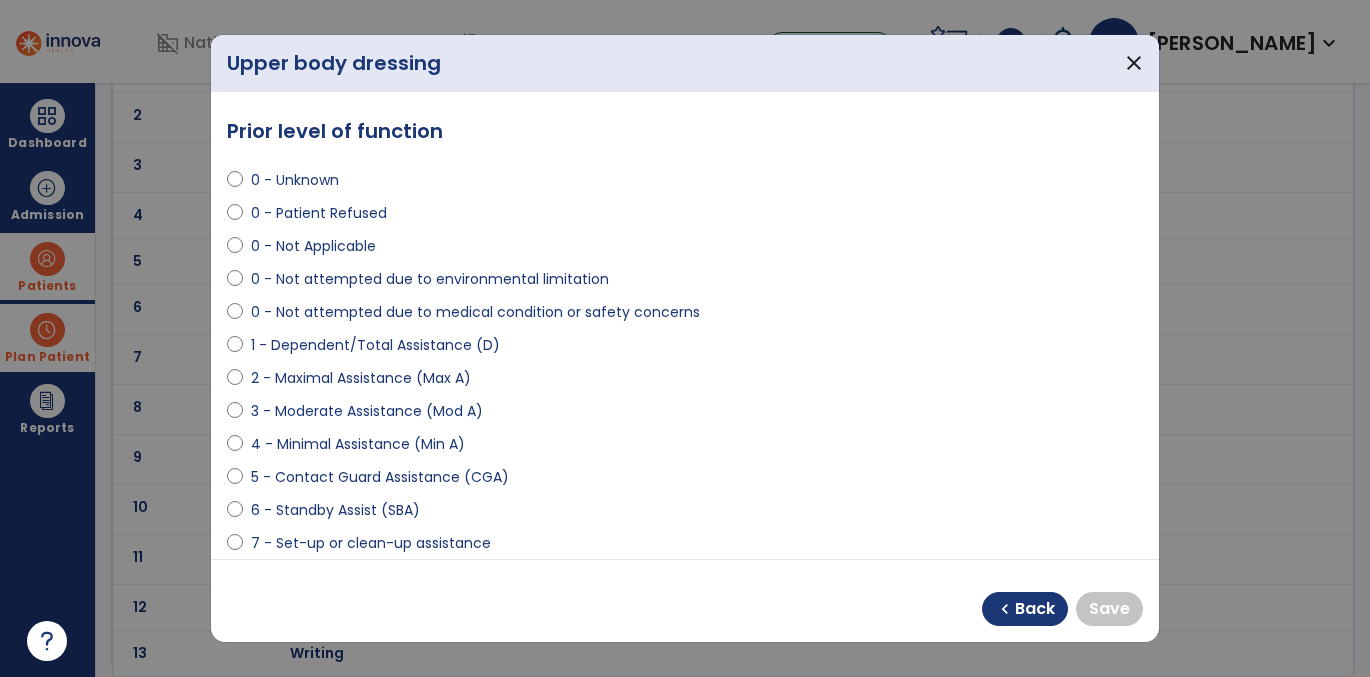 click on "4 - Minimal Assistance (Min A)" at bounding box center [358, 444] 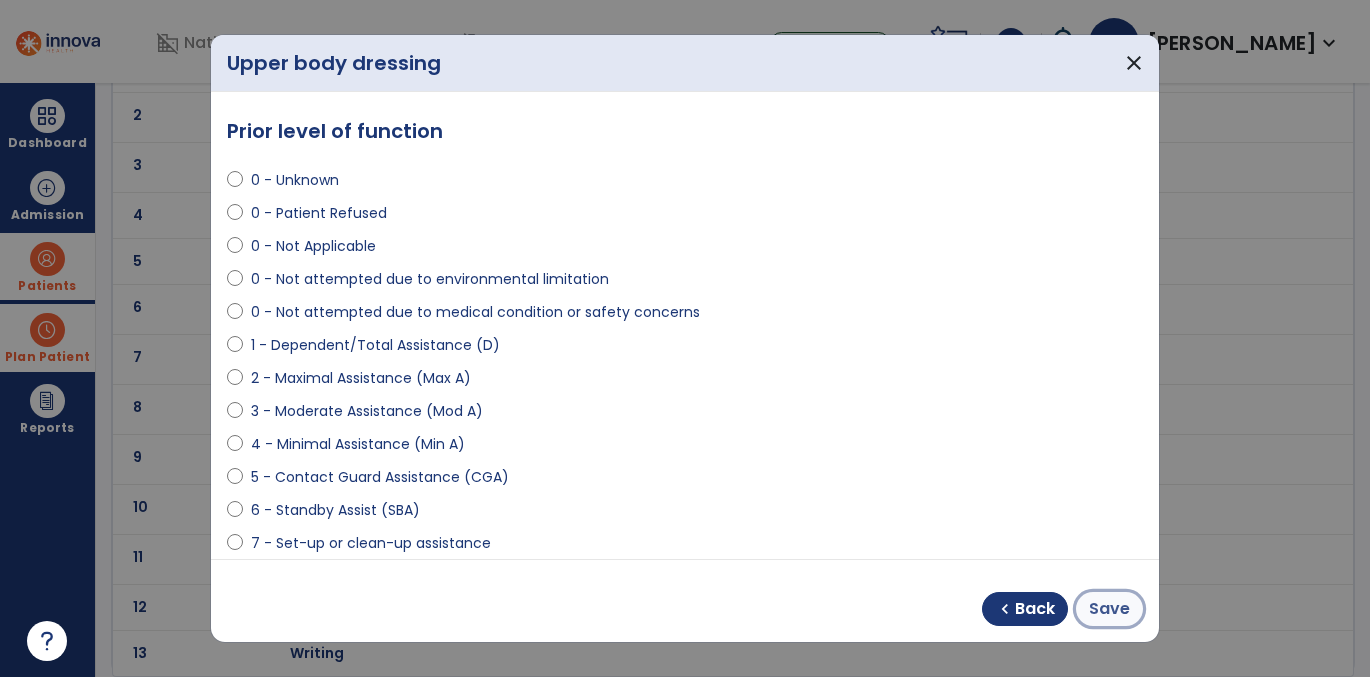 click on "Save" at bounding box center (1109, 609) 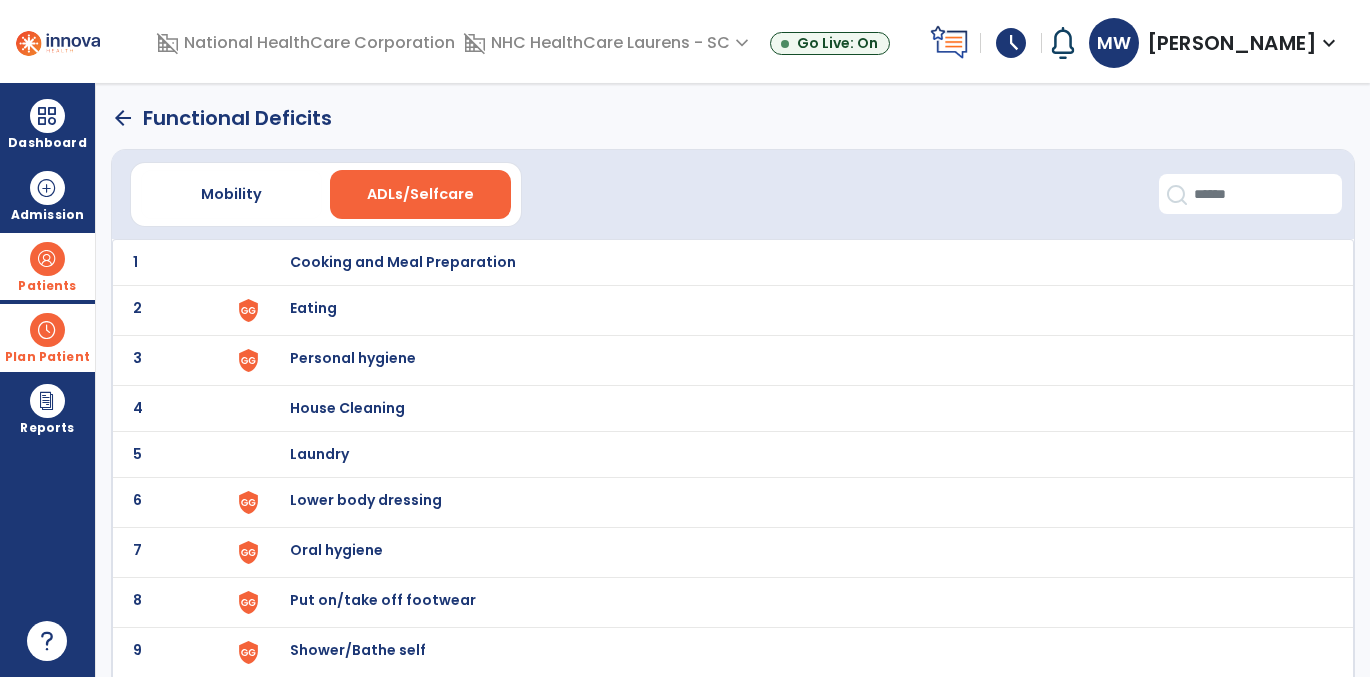scroll, scrollTop: 194, scrollLeft: 0, axis: vertical 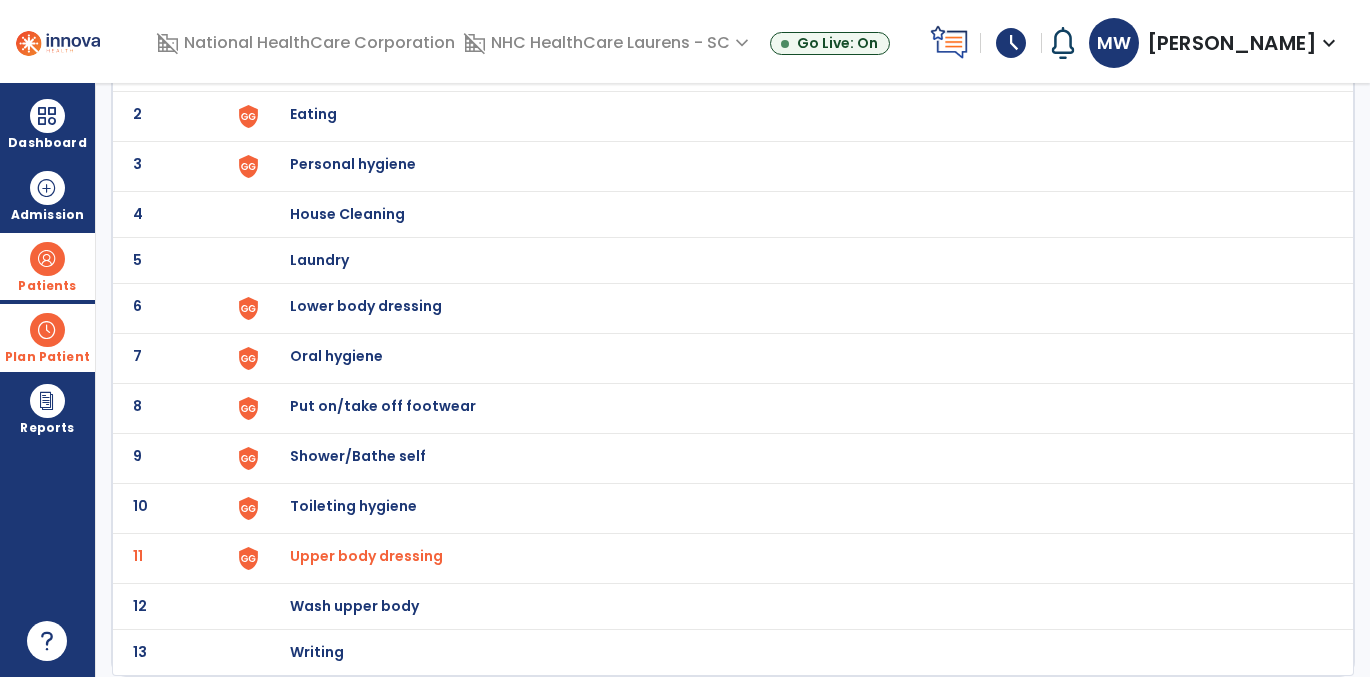 click on "Wash upper body" at bounding box center (403, 68) 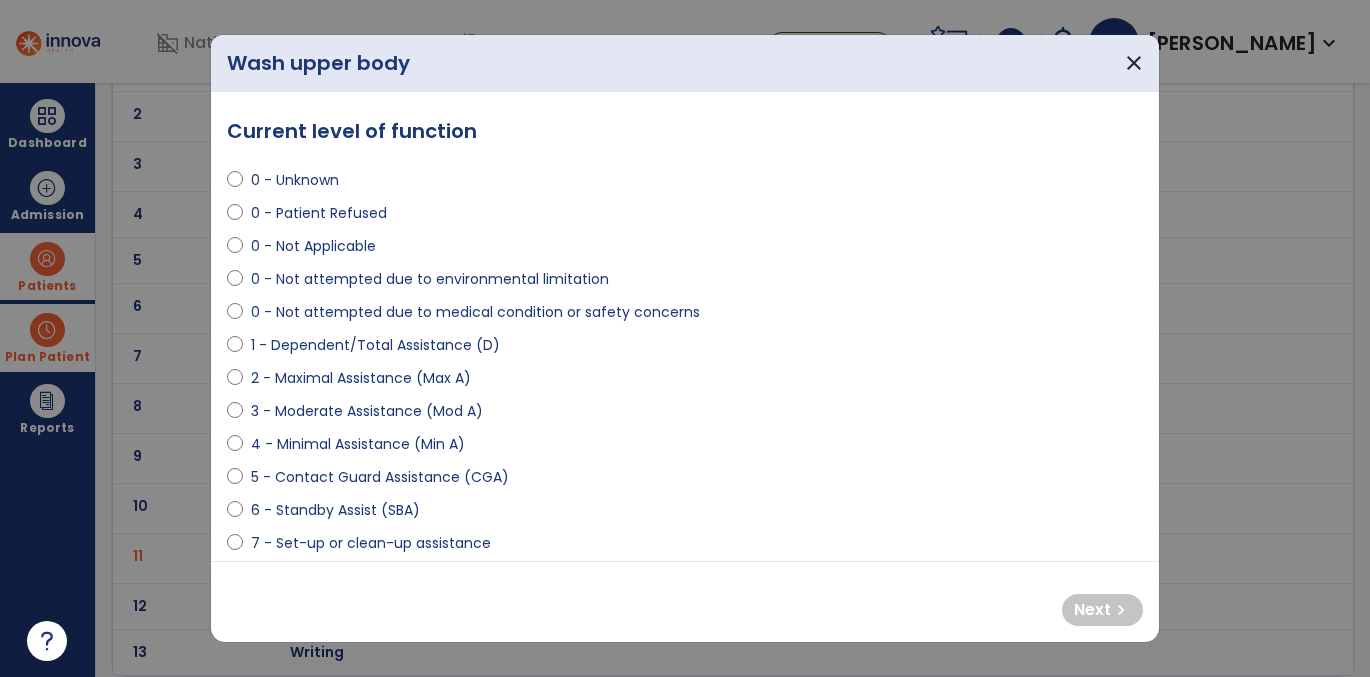 click on "2 - Maximal Assistance (Max A)" at bounding box center (361, 378) 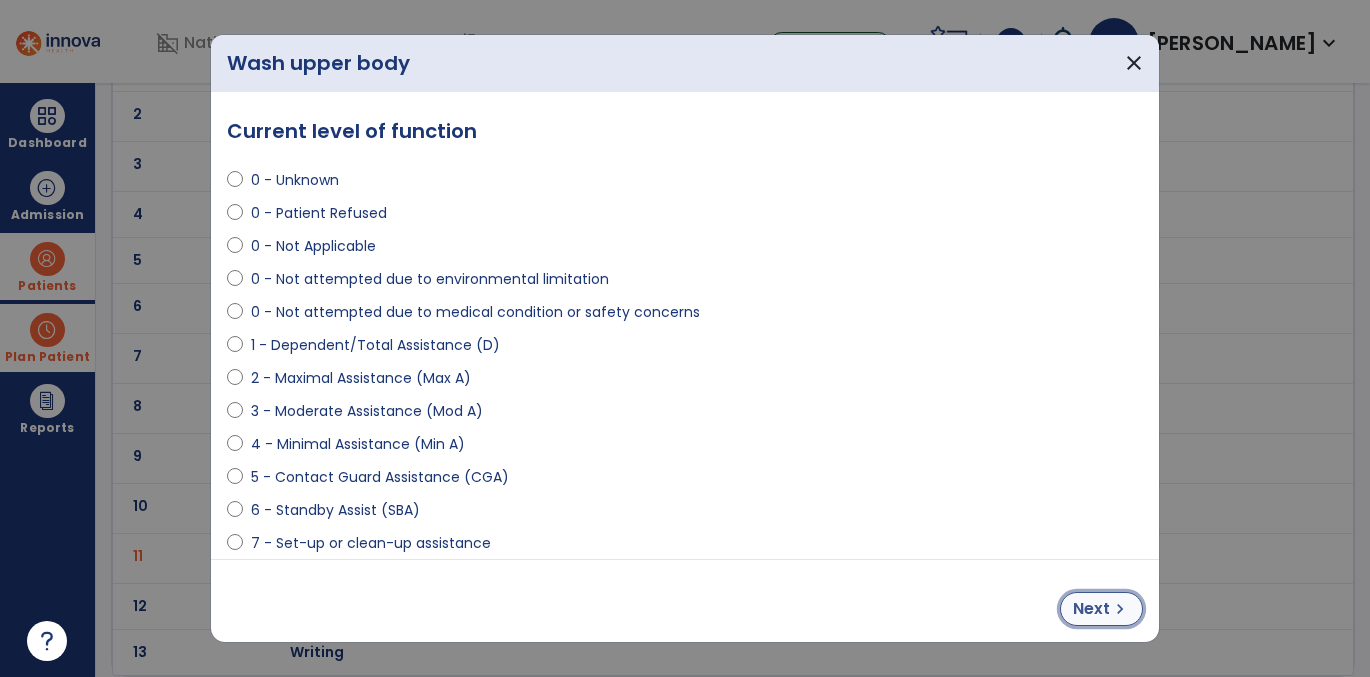 click on "Next" at bounding box center [1091, 609] 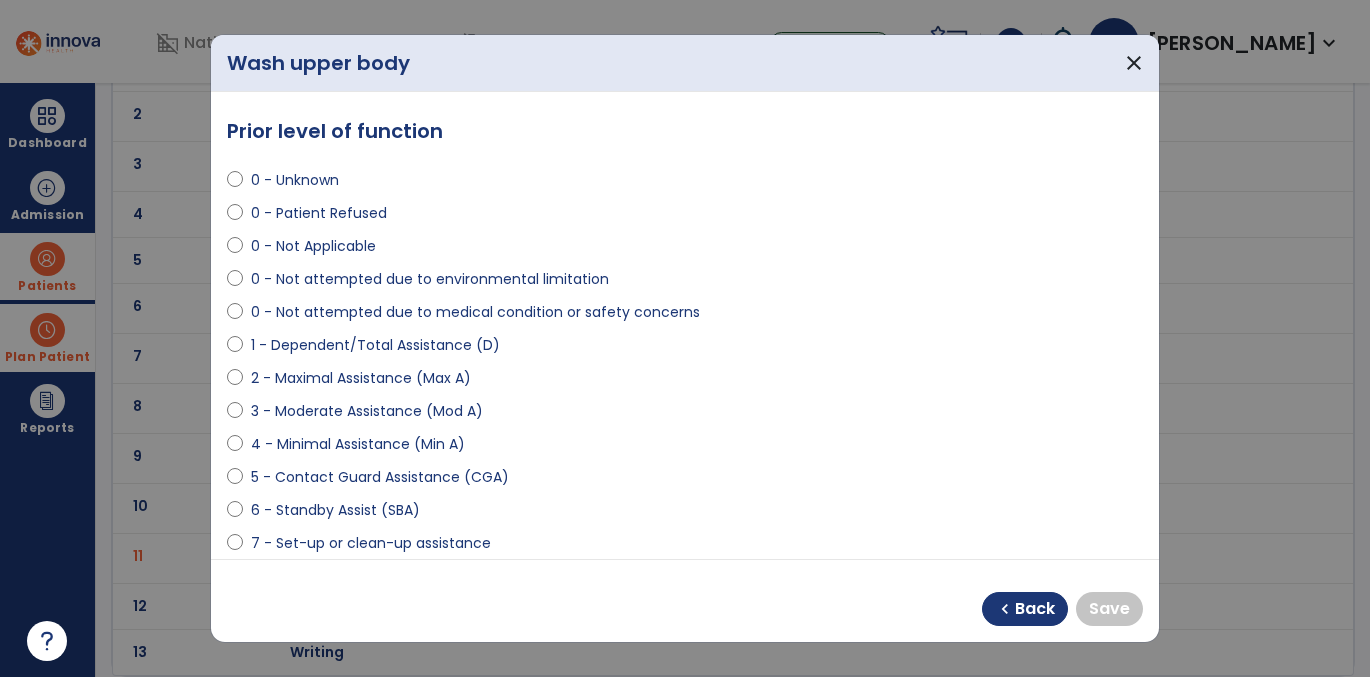 click on "4 - Minimal Assistance (Min A)" at bounding box center (358, 444) 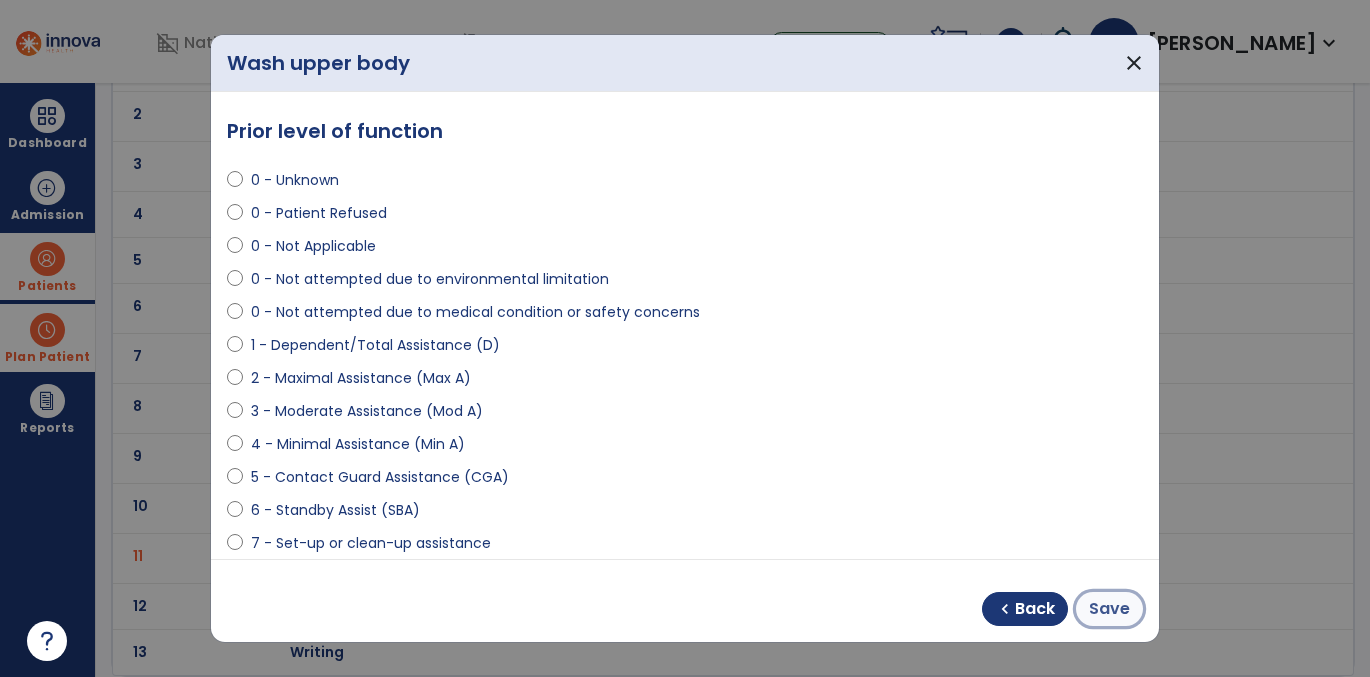 click on "Save" at bounding box center (1109, 609) 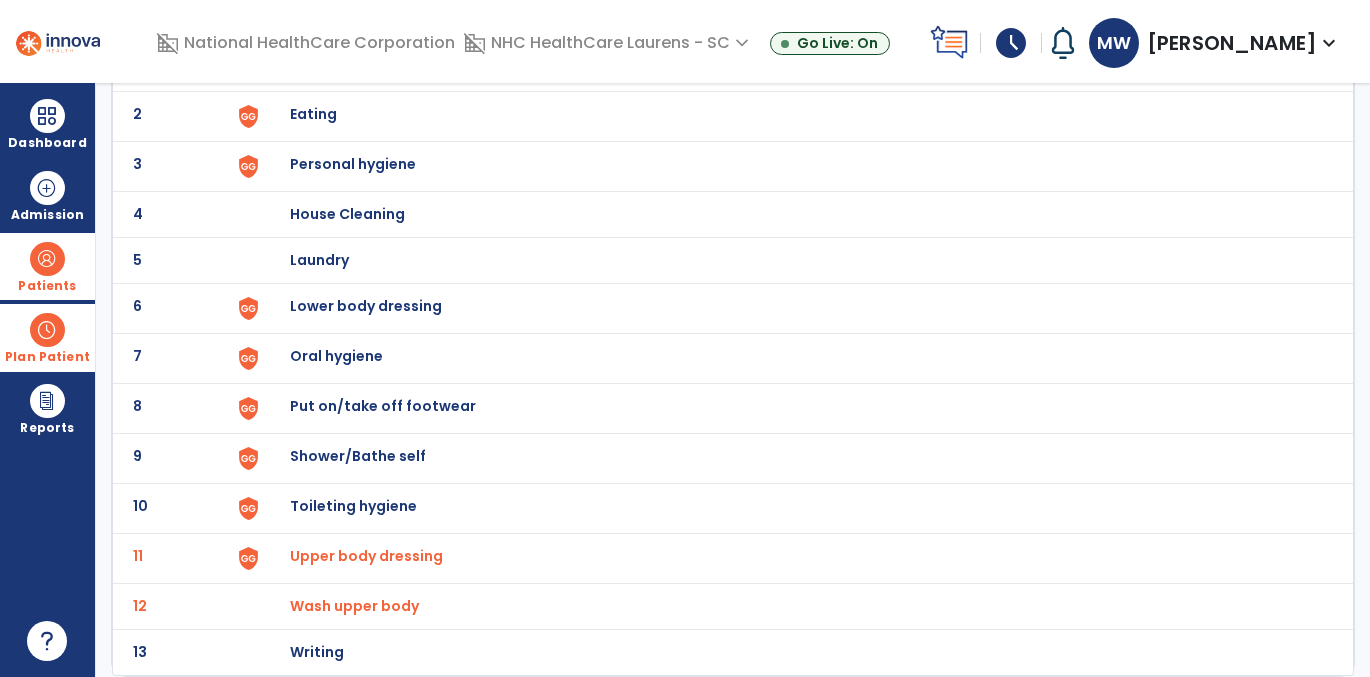 scroll, scrollTop: 0, scrollLeft: 0, axis: both 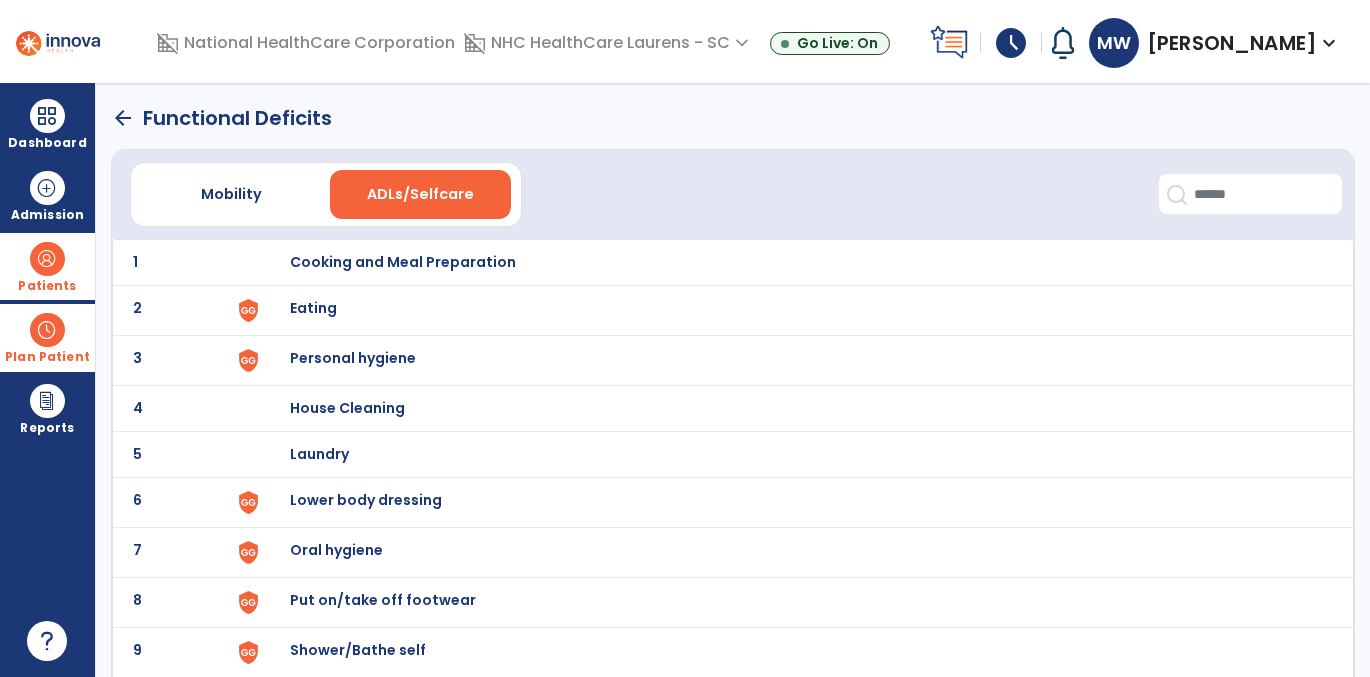 click on "arrow_back" 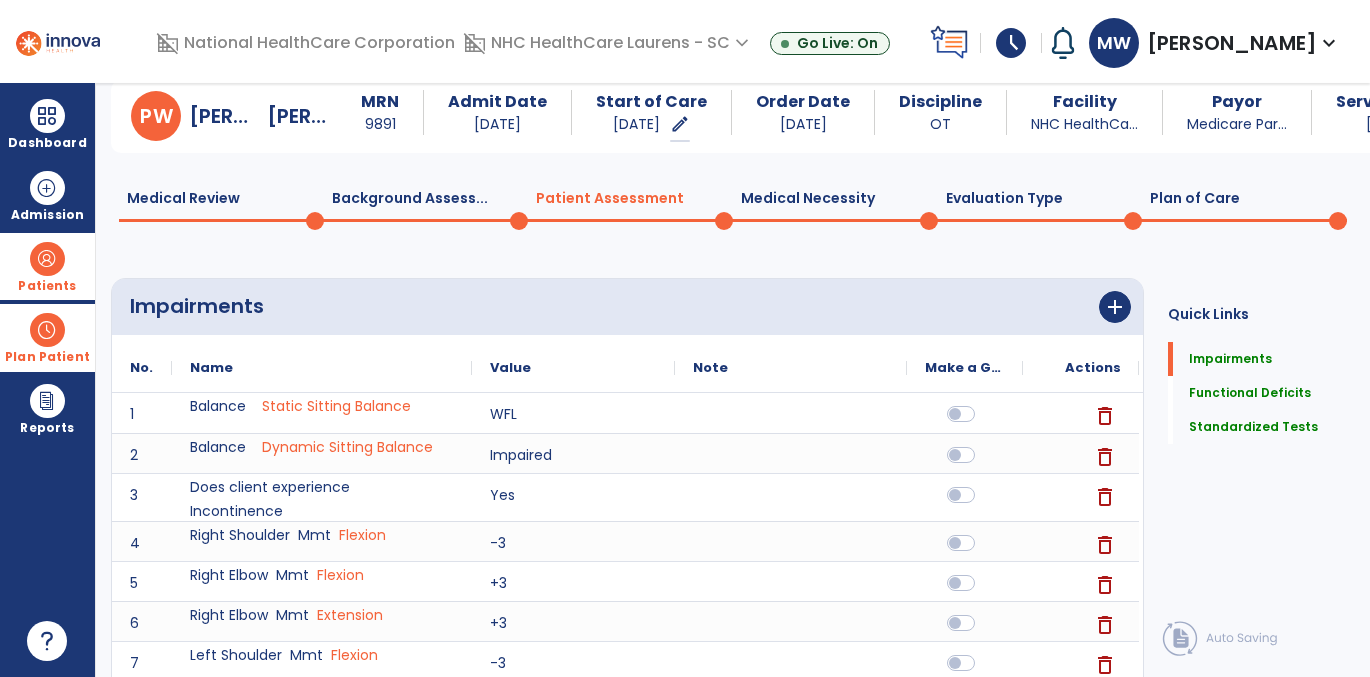 scroll, scrollTop: 0, scrollLeft: 0, axis: both 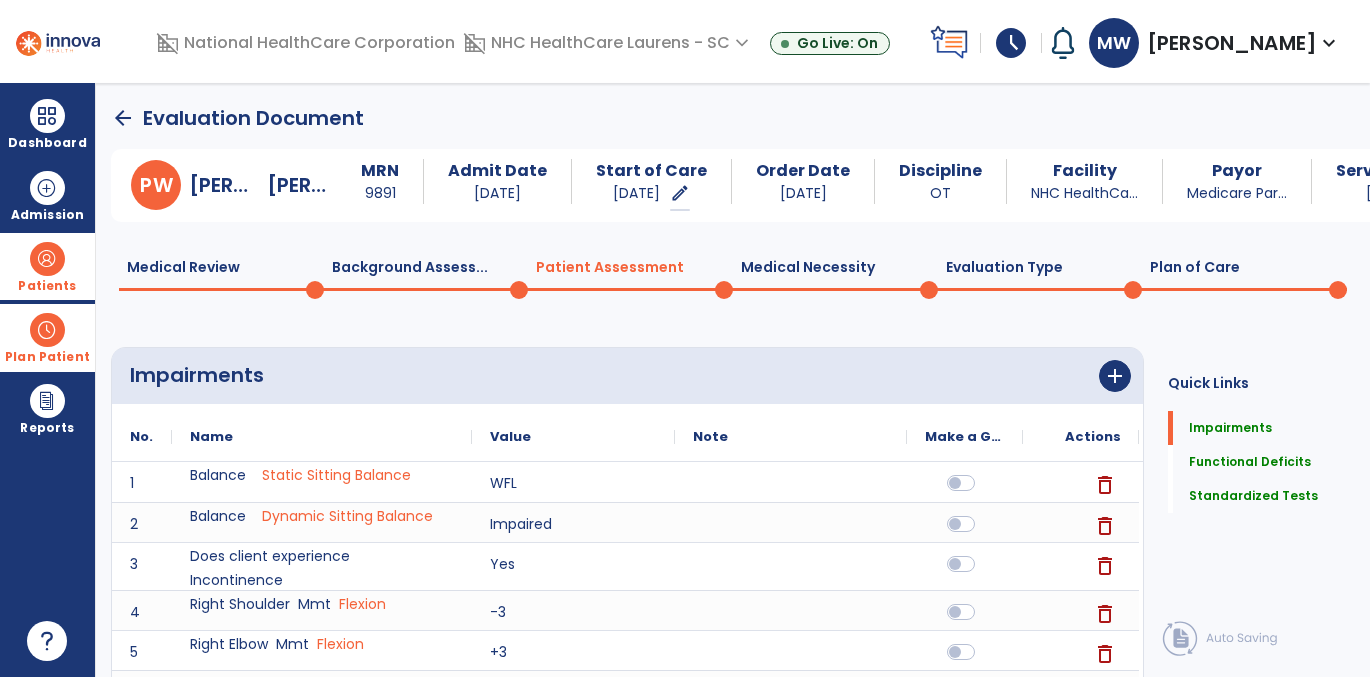click on "Plan of Care  0" 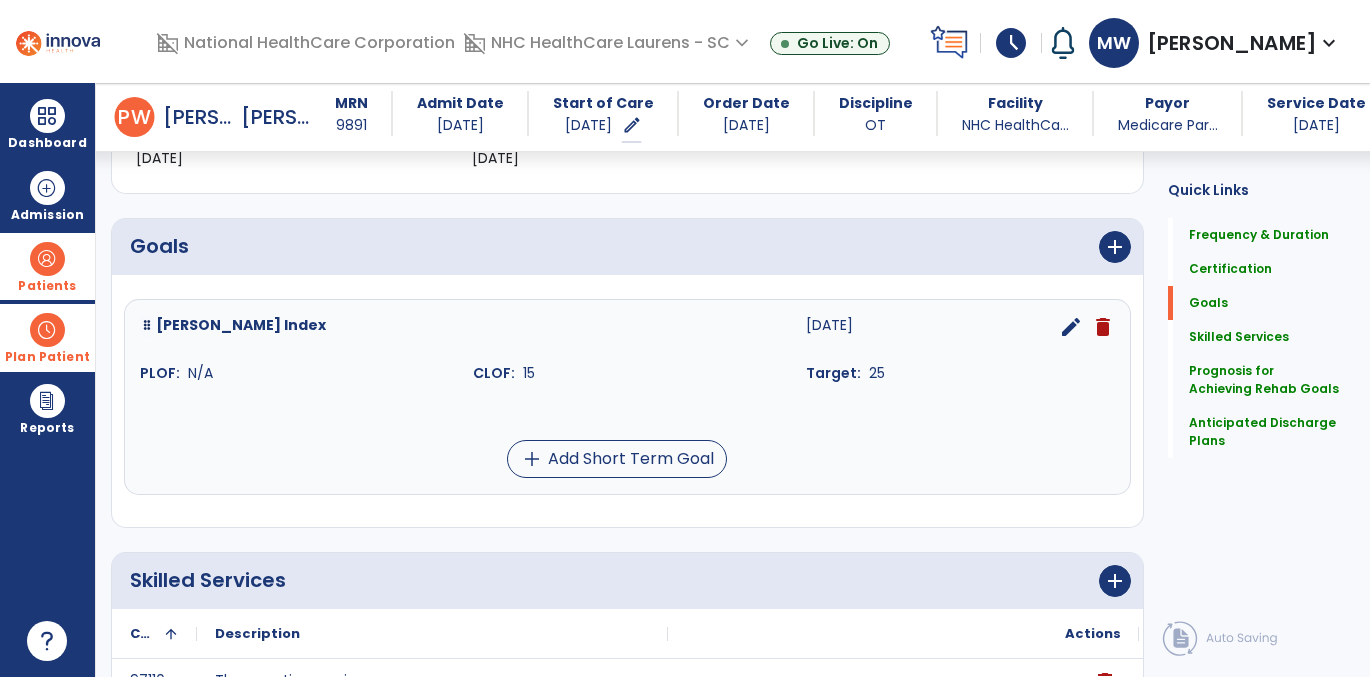 scroll, scrollTop: 431, scrollLeft: 0, axis: vertical 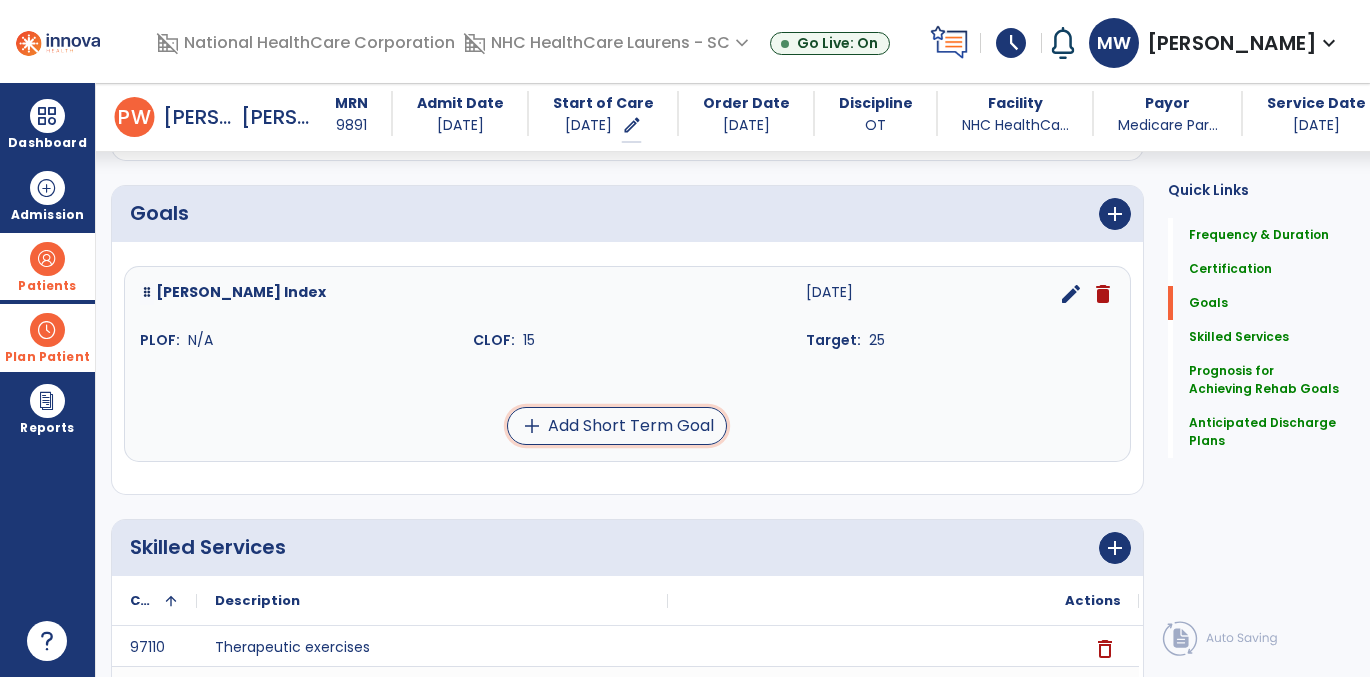 click on "add  Add Short Term Goal" at bounding box center [617, 426] 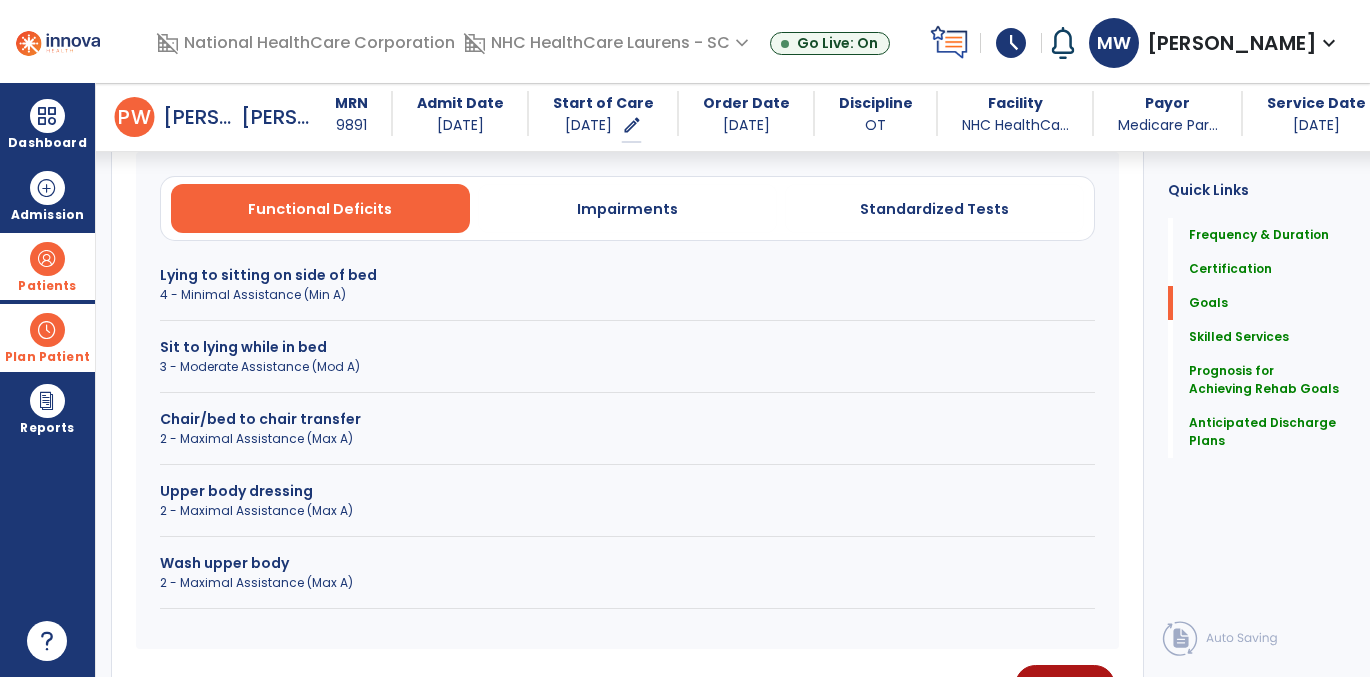 scroll, scrollTop: 587, scrollLeft: 0, axis: vertical 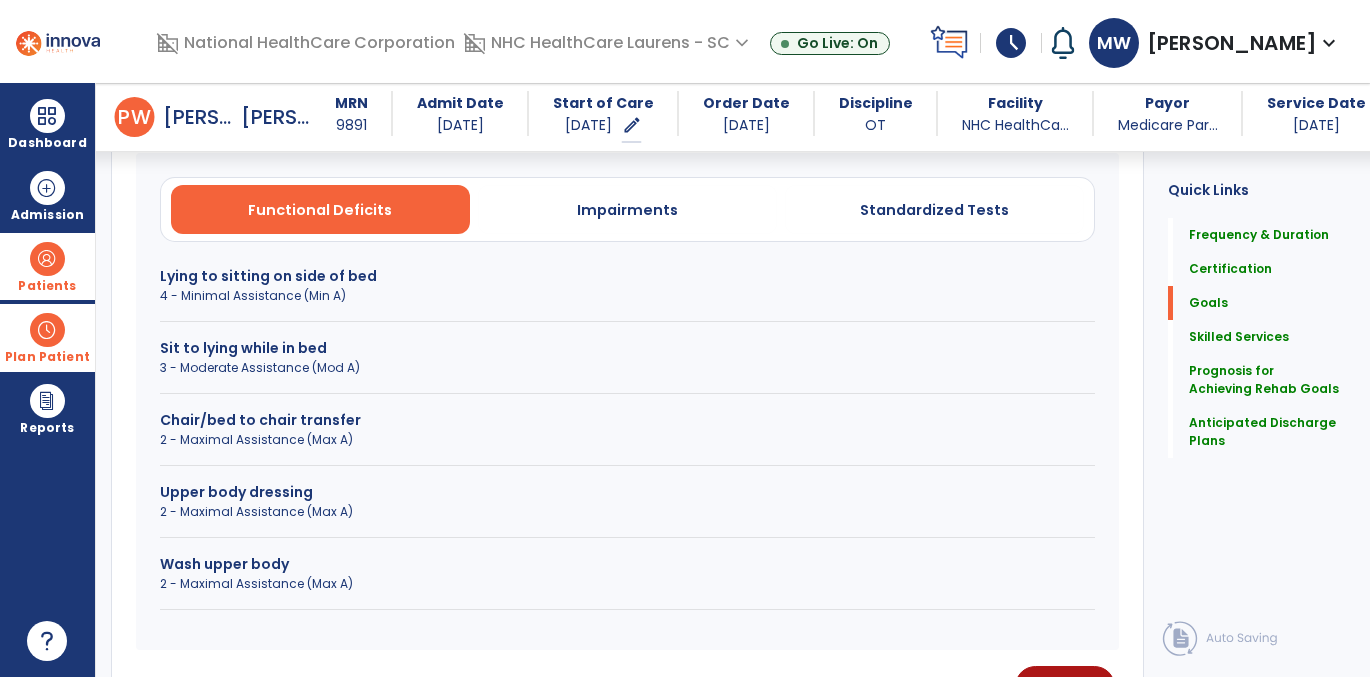 click on "Lying to sitting on side of bed 4 - Minimal Assistance (Min A) Sit to lying while in bed 3 - Moderate Assistance (Mod A) Chair/bed to chair transfer 2 - Maximal Assistance (Max A) Upper body dressing 2 - Maximal Assistance (Max A) Wash upper body 2 - Maximal Assistance (Max A)" at bounding box center [627, 438] 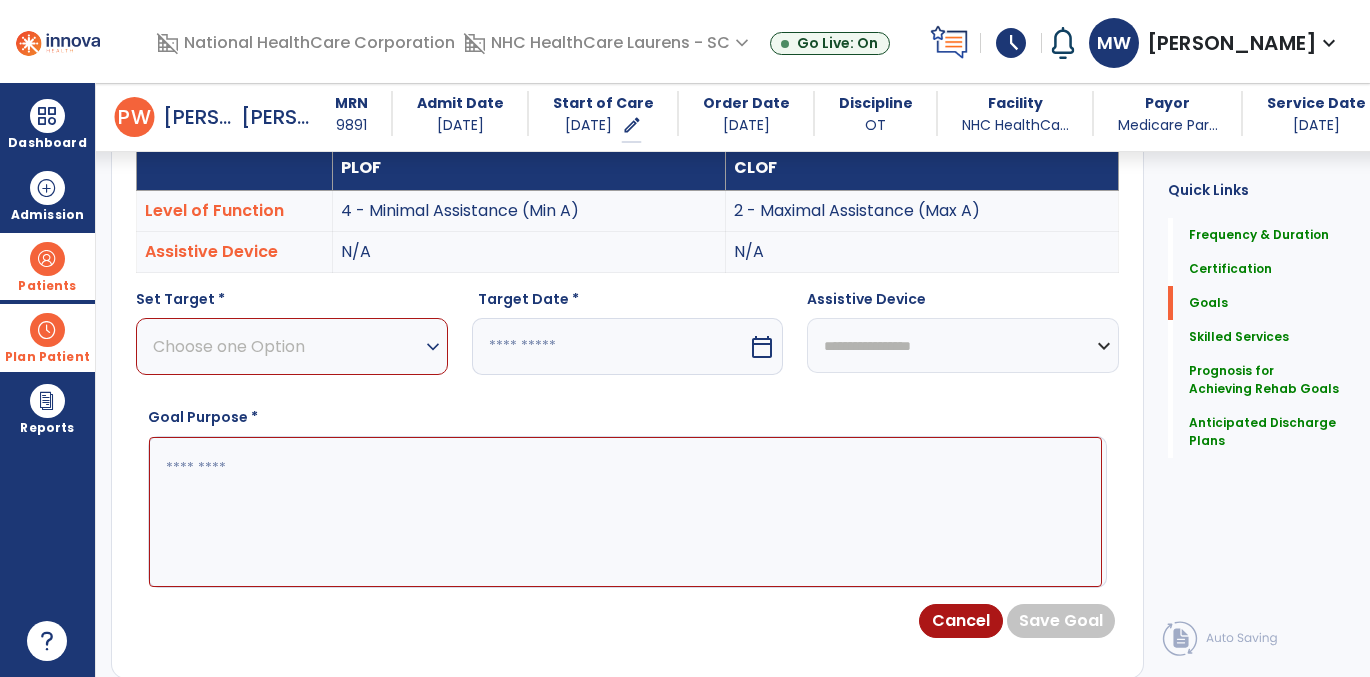 click on "Choose one Option" at bounding box center (287, 346) 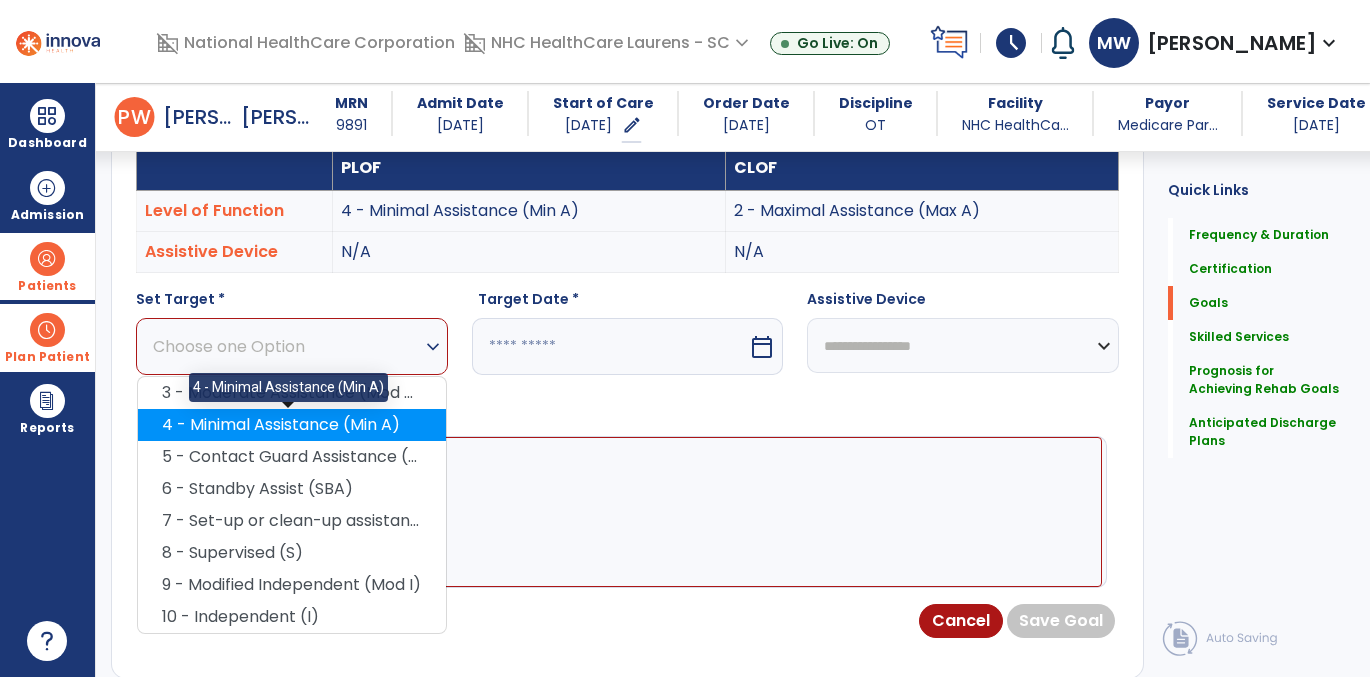 click on "4 - Minimal Assistance (Min A)" at bounding box center (292, 425) 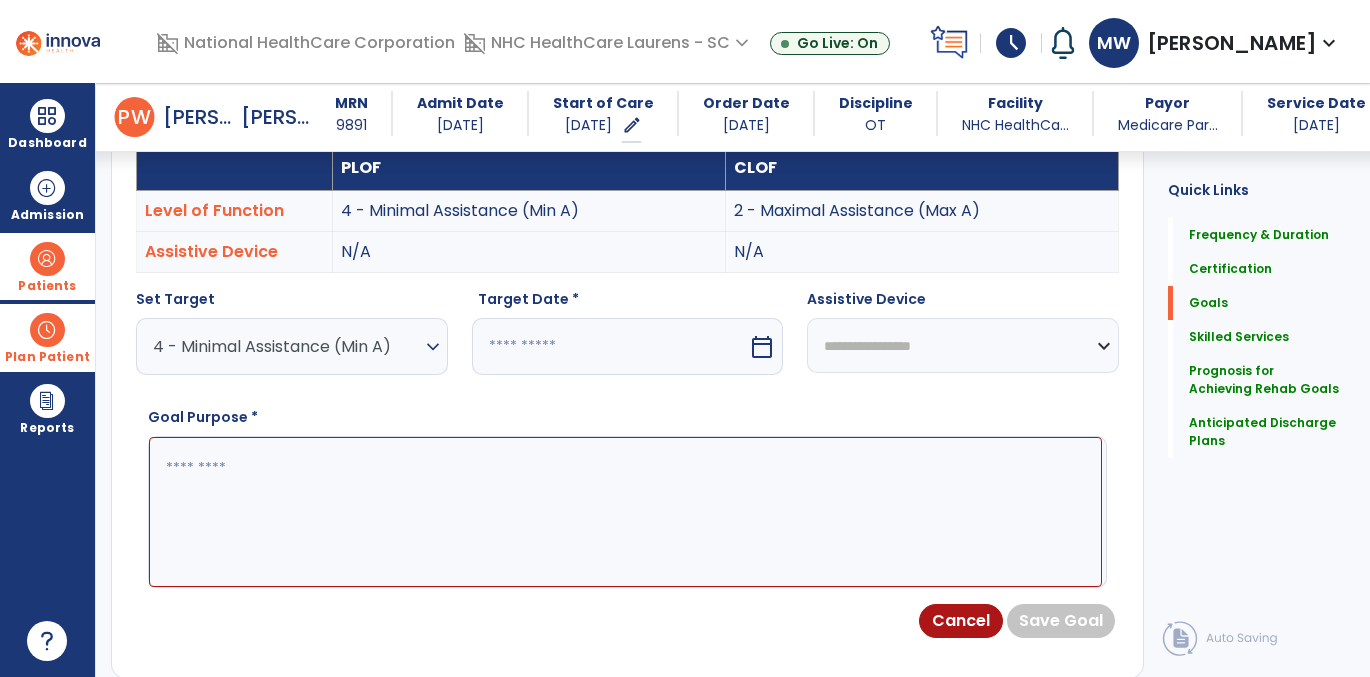 click at bounding box center (610, 346) 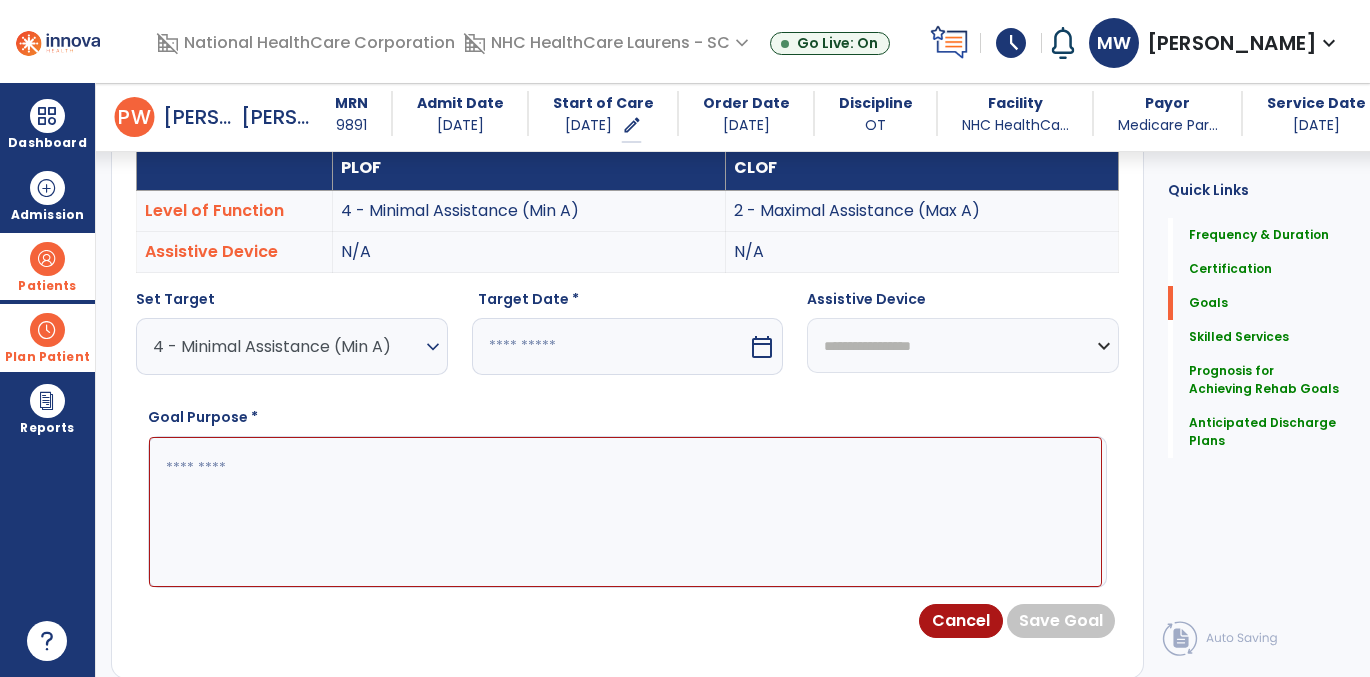 select on "*" 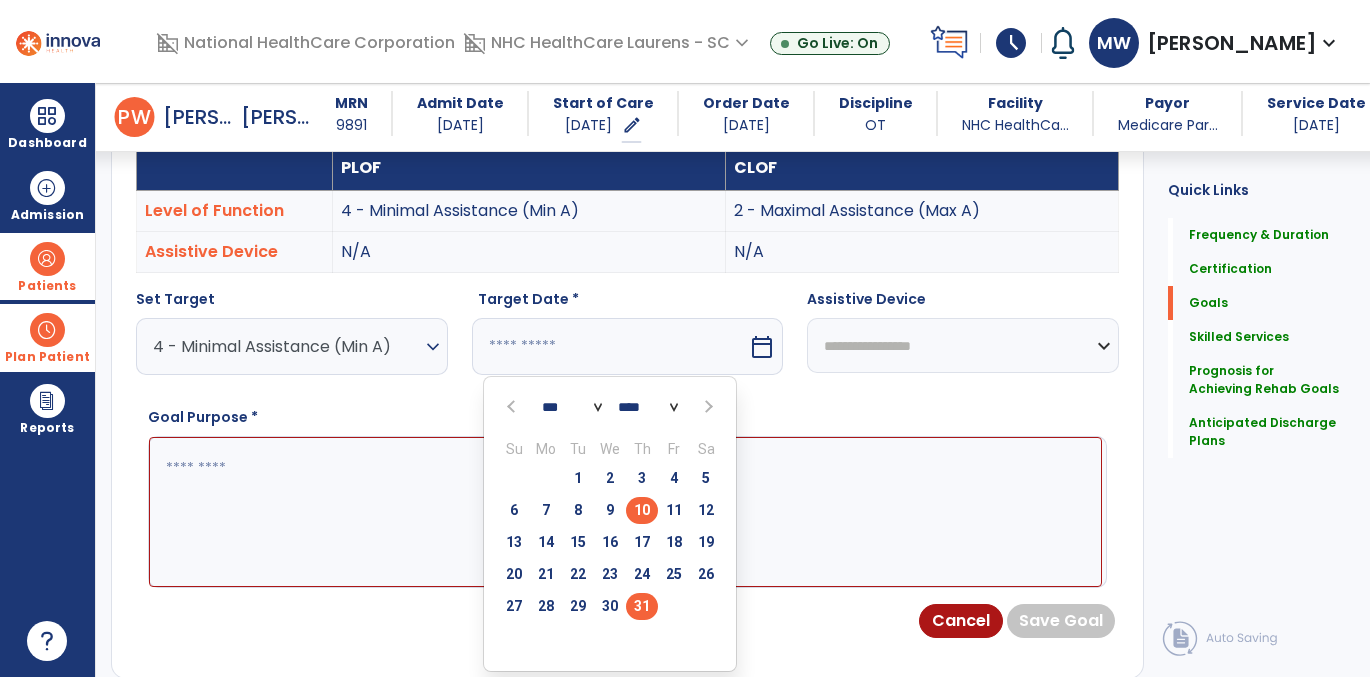 click on "31" at bounding box center (642, 606) 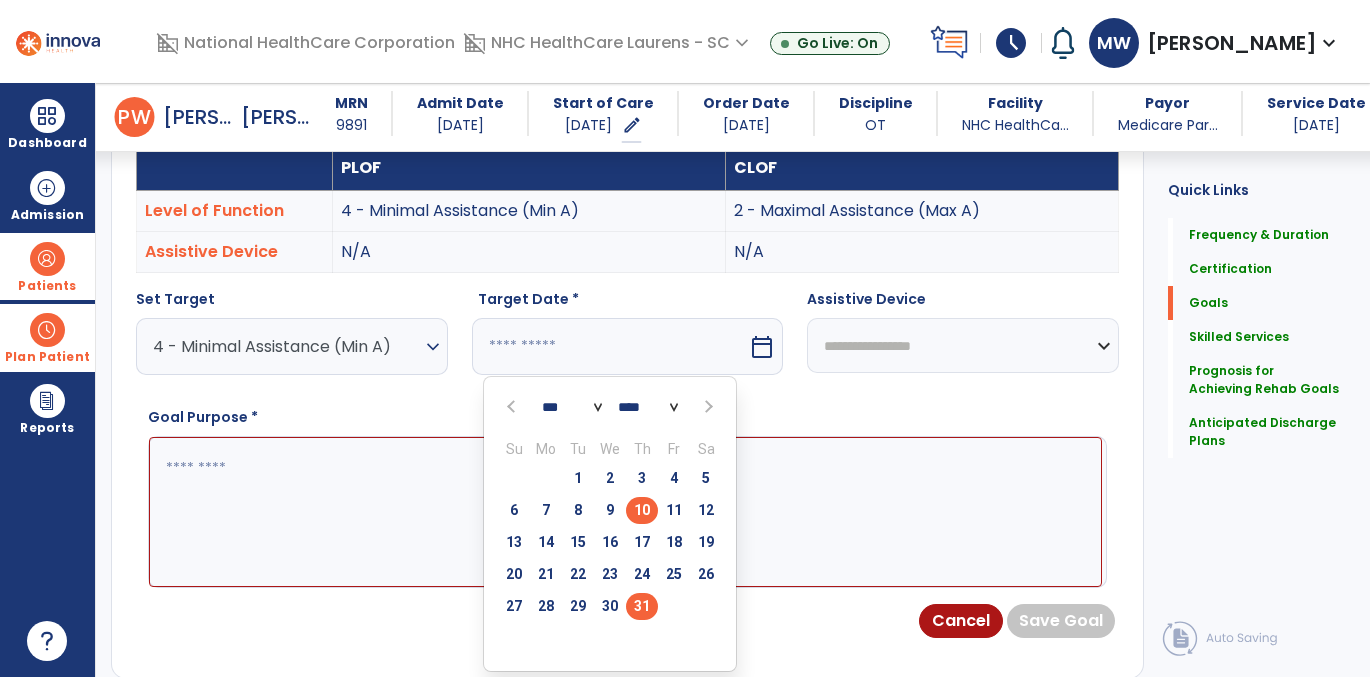 type on "*********" 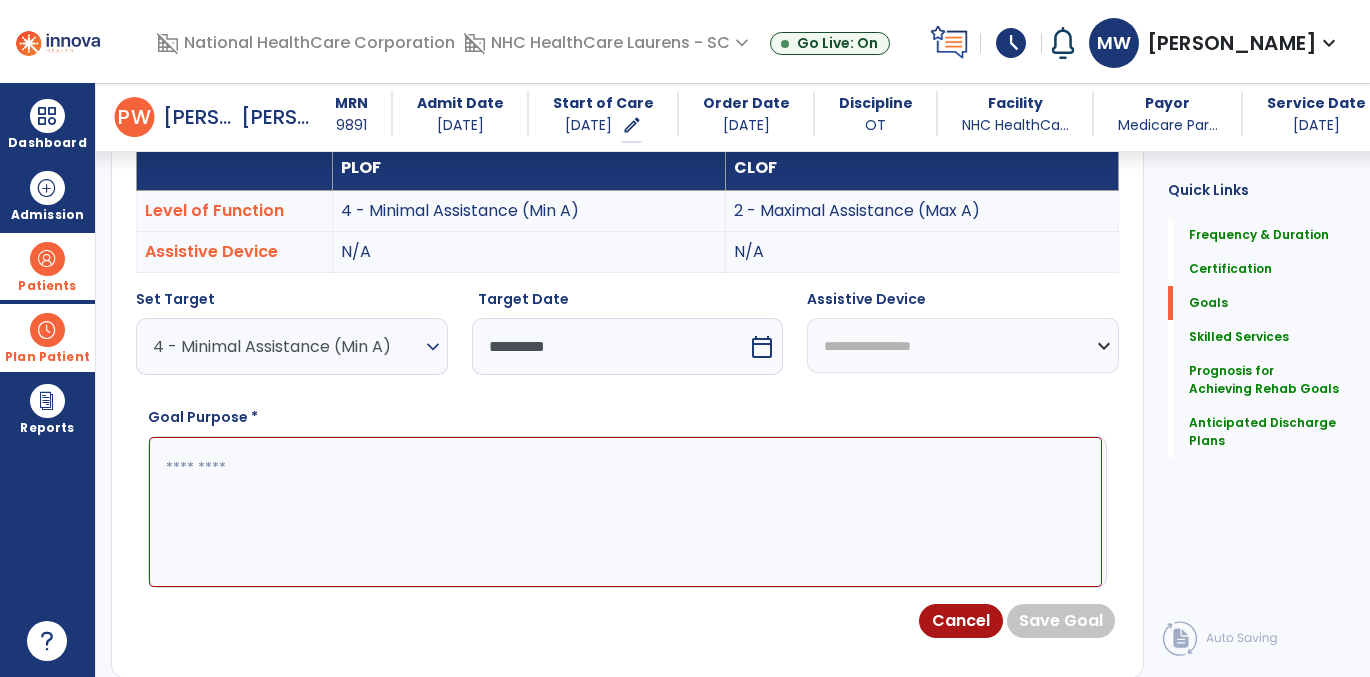 click at bounding box center [625, 512] 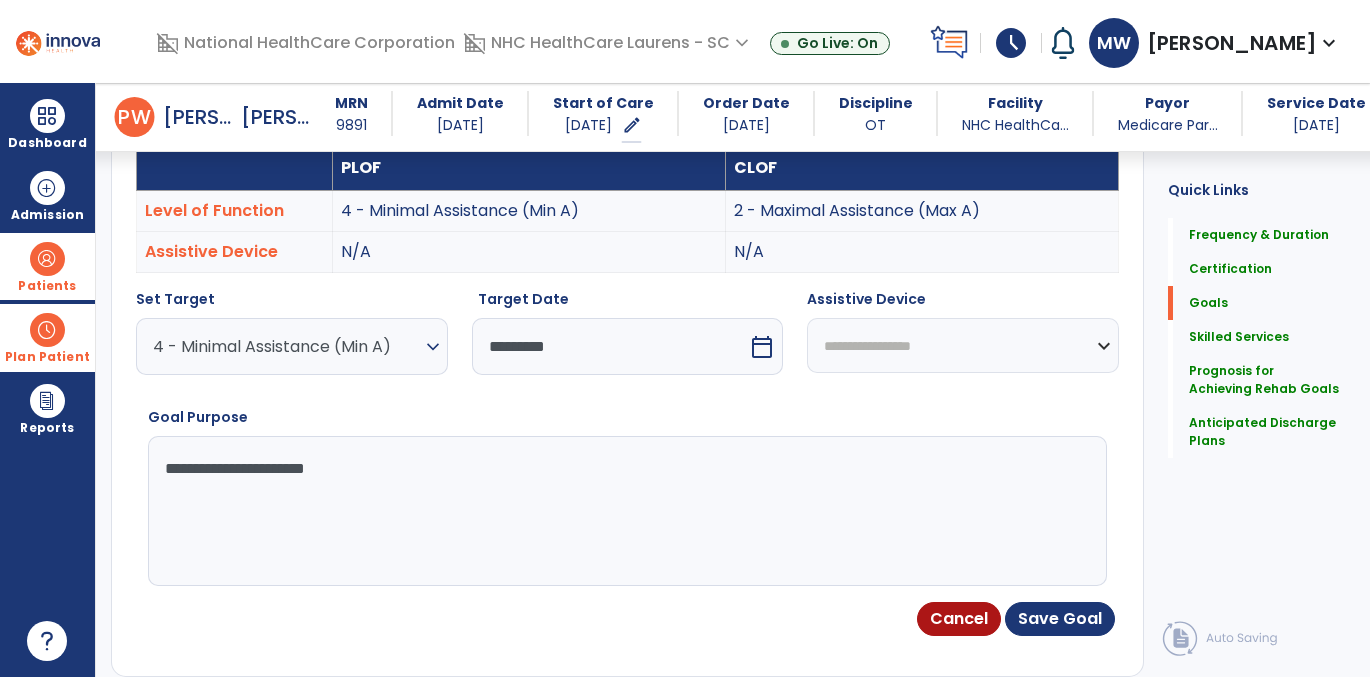 type on "**********" 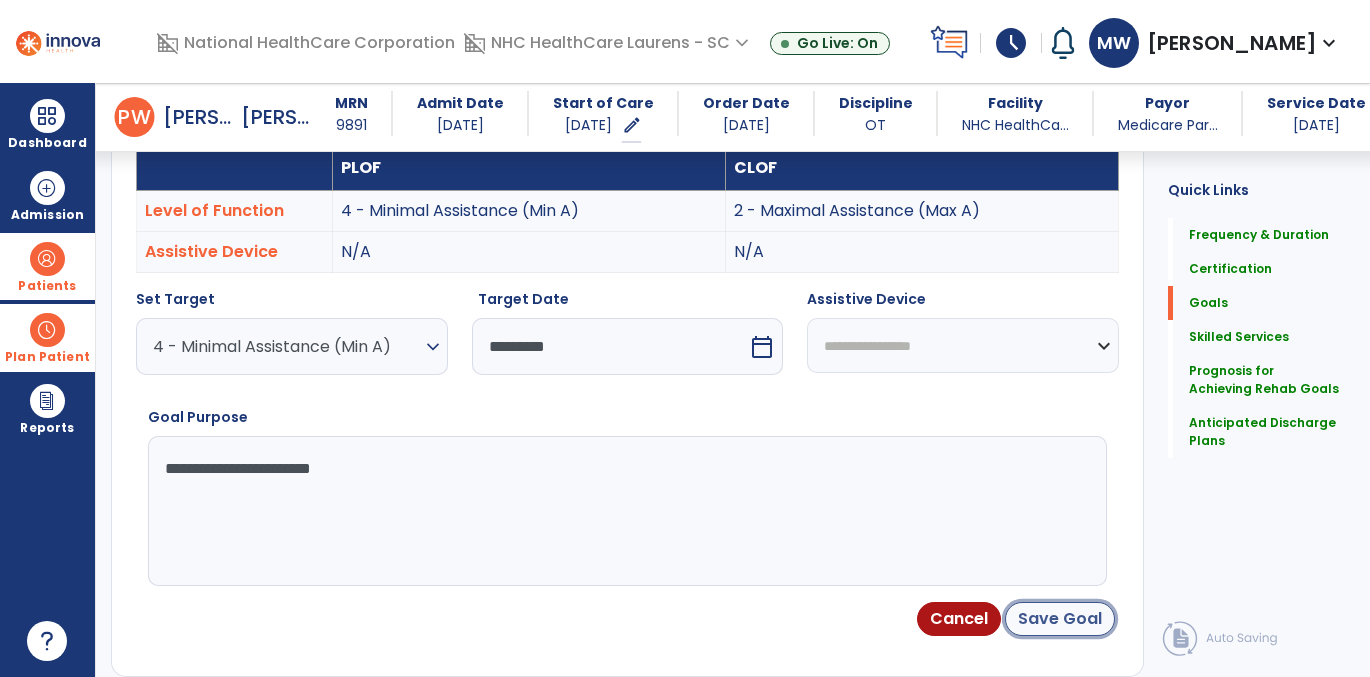 click on "Save Goal" at bounding box center [1060, 619] 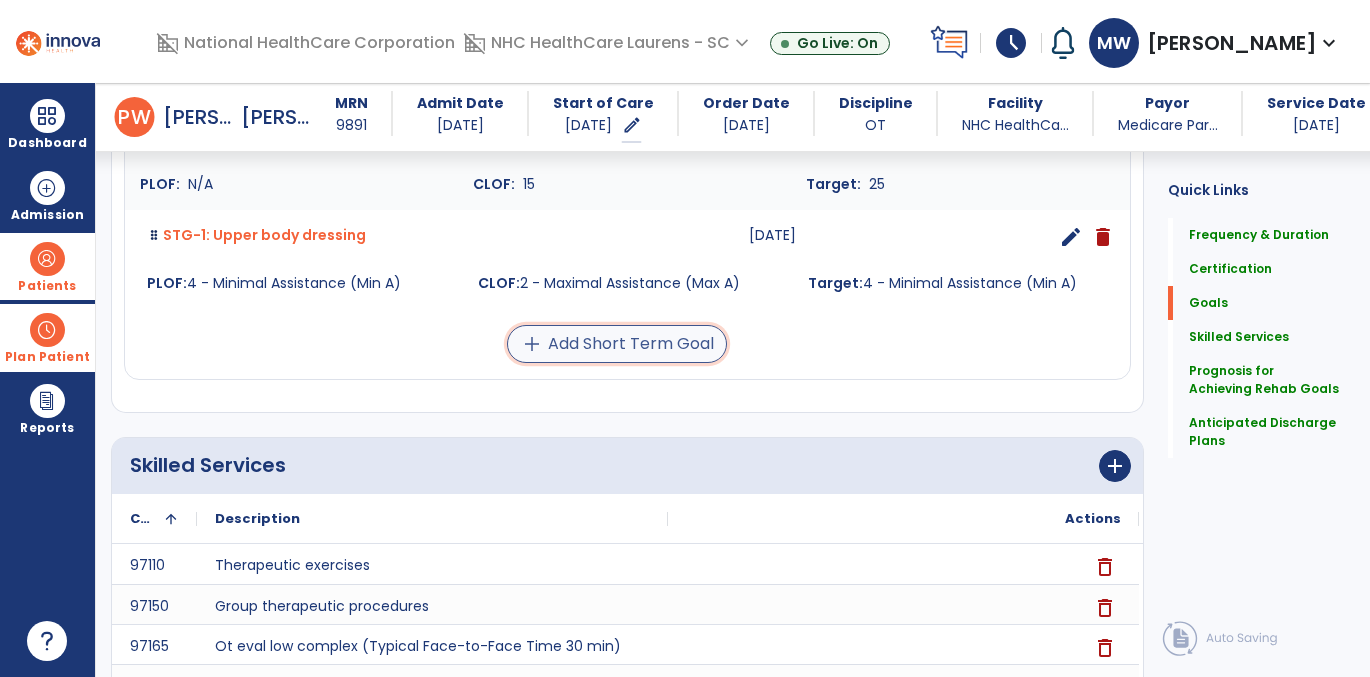 click on "add  Add Short Term Goal" at bounding box center [617, 344] 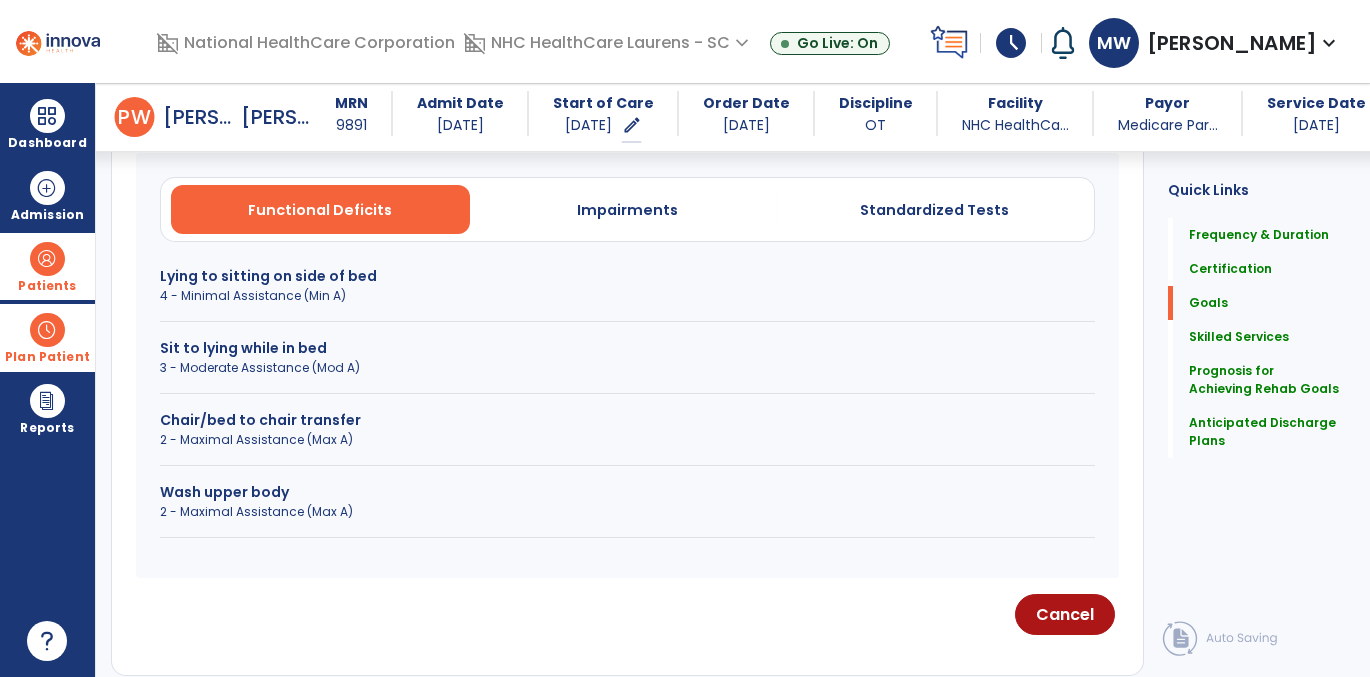 click on "2 - Maximal Assistance (Max A)" at bounding box center (627, 512) 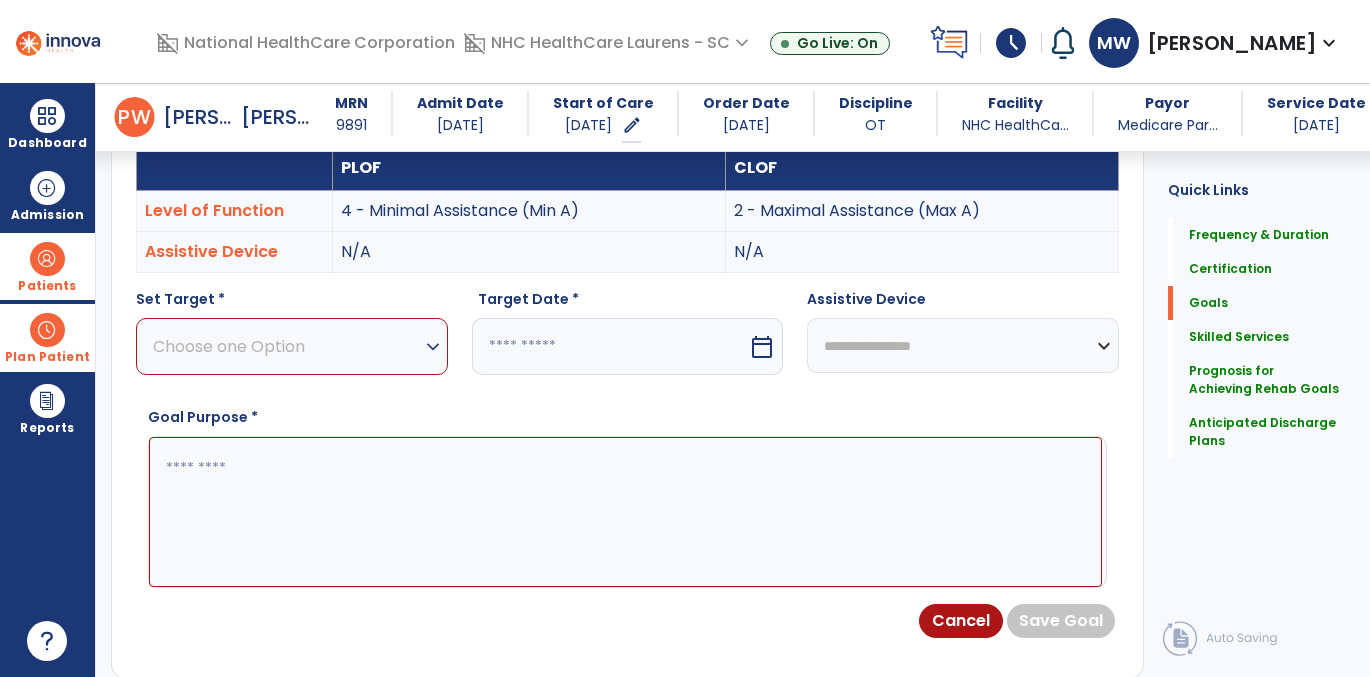 click on "Choose one Option" at bounding box center (287, 346) 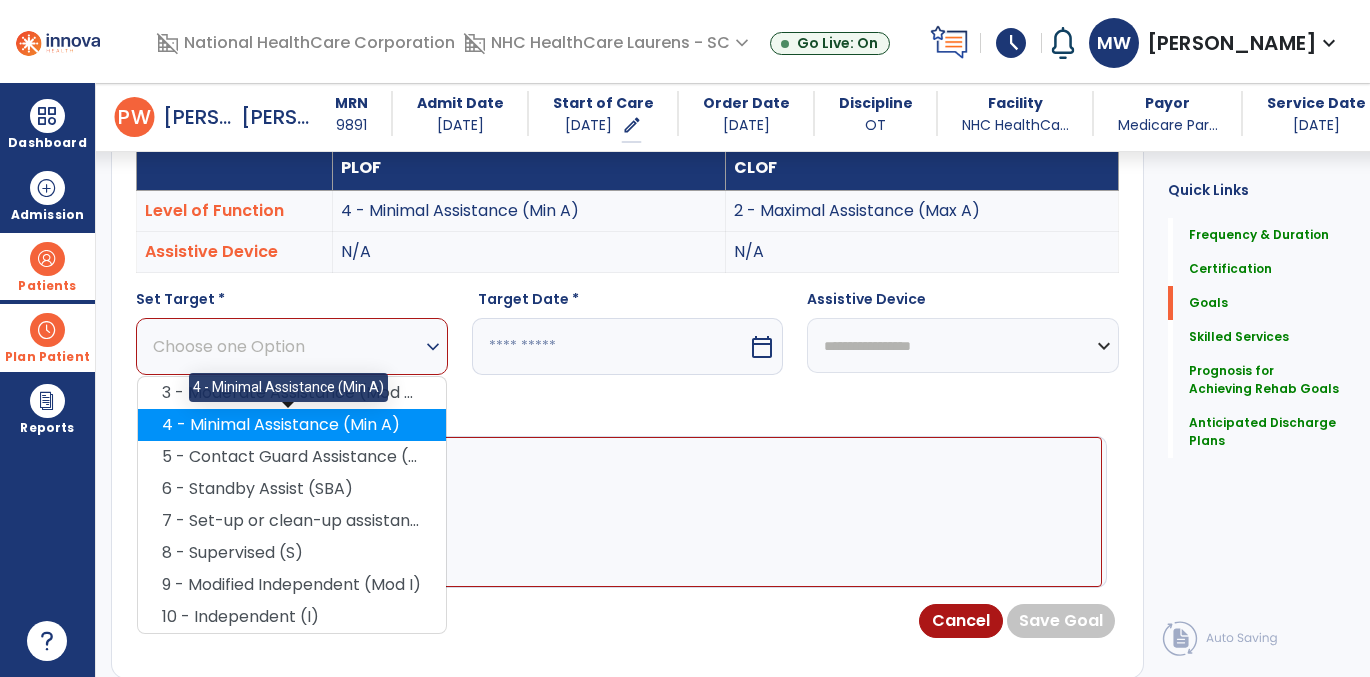 click on "4 - Minimal Assistance (Min A)" at bounding box center (292, 425) 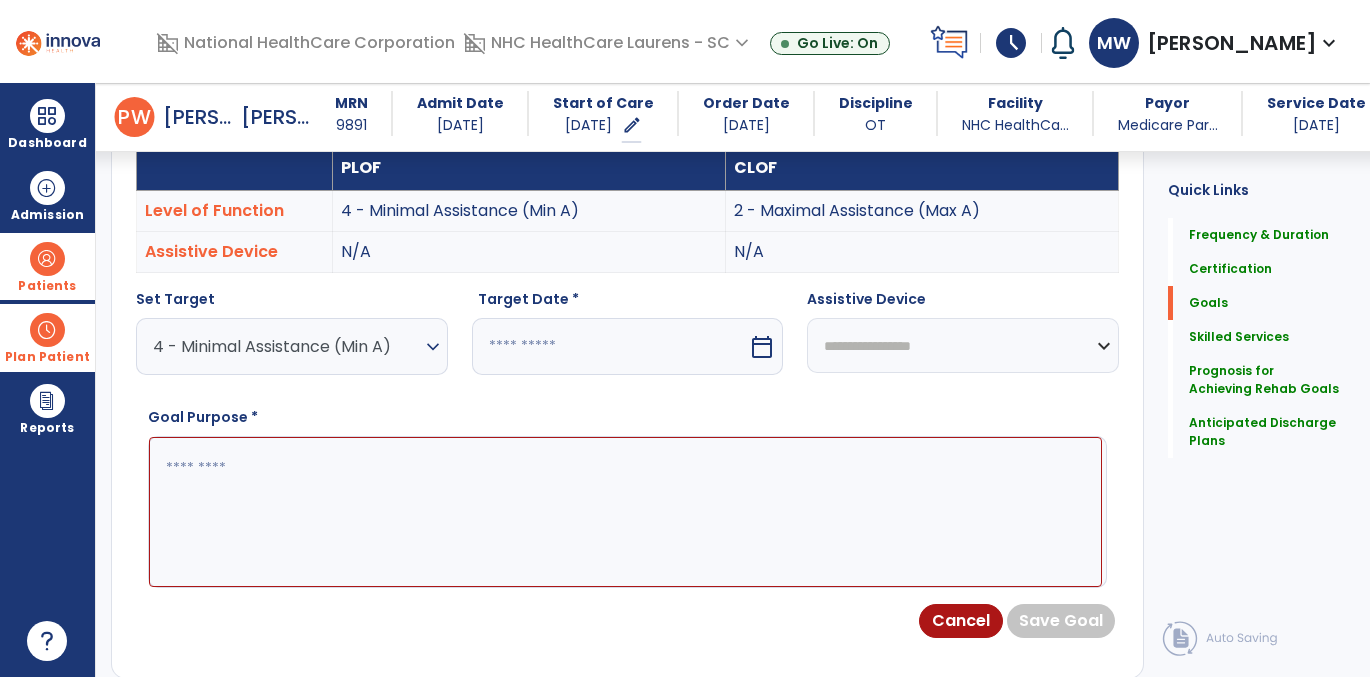 click at bounding box center [610, 346] 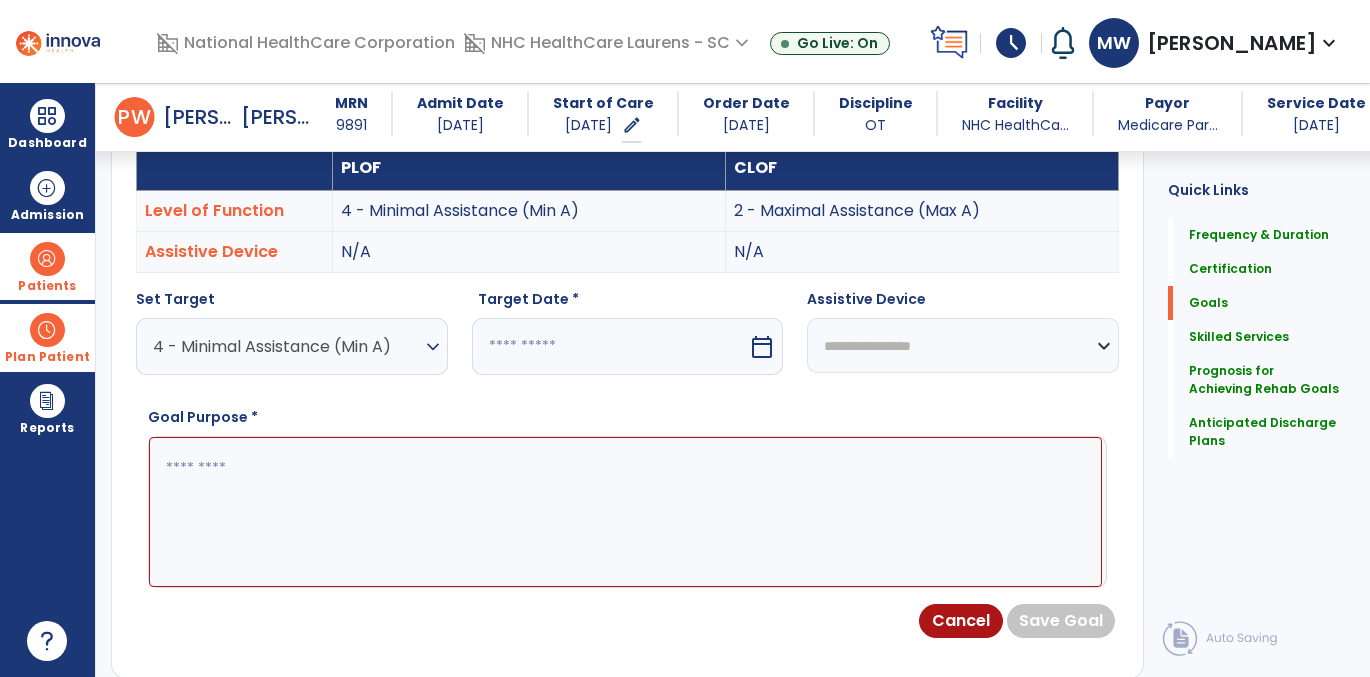 select on "*" 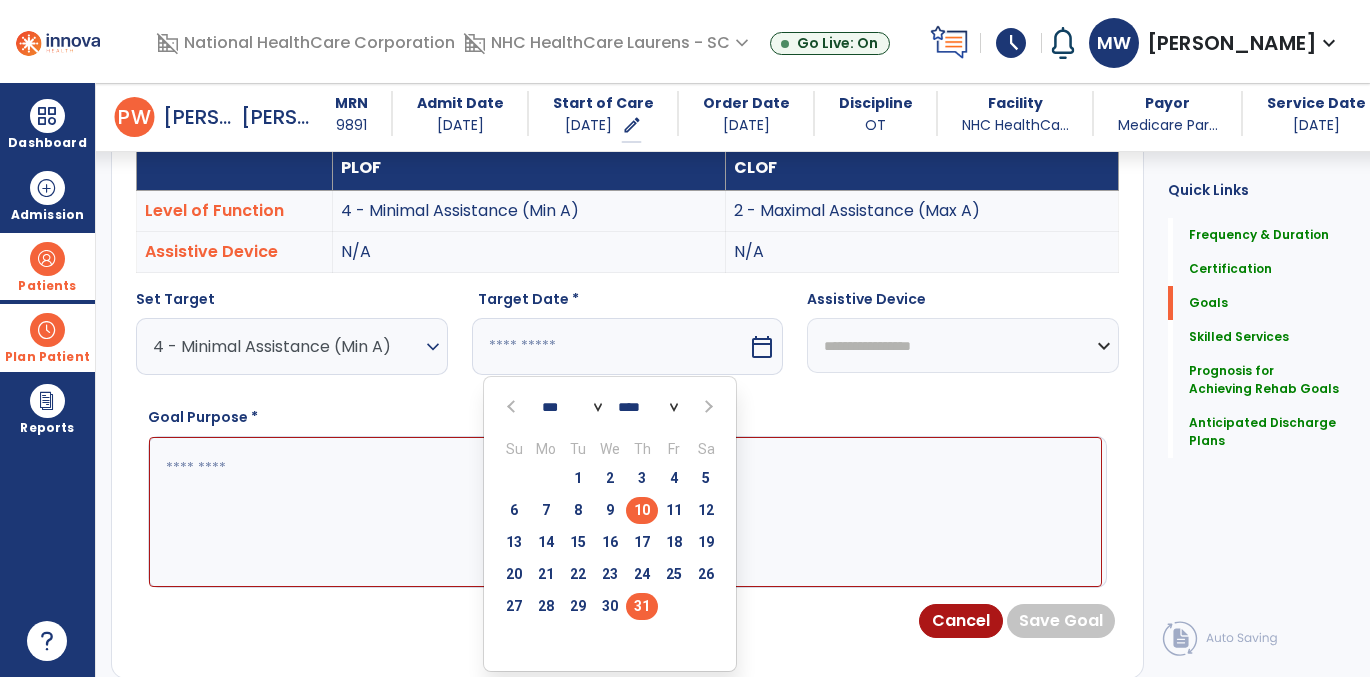 click on "31" at bounding box center (642, 606) 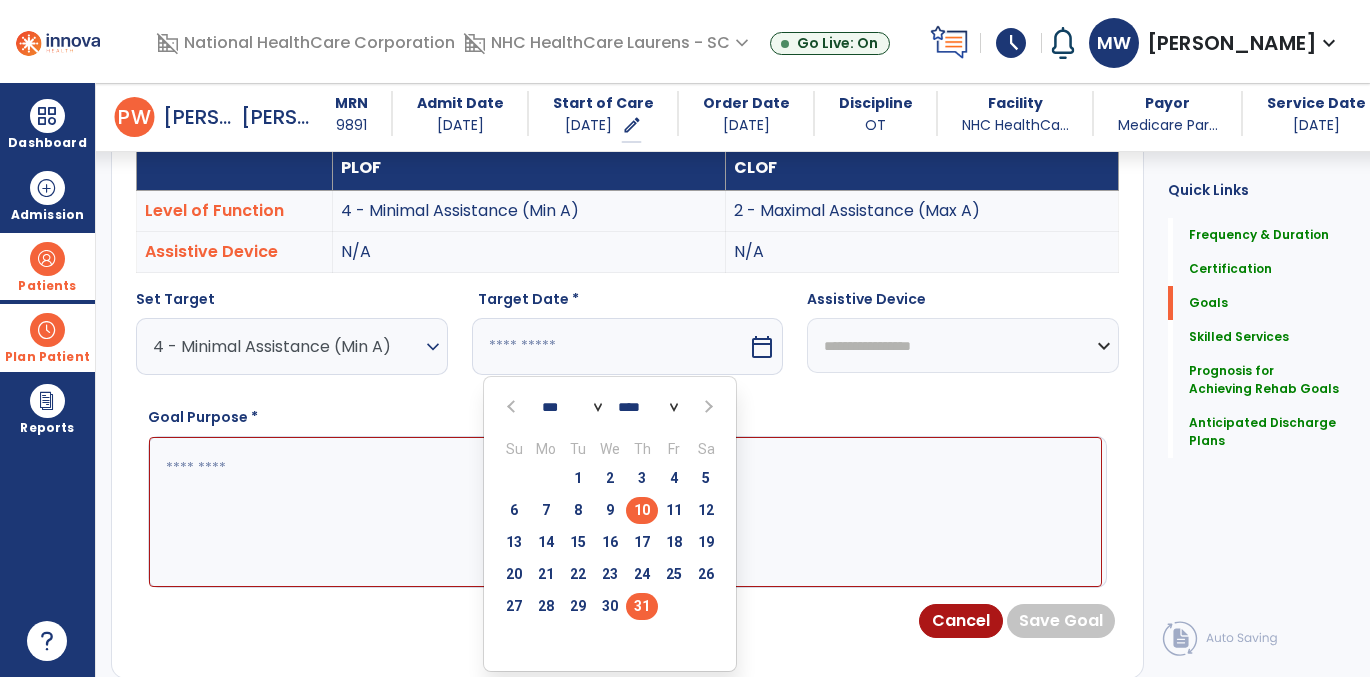 type on "*********" 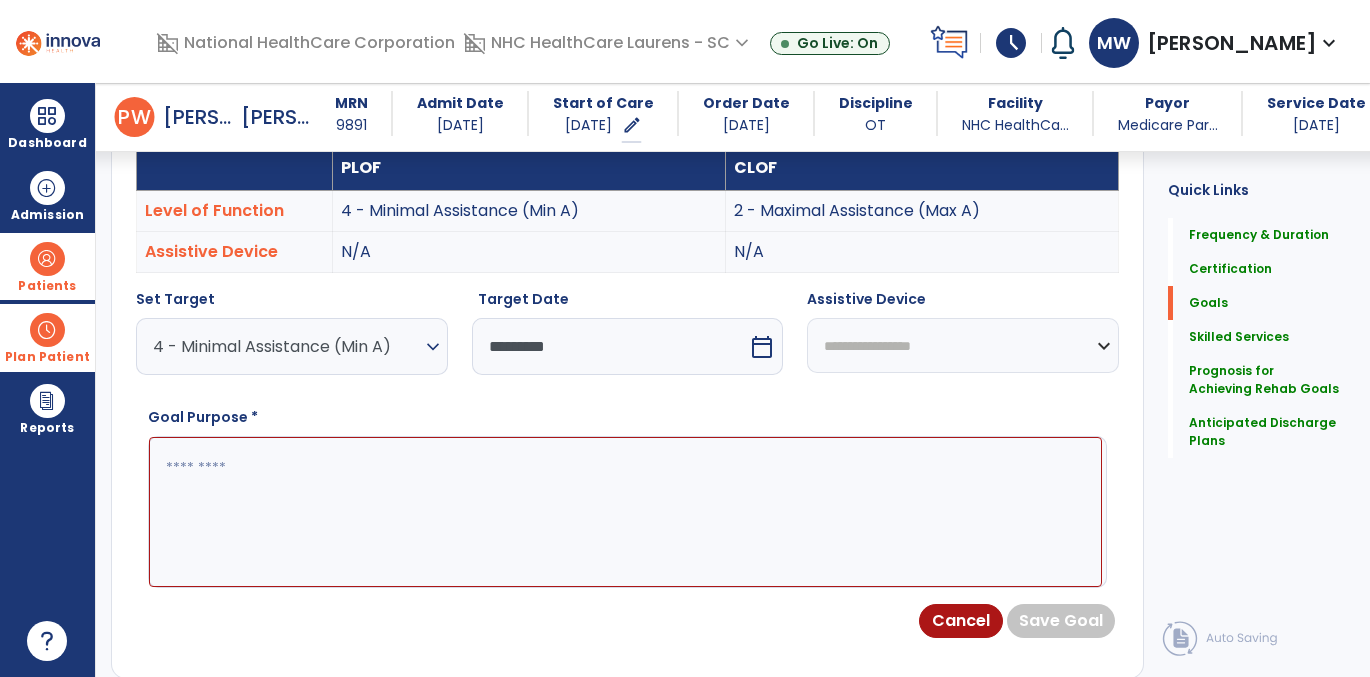 click at bounding box center [625, 512] 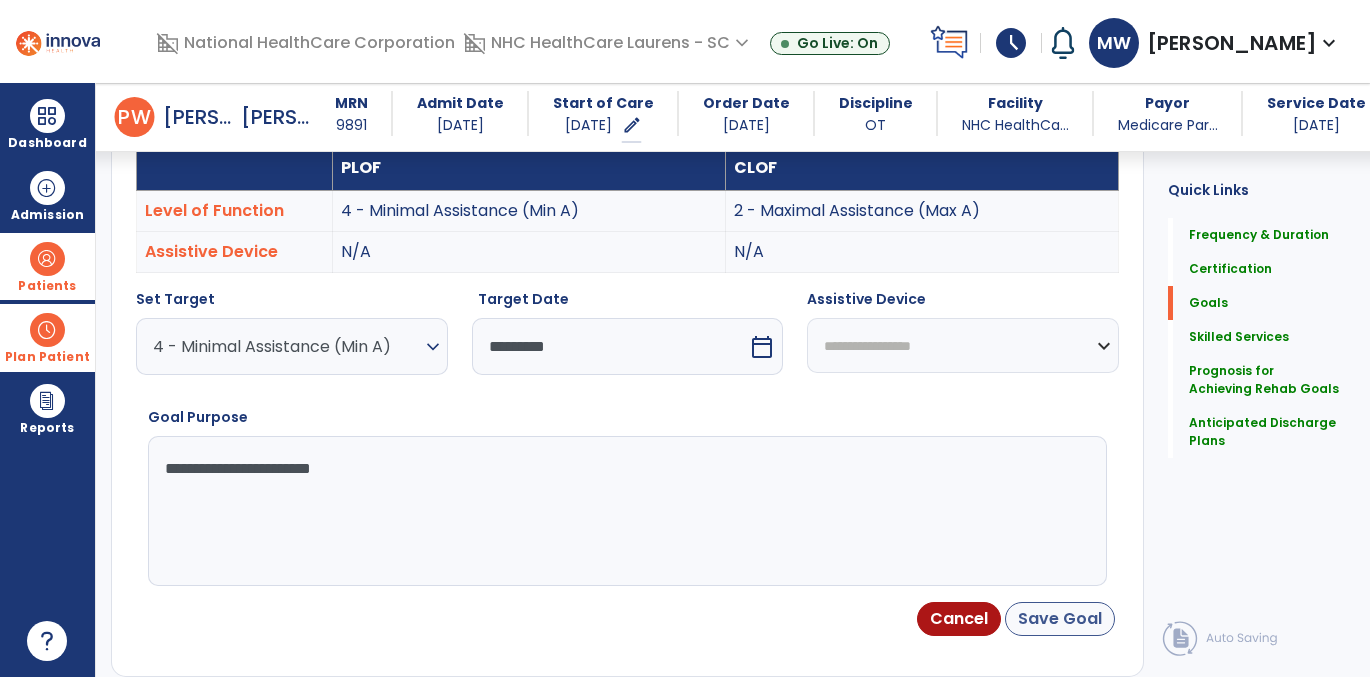 type on "**********" 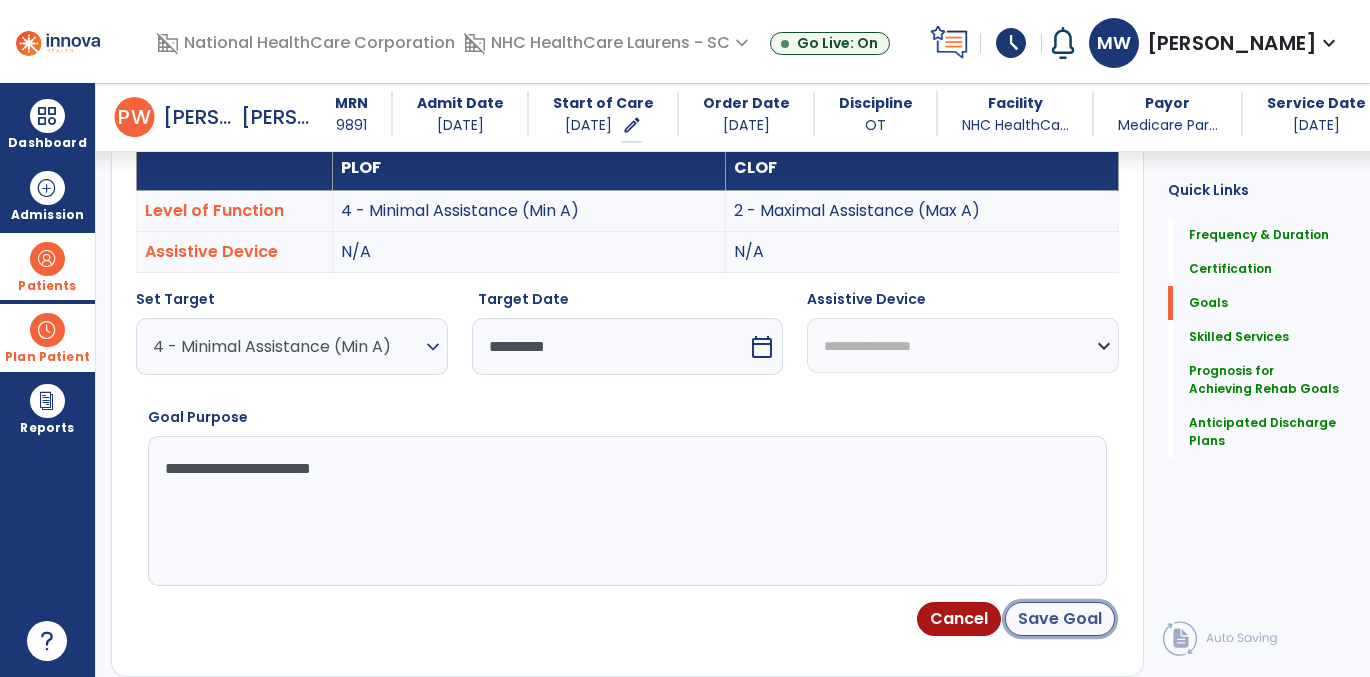 click on "Save Goal" at bounding box center (1060, 619) 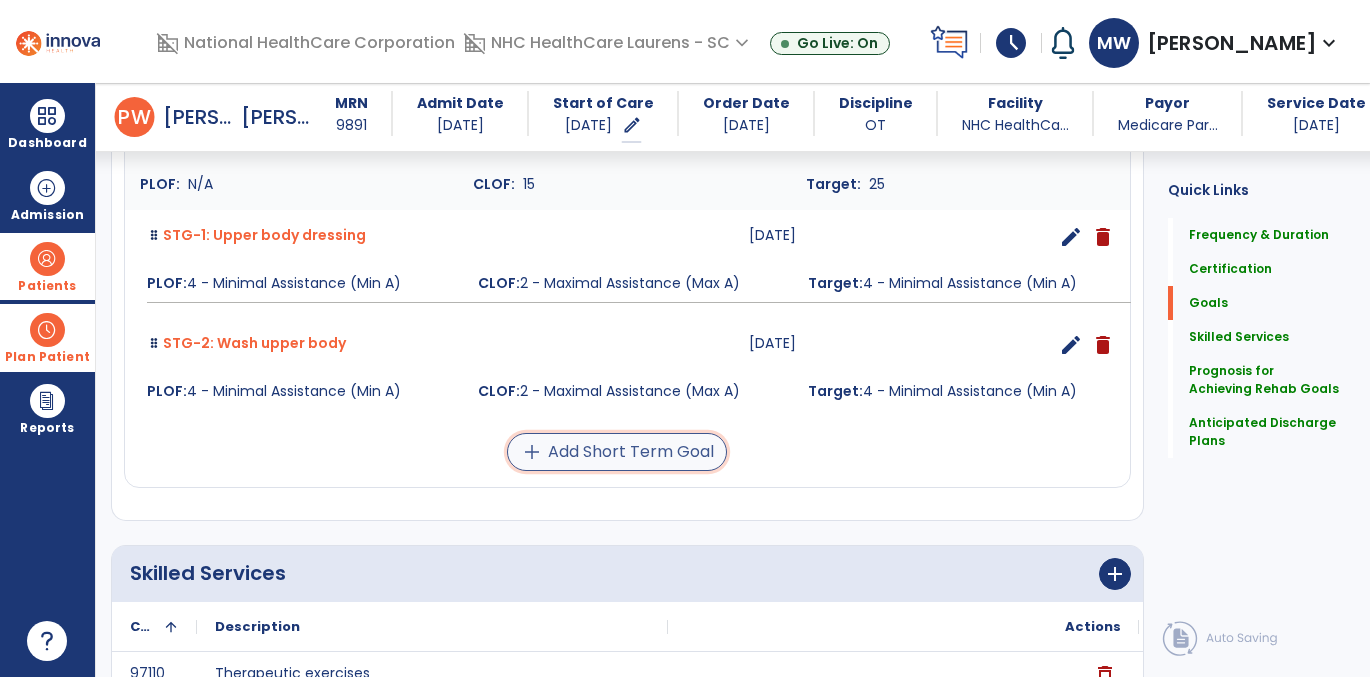 click on "add  Add Short Term Goal" at bounding box center [617, 452] 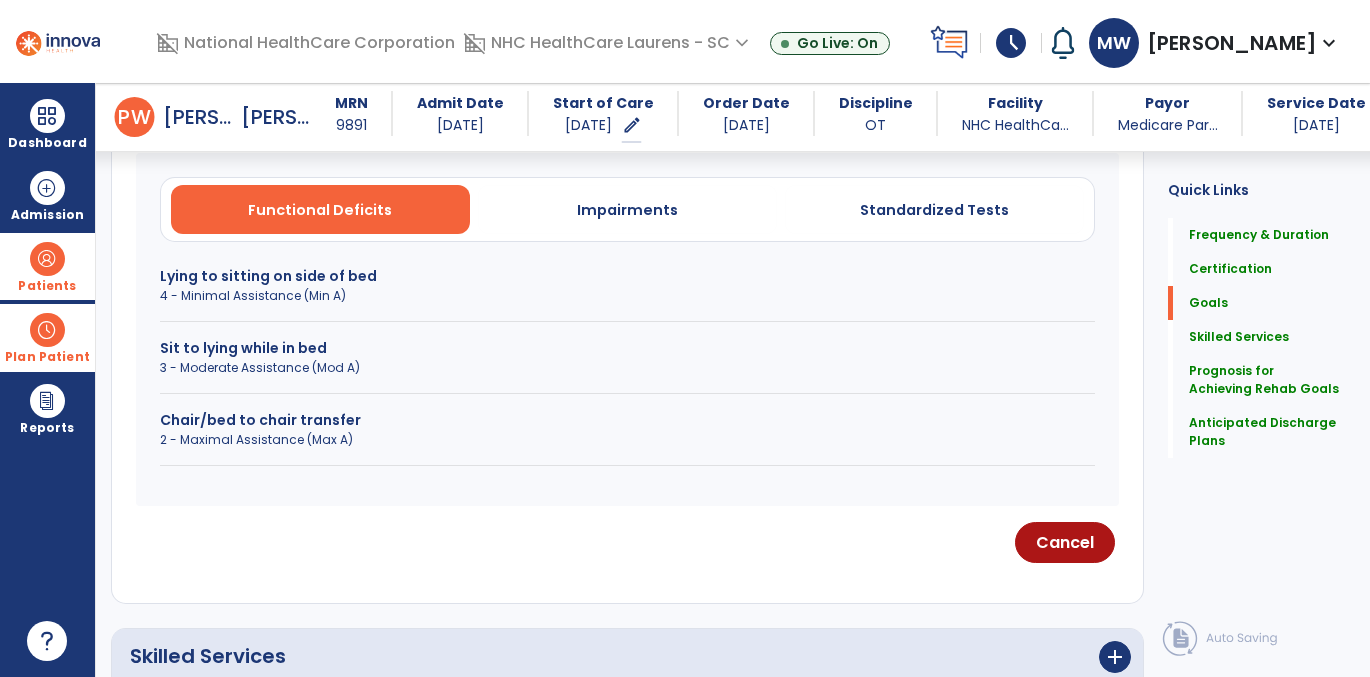 click on "2 - Maximal Assistance (Max A)" at bounding box center (627, 440) 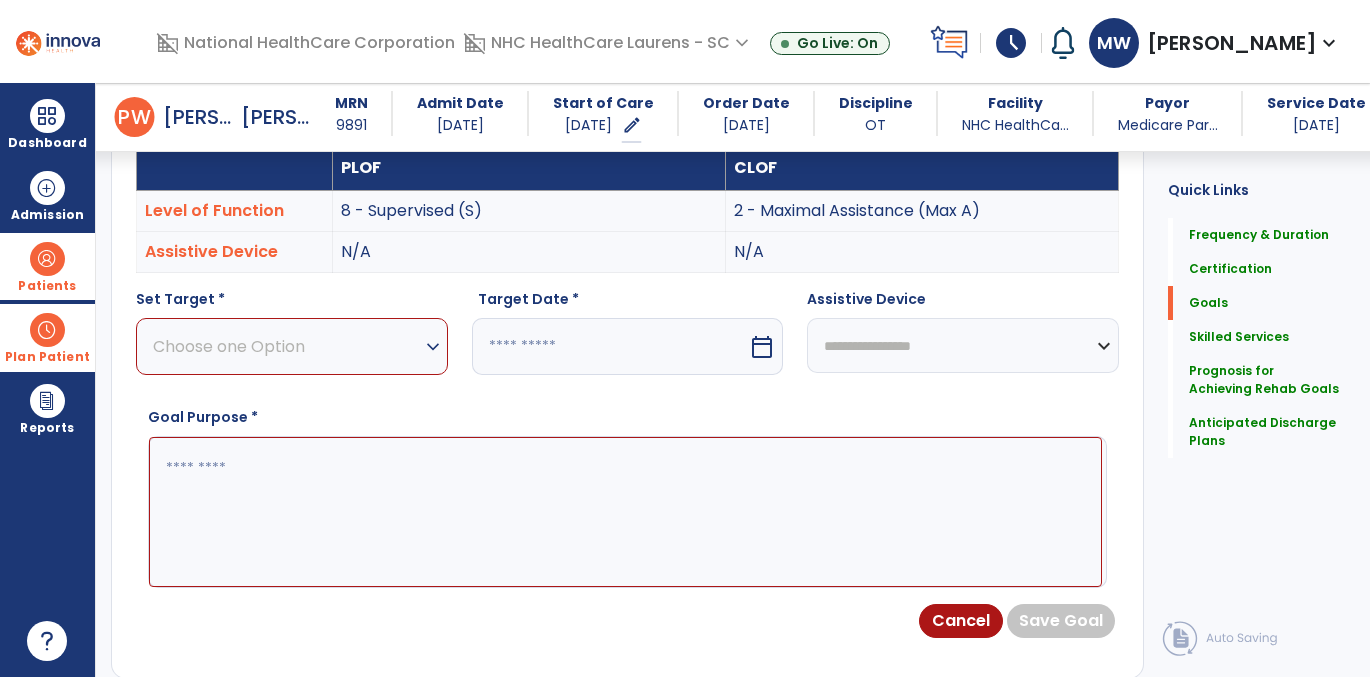 click on "Choose one Option" at bounding box center (287, 346) 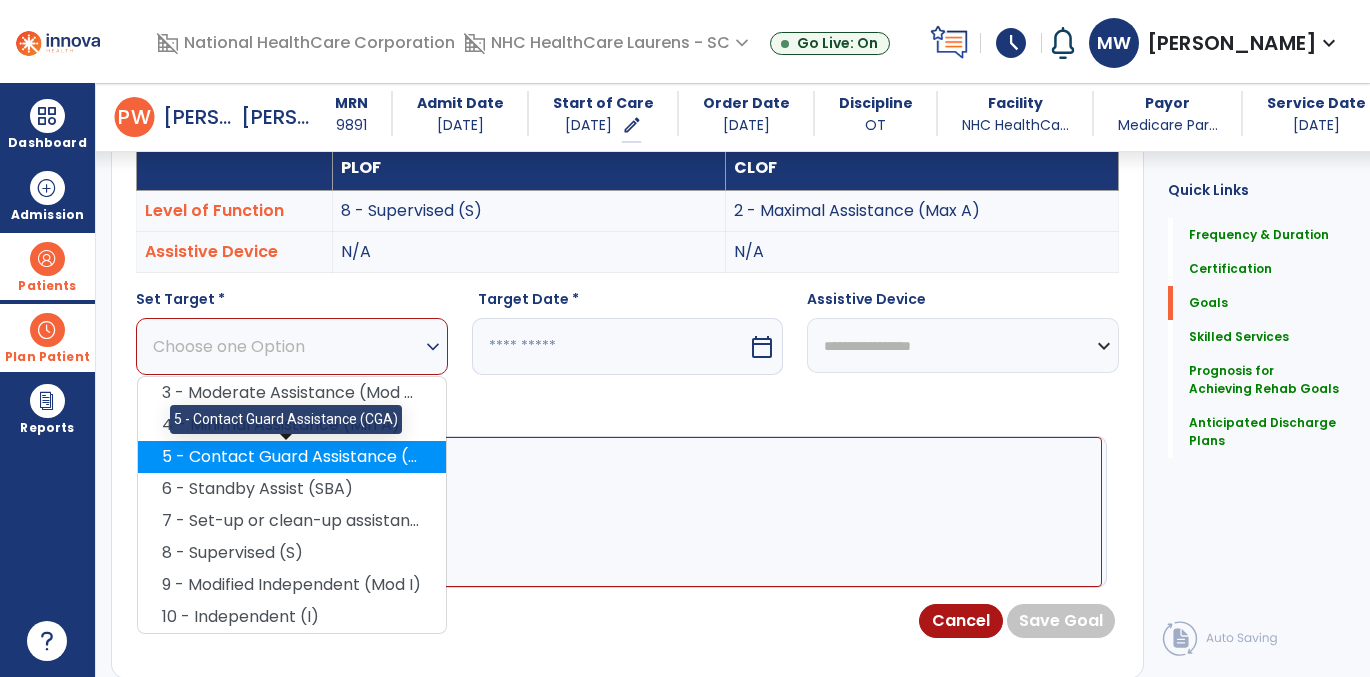 click on "5 - Contact Guard Assistance (CGA)" at bounding box center [292, 457] 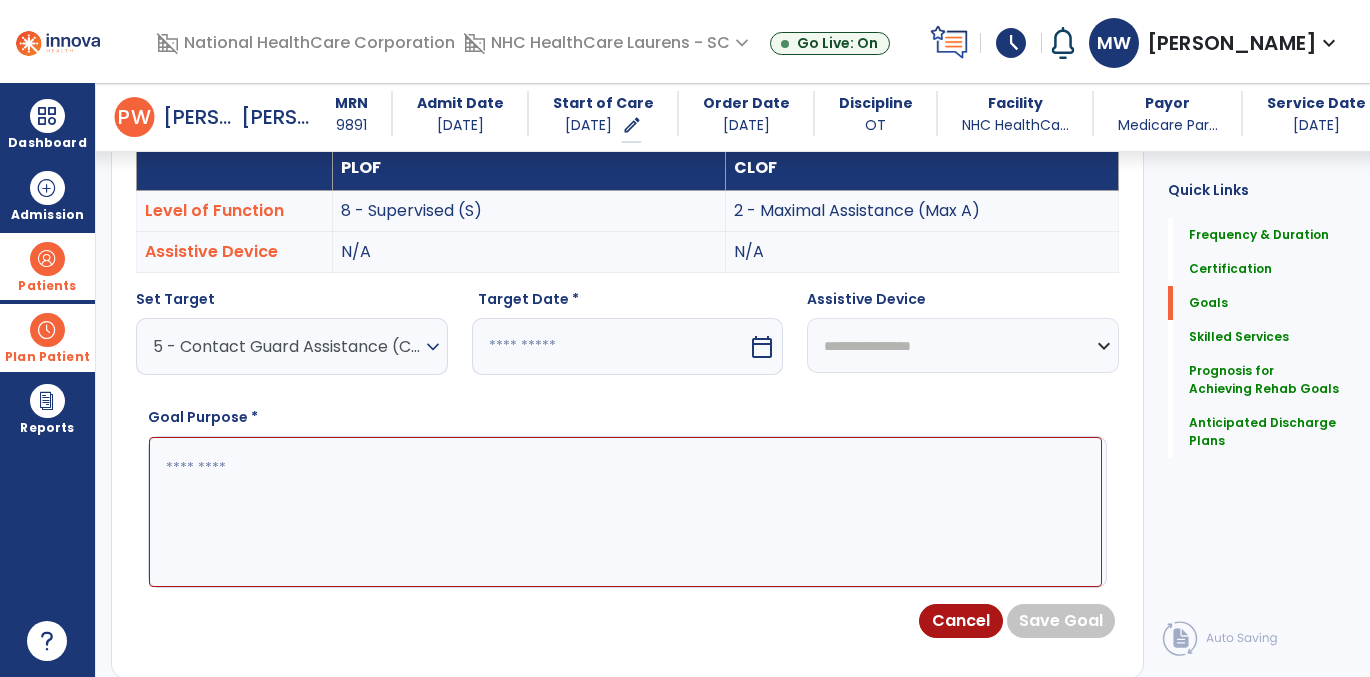 click at bounding box center (610, 346) 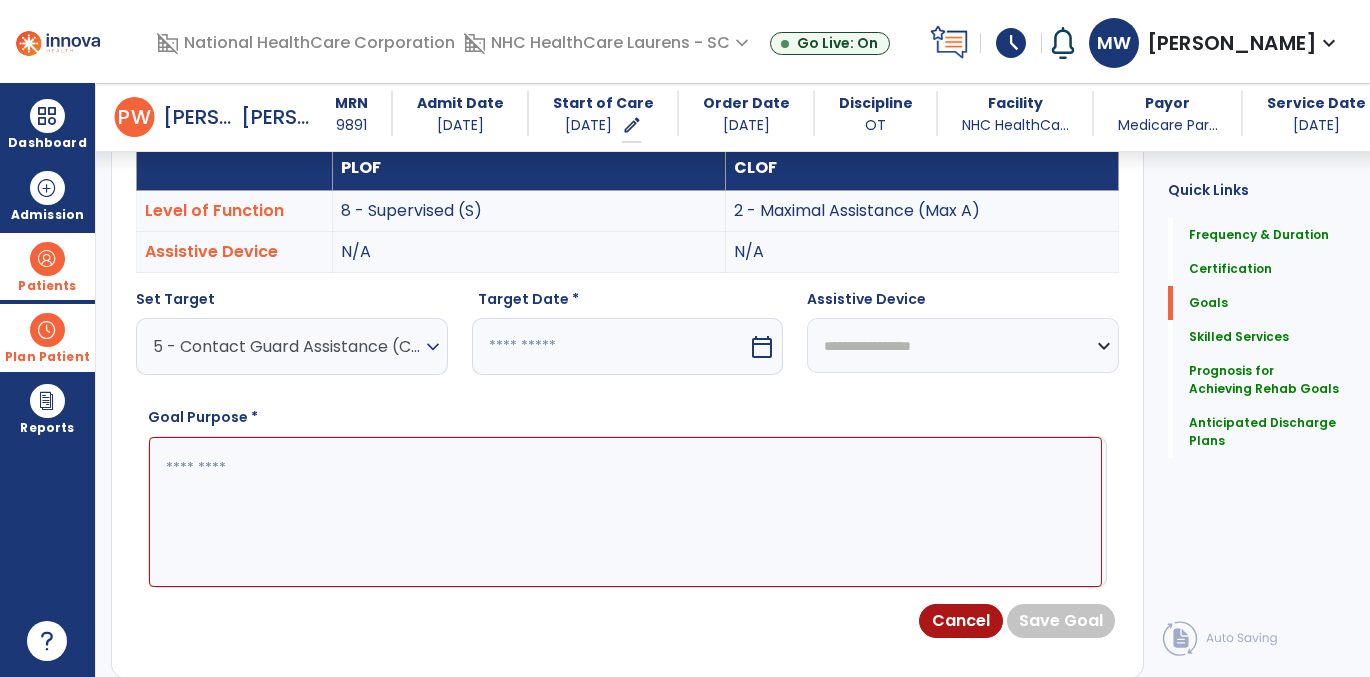 select on "*" 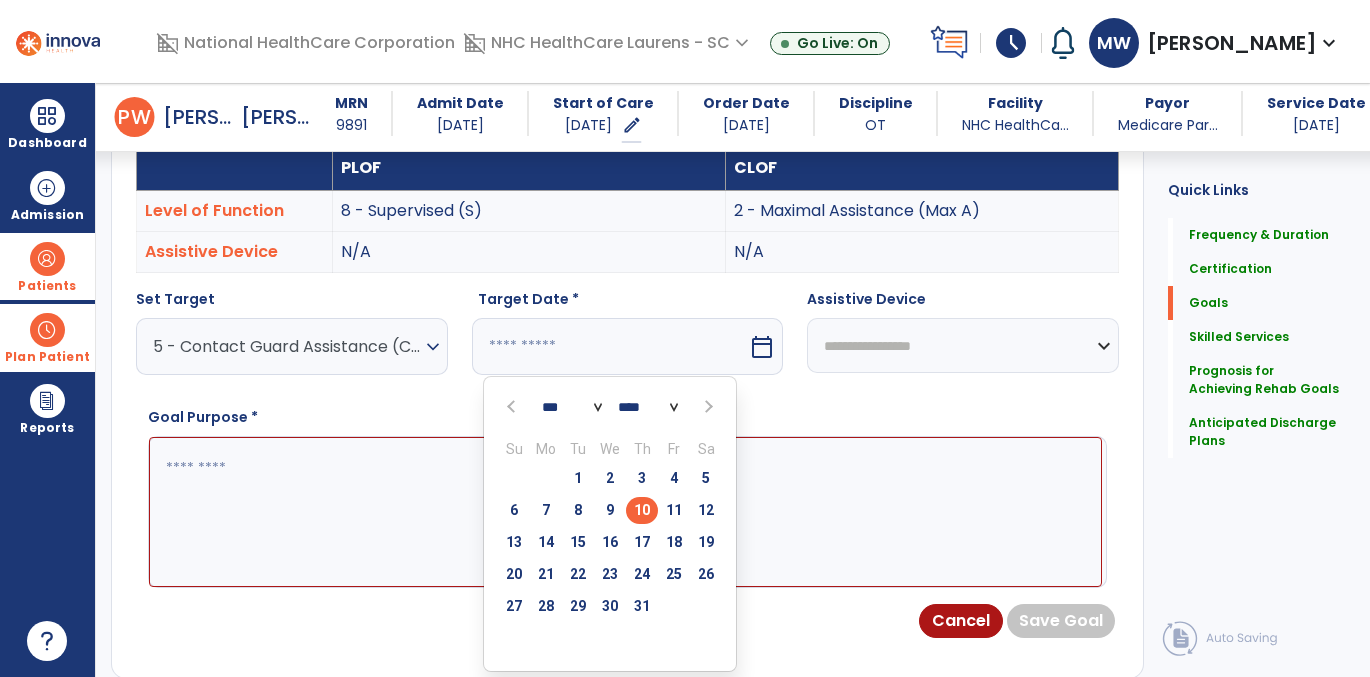 click on "31" at bounding box center (642, 606) 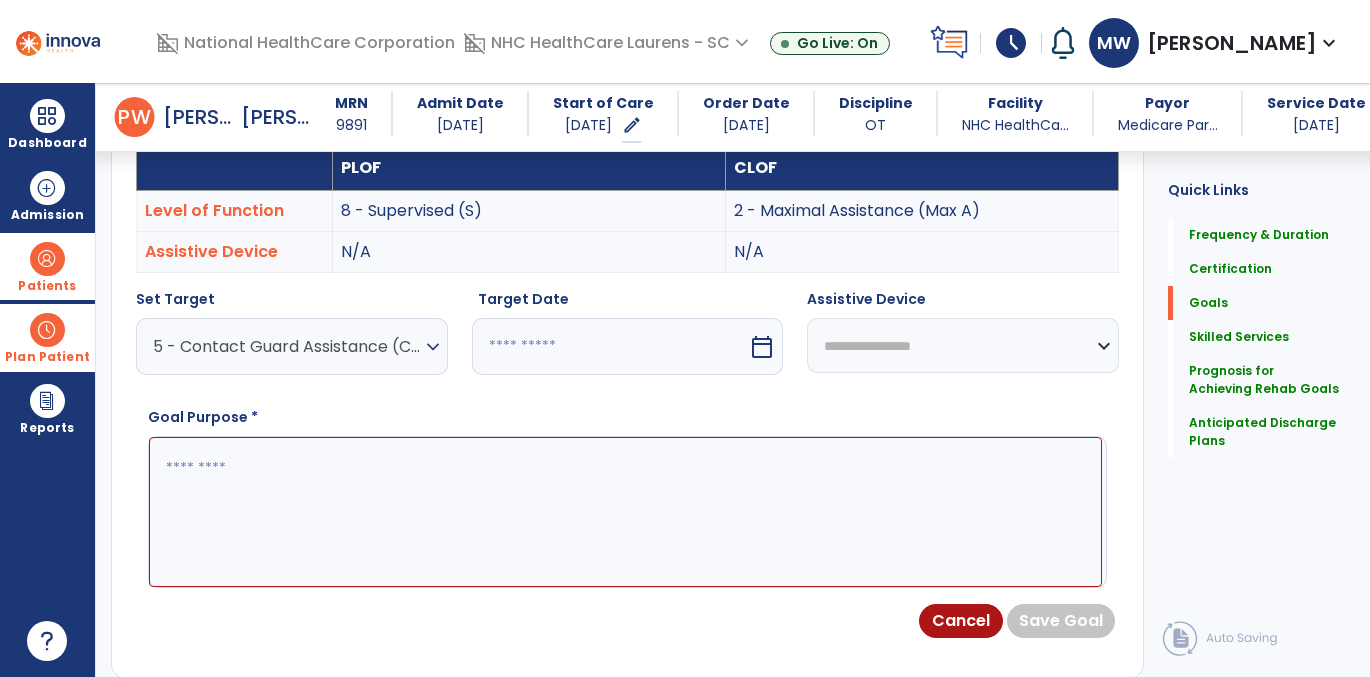 type on "*********" 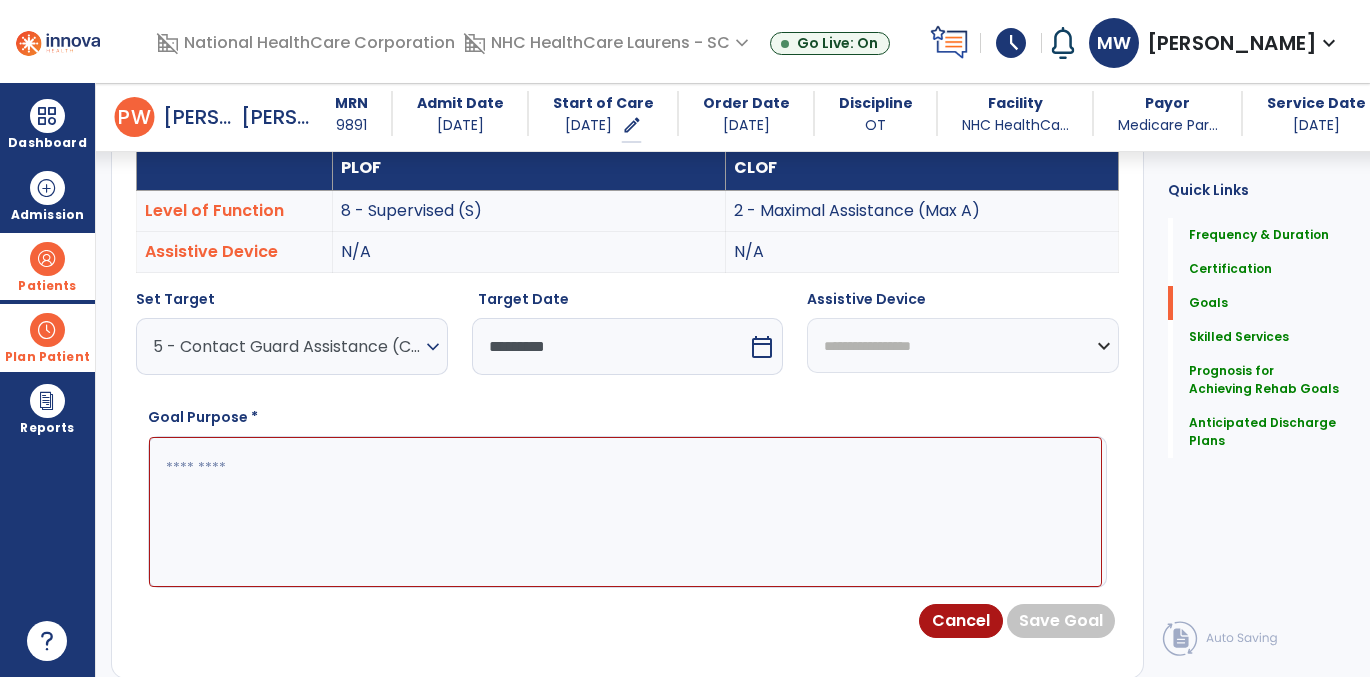 click at bounding box center (625, 512) 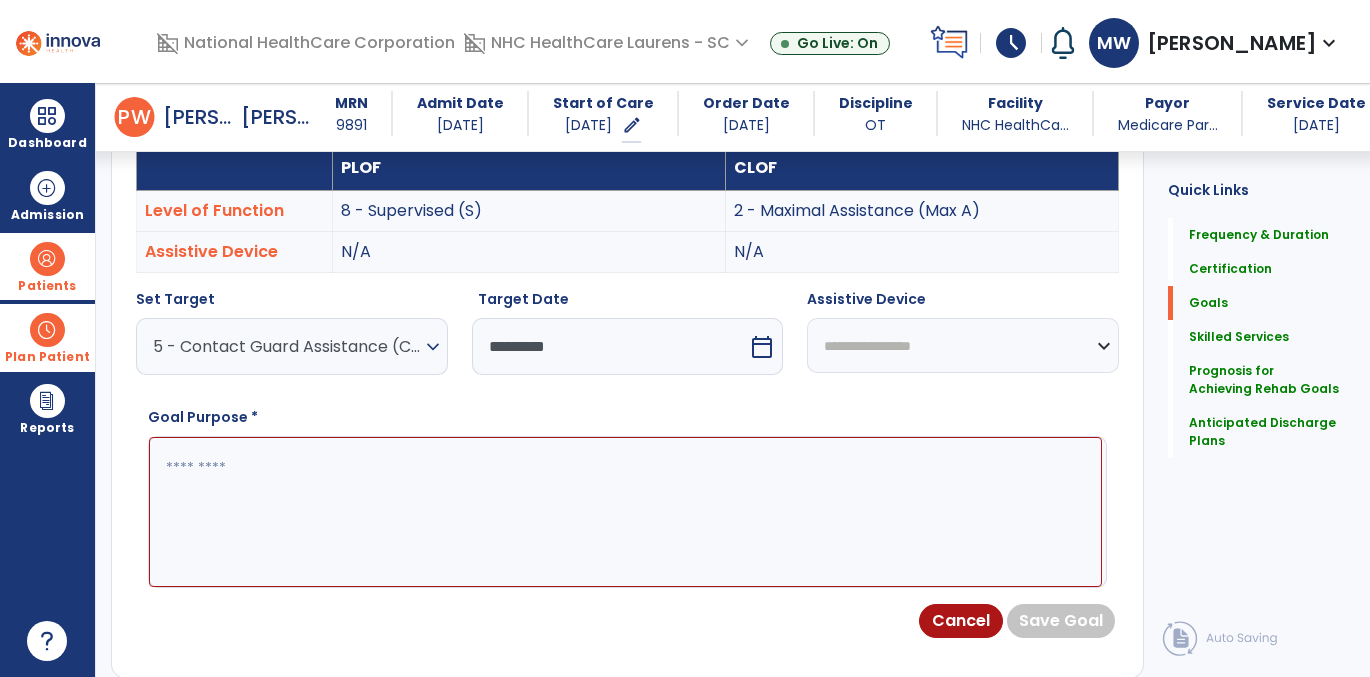 paste on "**********" 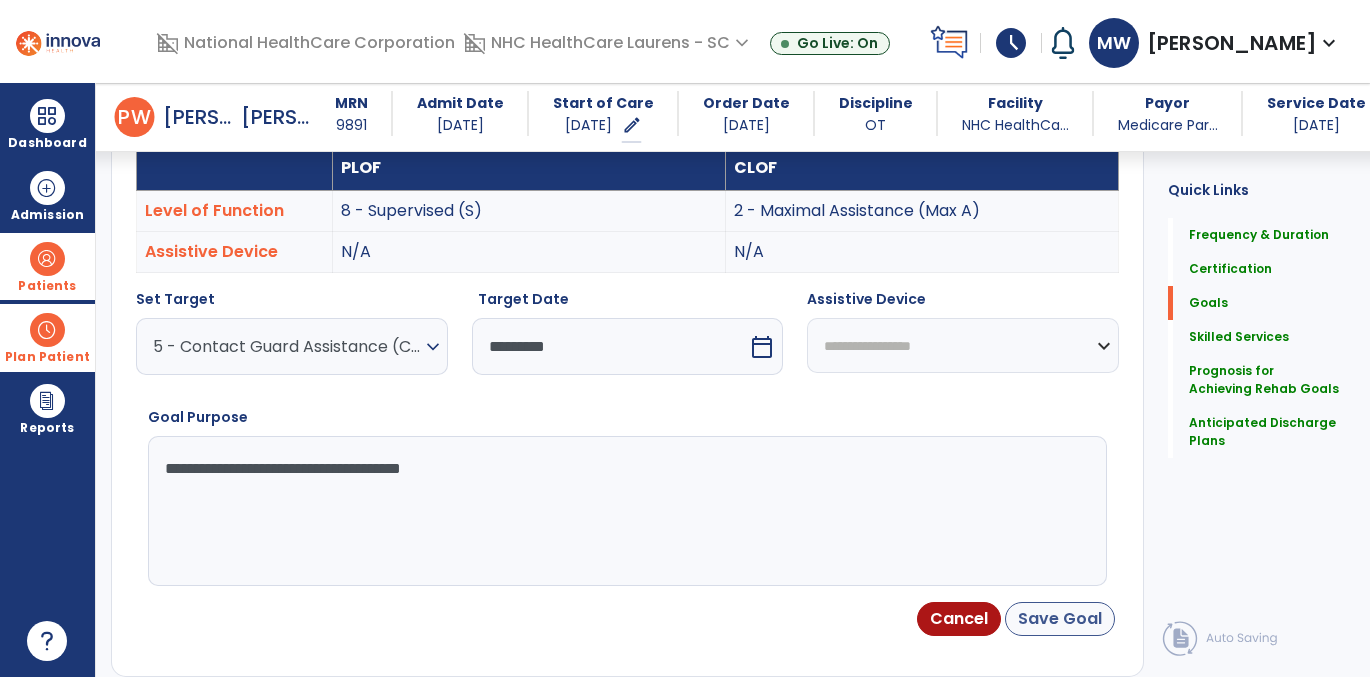 type on "**********" 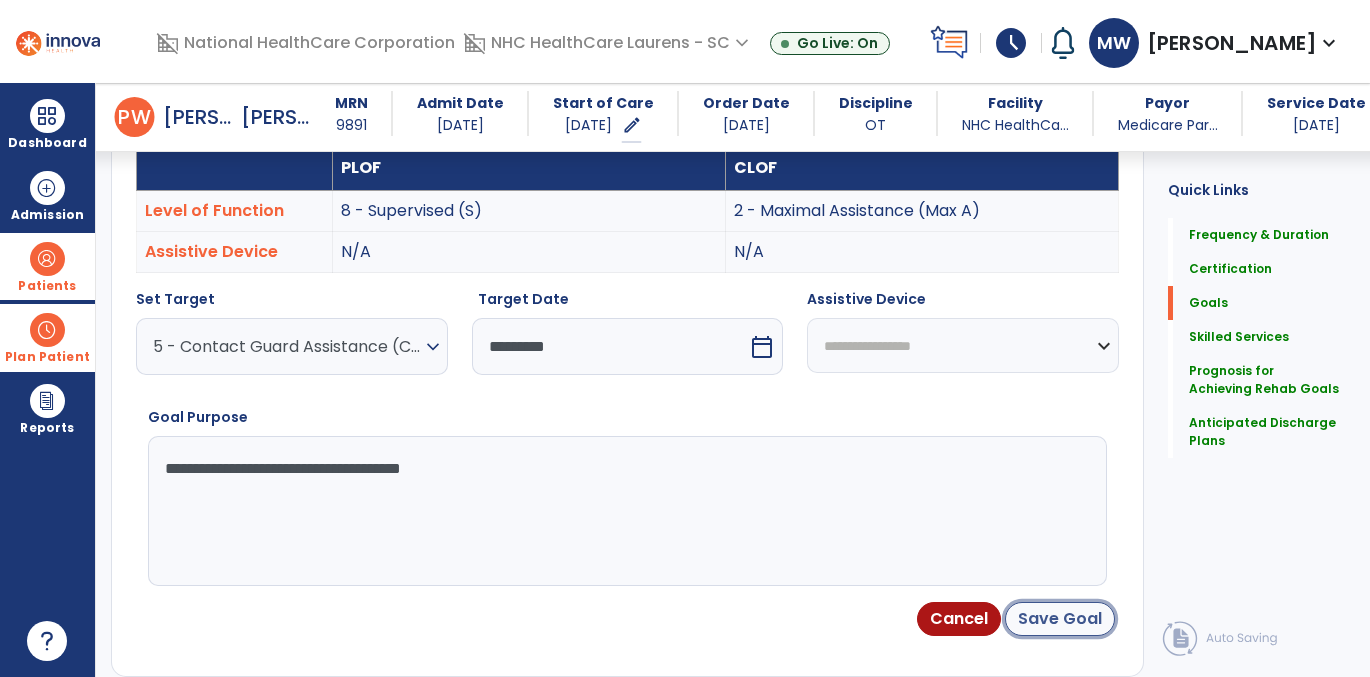 click on "Save Goal" at bounding box center (1060, 619) 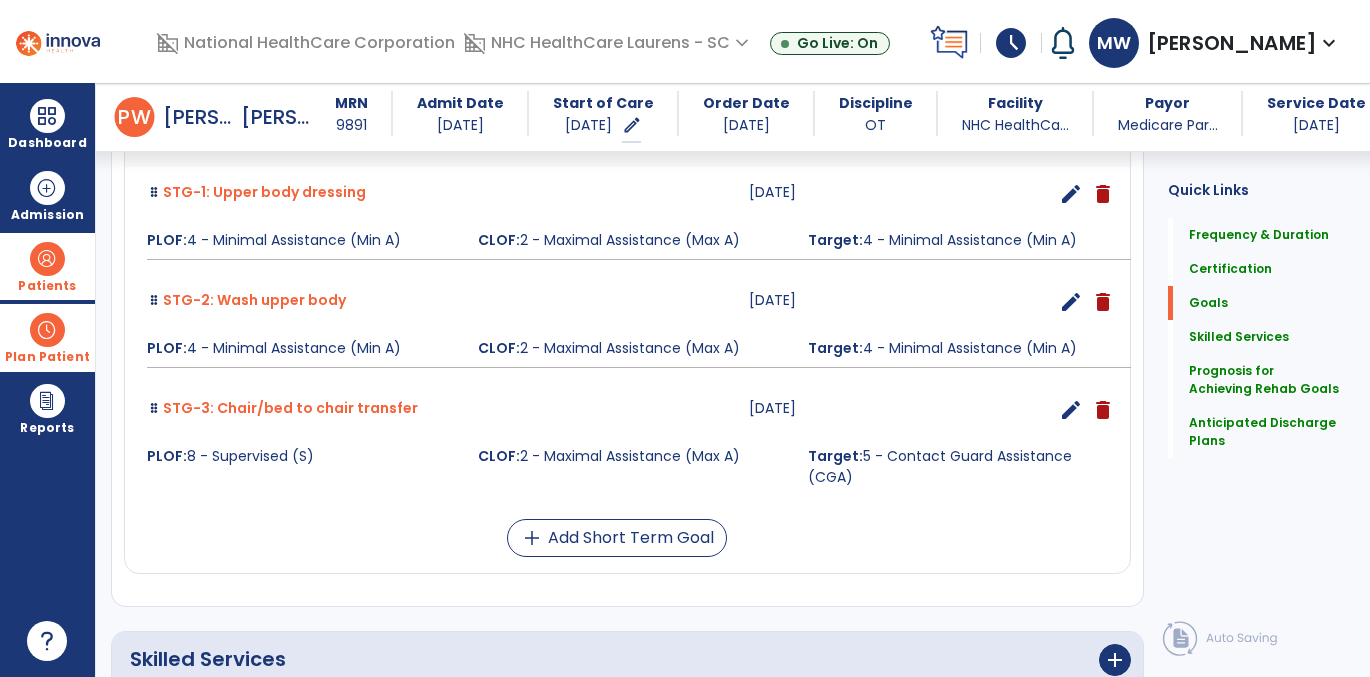 scroll, scrollTop: 629, scrollLeft: 0, axis: vertical 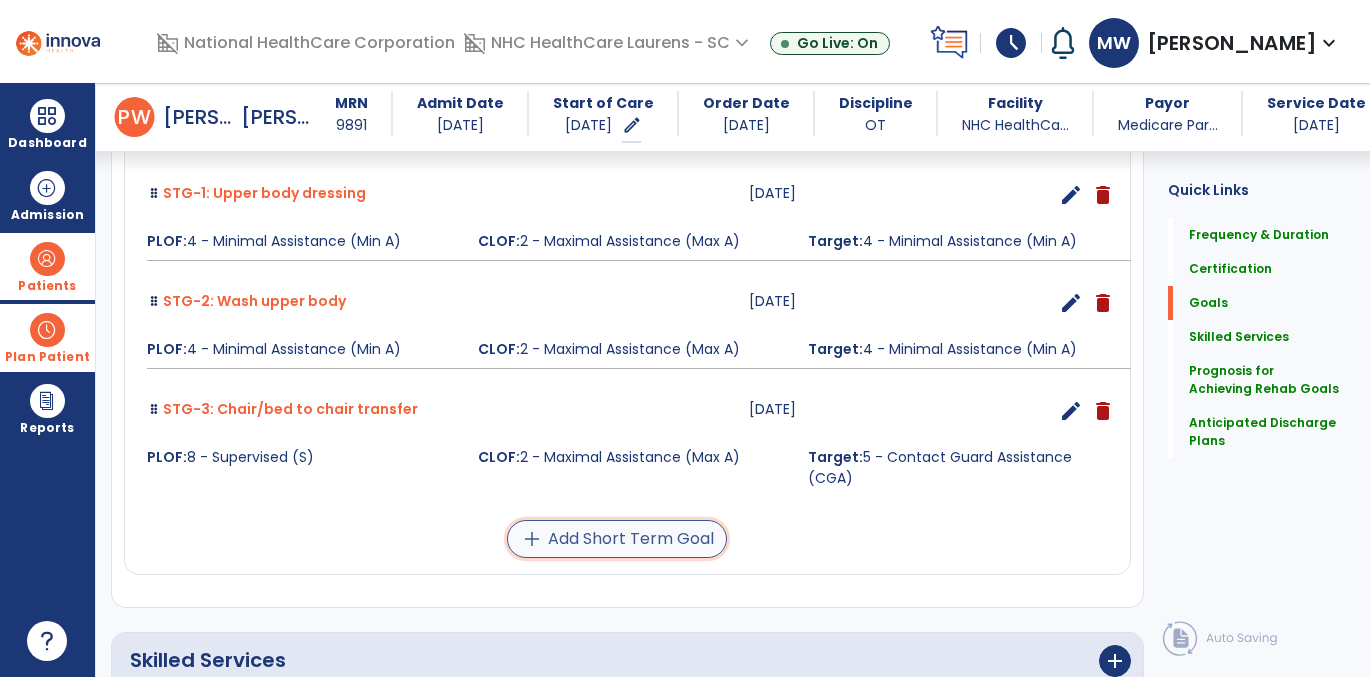 click on "add  Add Short Term Goal" at bounding box center (617, 539) 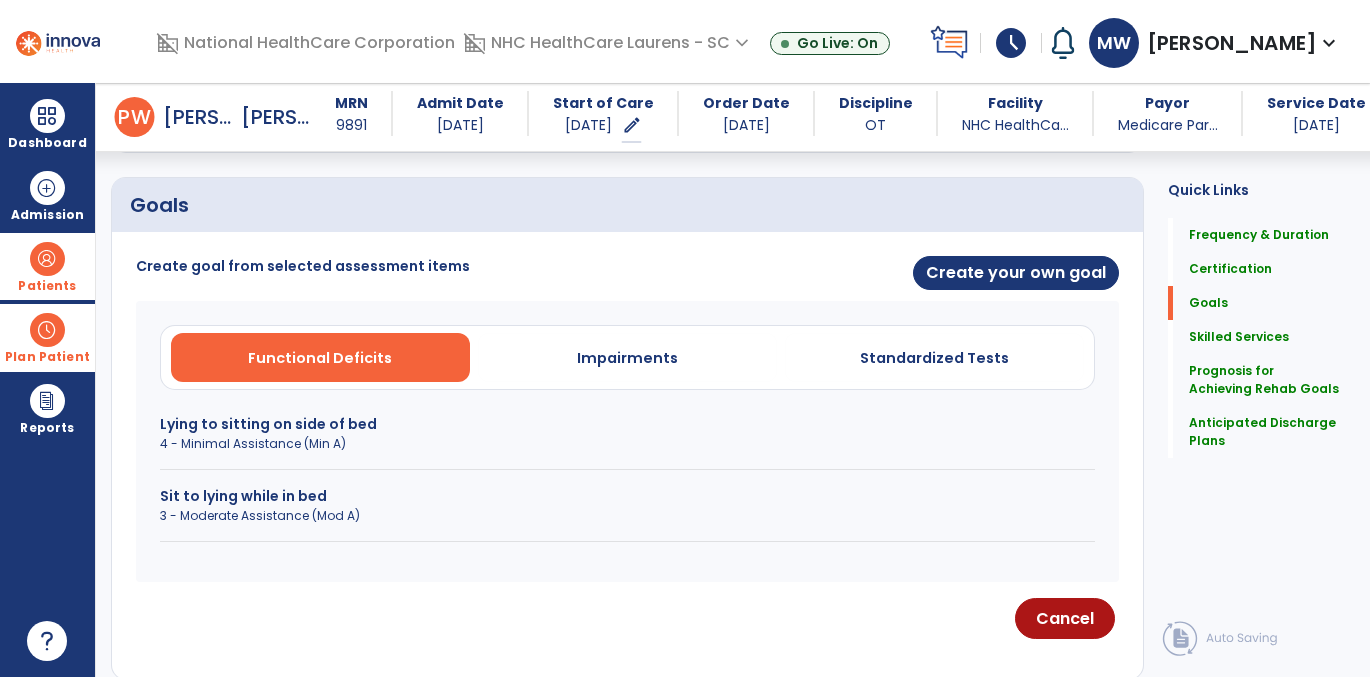 scroll, scrollTop: 440, scrollLeft: 0, axis: vertical 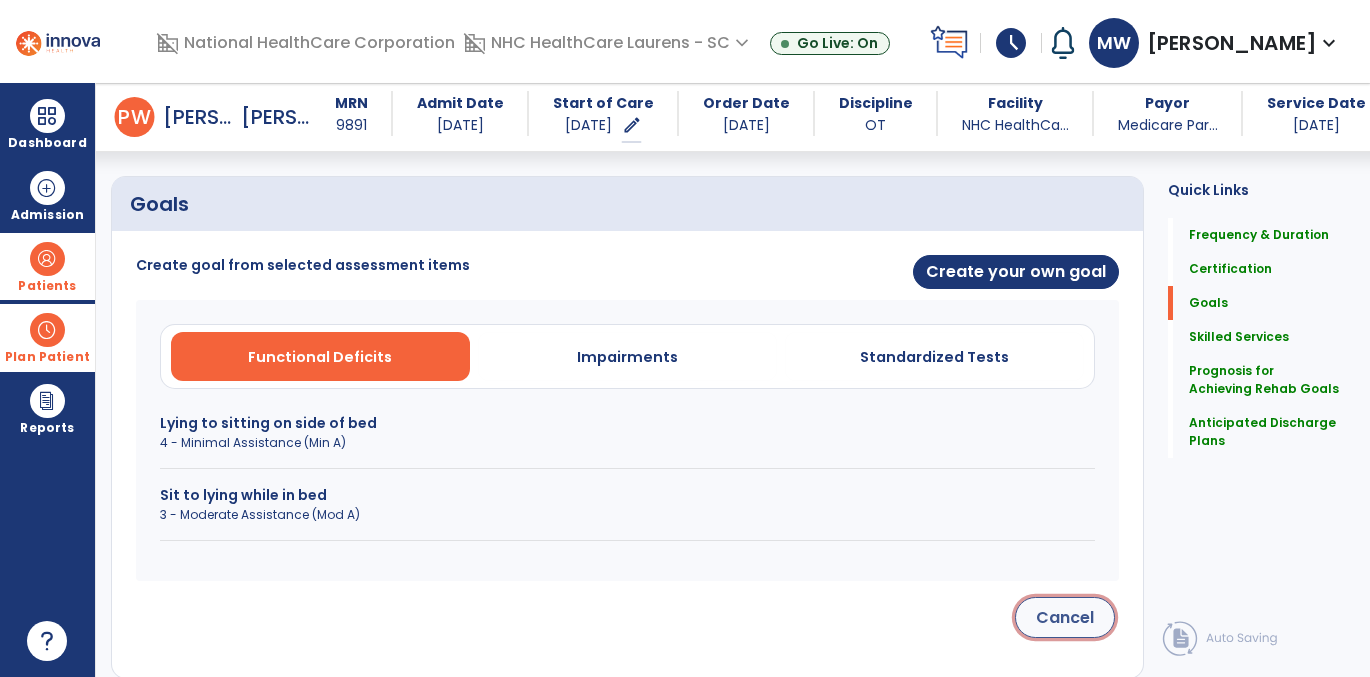 click on "Cancel" at bounding box center [1065, 617] 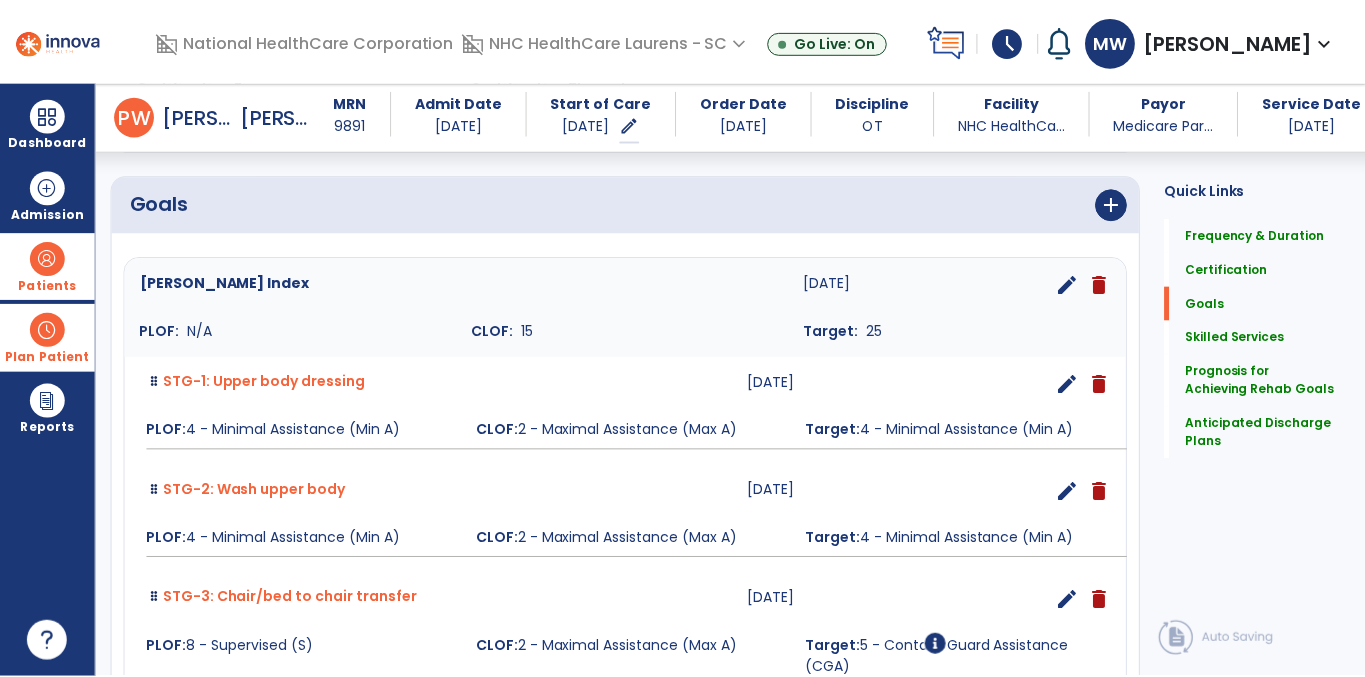 scroll, scrollTop: 1617, scrollLeft: 0, axis: vertical 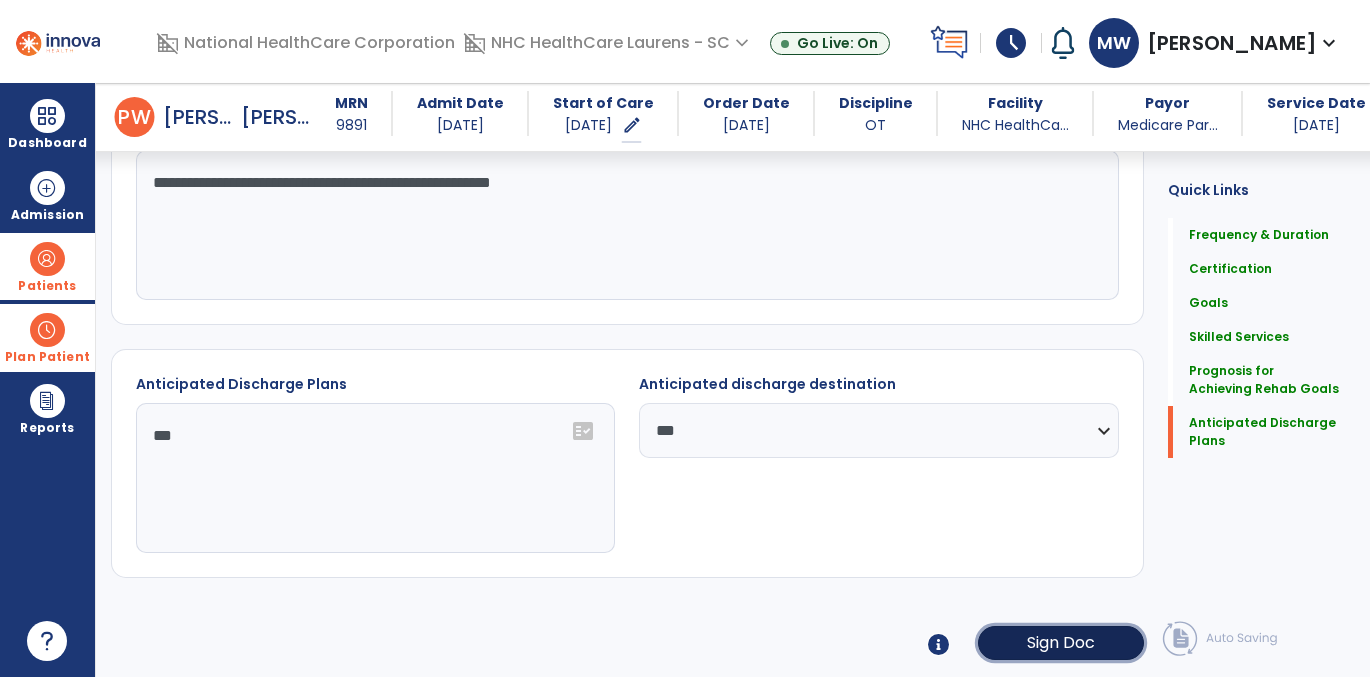 click on "Sign Doc" 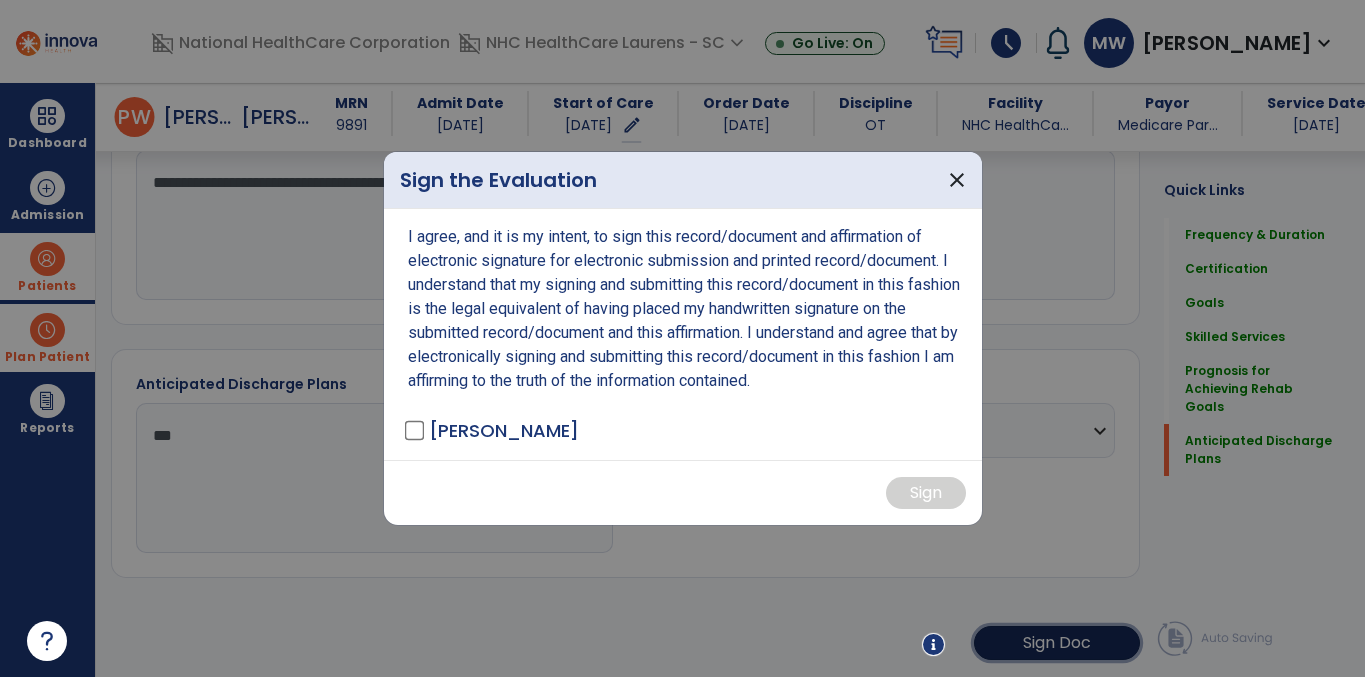 scroll, scrollTop: 1617, scrollLeft: 0, axis: vertical 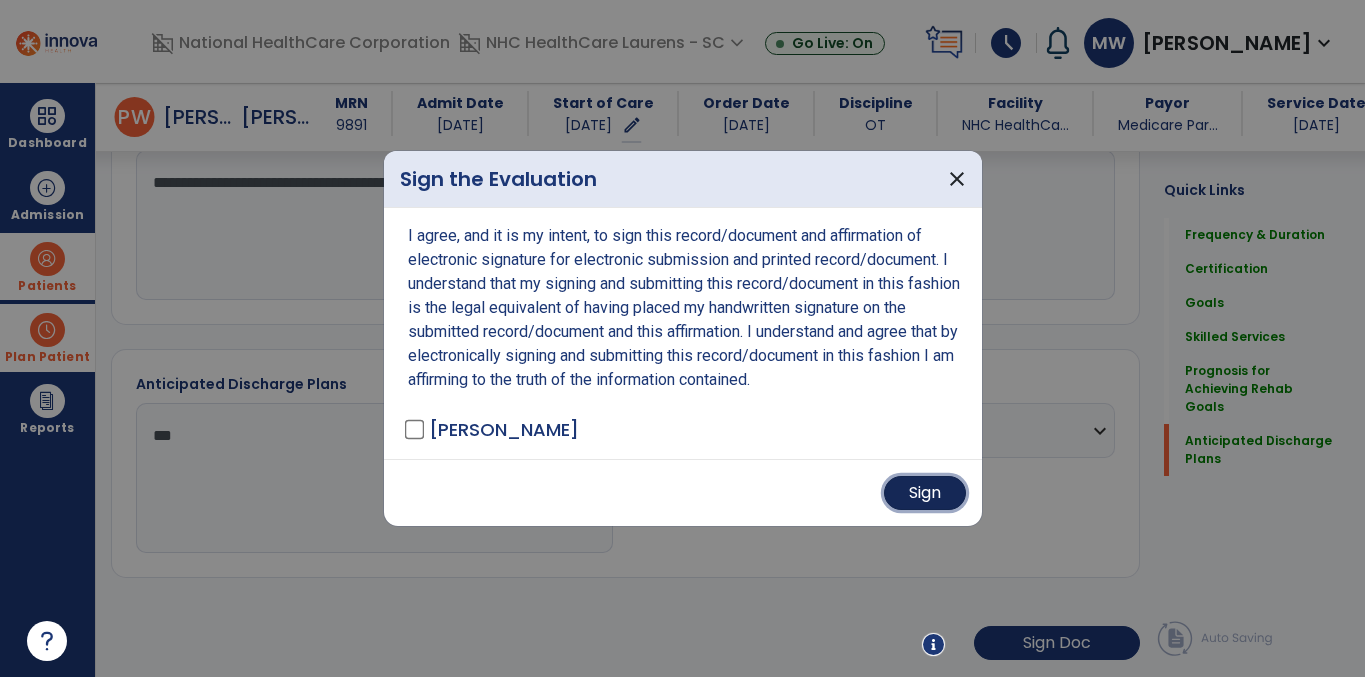 click on "Sign" at bounding box center [925, 493] 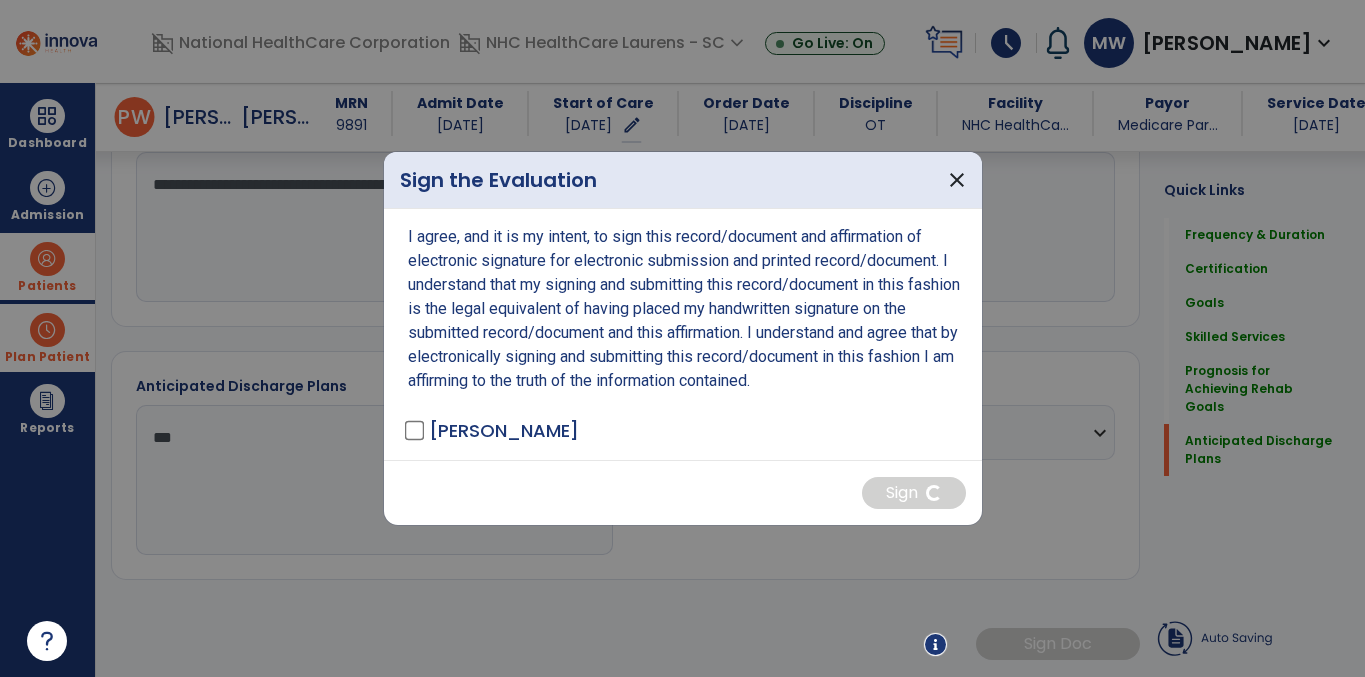 scroll, scrollTop: 1616, scrollLeft: 0, axis: vertical 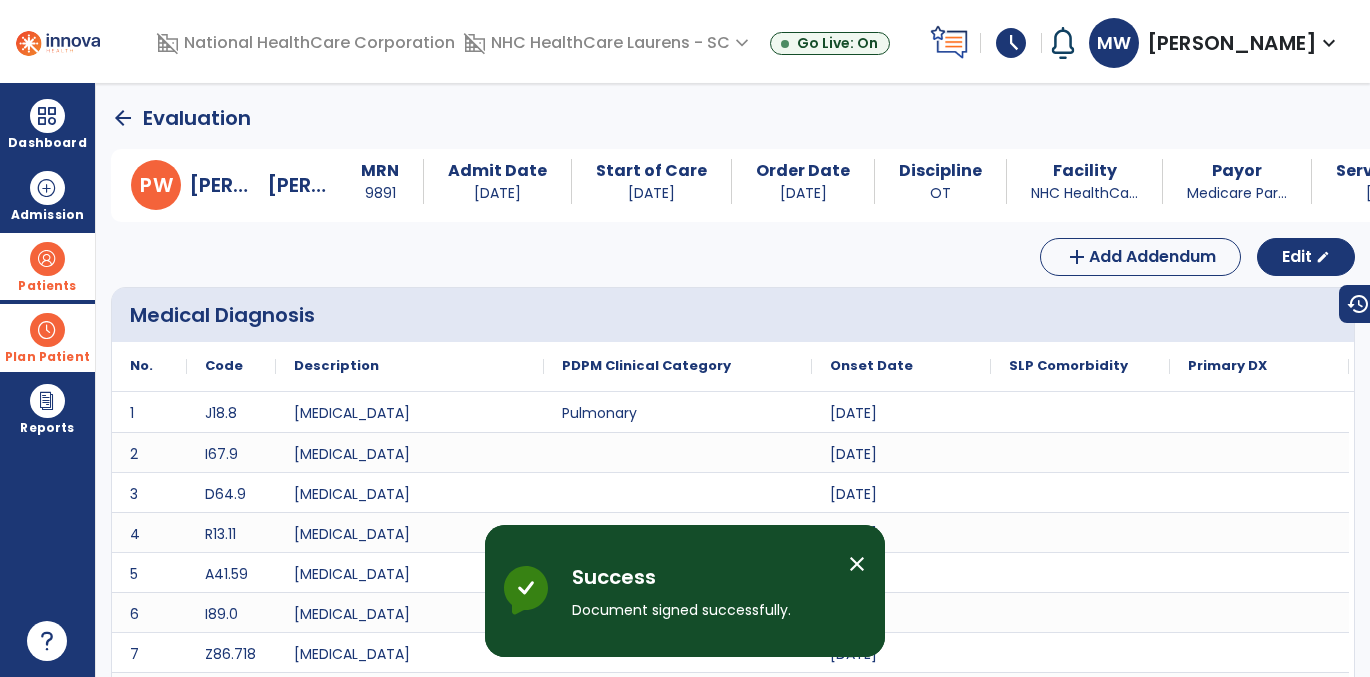 click on "arrow_back" 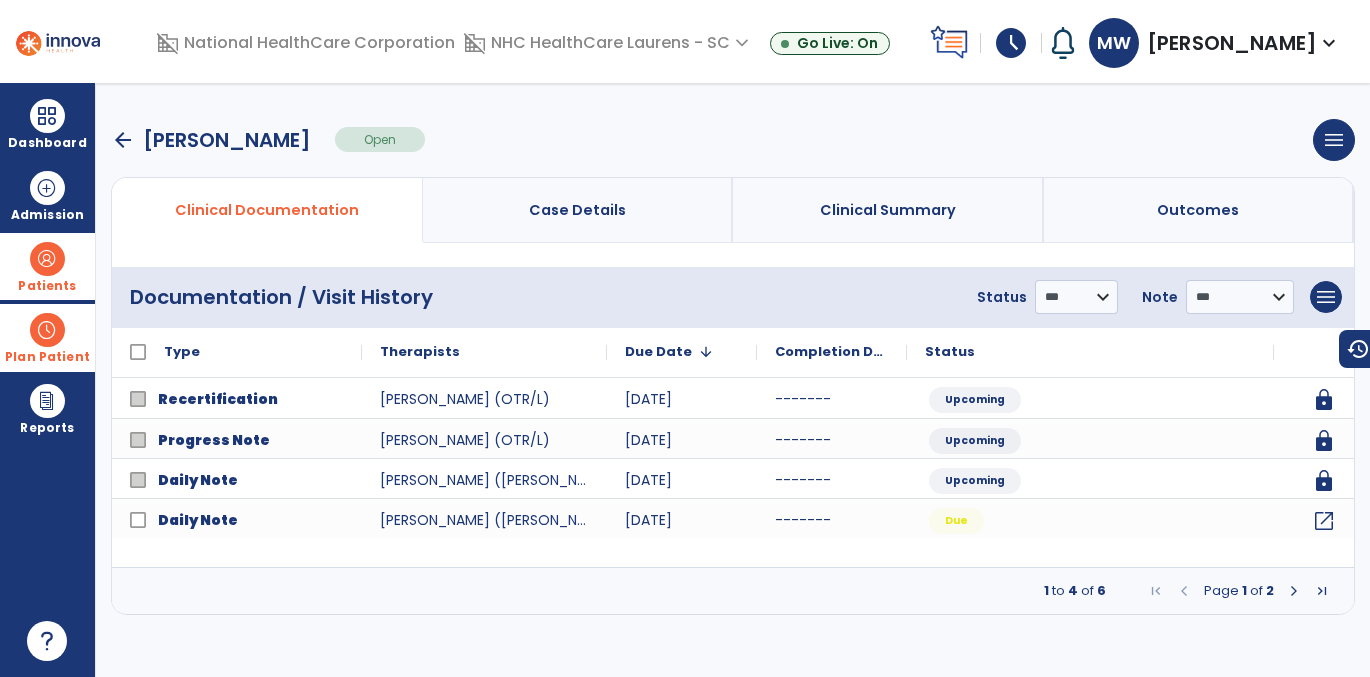 click at bounding box center (1294, 591) 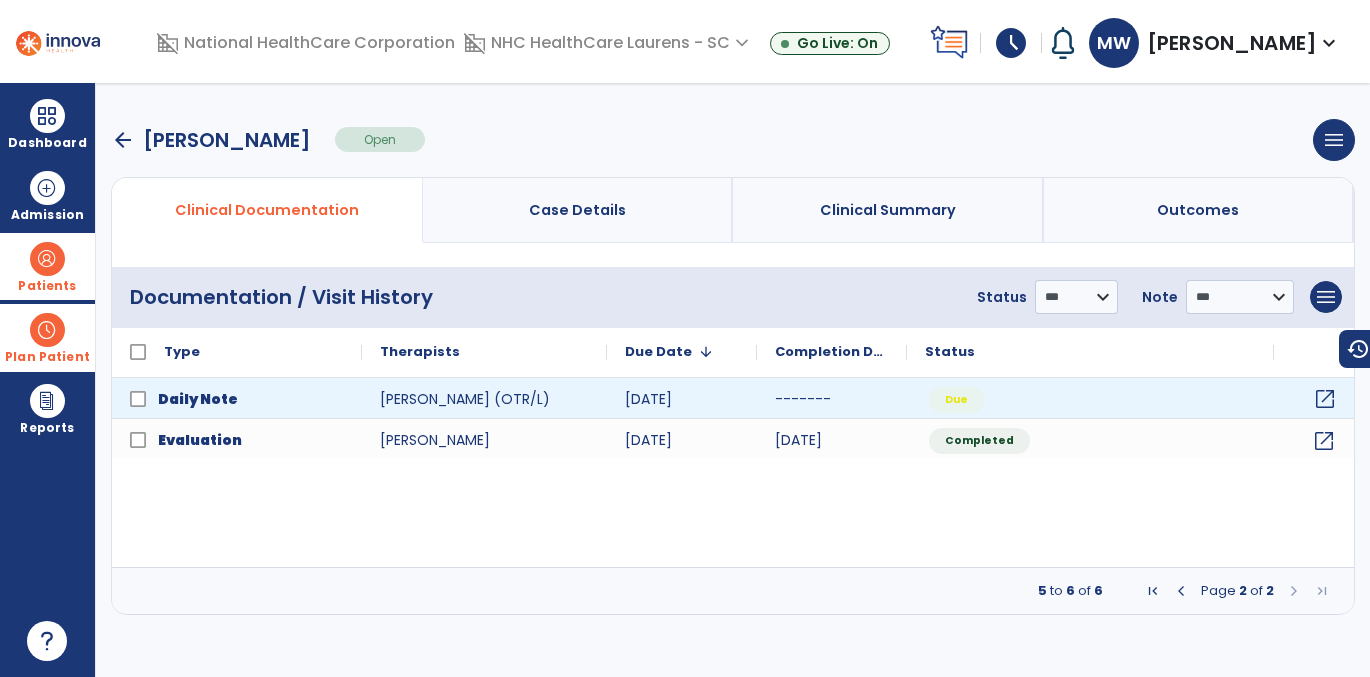 click on "open_in_new" 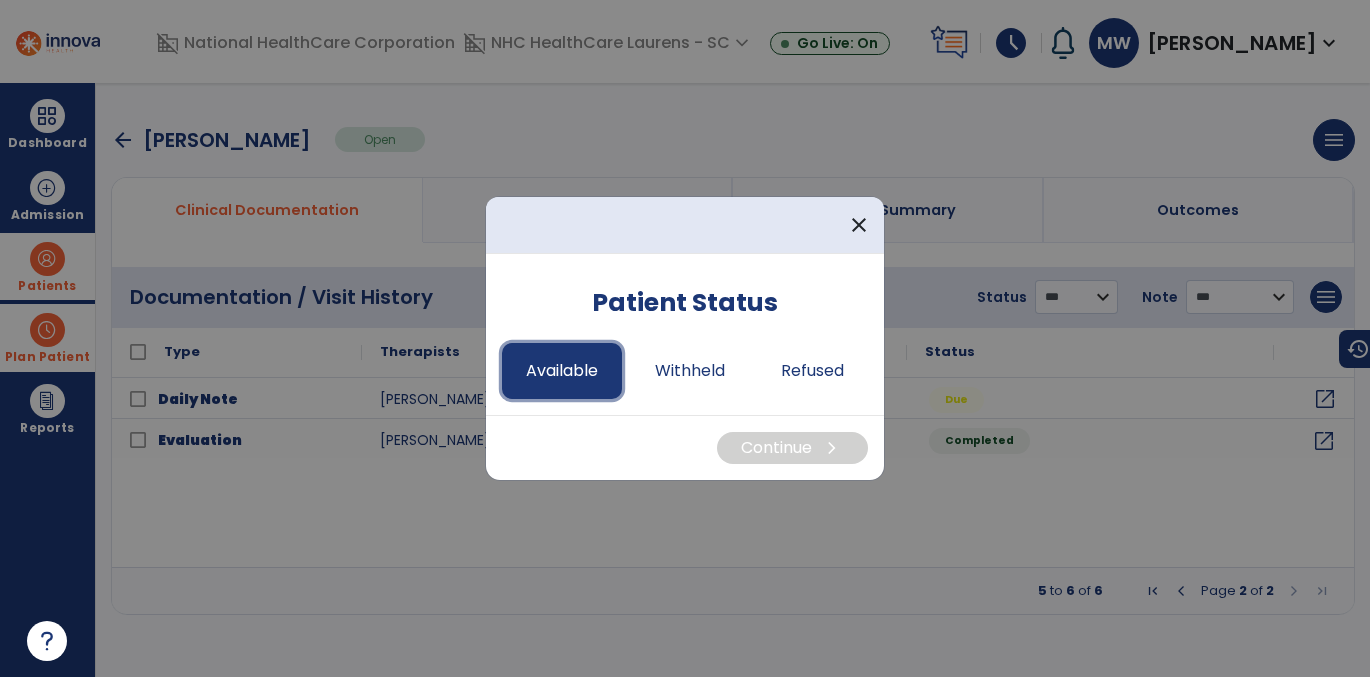 click on "Available" at bounding box center [562, 371] 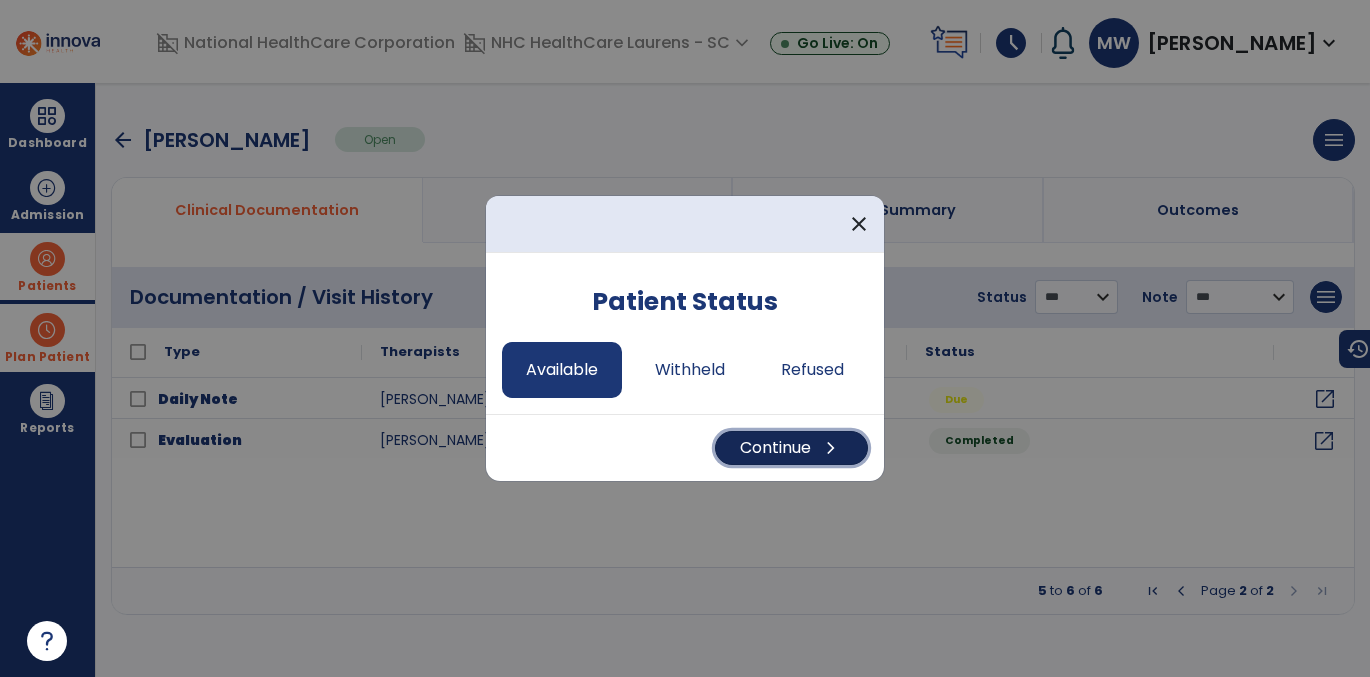 click on "Continue   chevron_right" at bounding box center (791, 448) 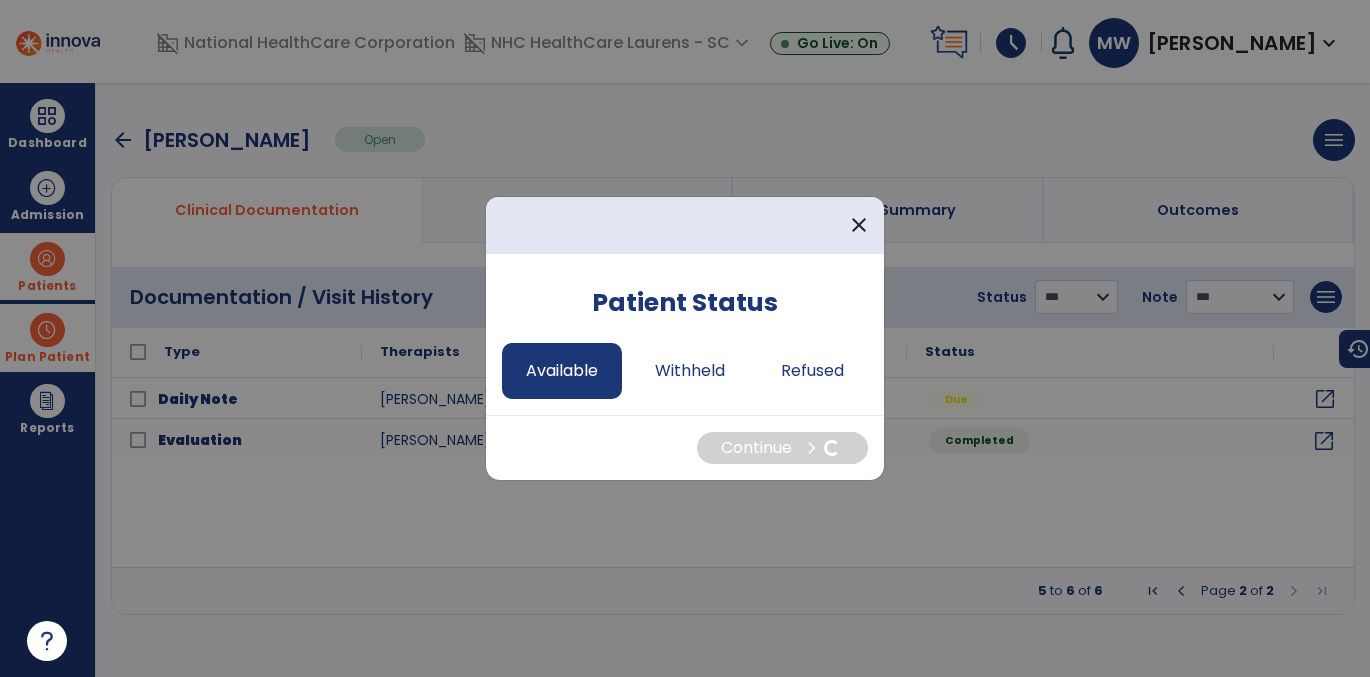 select on "*" 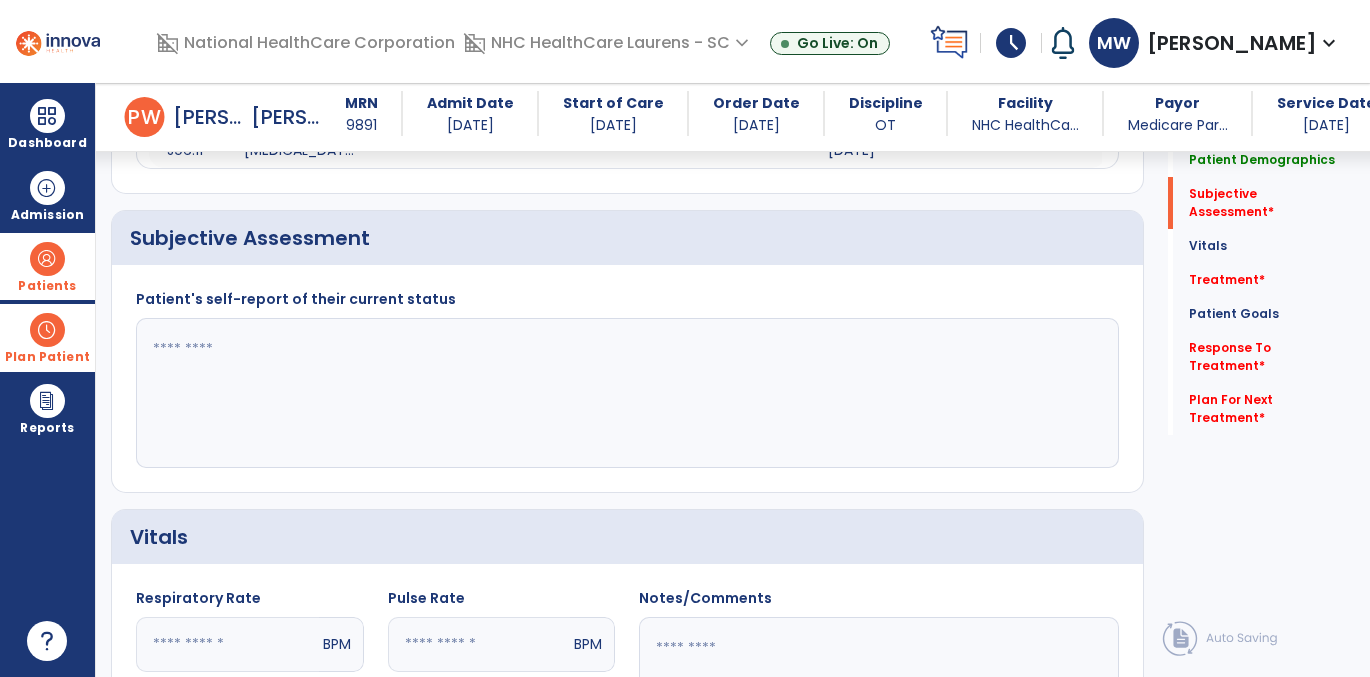 scroll, scrollTop: 1000, scrollLeft: 0, axis: vertical 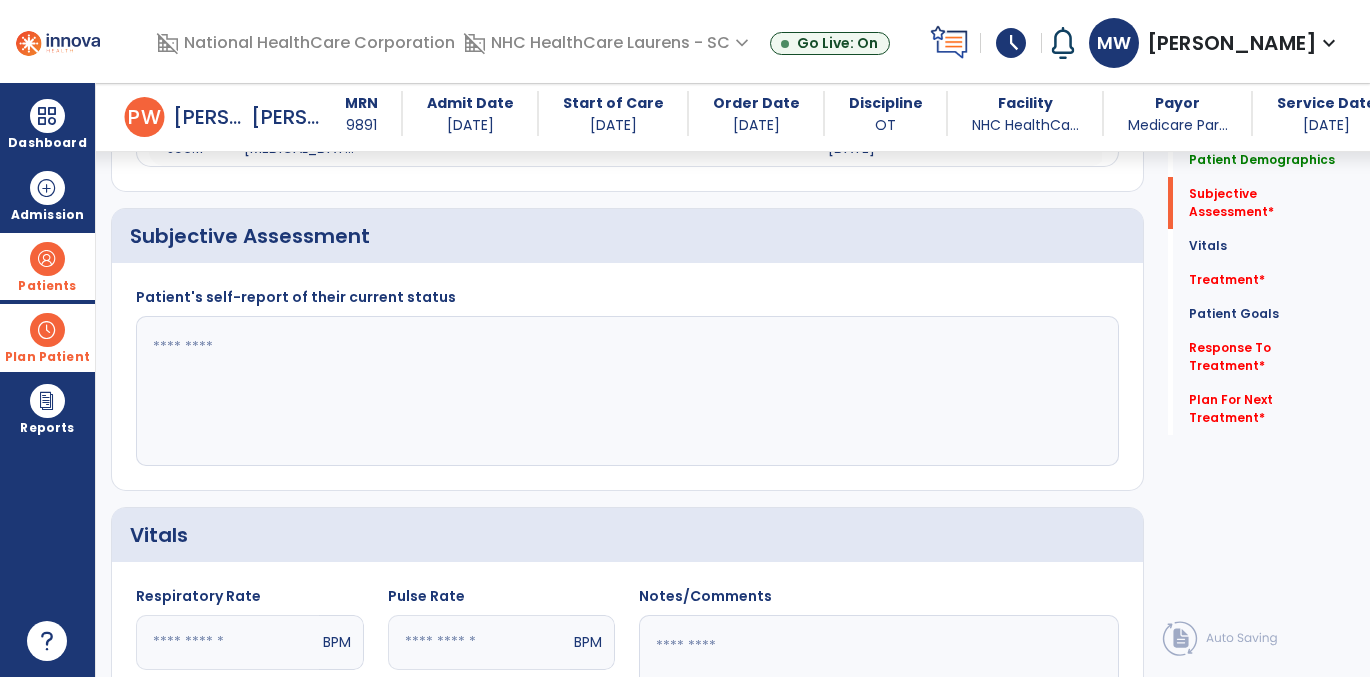 click 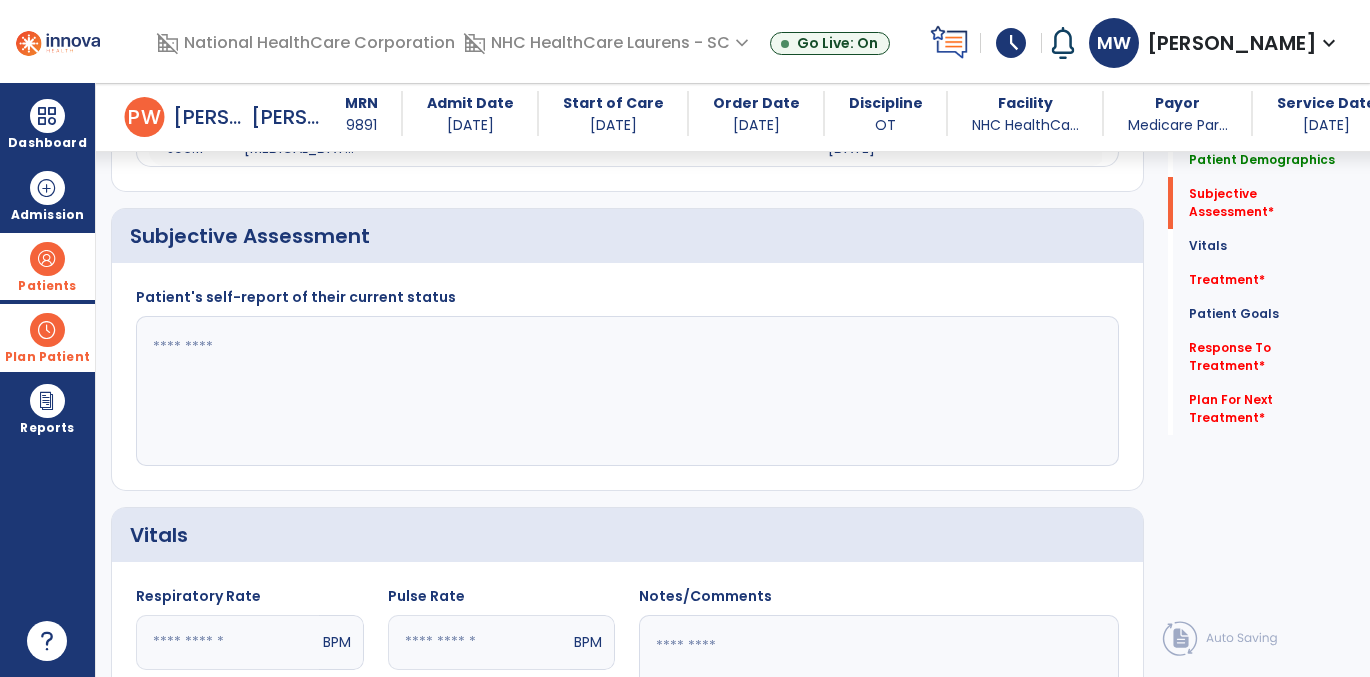 type on "*" 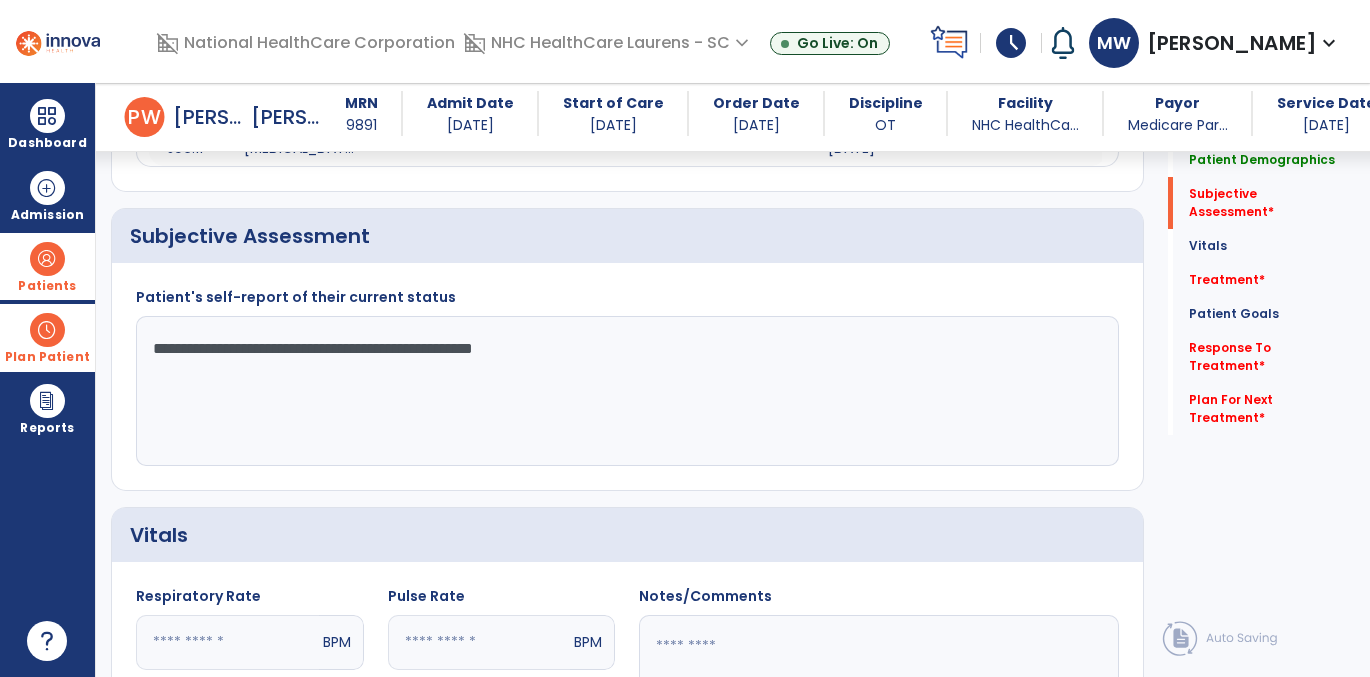 click on "**********" 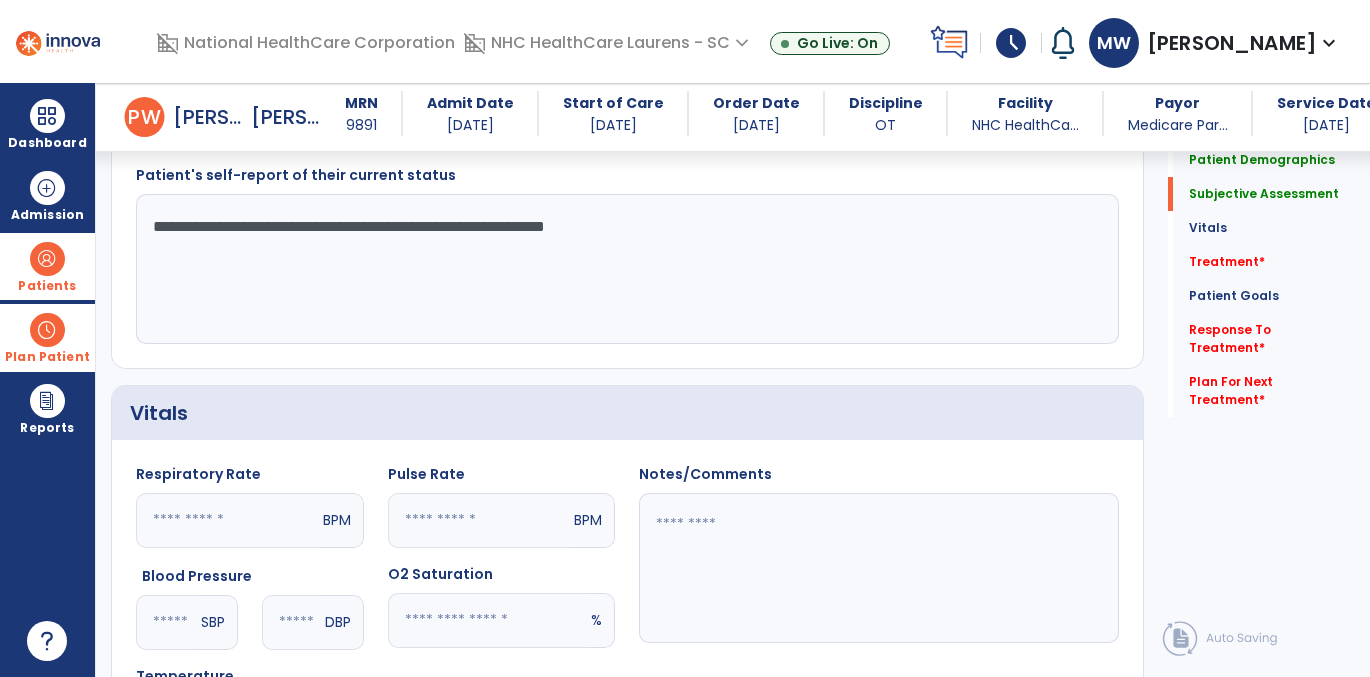 scroll, scrollTop: 1108, scrollLeft: 0, axis: vertical 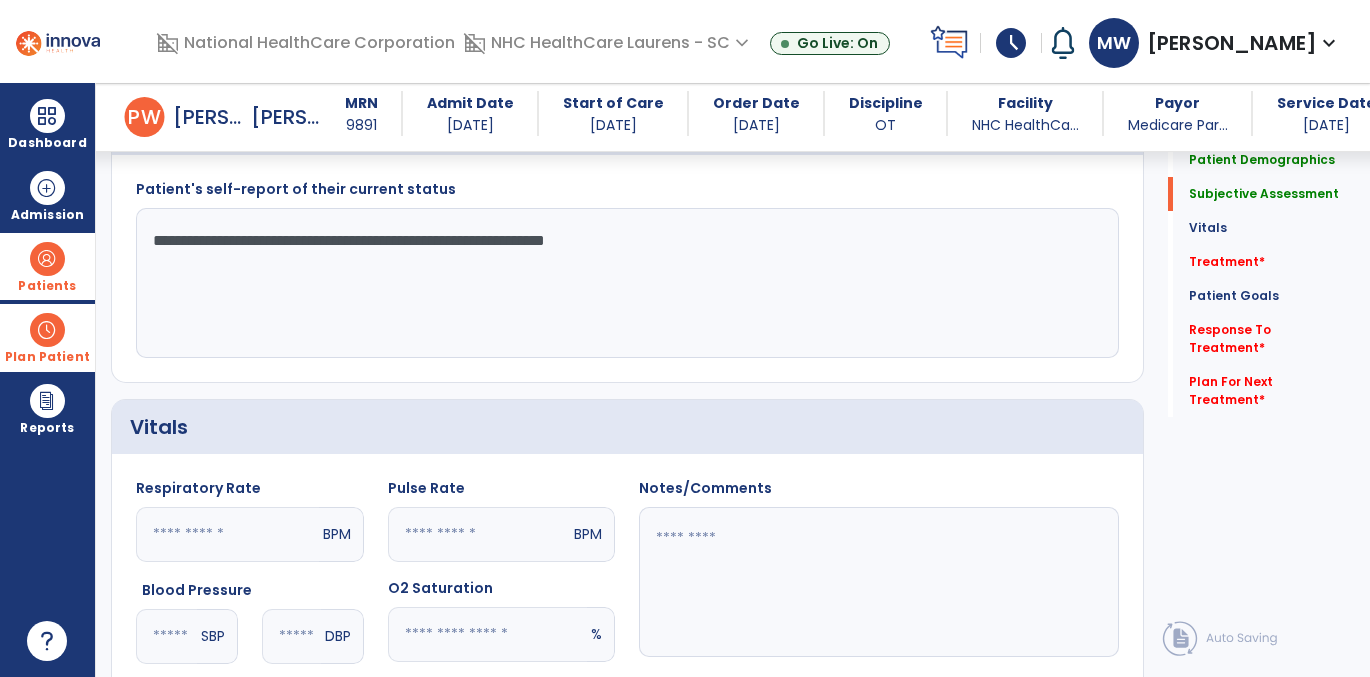 click on "**********" 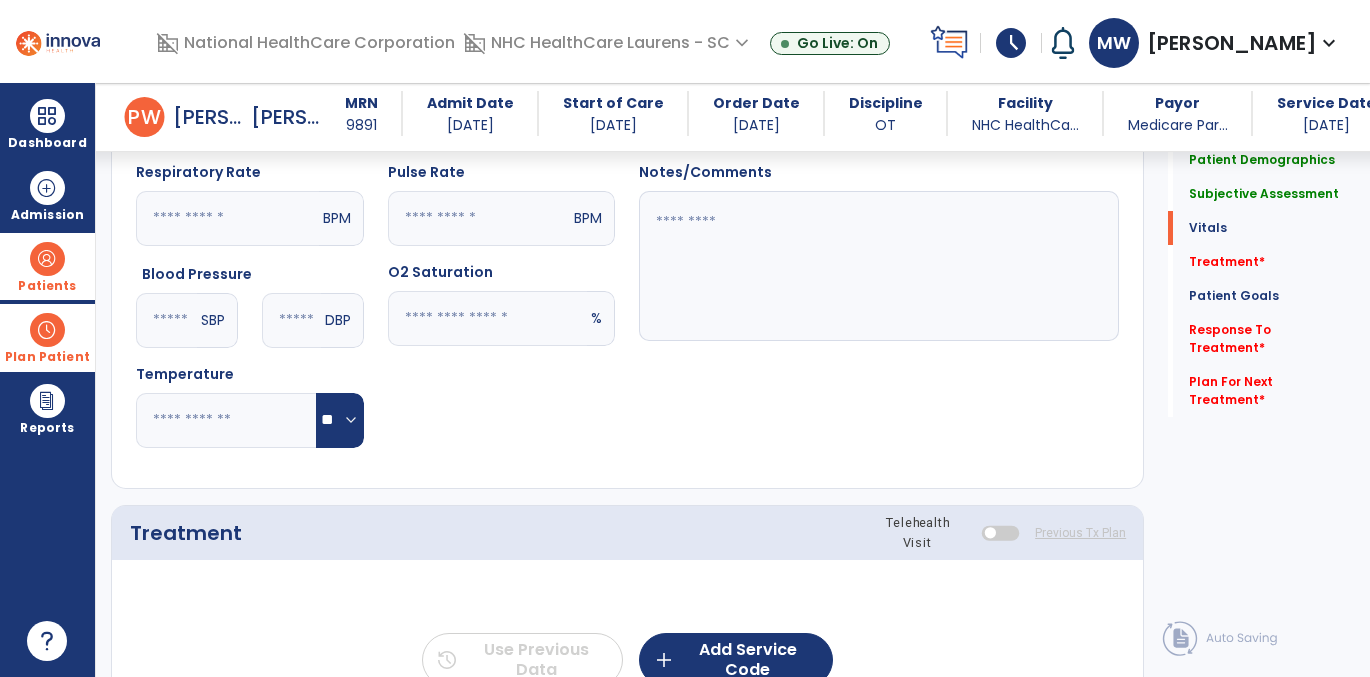 scroll, scrollTop: 1423, scrollLeft: 0, axis: vertical 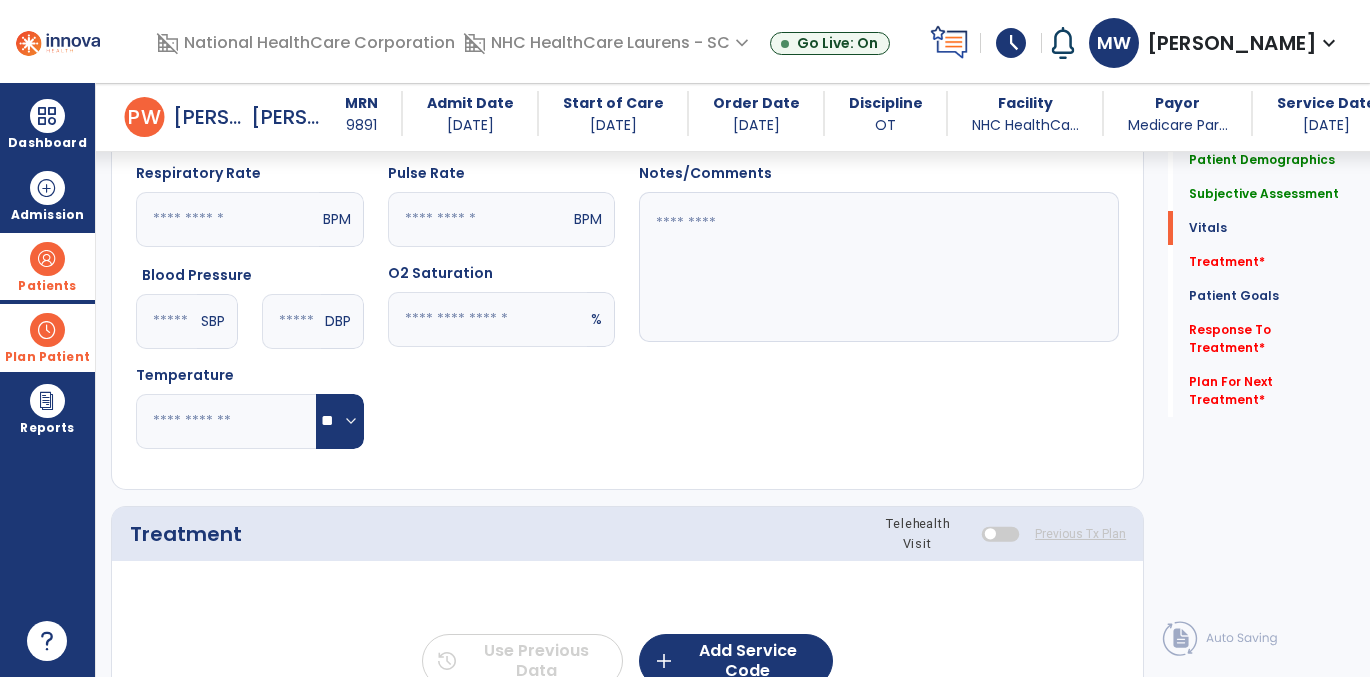 type on "**********" 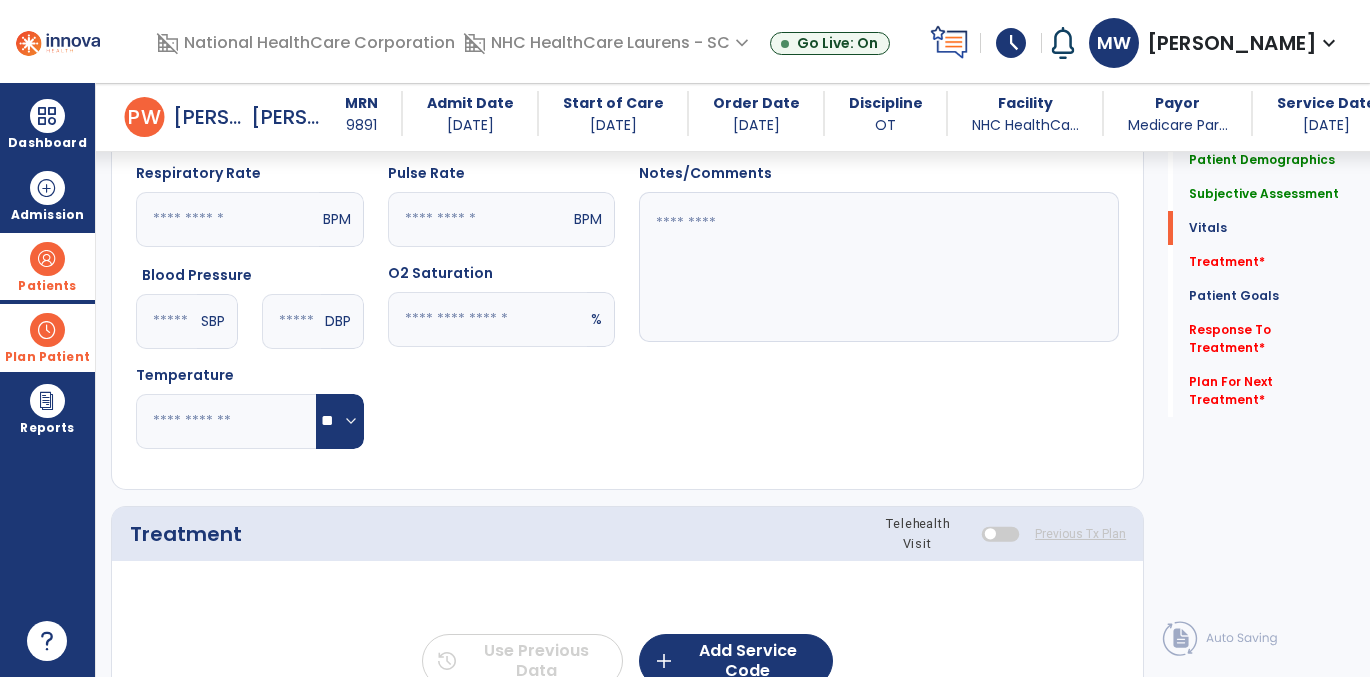 click 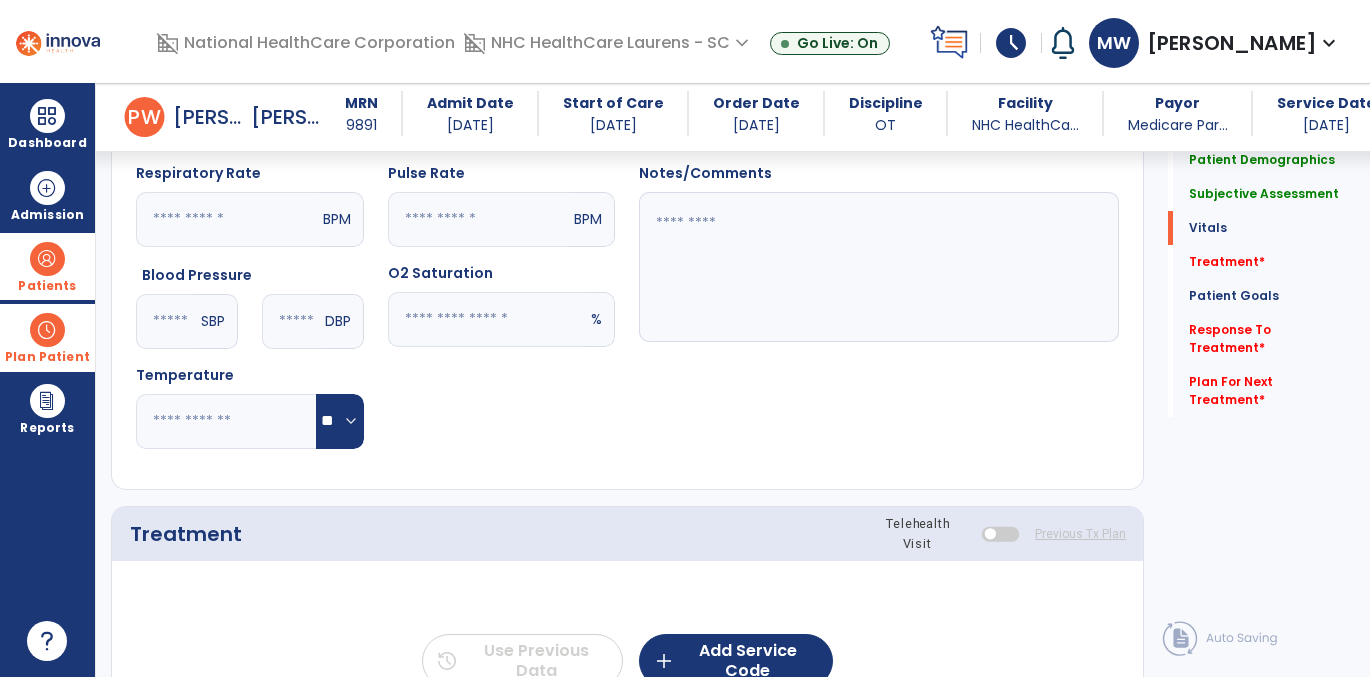 type on "**" 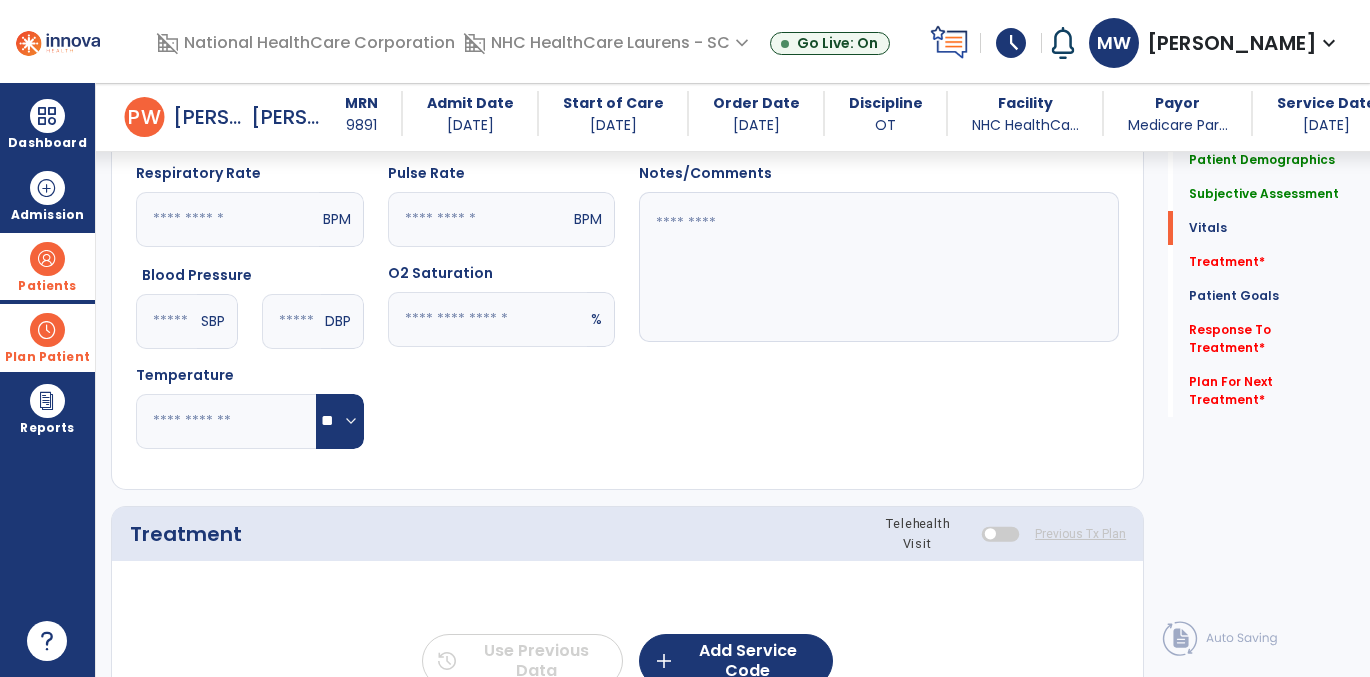 click 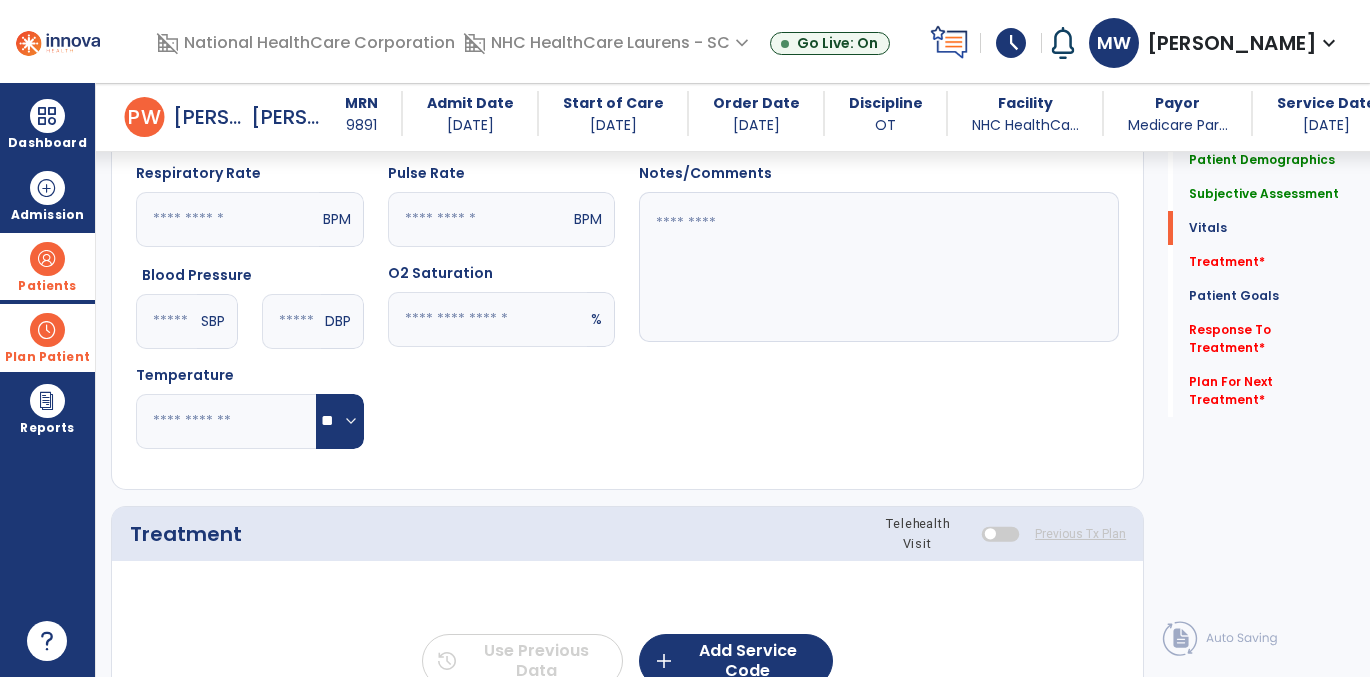 type on "**" 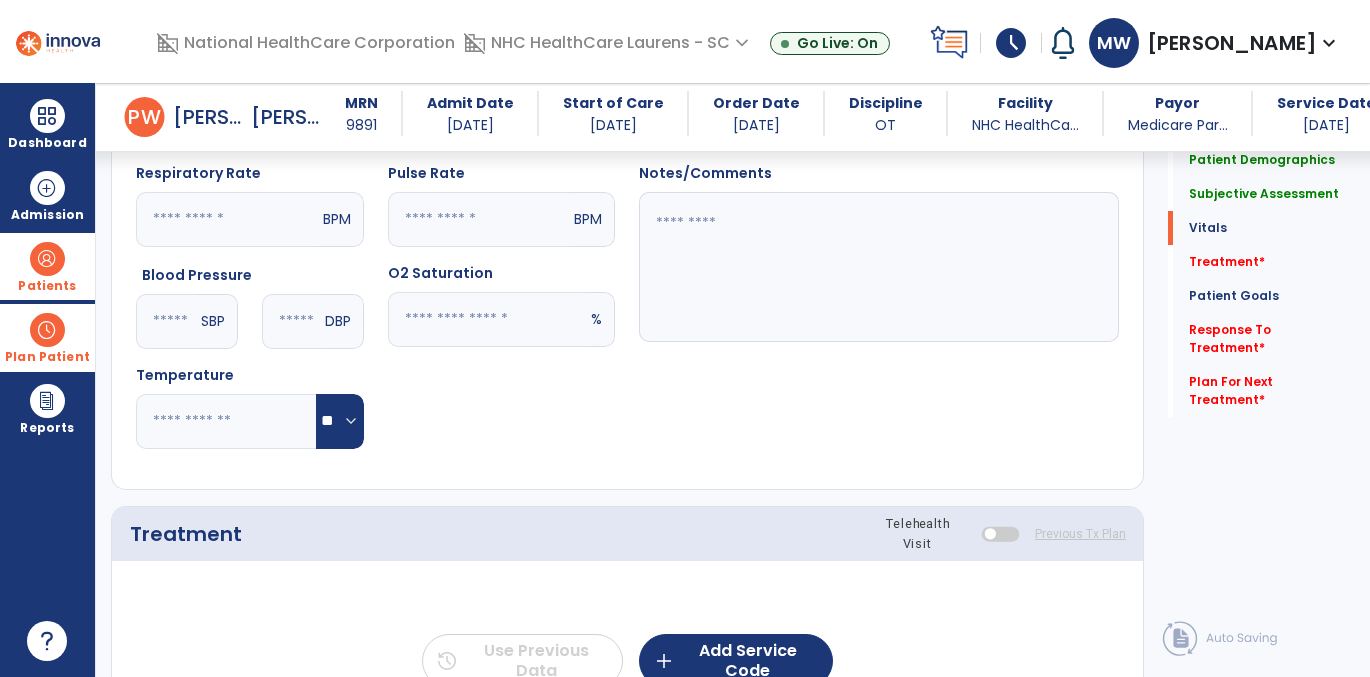 click 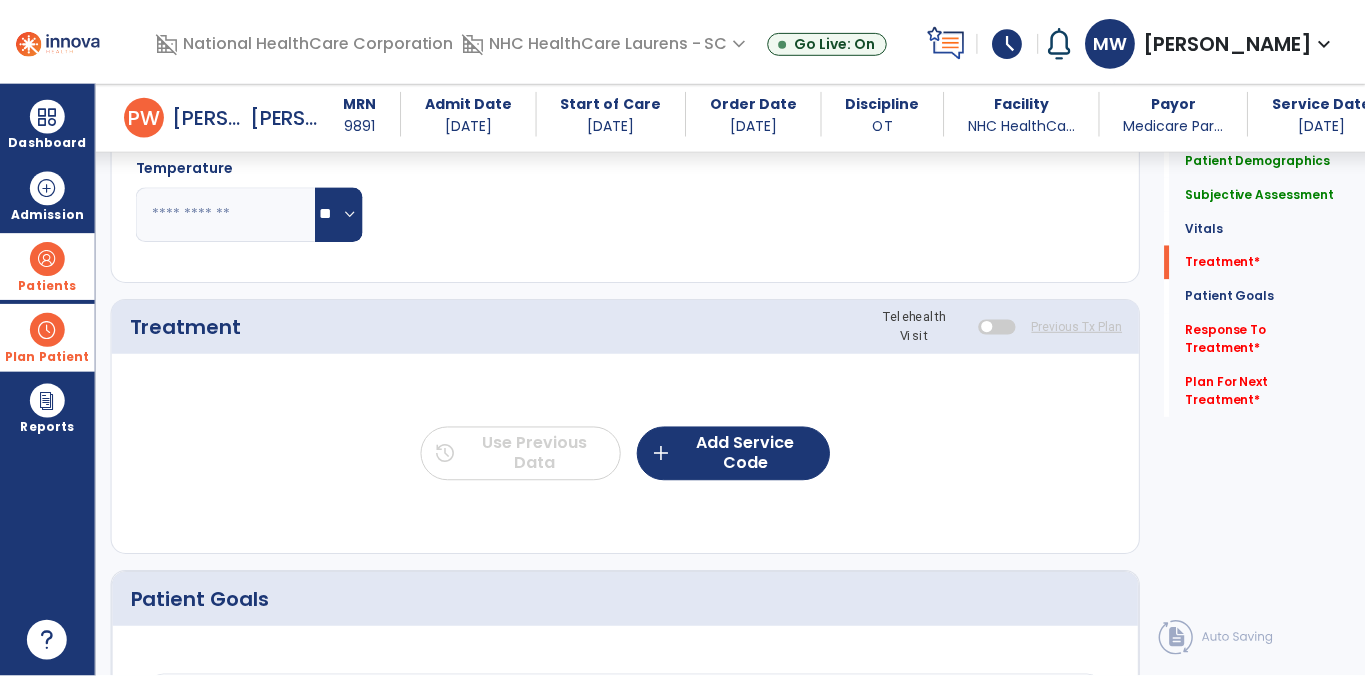 scroll, scrollTop: 1641, scrollLeft: 0, axis: vertical 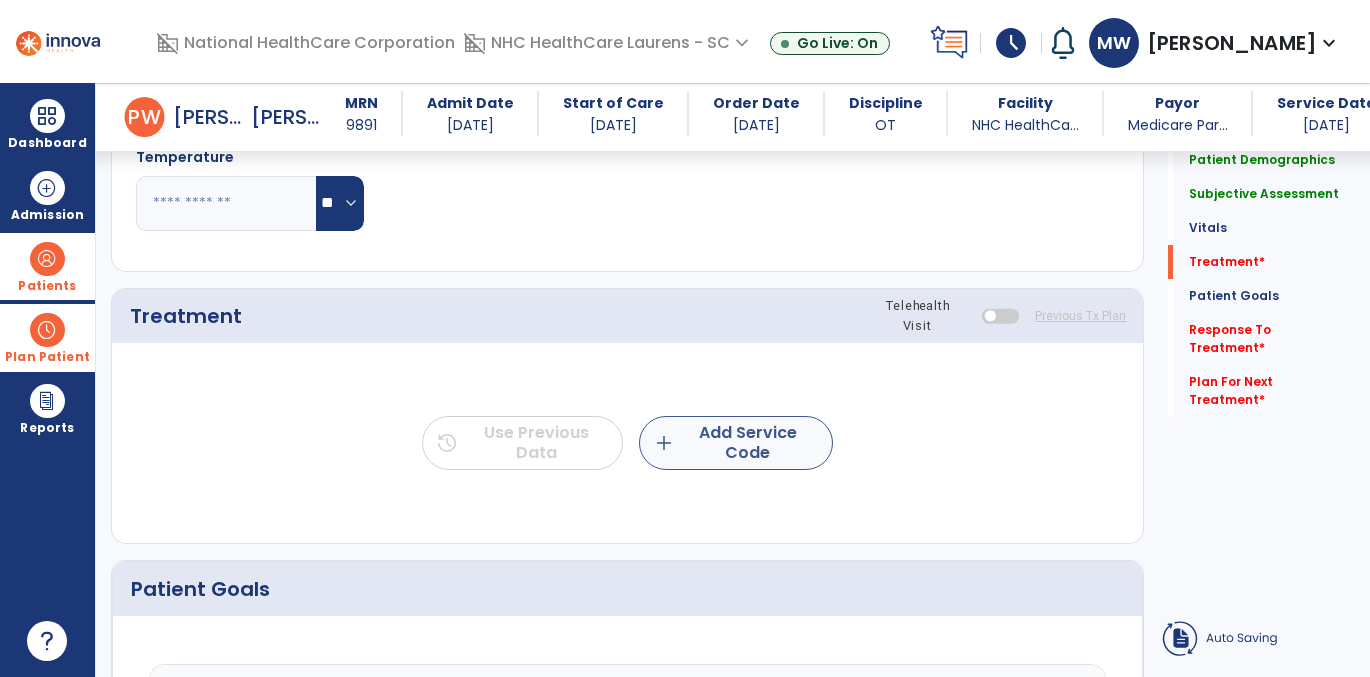 type on "**" 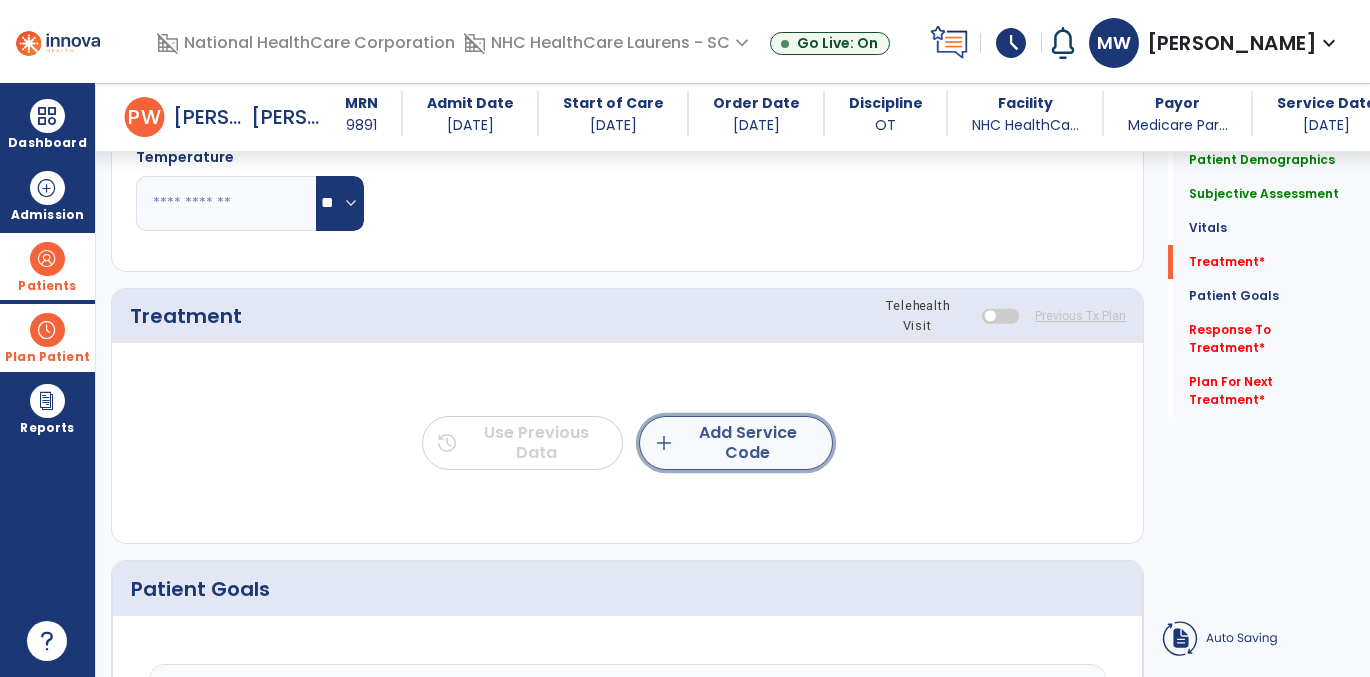click on "add  Add Service Code" 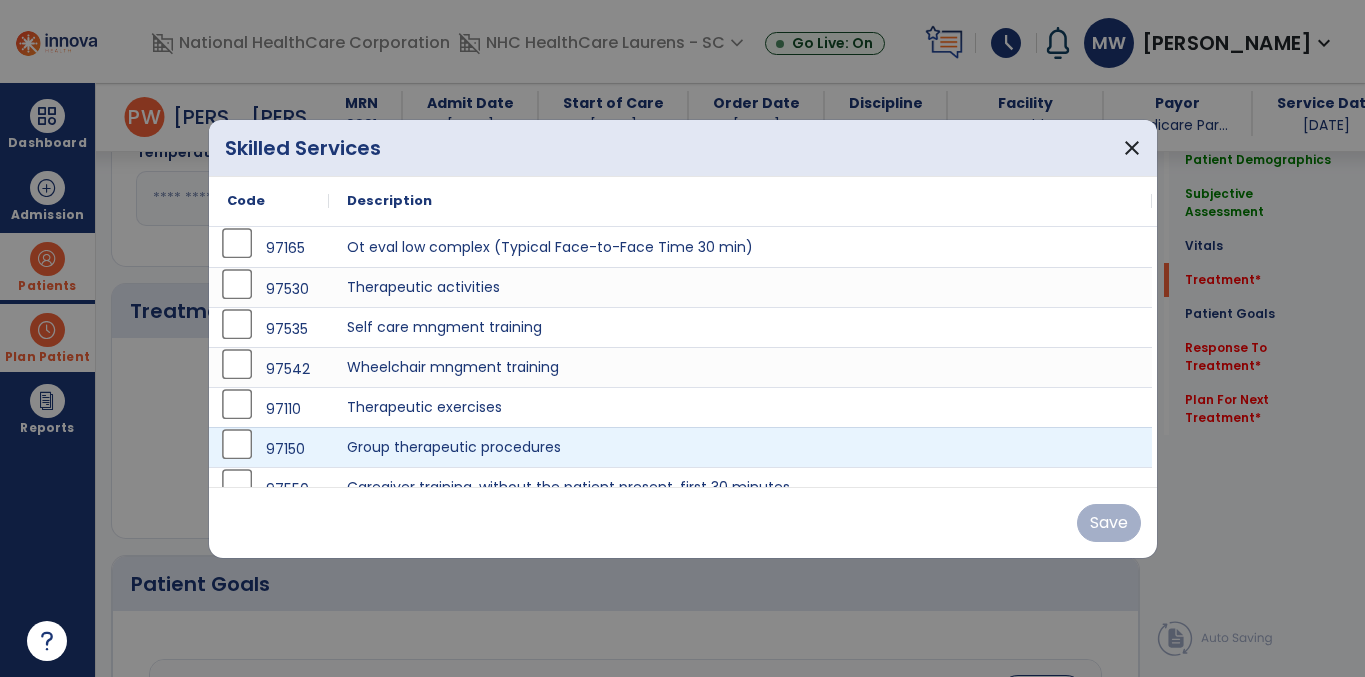 scroll, scrollTop: 1641, scrollLeft: 0, axis: vertical 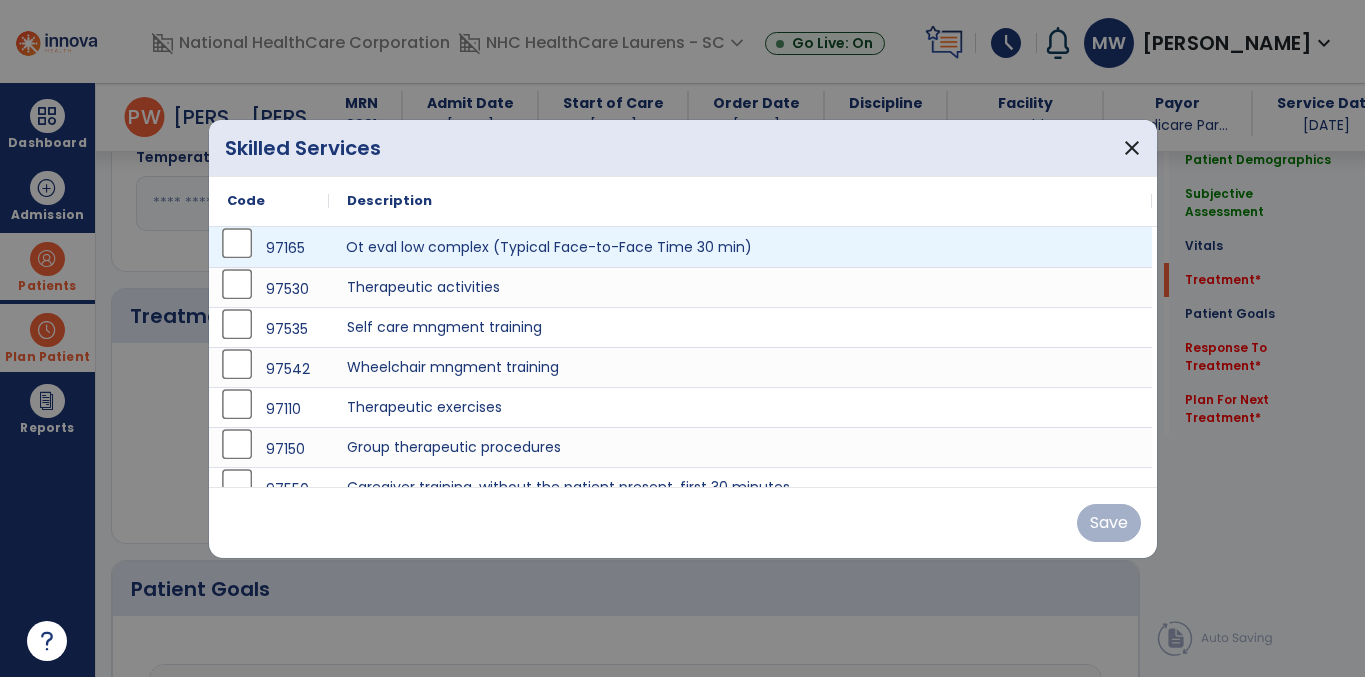 click on "Ot eval low complex (Typical Face-to-Face Time 30 min)" at bounding box center [740, 247] 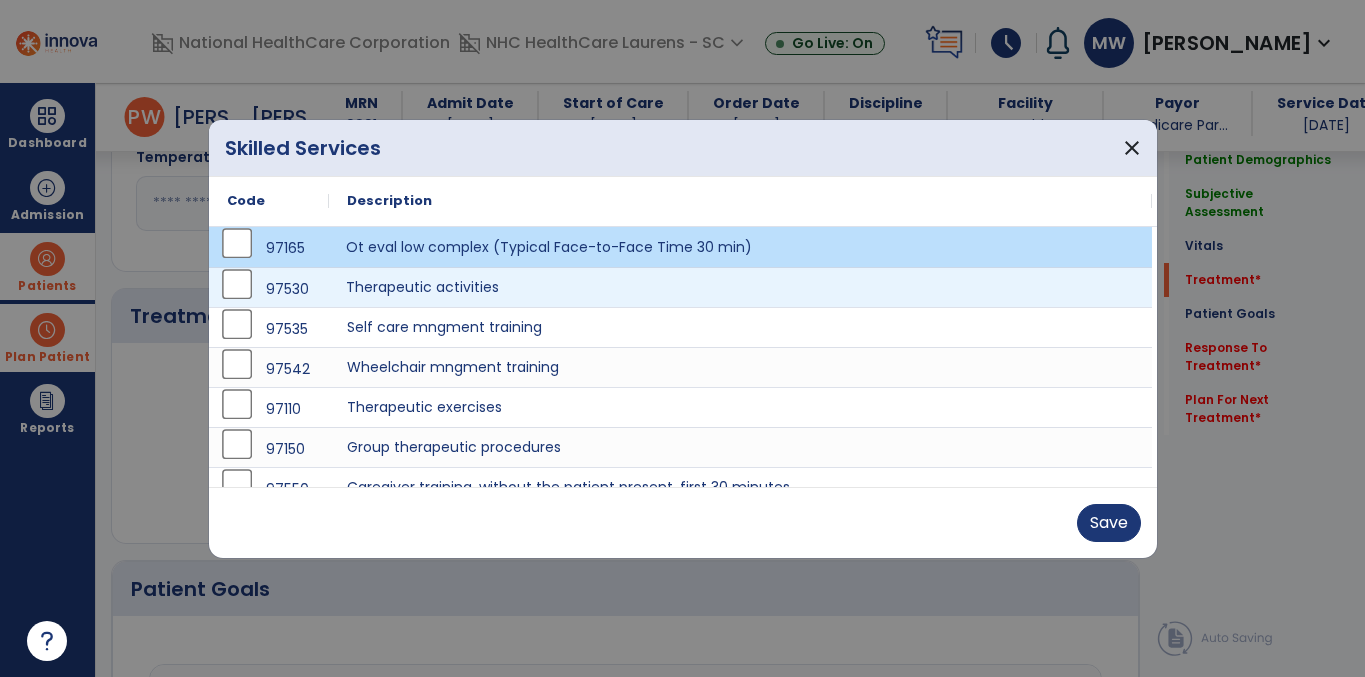 click on "Therapeutic activities" at bounding box center [740, 287] 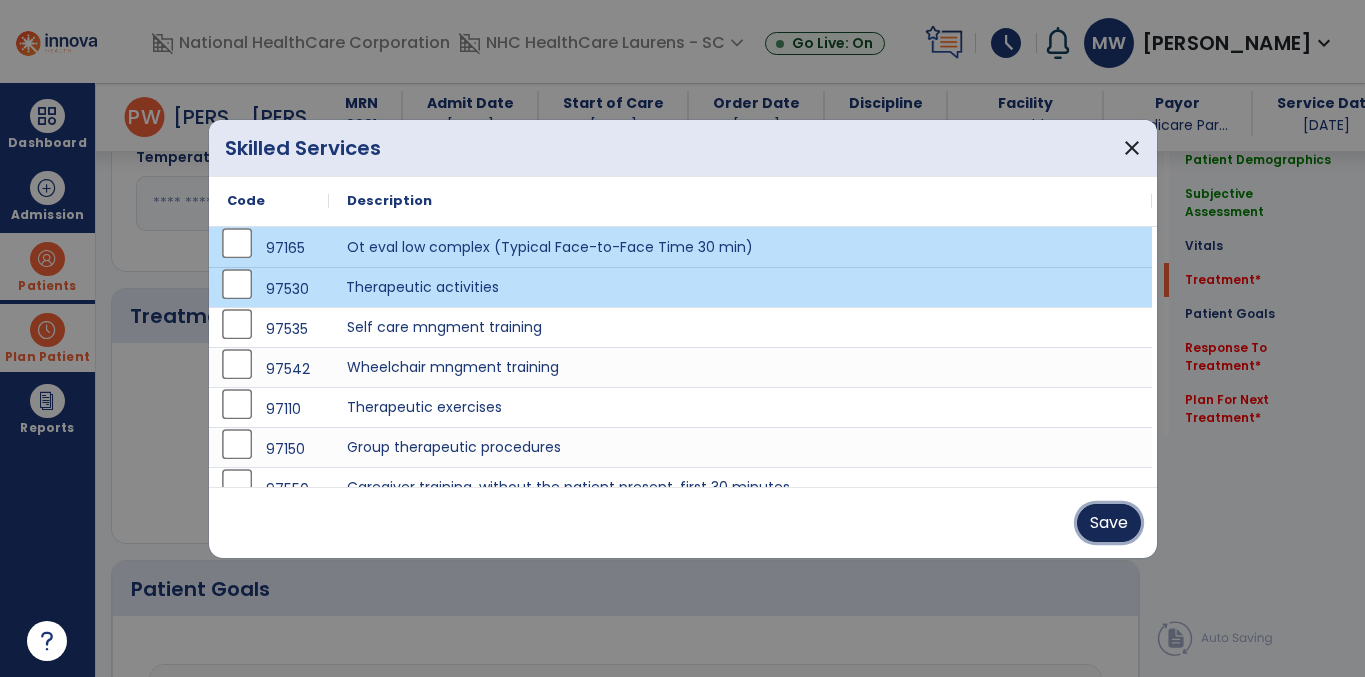 click on "Save" at bounding box center (1109, 523) 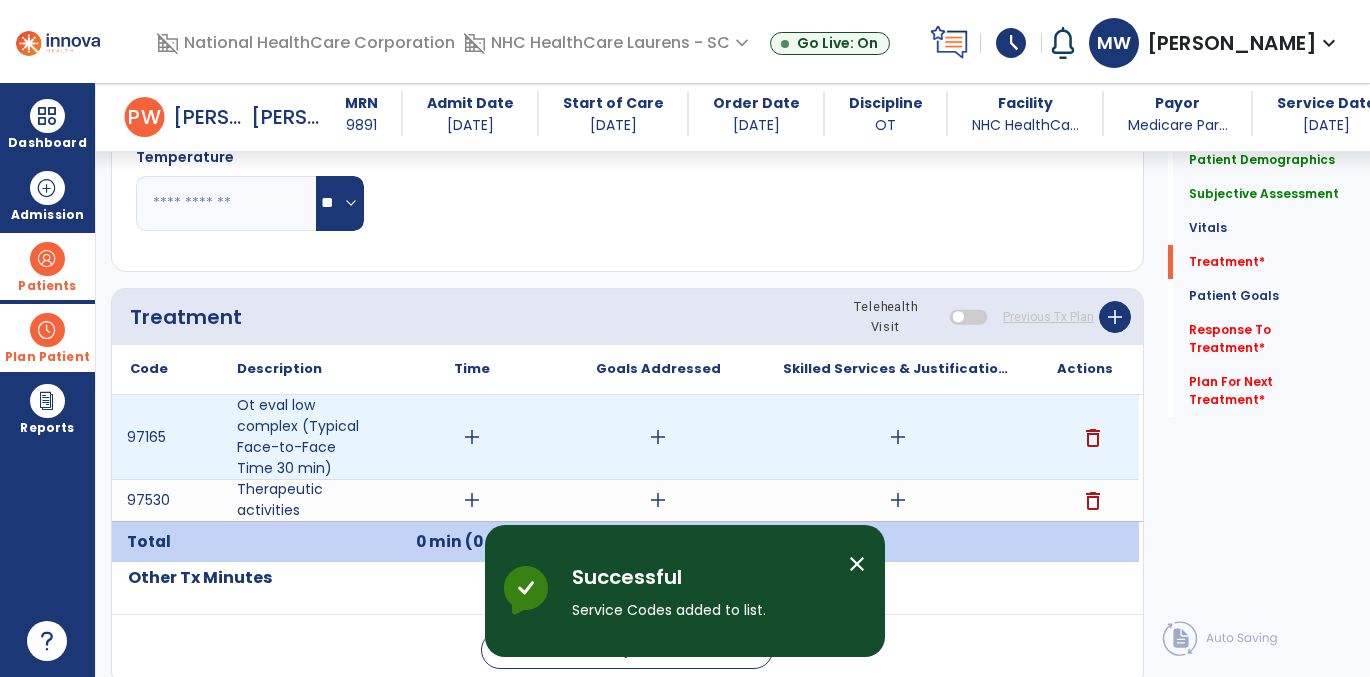 click on "add" at bounding box center (472, 437) 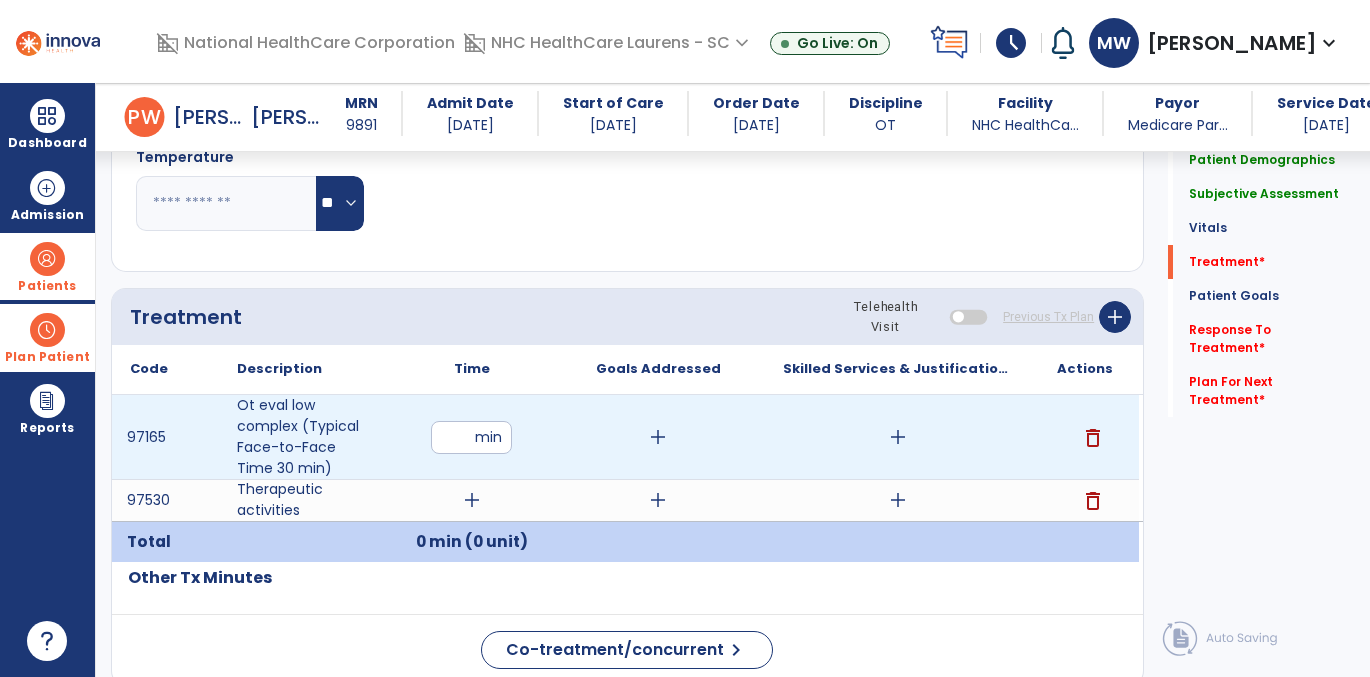 type on "**" 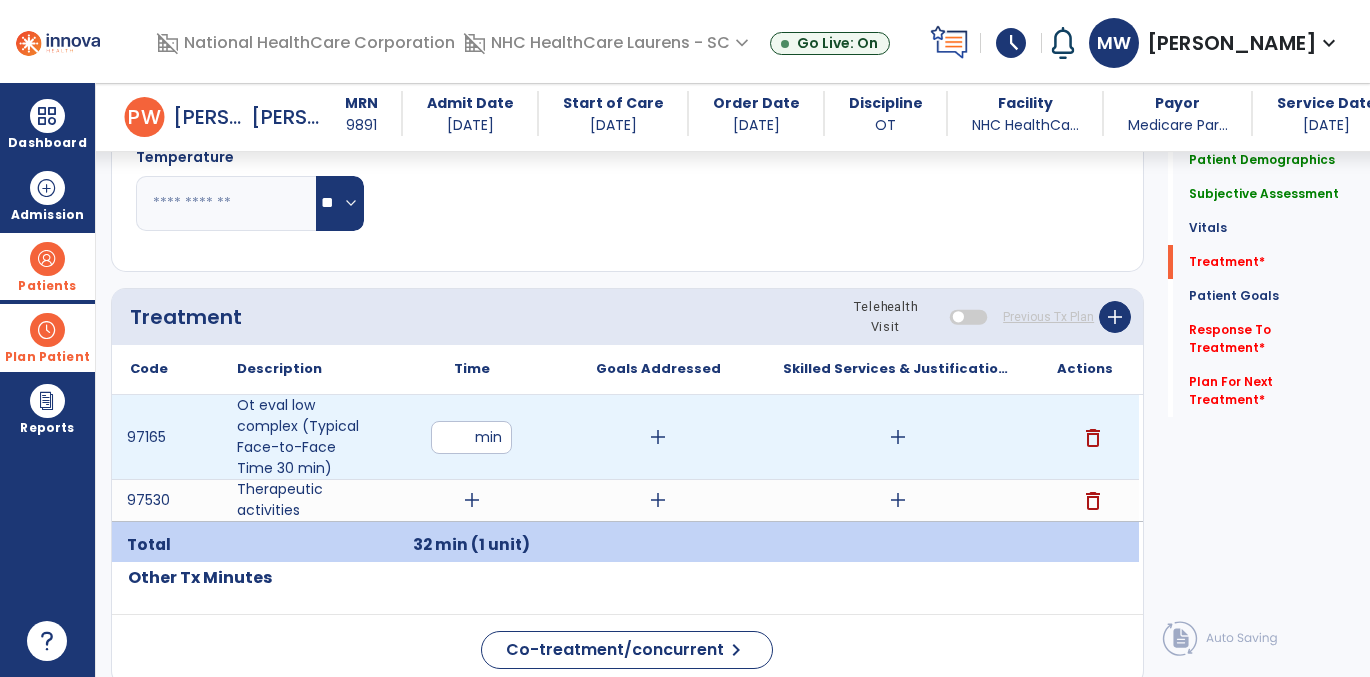click on "add" at bounding box center [658, 437] 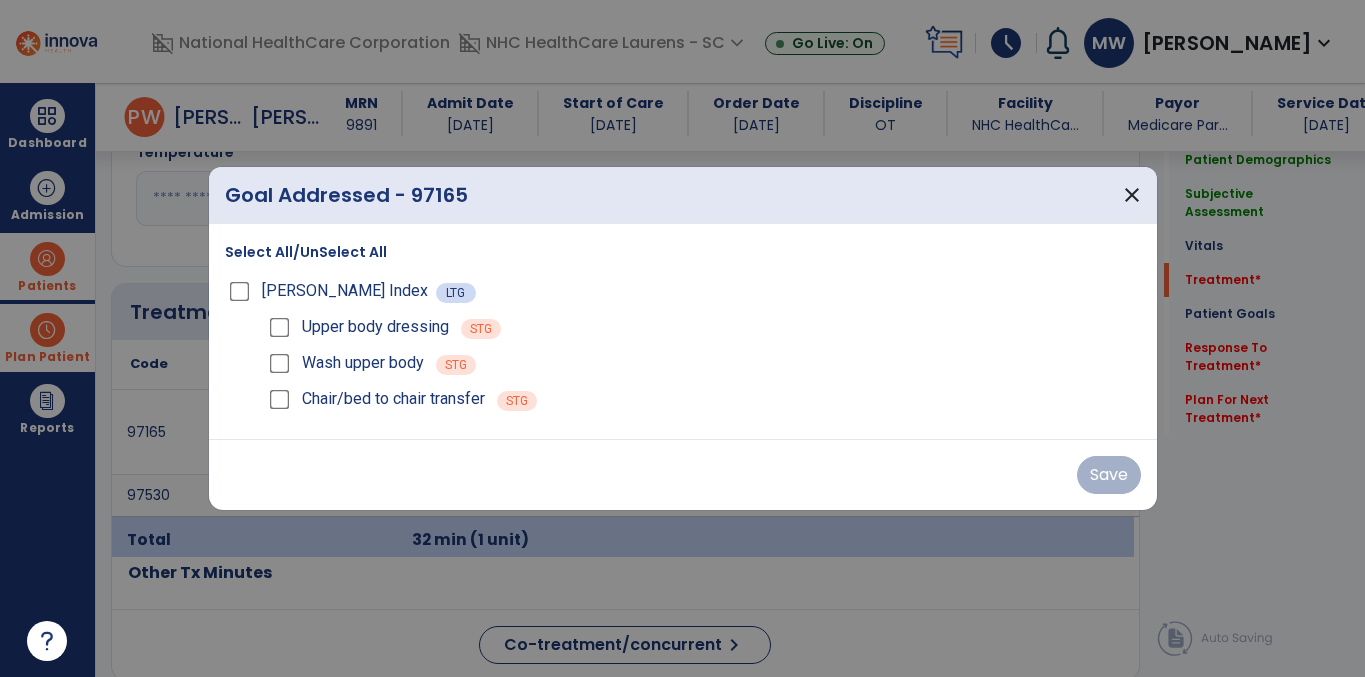 scroll, scrollTop: 1641, scrollLeft: 0, axis: vertical 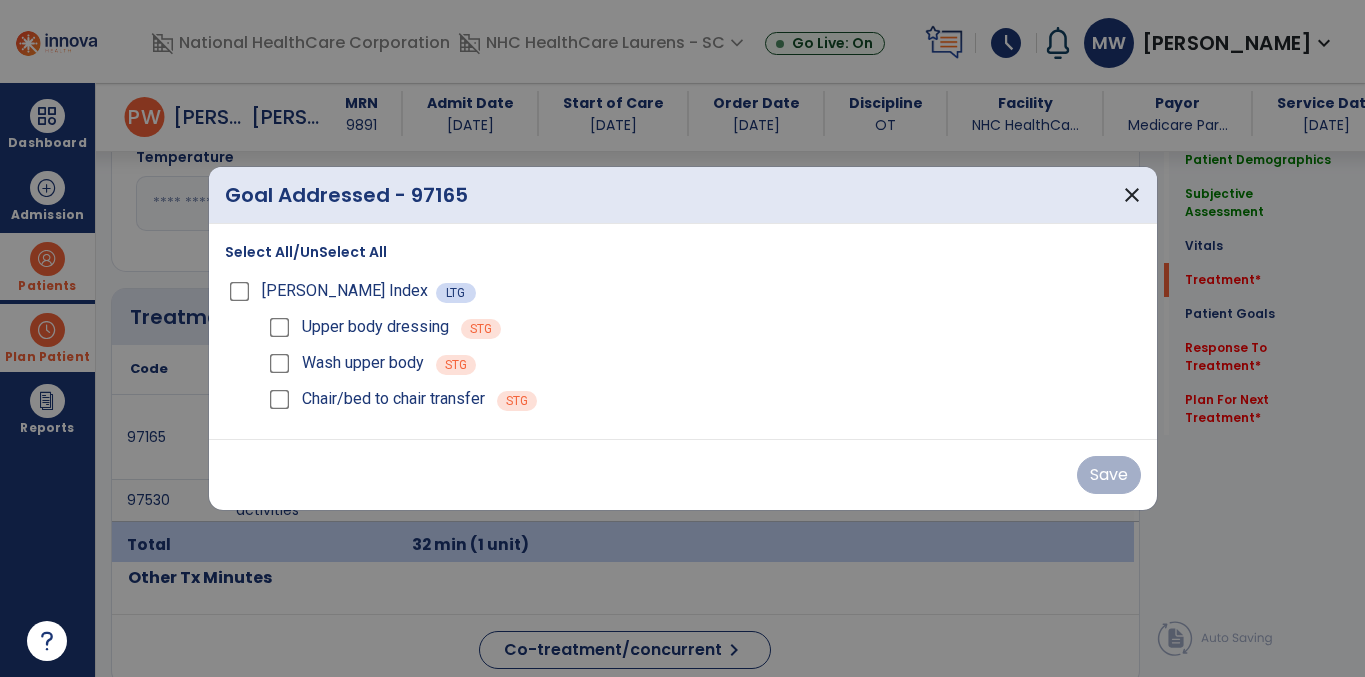 click on "Select All/UnSelect All" at bounding box center [306, 252] 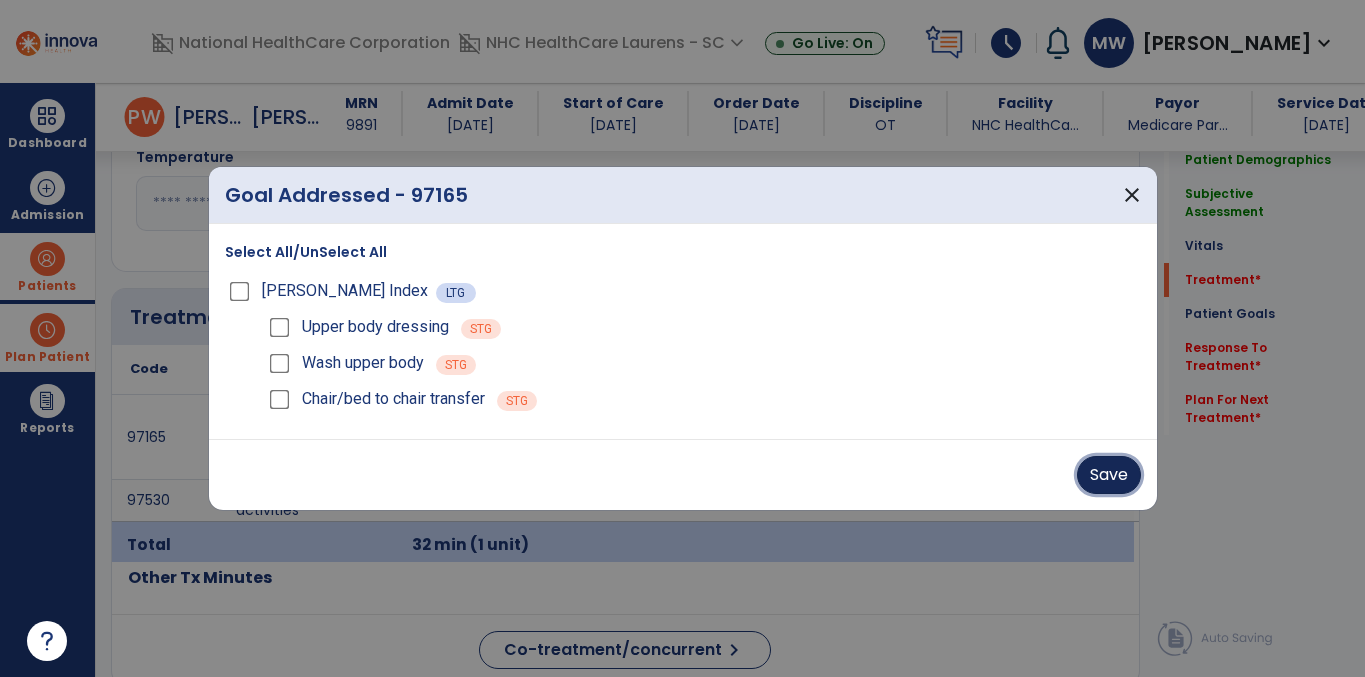 click on "Save" at bounding box center (1109, 475) 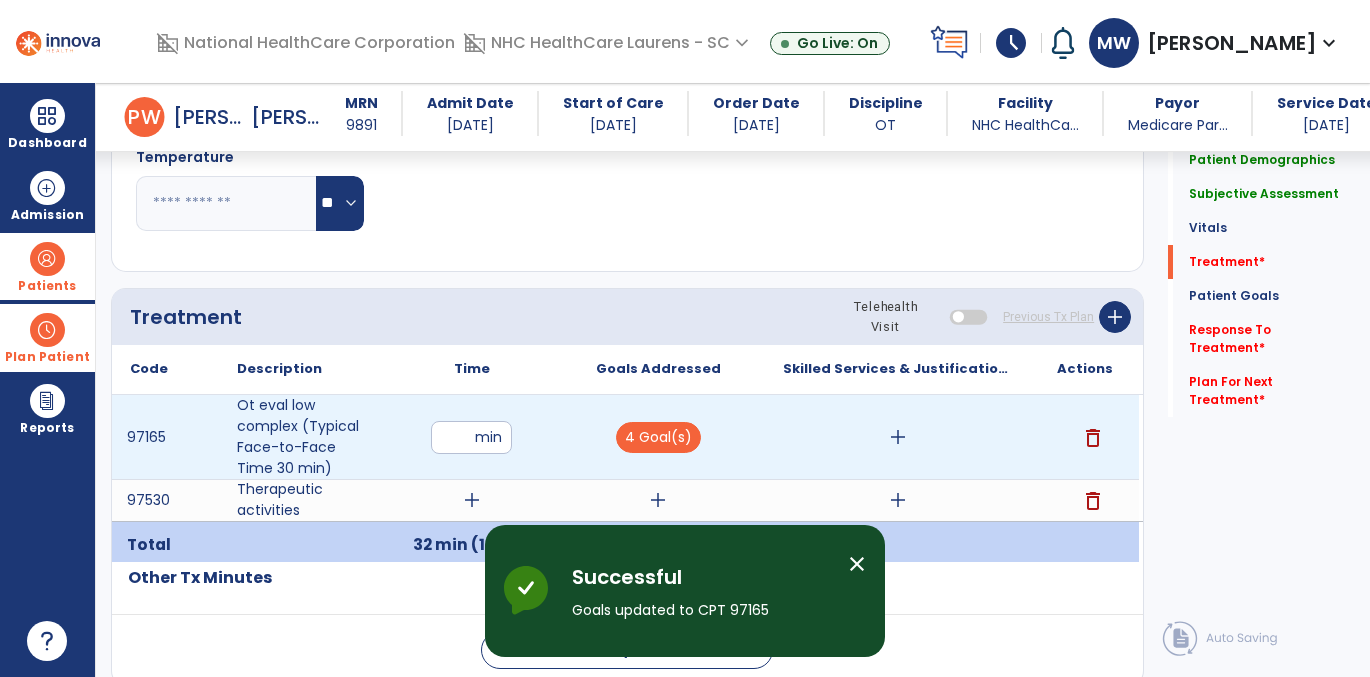 click on "add" at bounding box center [898, 437] 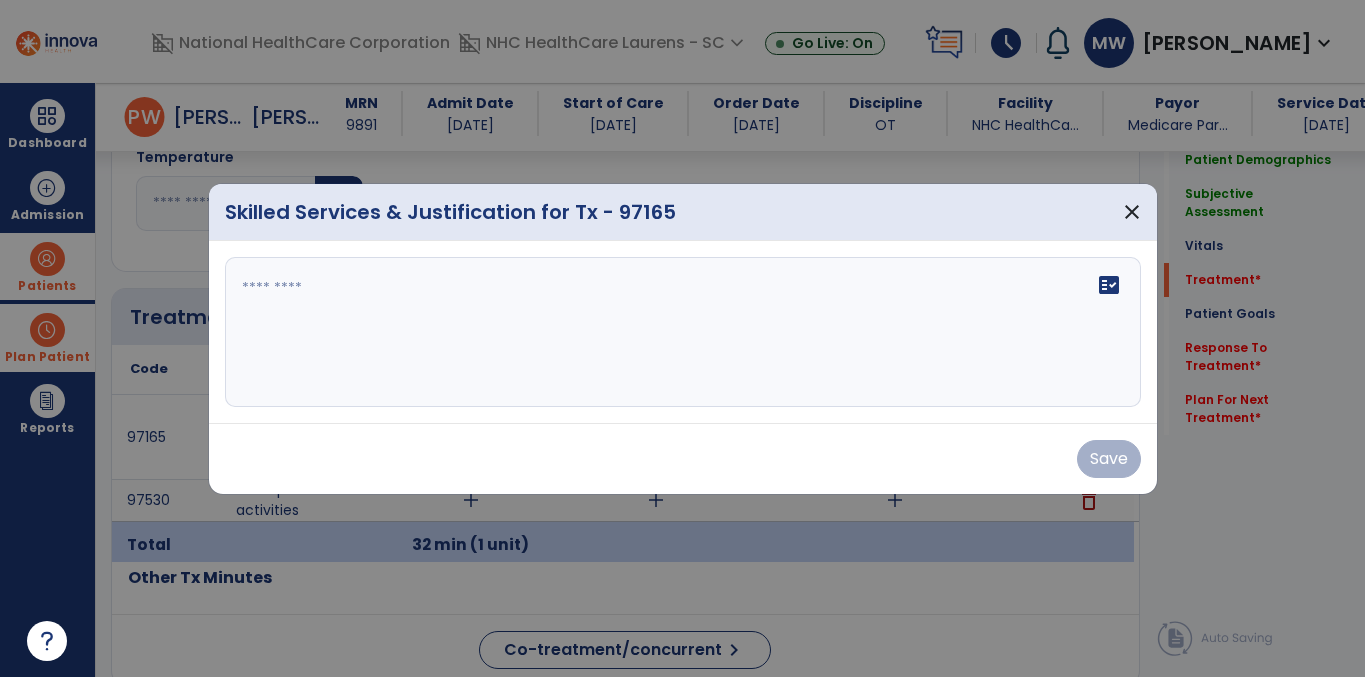 scroll, scrollTop: 1641, scrollLeft: 0, axis: vertical 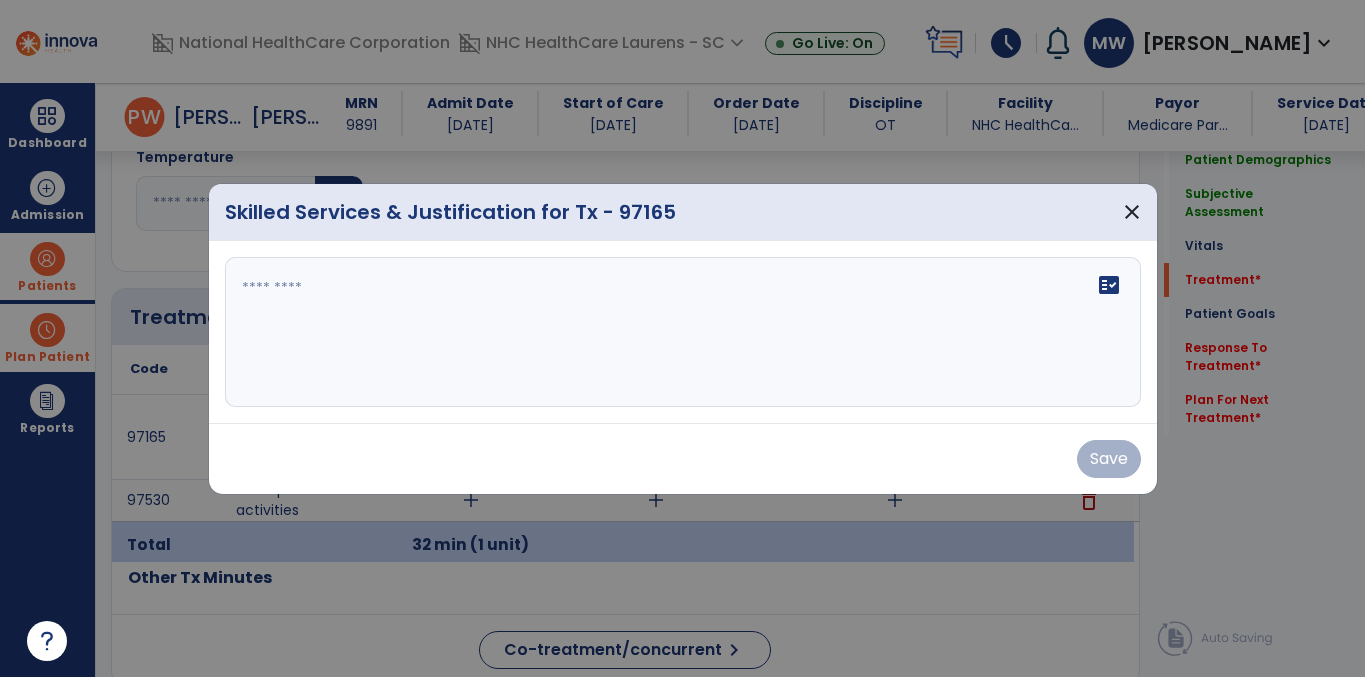click on "fact_check" at bounding box center [683, 332] 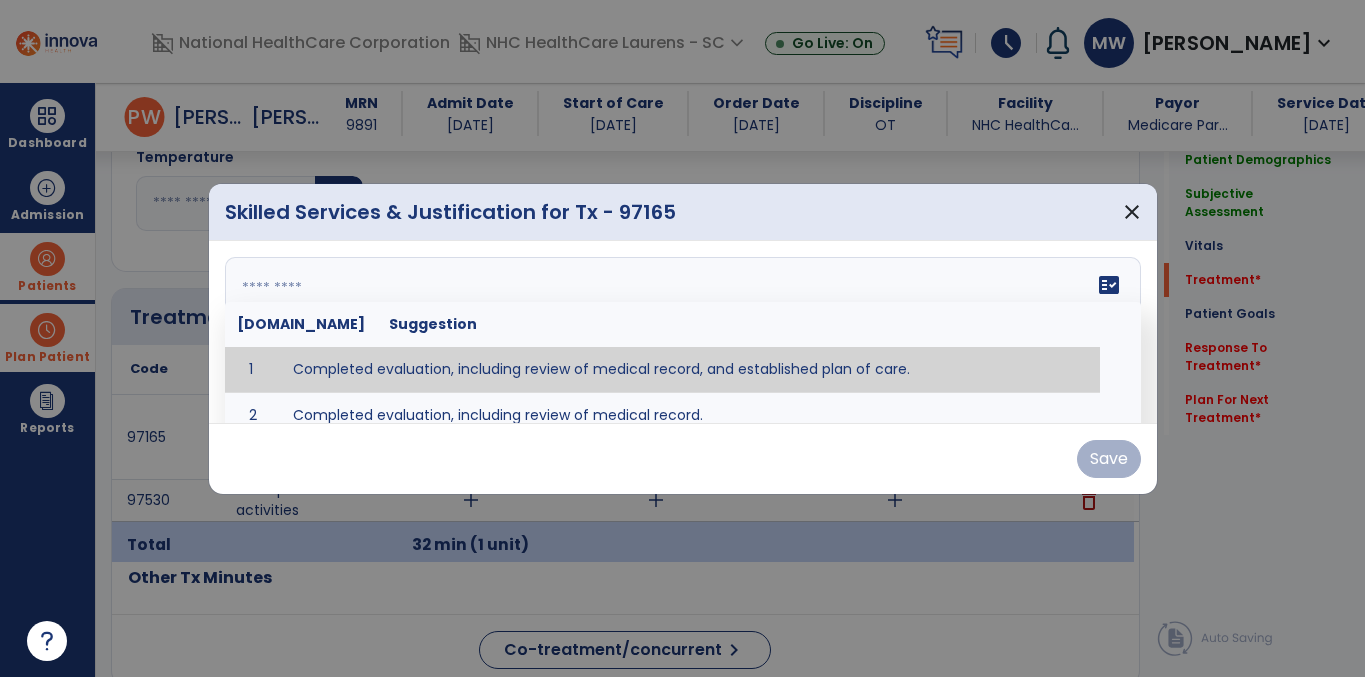type on "**********" 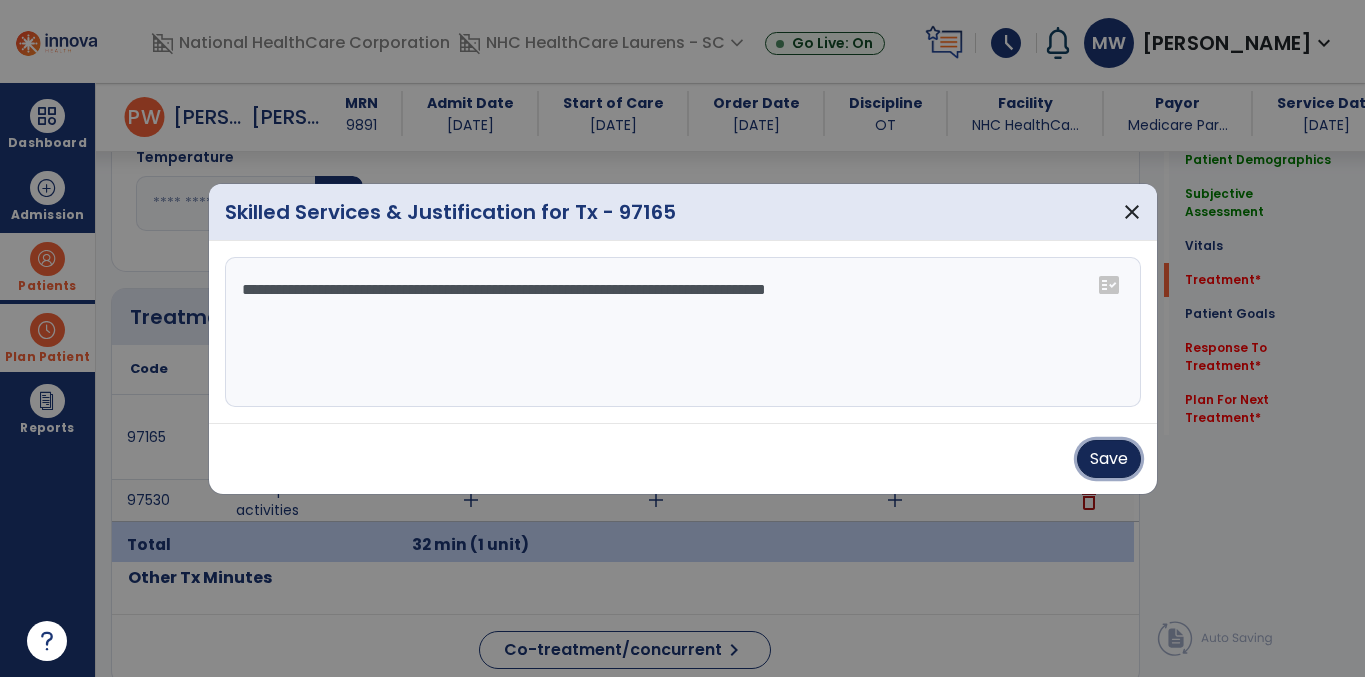 click on "Save" at bounding box center (1109, 459) 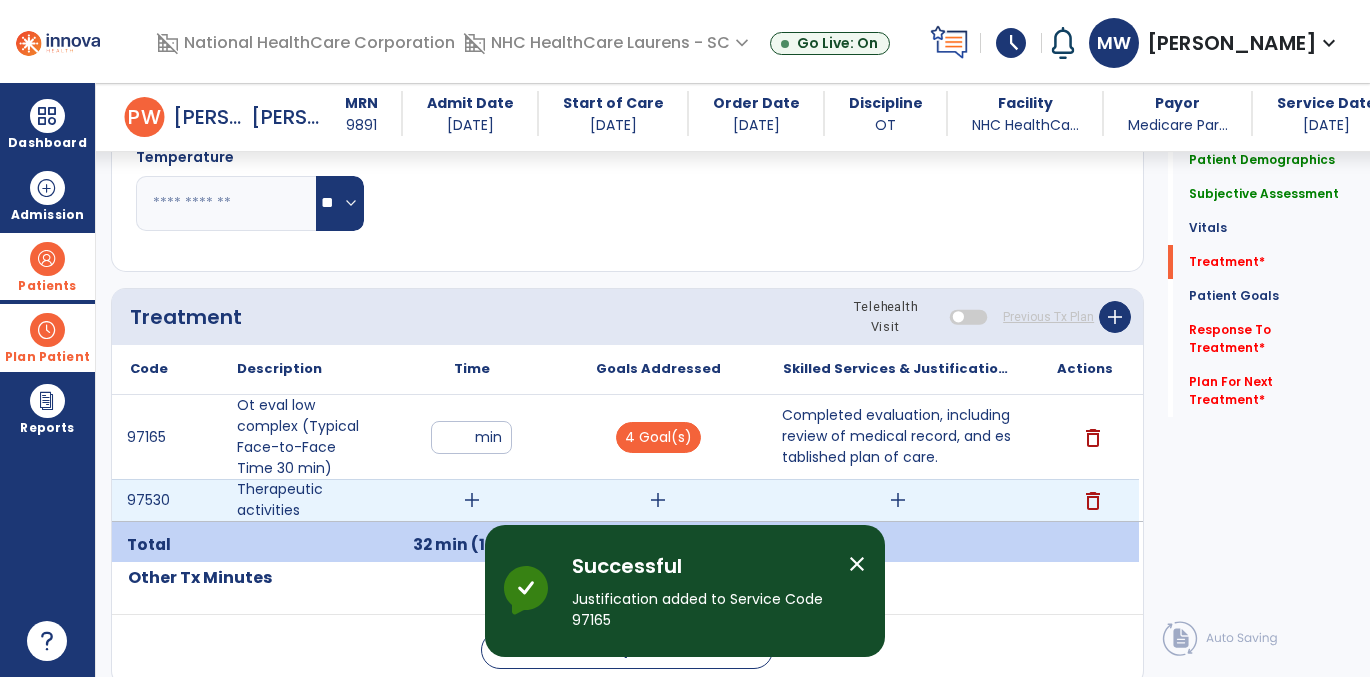 click on "add" at bounding box center [658, 500] 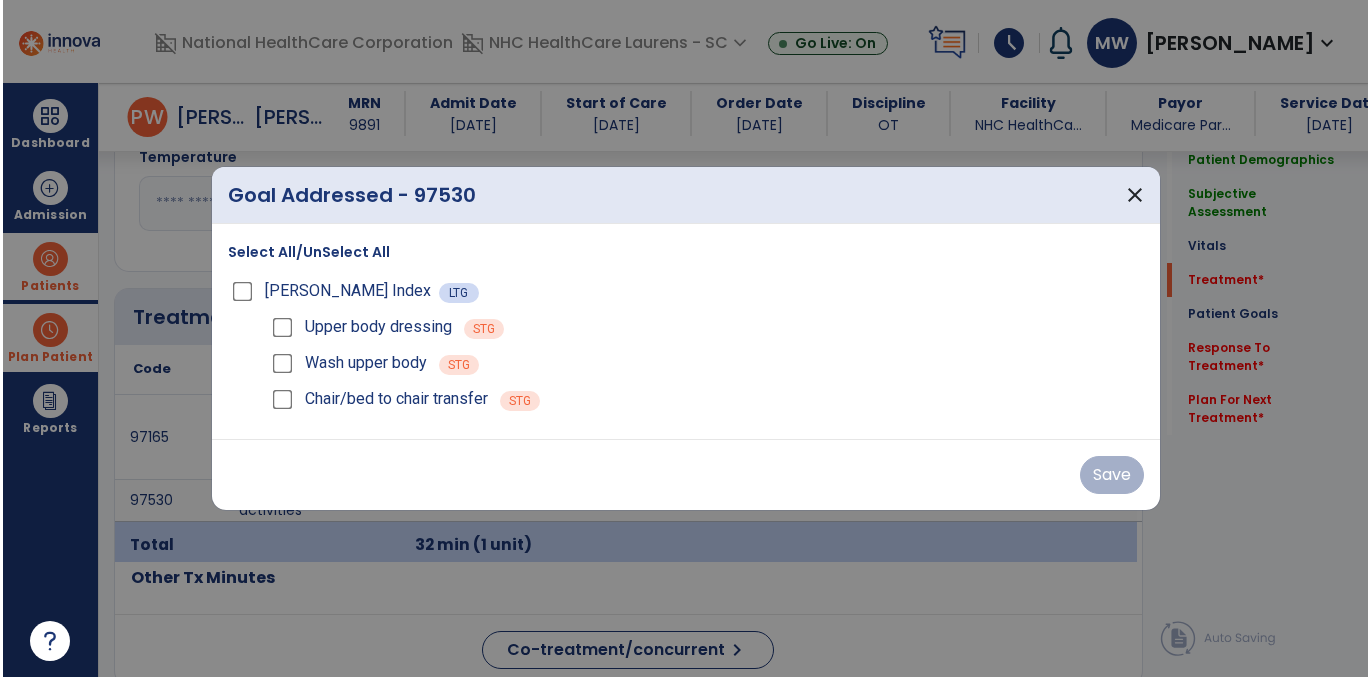 scroll, scrollTop: 1641, scrollLeft: 0, axis: vertical 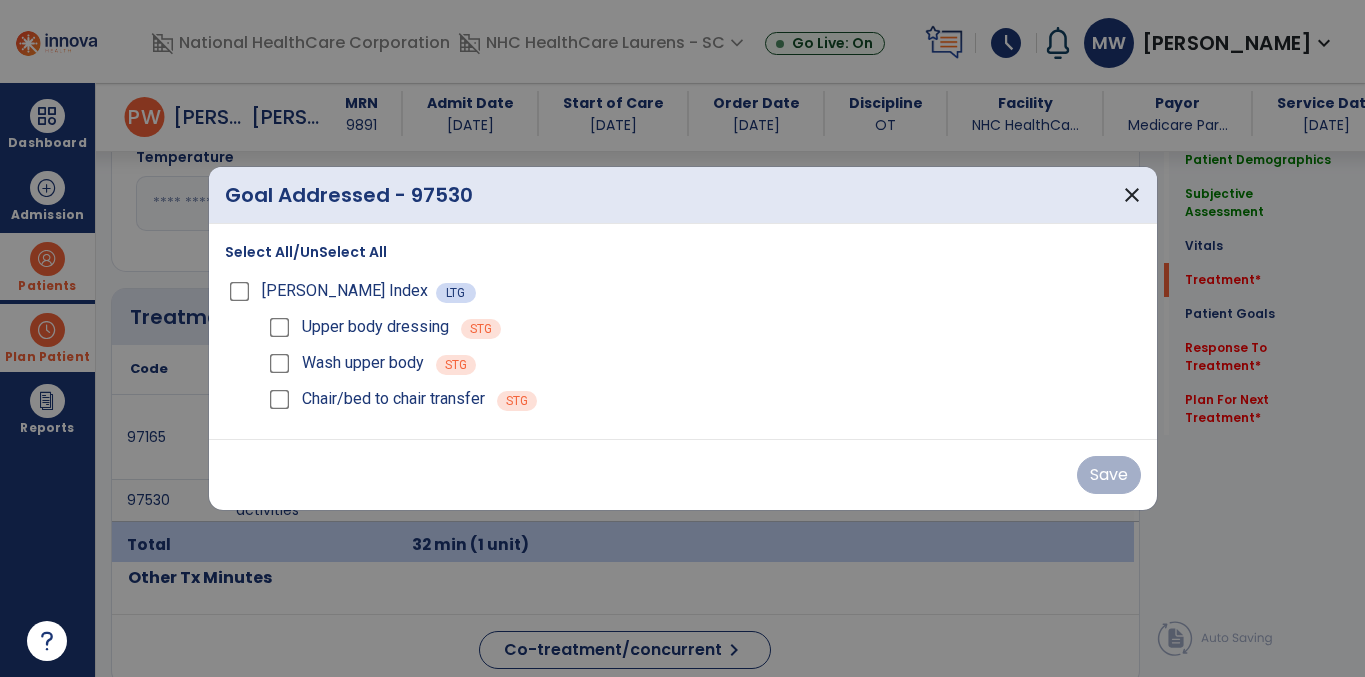 click on "Select All/UnSelect All" at bounding box center (306, 252) 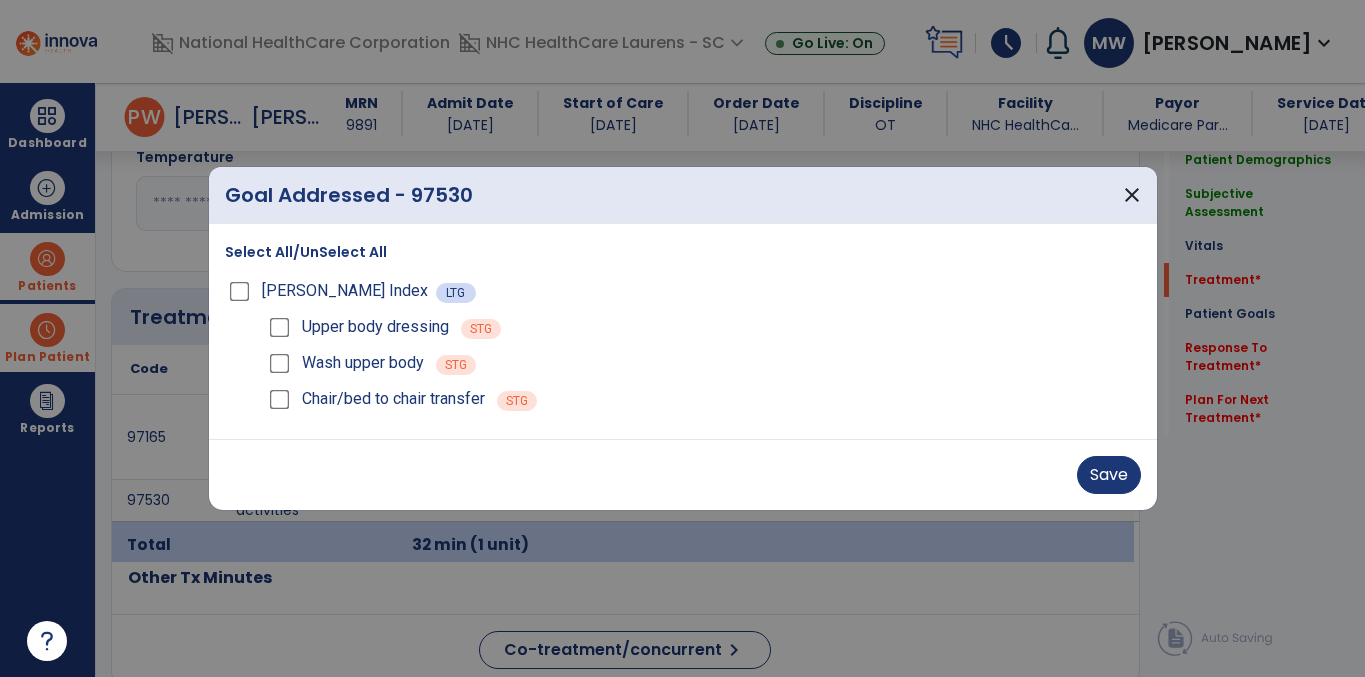 click on "Upper body dressing  STG" at bounding box center [703, 327] 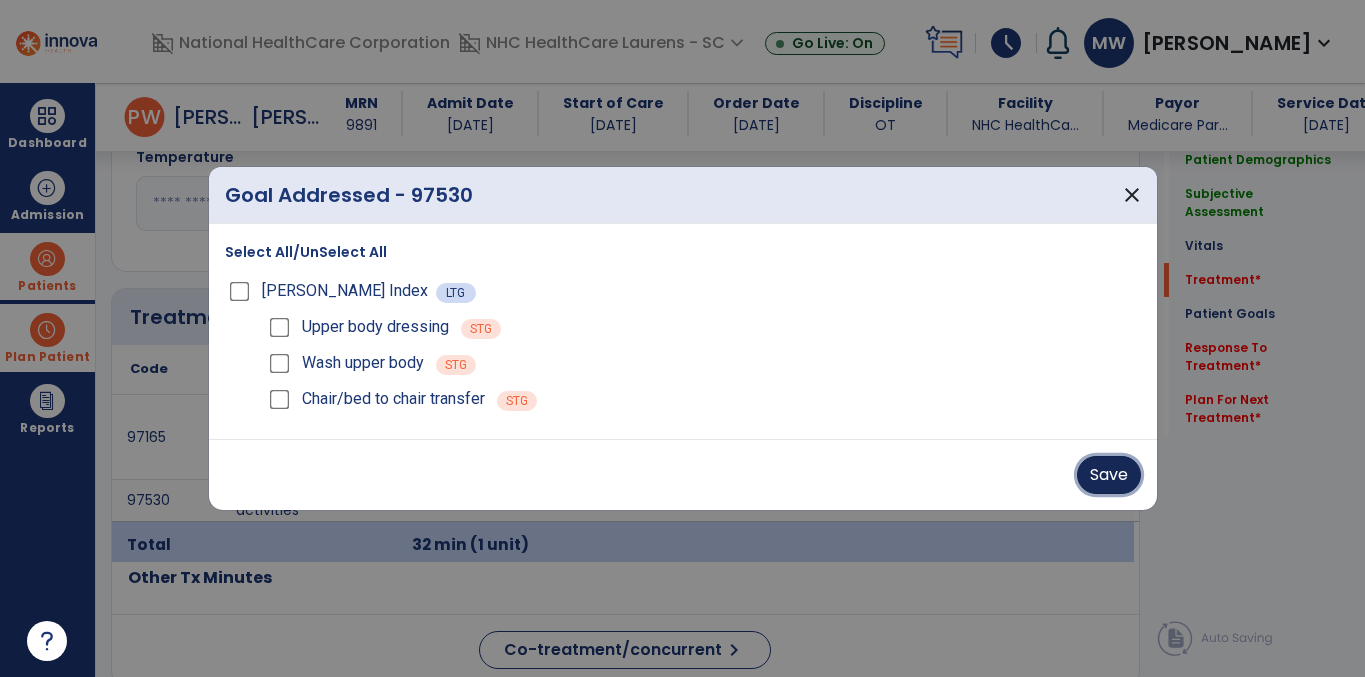 click on "Save" at bounding box center (1109, 475) 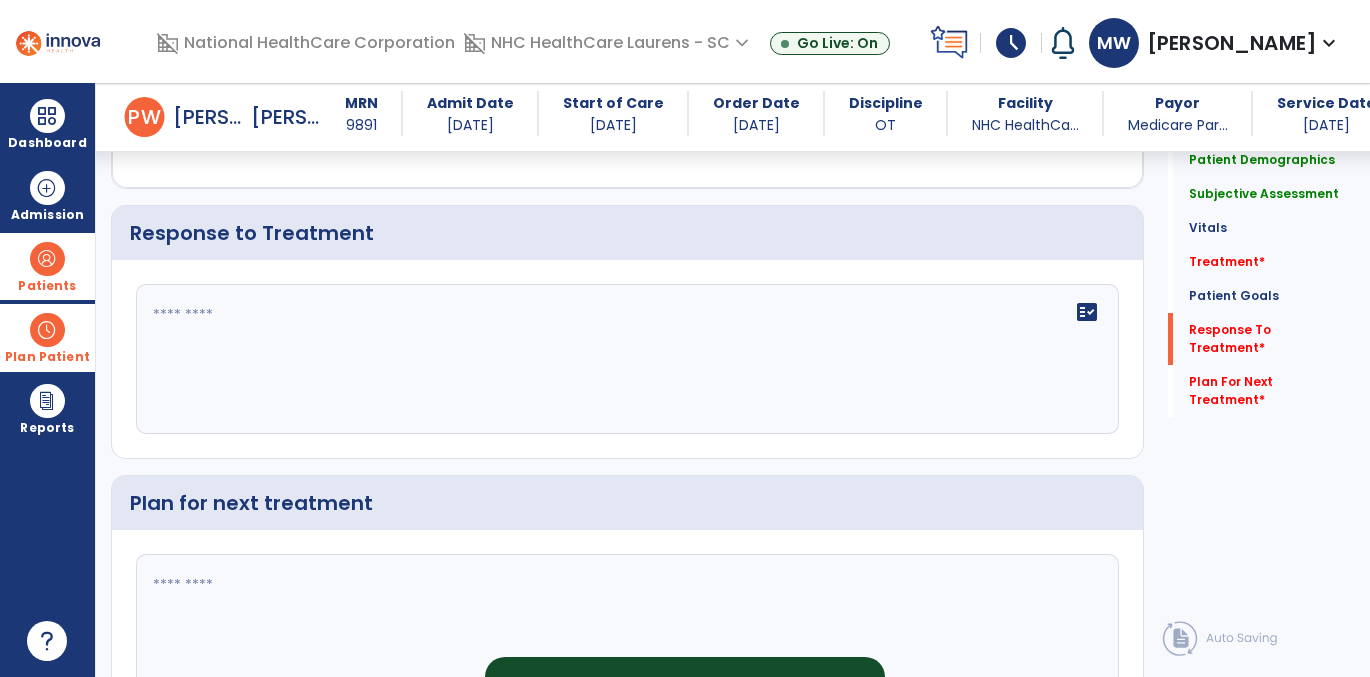 scroll, scrollTop: 2860, scrollLeft: 0, axis: vertical 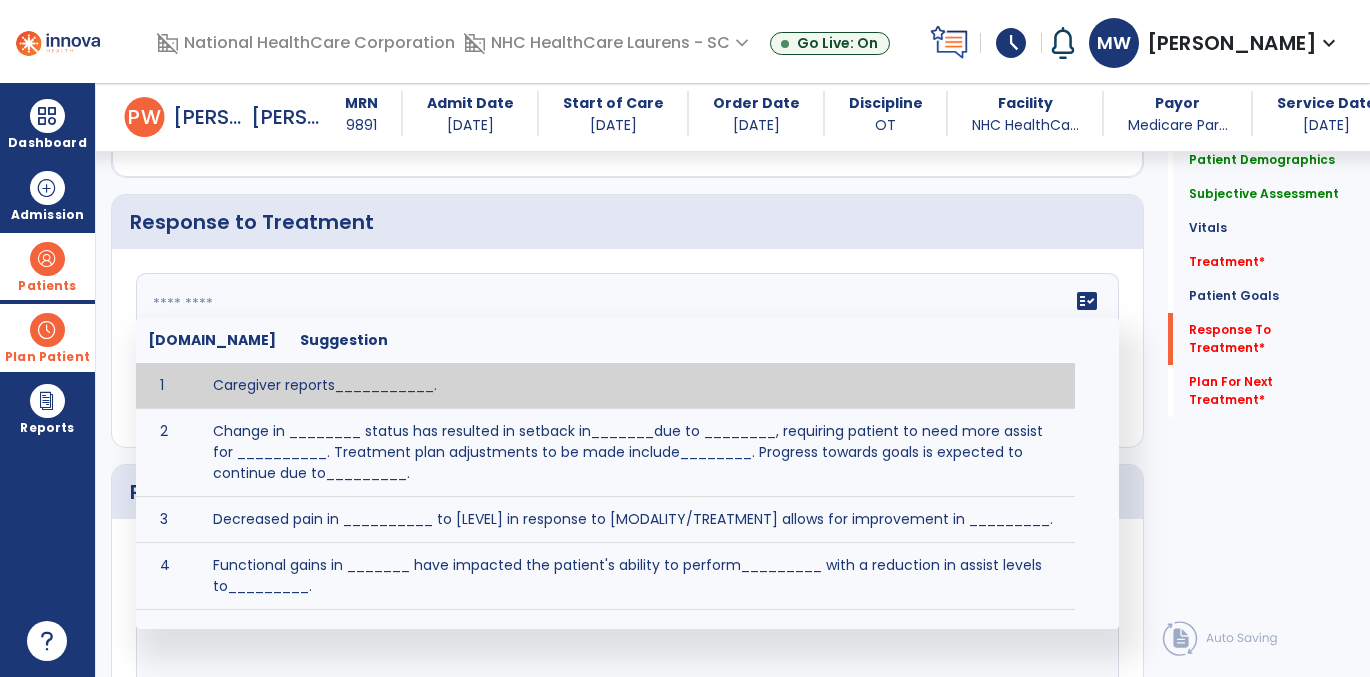 click on "fact_check  [DOMAIN_NAME] Suggestion 1 Caregiver reports___________. 2 Change in ________ status has resulted in setback in_______due to ________, requiring patient to need more assist for __________.   Treatment plan adjustments to be made include________.  Progress towards goals is expected to continue due to_________. 3 Decreased pain in __________ to [LEVEL] in response to [MODALITY/TREATMENT] allows for improvement in _________. 4 Functional gains in _______ have impacted the patient's ability to perform_________ with a reduction in assist levels to_________. 5 Functional progress this week has been significant due to__________. 6 Gains in ________ have improved the patient's ability to perform ______with decreased levels of assist to___________. 7 Improvement in ________allows patient to tolerate higher levels of challenges in_________. 8 Pain in [AREA] has decreased to [LEVEL] in response to [TREATMENT/MODALITY], allowing fore ease in completing__________. 9 10 11 12 13 14 15 16 17 18 19 20 21" 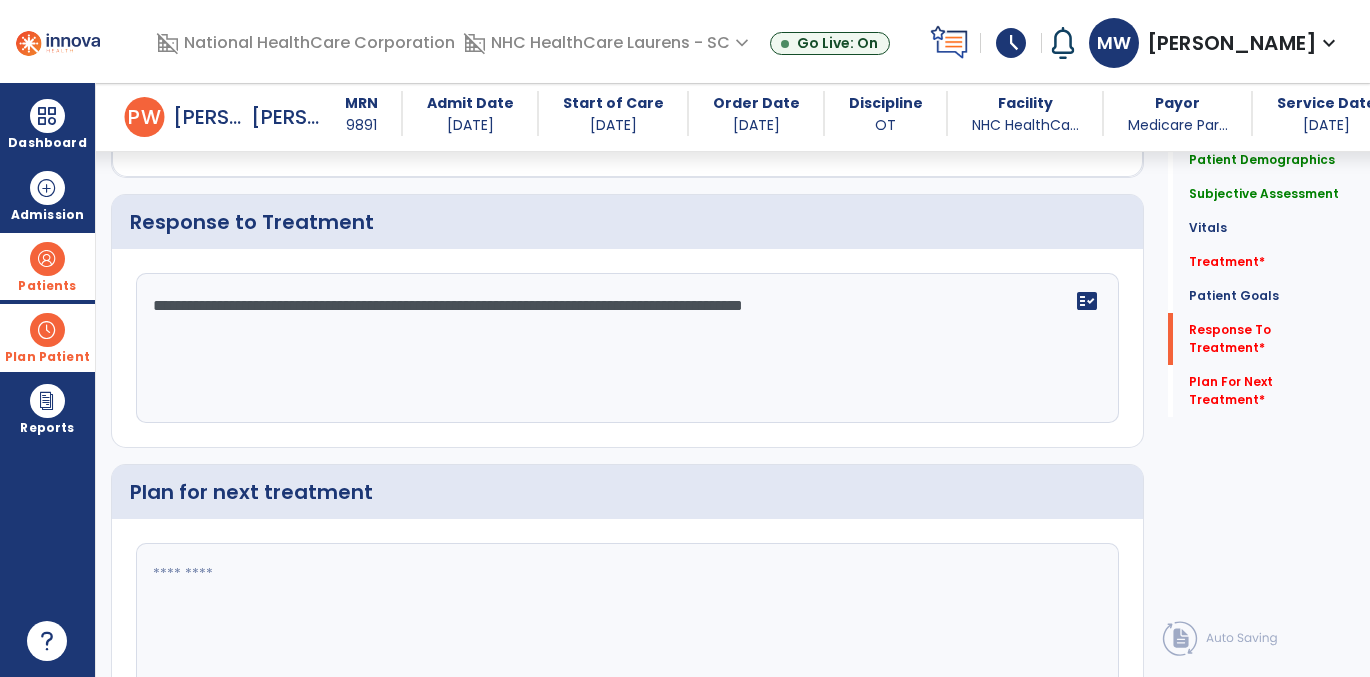 type on "**********" 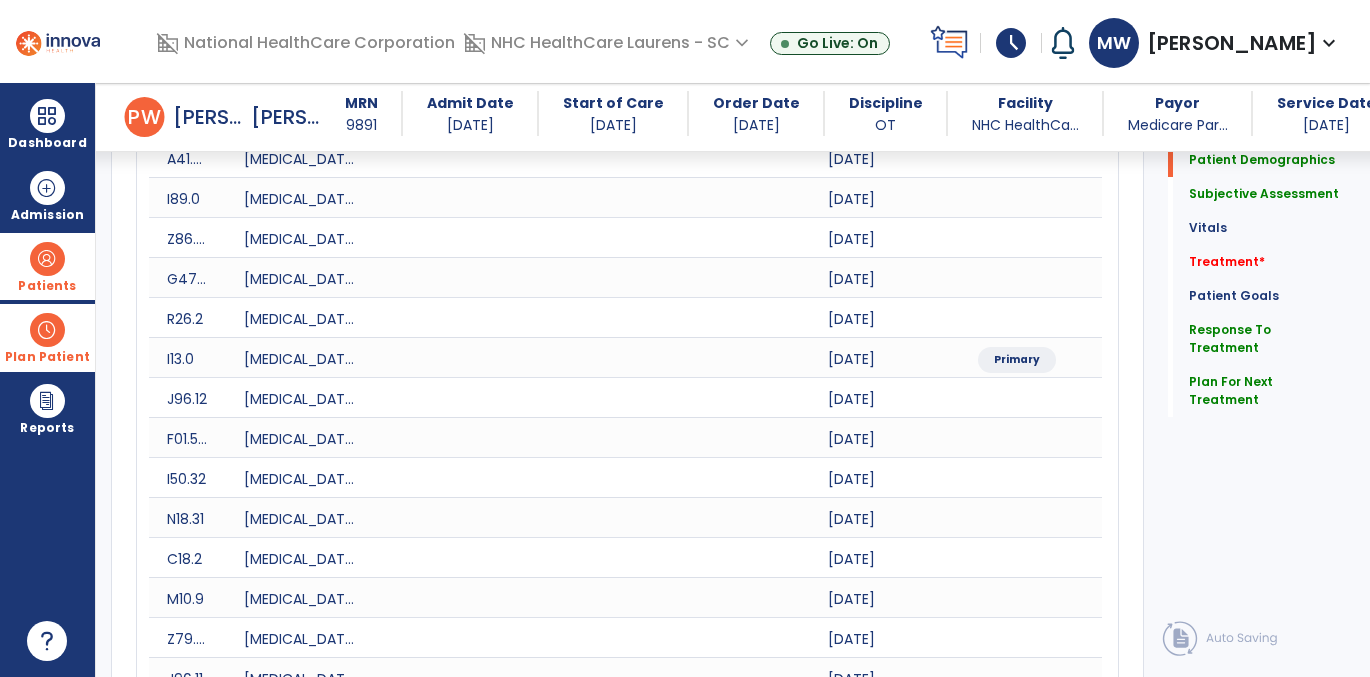 scroll, scrollTop: 0, scrollLeft: 0, axis: both 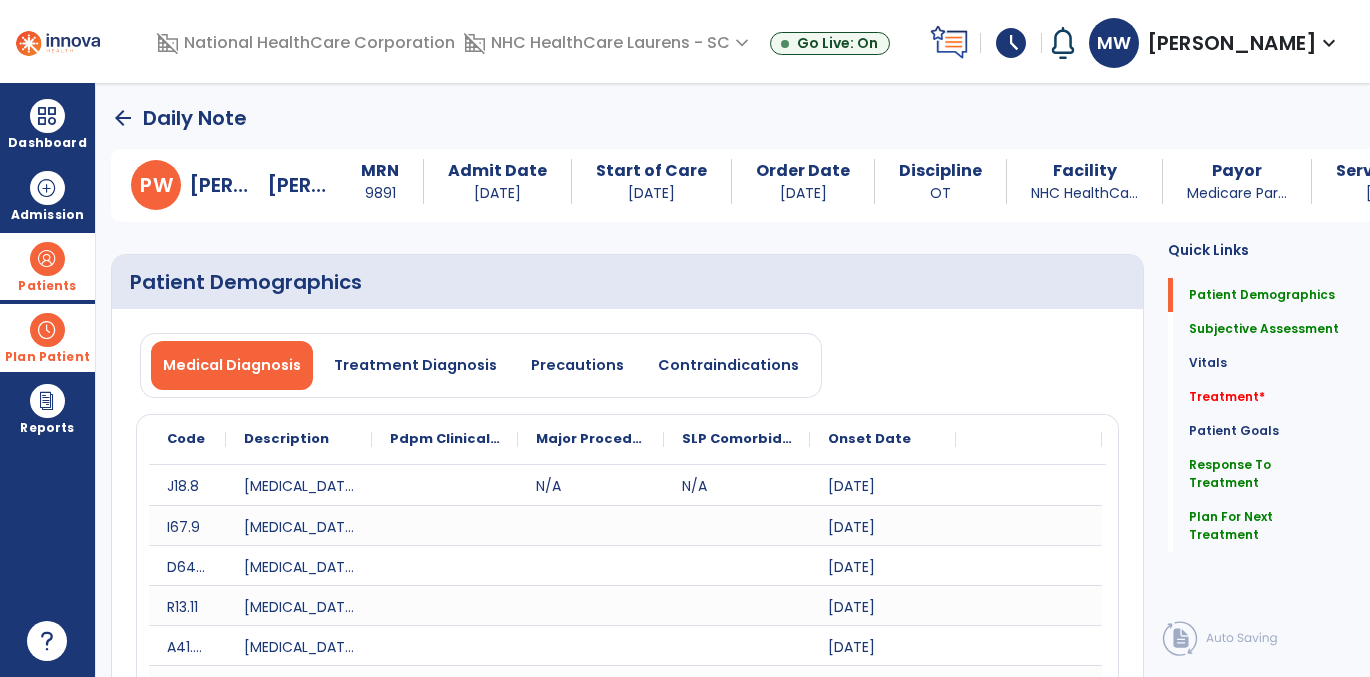 type on "**********" 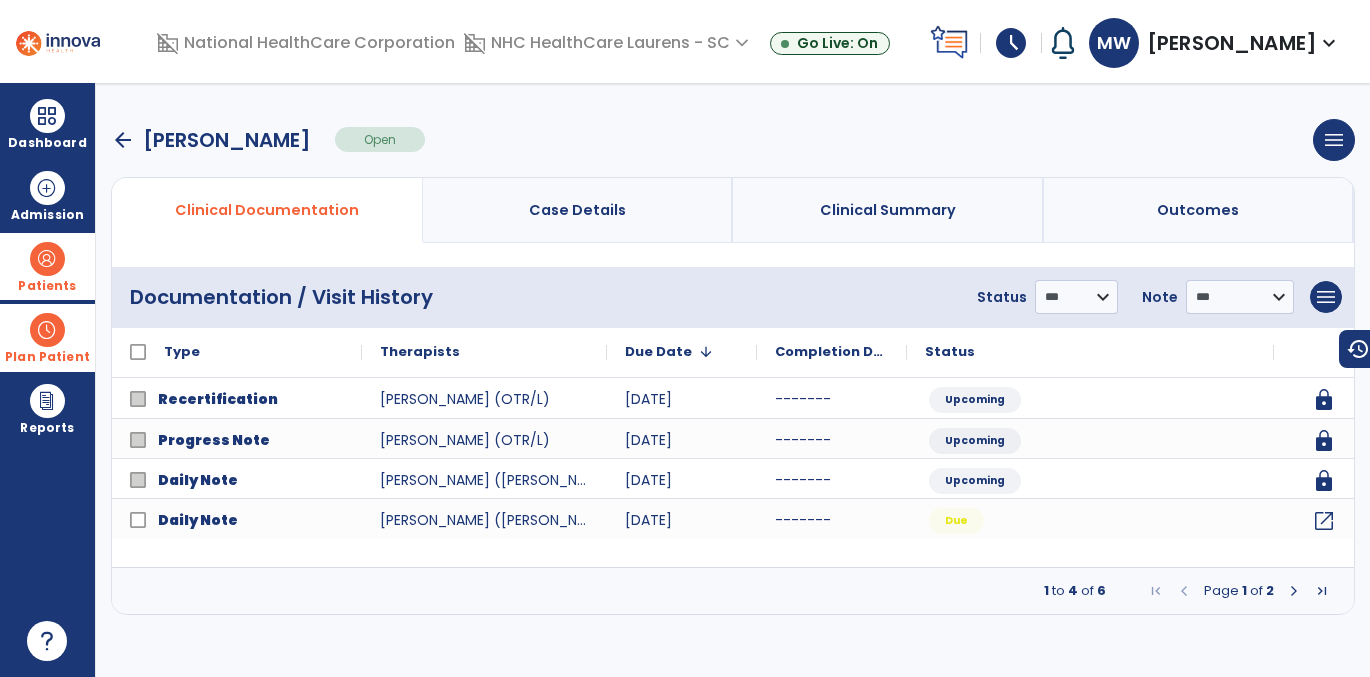 click at bounding box center [1294, 591] 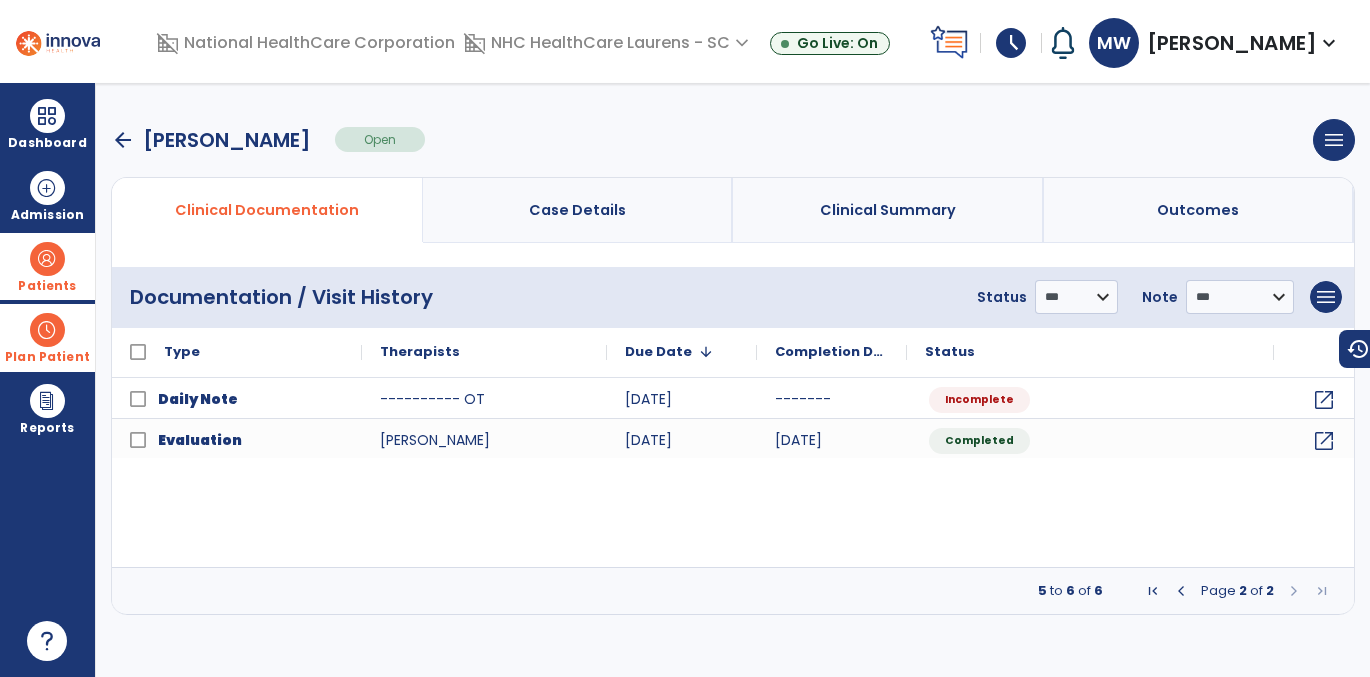 click on "arrow_back" at bounding box center (123, 140) 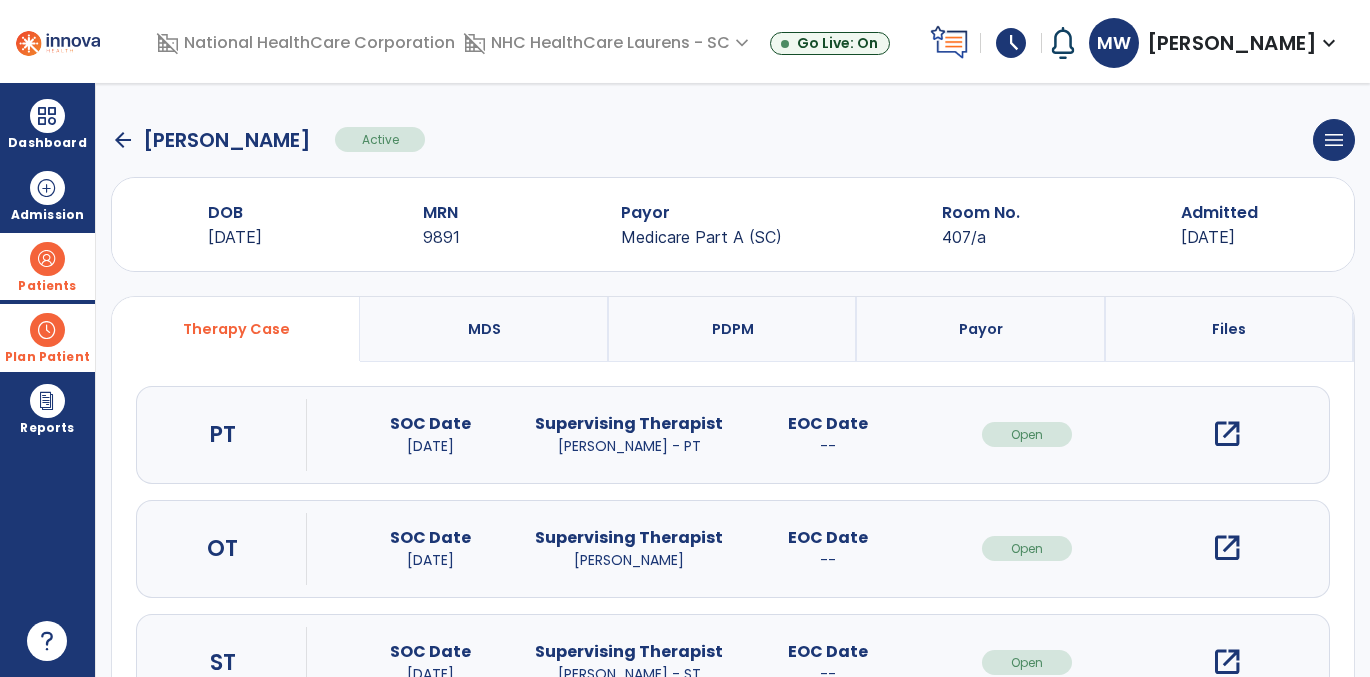 click on "open_in_new" at bounding box center (1227, 434) 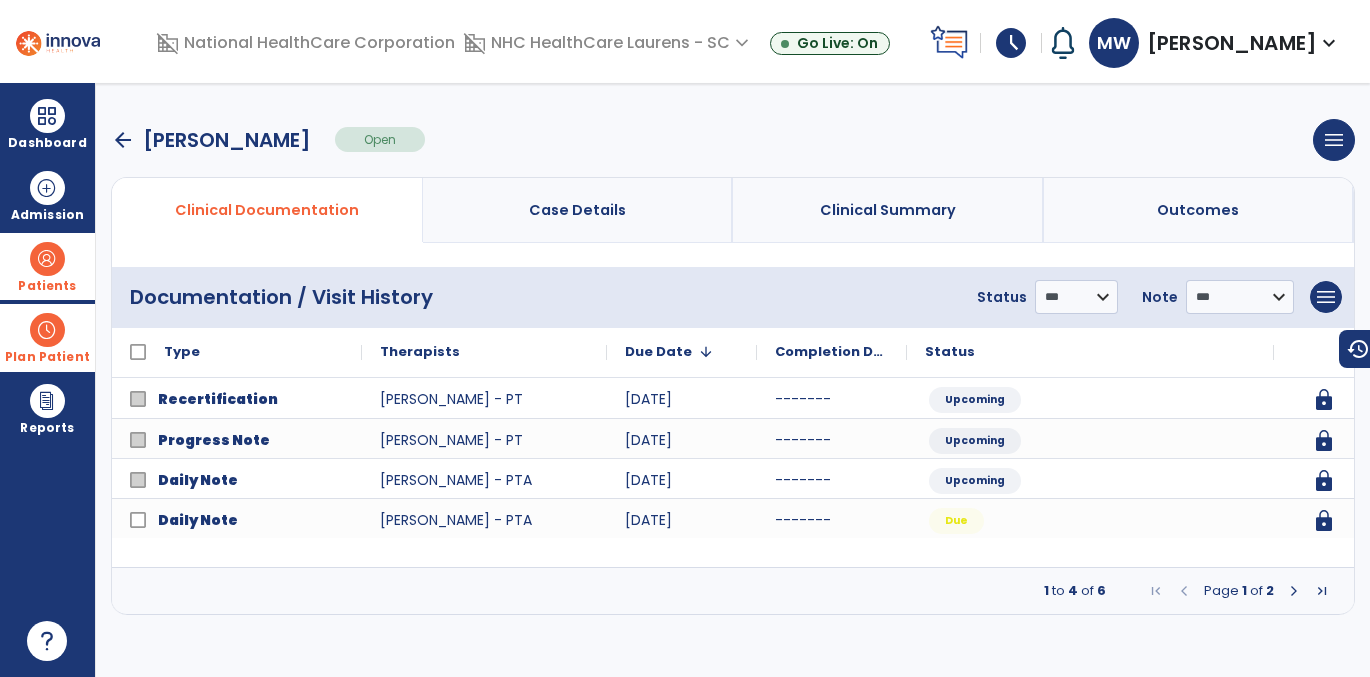 click at bounding box center (1294, 591) 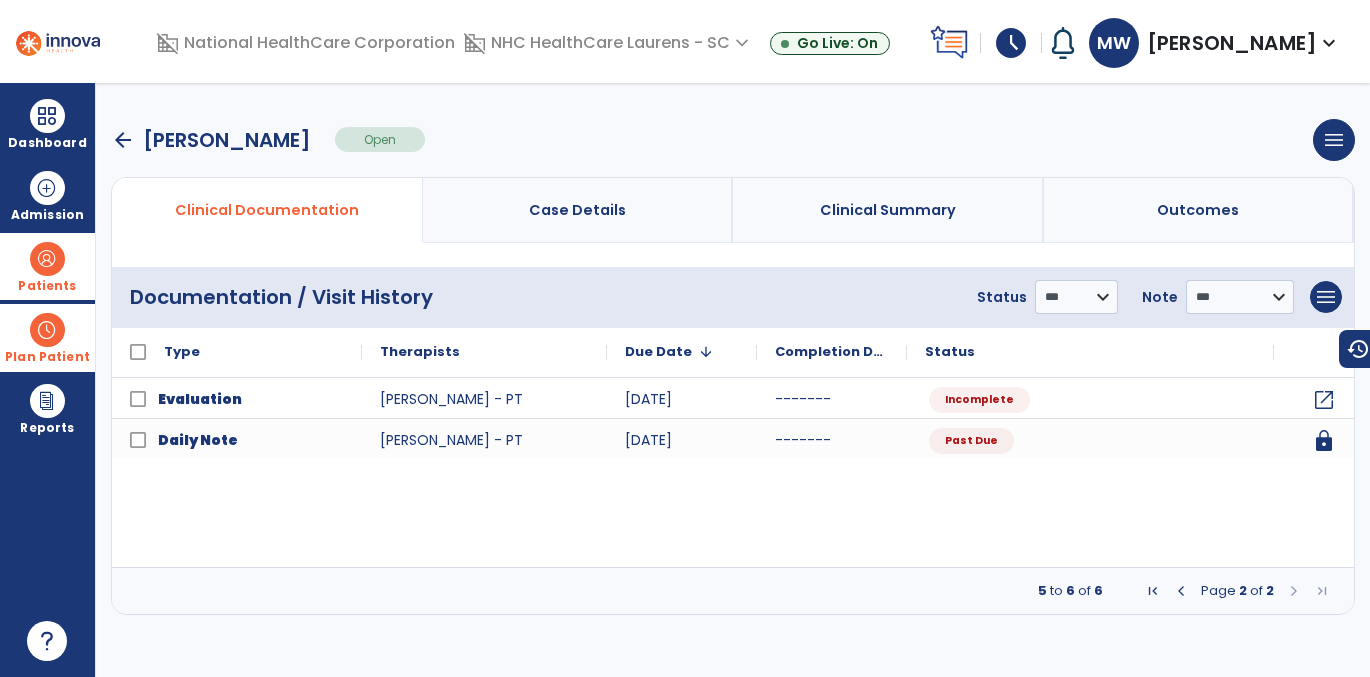 click on "arrow_back" at bounding box center [123, 140] 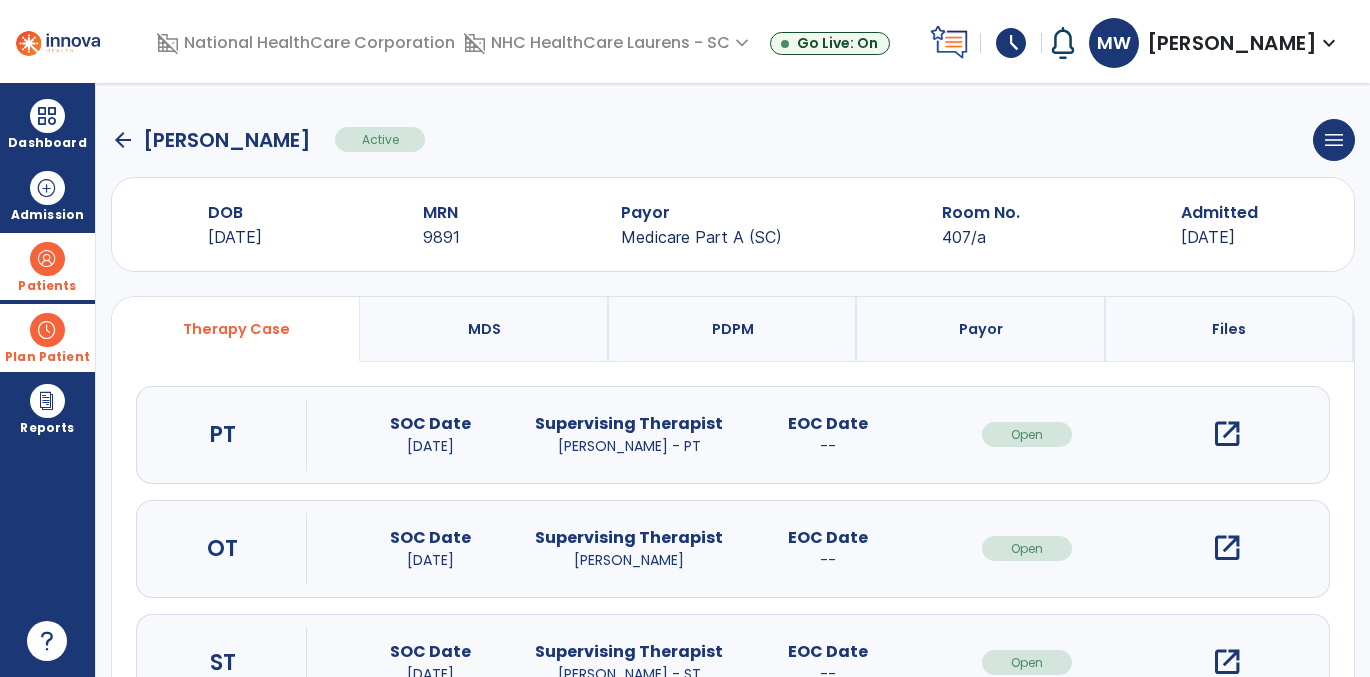 click on "arrow_back" 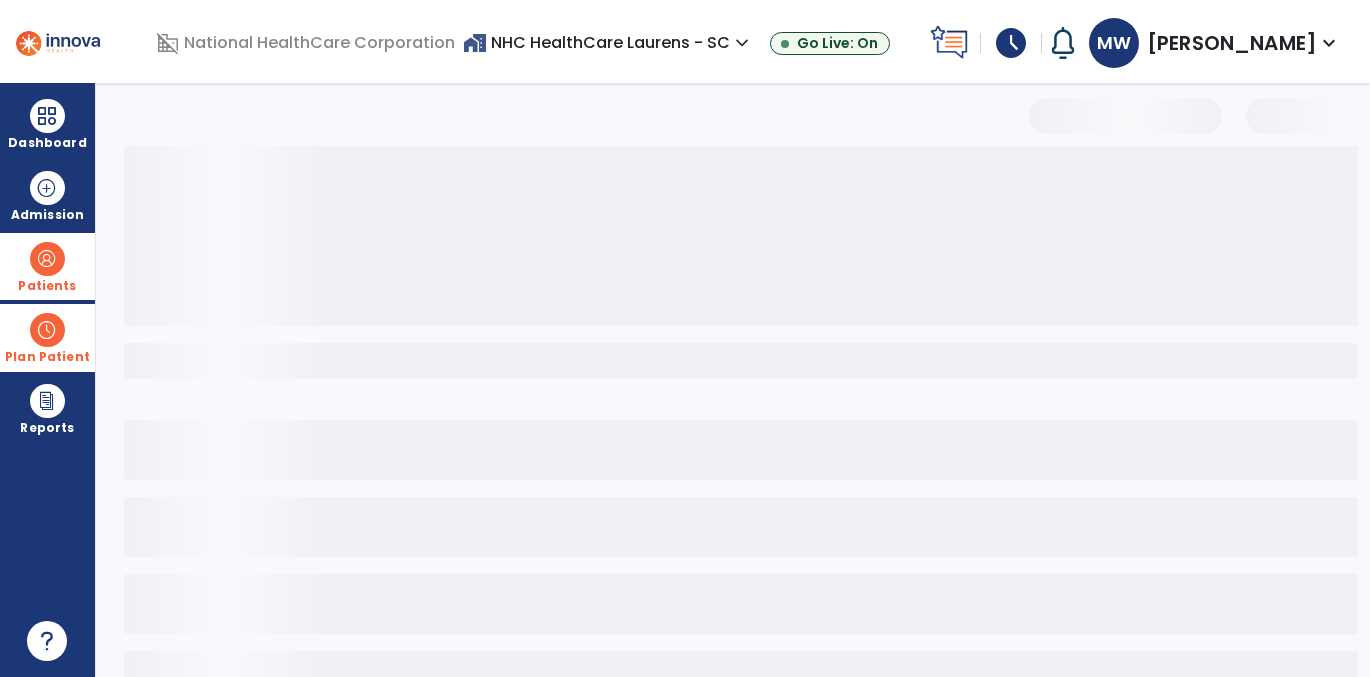 select on "***" 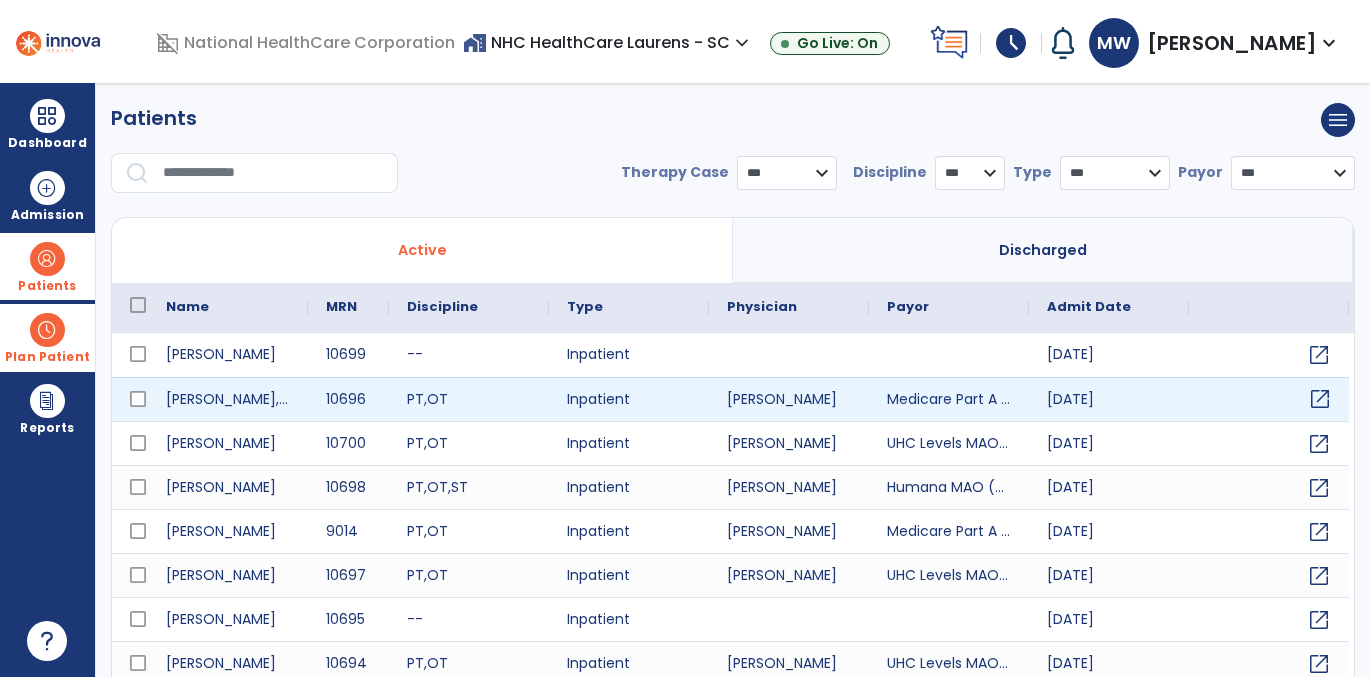 click on "open_in_new" at bounding box center (1320, 399) 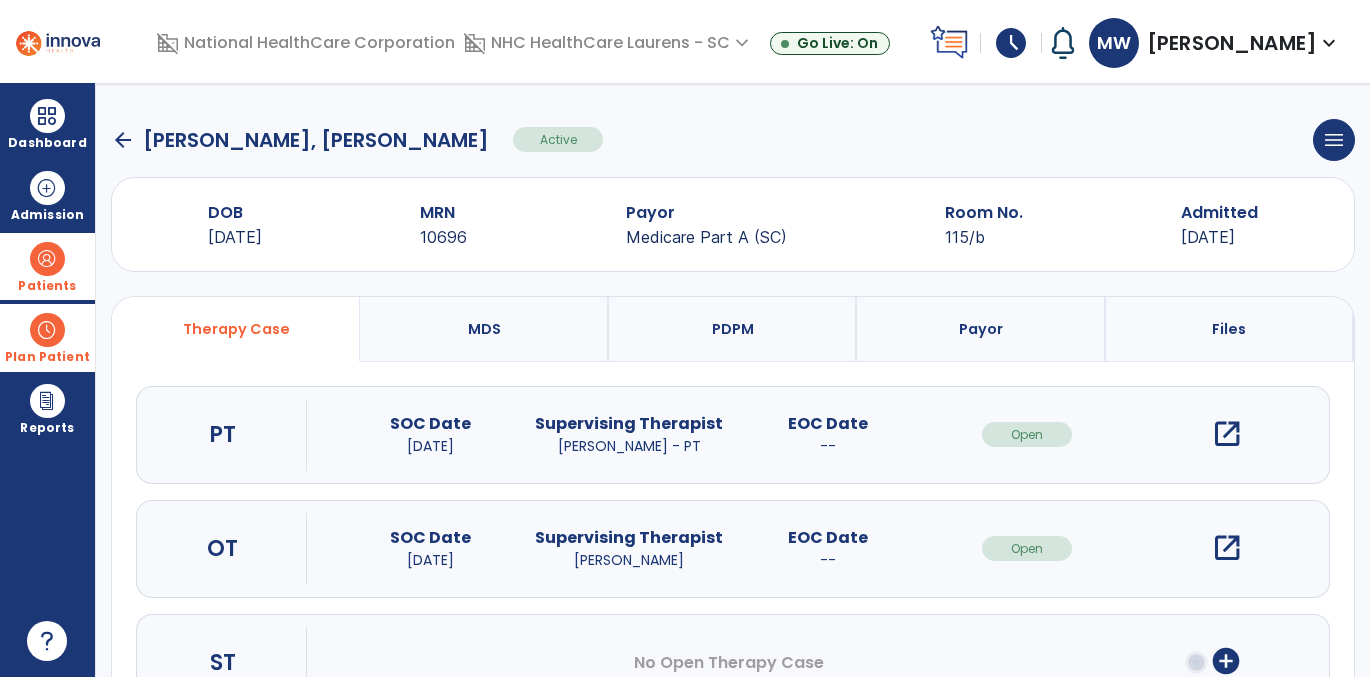 click on "open_in_new" at bounding box center (1227, 548) 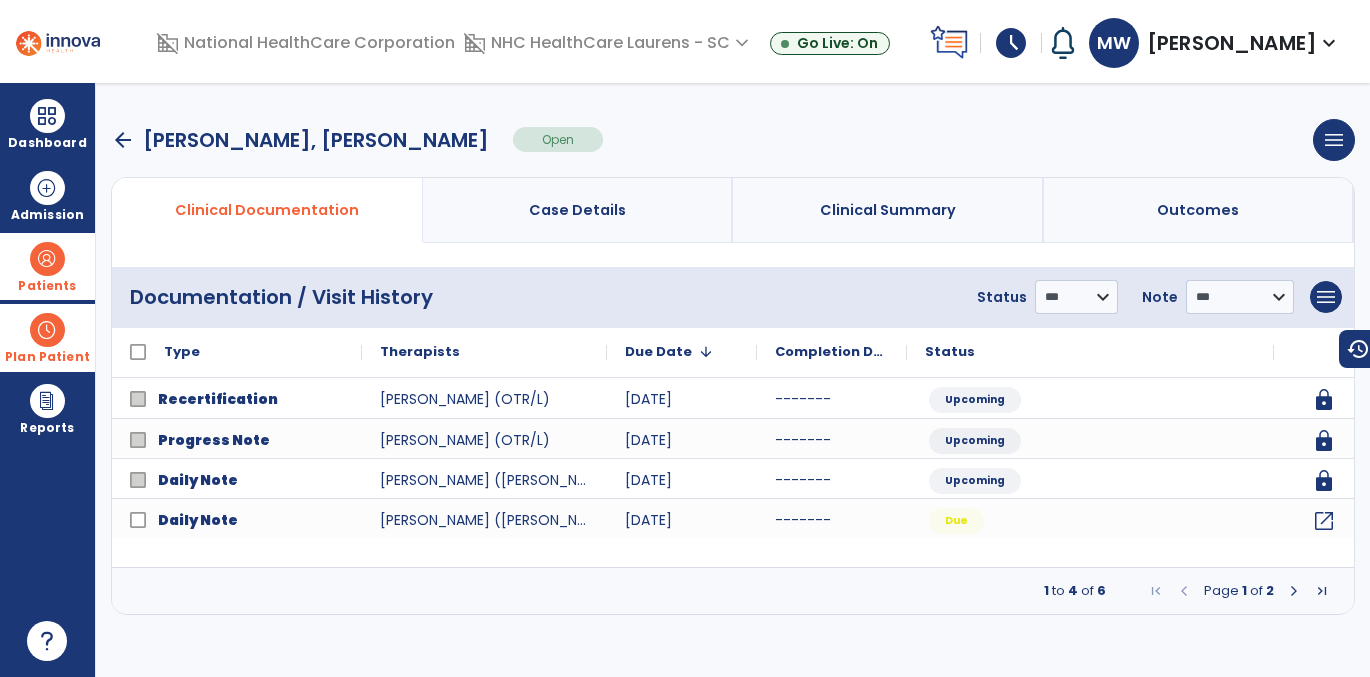 click at bounding box center (1294, 591) 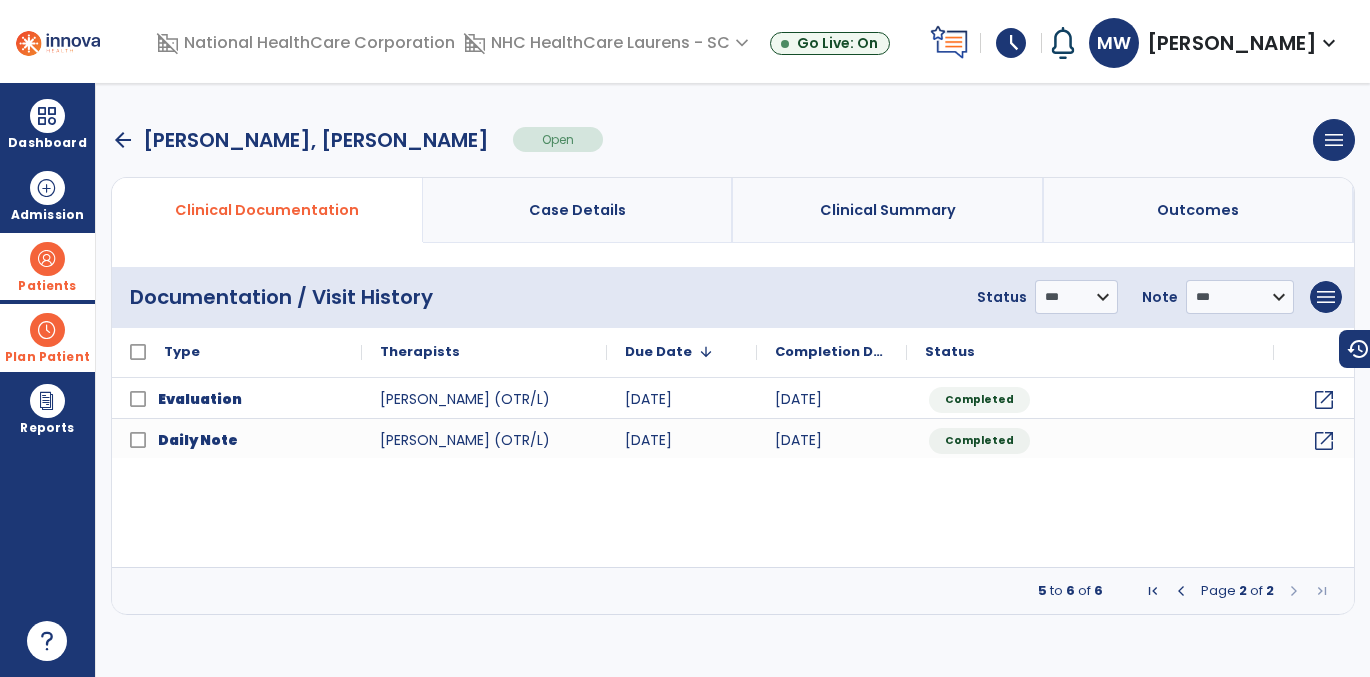click on "arrow_back" at bounding box center (123, 140) 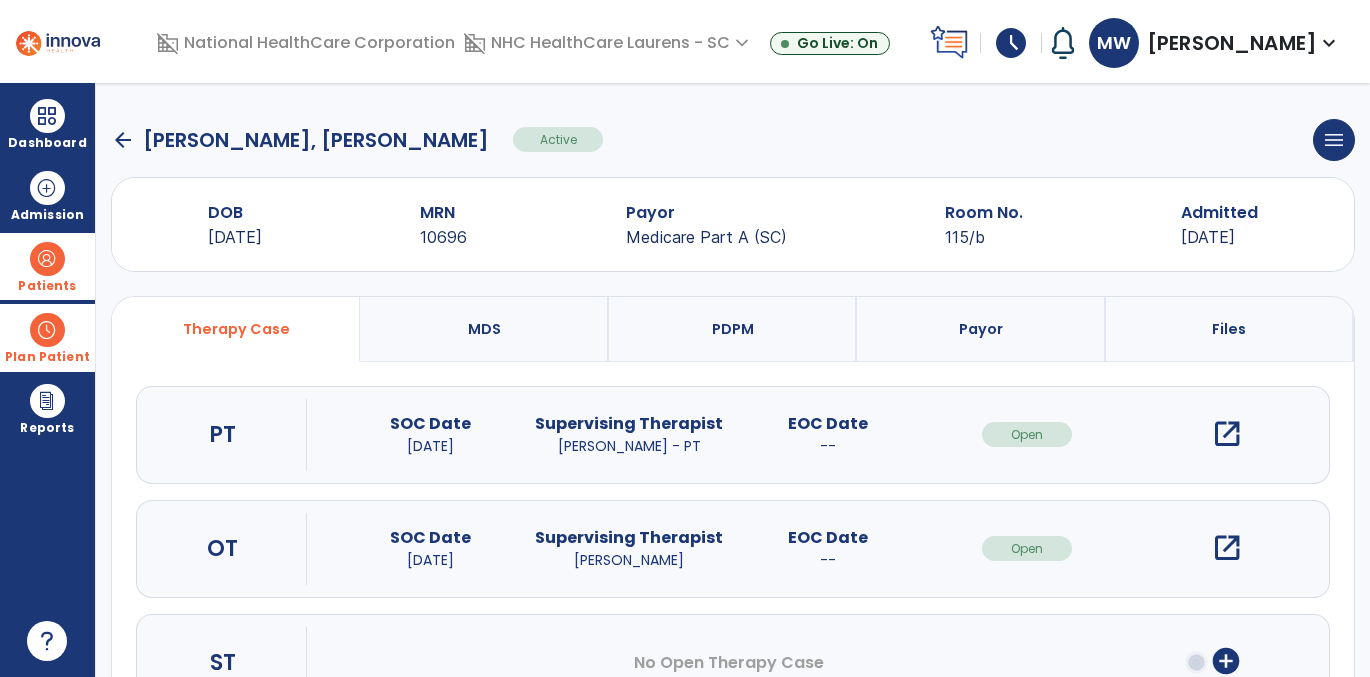 click on "arrow_back" 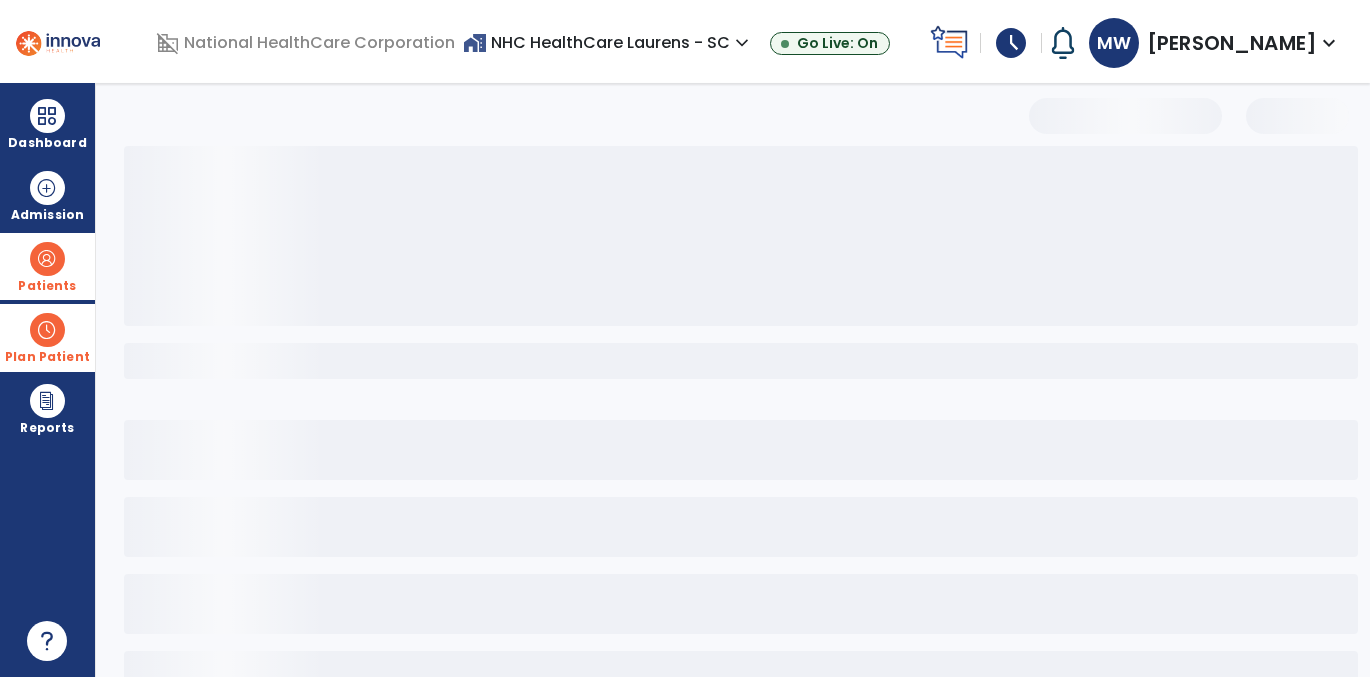 select on "***" 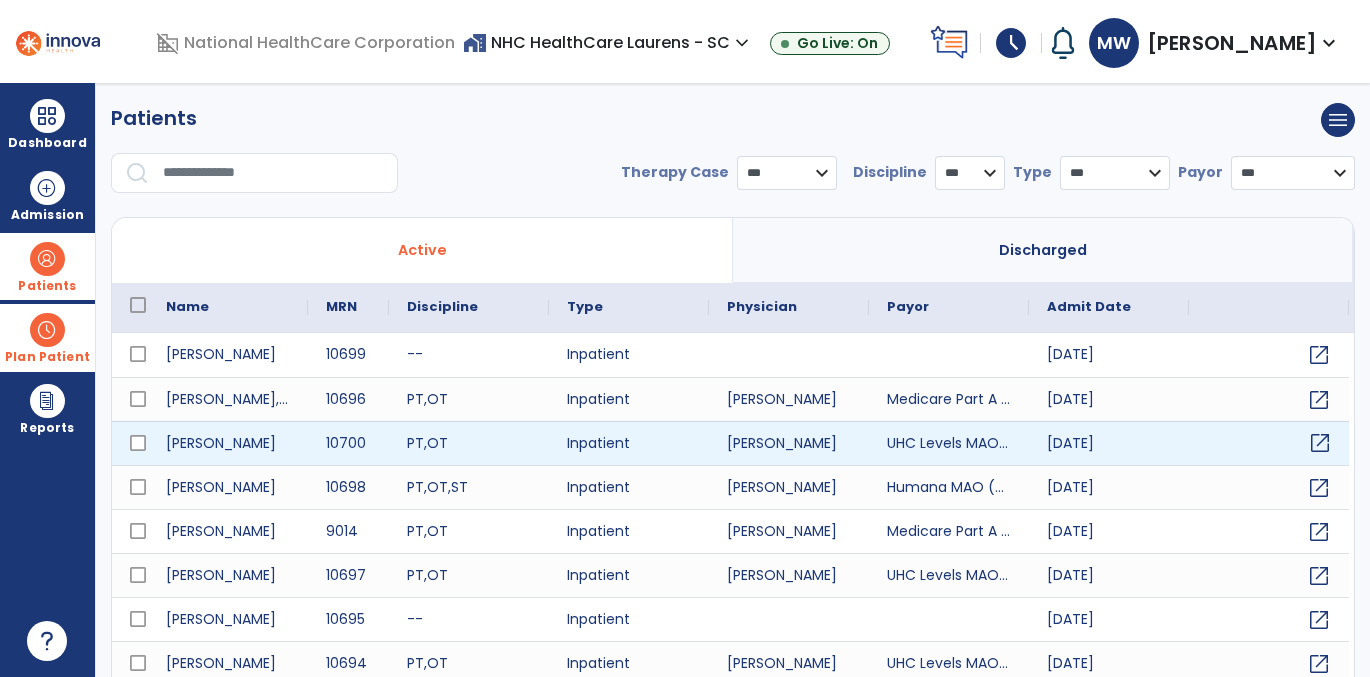 click on "open_in_new" at bounding box center (1320, 443) 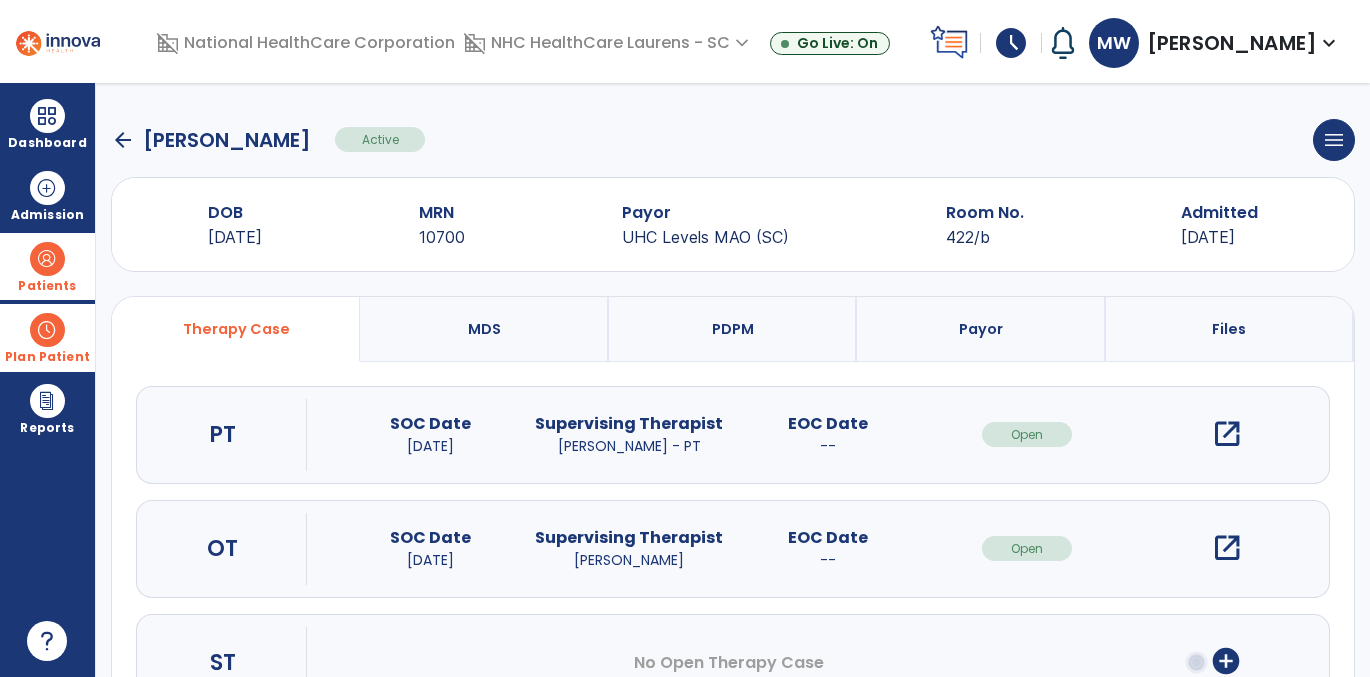 click on "open_in_new" at bounding box center (1227, 548) 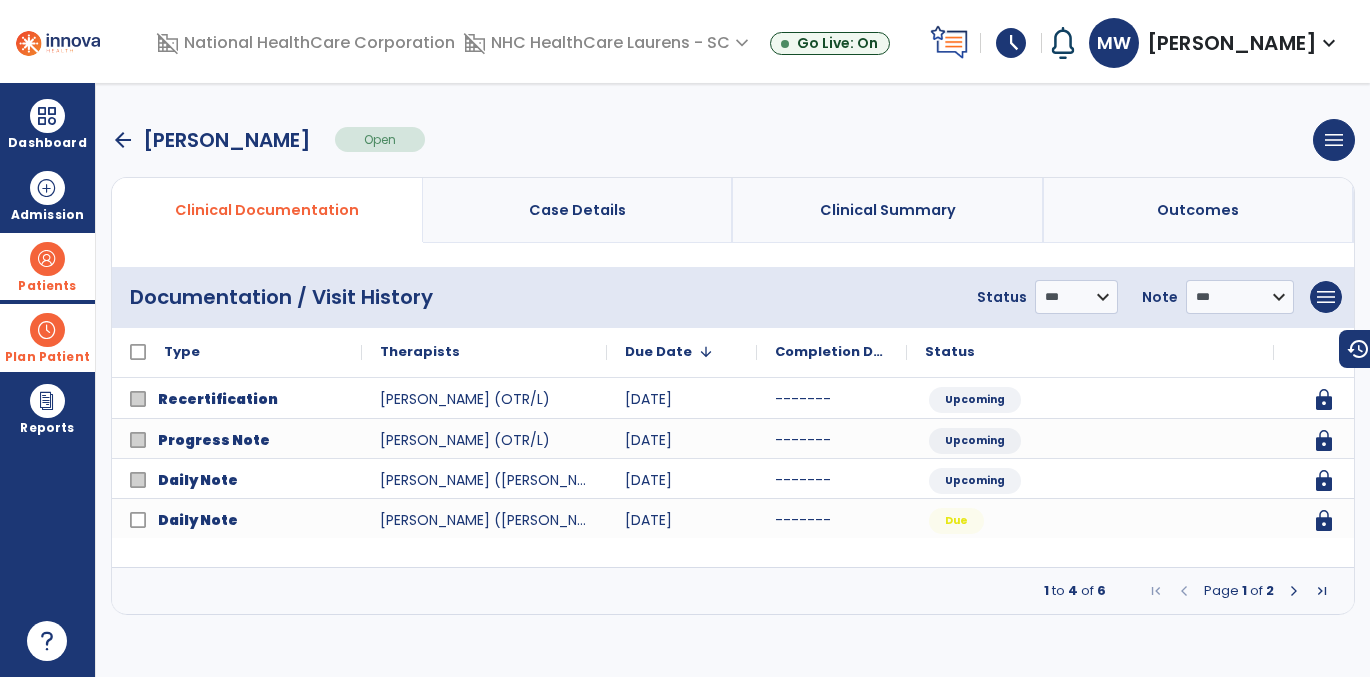 click at bounding box center (1294, 591) 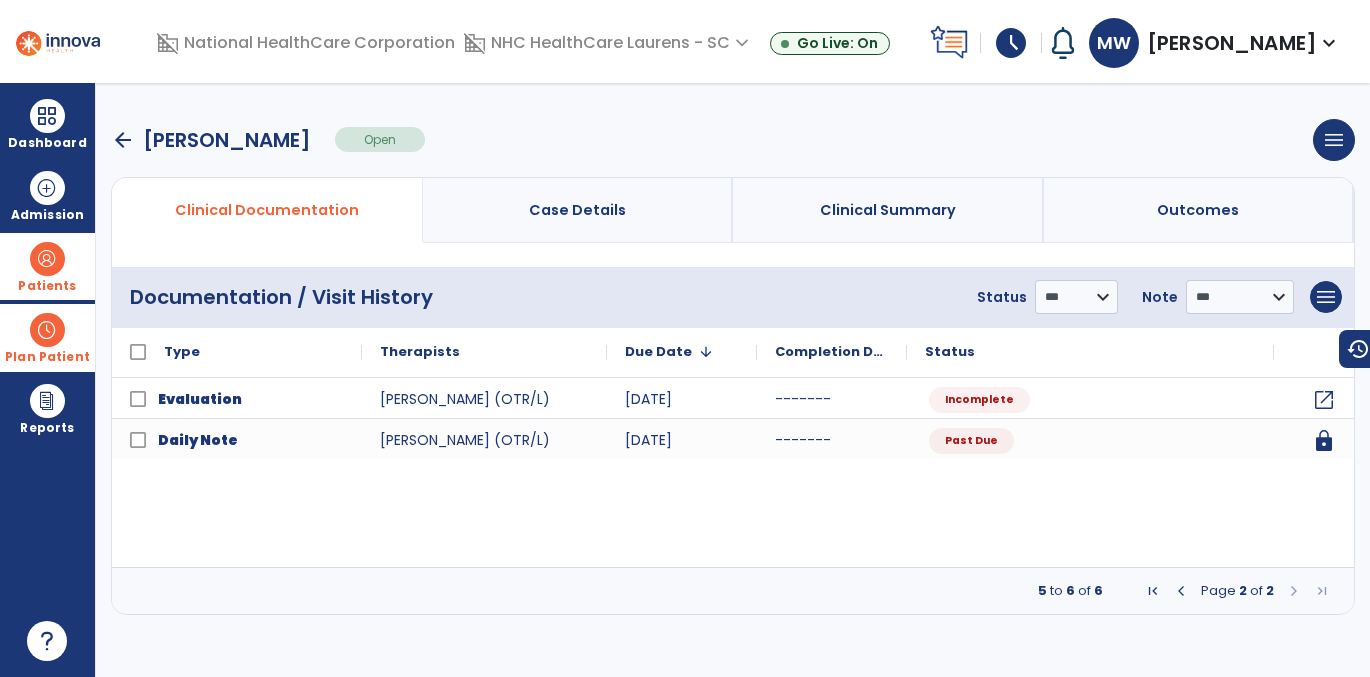 click at bounding box center (1181, 591) 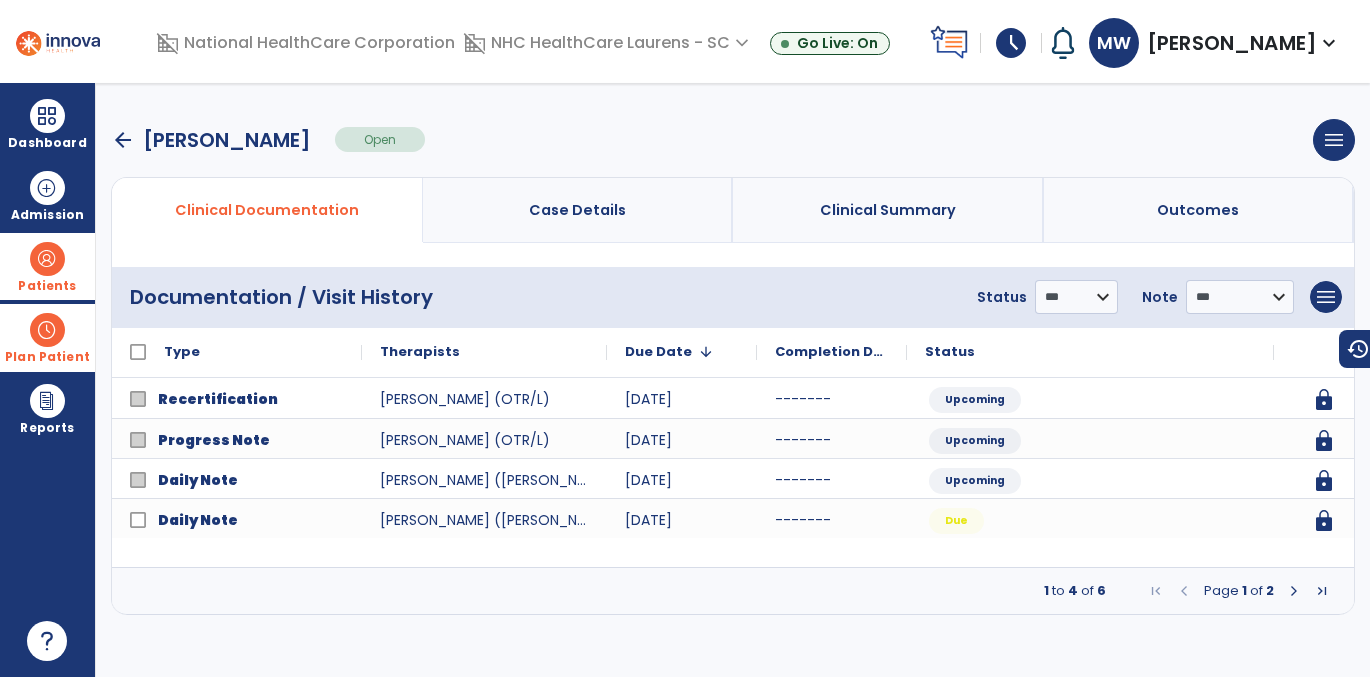 click at bounding box center [47, 259] 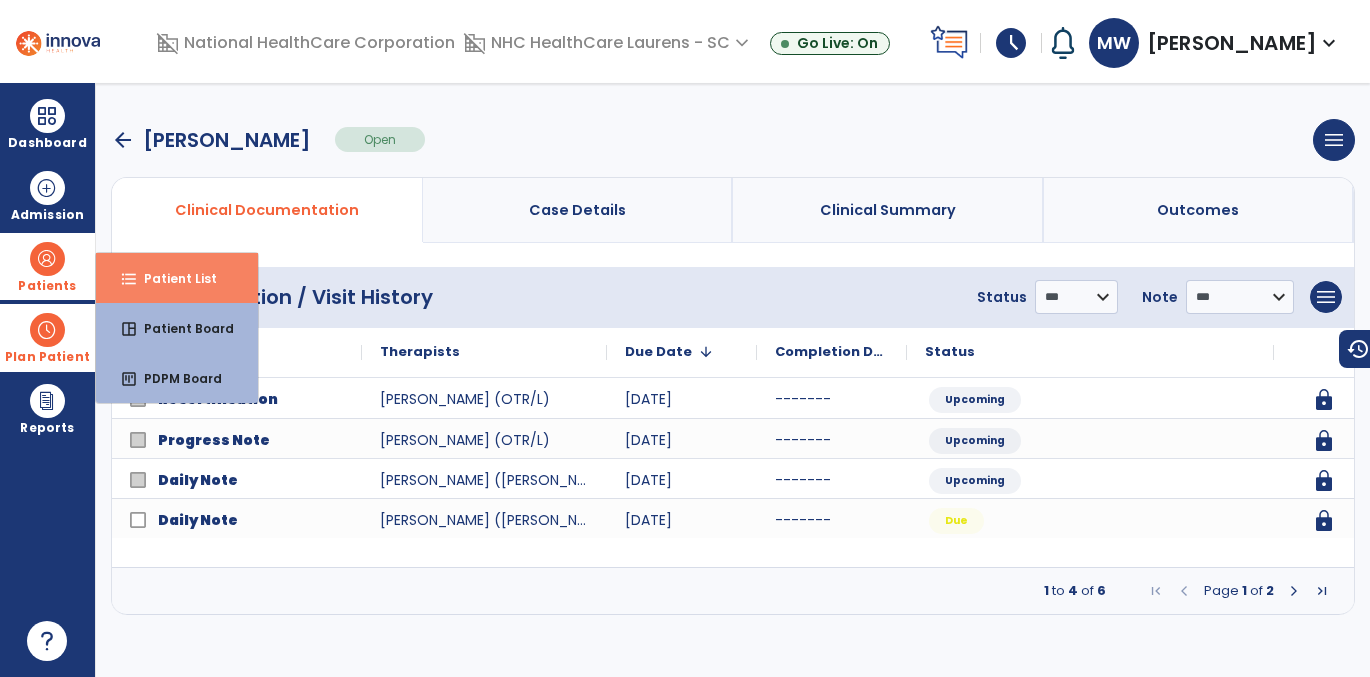 click on "format_list_bulleted" at bounding box center [129, 279] 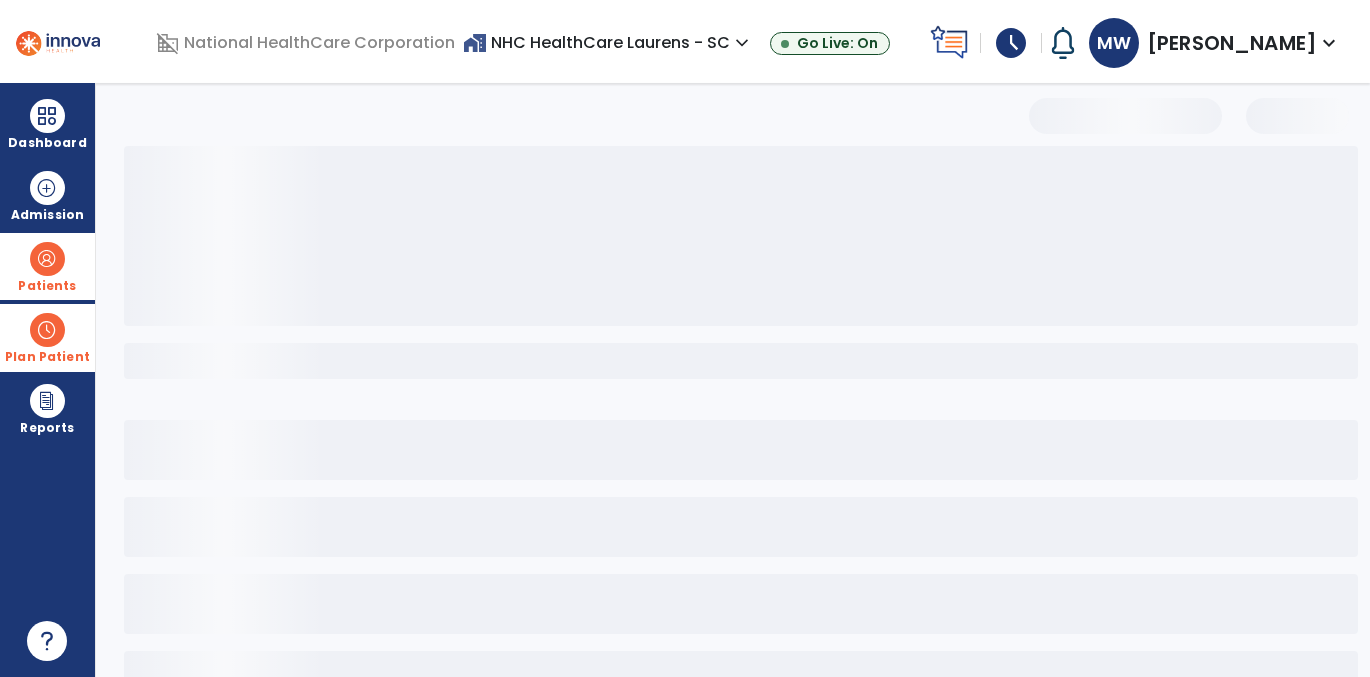 select on "***" 